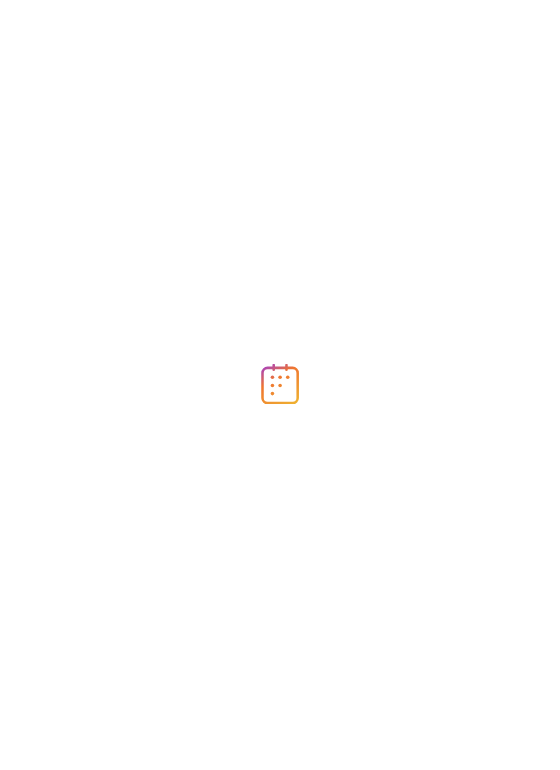 scroll, scrollTop: 0, scrollLeft: 0, axis: both 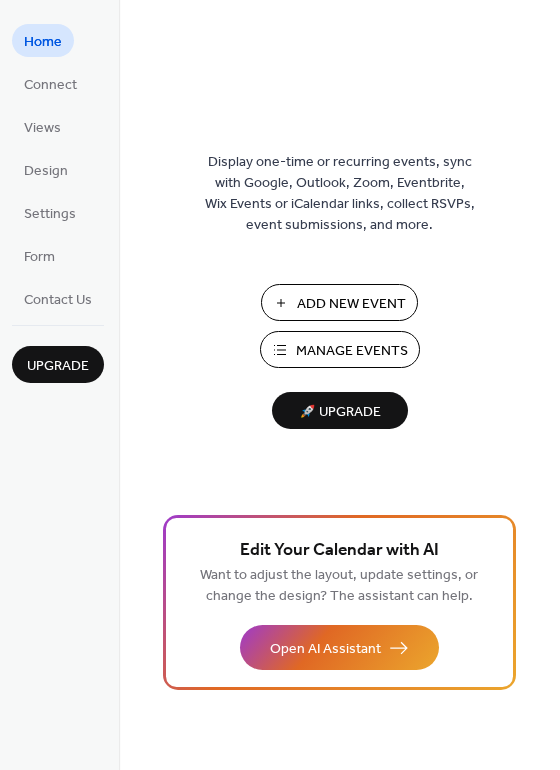 click on "Add New Event" at bounding box center [351, 304] 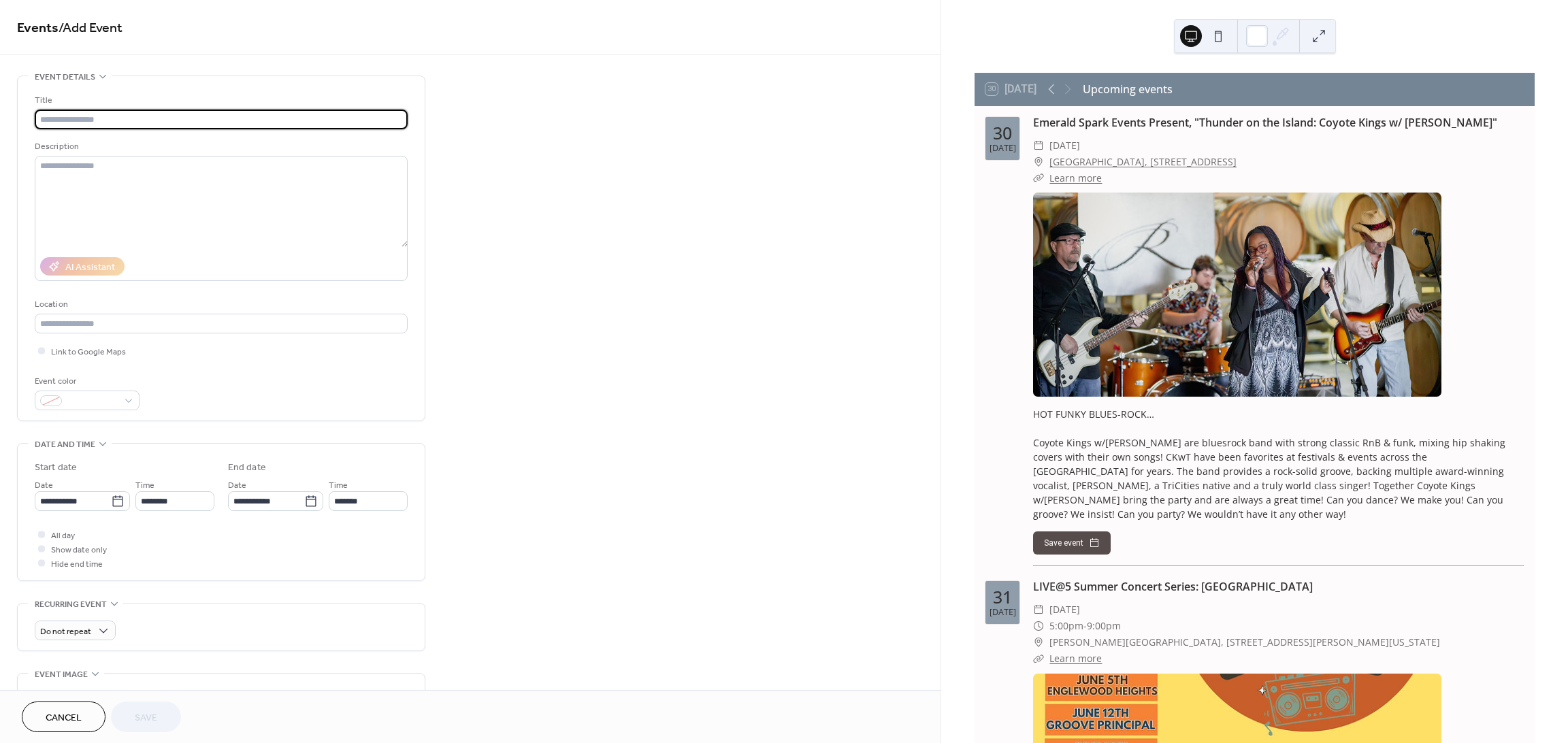 scroll, scrollTop: 0, scrollLeft: 0, axis: both 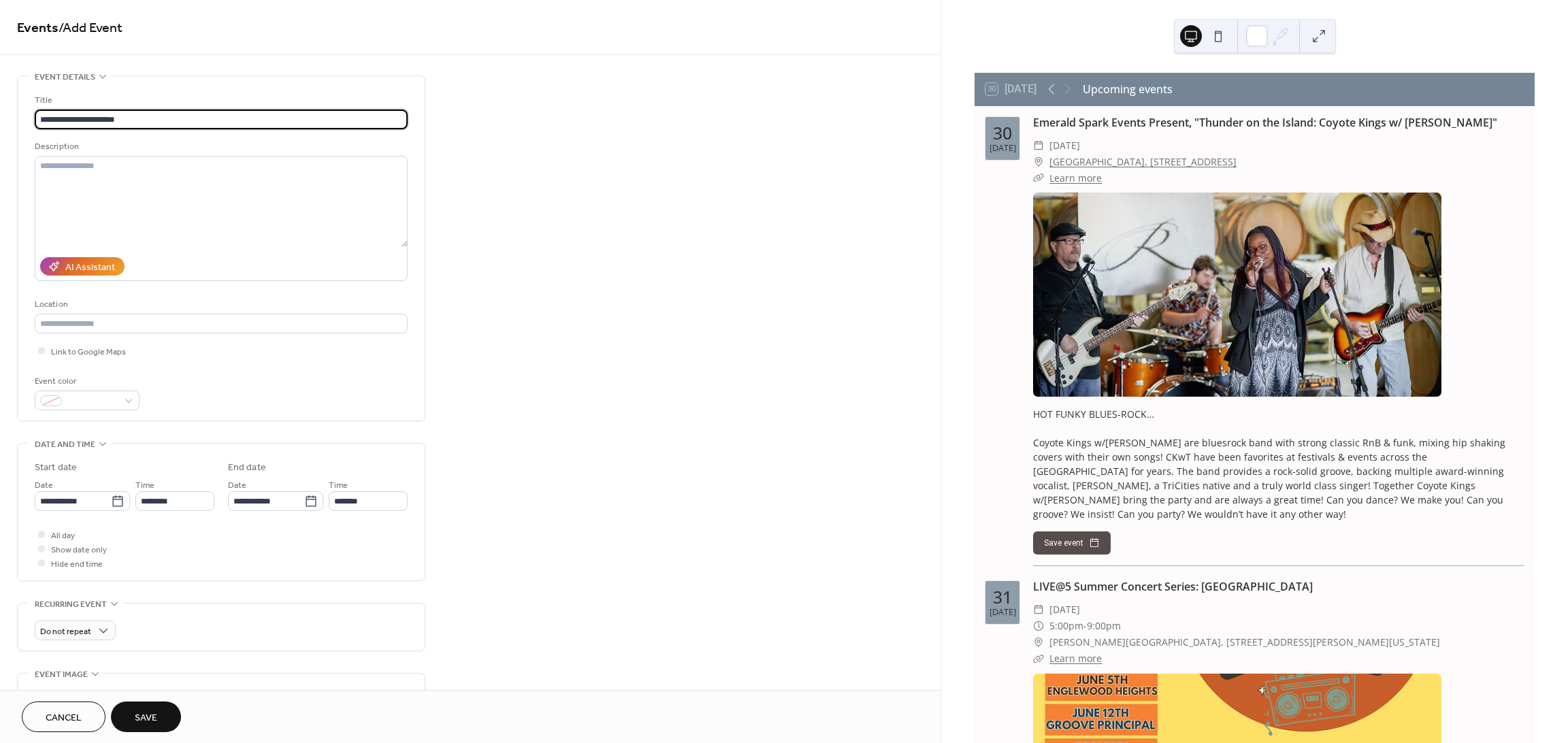 click on "**********" at bounding box center (221, 119) 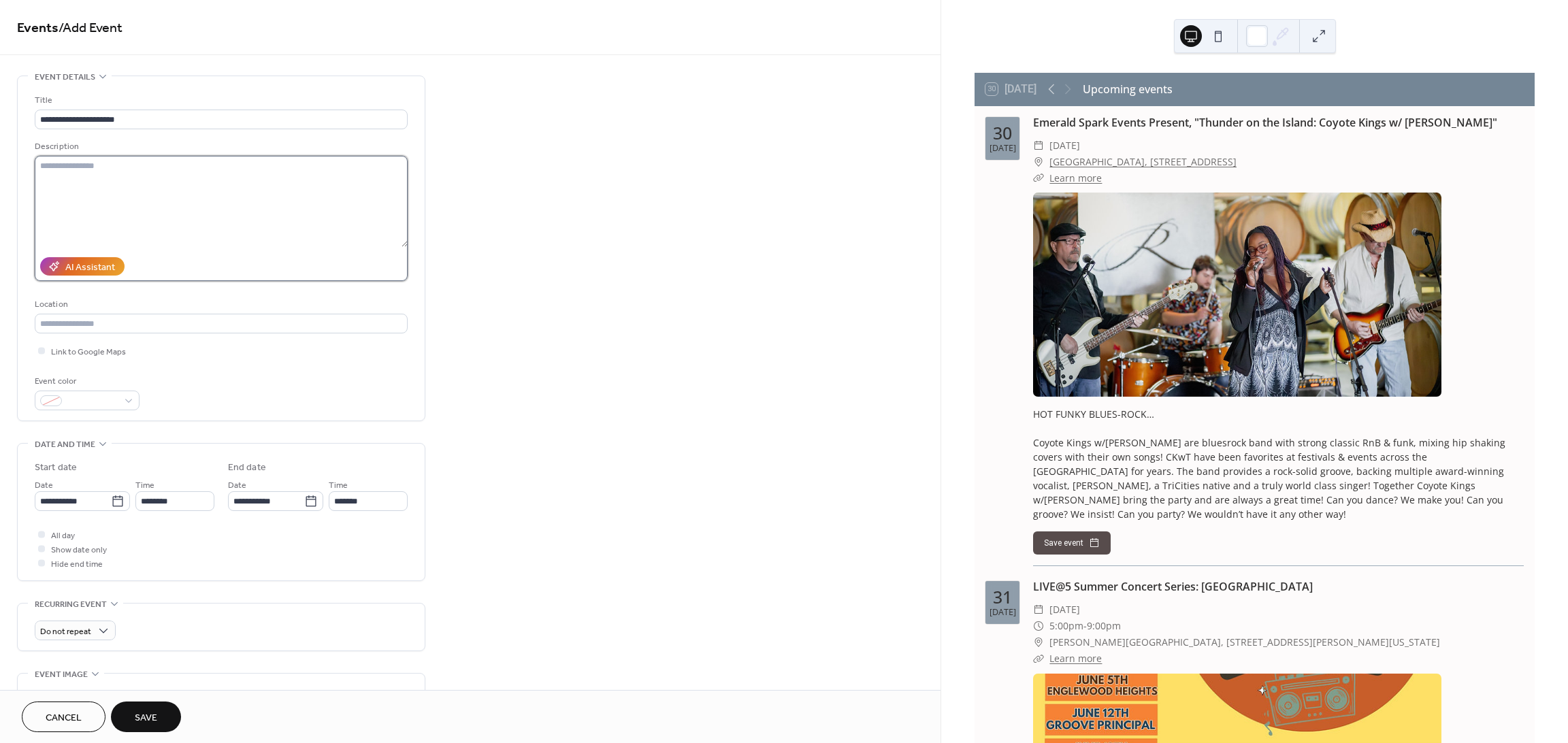 drag, startPoint x: 98, startPoint y: 214, endPoint x: 93, endPoint y: 208, distance: 7.81025 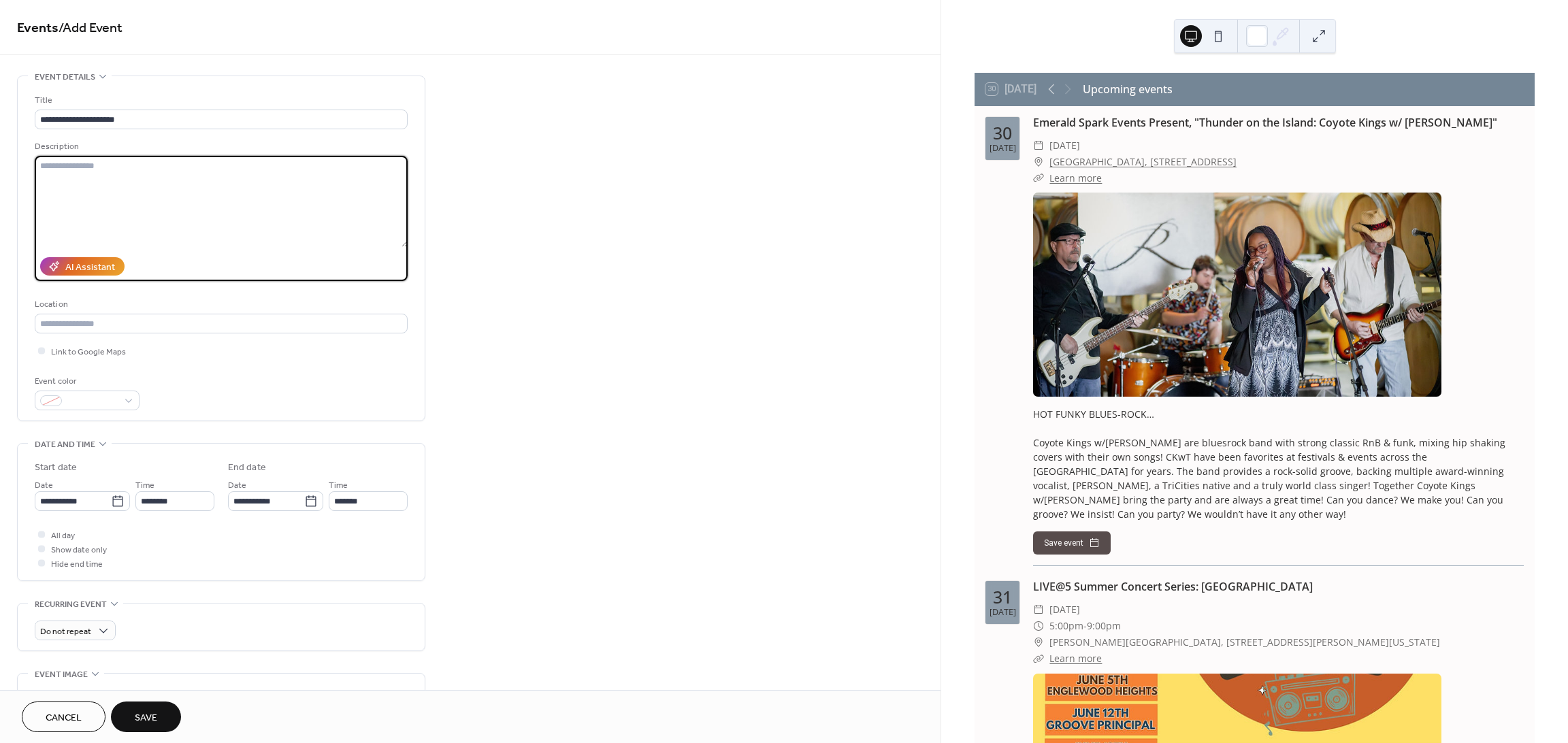 paste on "**********" 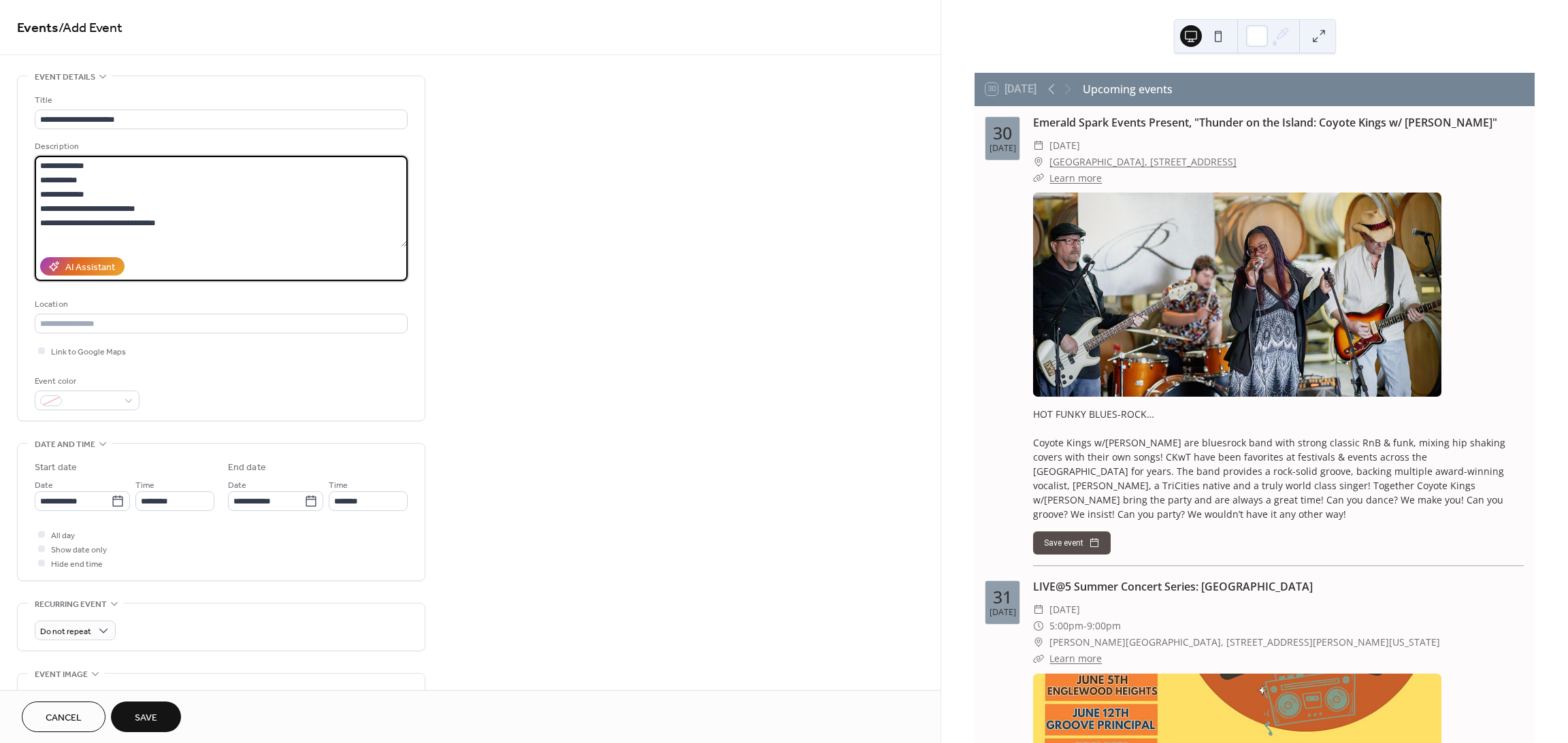 click on "**********" at bounding box center [220, 201] 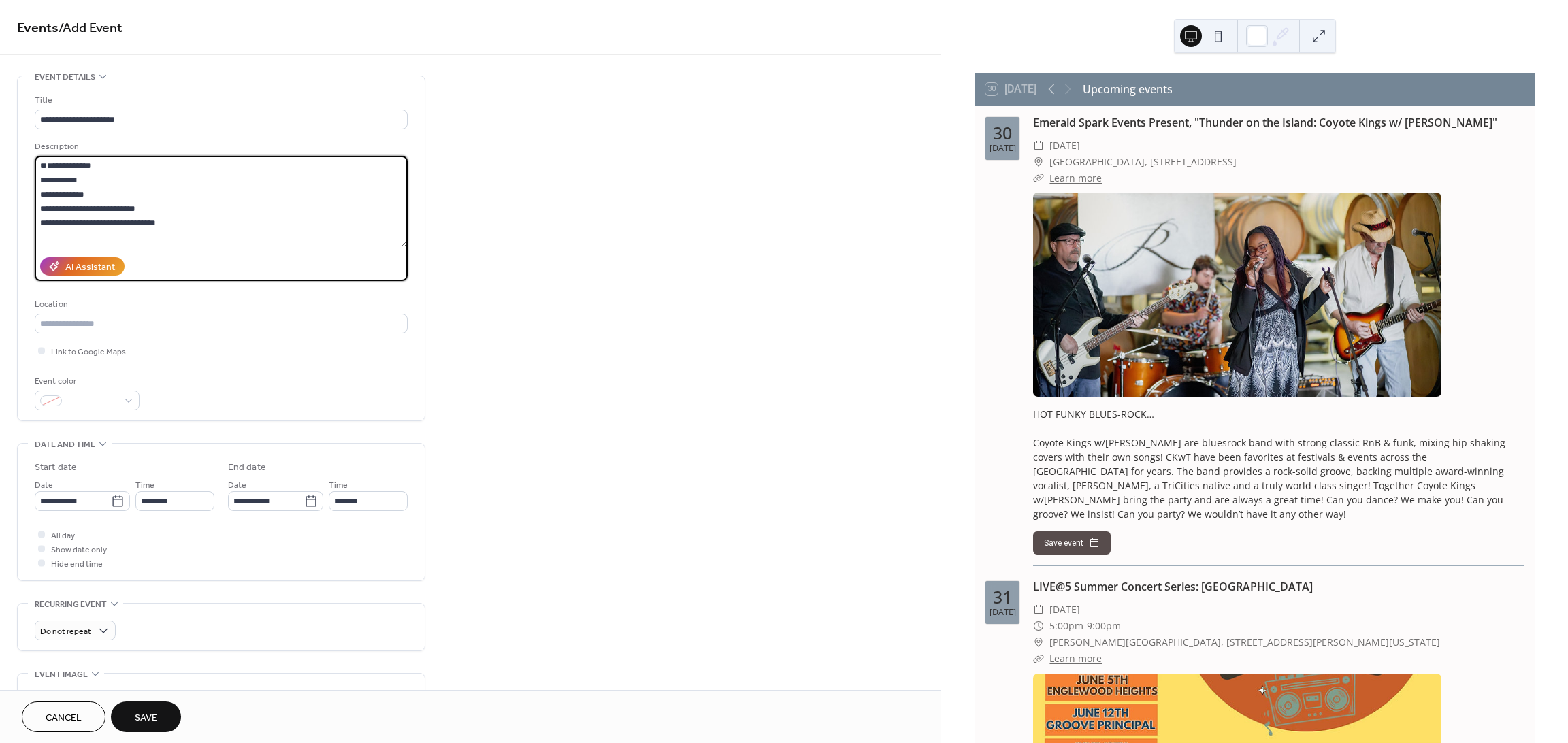 click on "**********" at bounding box center (220, 201) 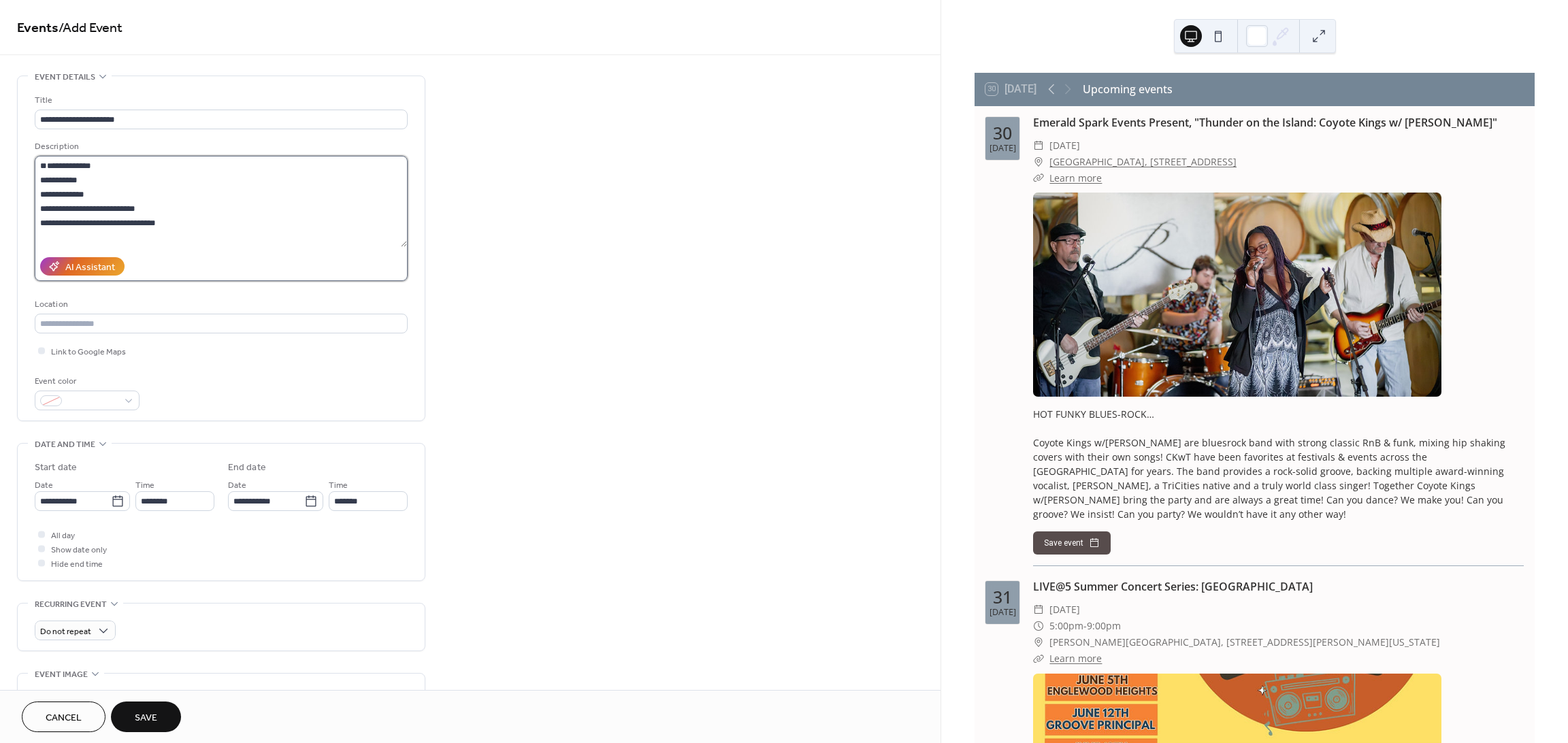 click on "**********" at bounding box center (220, 201) 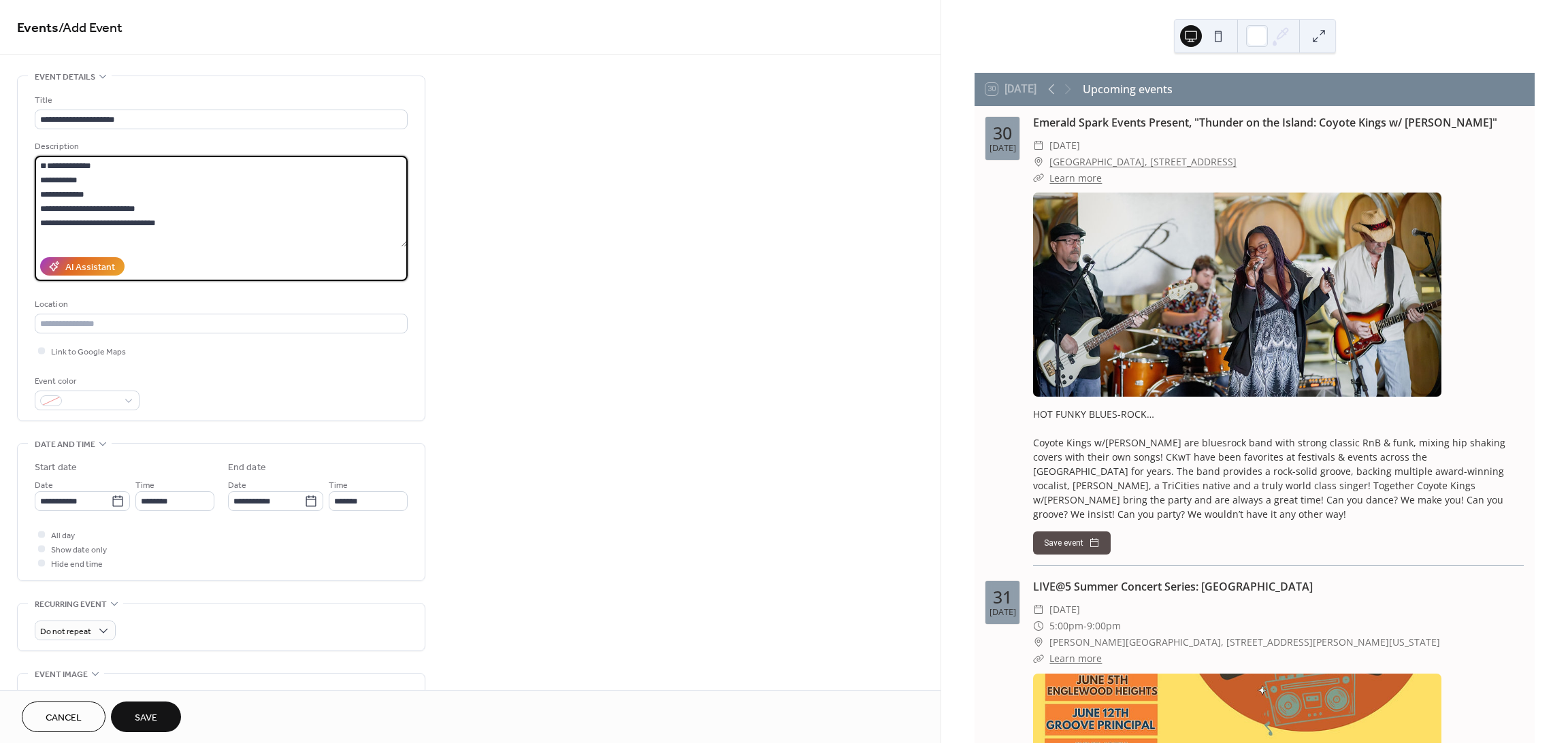paste on "**********" 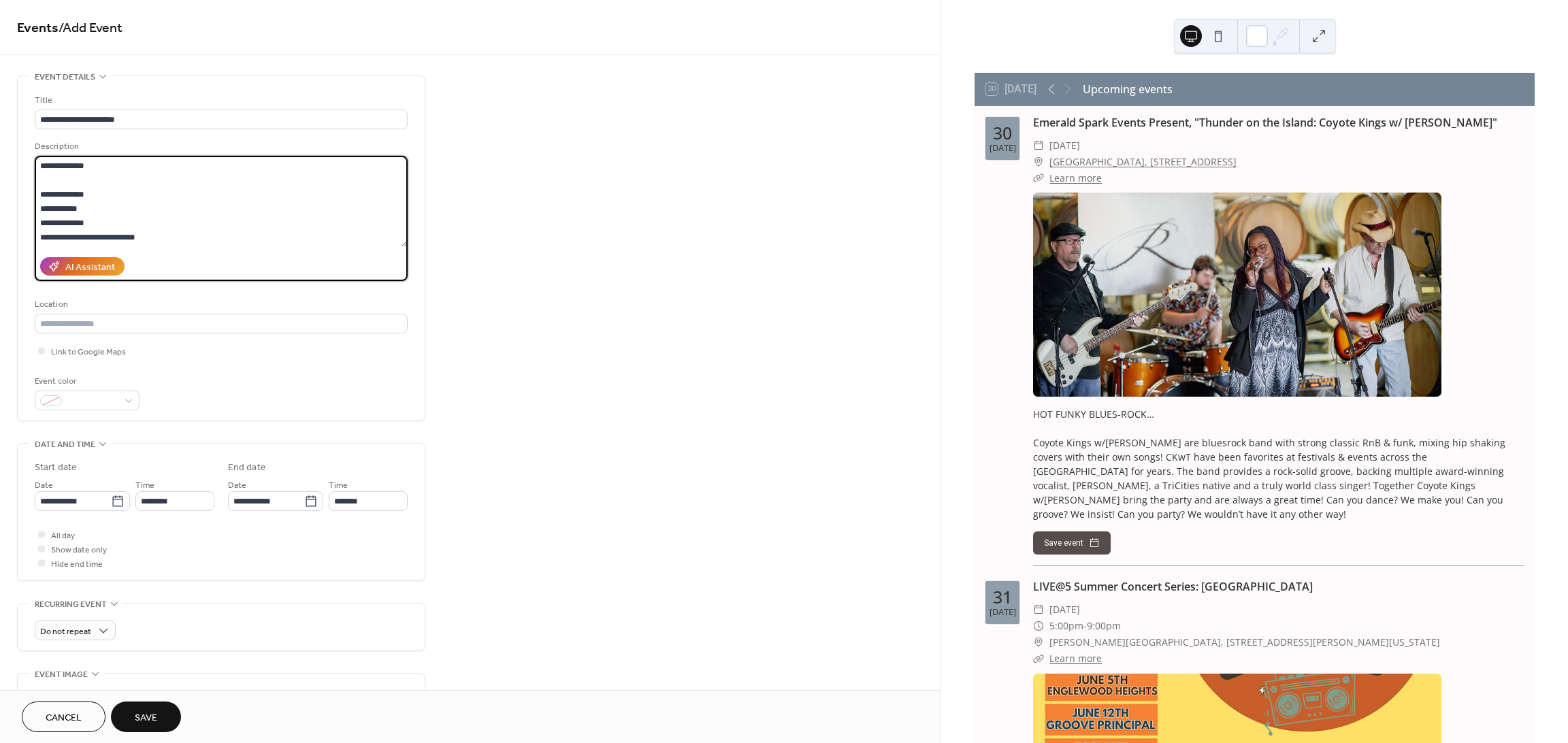 click on "**********" at bounding box center (220, 201) 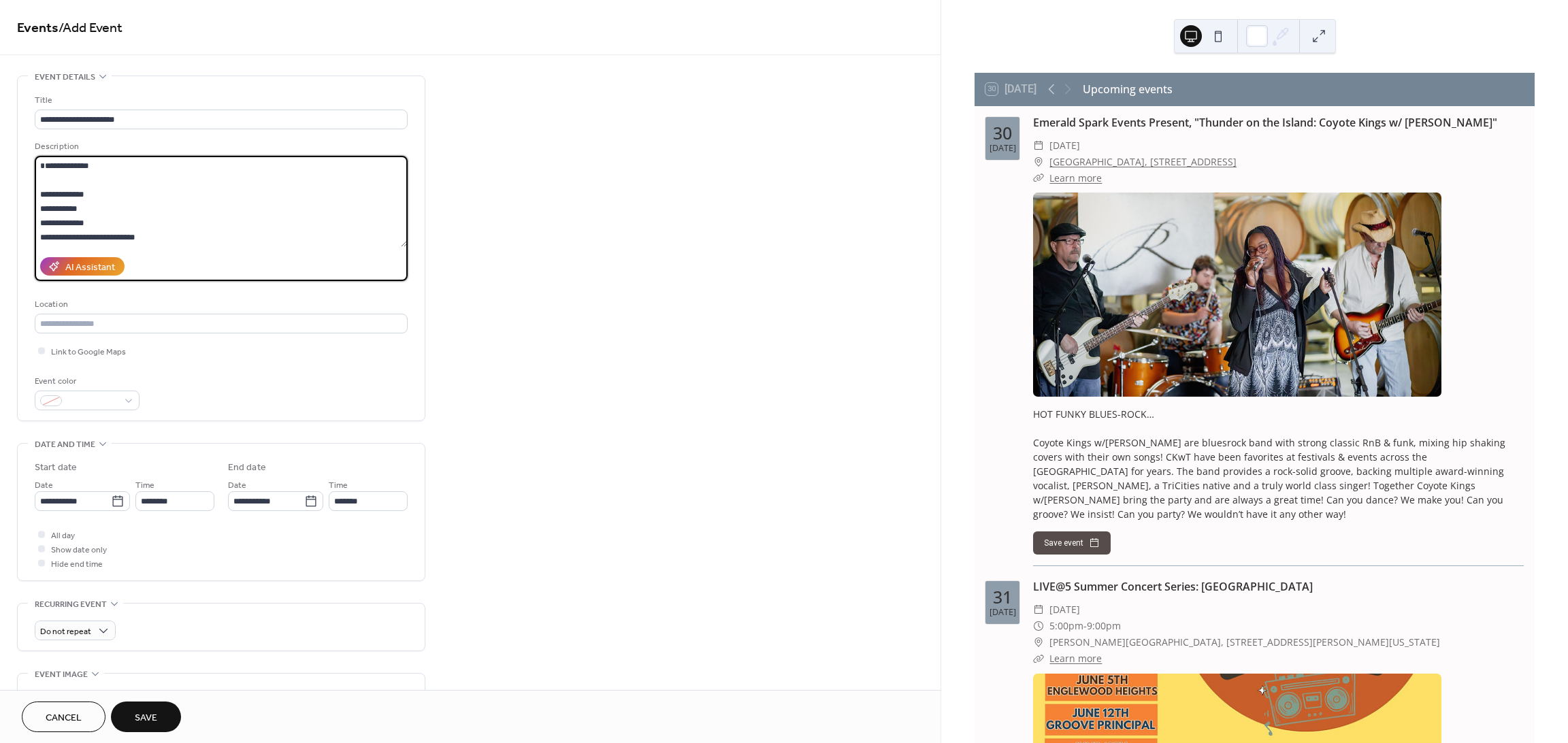 click on "**********" at bounding box center [220, 201] 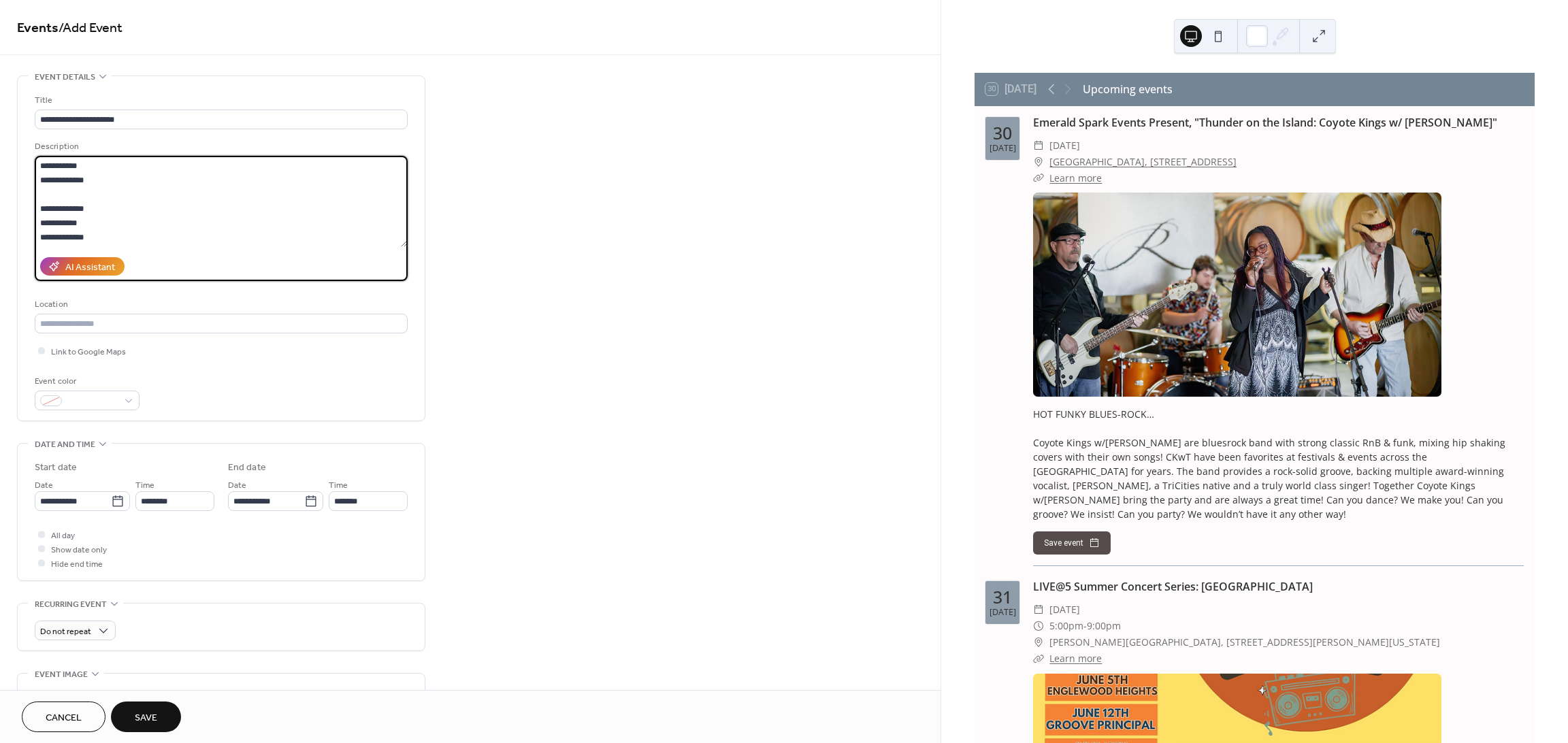 click on "**********" at bounding box center (220, 201) 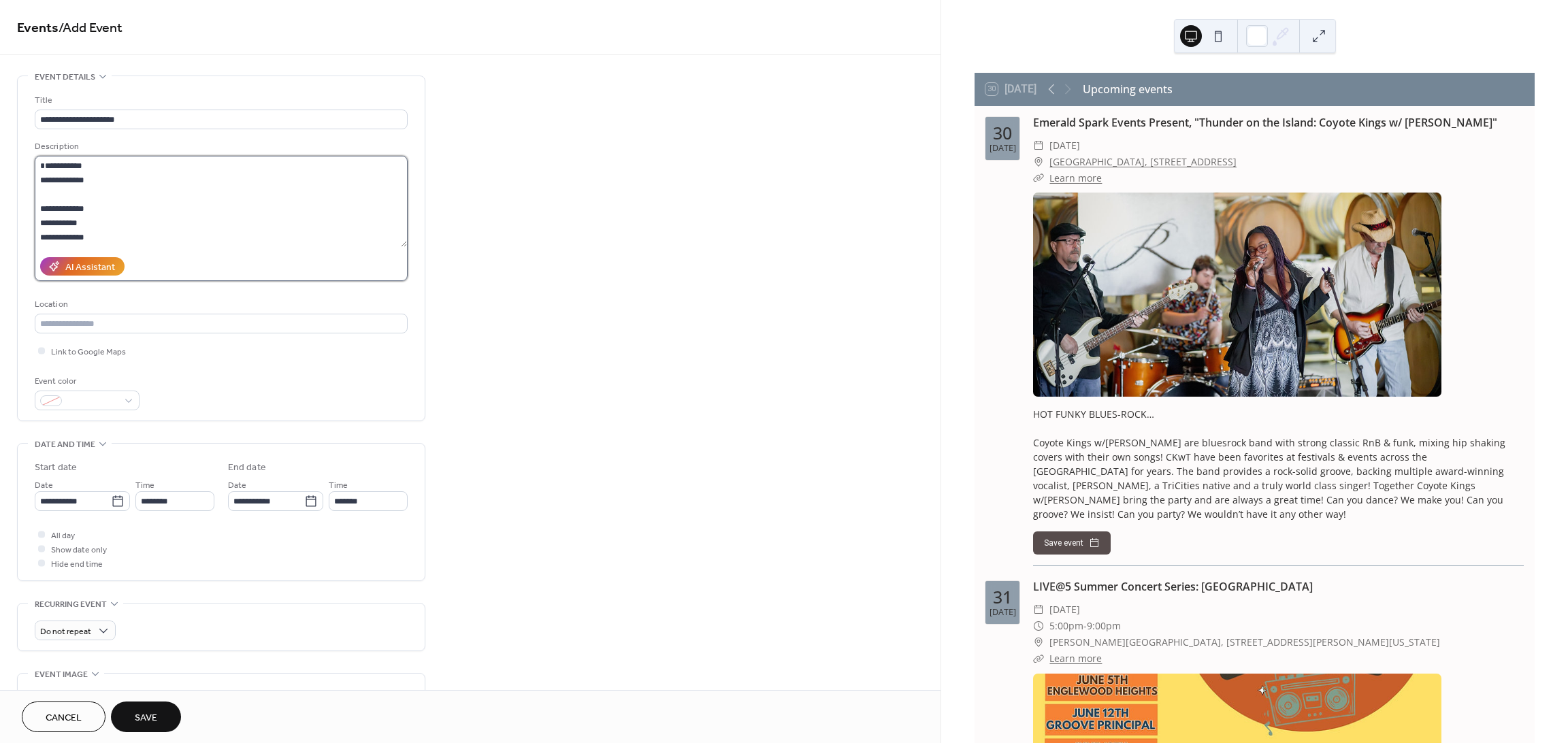 click on "**********" at bounding box center (220, 201) 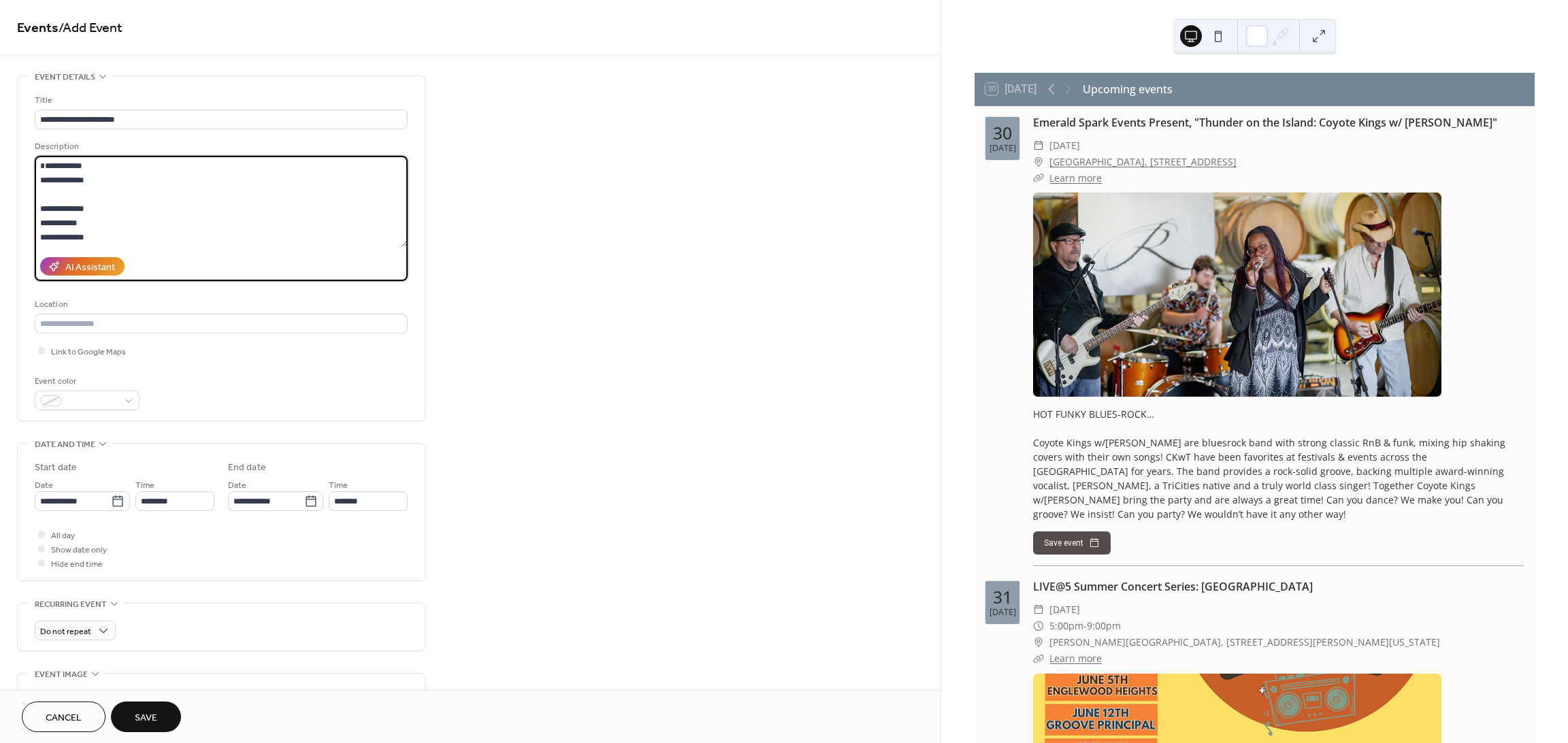 paste on "**********" 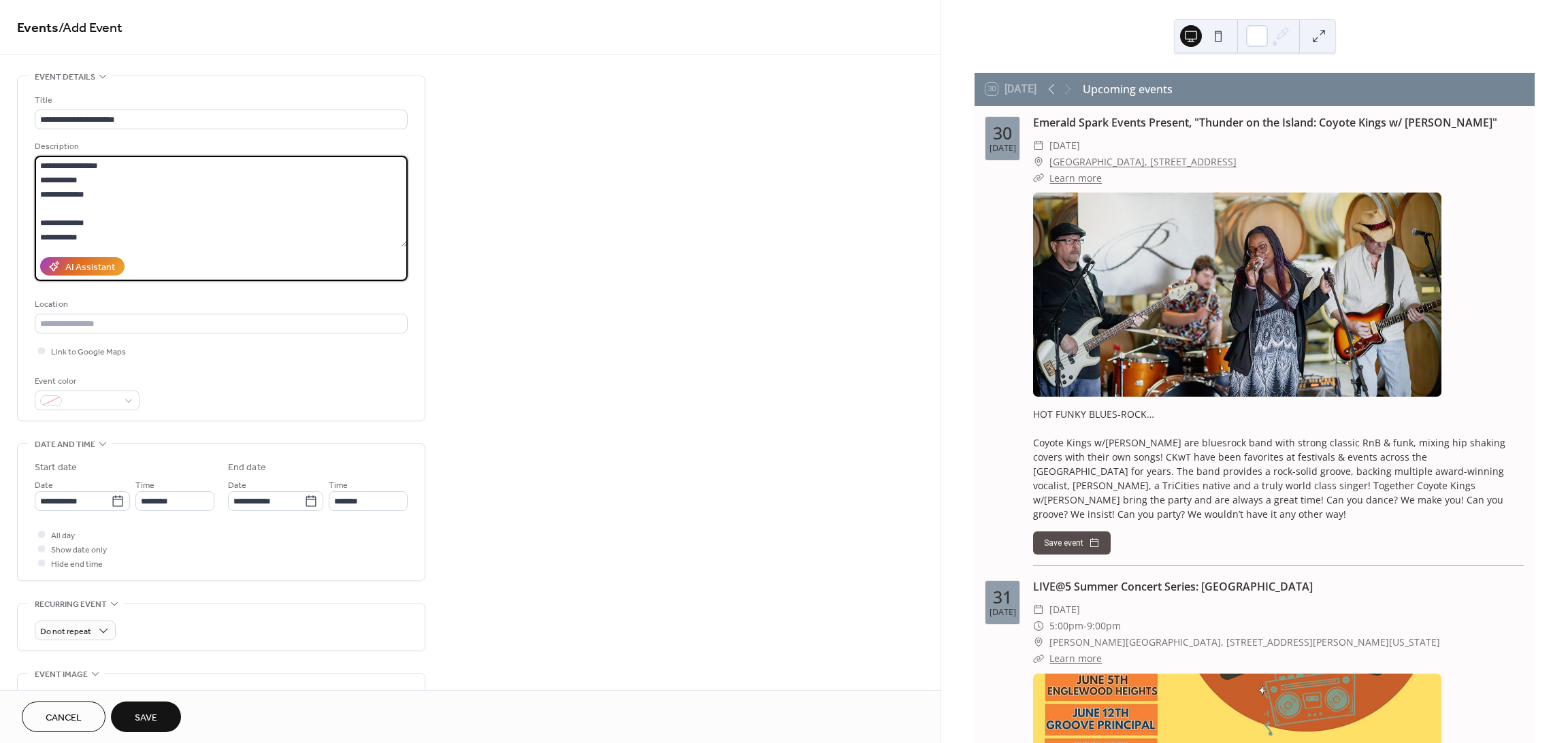 click on "**********" at bounding box center (220, 201) 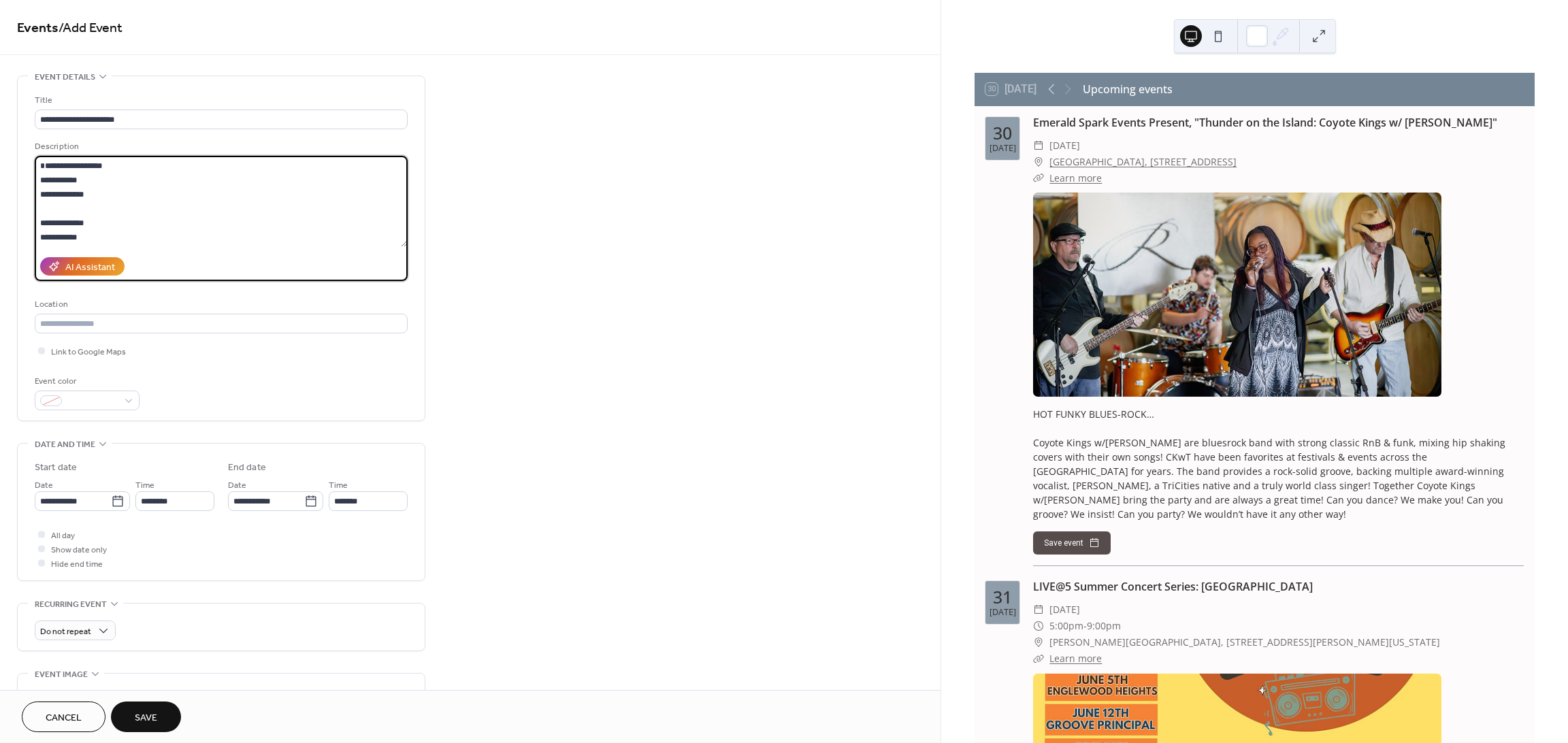click on "**********" at bounding box center (220, 201) 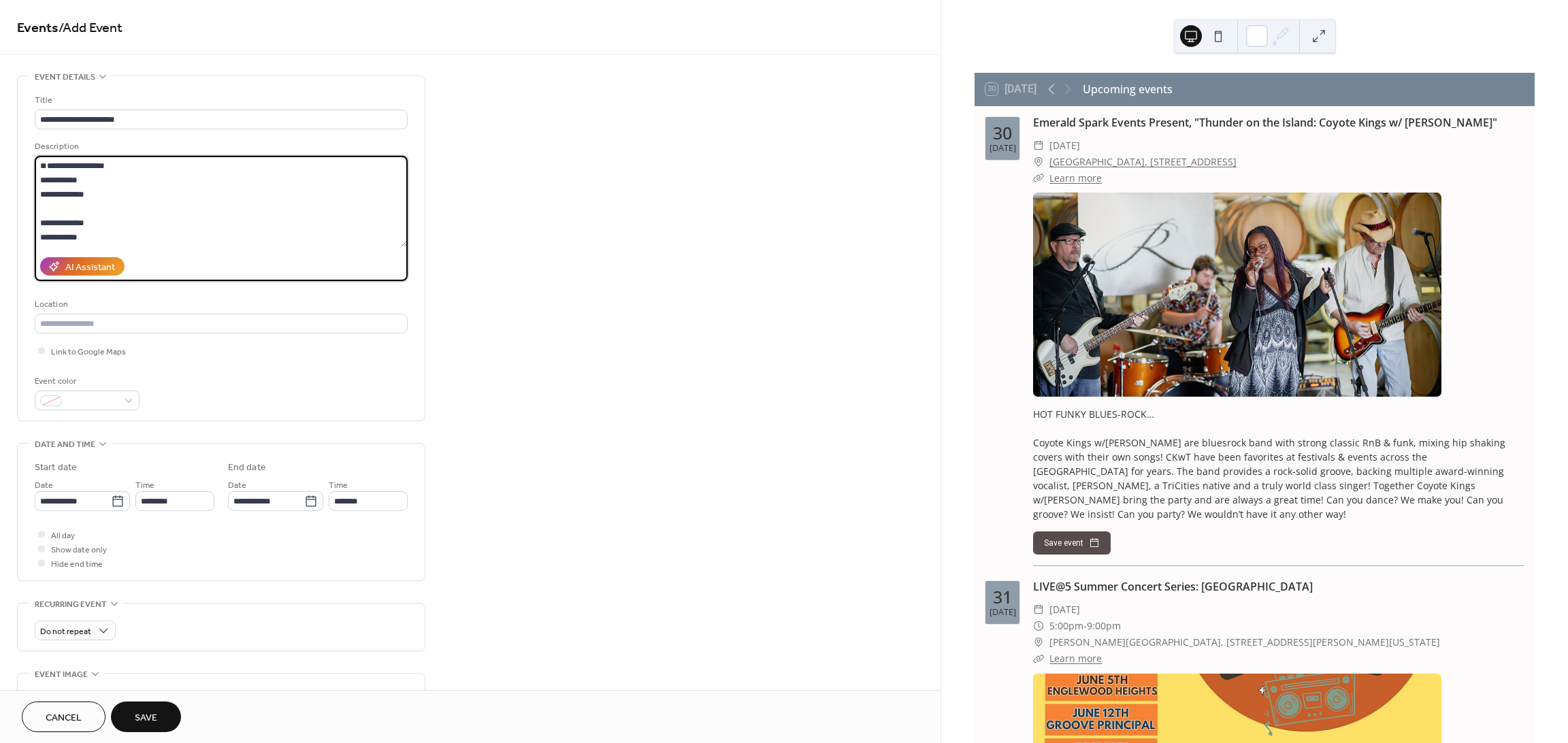 paste on "**********" 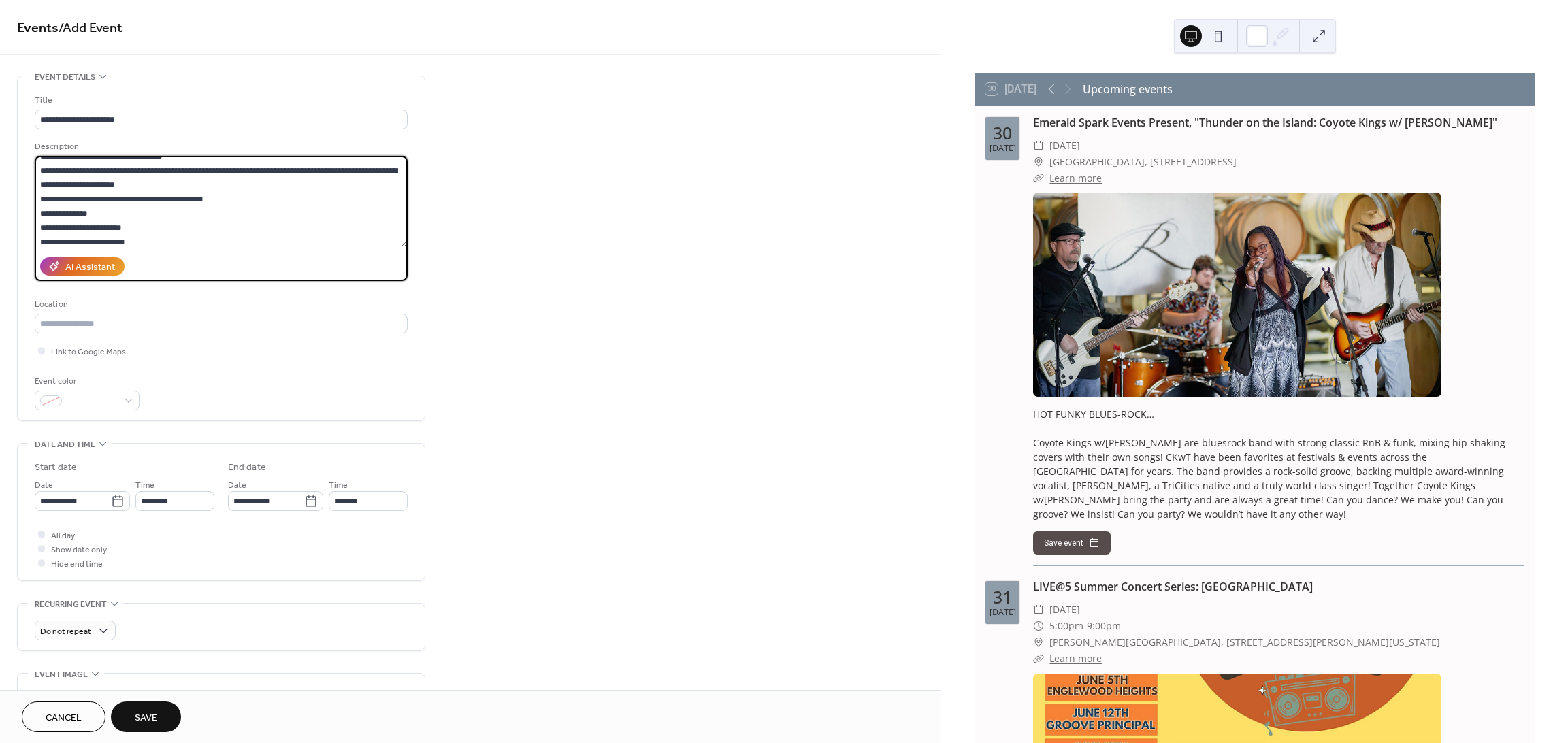 scroll, scrollTop: 0, scrollLeft: 0, axis: both 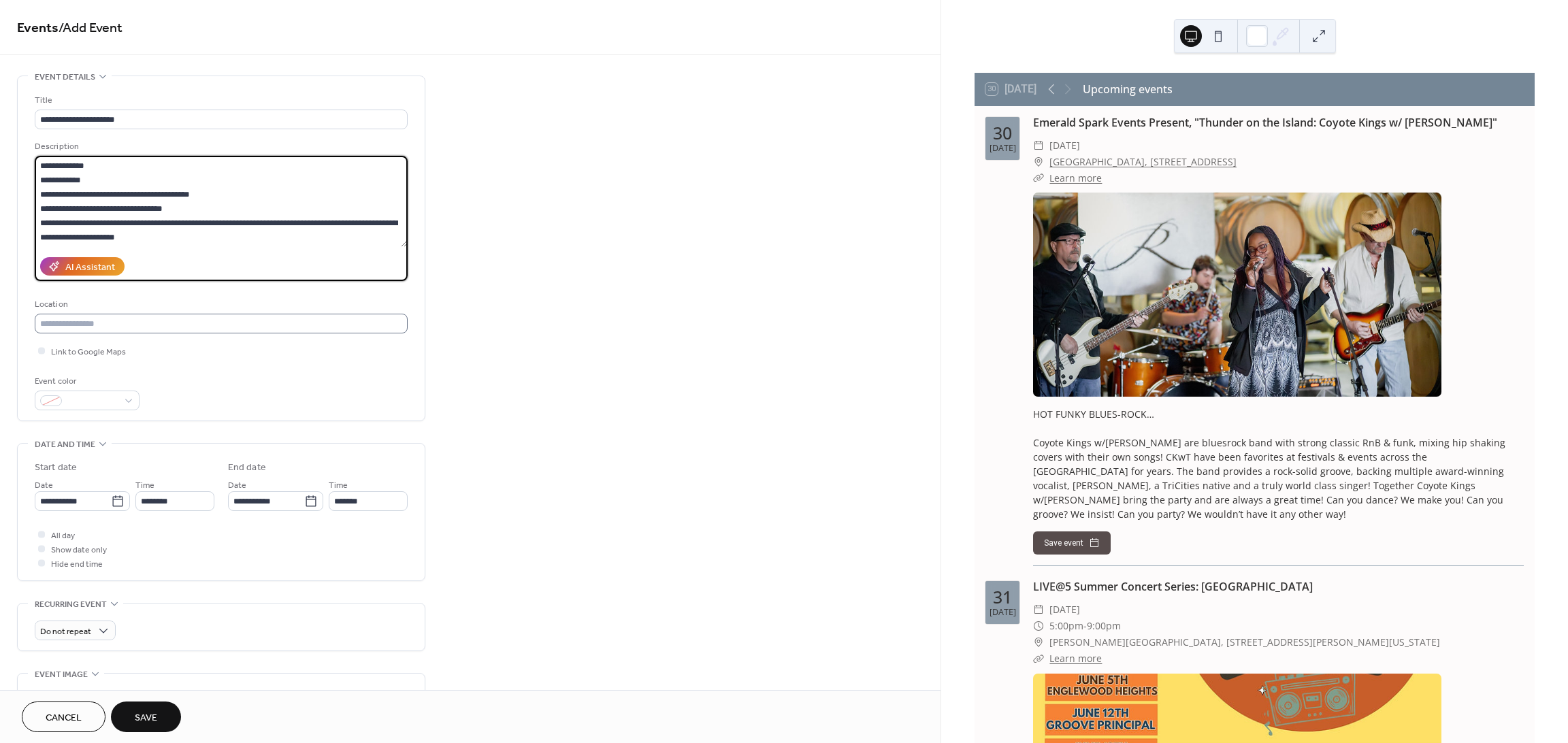 type on "**********" 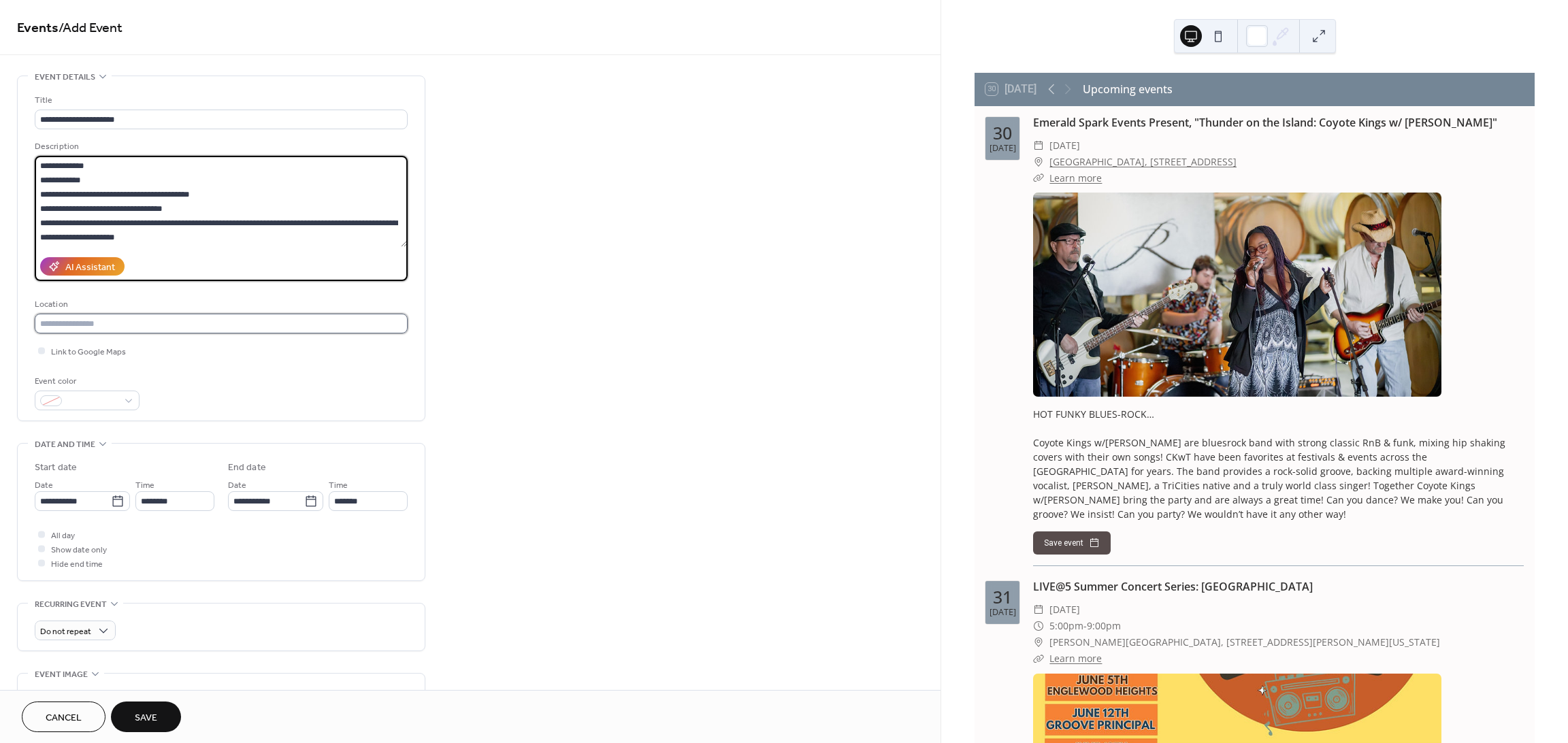 click at bounding box center (221, 323) 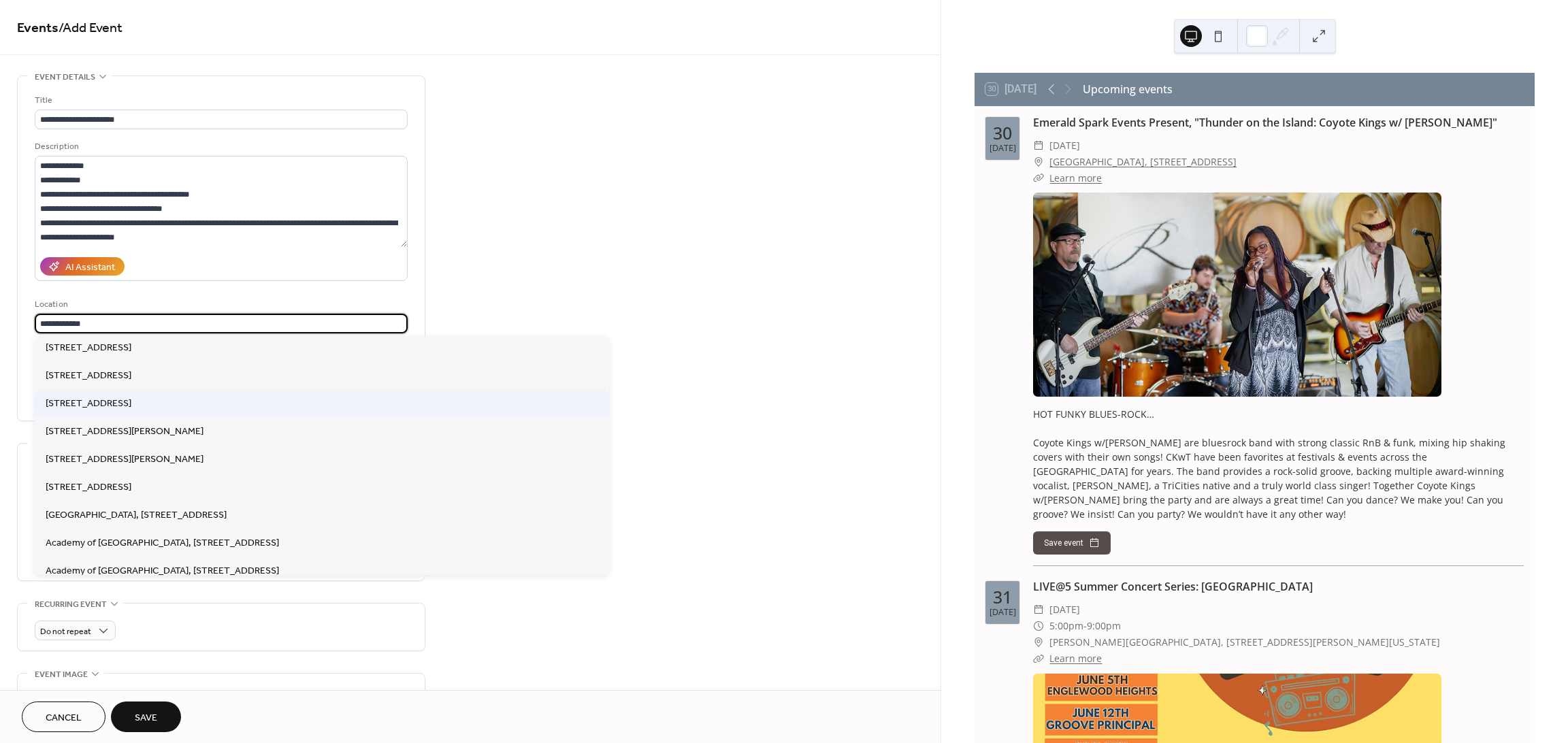 scroll, scrollTop: 453, scrollLeft: 0, axis: vertical 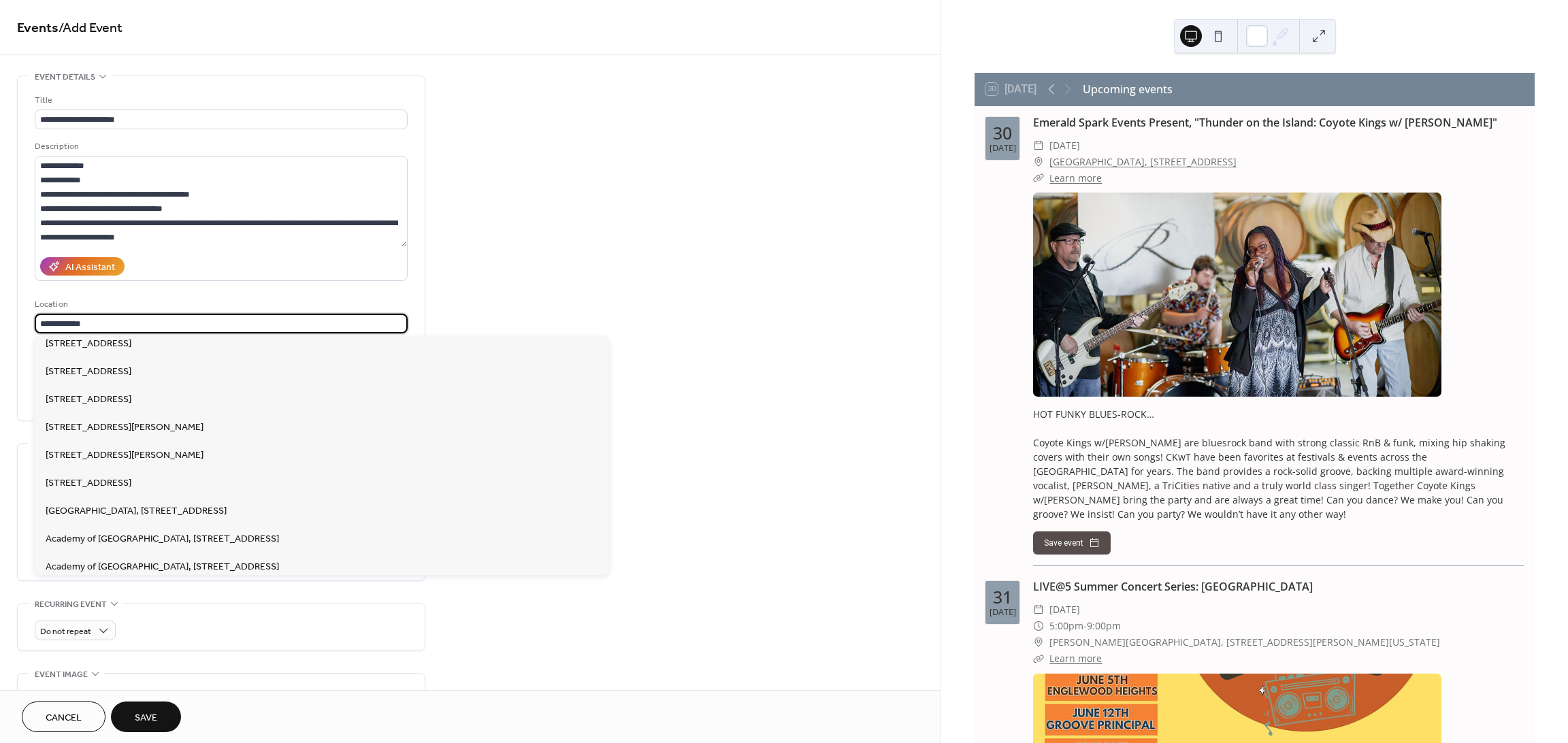 type on "**********" 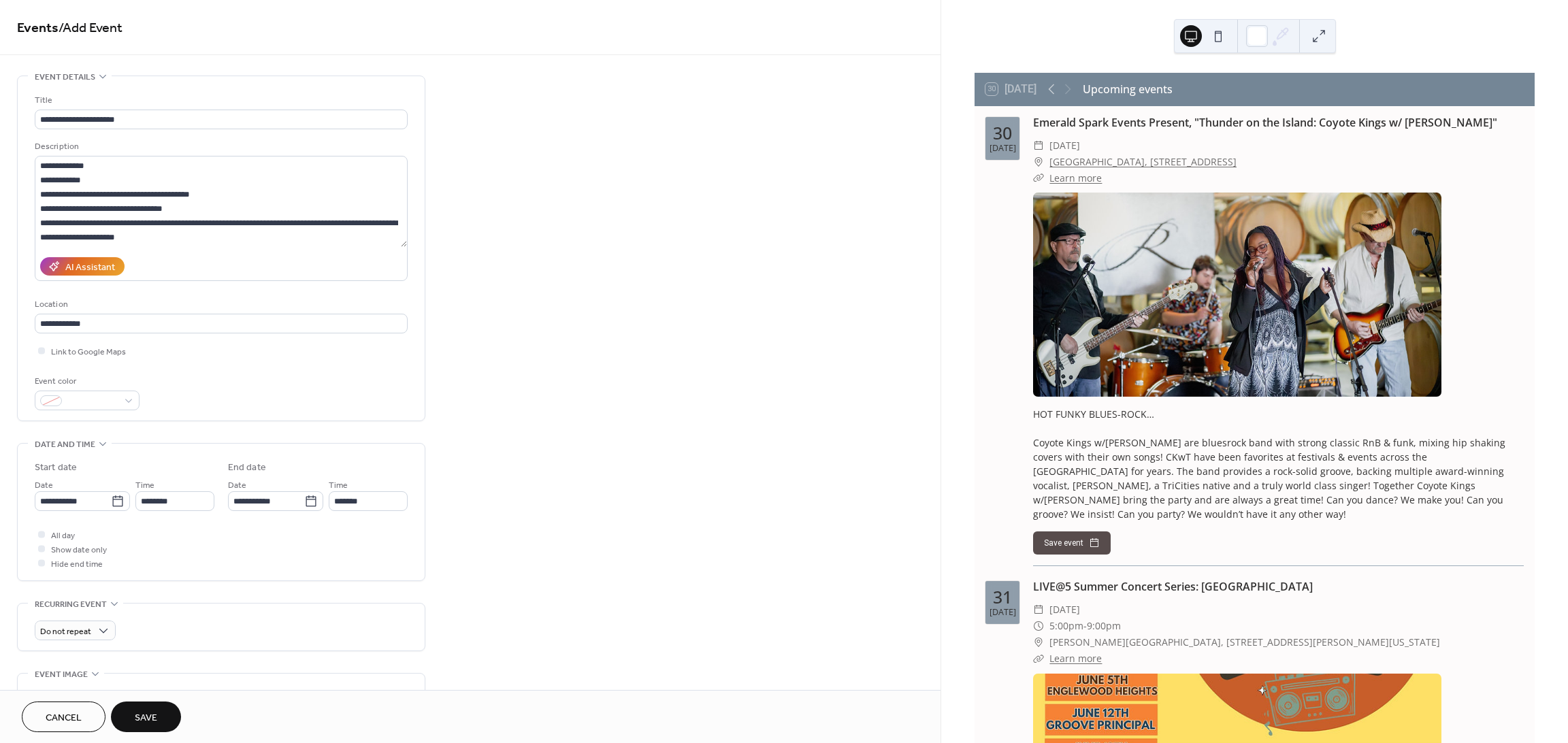 click on "**********" at bounding box center (221, 248) 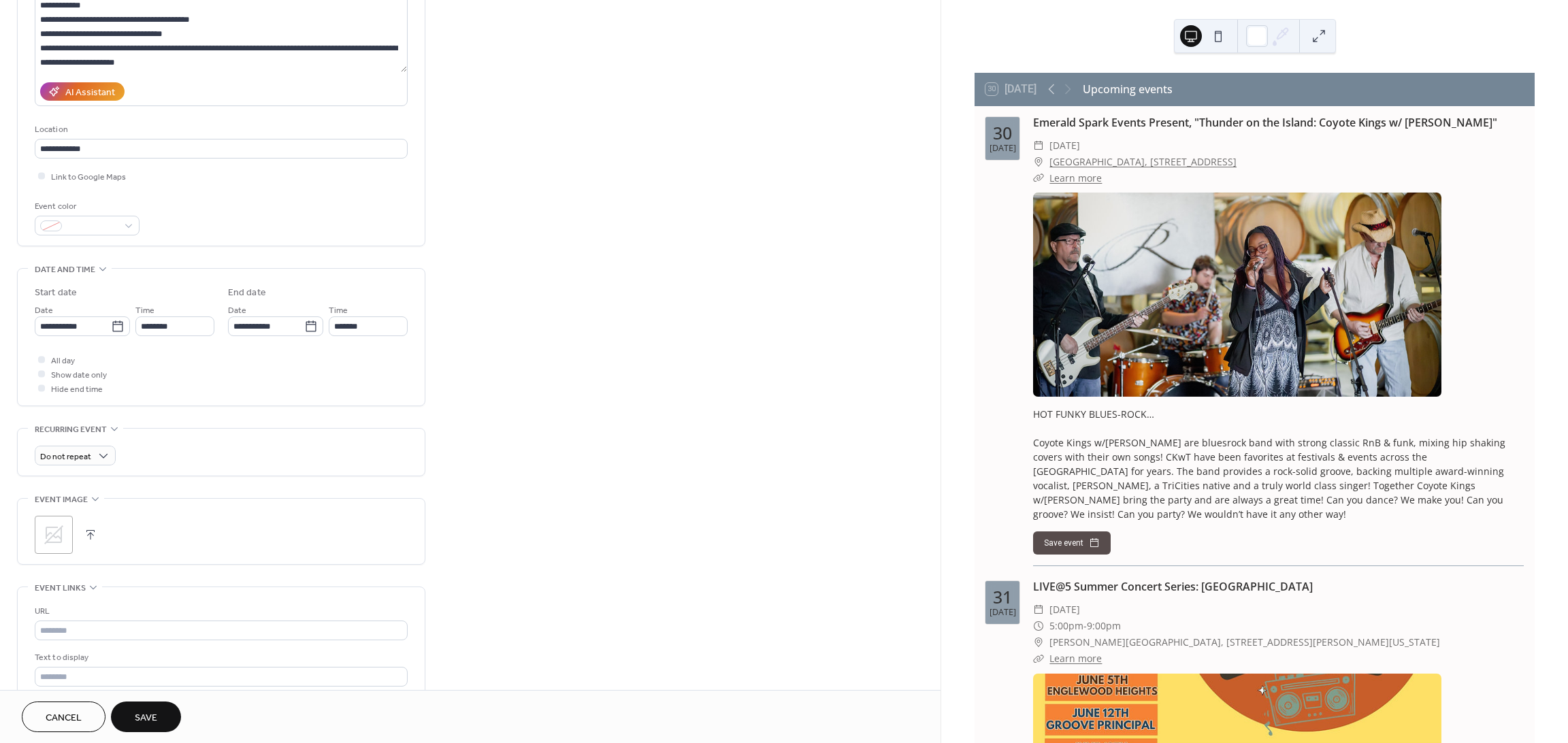 scroll, scrollTop: 272, scrollLeft: 0, axis: vertical 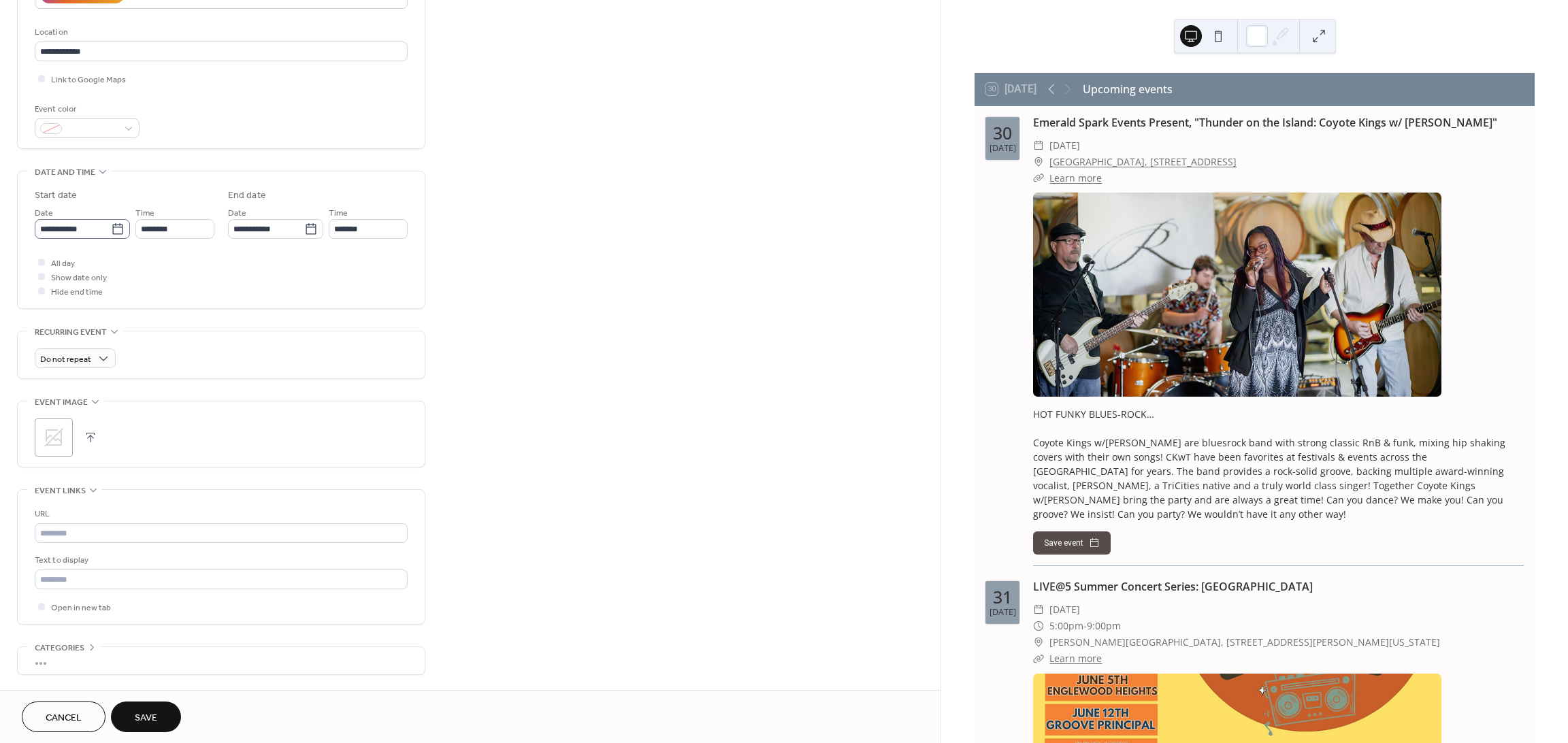 click 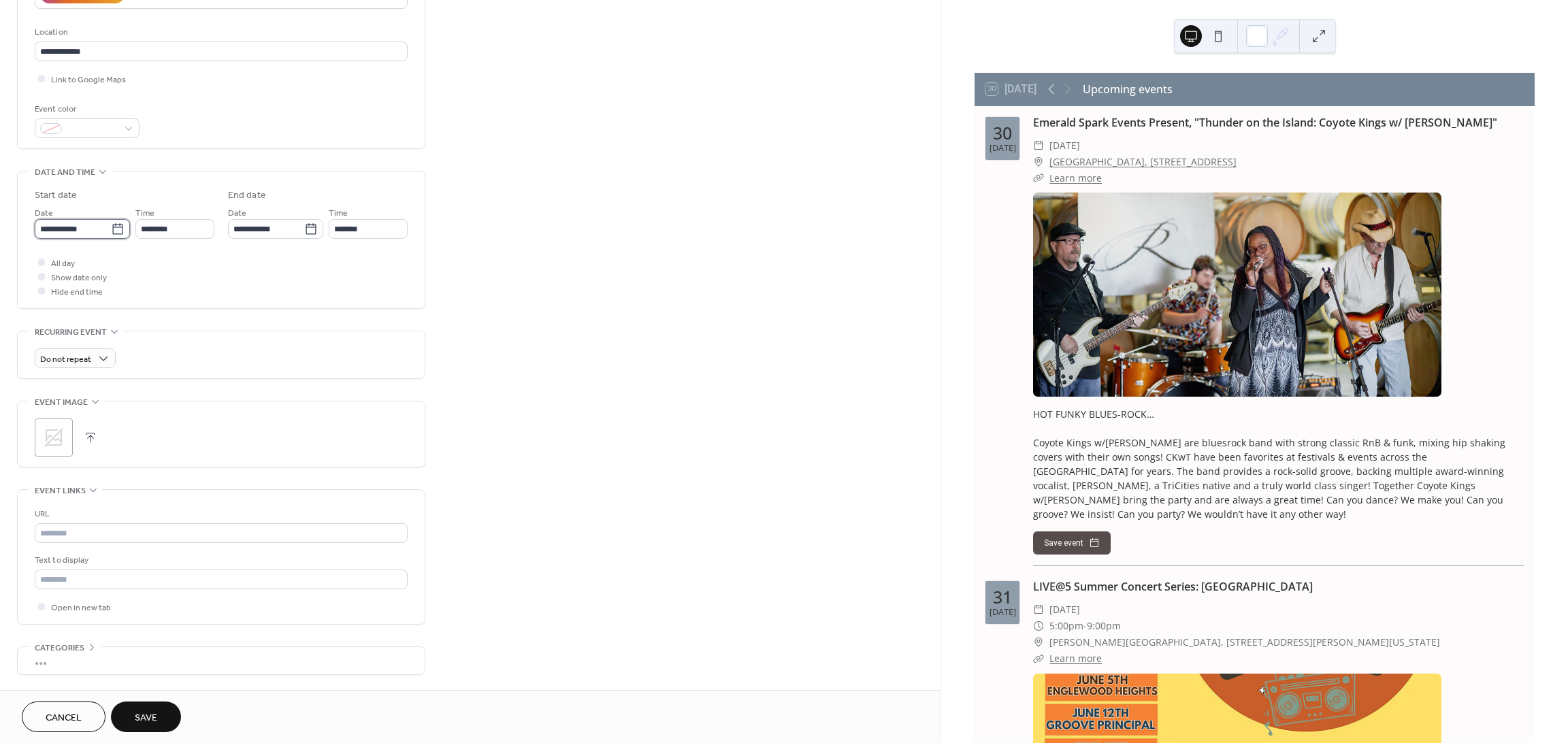 click on "**********" at bounding box center [73, 229] 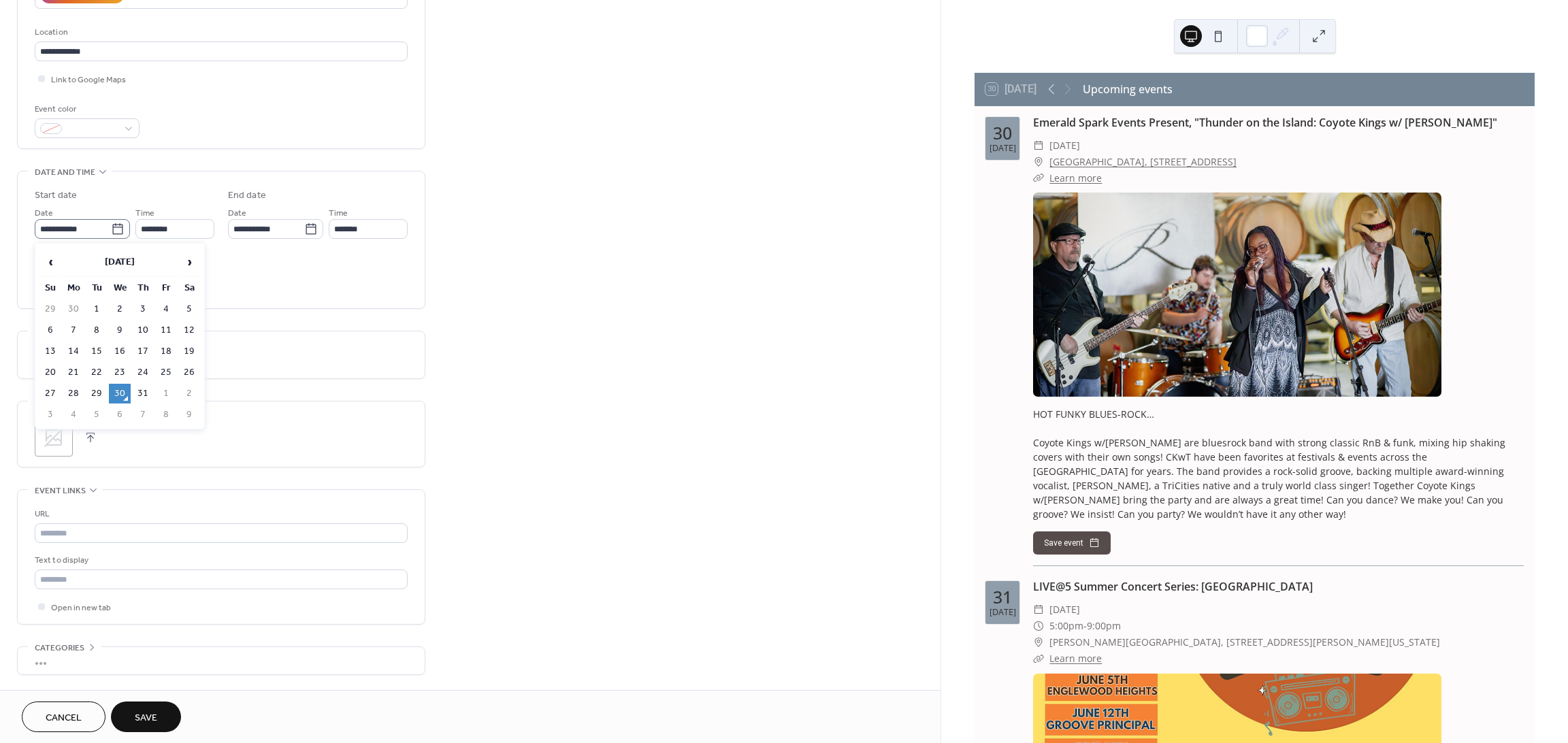 click 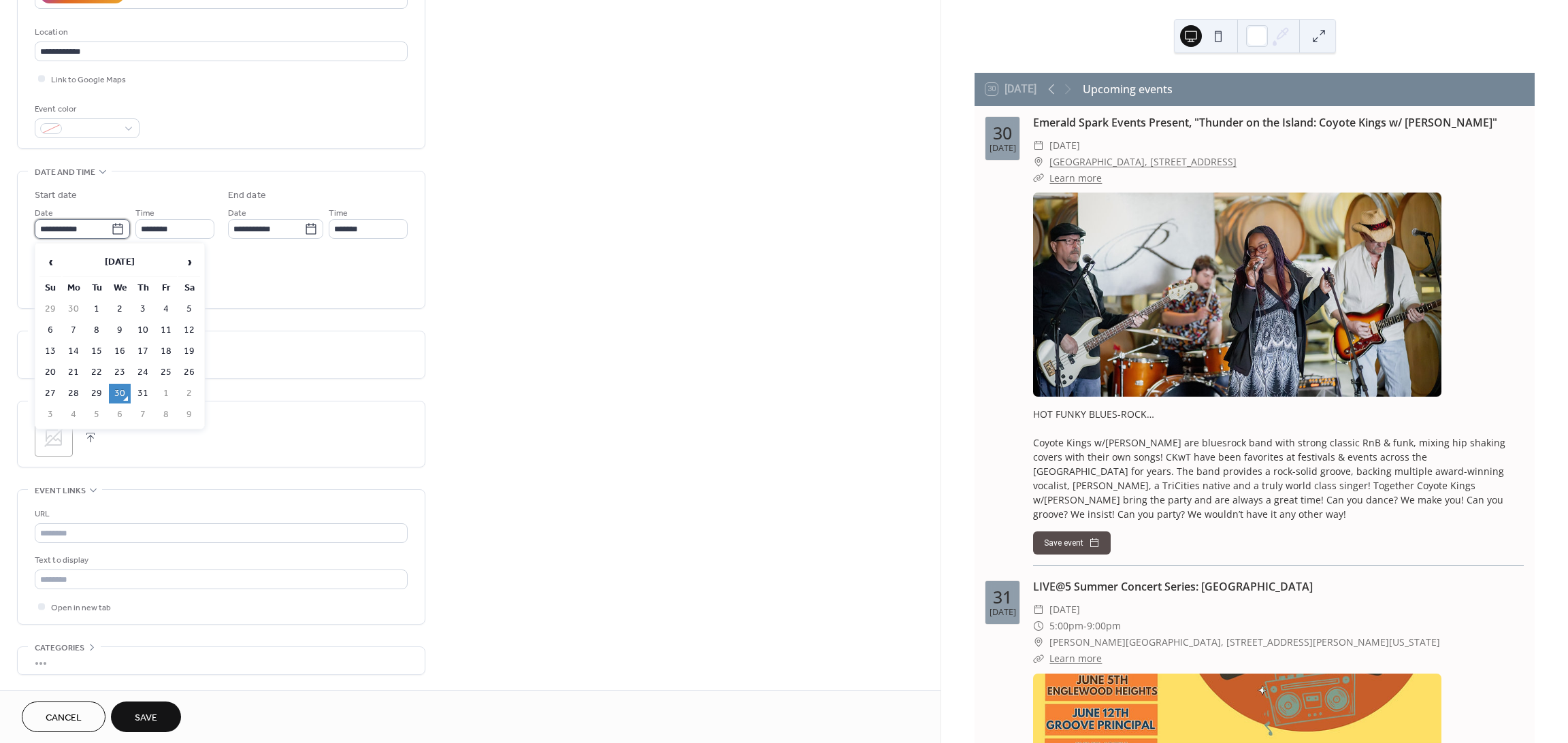 click on "**********" at bounding box center (73, 229) 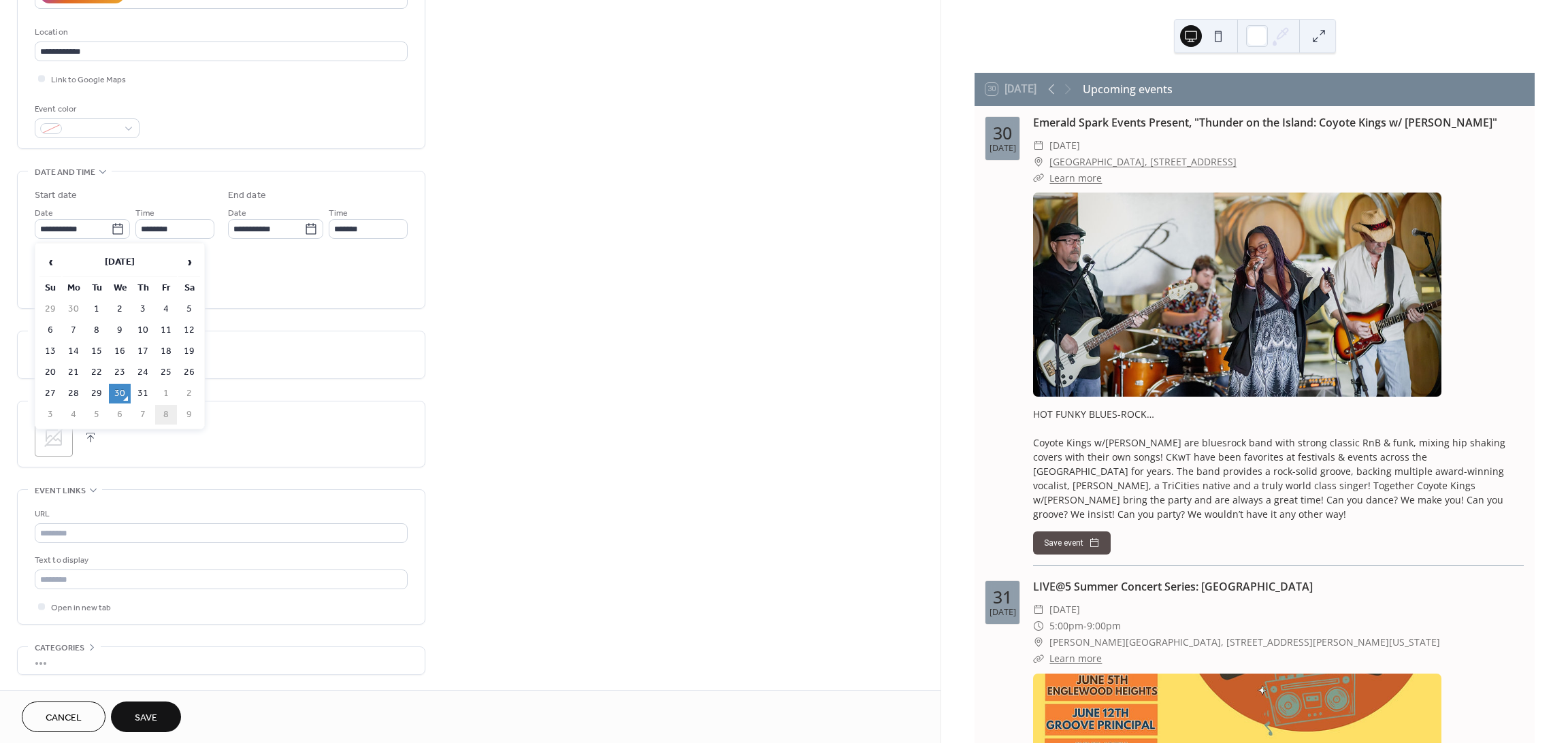 click on "8" at bounding box center (166, 414) 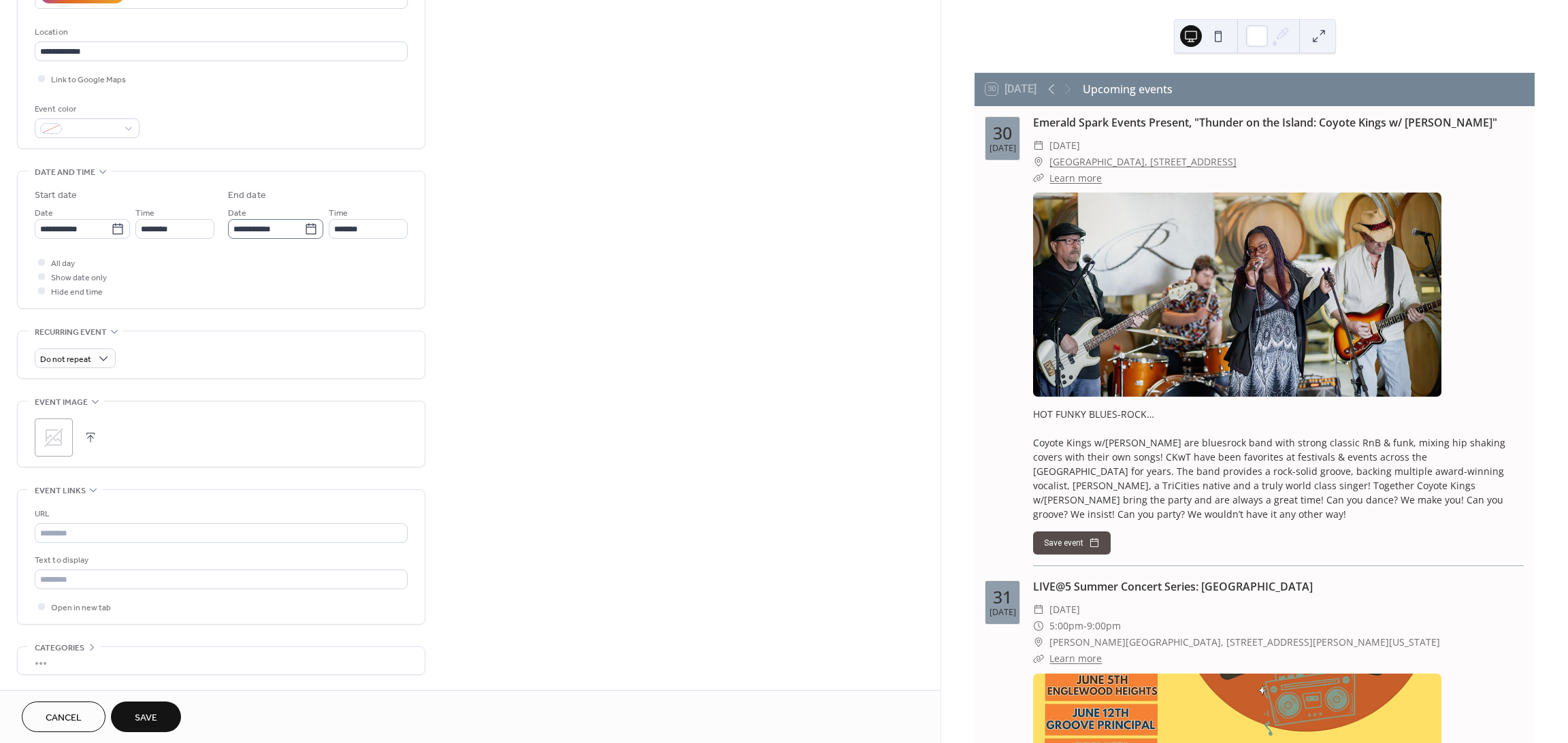 click 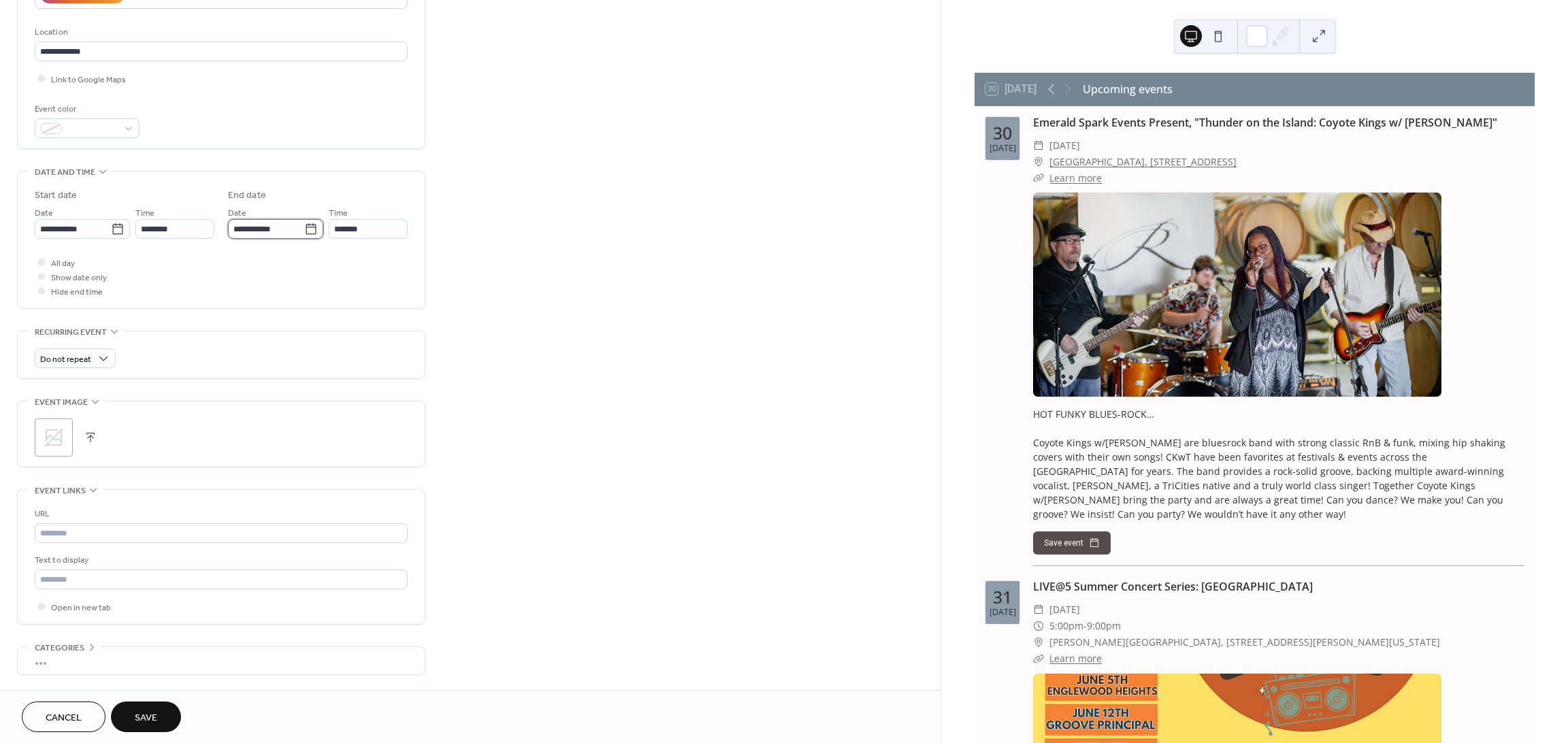 click on "**********" at bounding box center [266, 229] 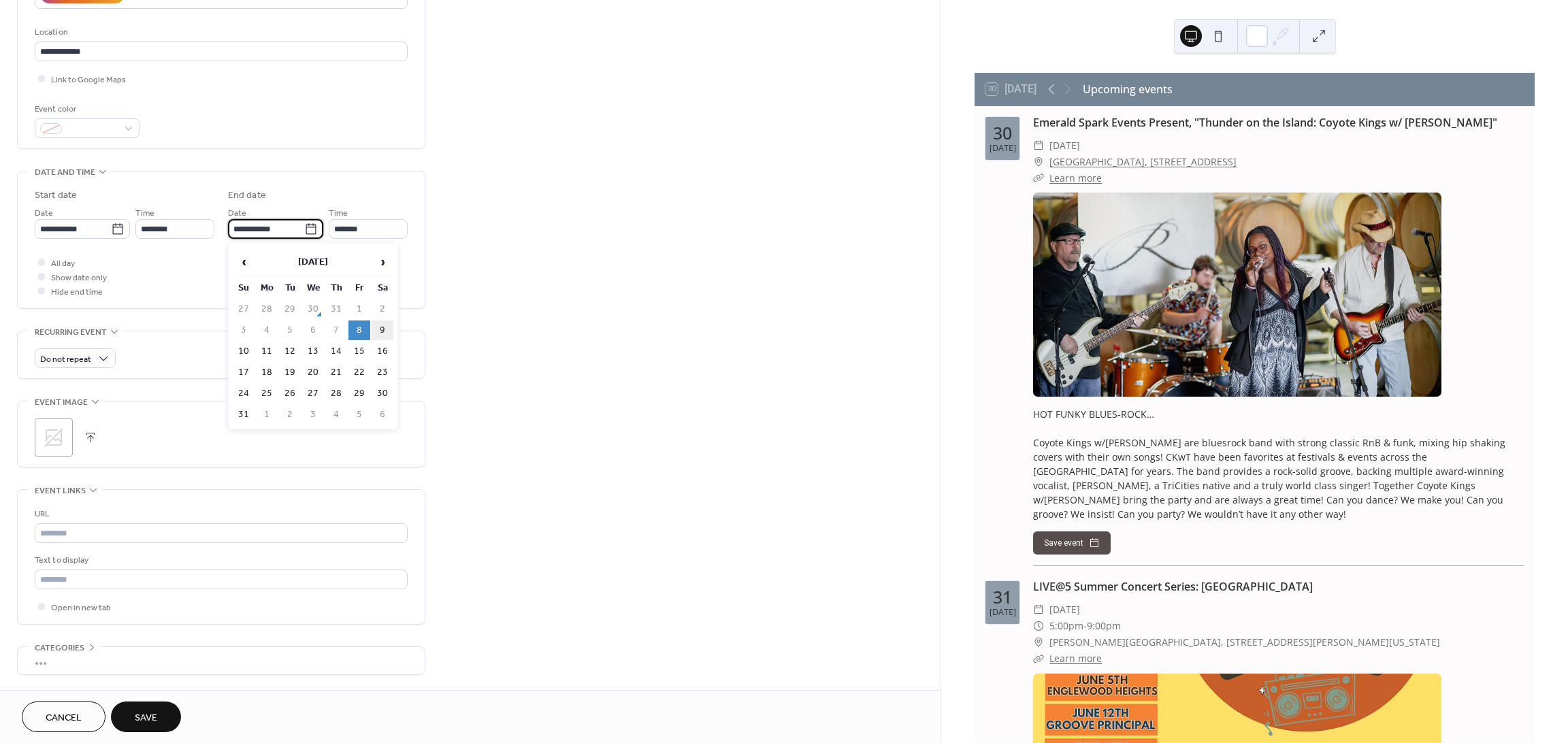 click on "9" at bounding box center [382, 330] 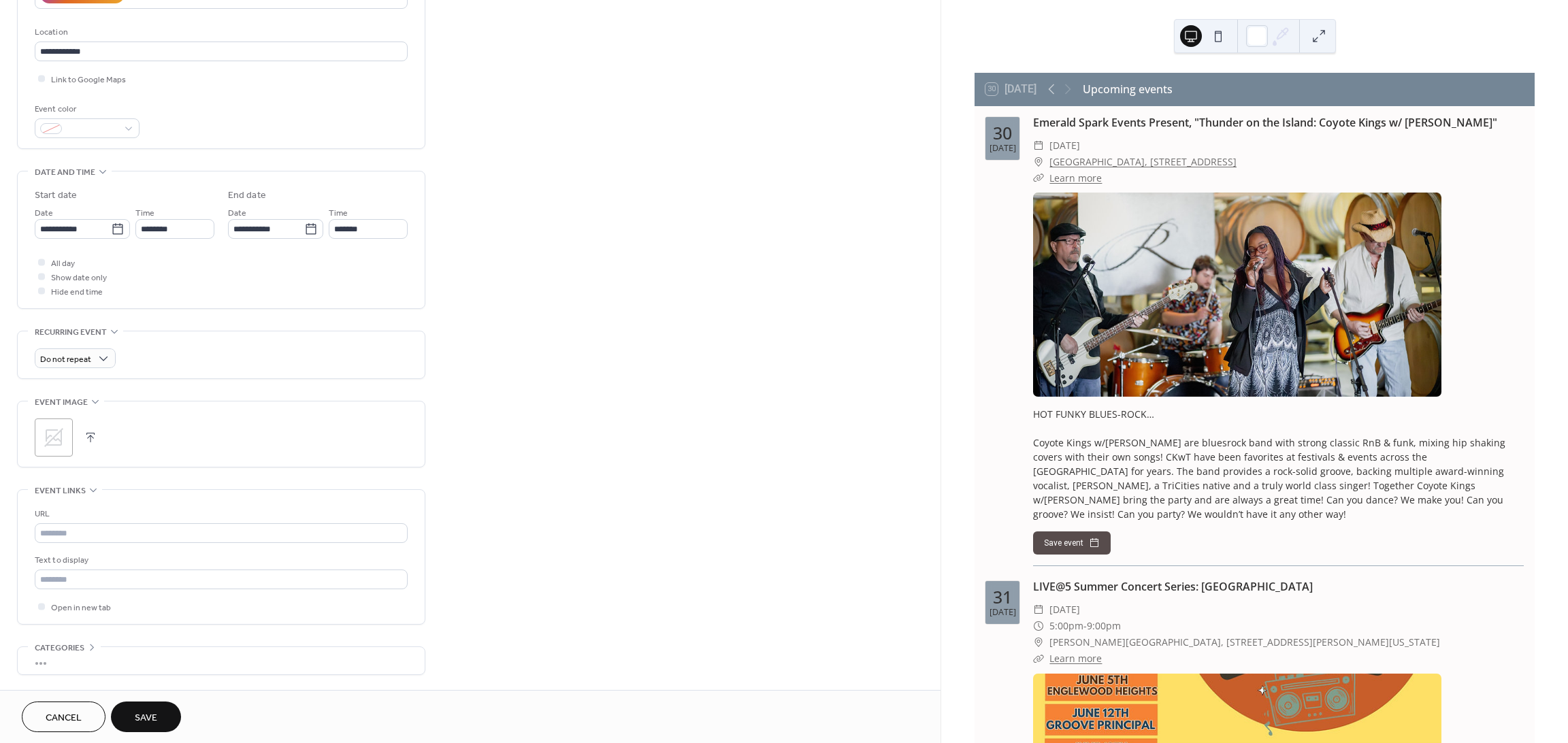 click on "All day Show date only Hide end time" at bounding box center [221, 276] 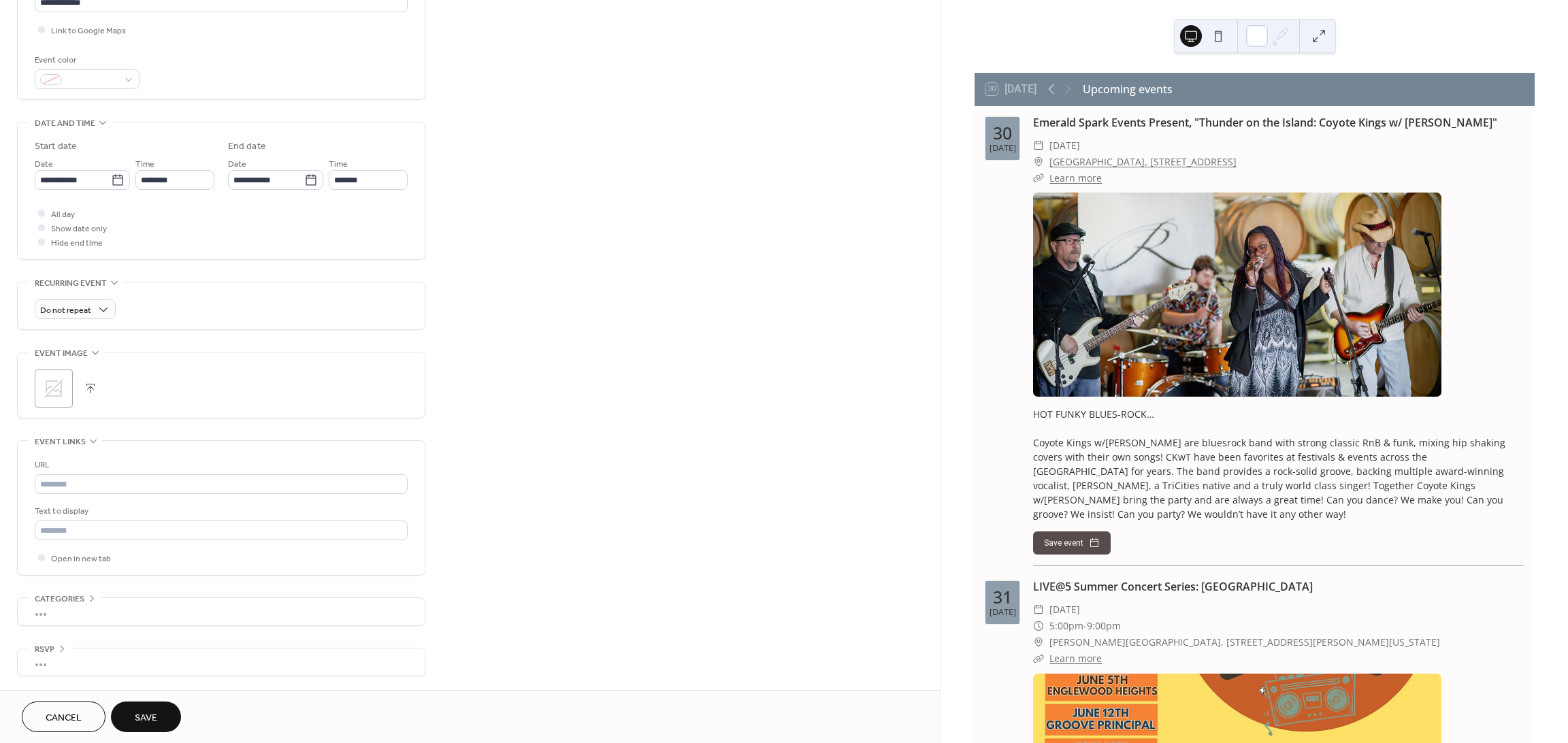 scroll, scrollTop: 325, scrollLeft: 0, axis: vertical 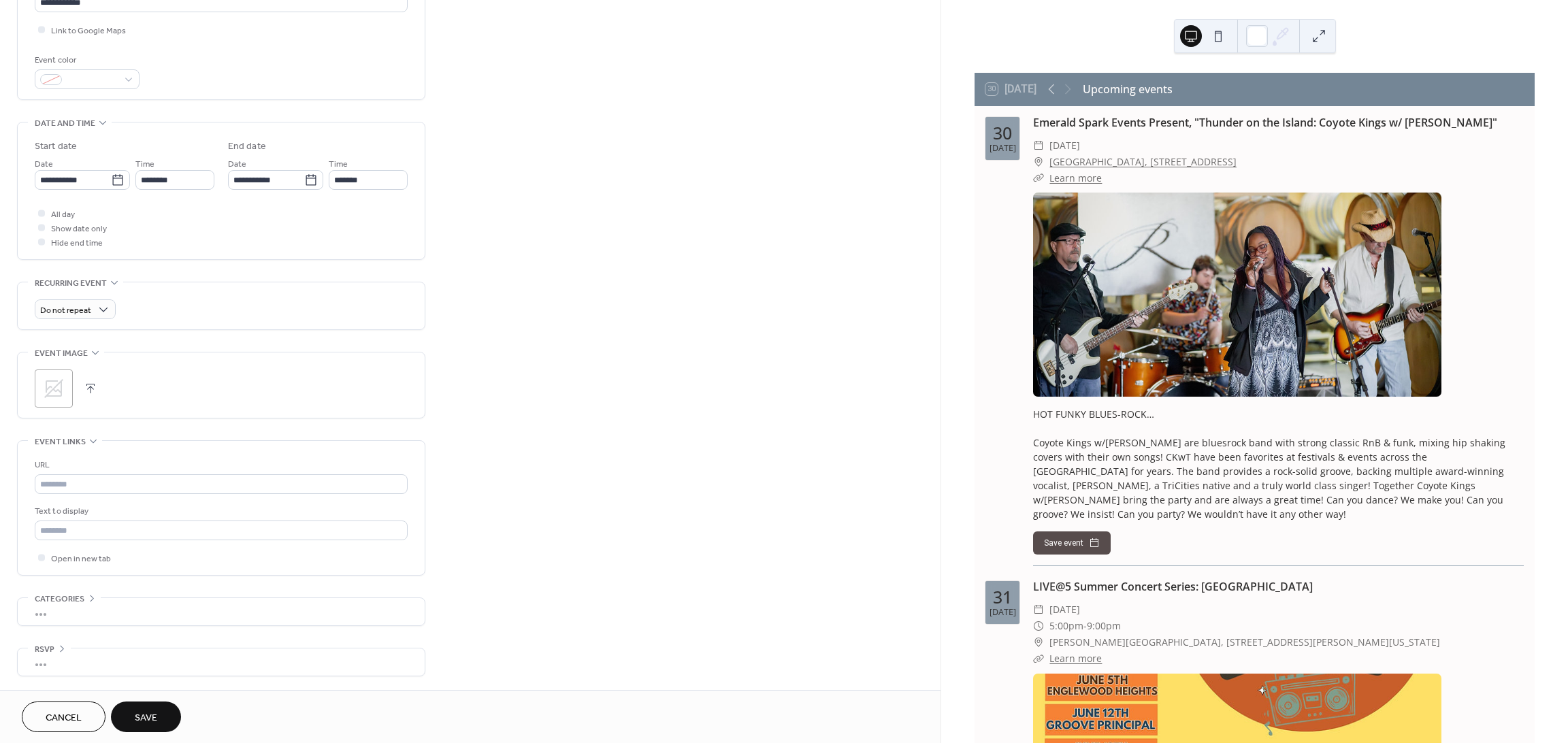 click 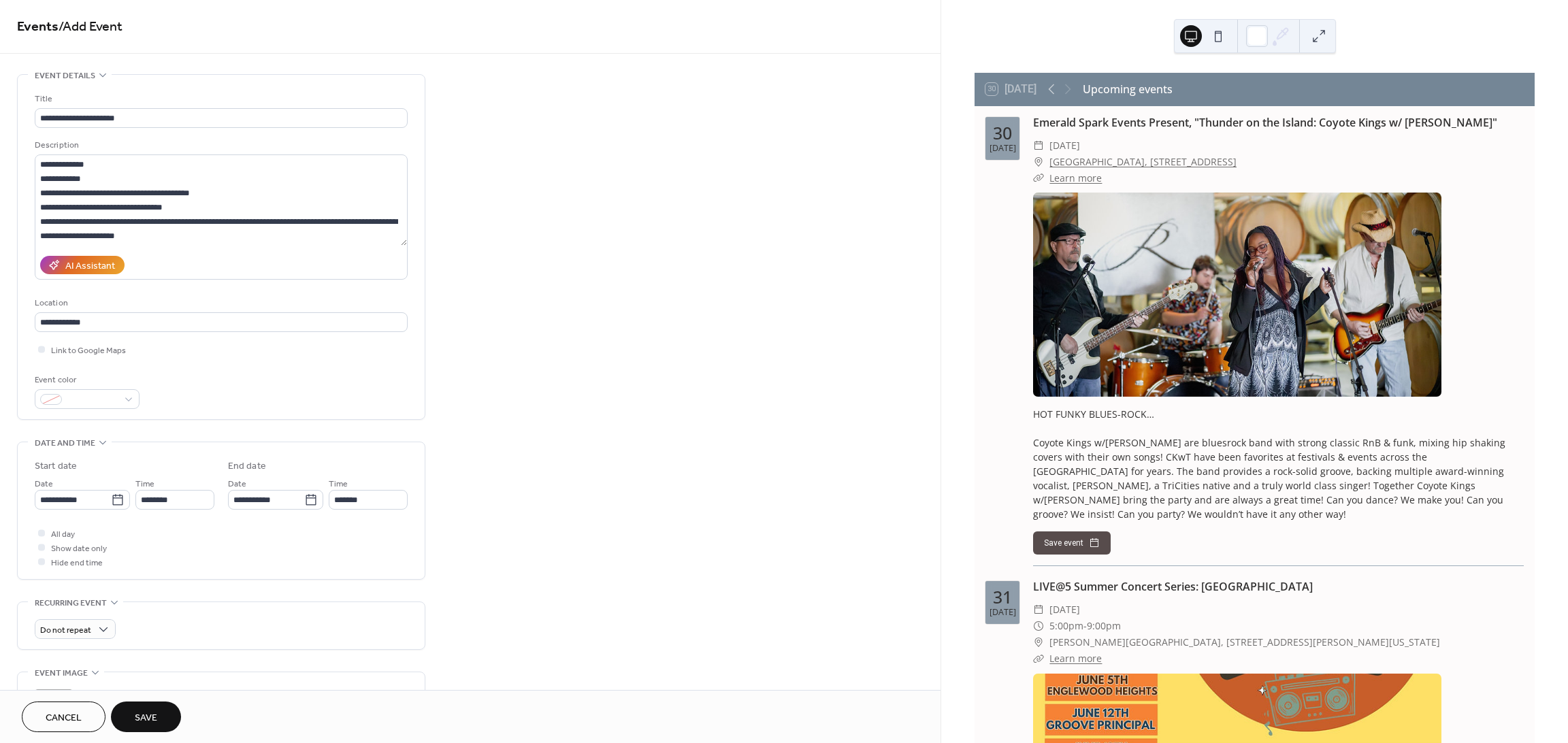 scroll, scrollTop: 0, scrollLeft: 0, axis: both 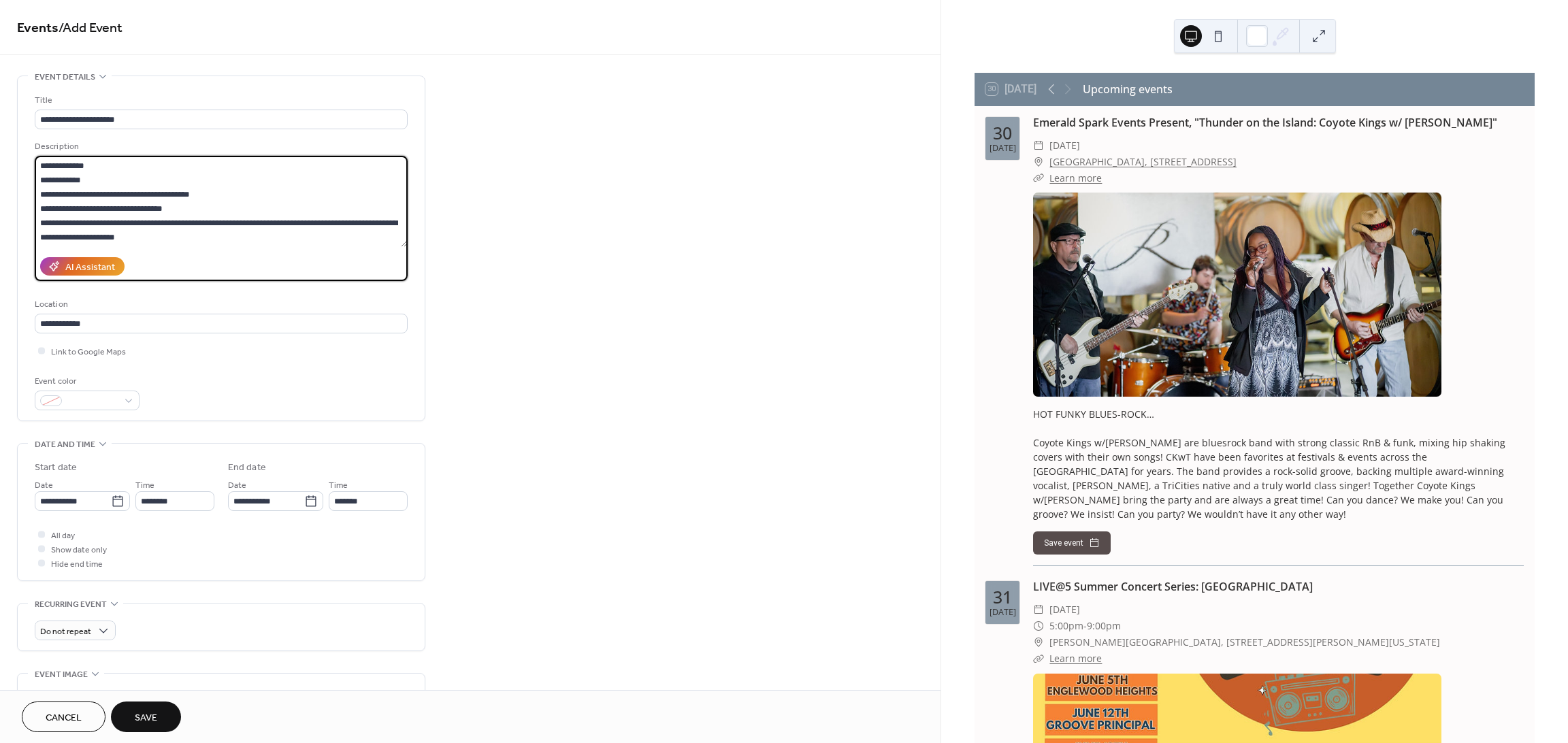 click on "**********" at bounding box center [220, 201] 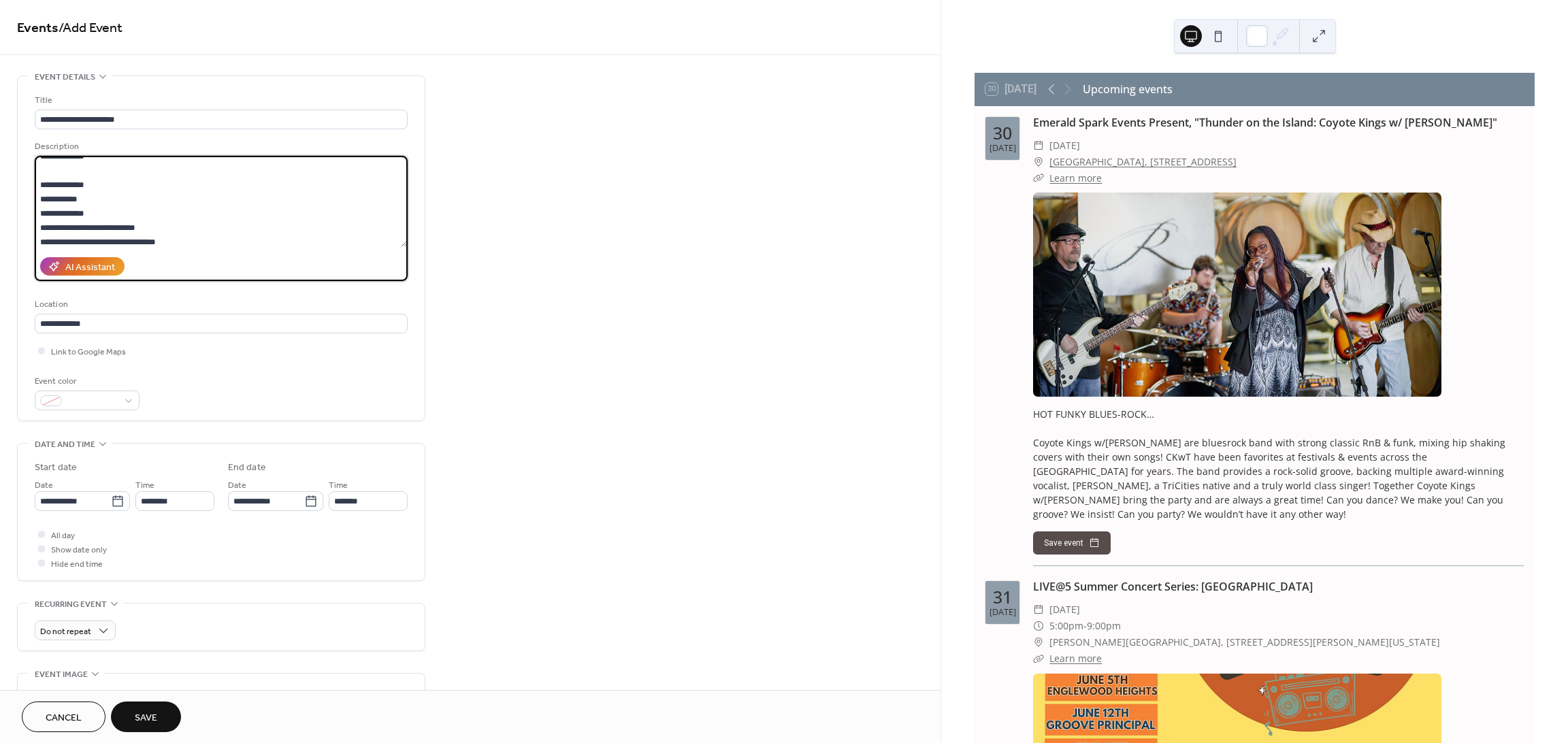 scroll, scrollTop: 229, scrollLeft: 0, axis: vertical 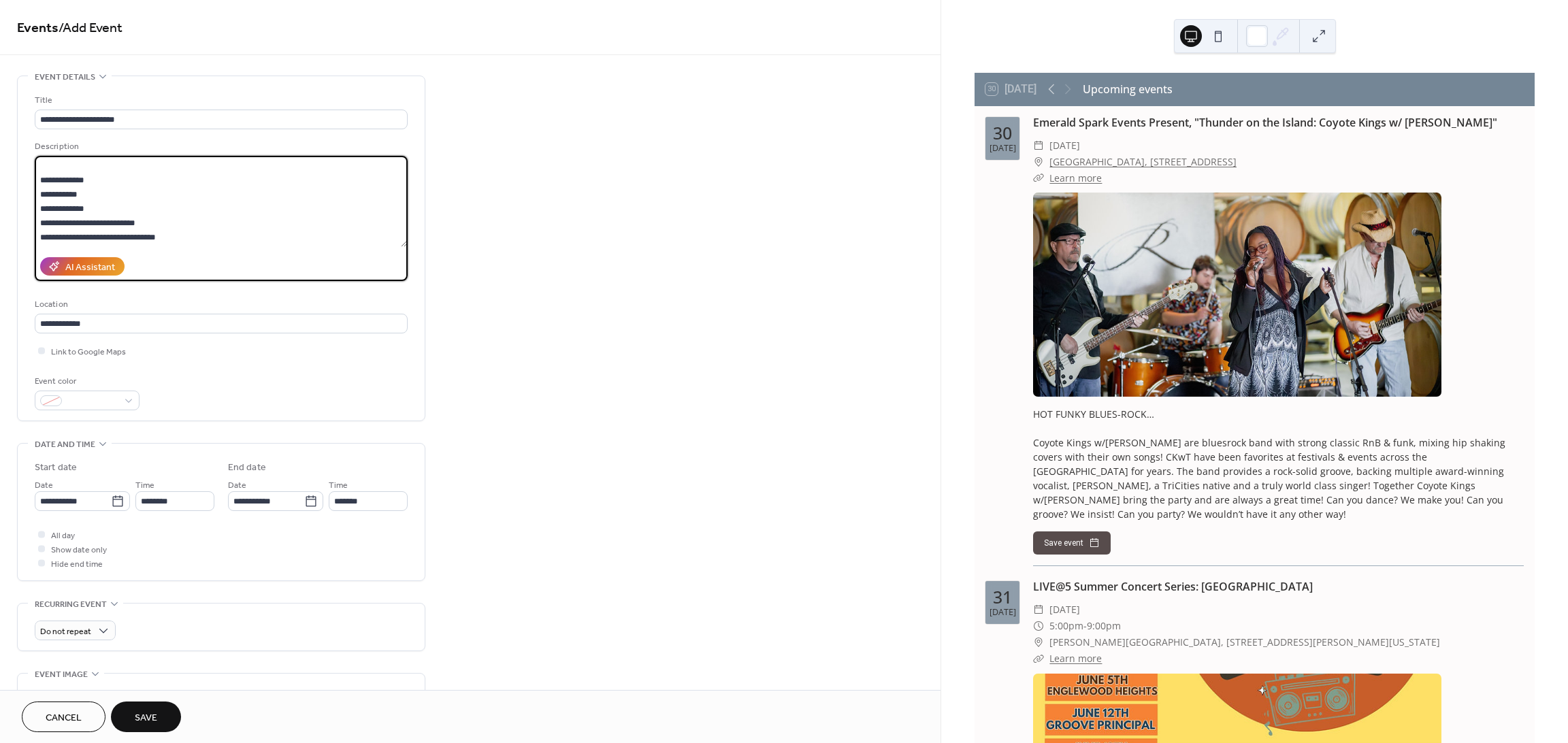 click on "**********" at bounding box center [220, 201] 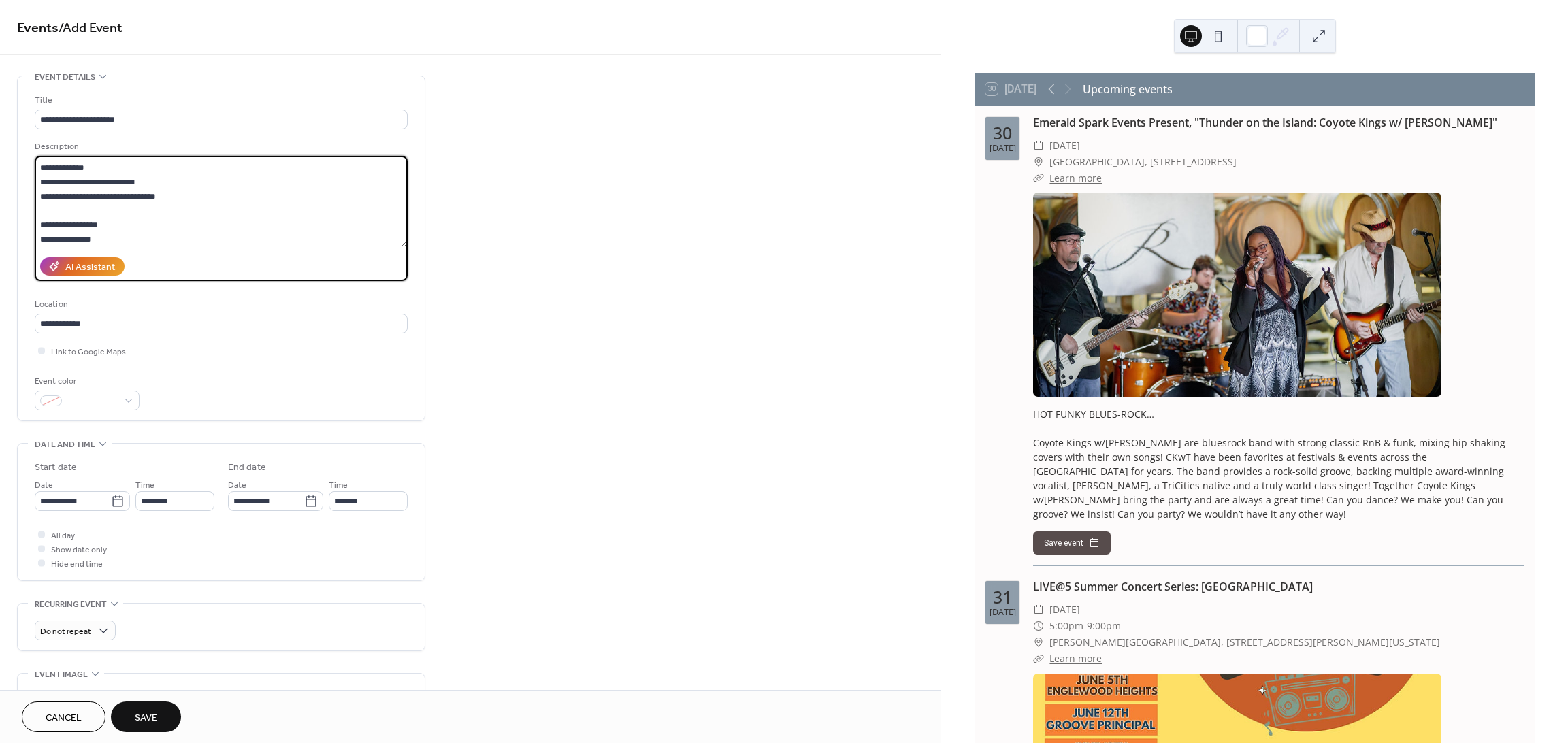 scroll, scrollTop: 283, scrollLeft: 0, axis: vertical 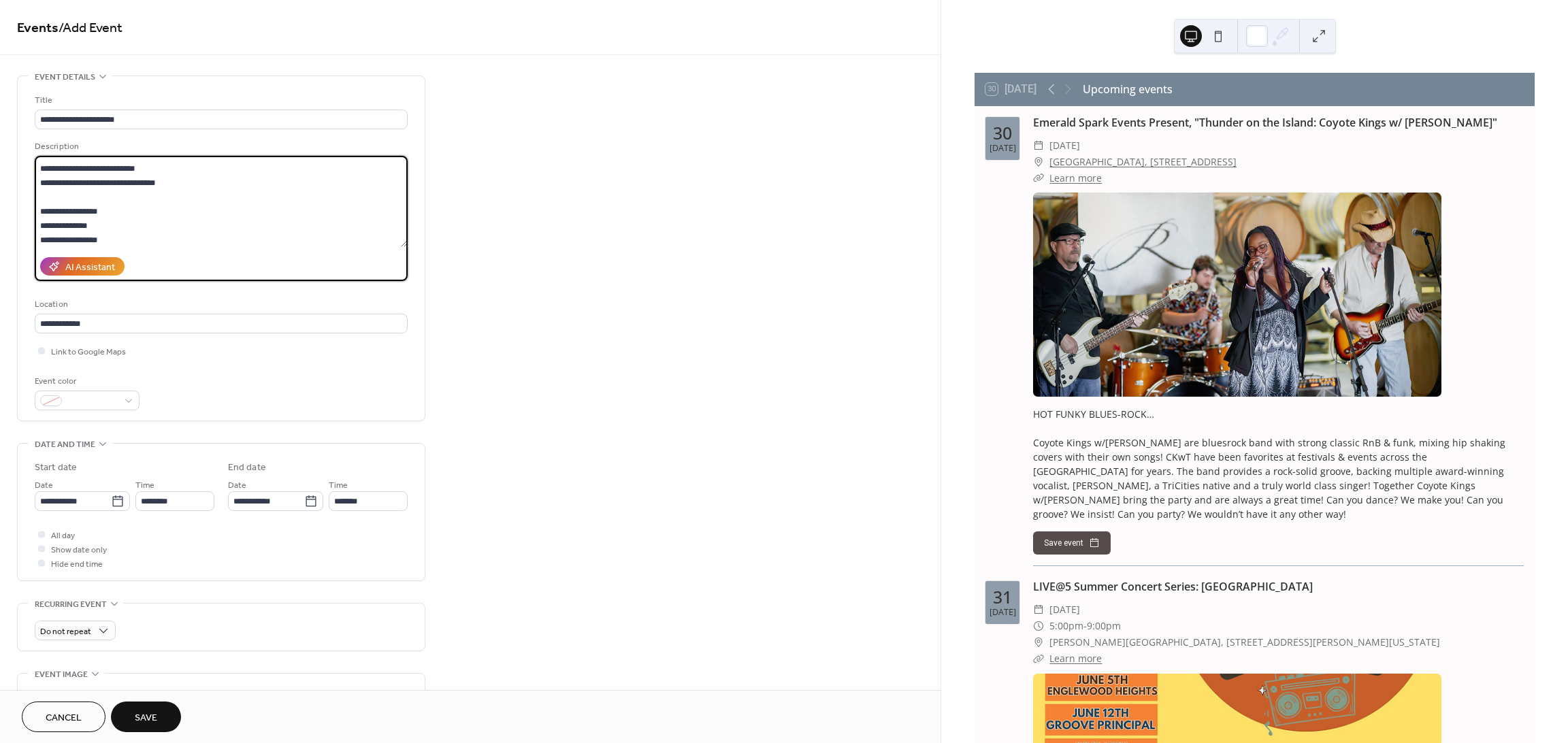 click on "**********" at bounding box center [220, 201] 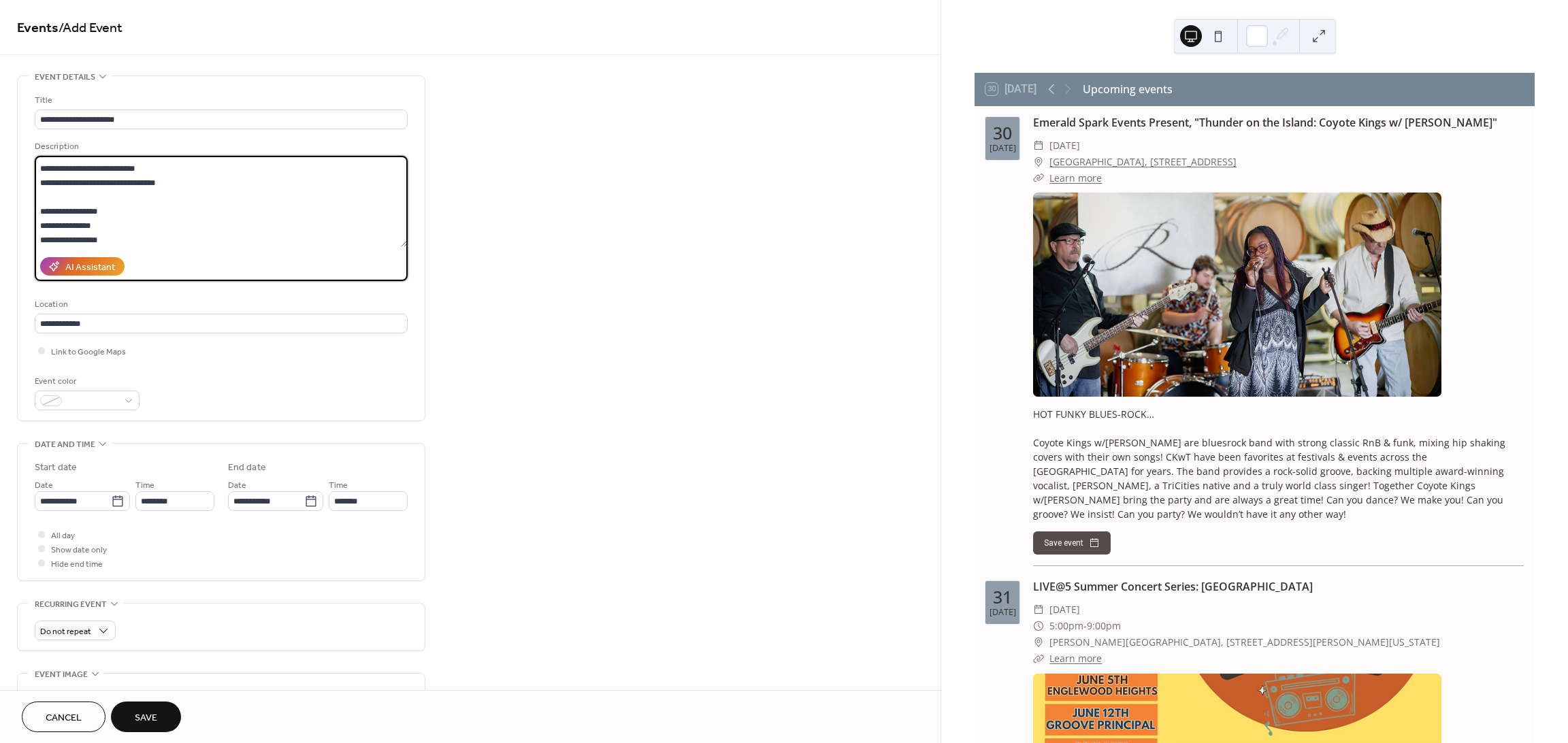 click on "**********" at bounding box center (220, 201) 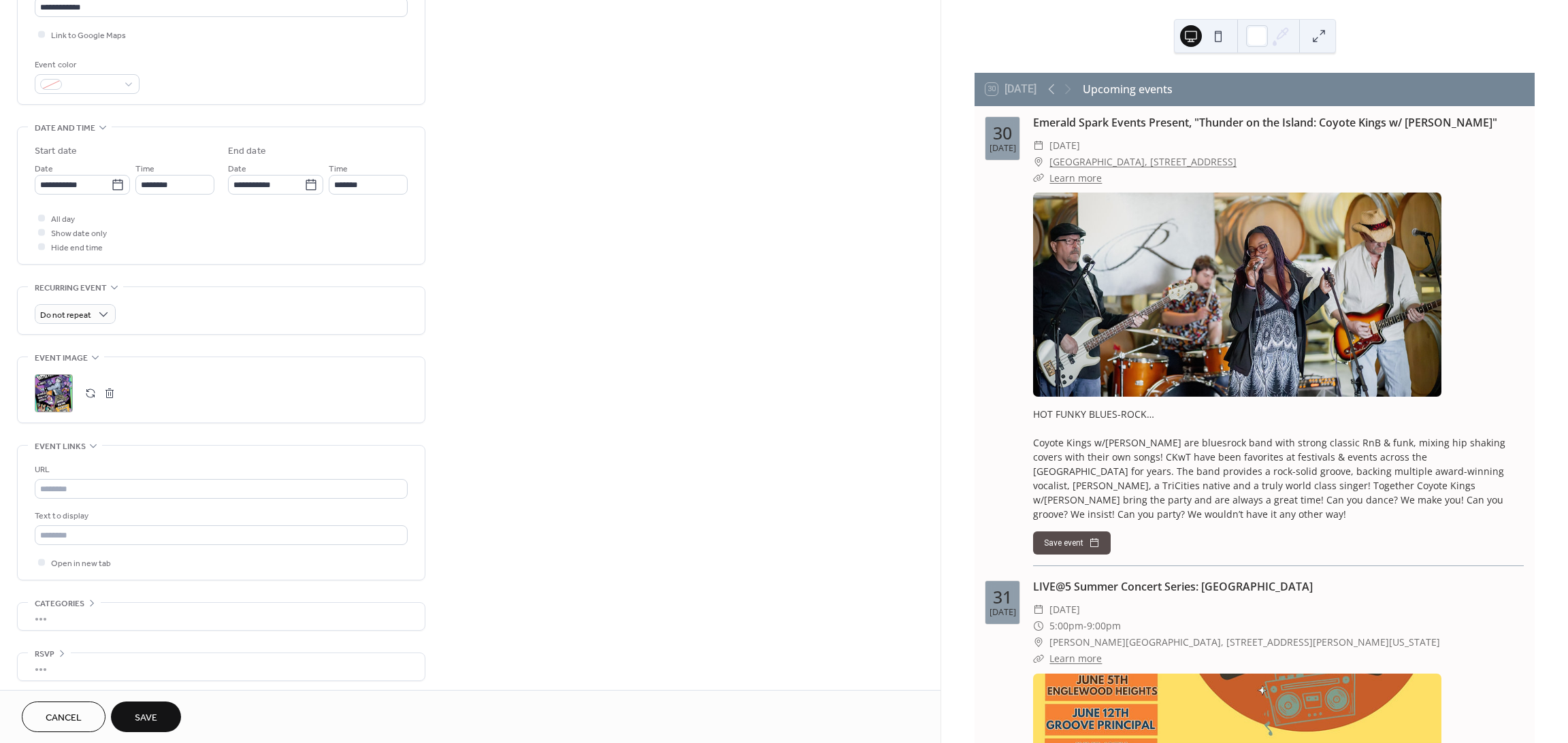 scroll, scrollTop: 325, scrollLeft: 0, axis: vertical 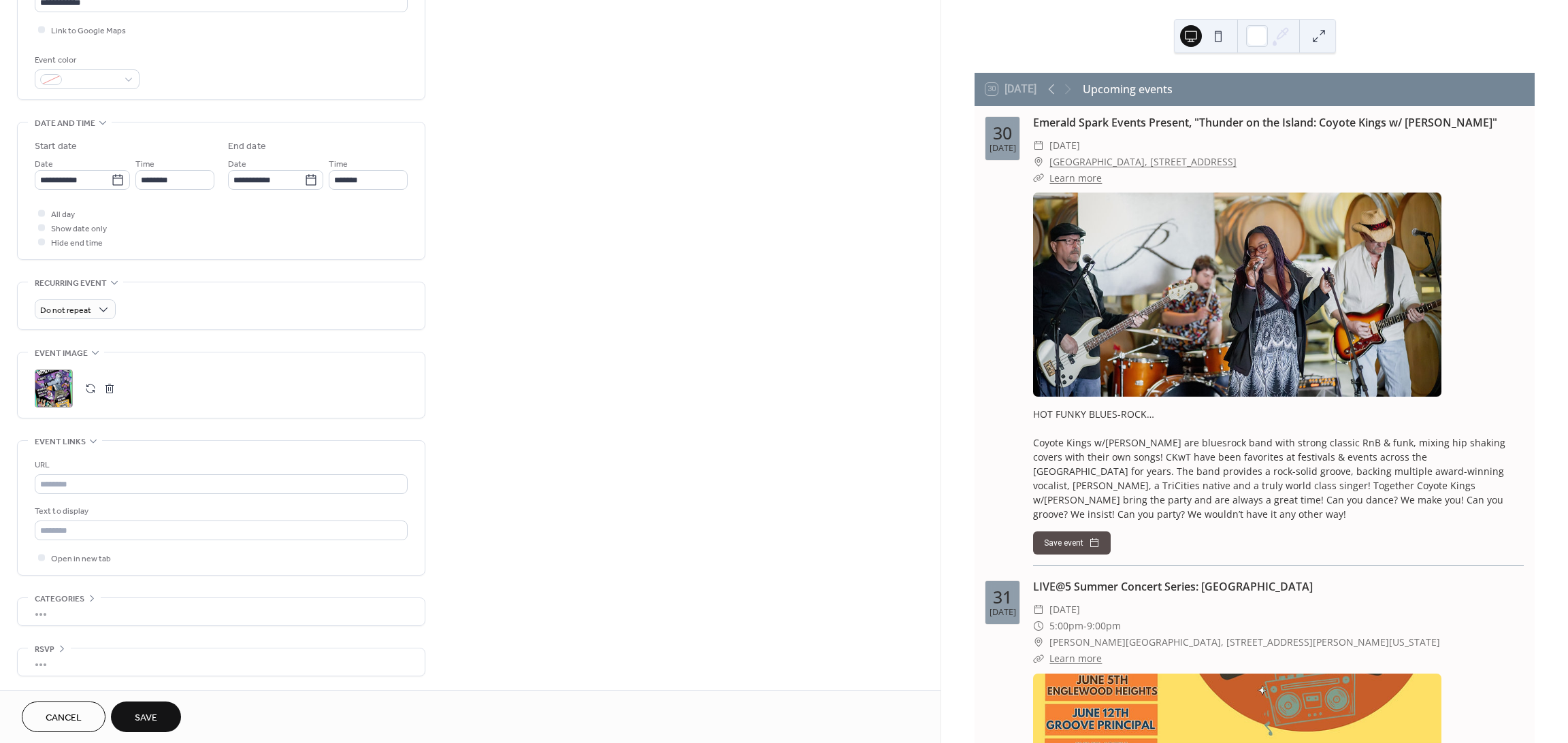 type on "**********" 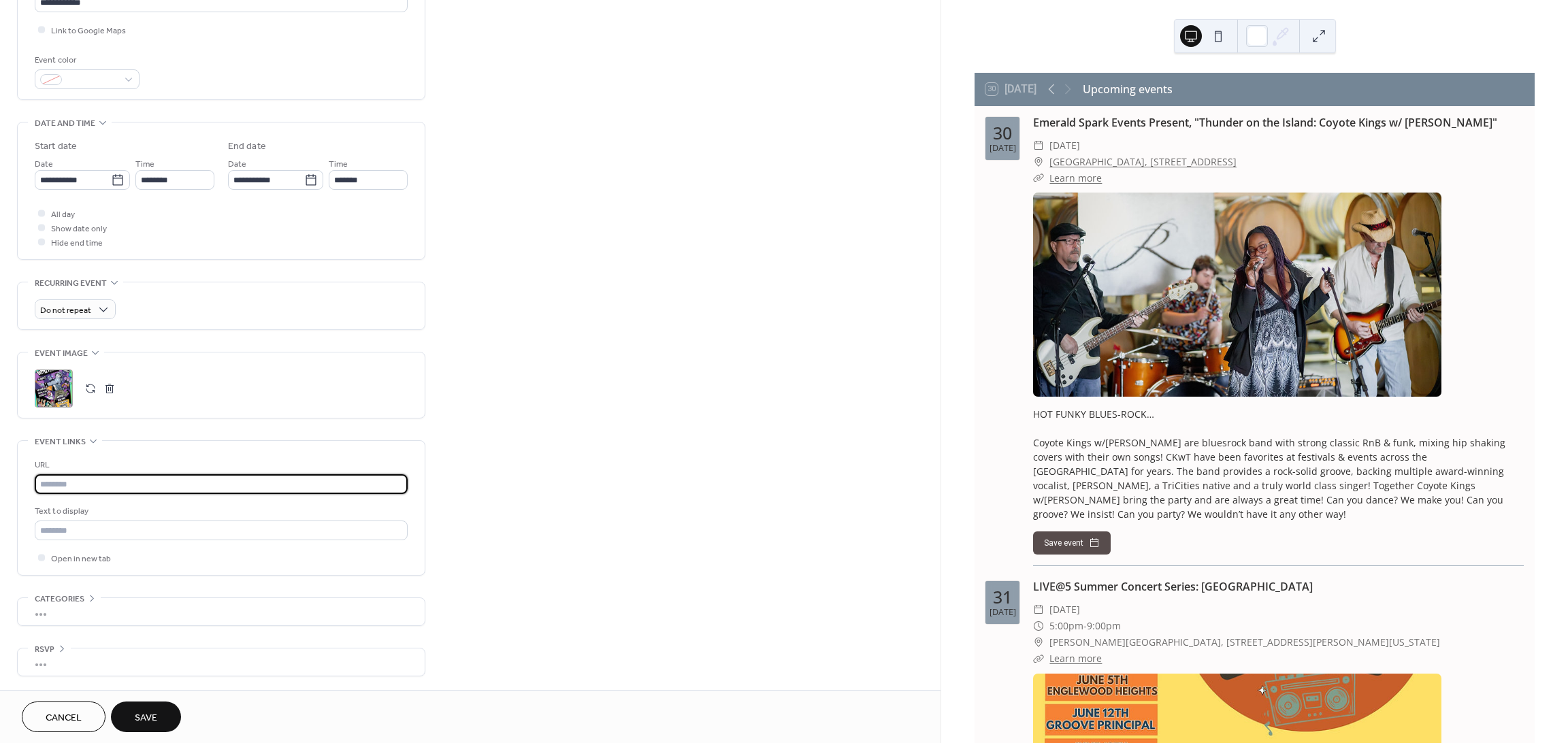 click at bounding box center (221, 484) 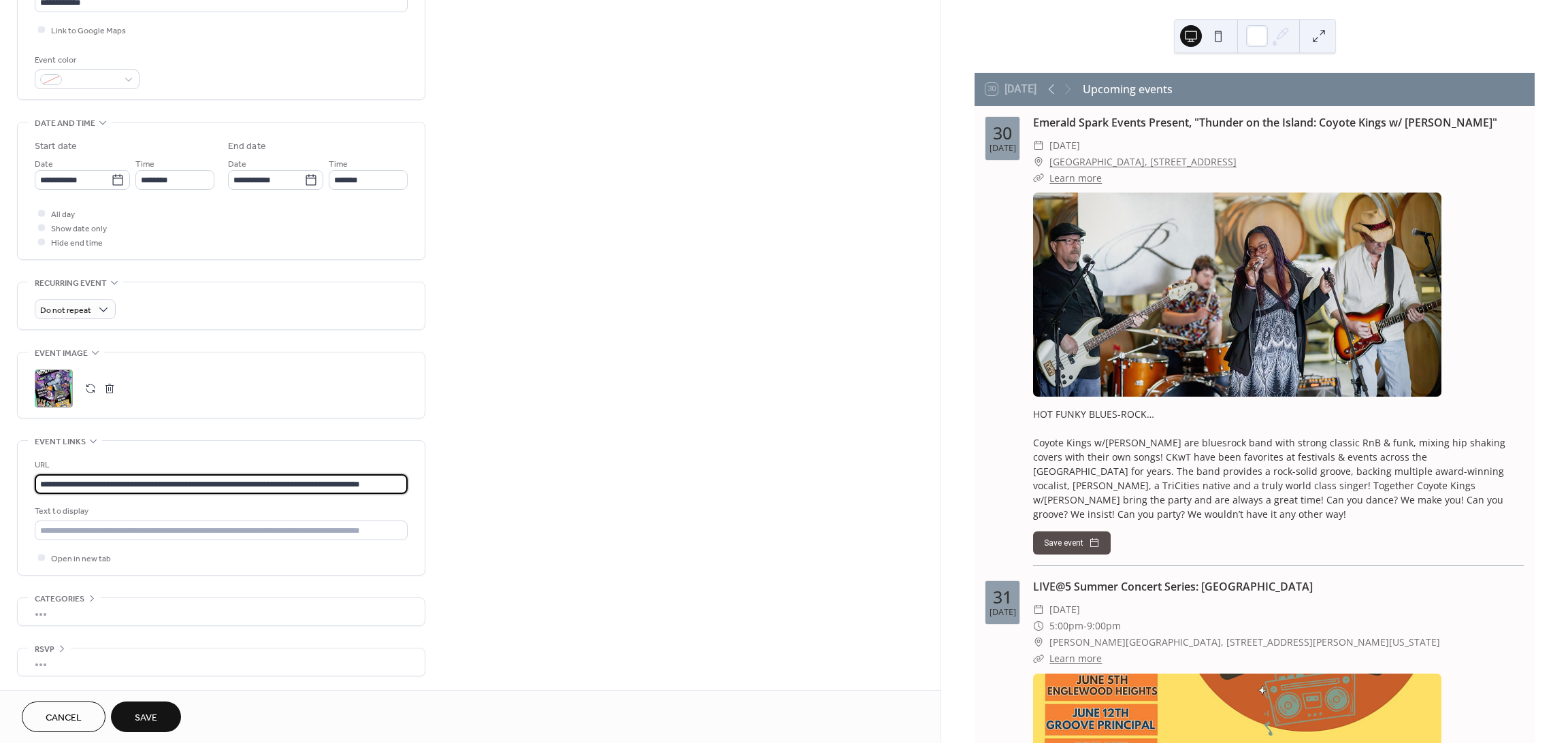scroll, scrollTop: 0, scrollLeft: 18, axis: horizontal 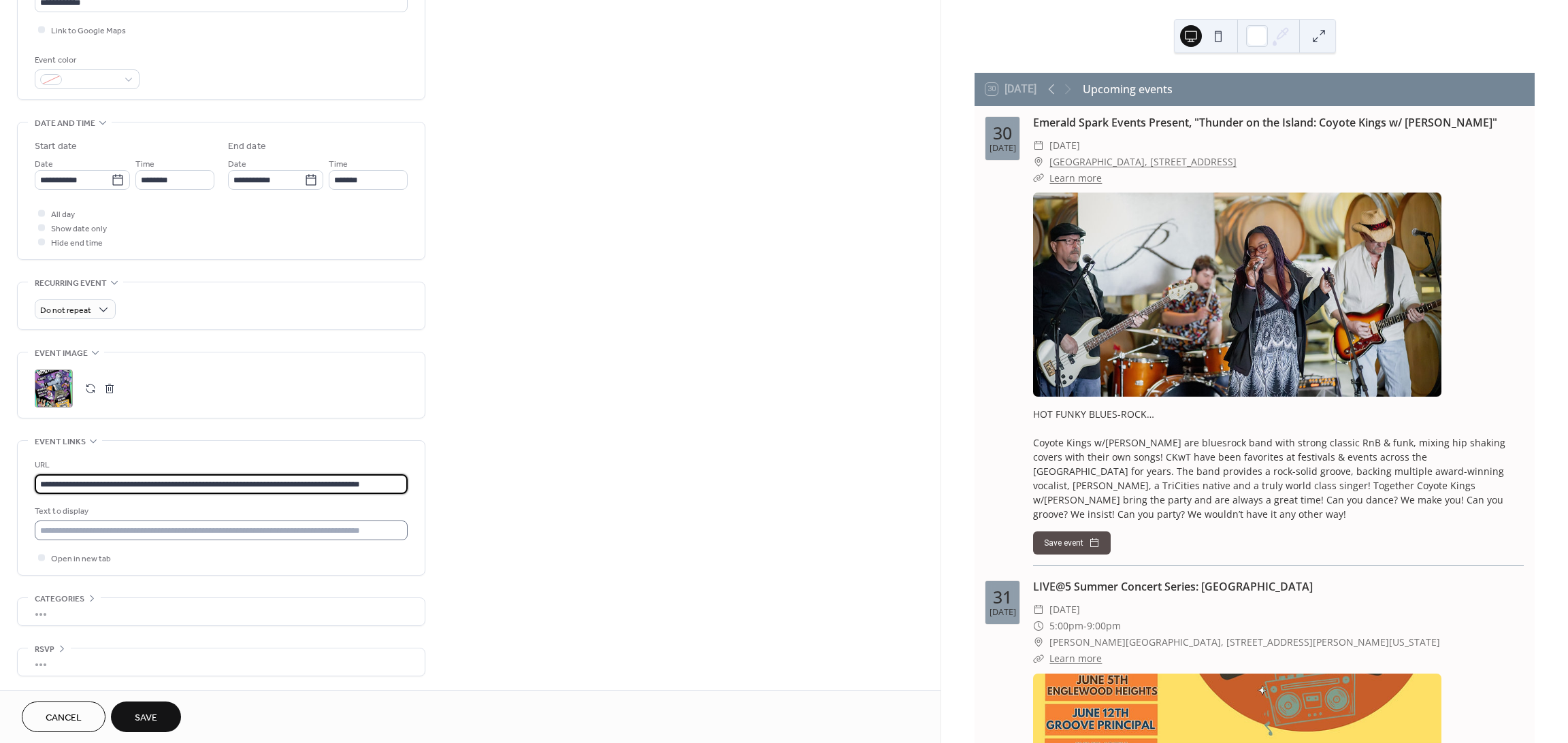 type on "**********" 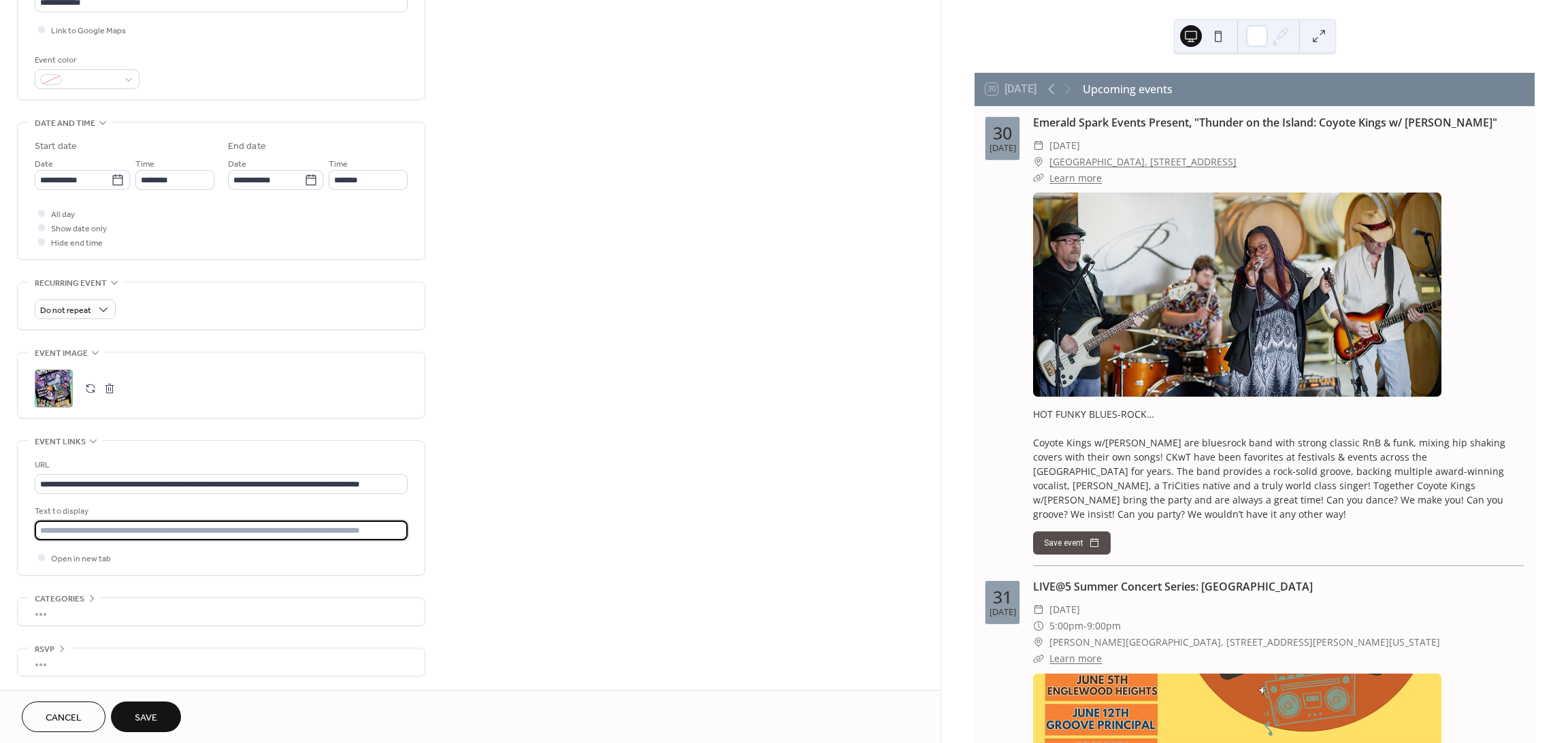 scroll, scrollTop: 0, scrollLeft: 0, axis: both 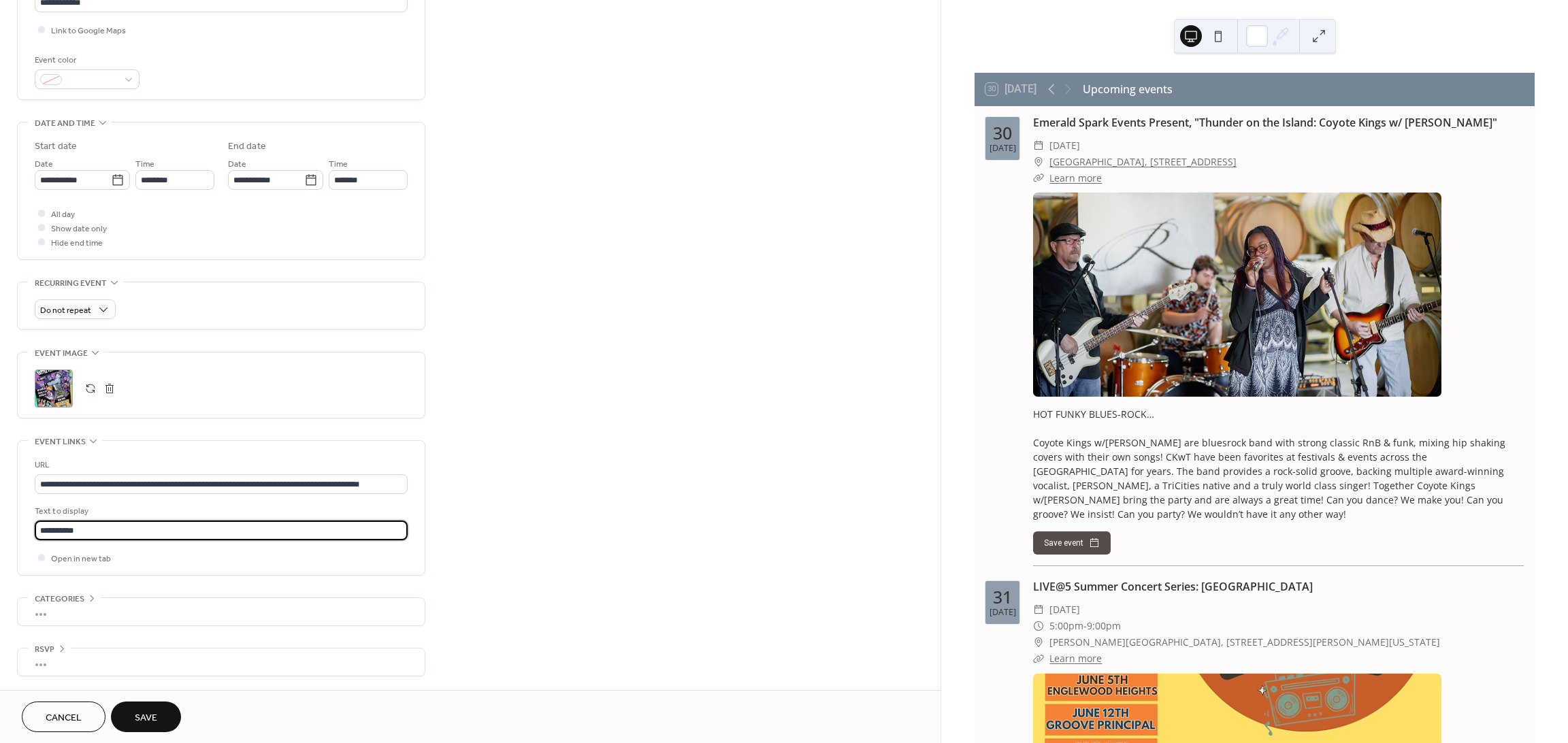 click on "Open in new tab" at bounding box center [221, 557] 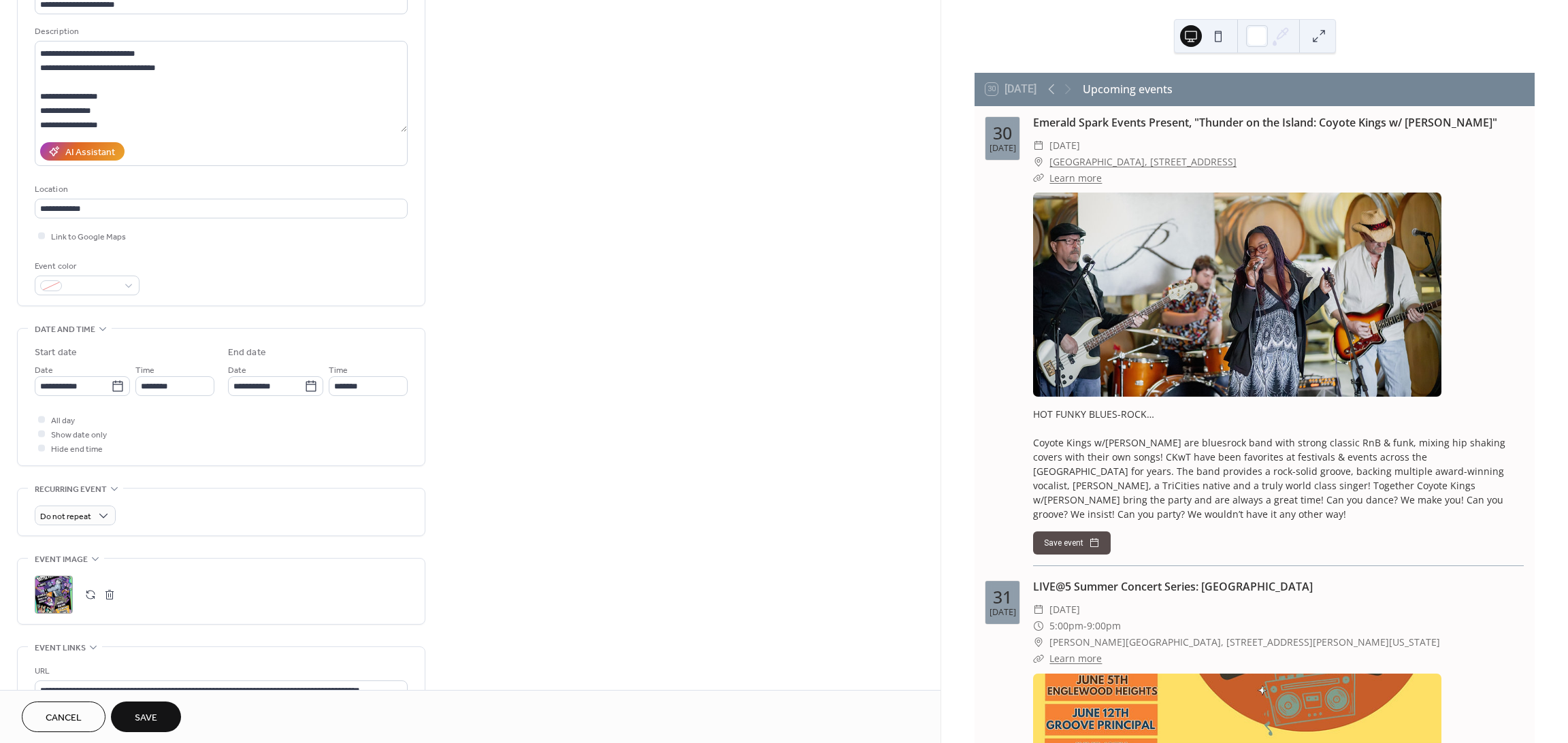 scroll, scrollTop: 0, scrollLeft: 0, axis: both 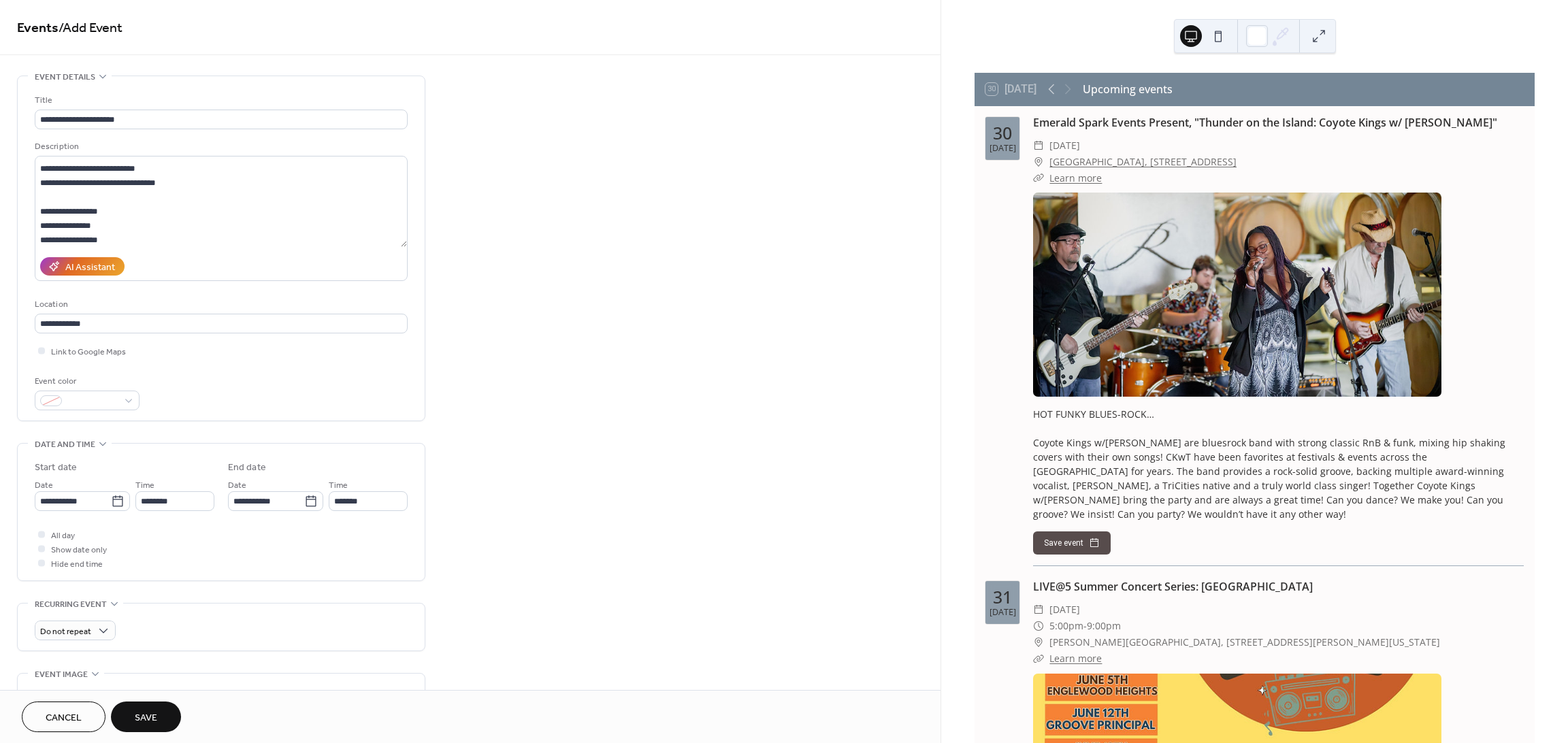 click on "Save" at bounding box center (146, 718) 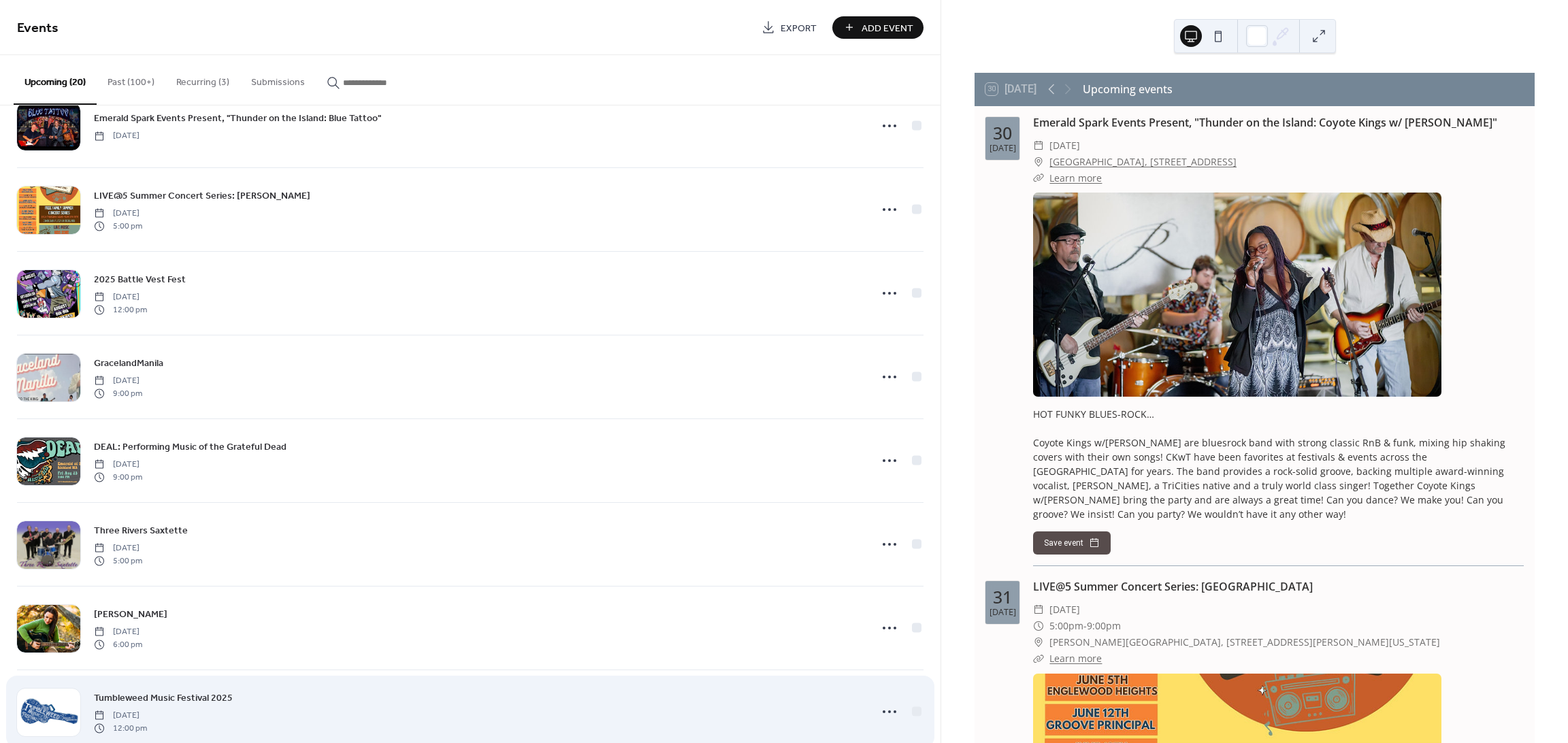 scroll, scrollTop: 627, scrollLeft: 0, axis: vertical 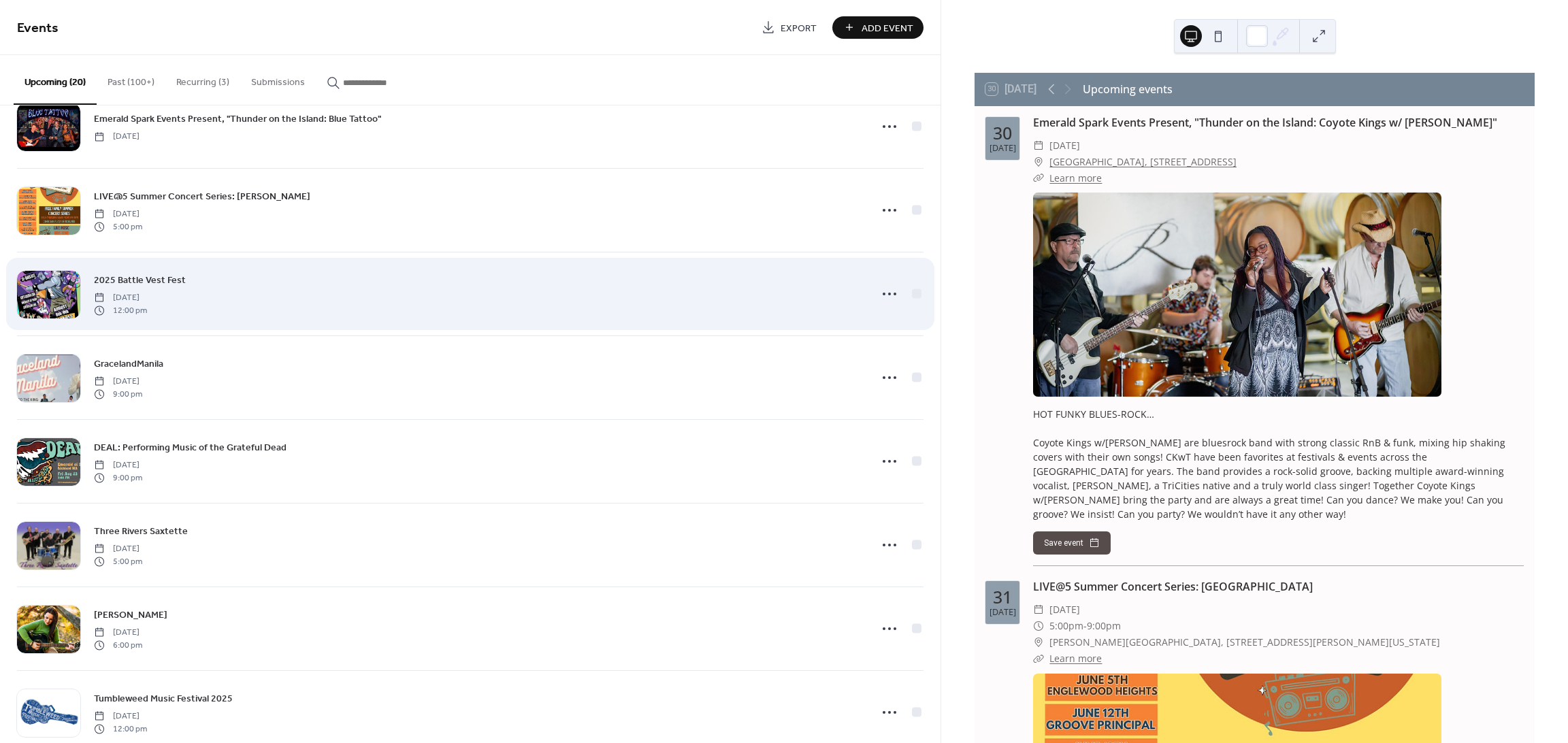 click on "2025 Battle Vest Fest" at bounding box center [140, 280] 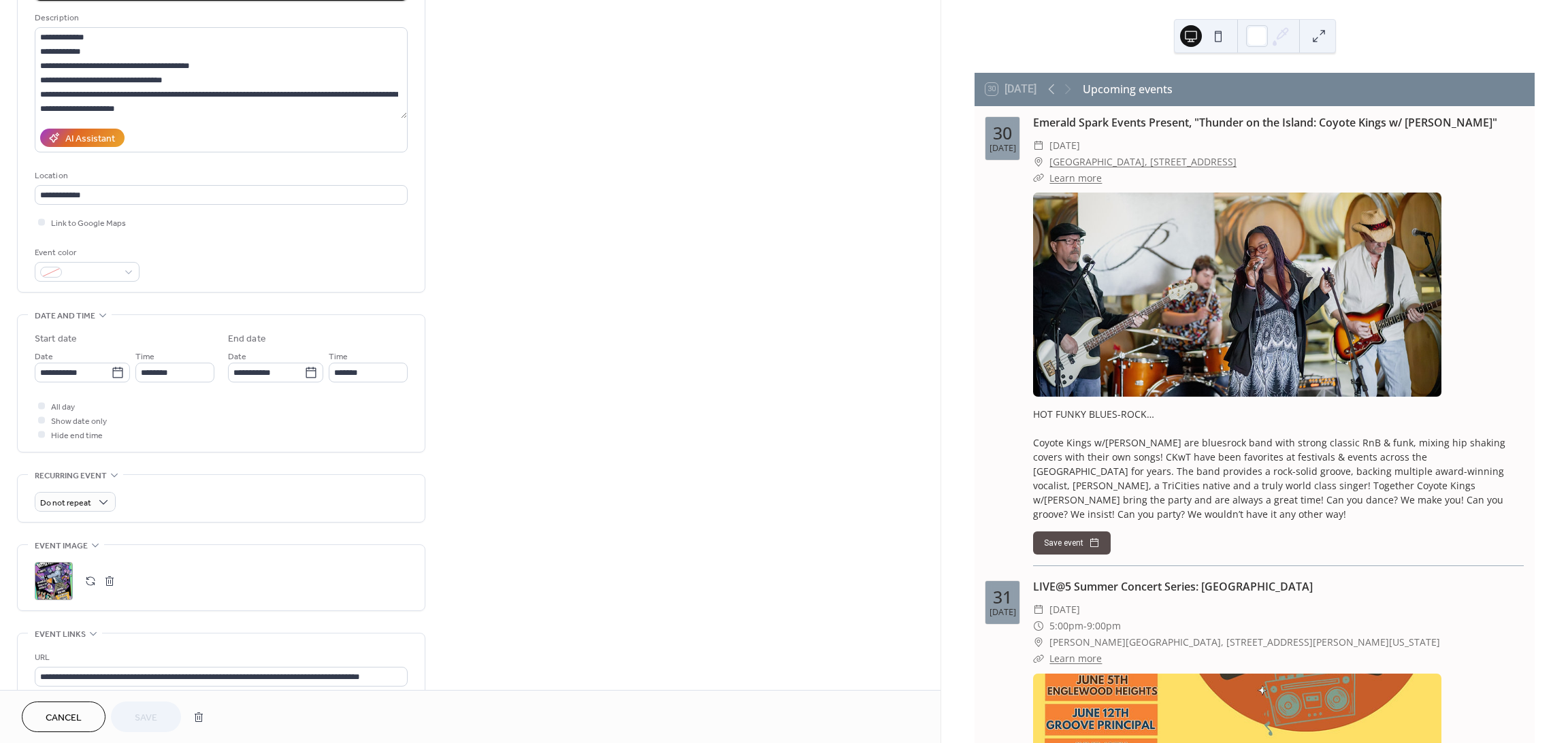 scroll, scrollTop: 90, scrollLeft: 0, axis: vertical 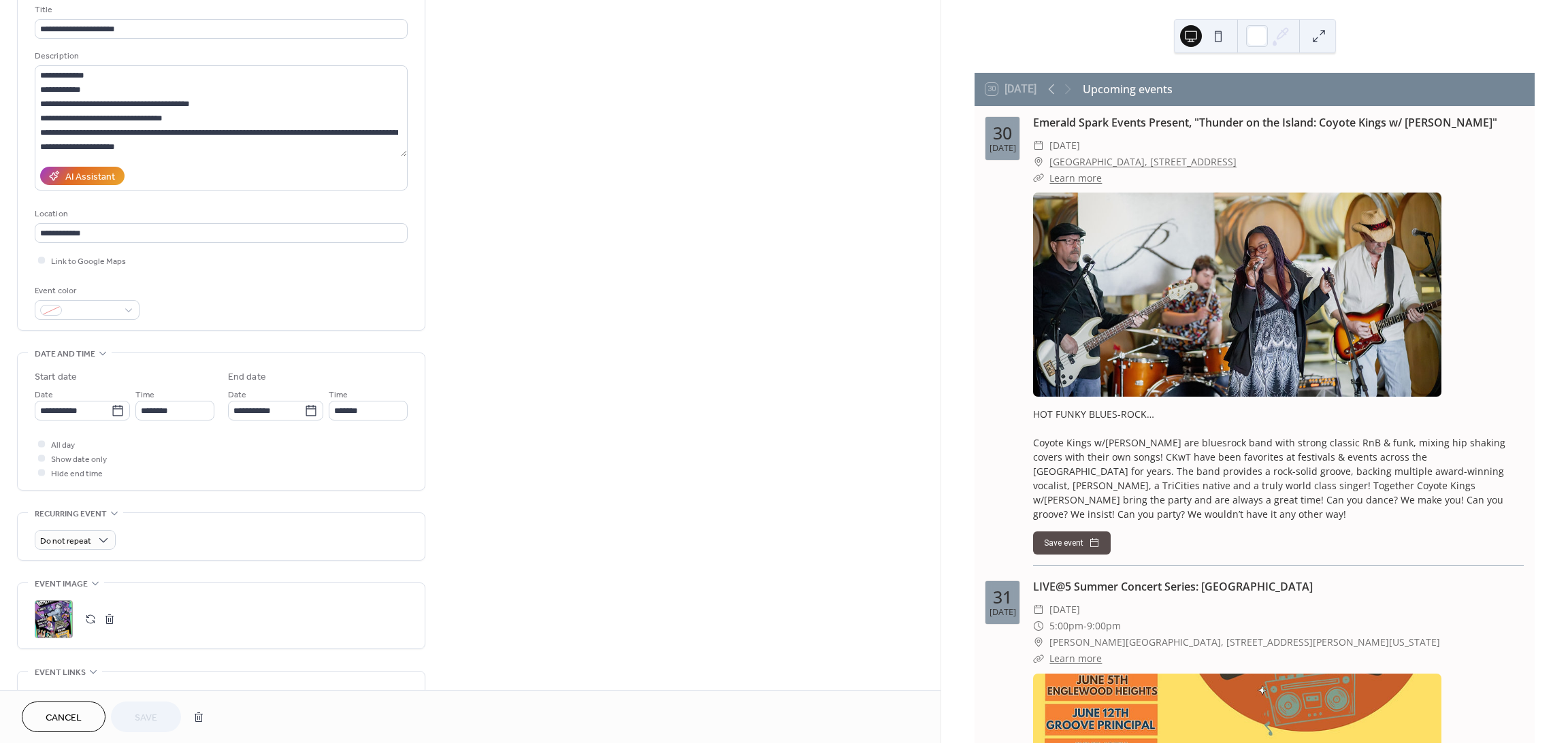 click on "Cancel" at bounding box center [63, 718] 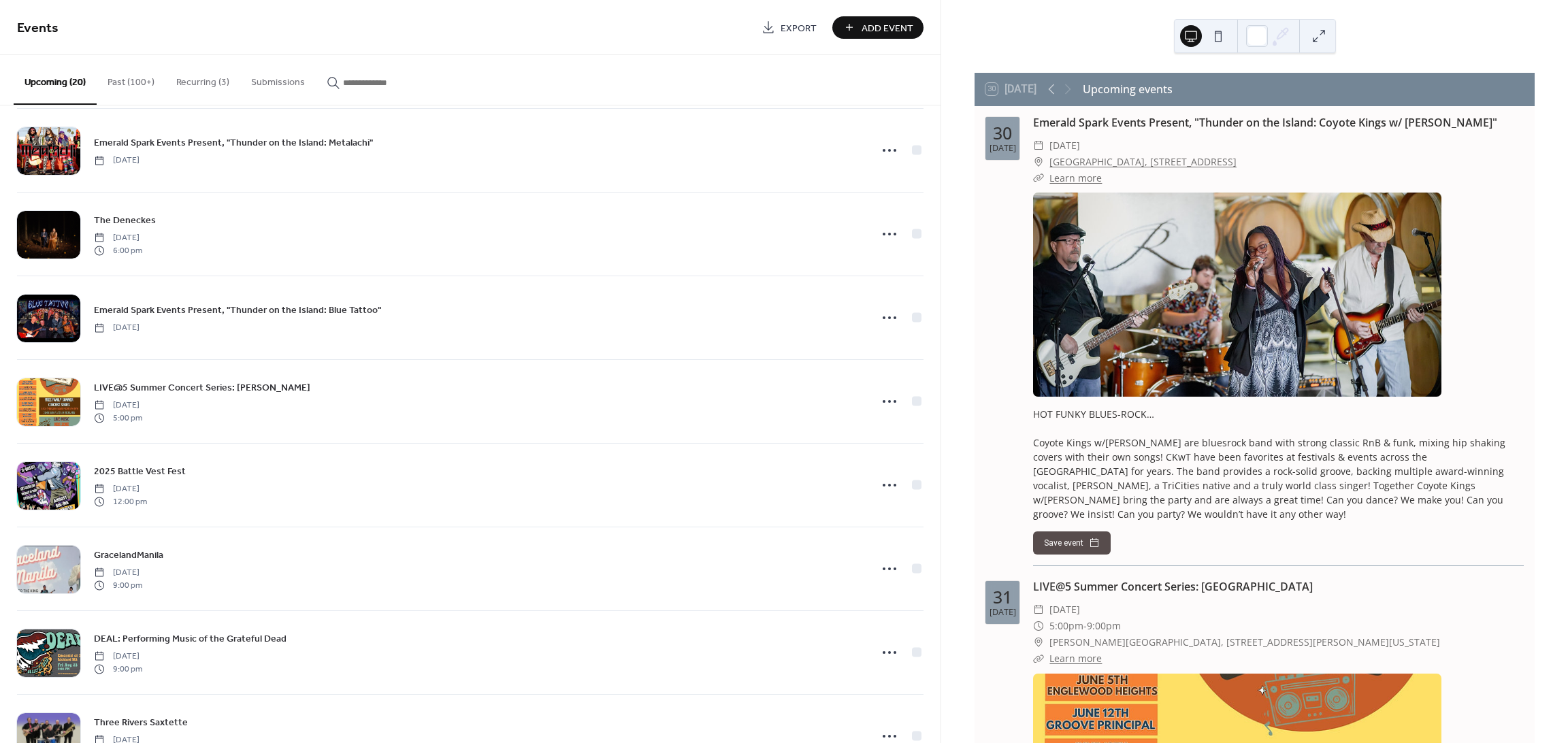 scroll, scrollTop: 453, scrollLeft: 0, axis: vertical 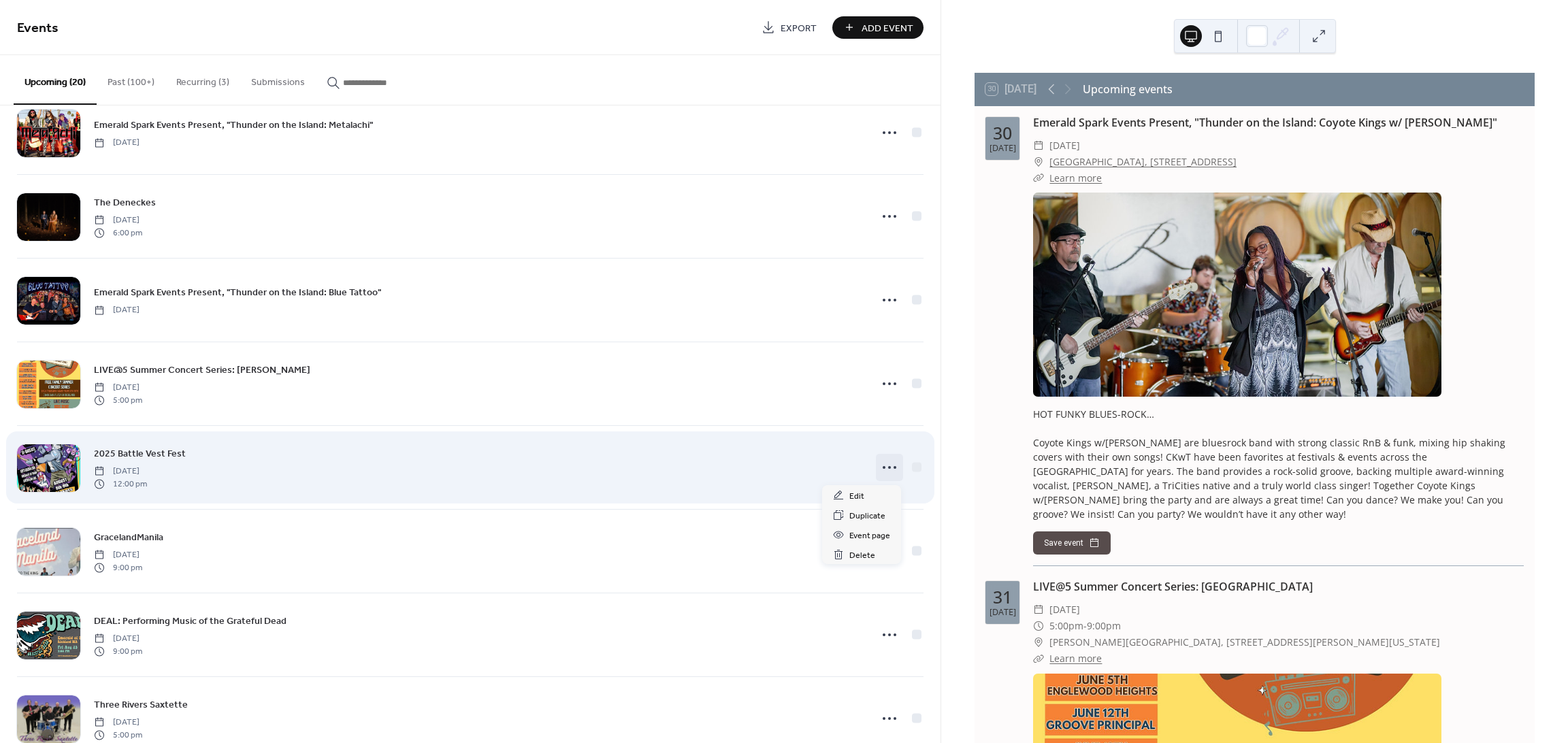 click 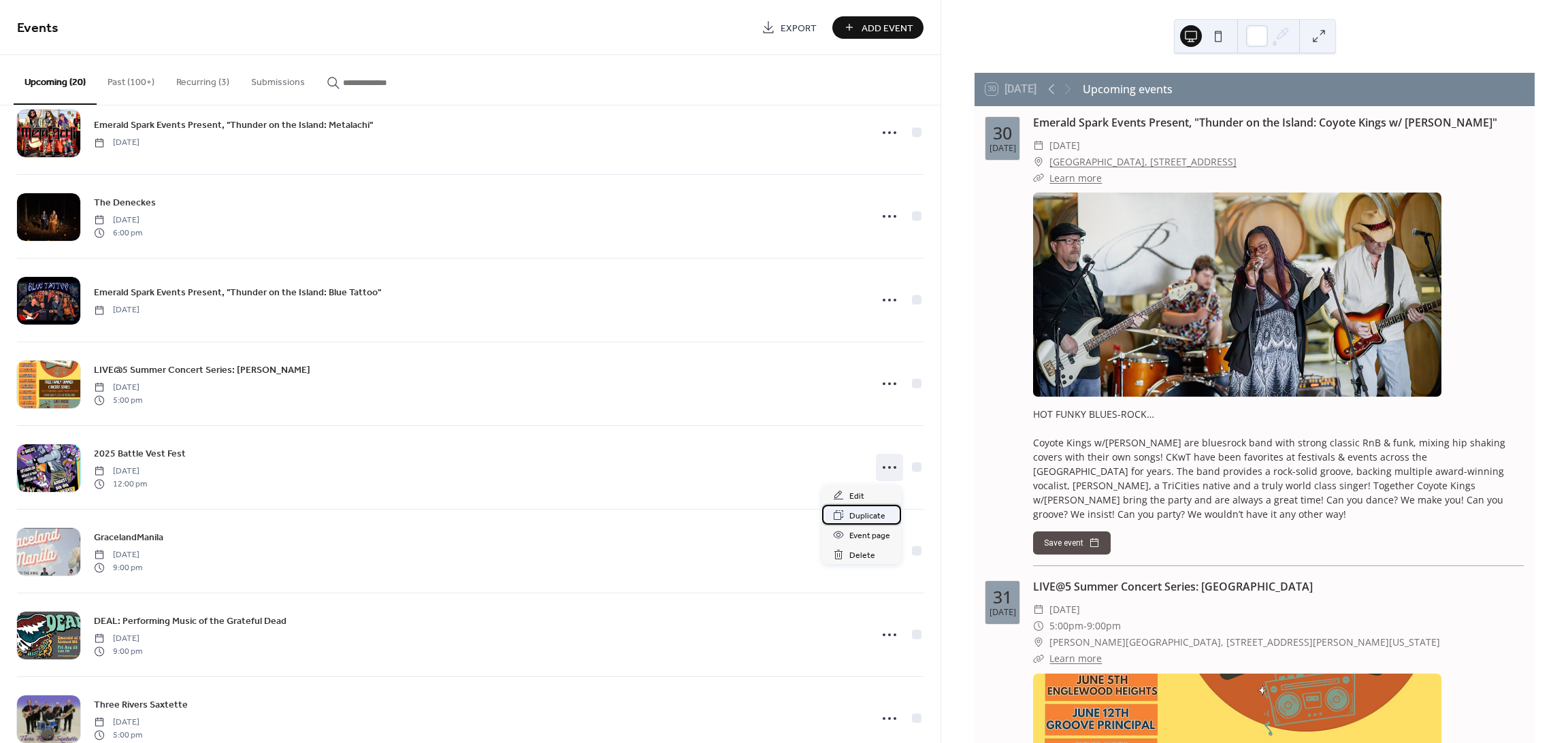 click on "Duplicate" at bounding box center [867, 516] 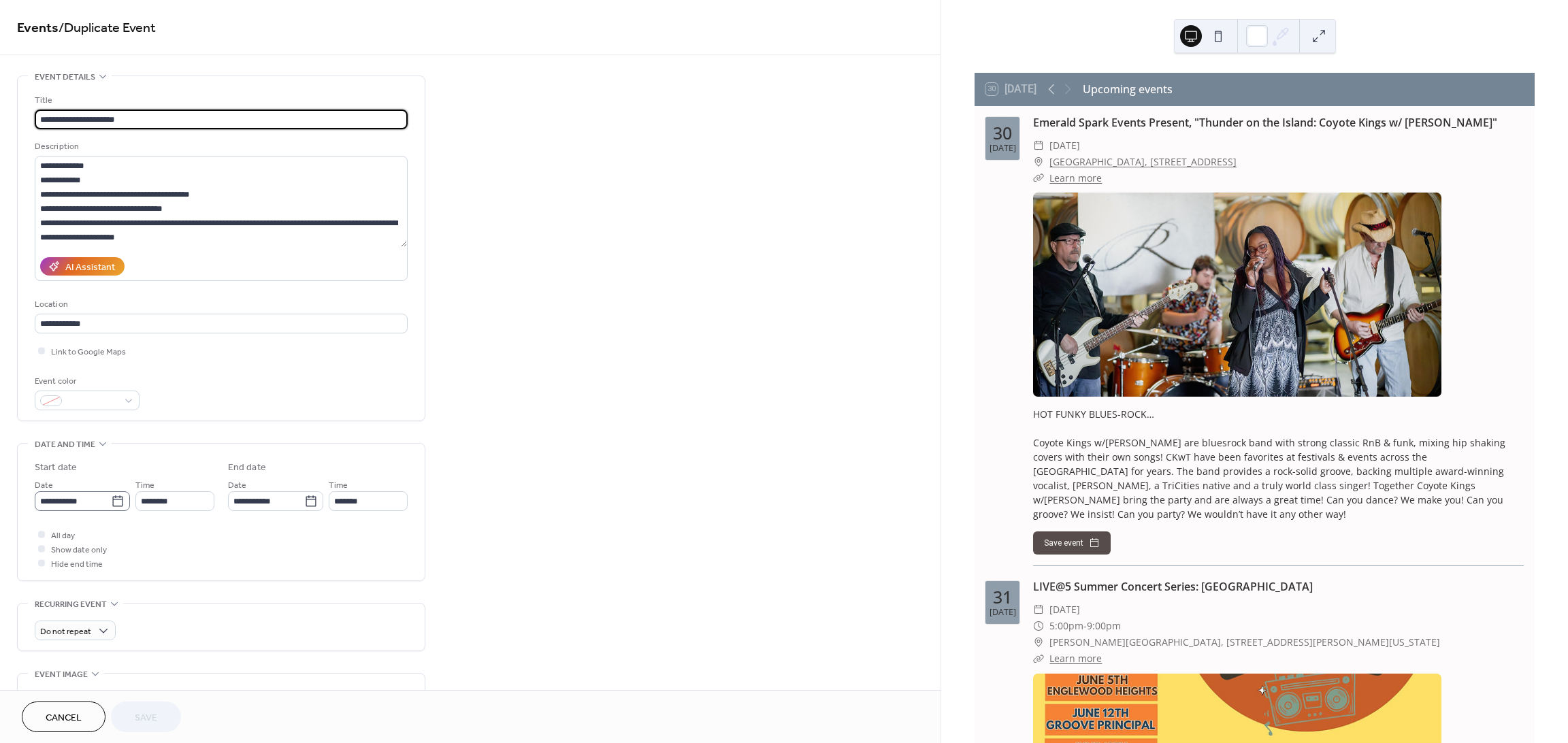 click 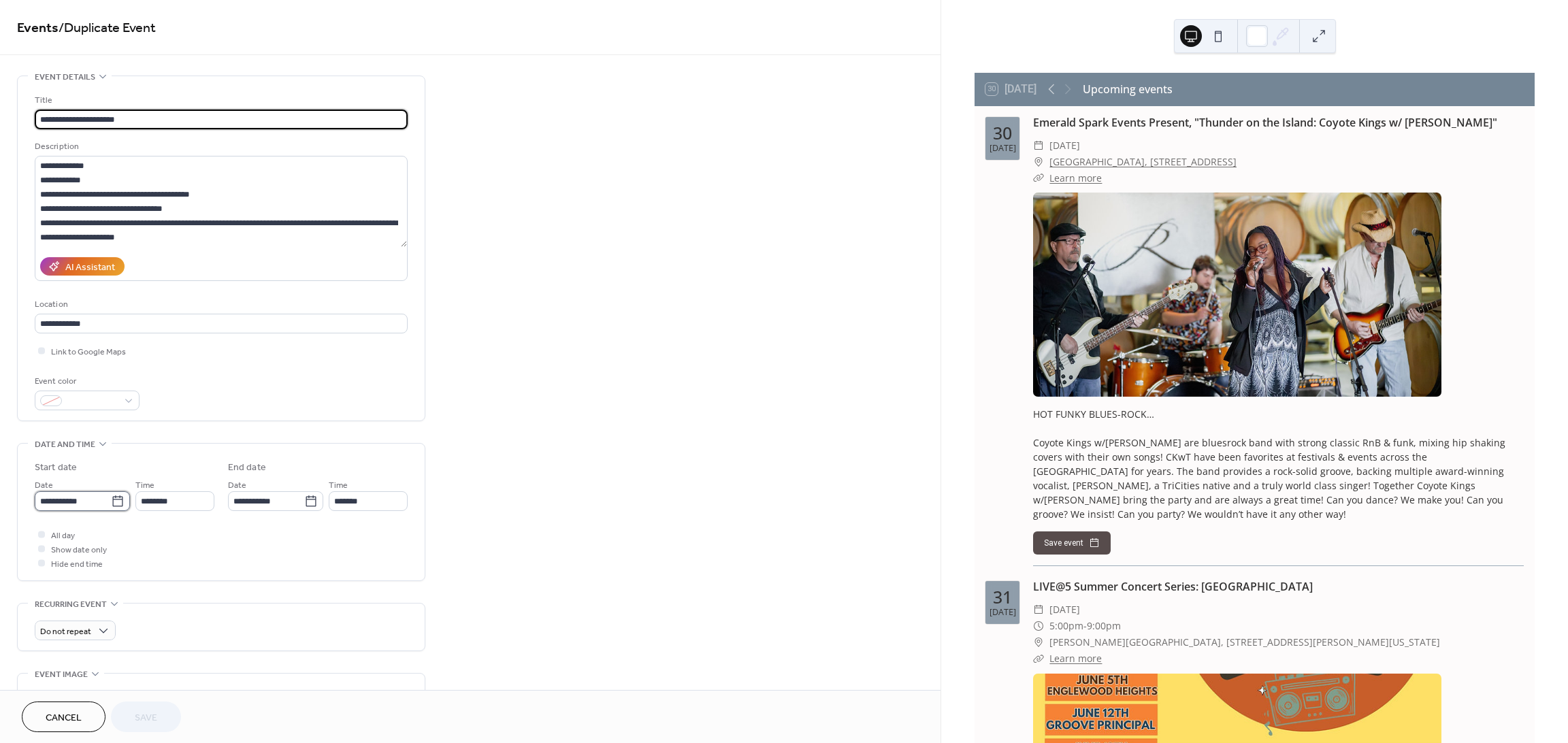 click on "**********" at bounding box center [73, 501] 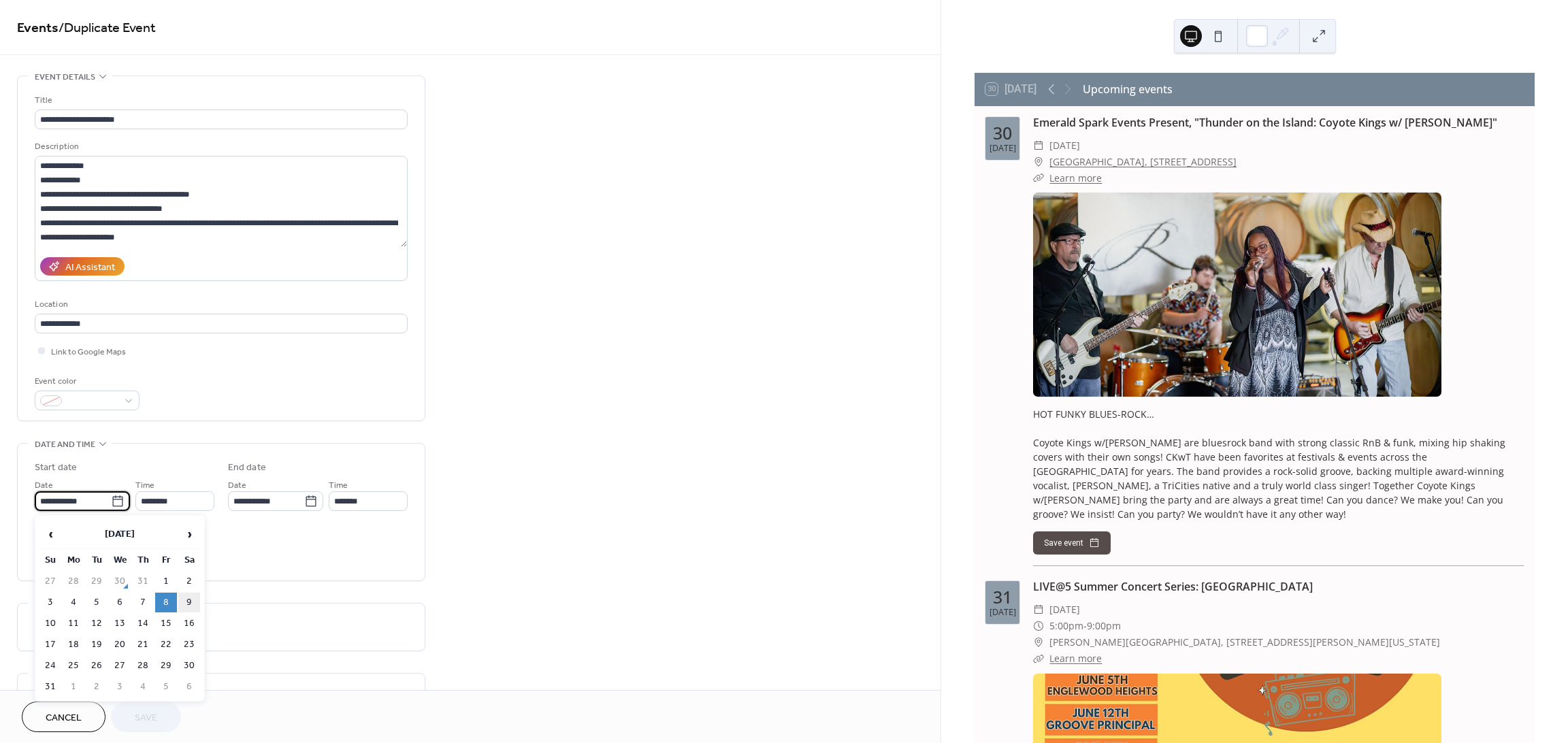 click on "9" at bounding box center [189, 602] 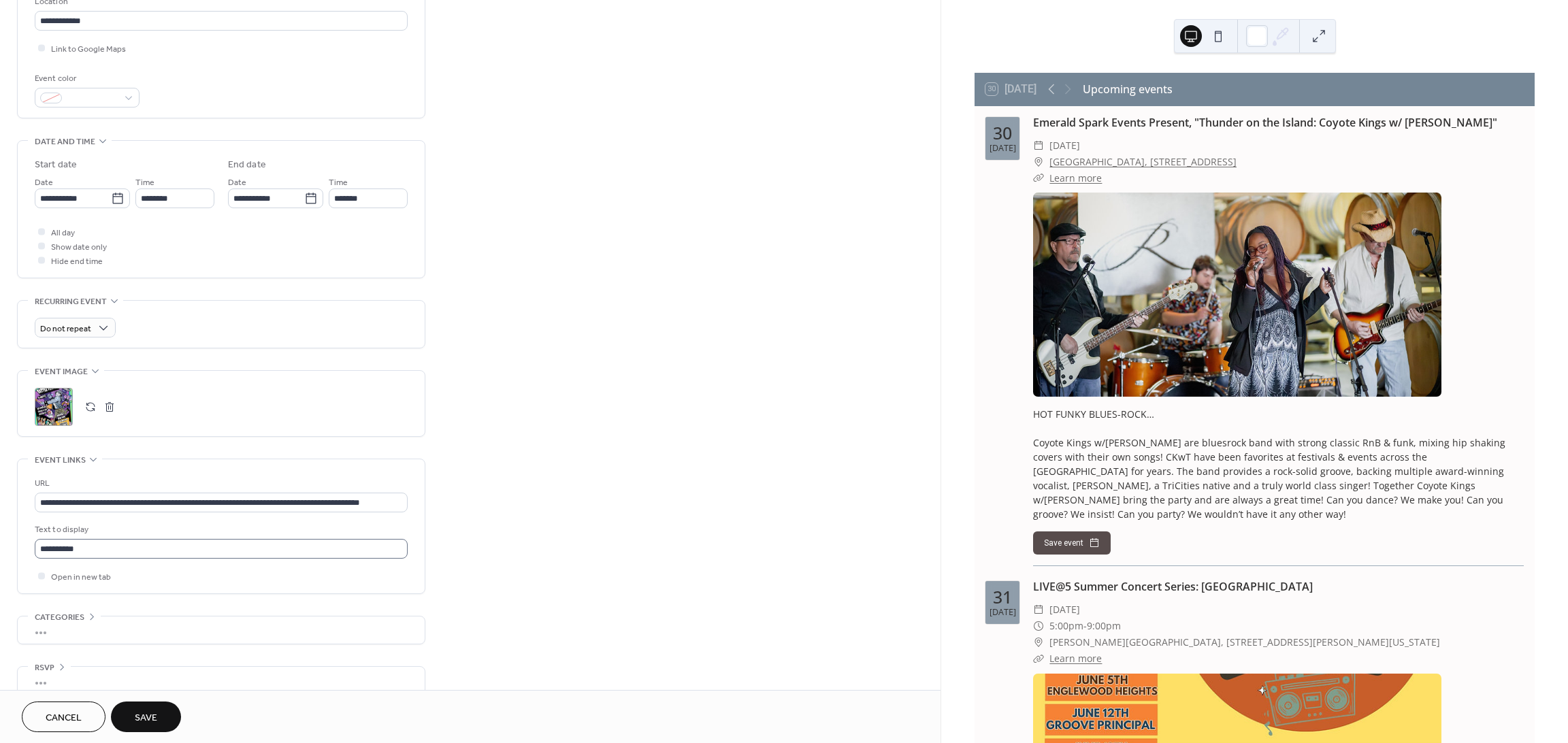 scroll, scrollTop: 325, scrollLeft: 0, axis: vertical 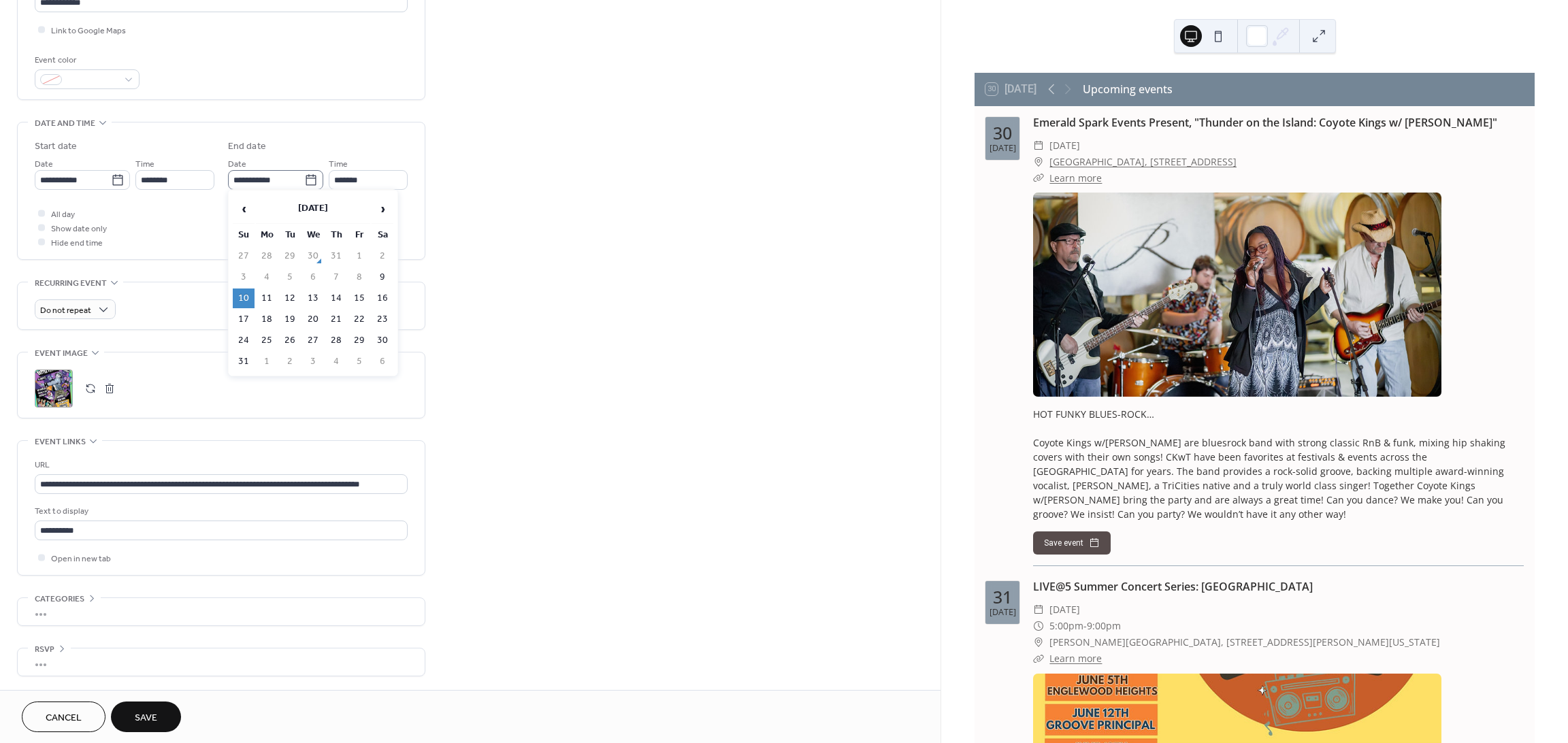 click 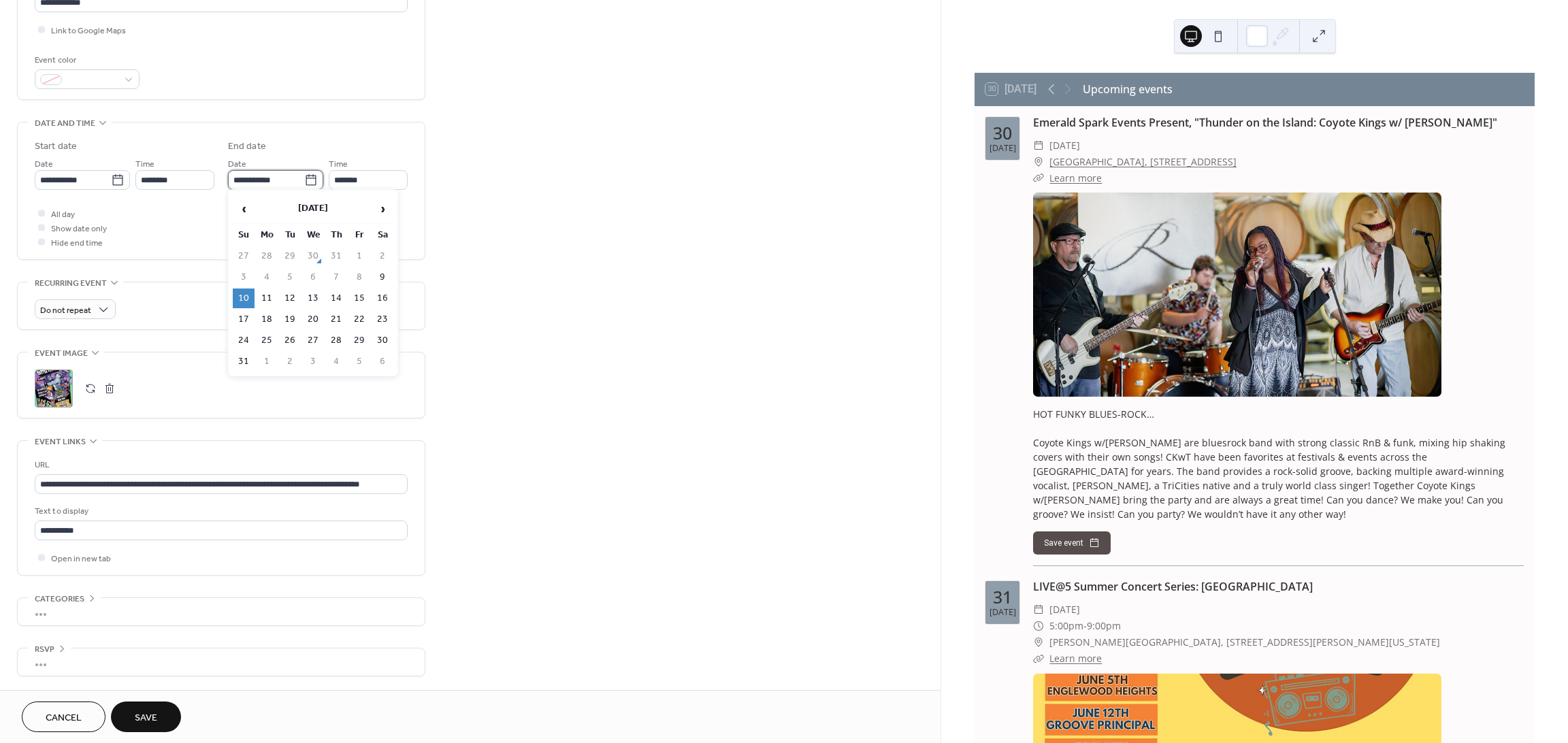 click on "**********" at bounding box center (266, 180) 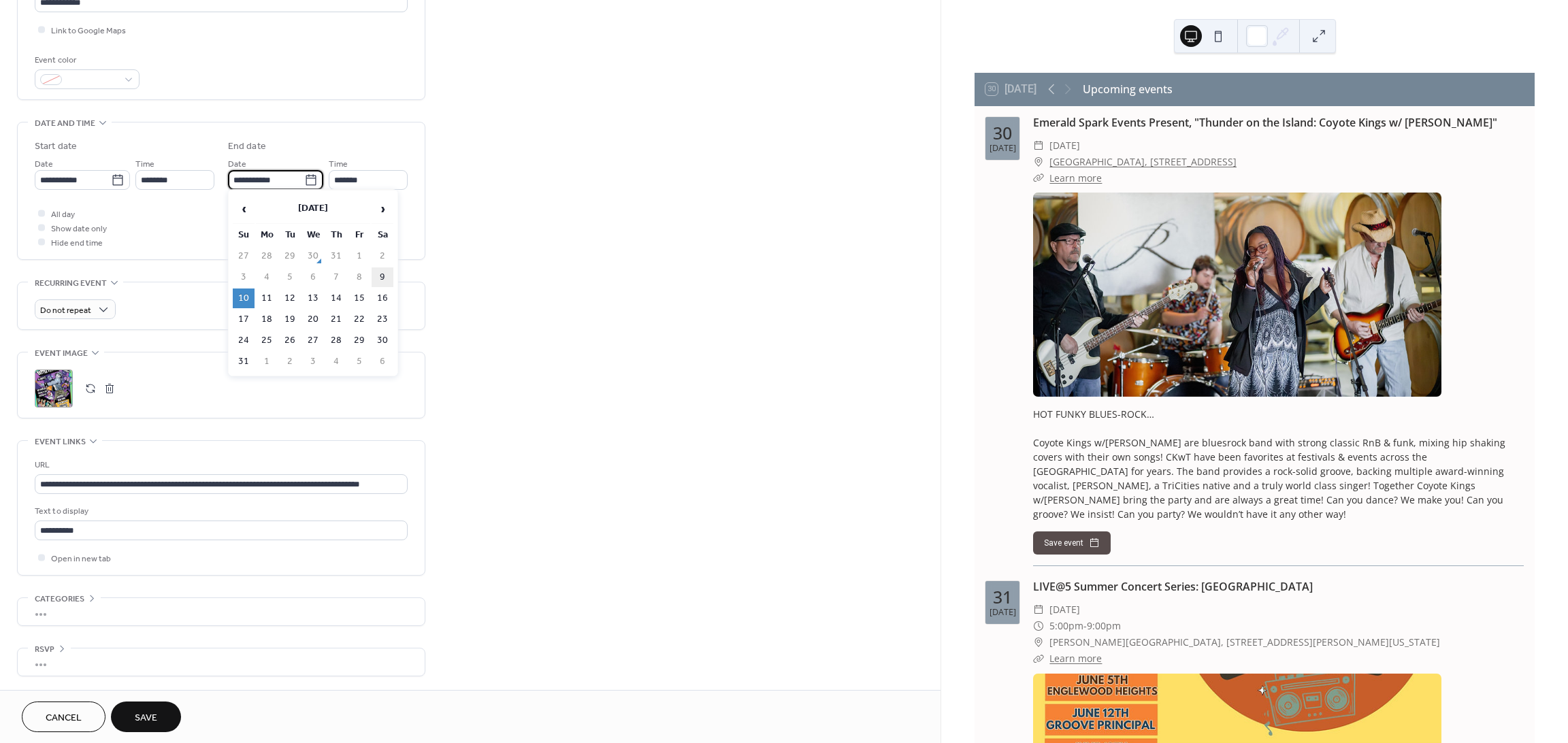 click on "9" at bounding box center [382, 277] 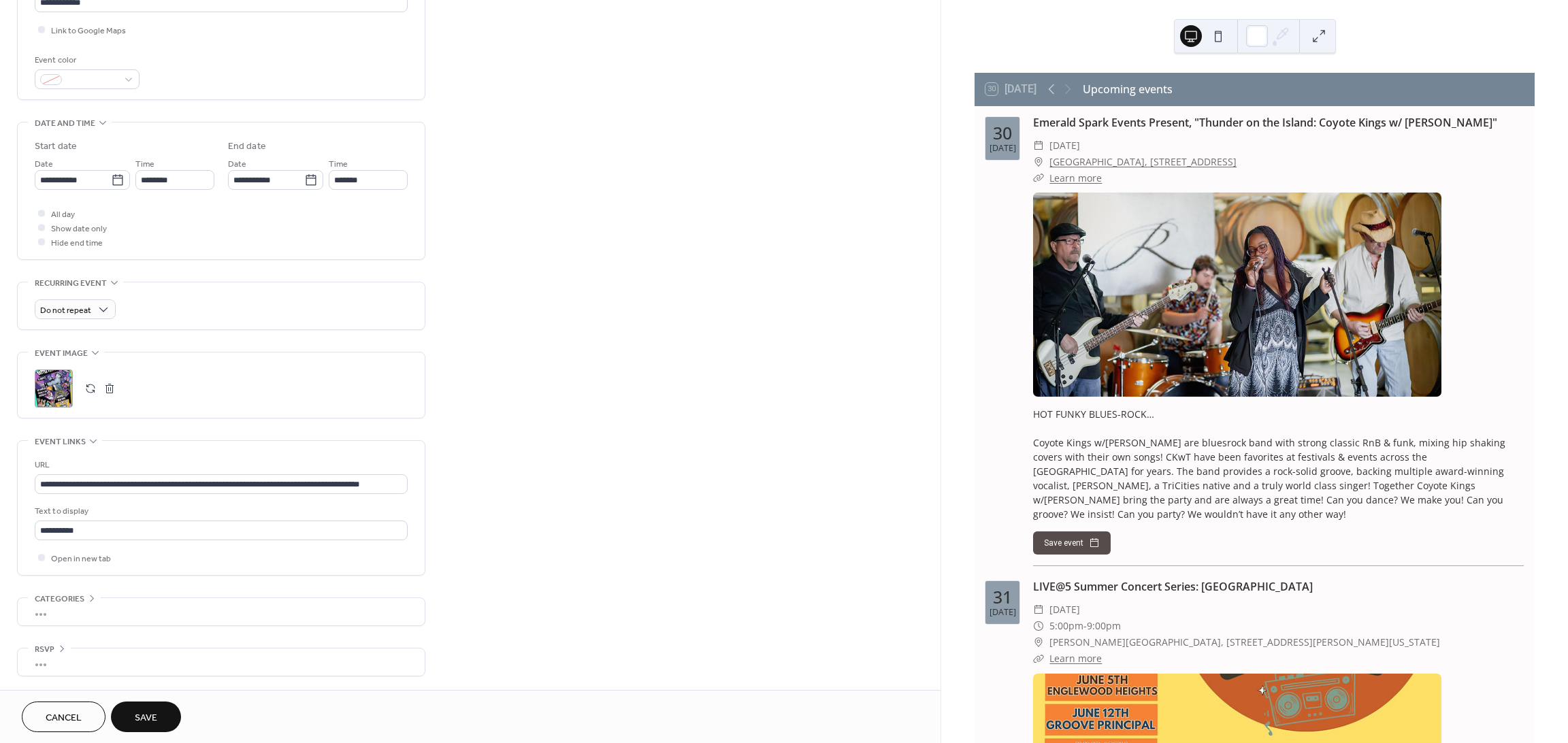 click on "Save" at bounding box center [146, 718] 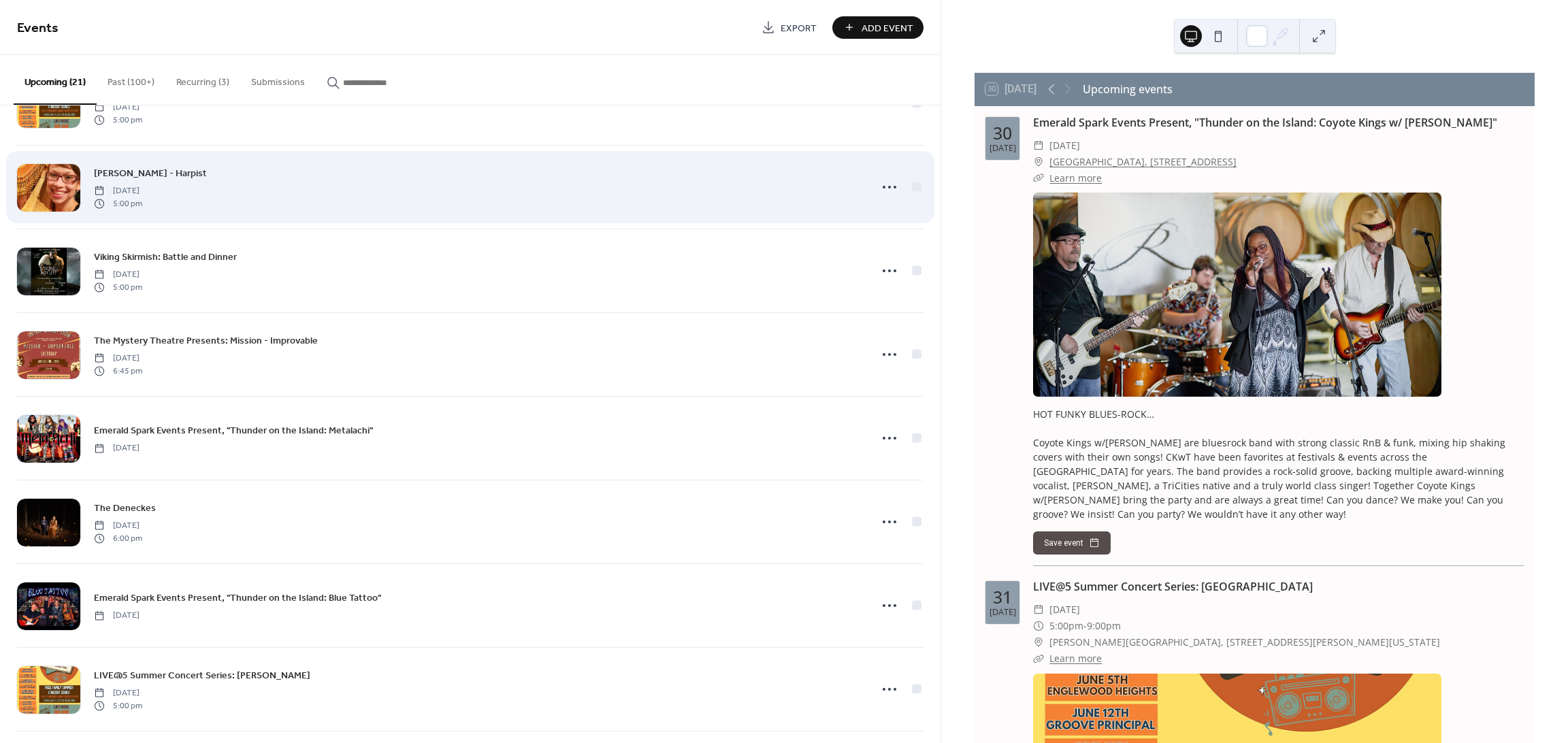 scroll, scrollTop: 0, scrollLeft: 0, axis: both 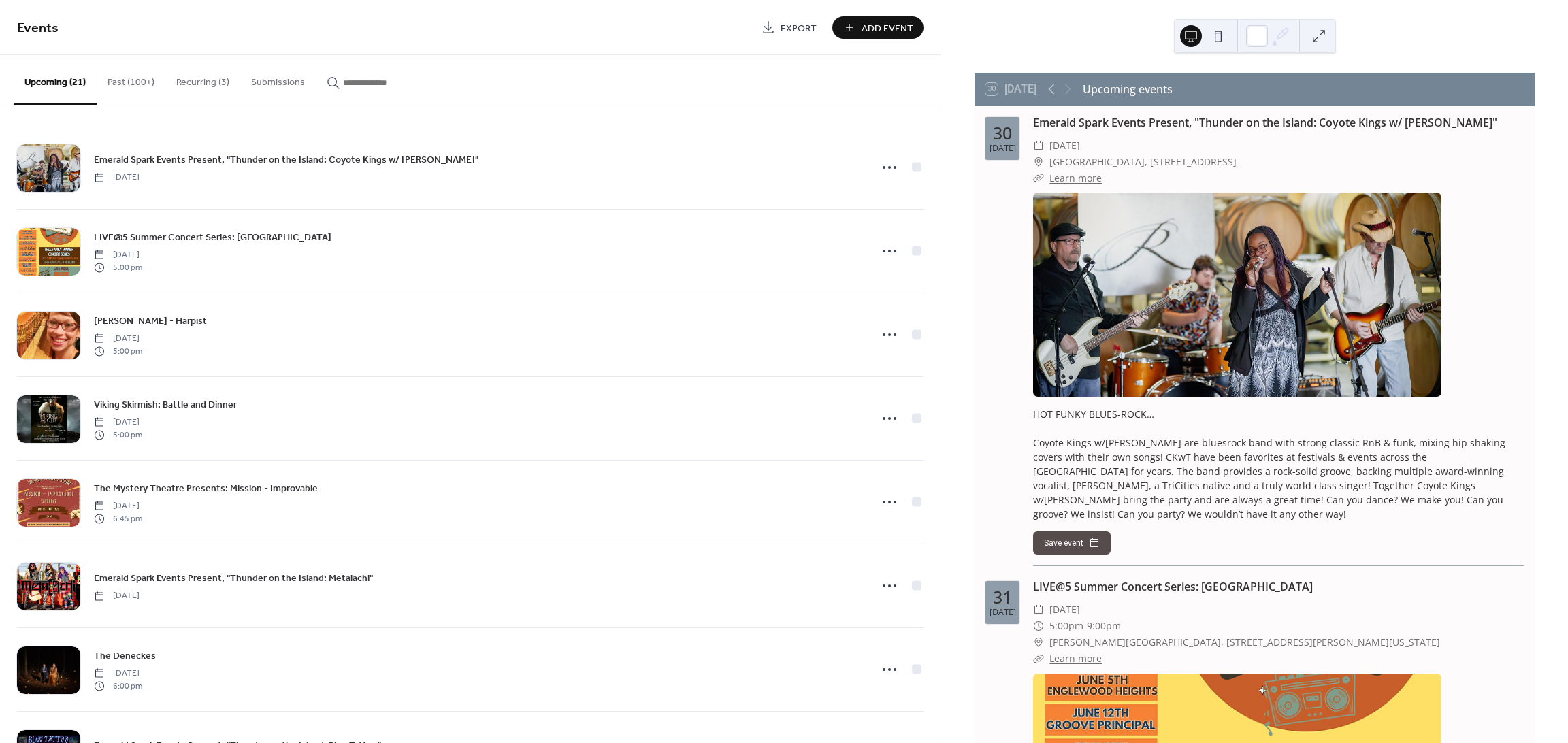 click on "Add Event" at bounding box center [887, 28] 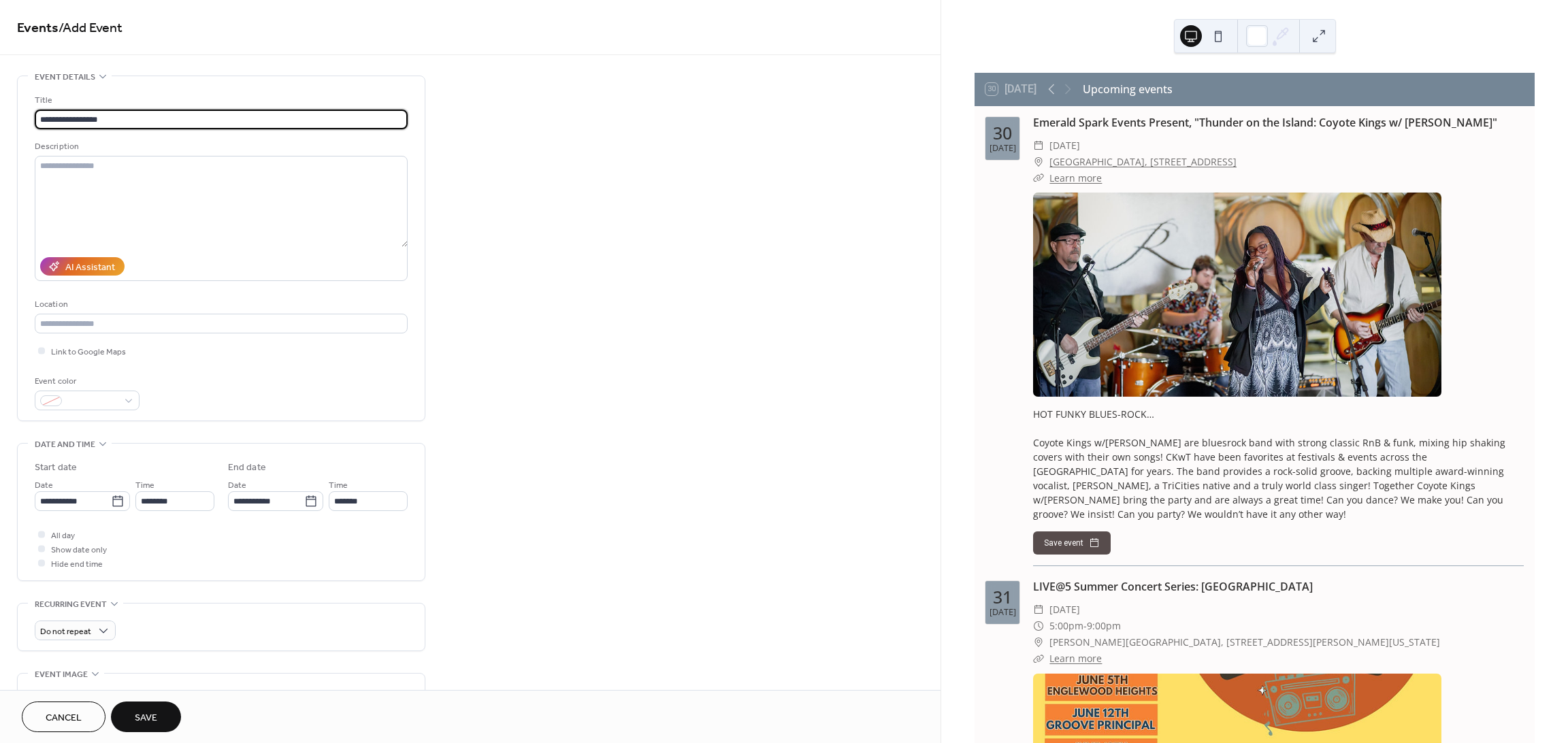 type on "**********" 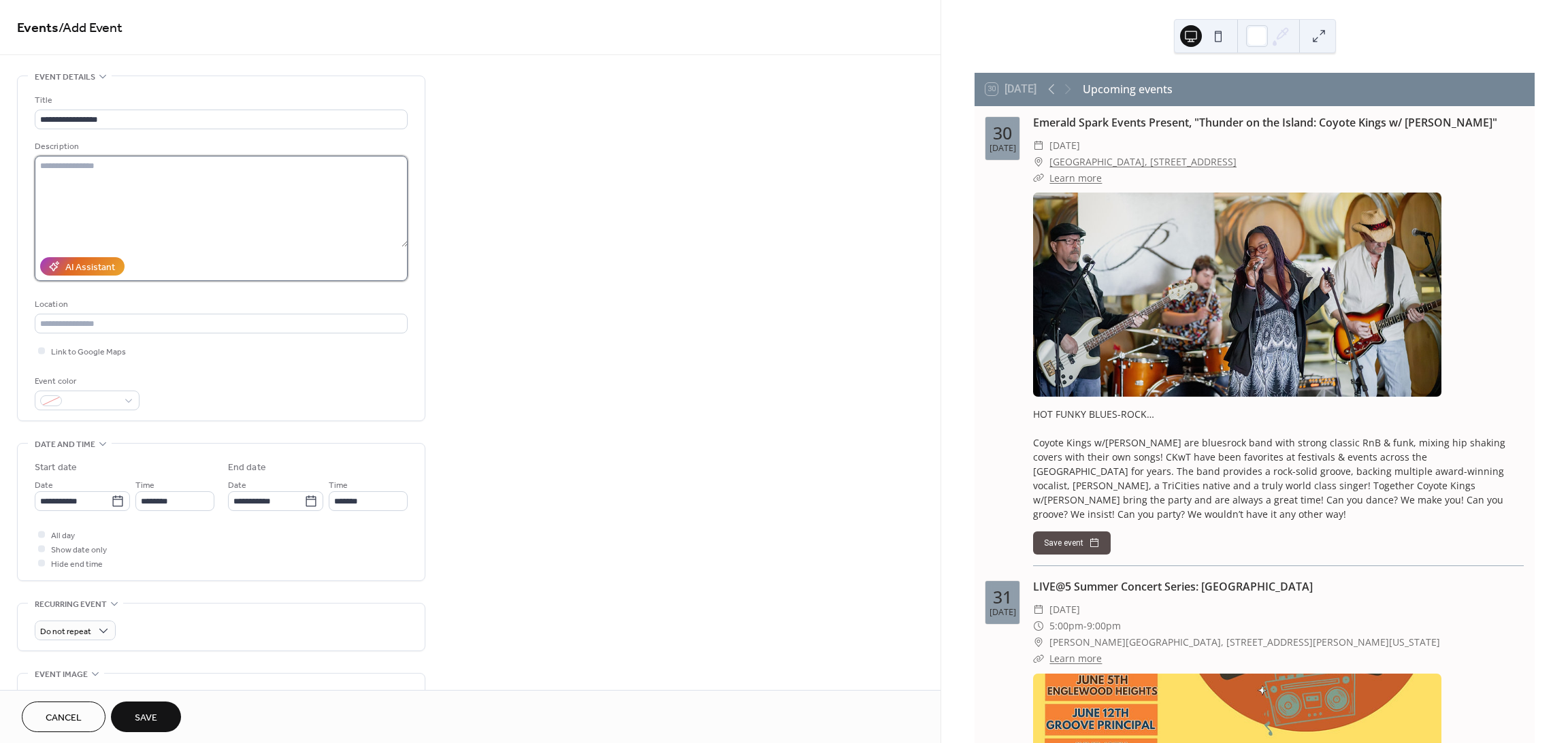 click at bounding box center (221, 201) 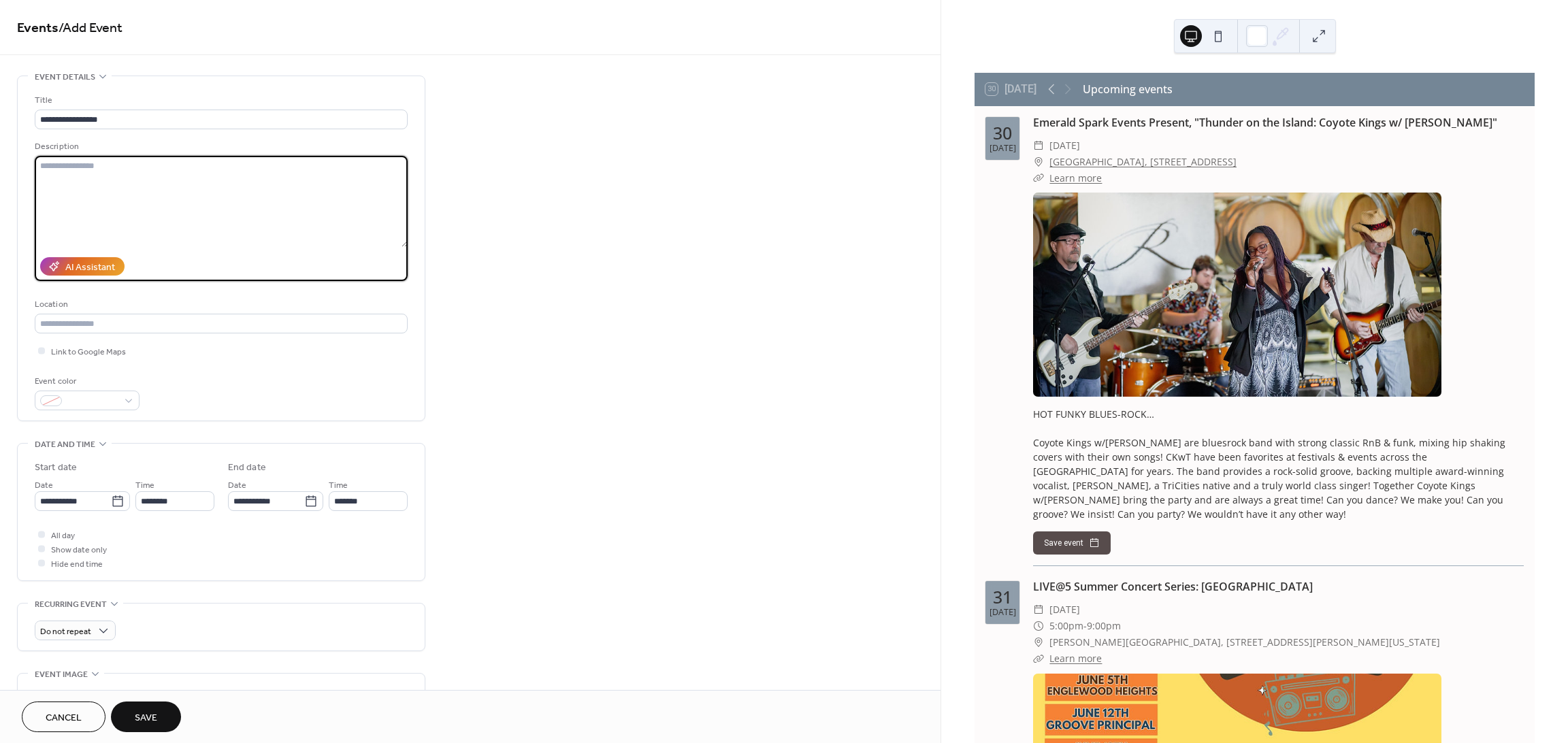 paste on "**********" 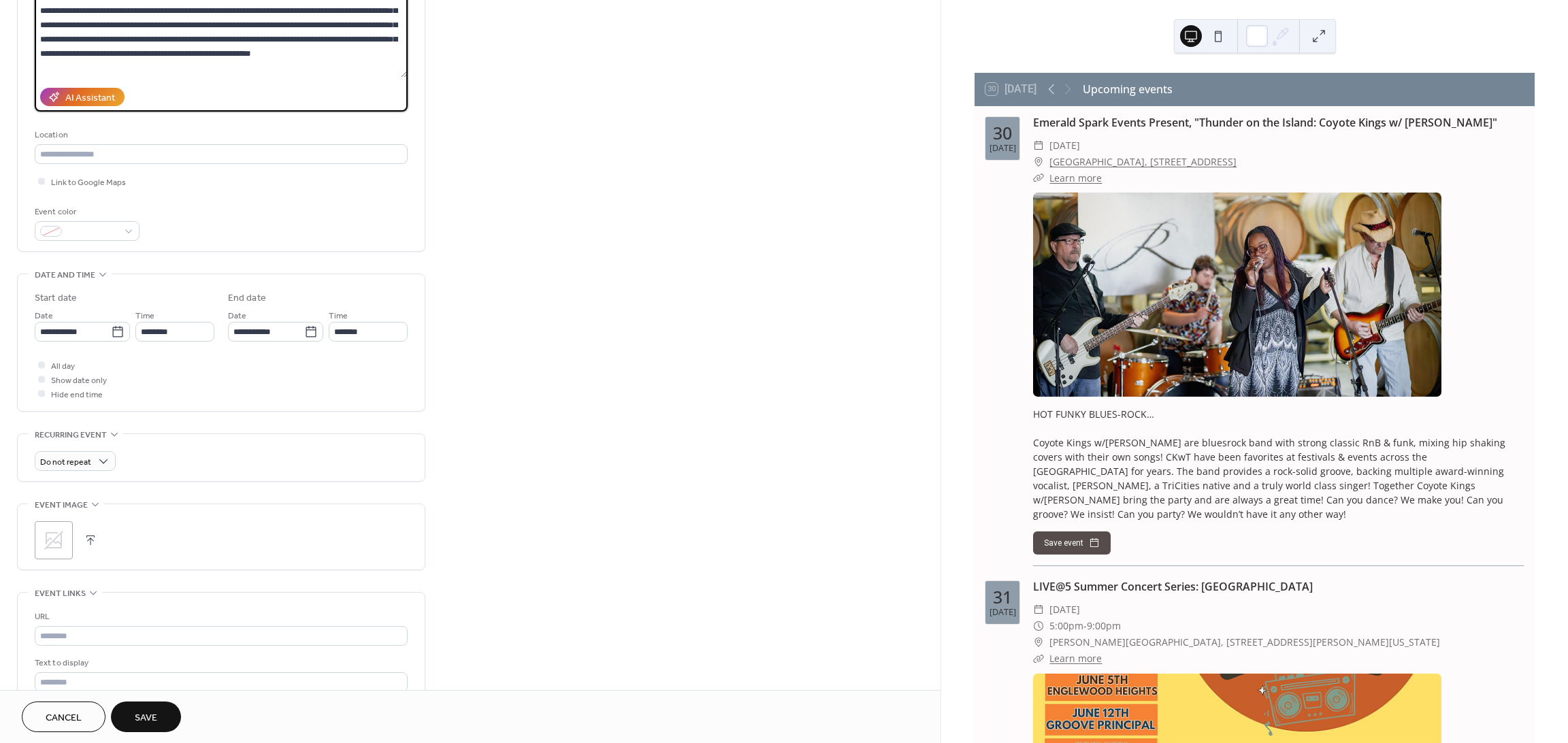scroll, scrollTop: 181, scrollLeft: 0, axis: vertical 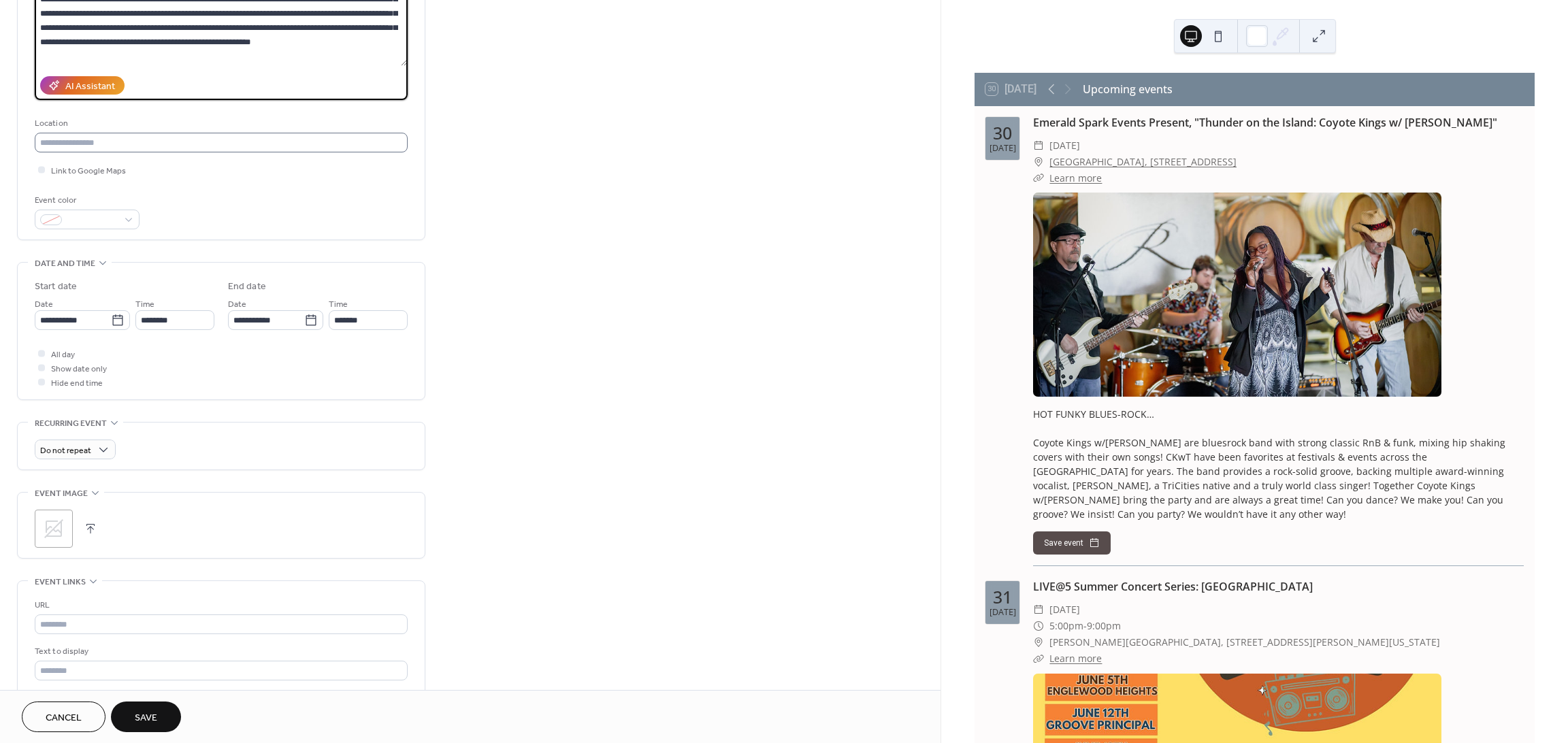 type on "**********" 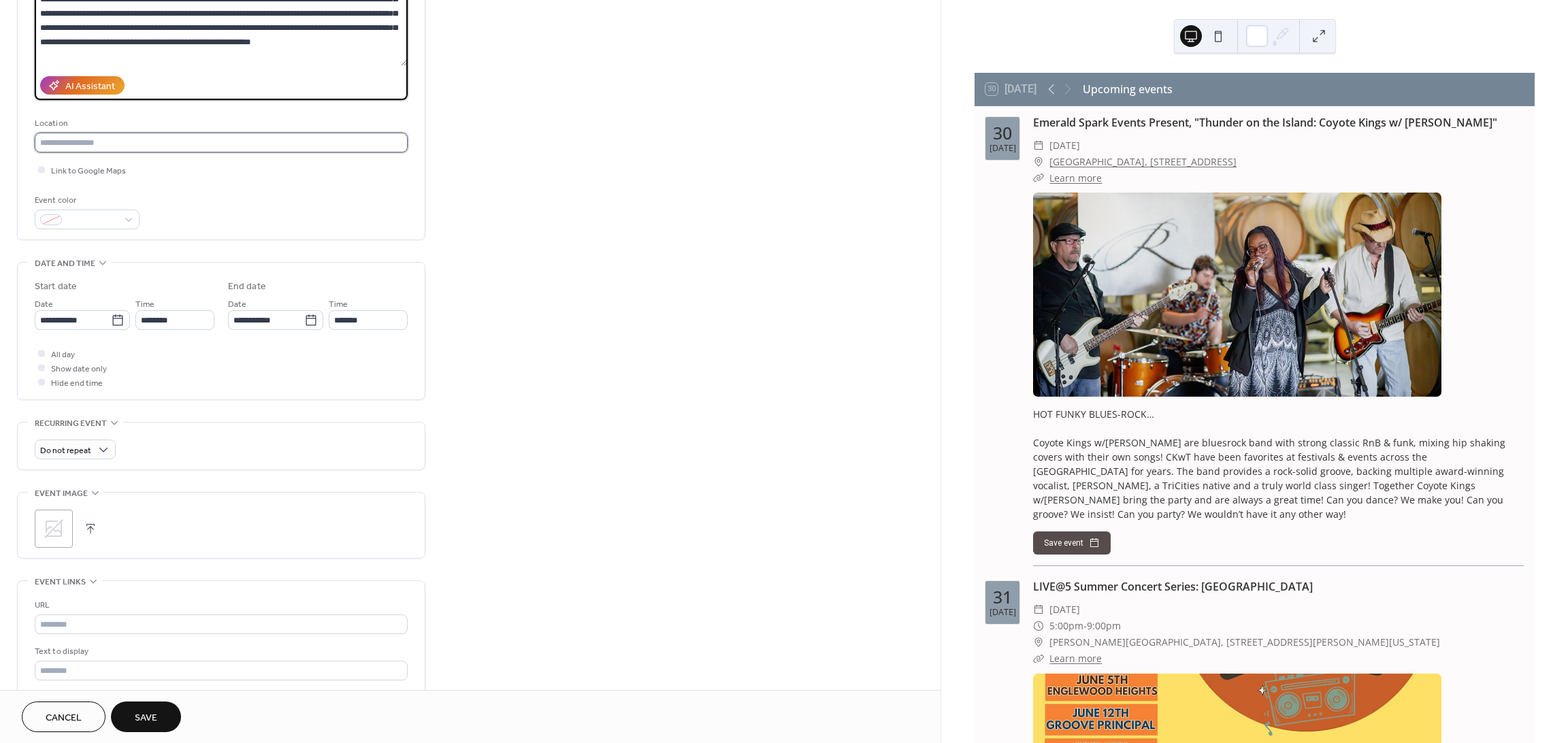 click at bounding box center (221, 142) 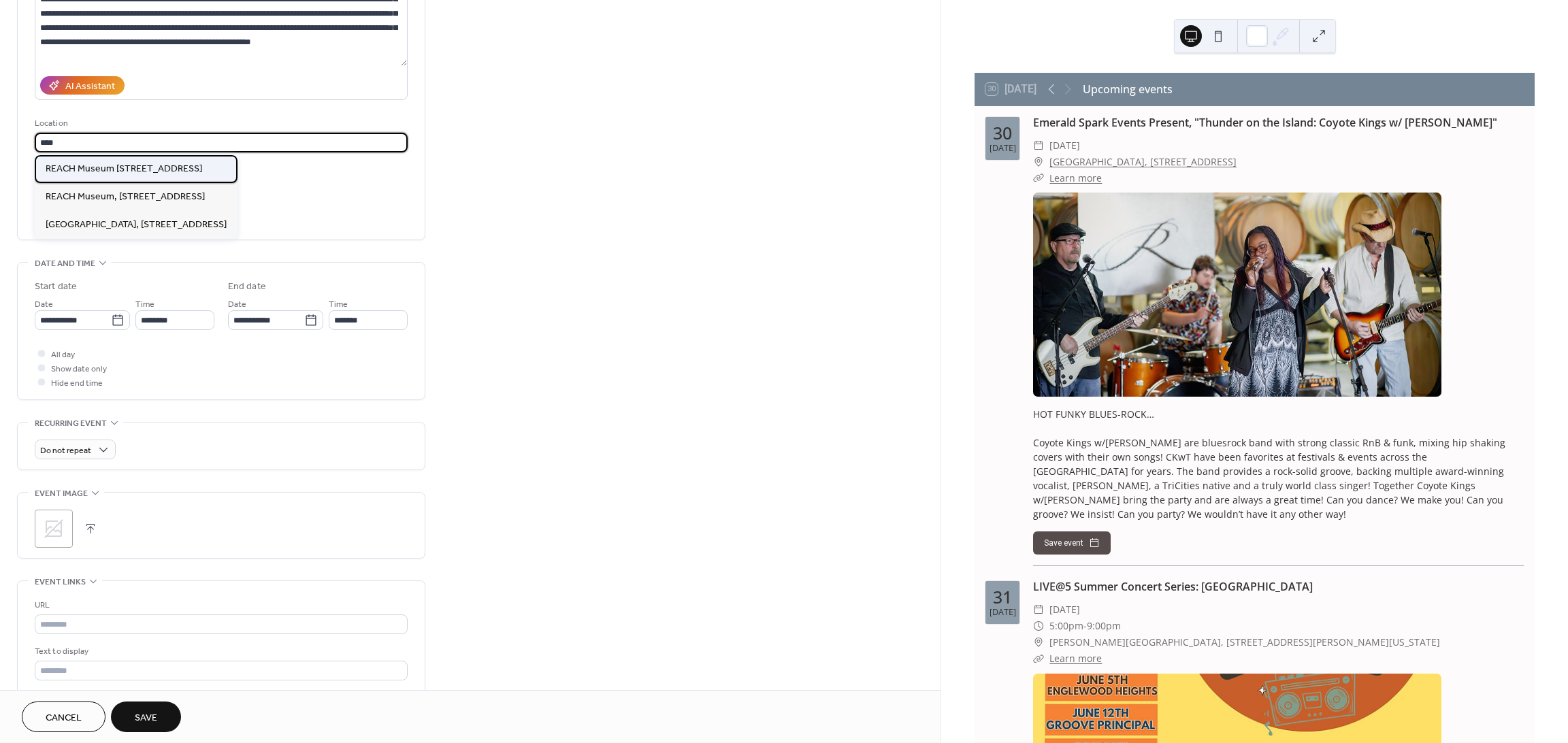click on "REACH Museum [STREET_ADDRESS]" at bounding box center (124, 169) 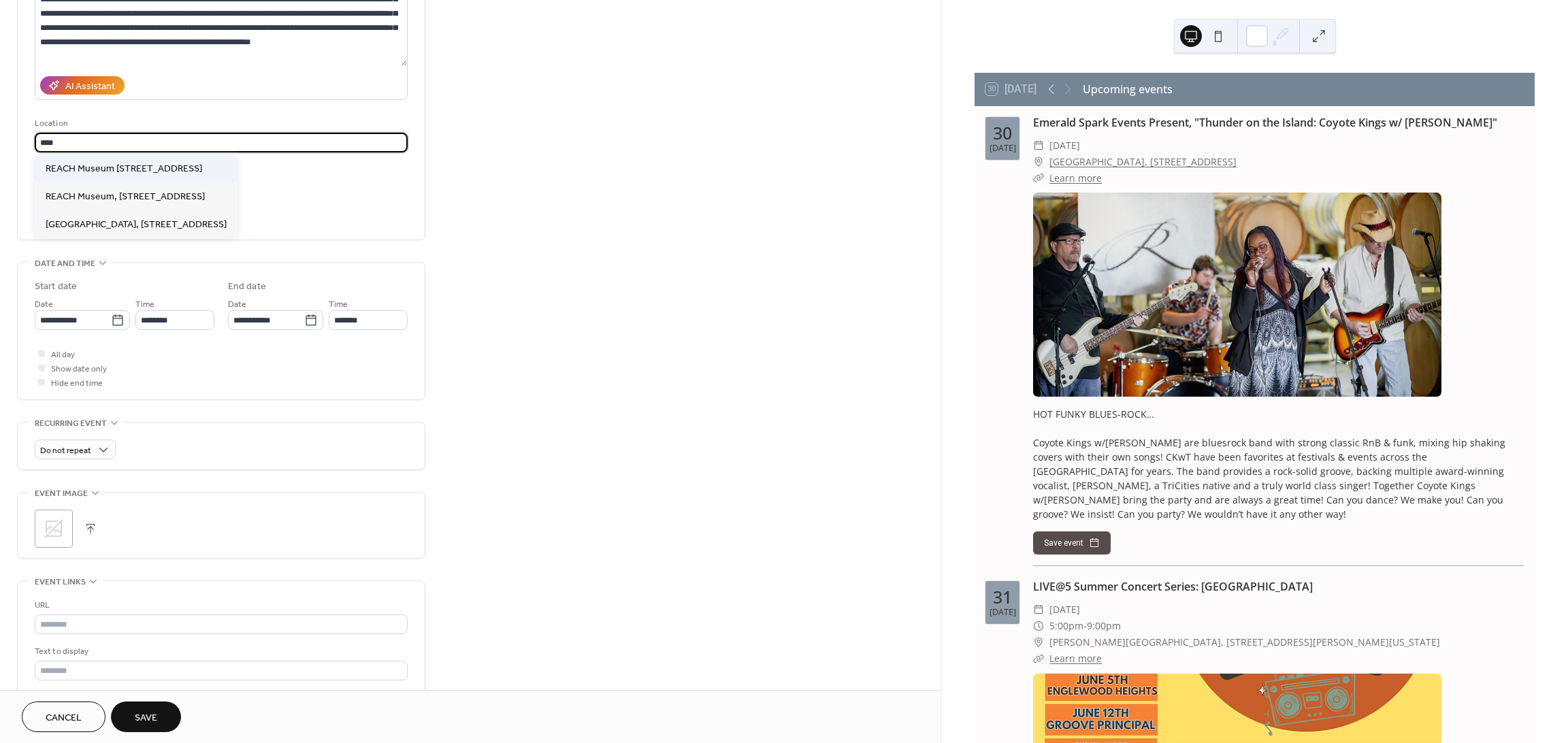 type on "**********" 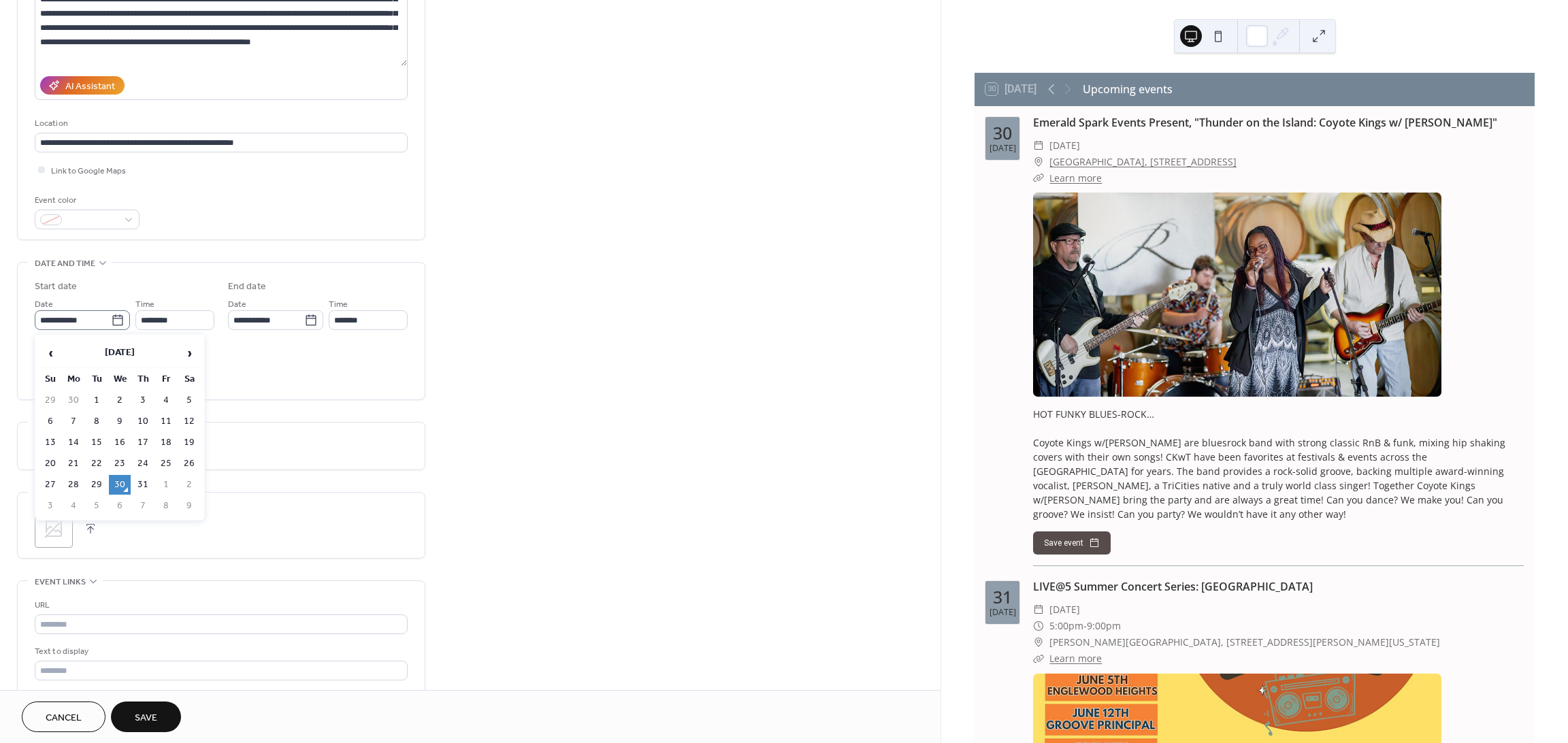click 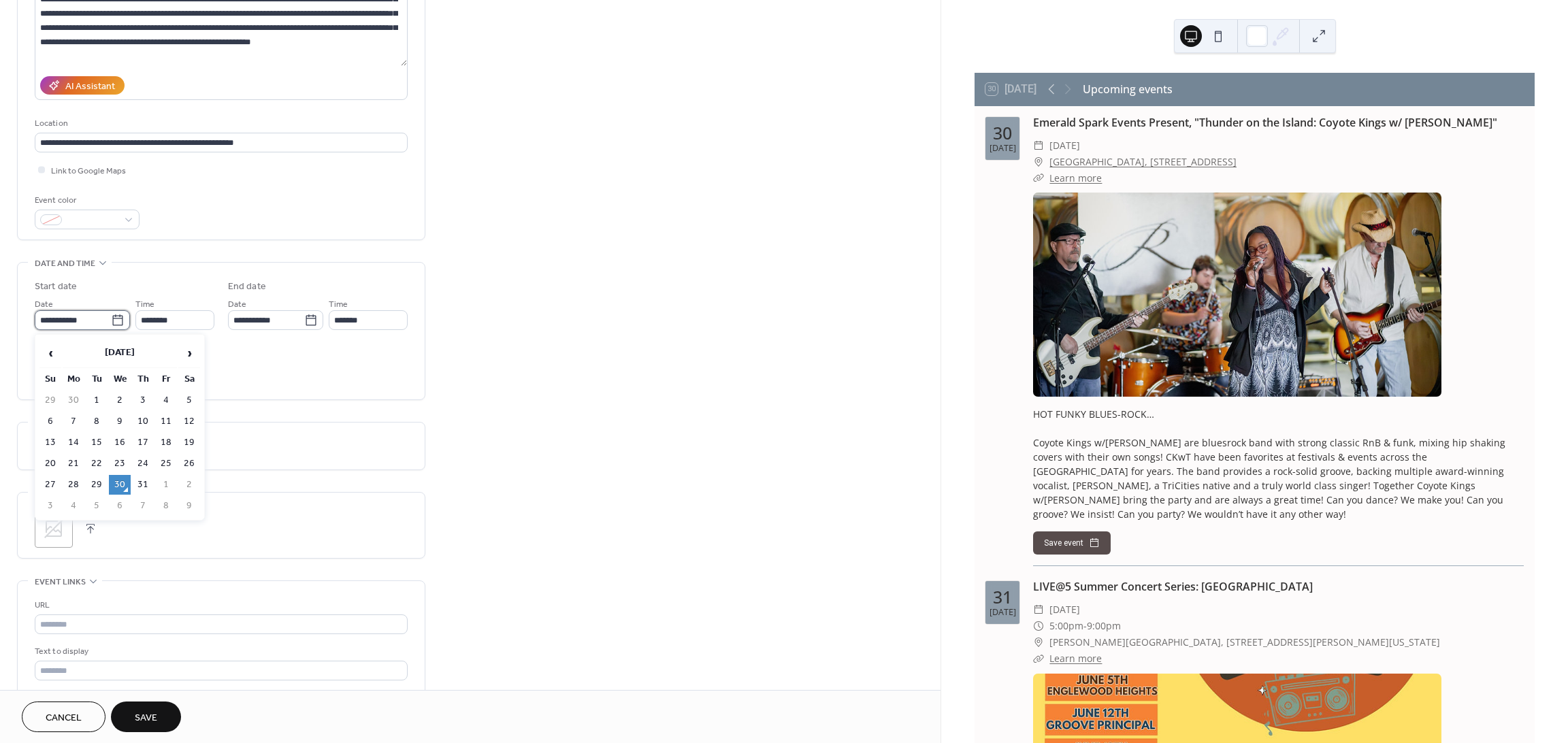 click on "**********" at bounding box center [73, 320] 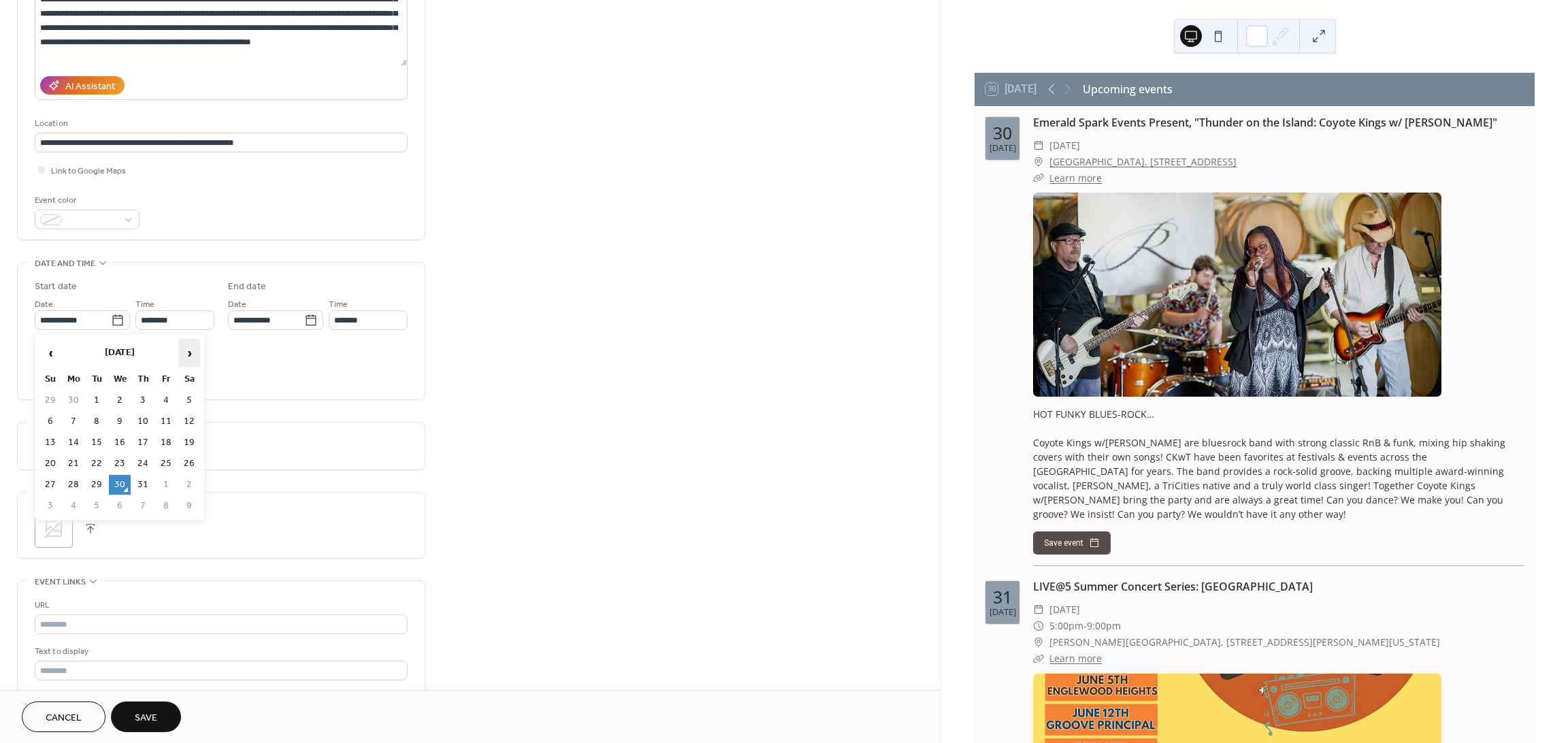 drag, startPoint x: 182, startPoint y: 354, endPoint x: 189, endPoint y: 354, distance: 7 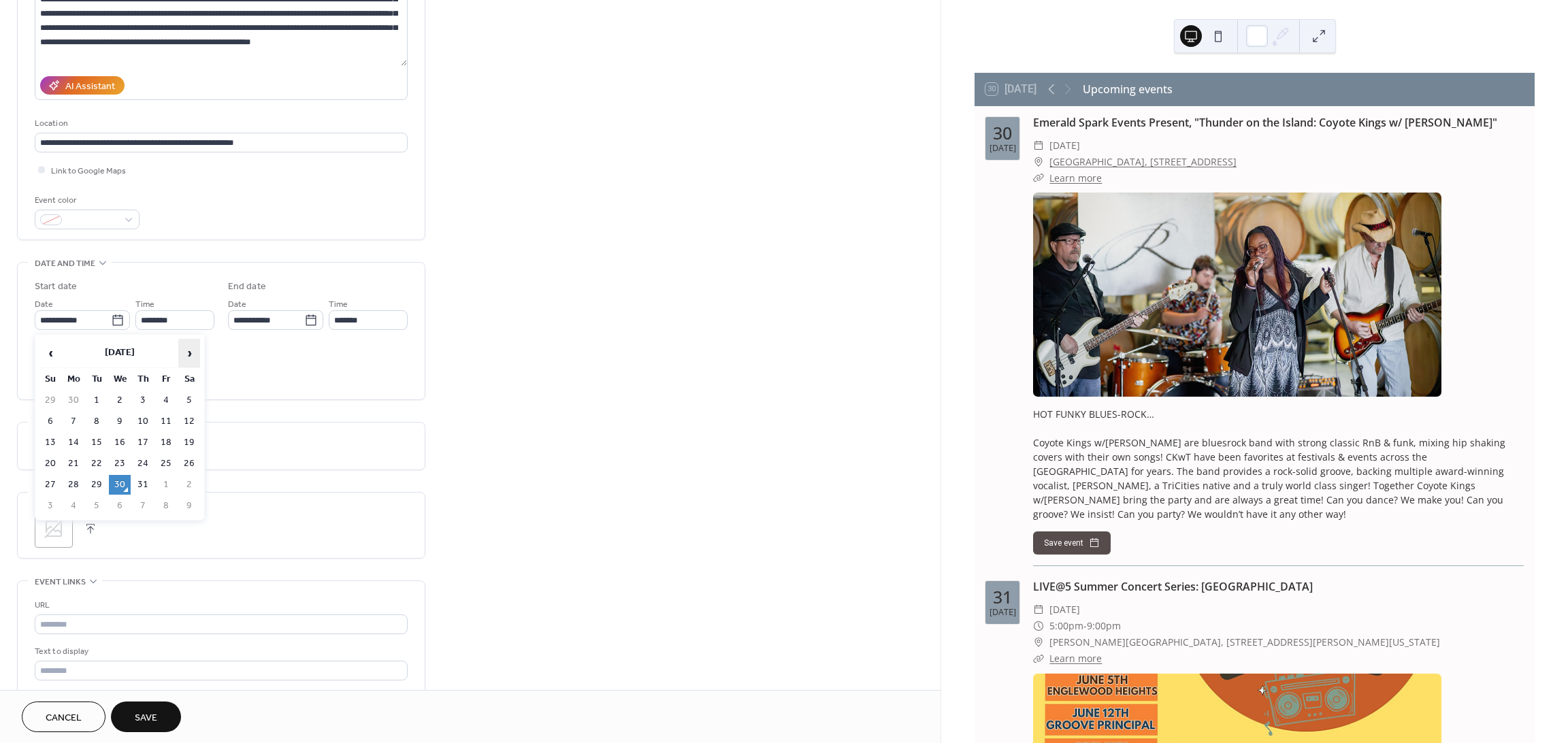 click on "›" at bounding box center [189, 353] 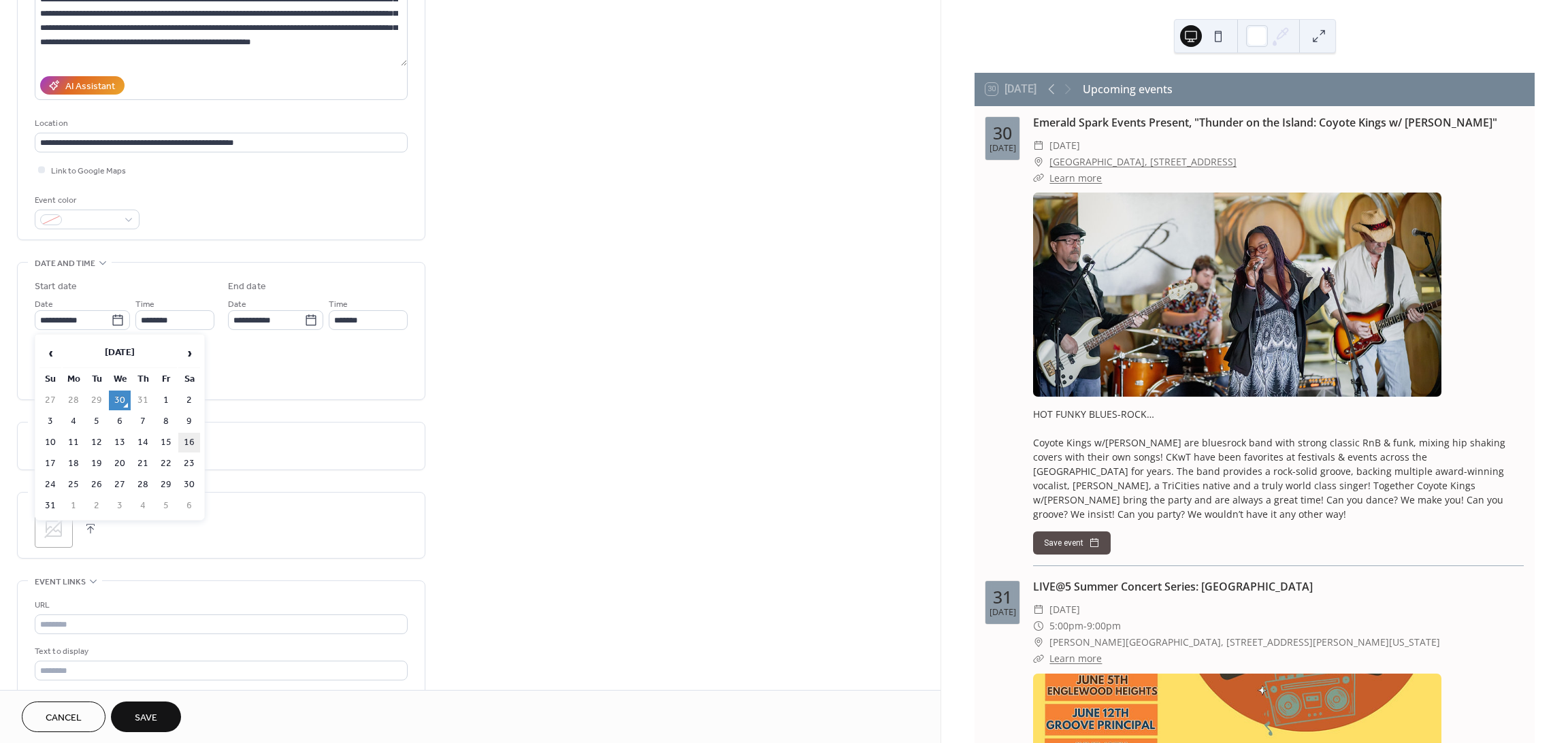 click on "16" at bounding box center (189, 442) 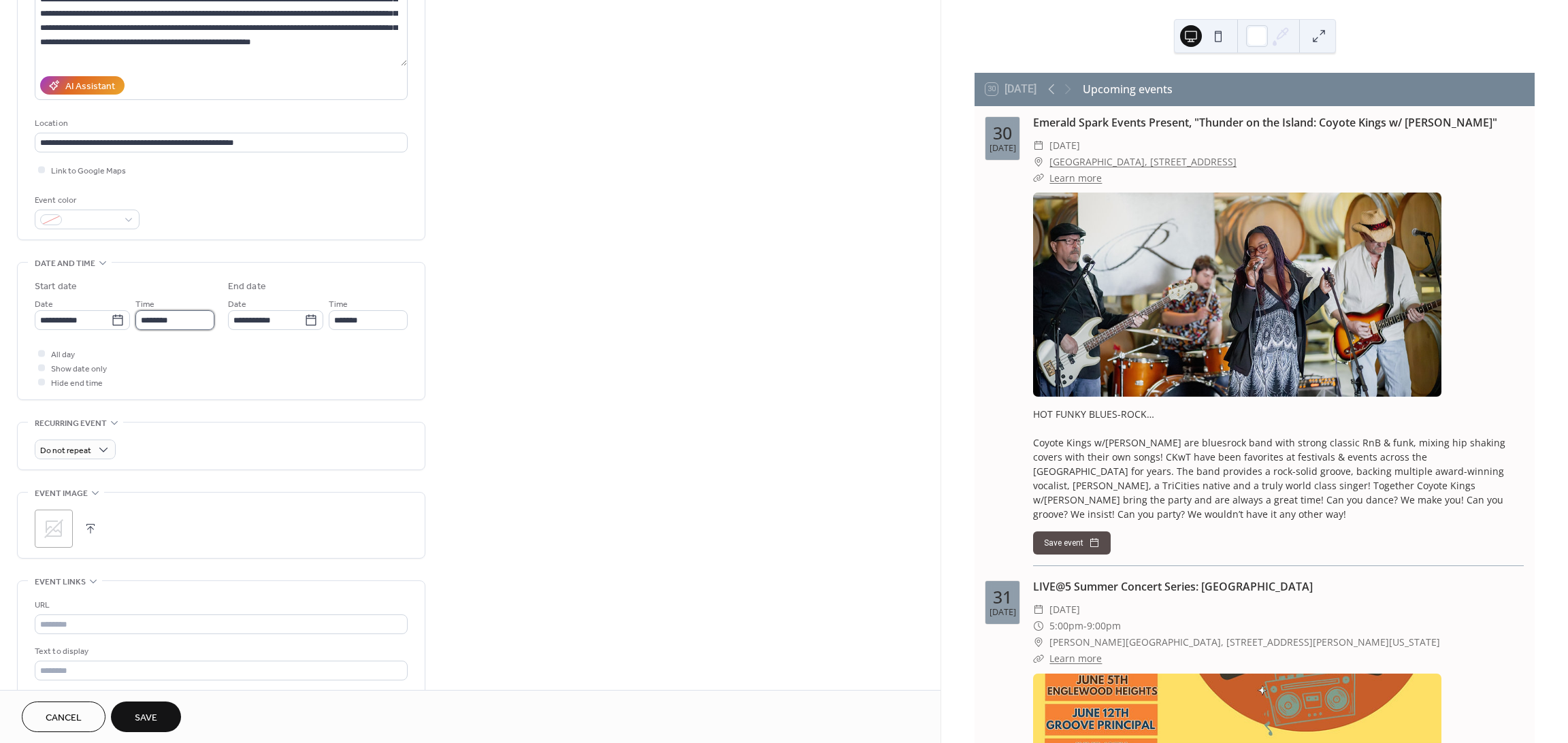 click on "********" at bounding box center [175, 320] 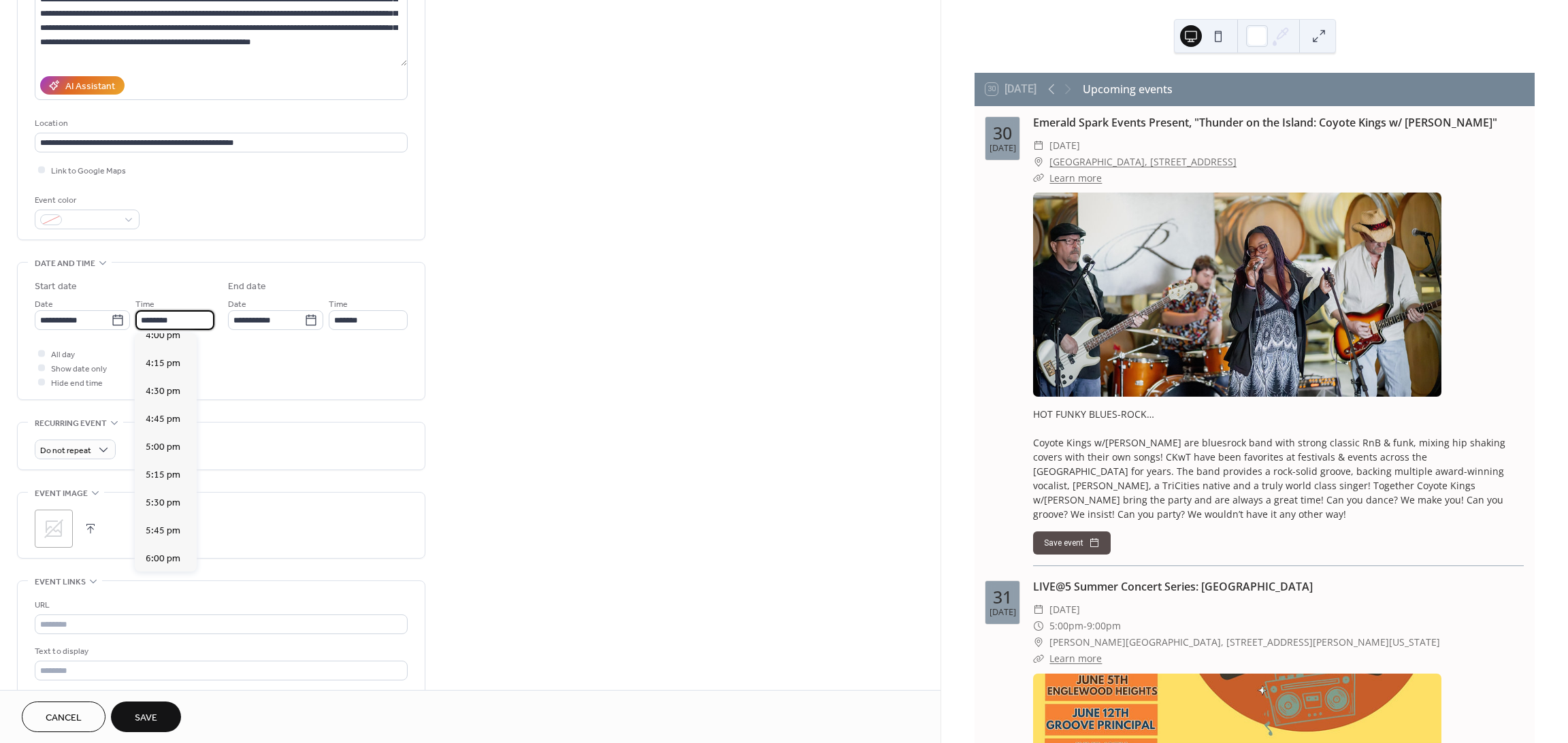 scroll, scrollTop: 1930, scrollLeft: 0, axis: vertical 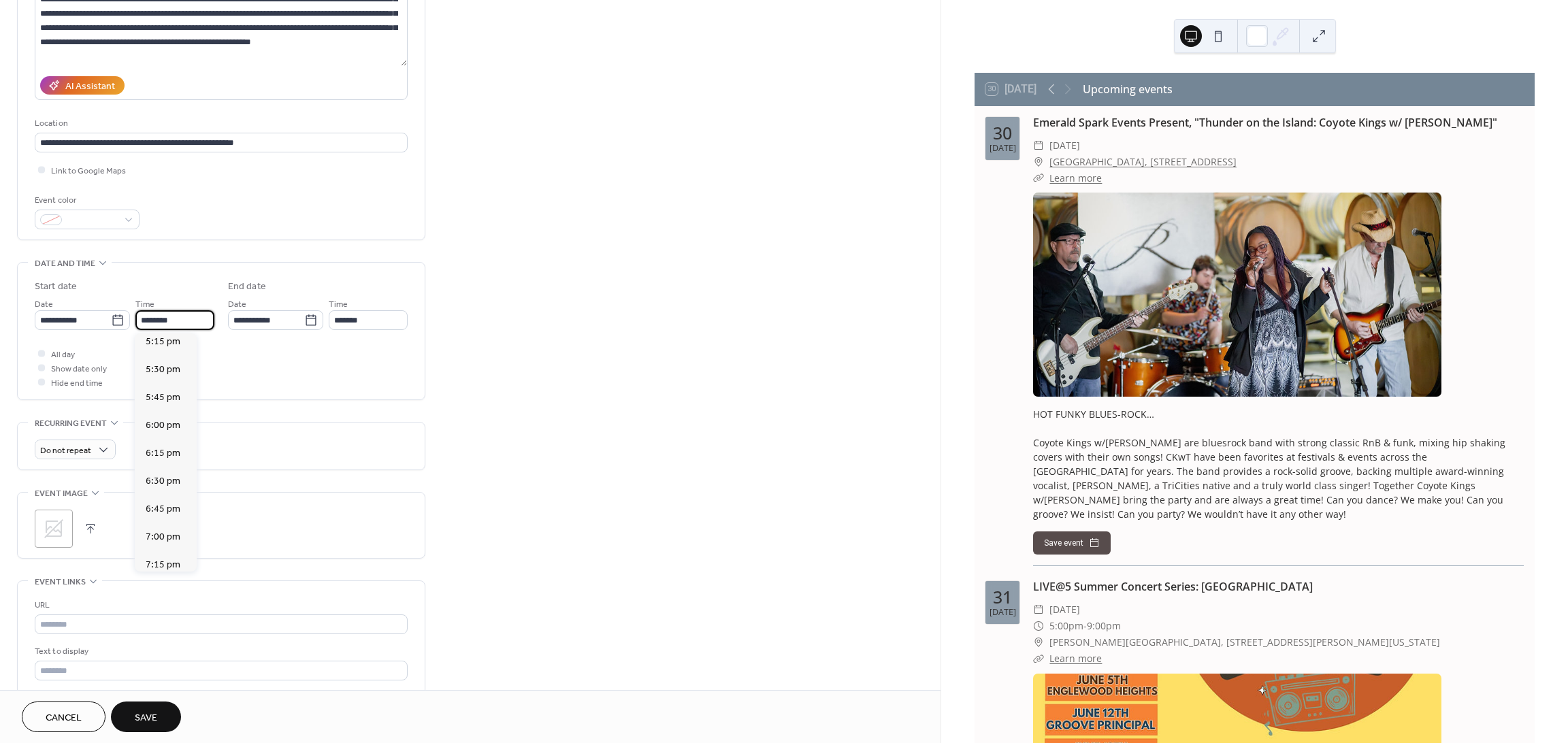 click on "7:30 pm" at bounding box center [165, 593] 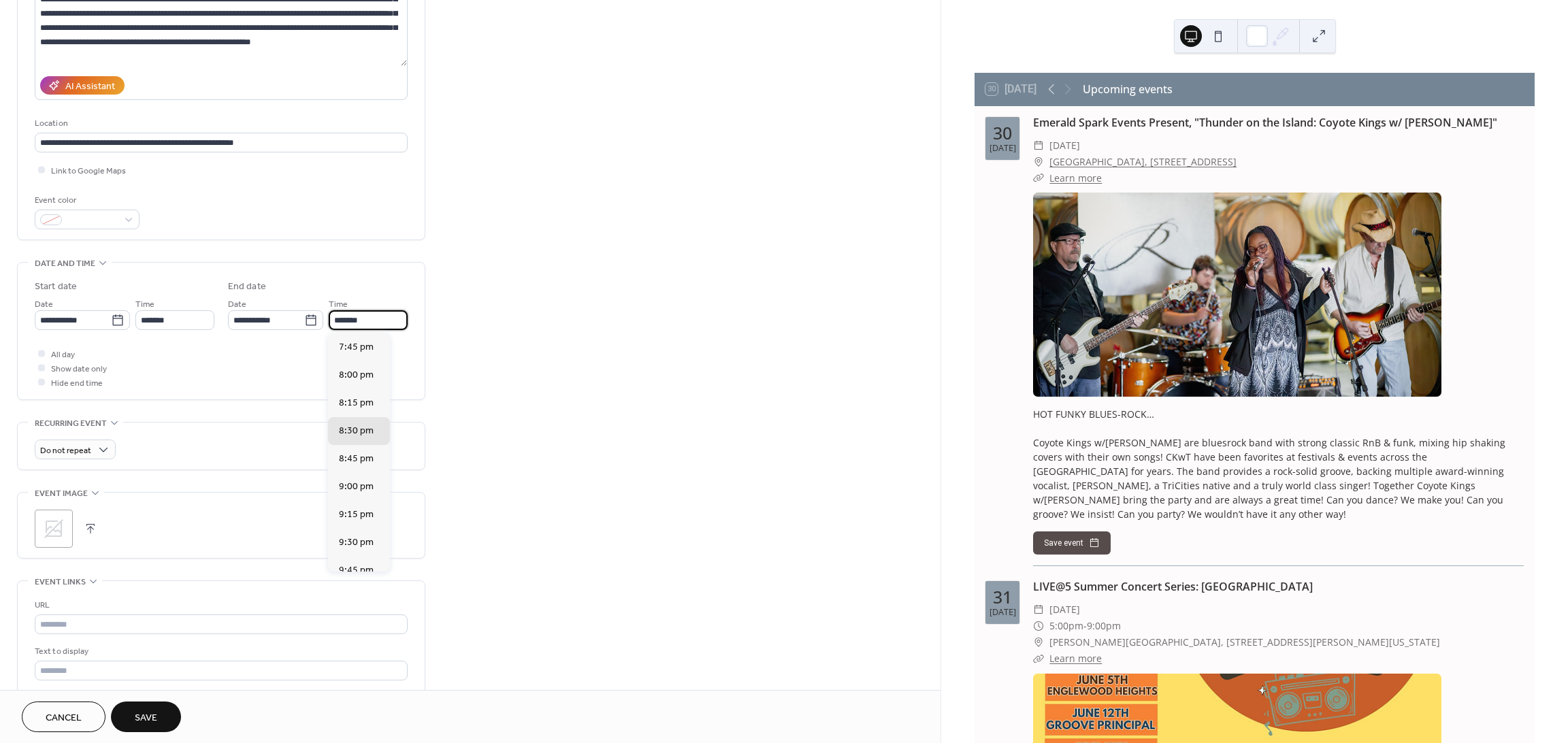 click on "*******" at bounding box center (368, 320) 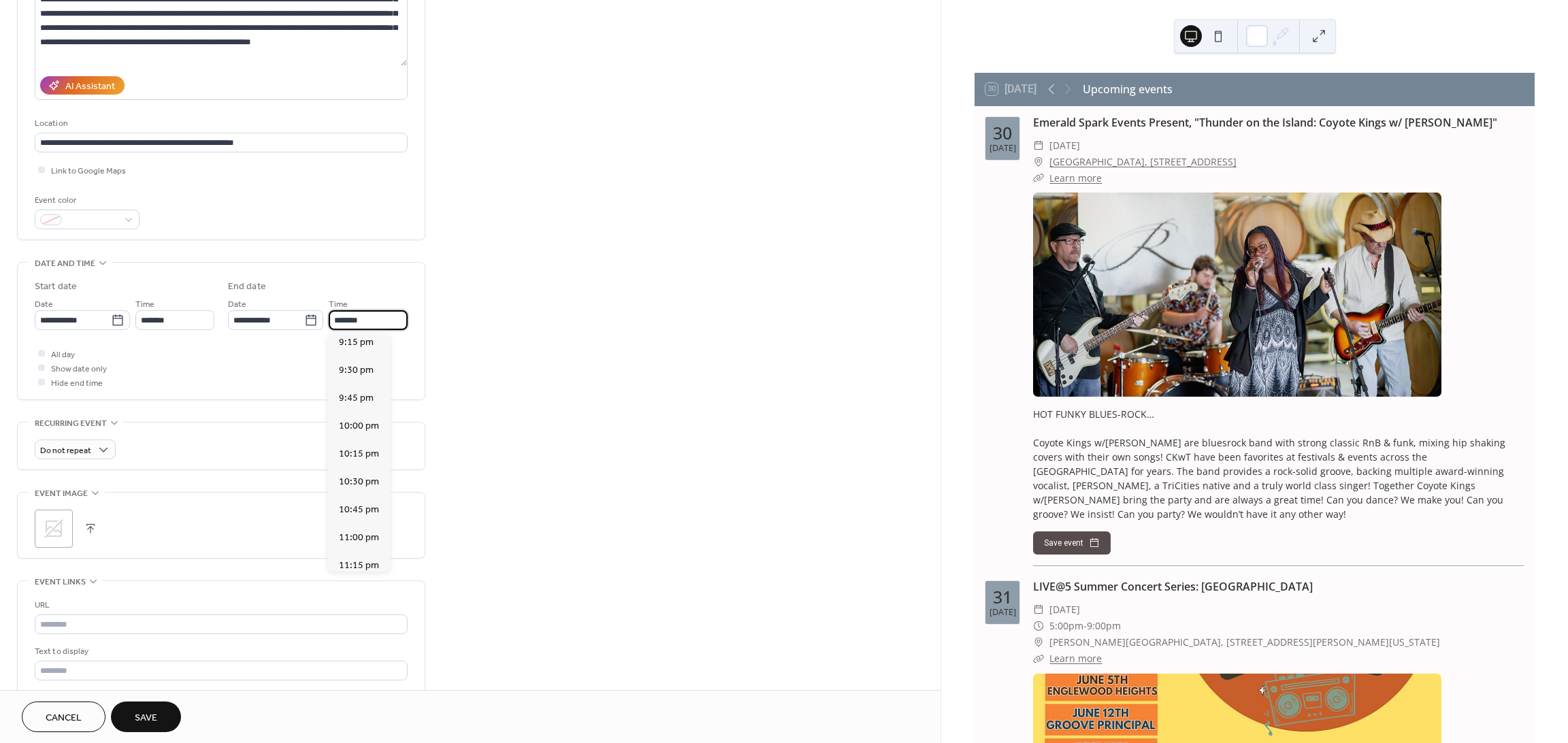 scroll, scrollTop: 181, scrollLeft: 0, axis: vertical 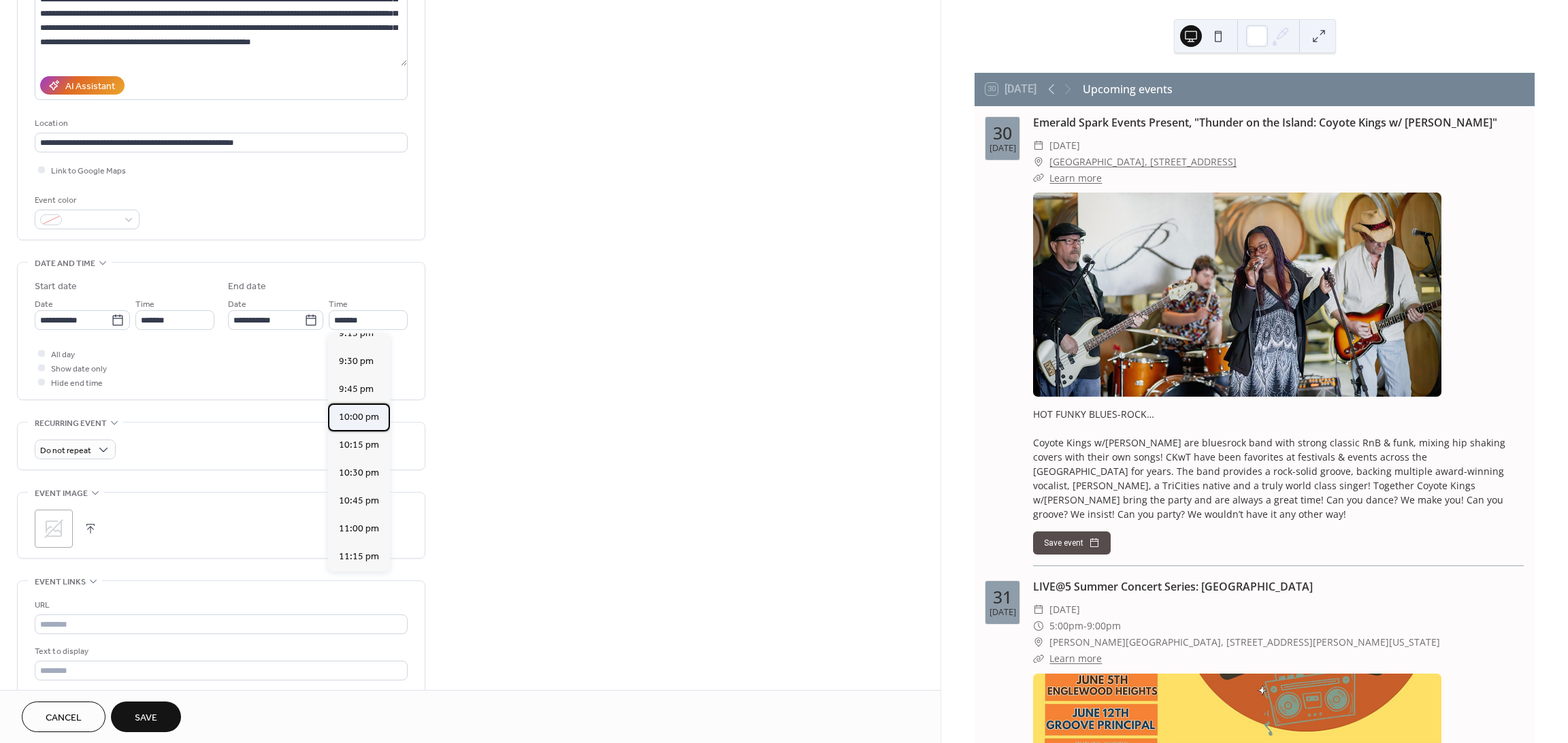 click on "10:00 pm" at bounding box center [359, 416] 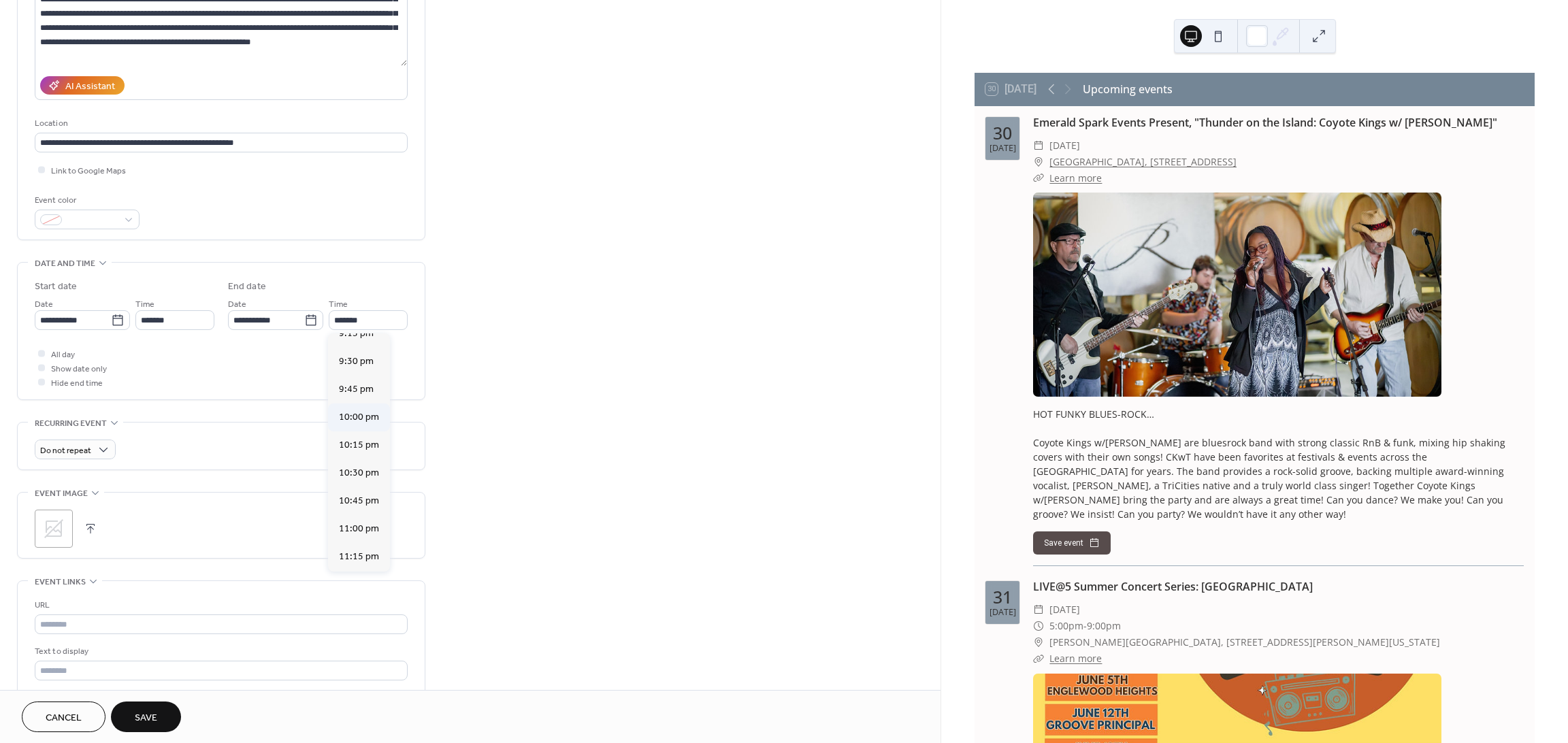 type on "********" 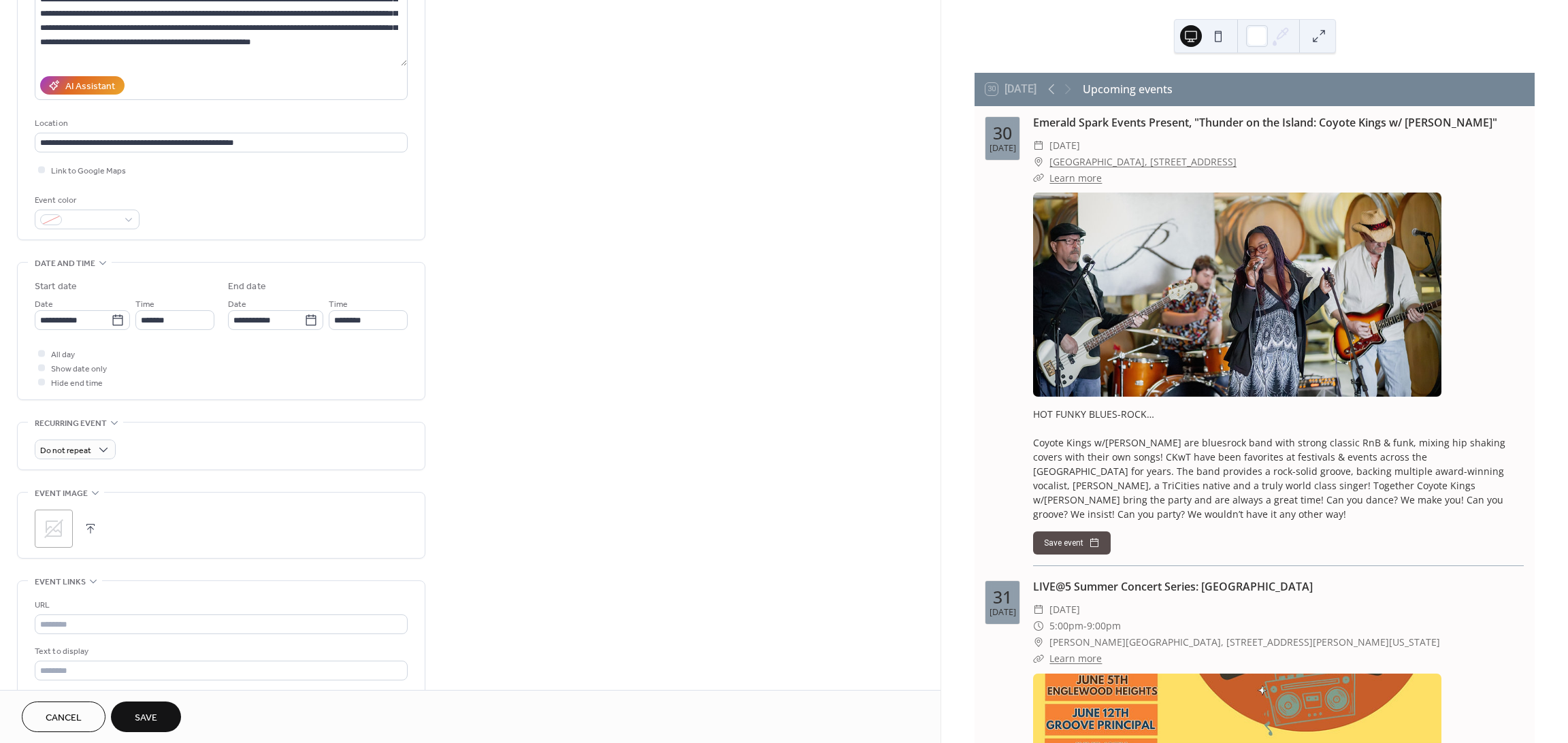click on "All day Show date only Hide end time" at bounding box center [221, 367] 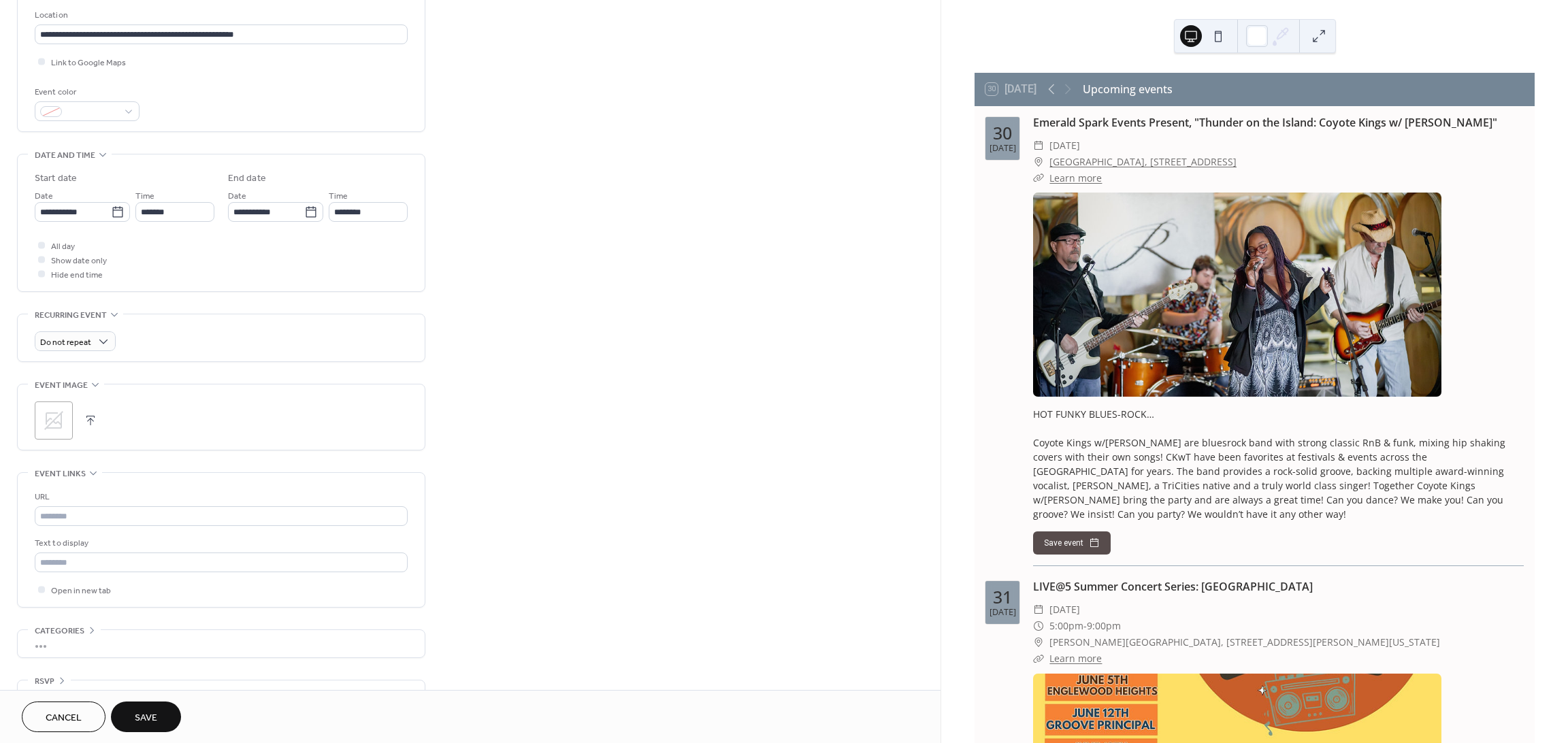 scroll, scrollTop: 325, scrollLeft: 0, axis: vertical 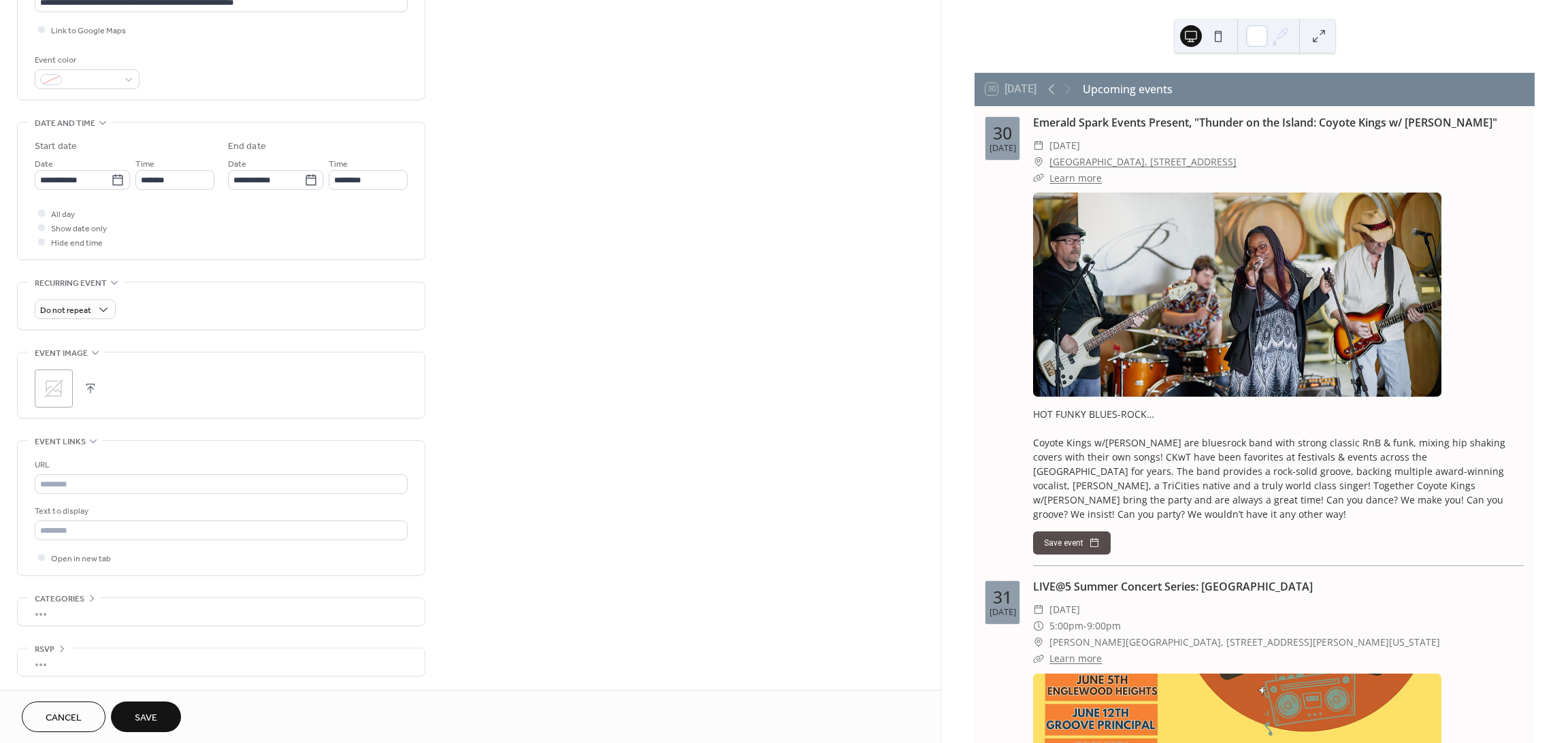 click 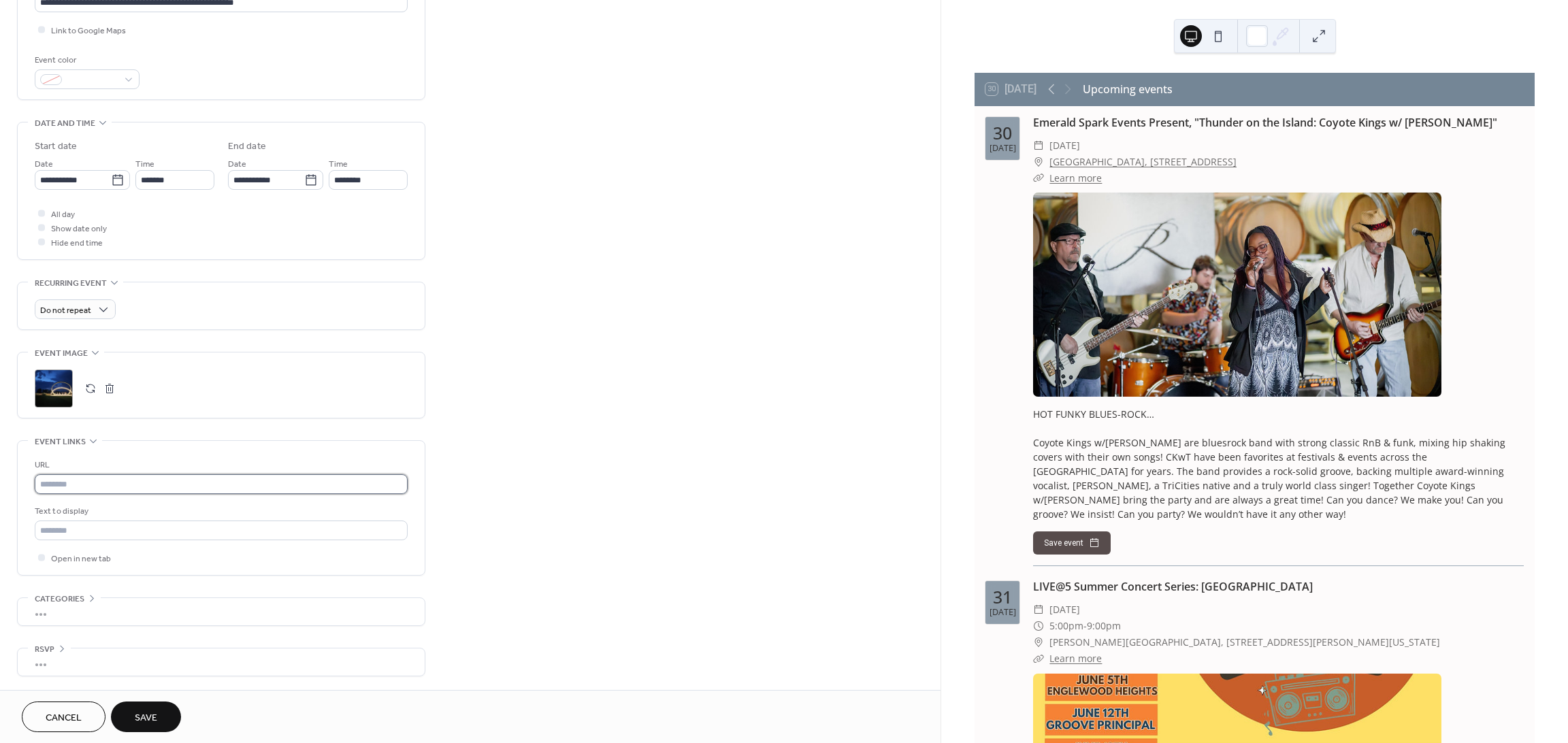 click at bounding box center (221, 484) 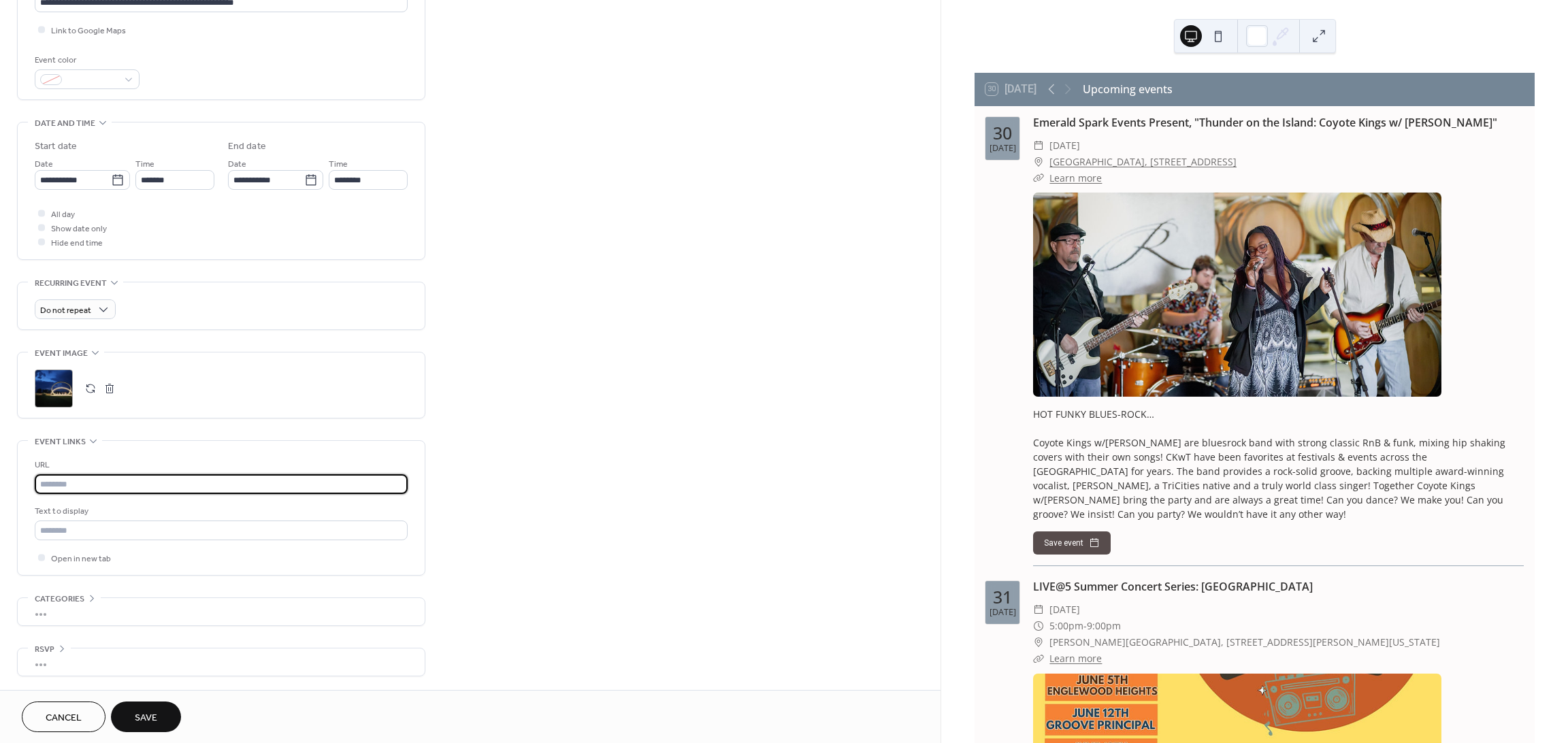 paste on "**********" 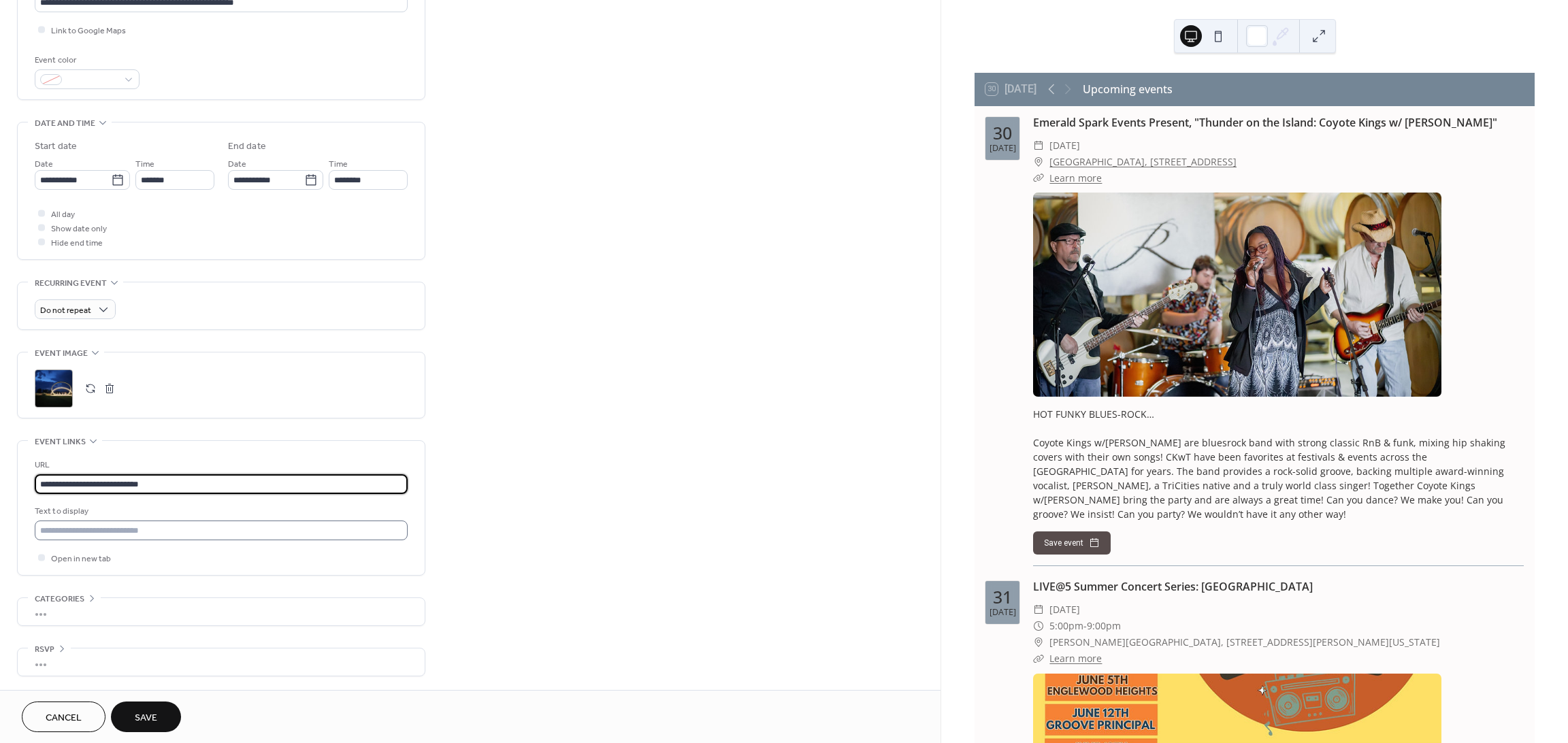 type on "**********" 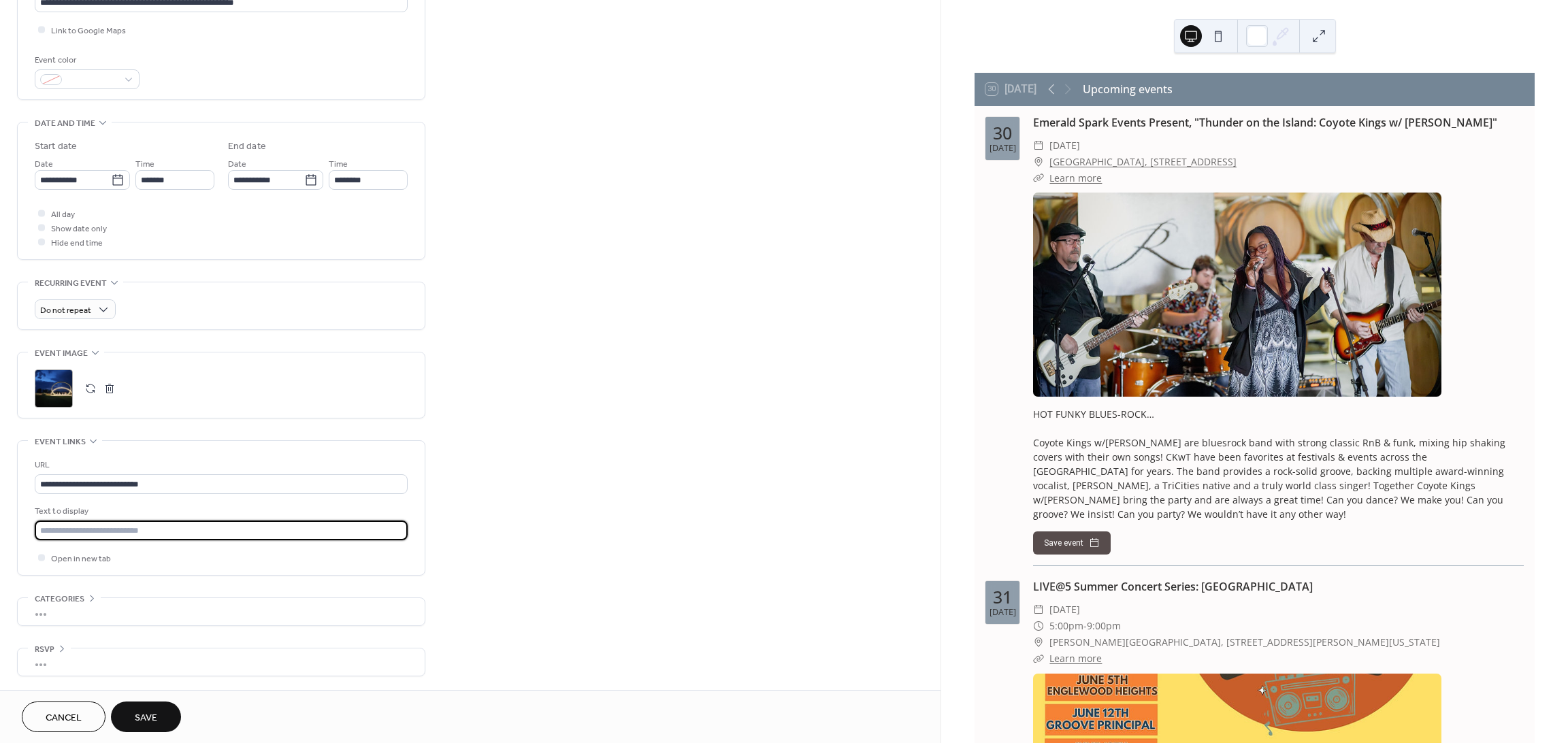 click at bounding box center [221, 530] 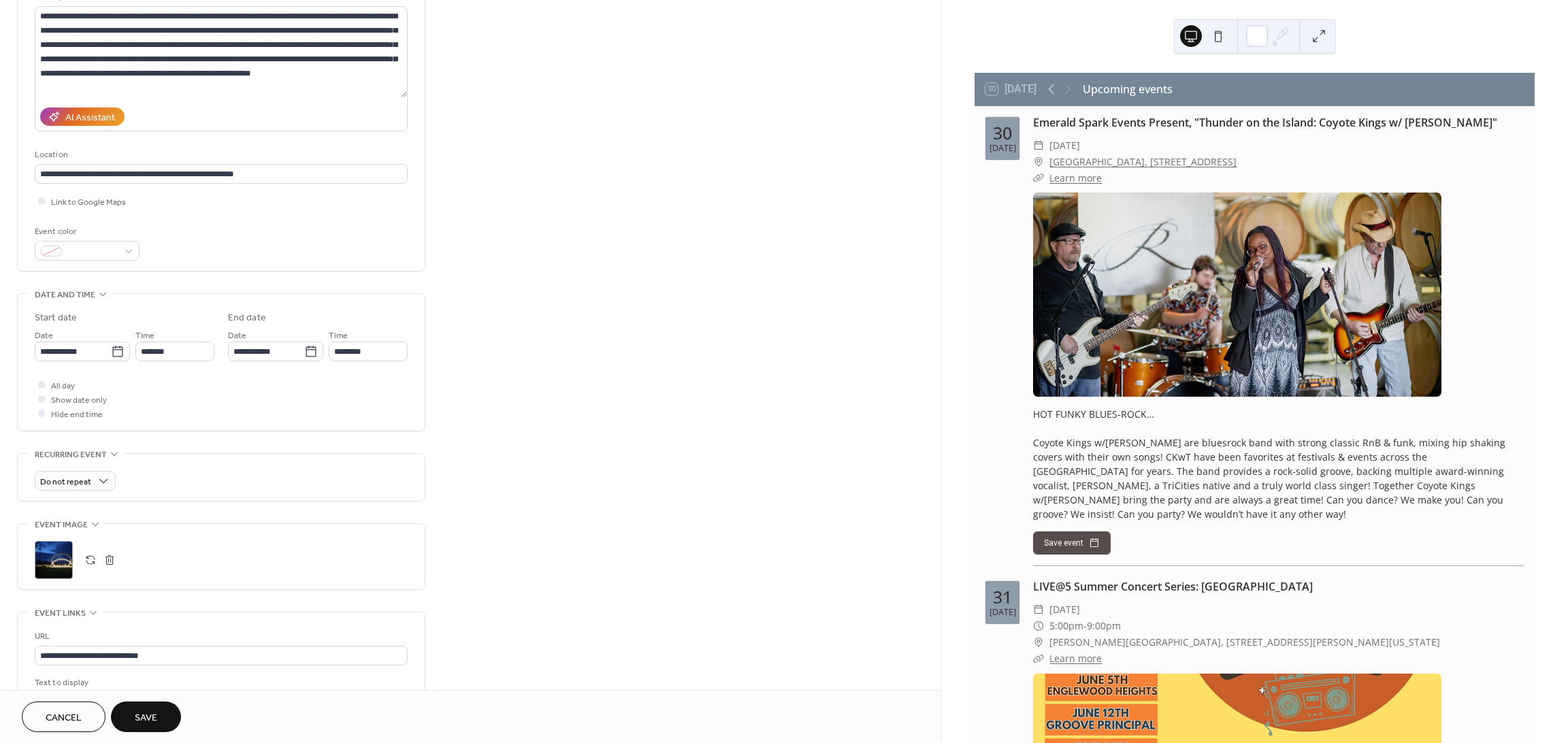 scroll, scrollTop: 181, scrollLeft: 0, axis: vertical 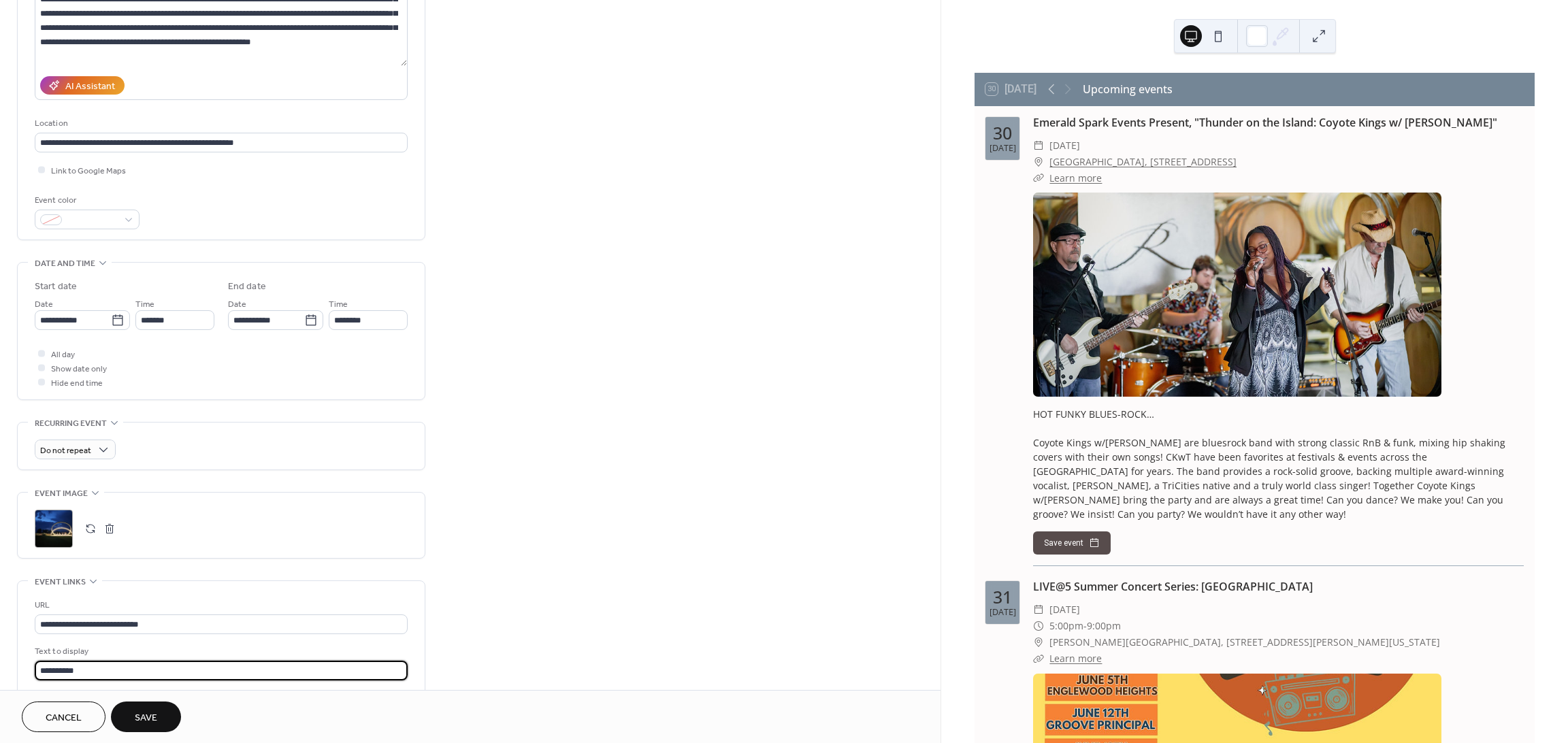 click on "Save" at bounding box center (146, 718) 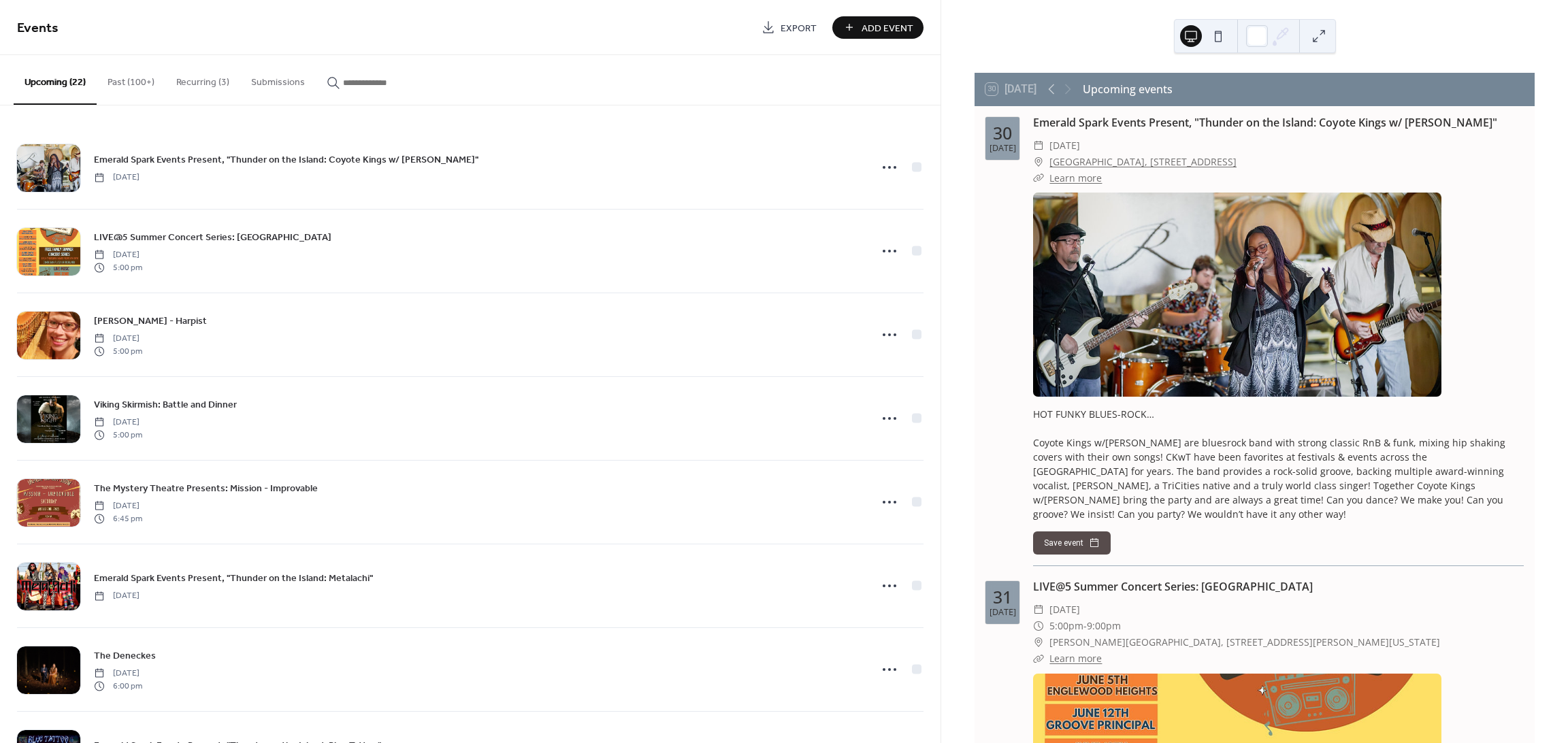 click on "Add Event" at bounding box center [887, 28] 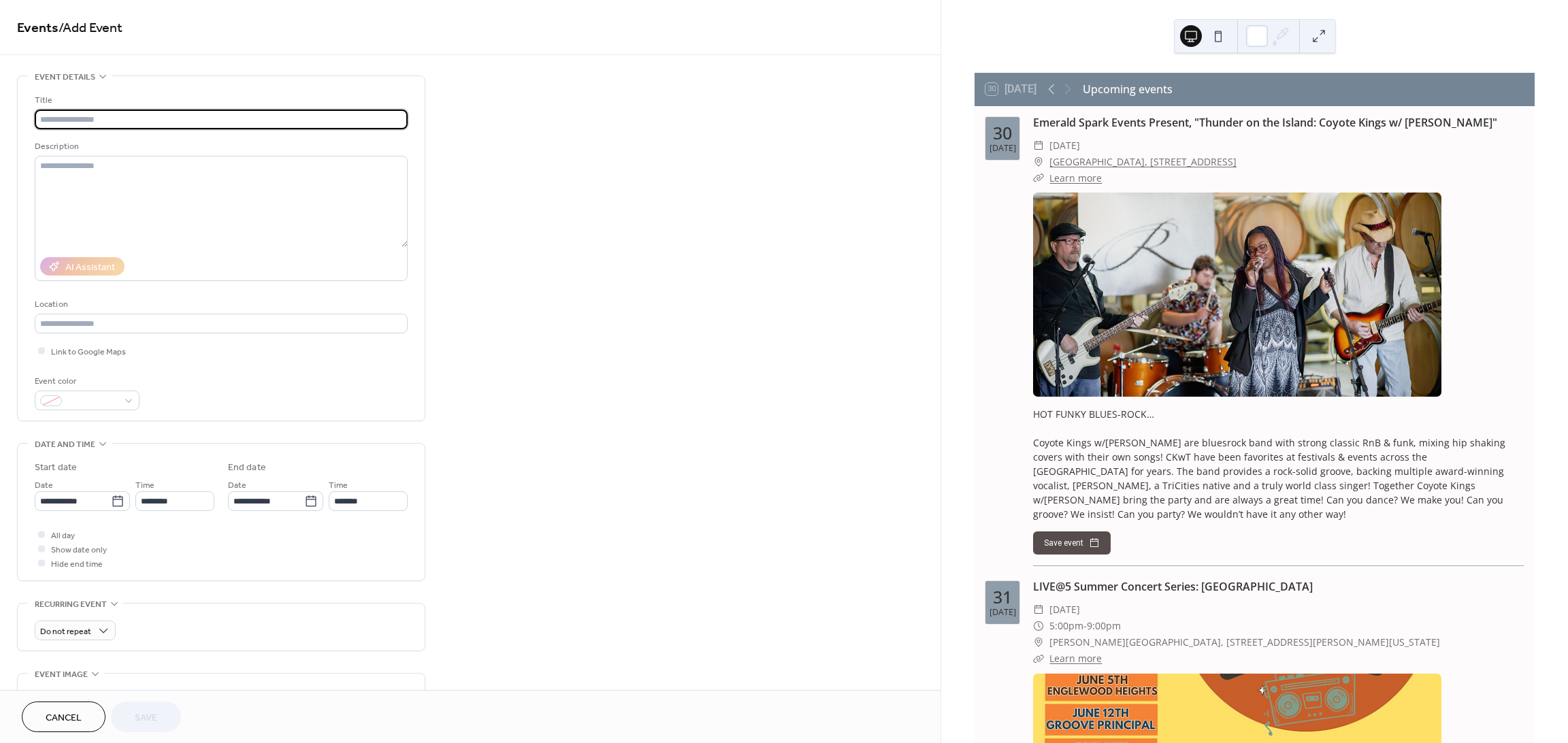 click at bounding box center [221, 119] 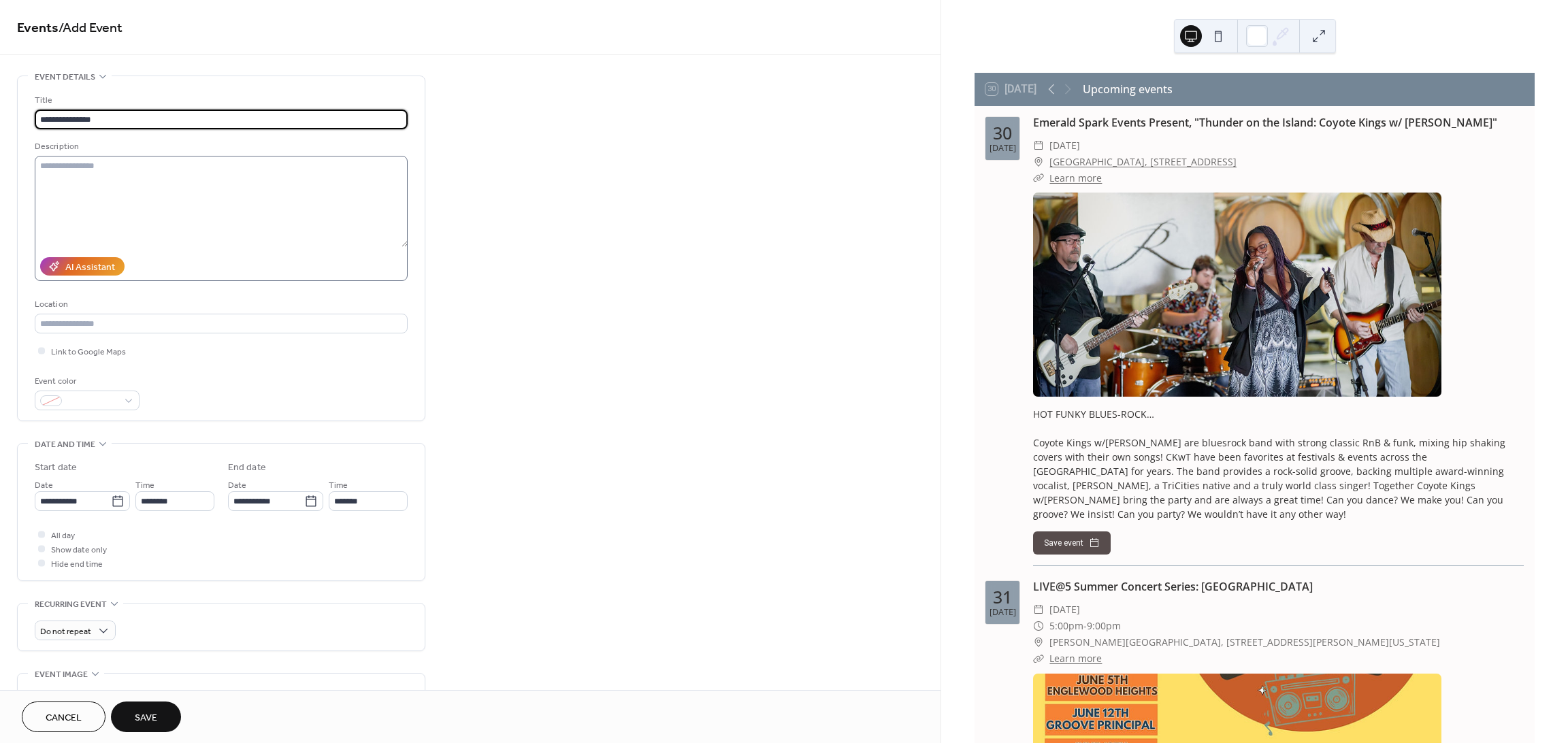 type on "**********" 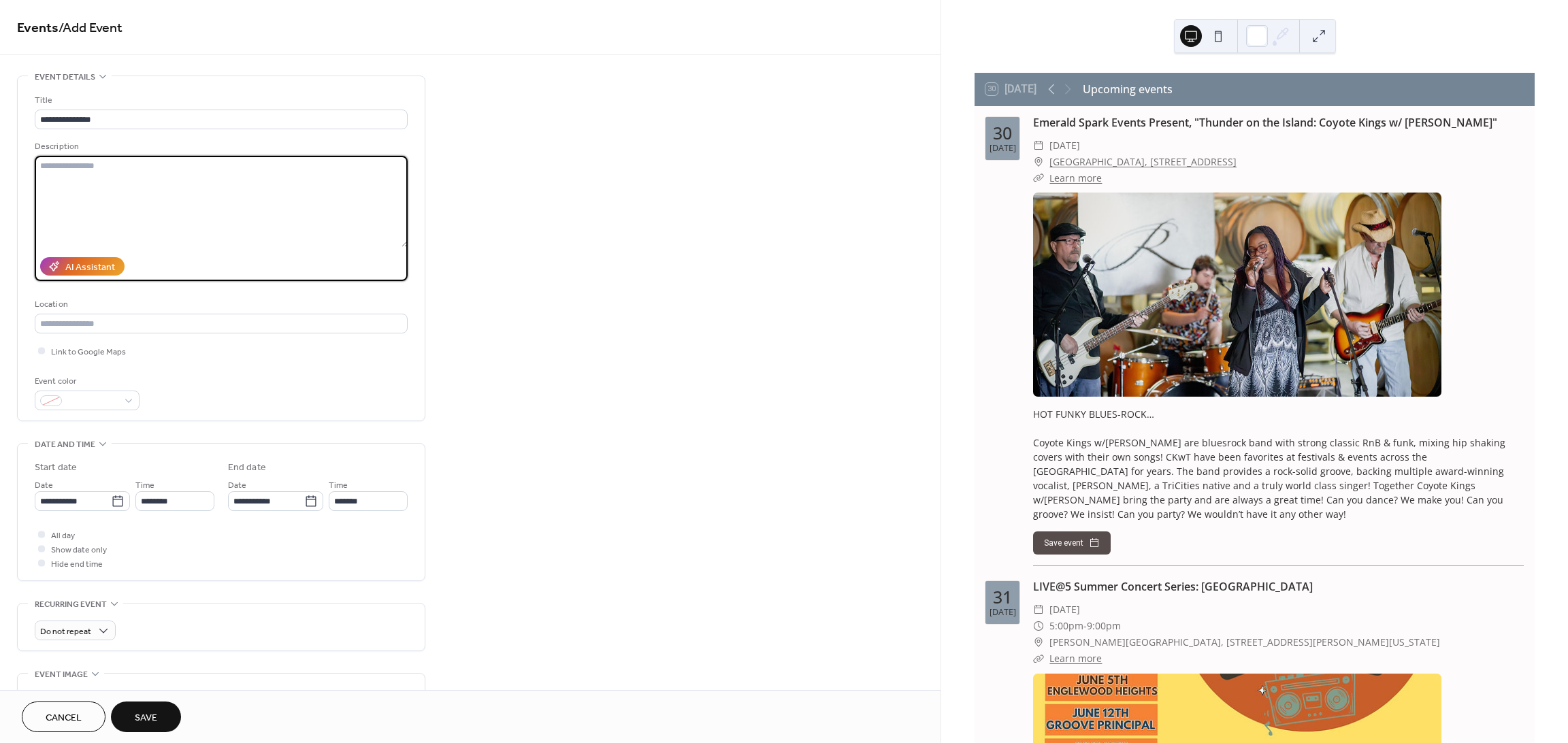 click at bounding box center [221, 201] 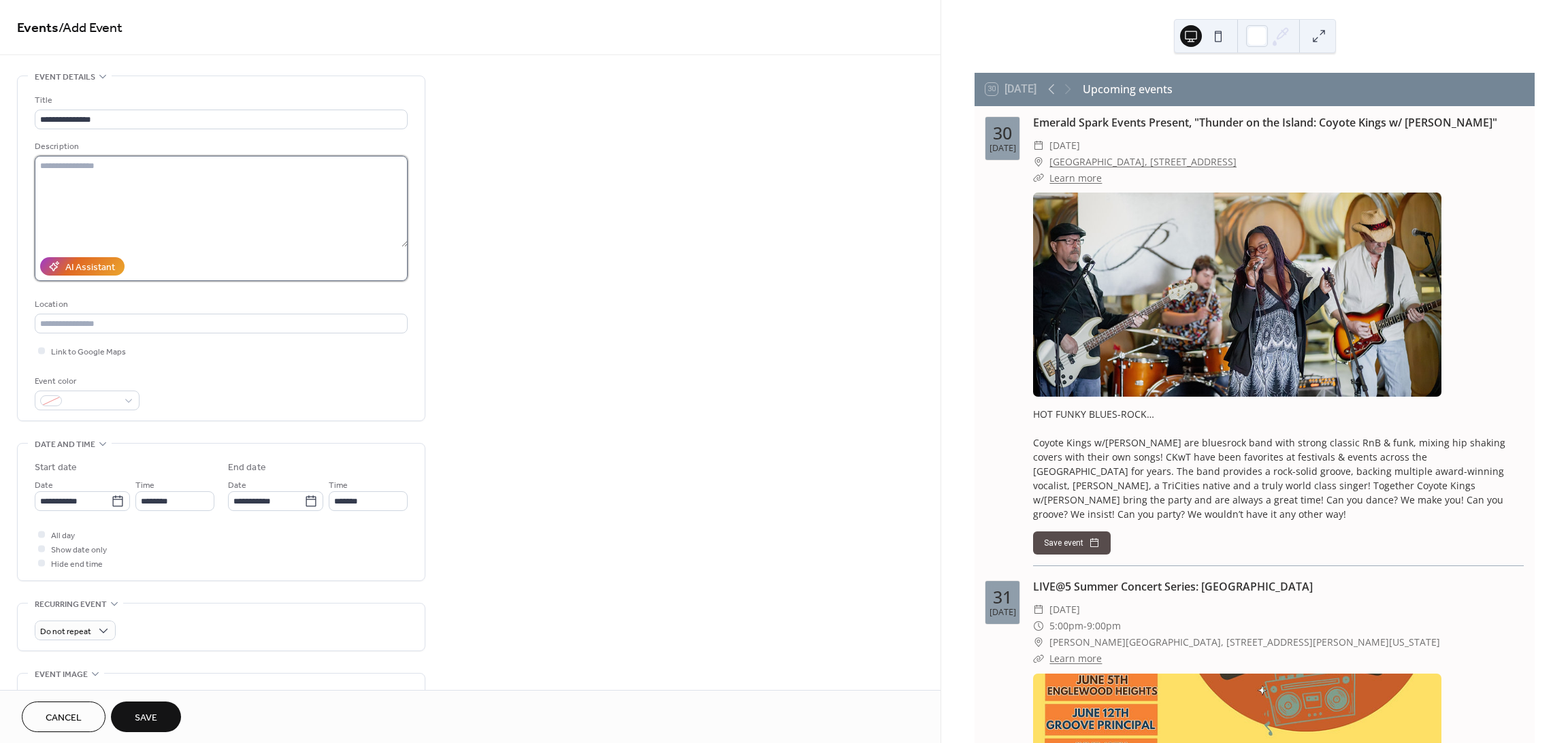 click at bounding box center (221, 201) 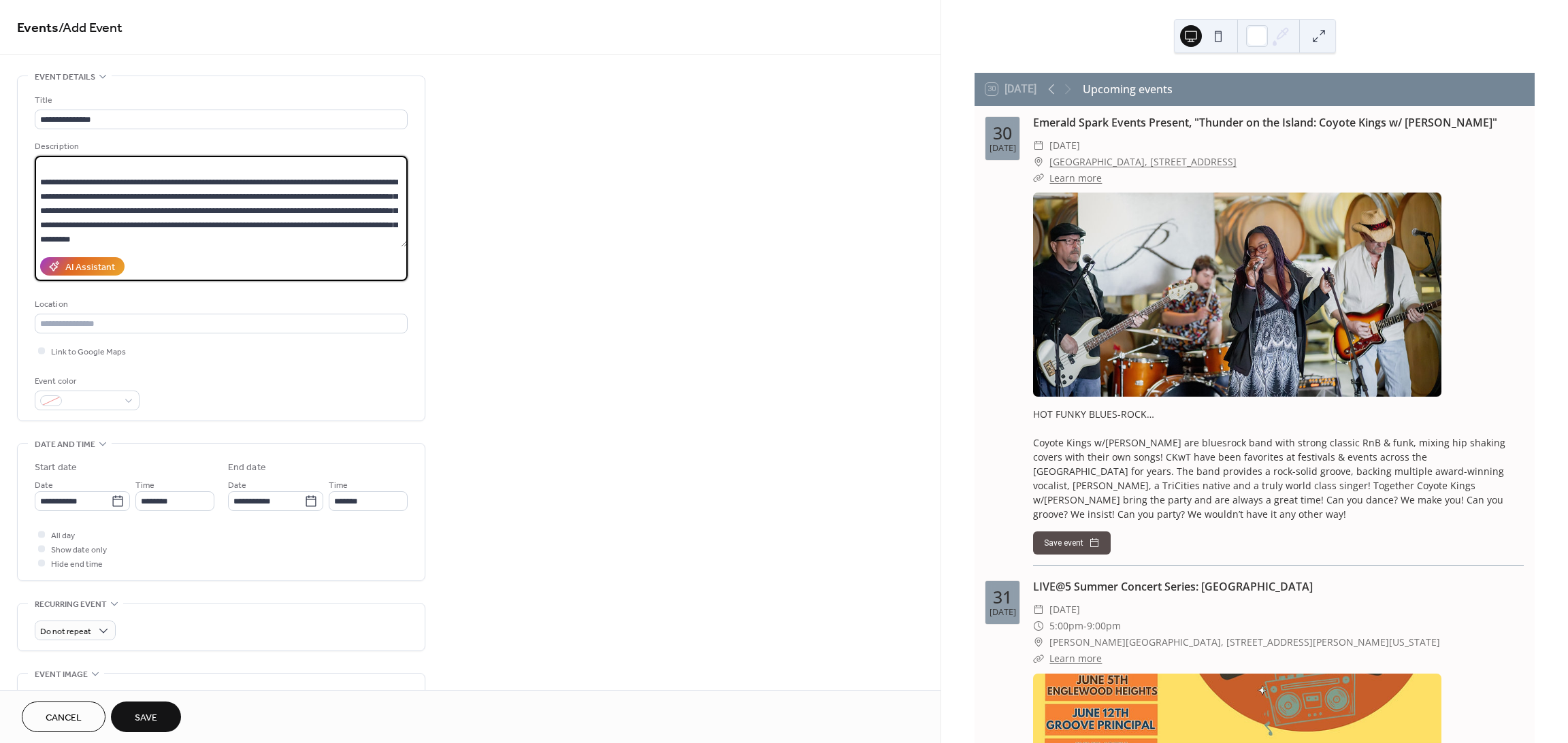 scroll, scrollTop: 42, scrollLeft: 0, axis: vertical 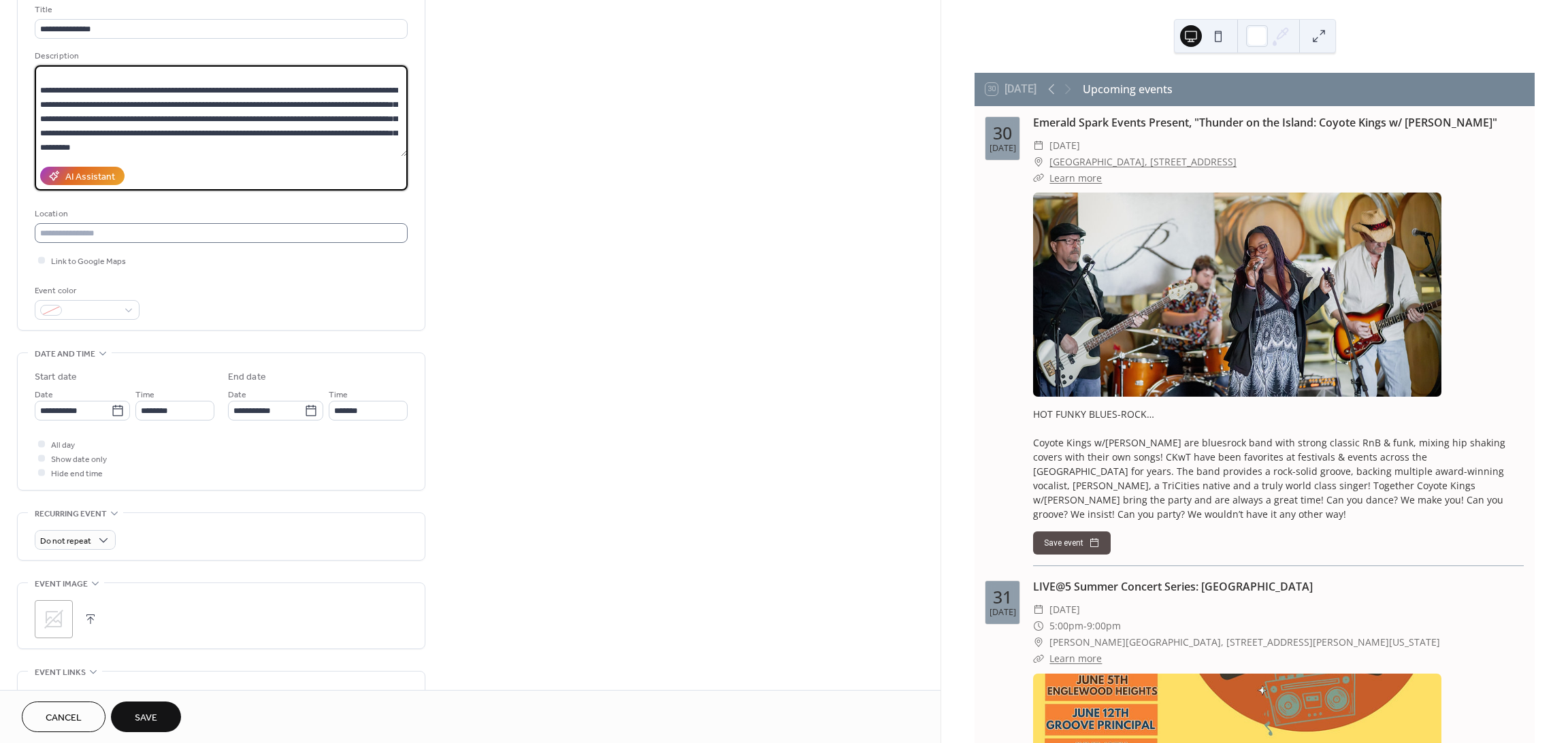 type on "**********" 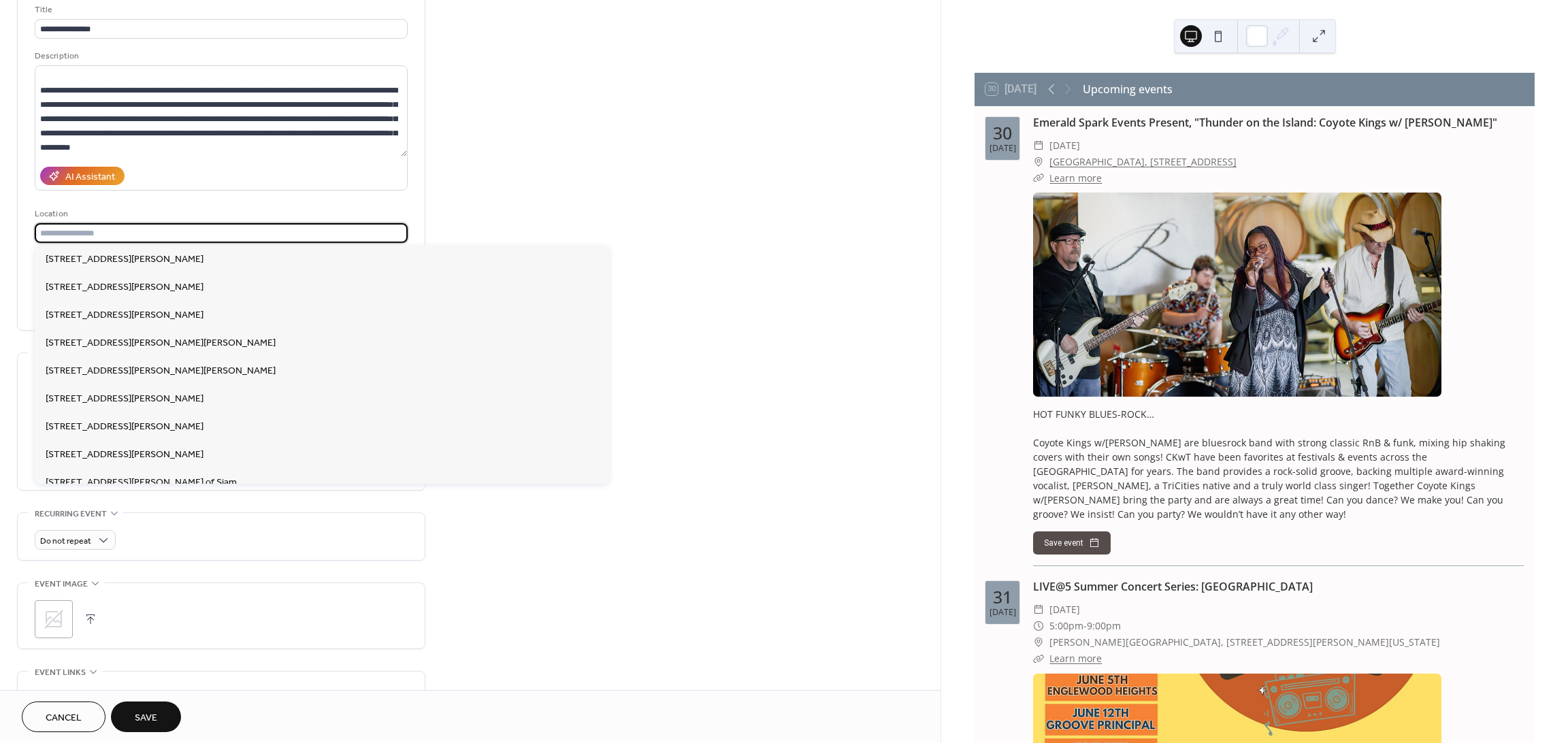 click at bounding box center (221, 233) 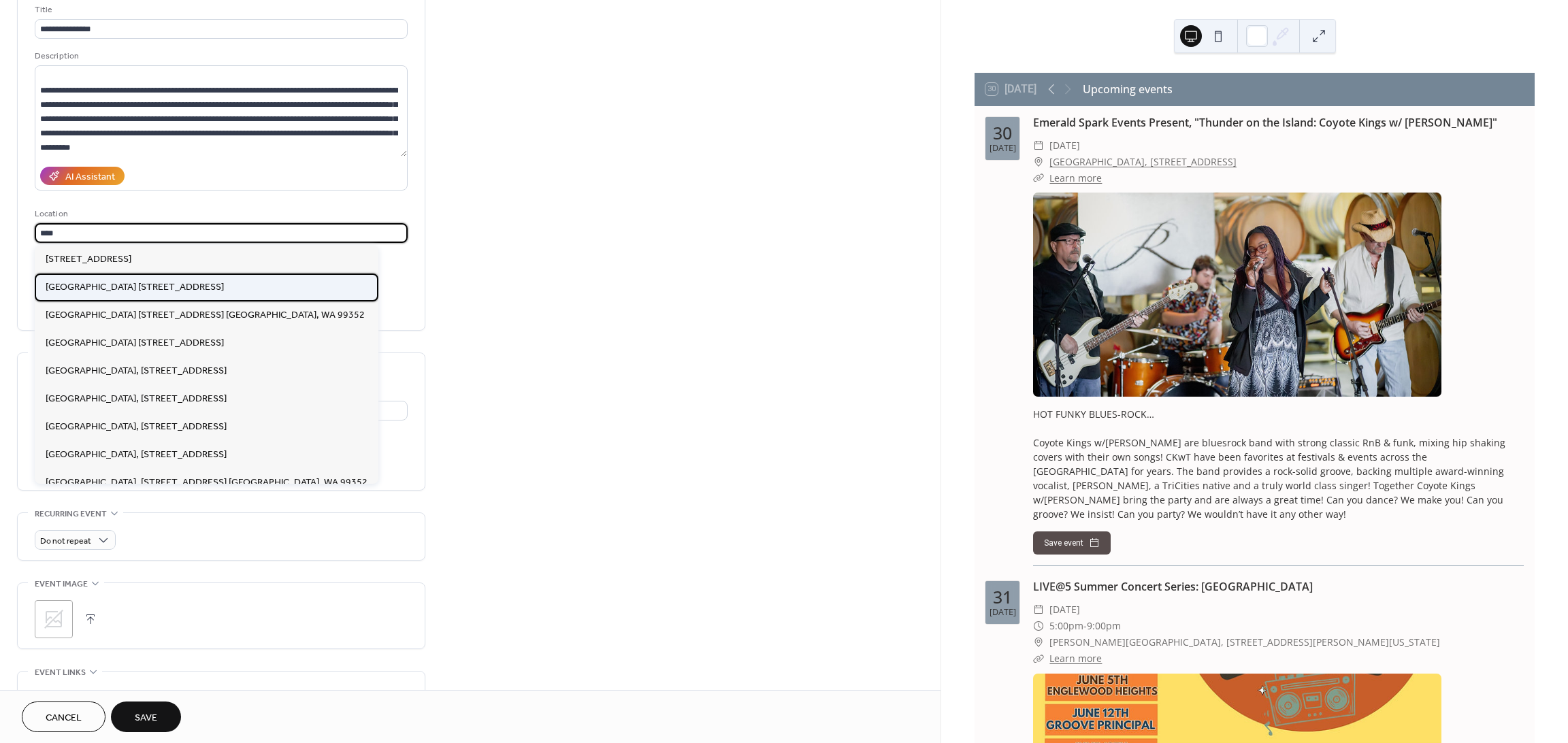 click on "[GEOGRAPHIC_DATA] [STREET_ADDRESS]" at bounding box center [135, 287] 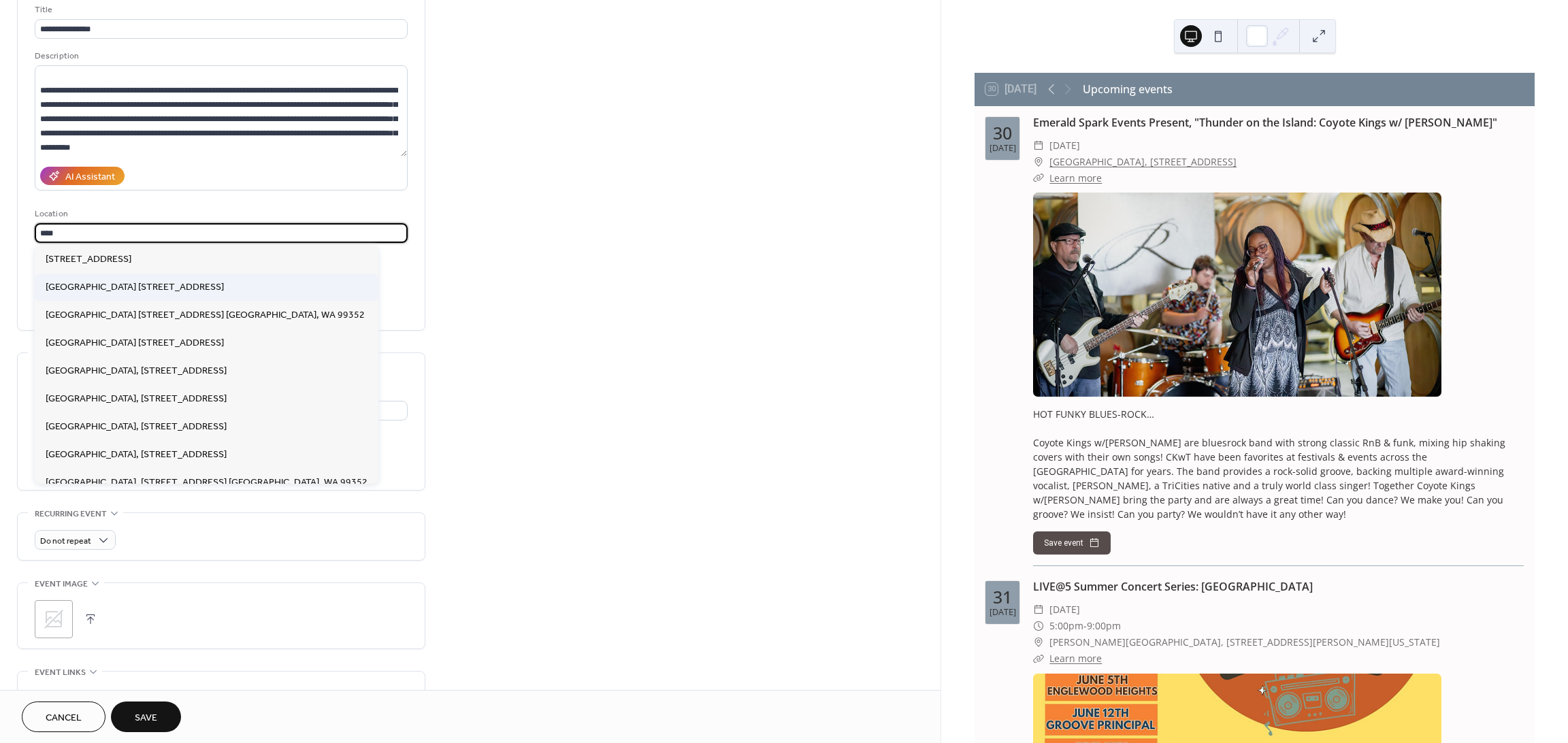 type on "**********" 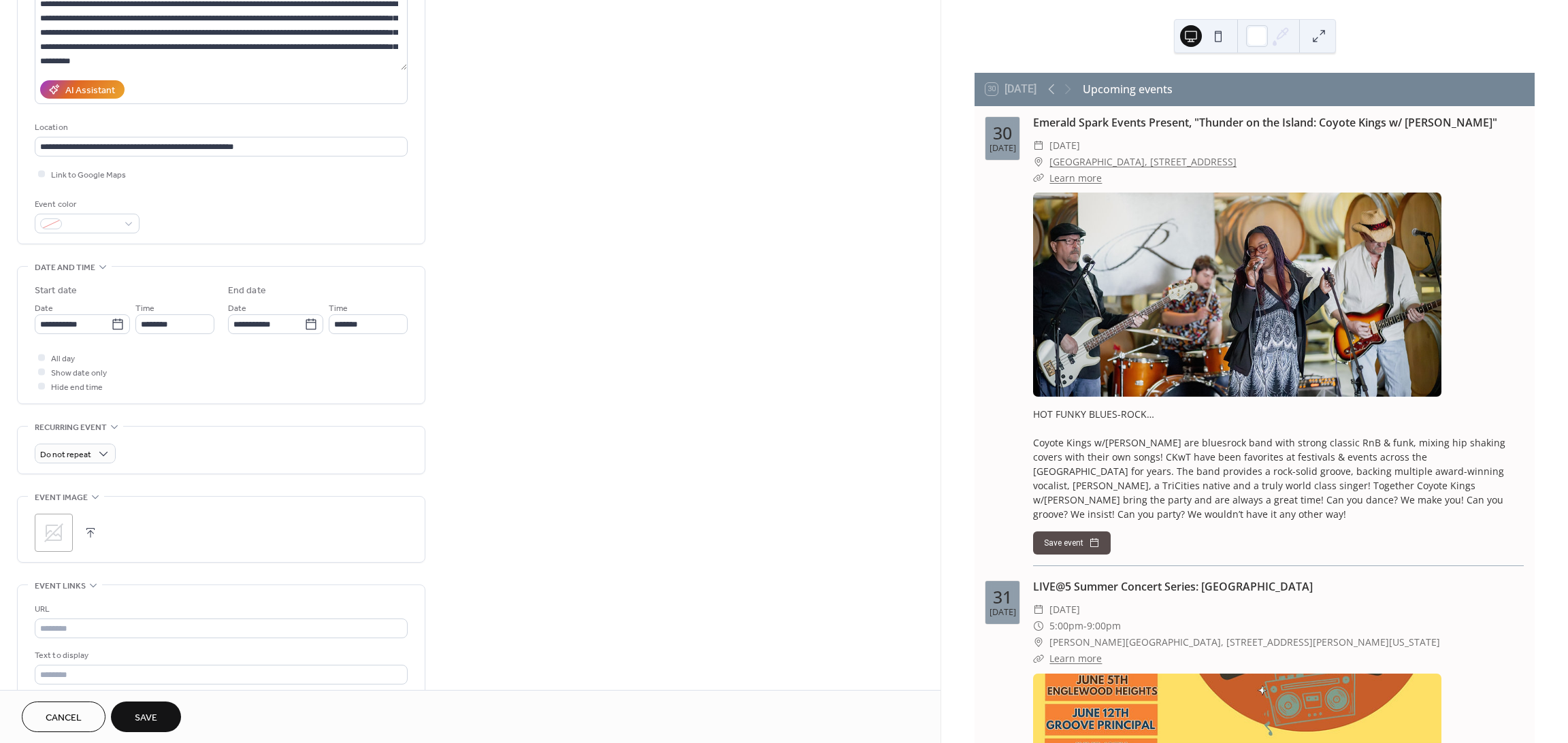 scroll, scrollTop: 181, scrollLeft: 0, axis: vertical 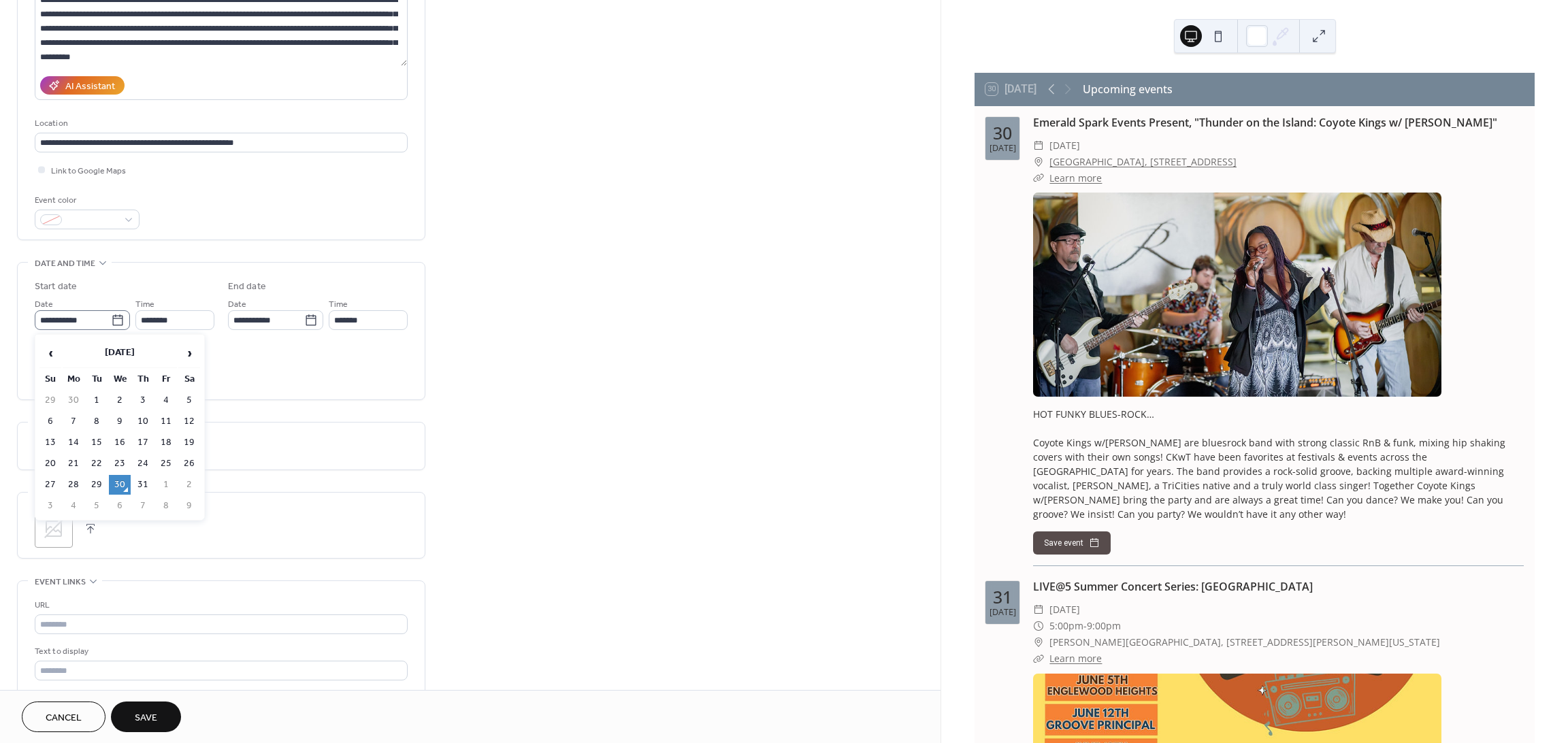 click 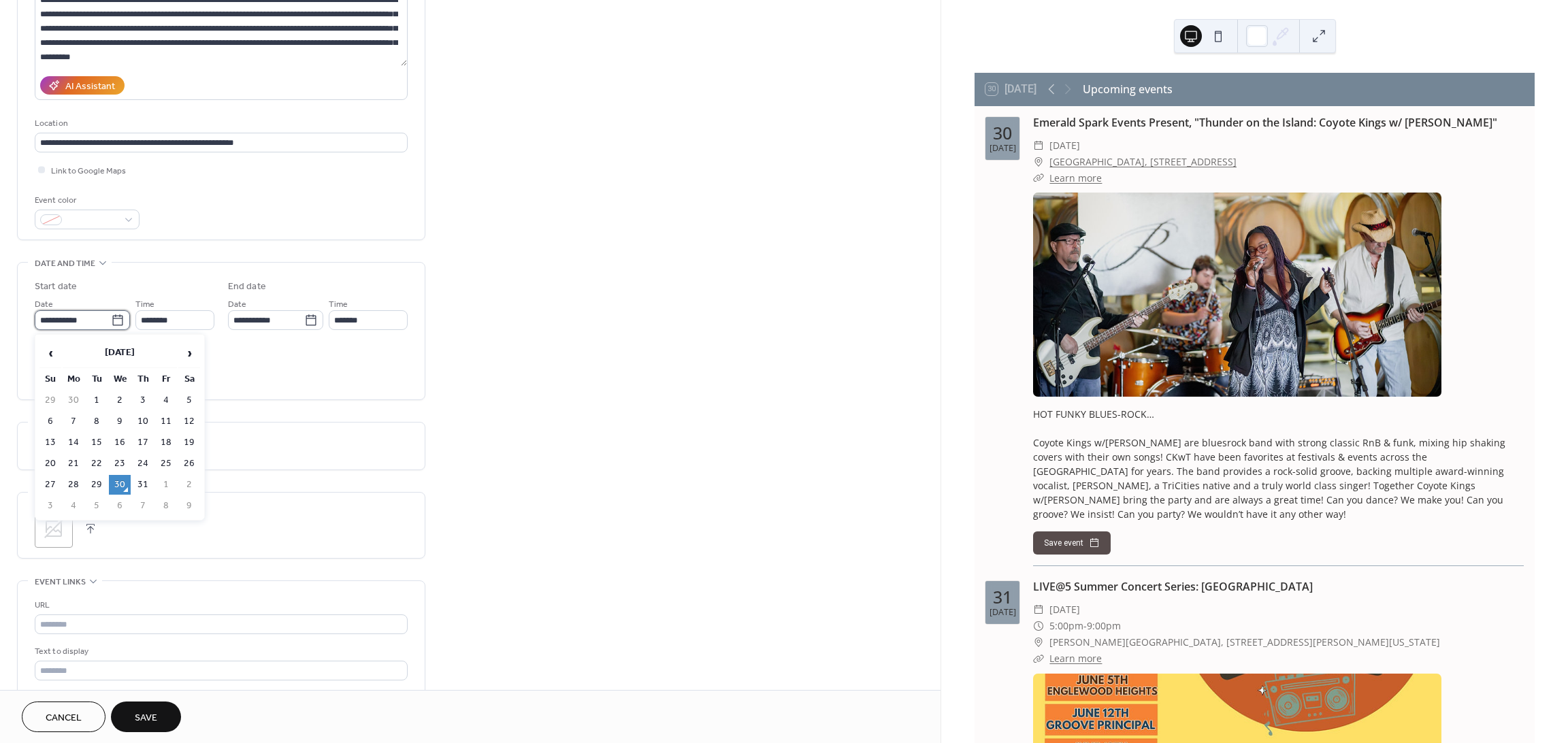 click on "**********" at bounding box center [73, 320] 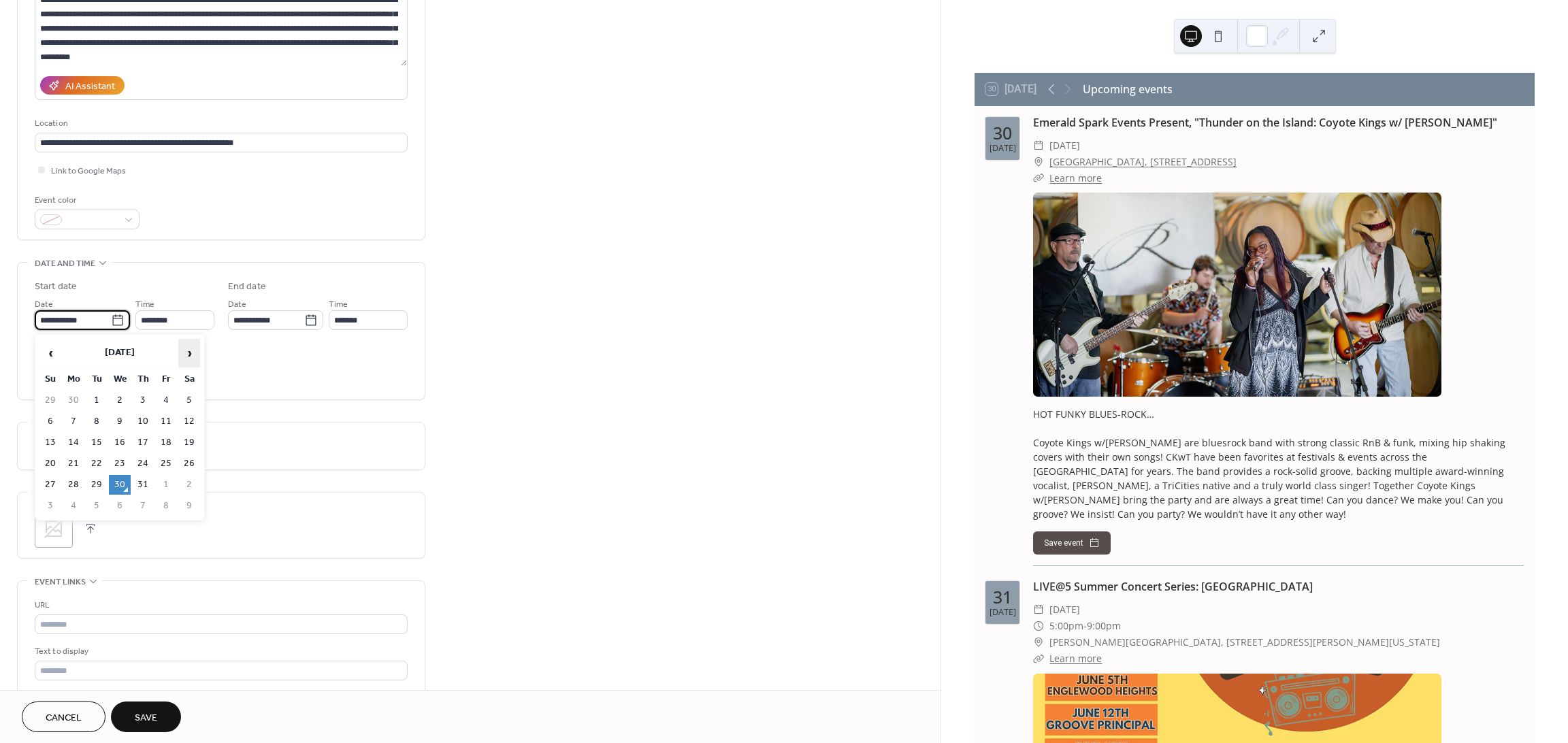 click on "›" at bounding box center (189, 353) 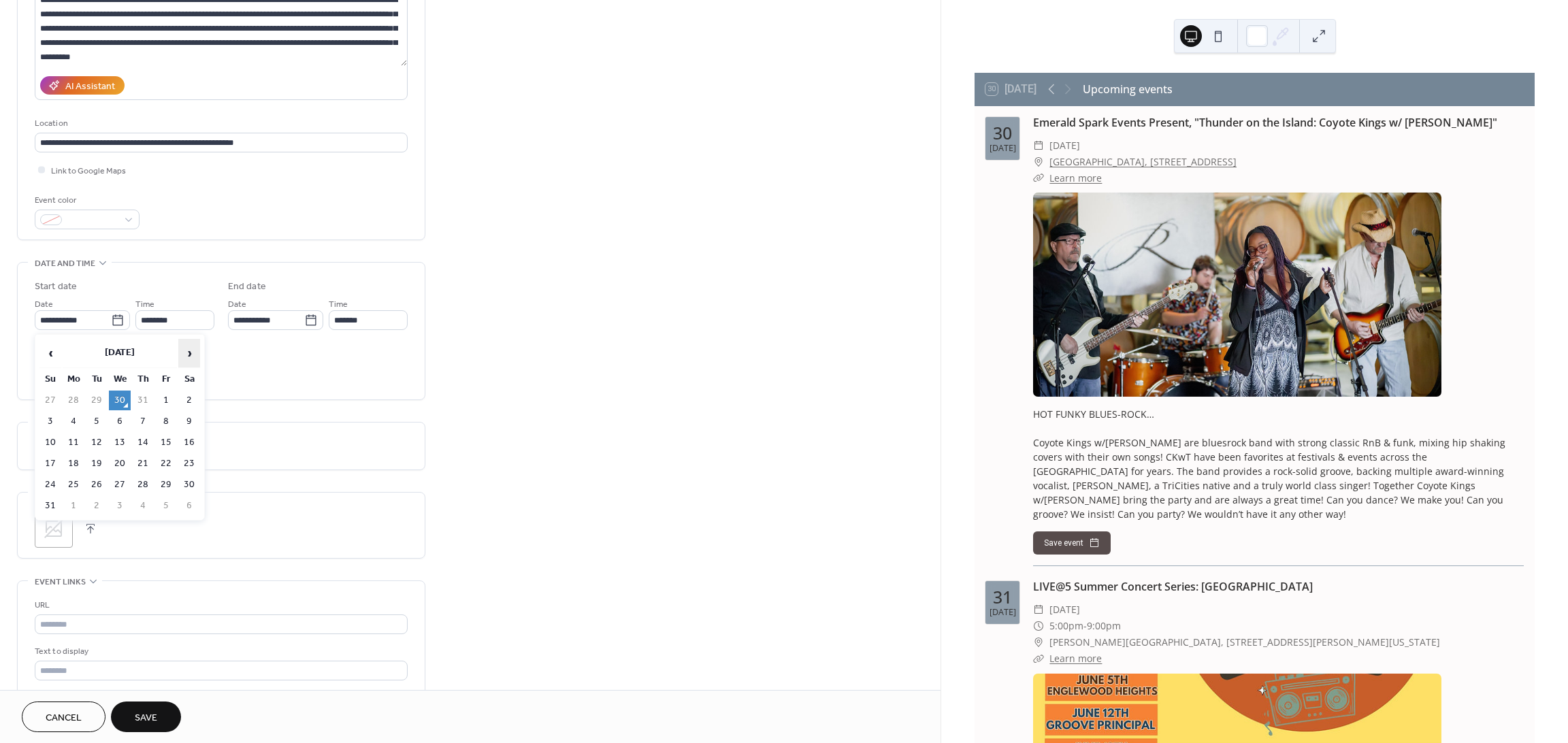 click on "›" at bounding box center [189, 353] 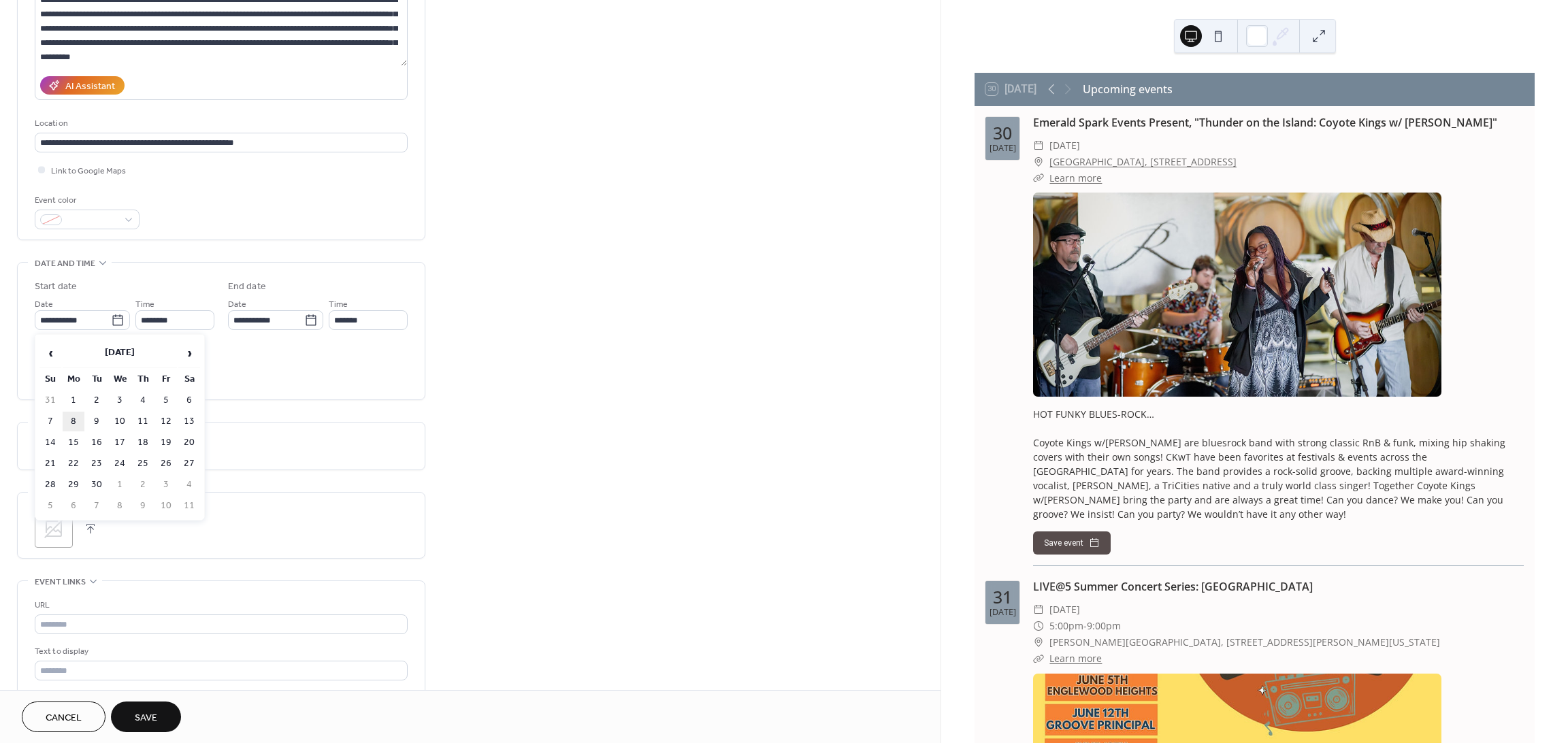 click on "8" at bounding box center (74, 421) 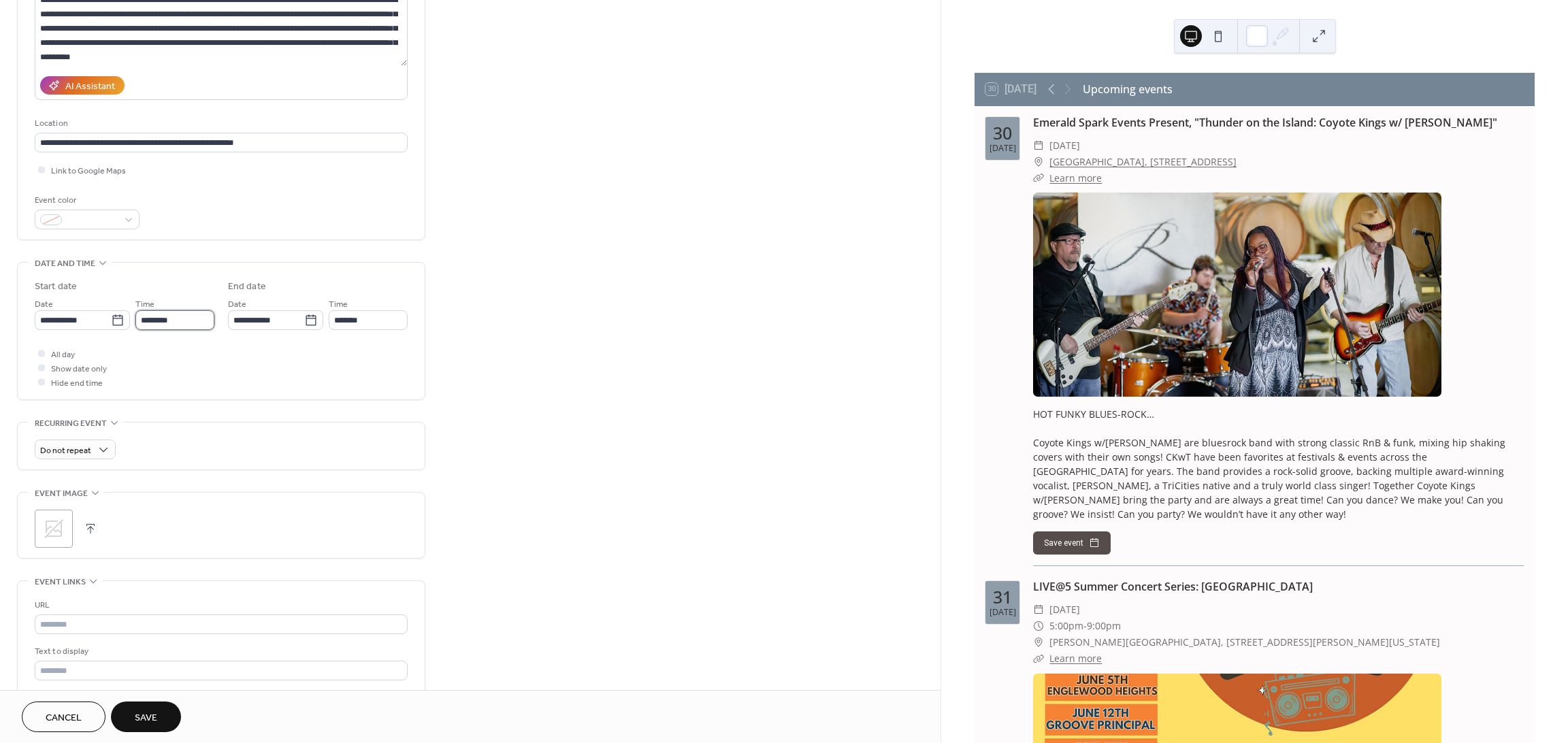 click on "********" at bounding box center (175, 320) 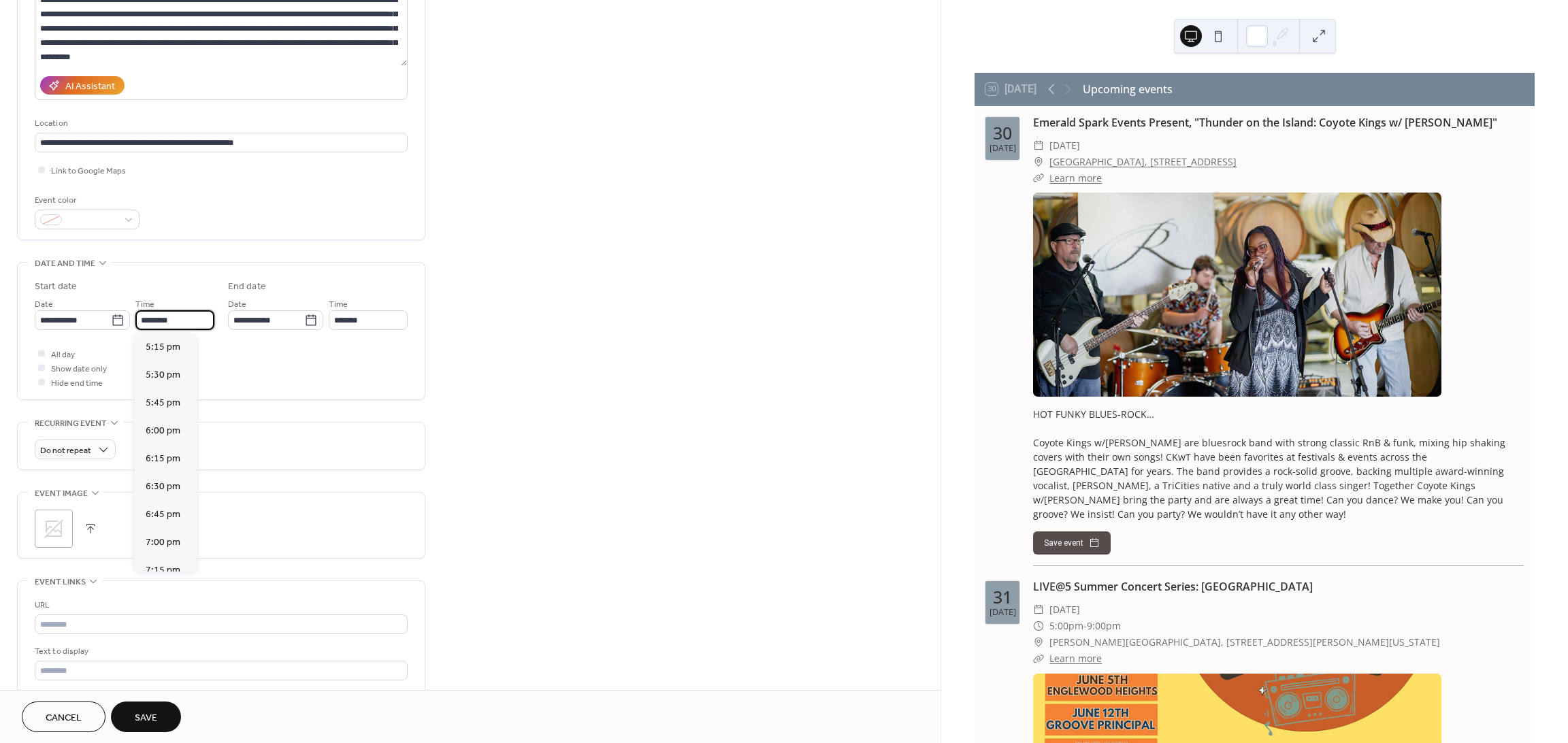 scroll, scrollTop: 1930, scrollLeft: 0, axis: vertical 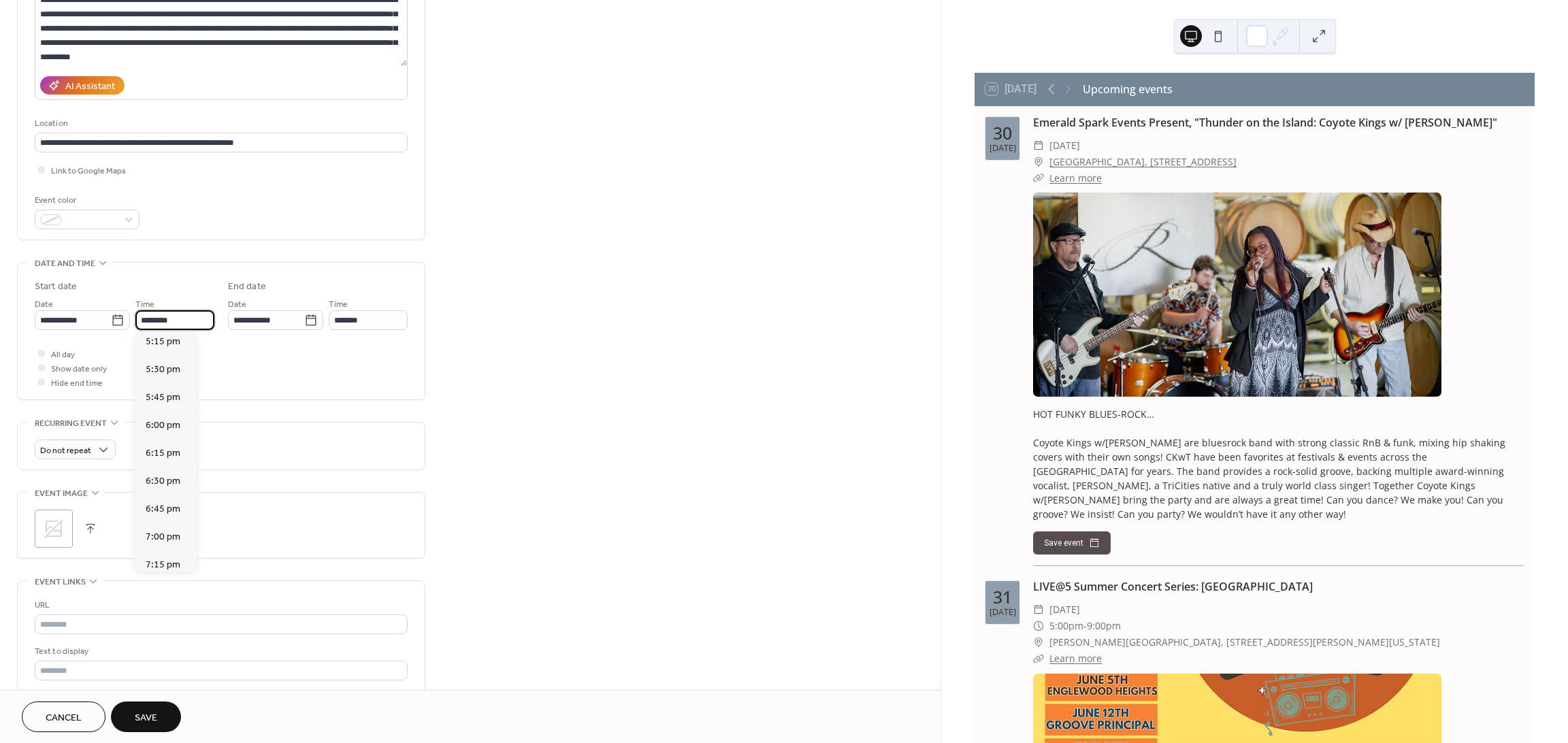 click on "7:30 pm" at bounding box center [163, 592] 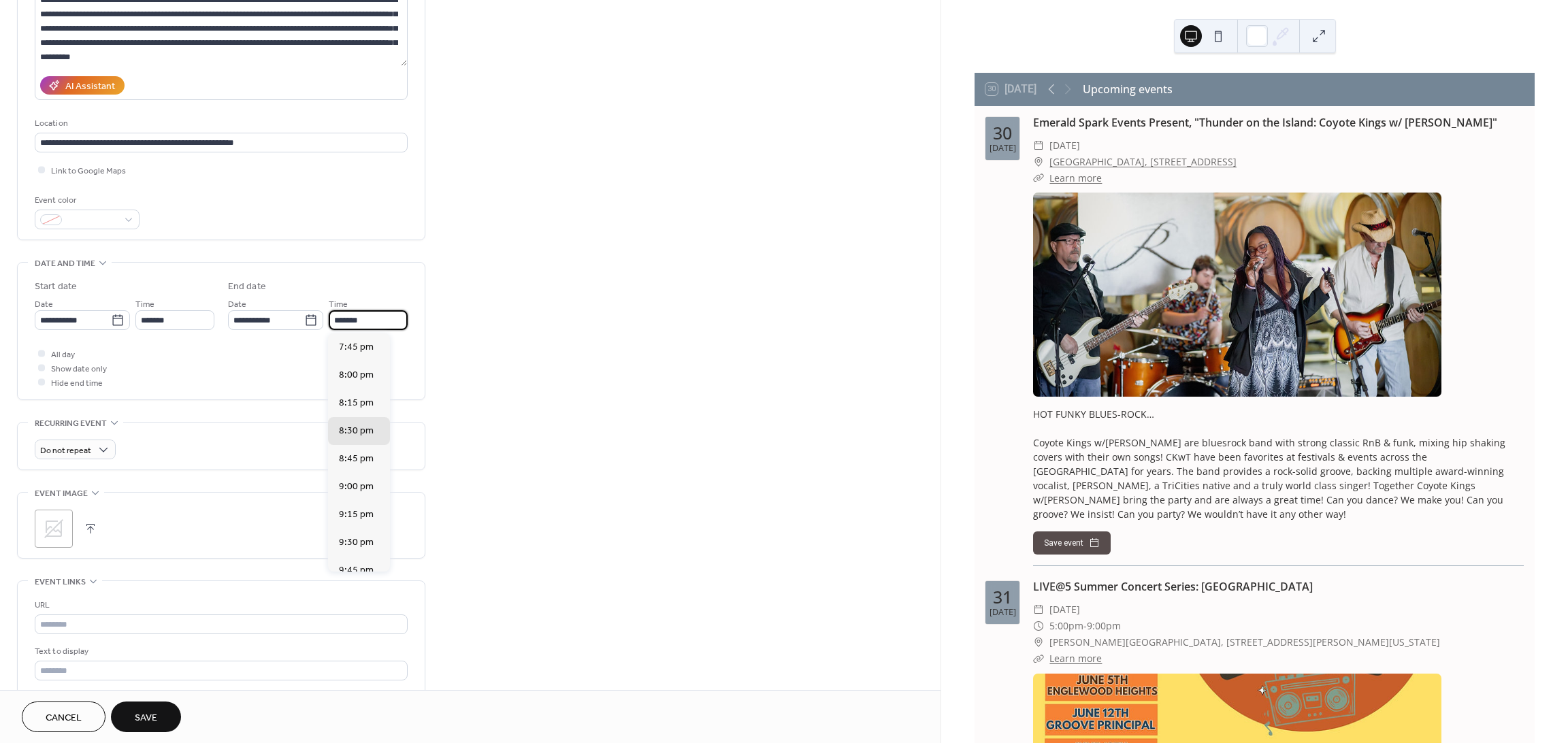 click on "*******" at bounding box center [368, 320] 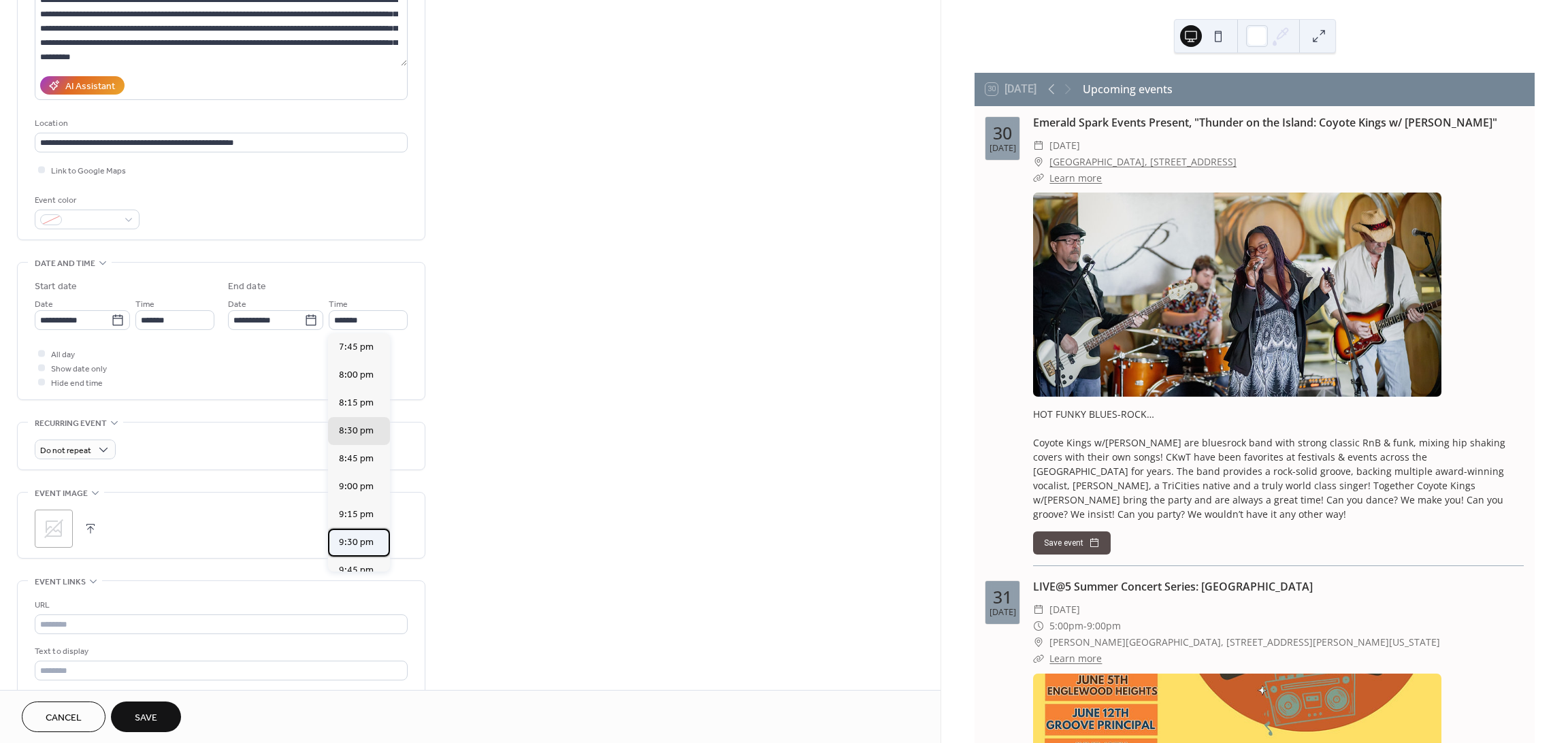 click on "9:30 pm" at bounding box center [356, 542] 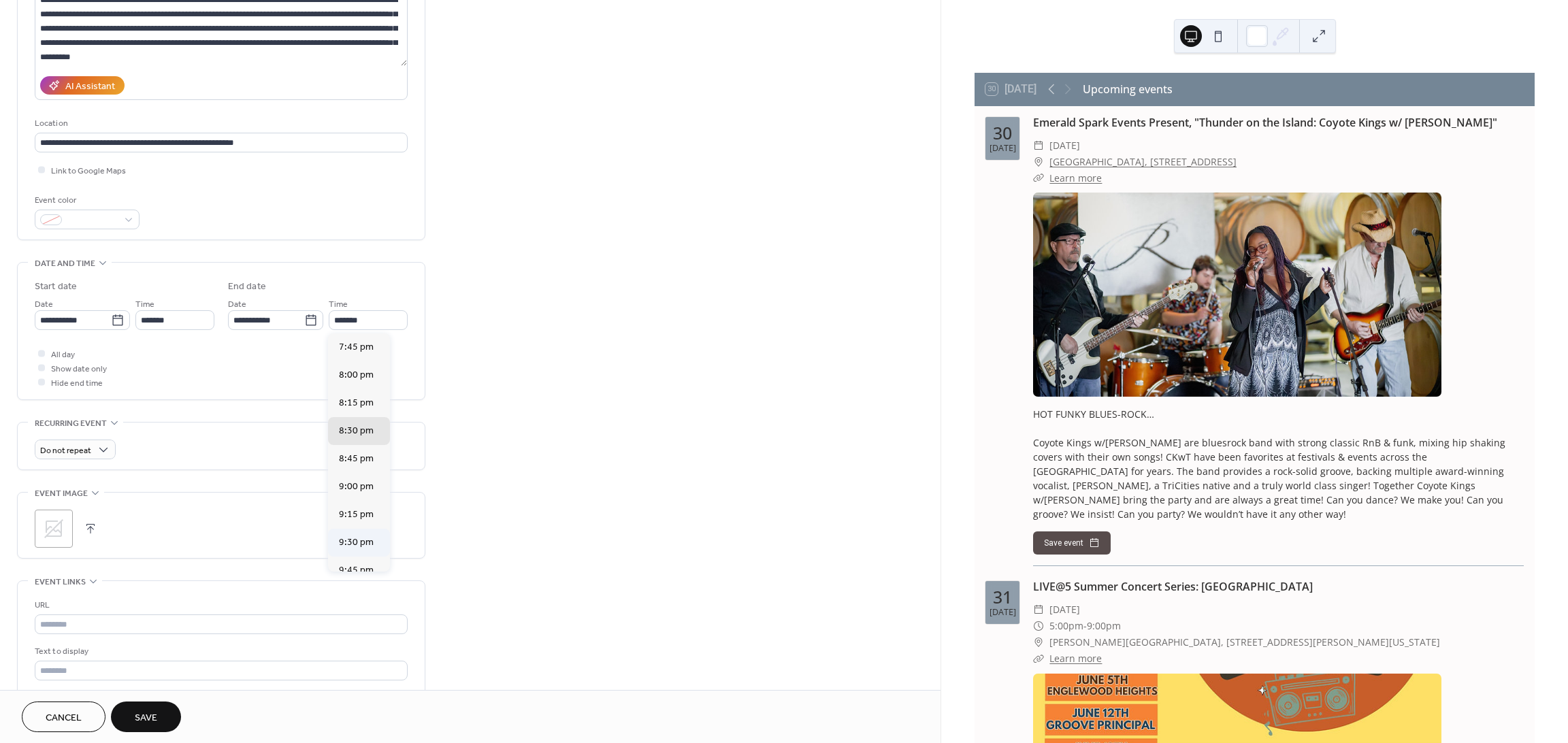 type on "*******" 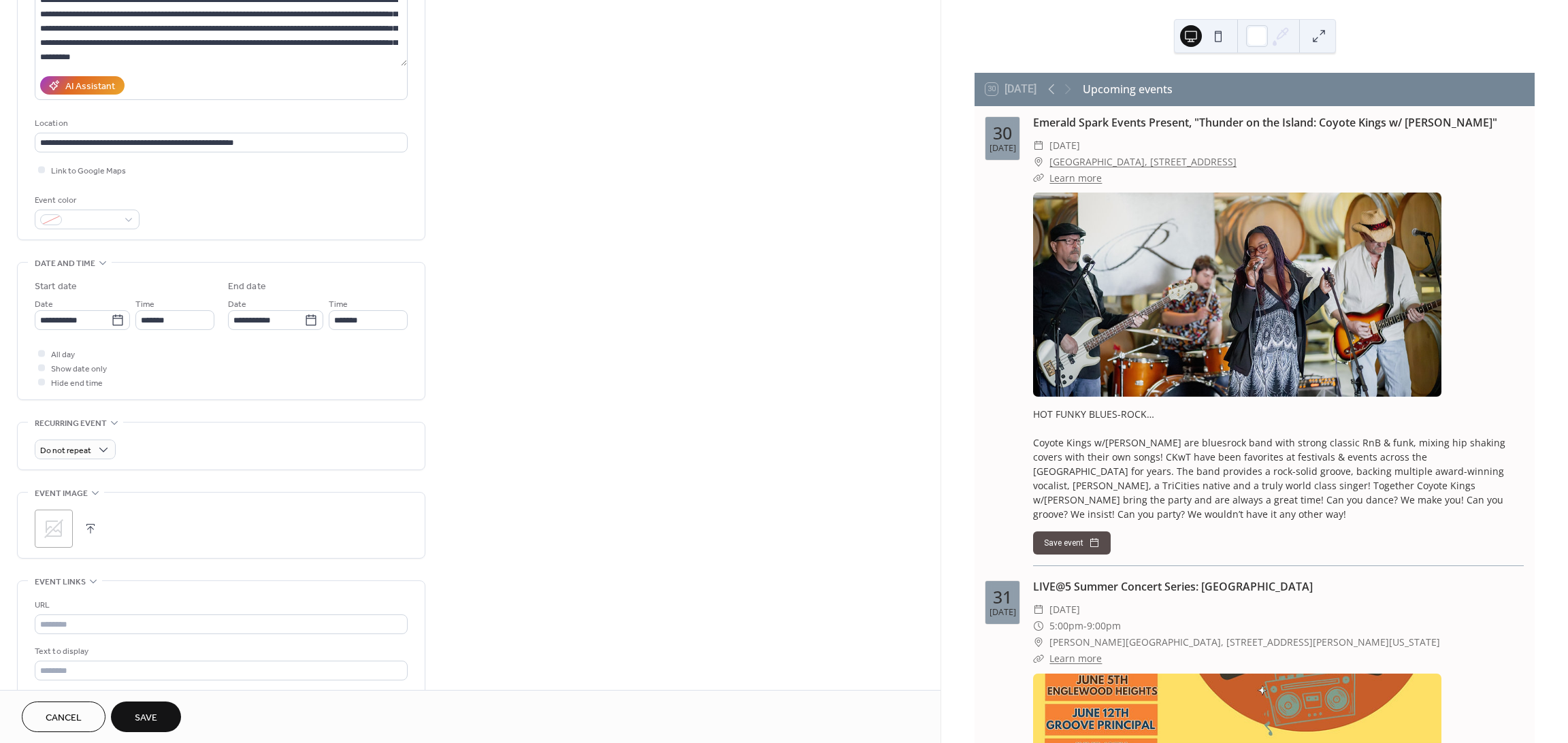 click 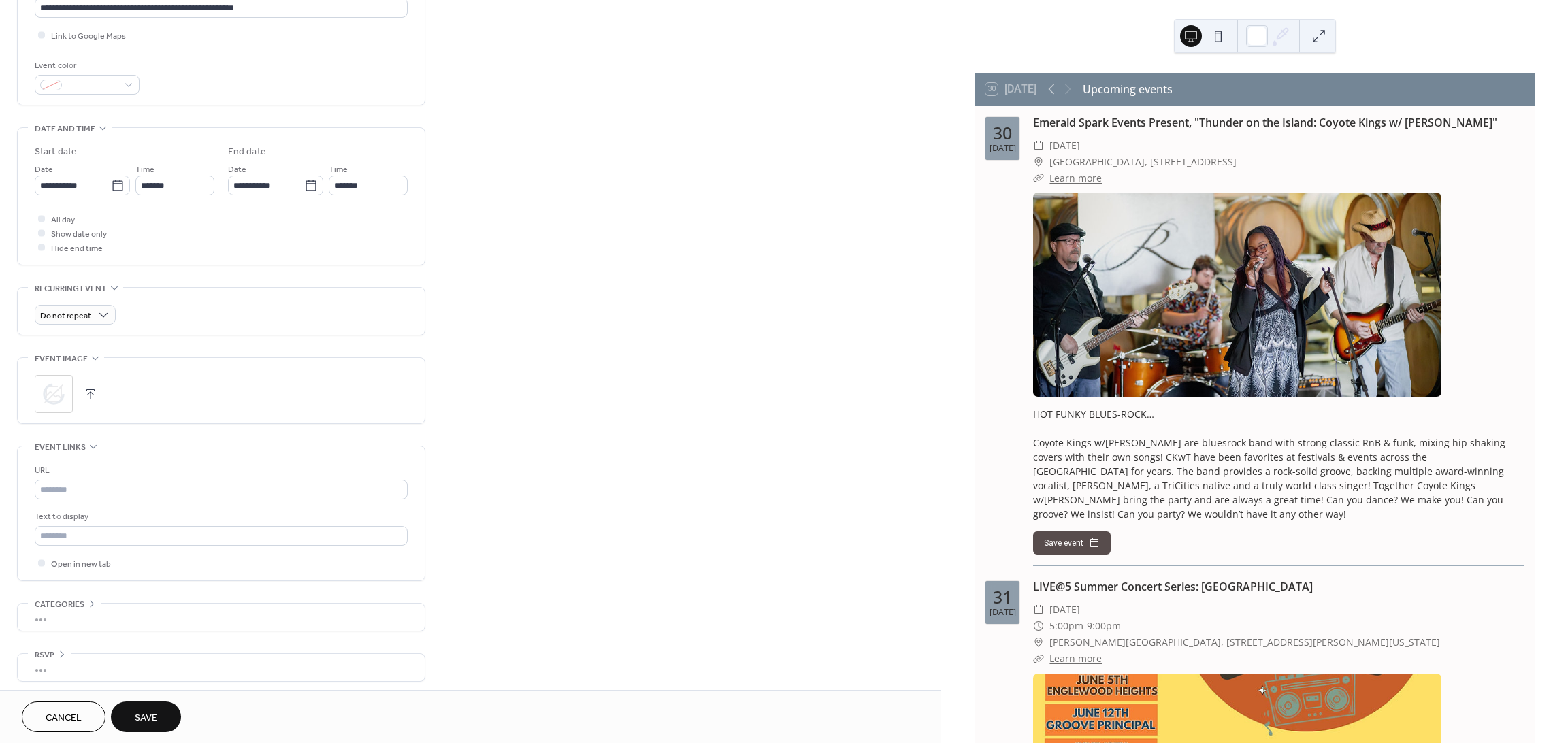 scroll, scrollTop: 325, scrollLeft: 0, axis: vertical 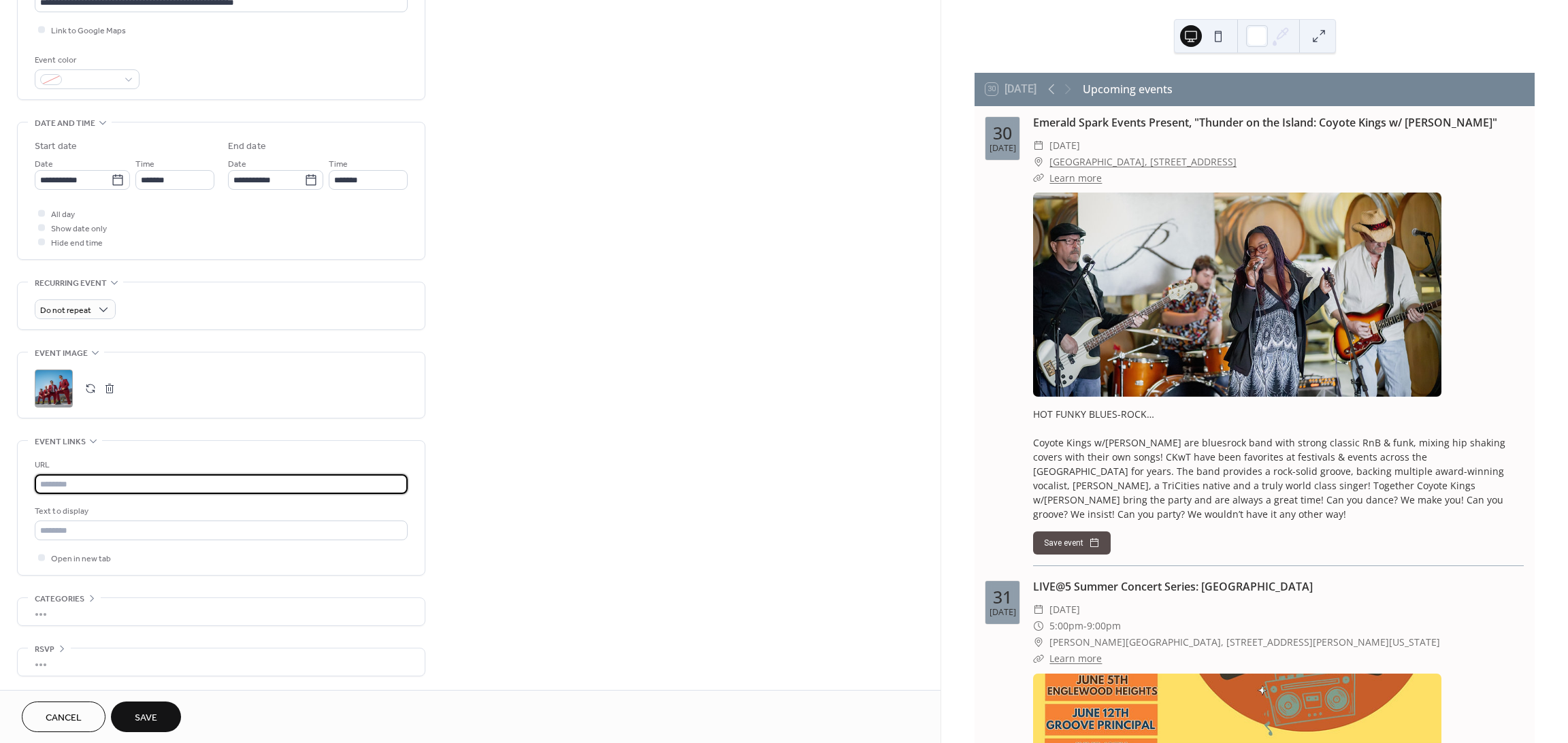 click at bounding box center [221, 484] 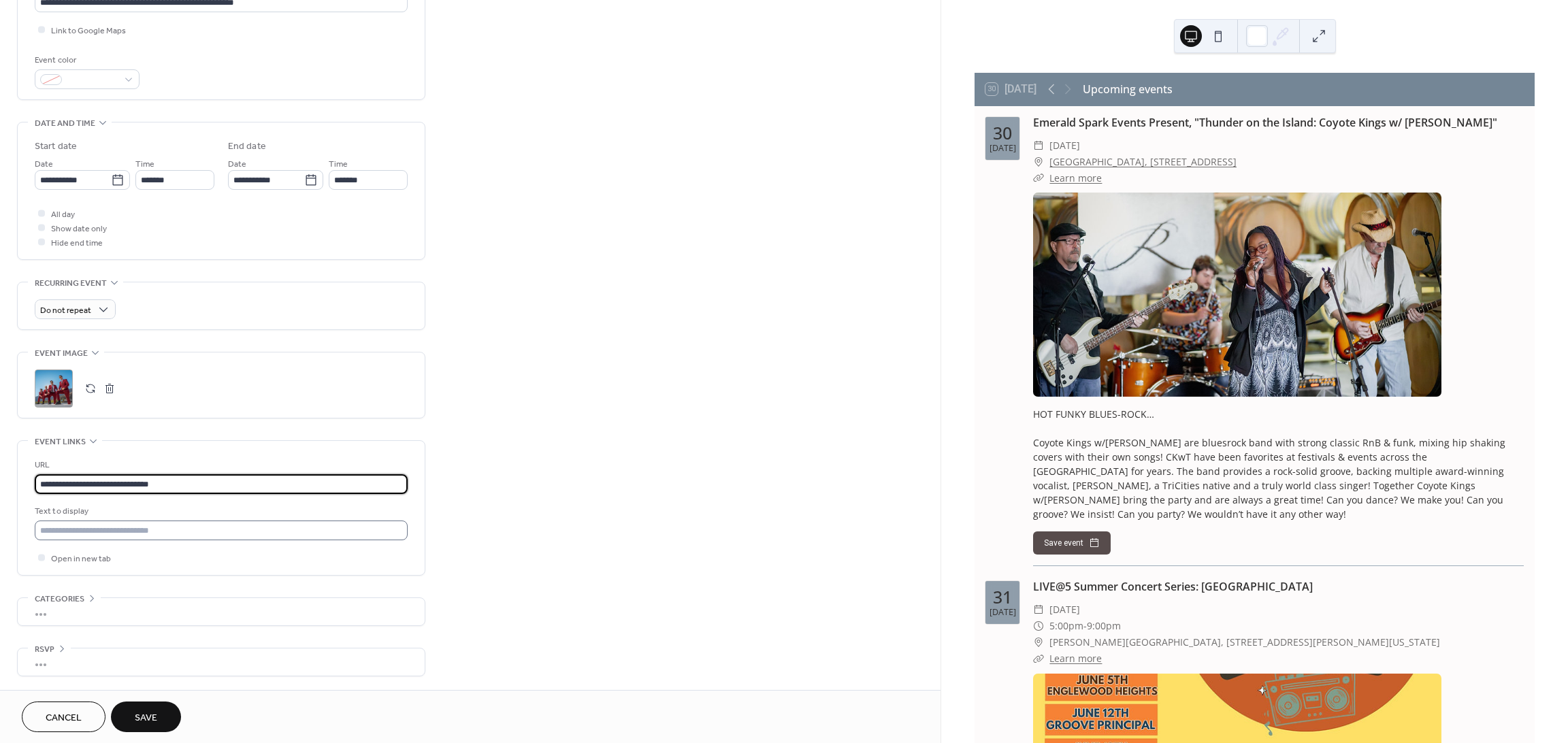 type on "**********" 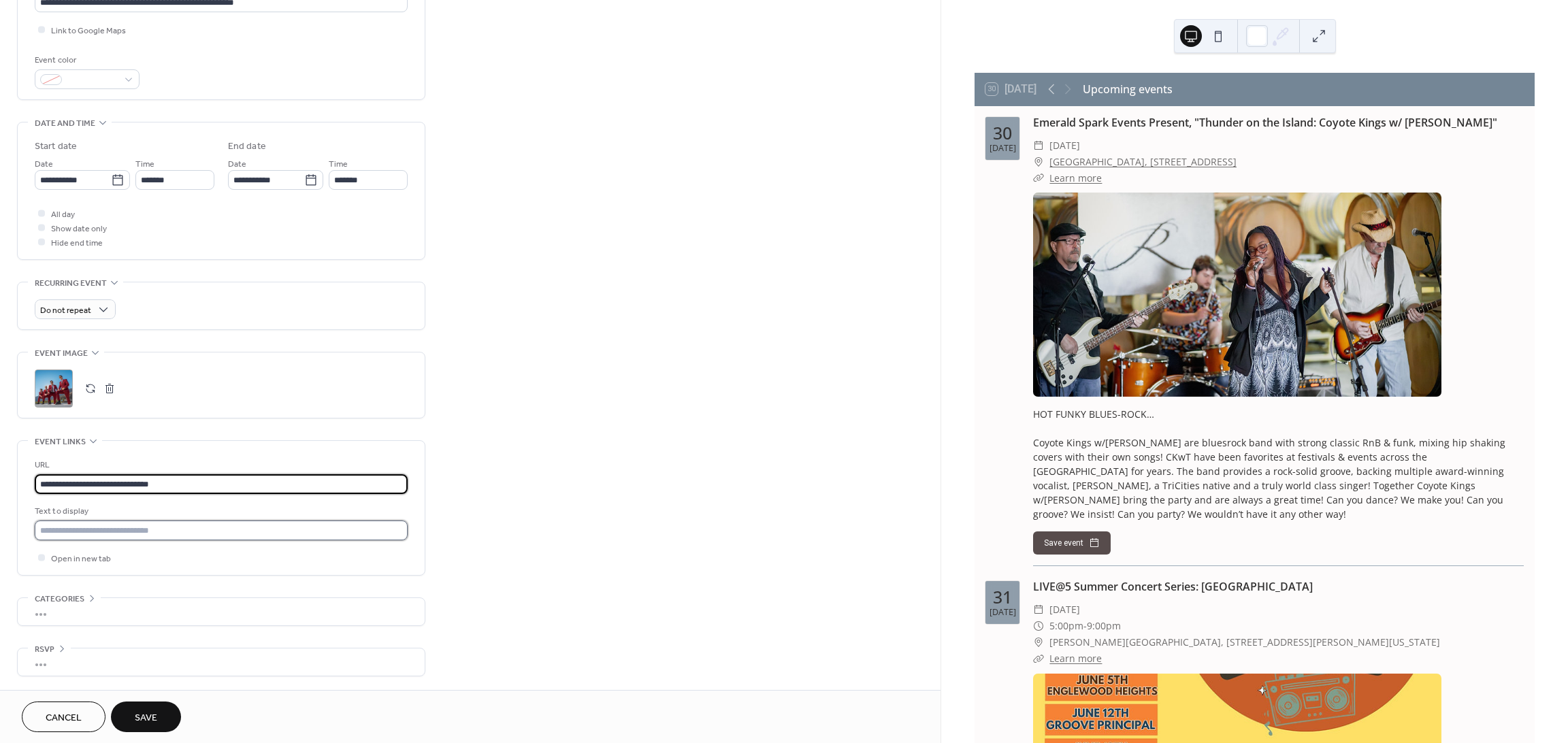 click at bounding box center [221, 530] 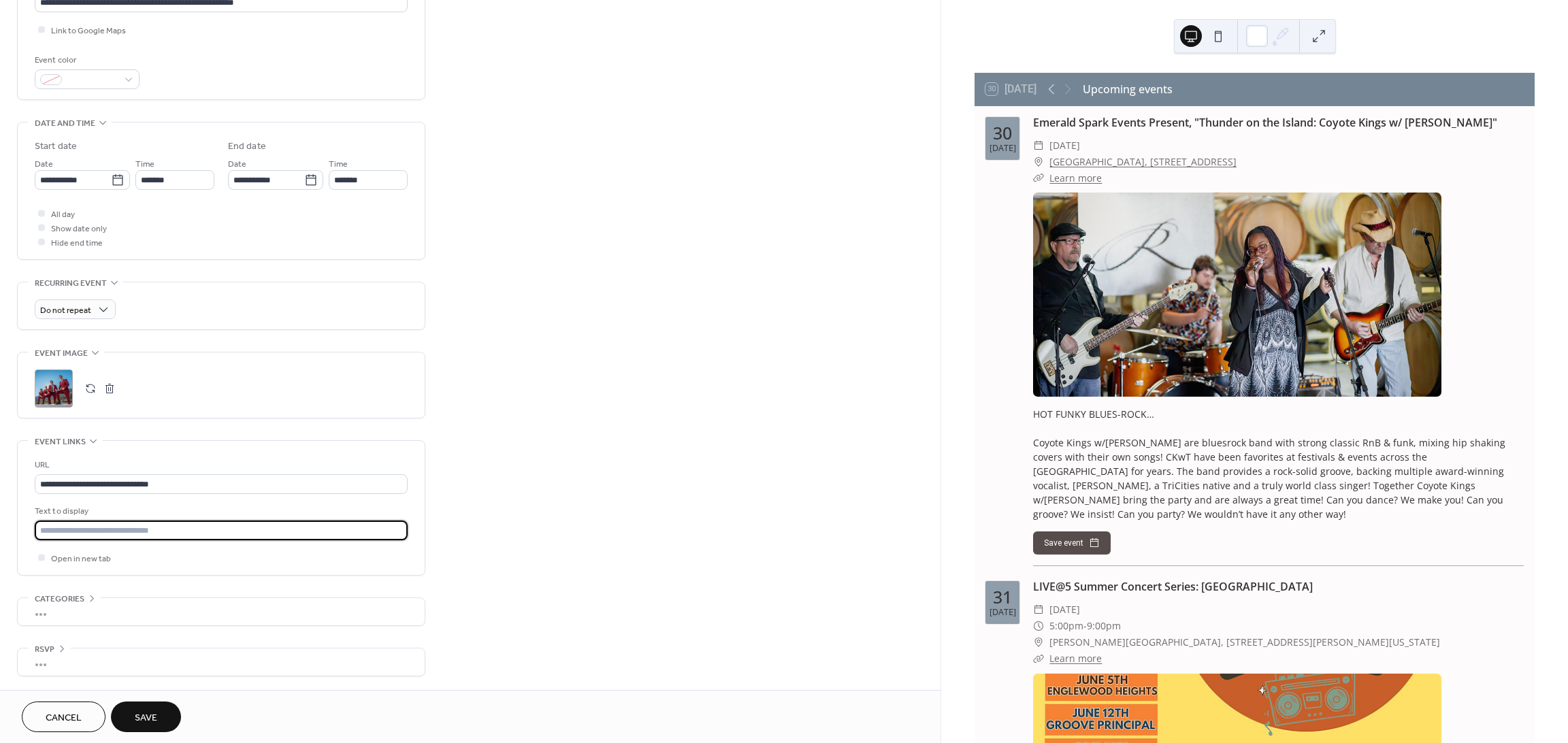 type on "**********" 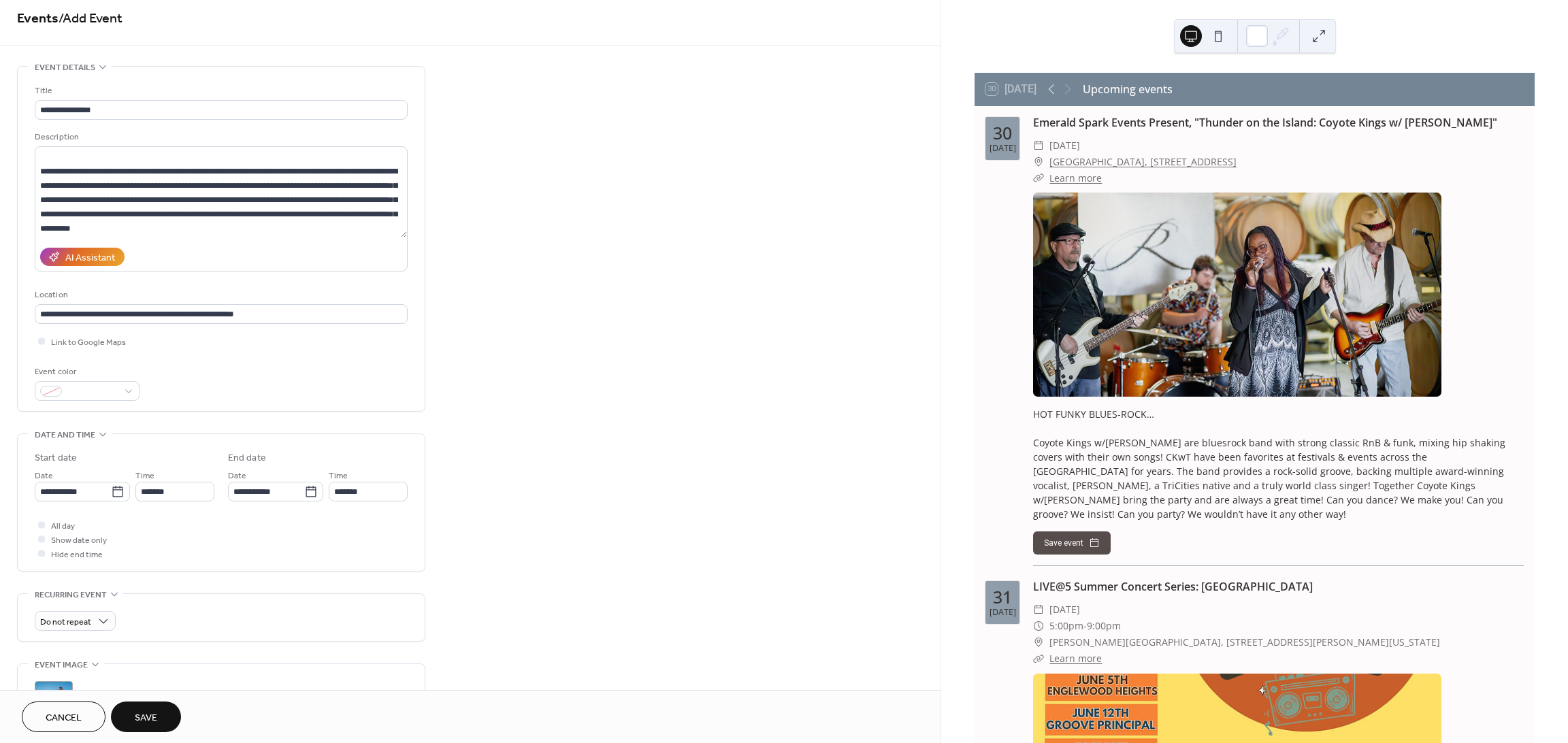 scroll, scrollTop: 0, scrollLeft: 0, axis: both 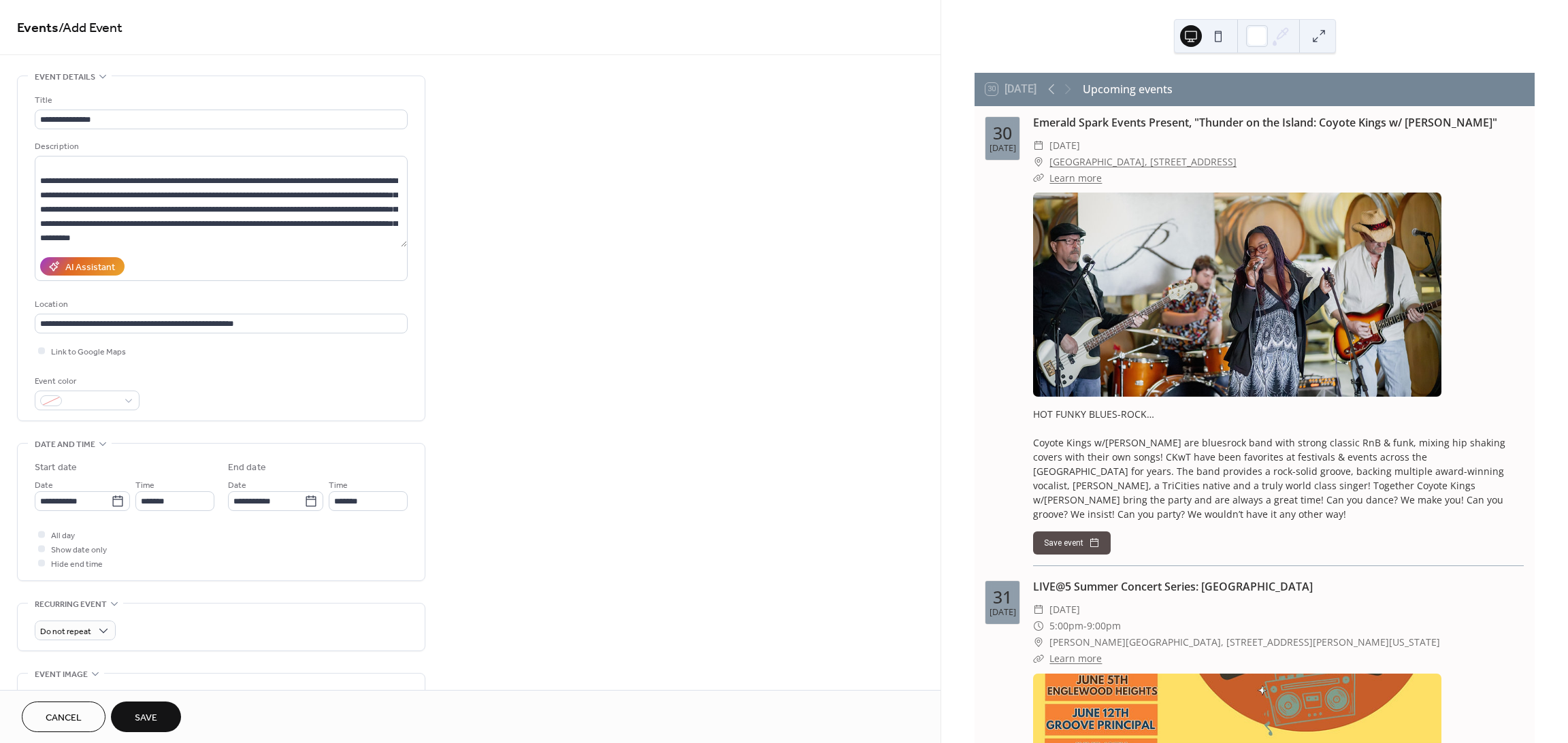 click on "Save" at bounding box center [146, 718] 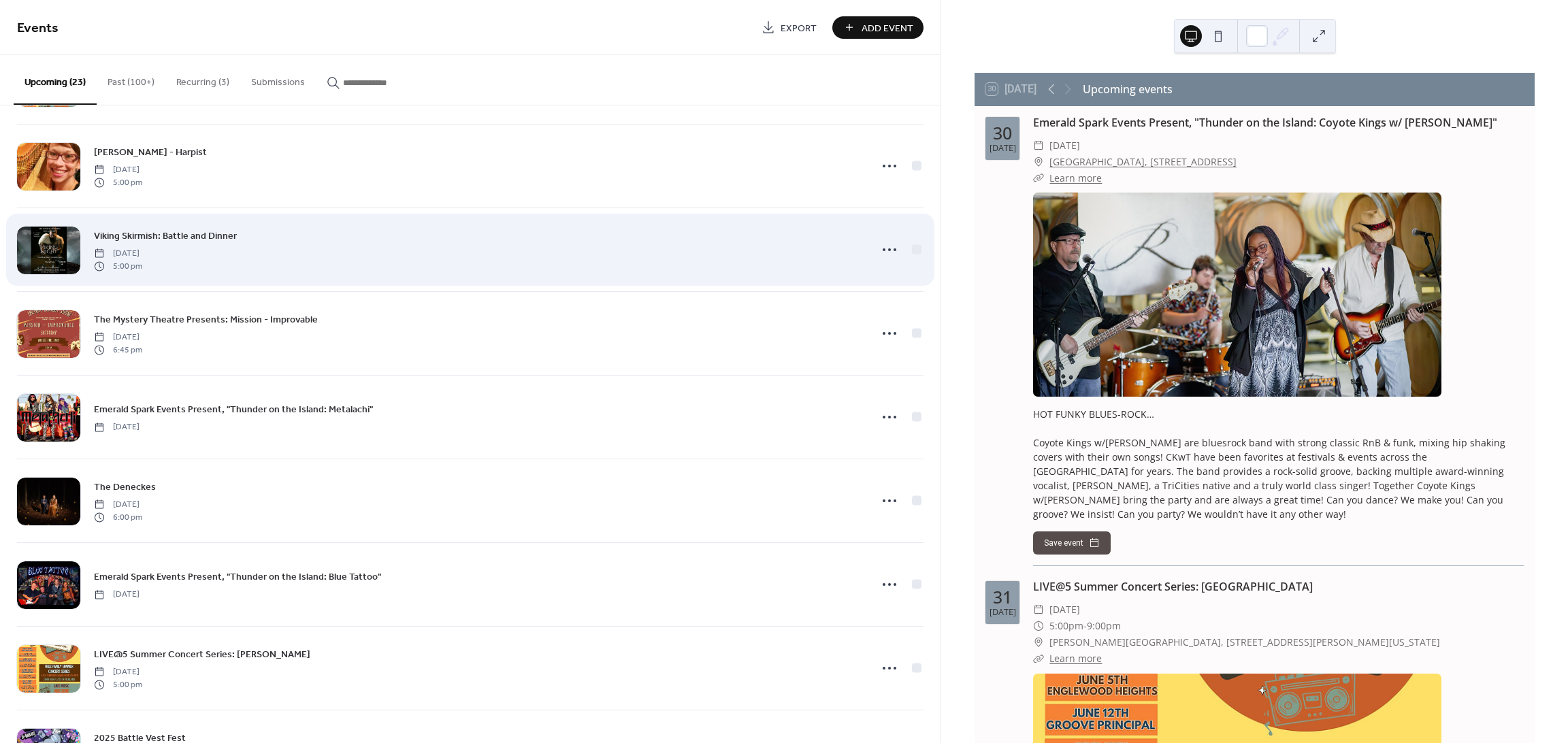 scroll, scrollTop: 0, scrollLeft: 0, axis: both 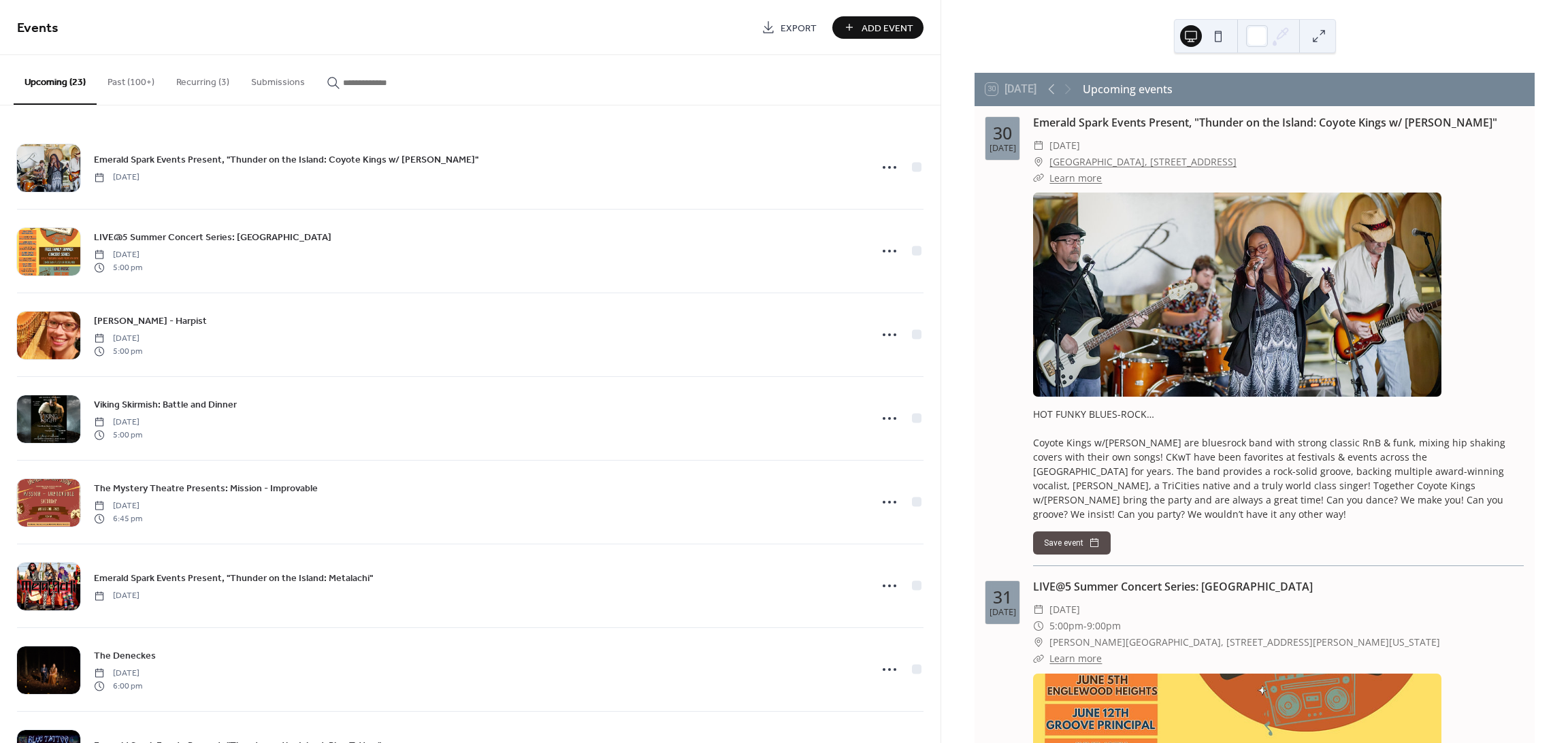 click on "Add Event" at bounding box center (887, 28) 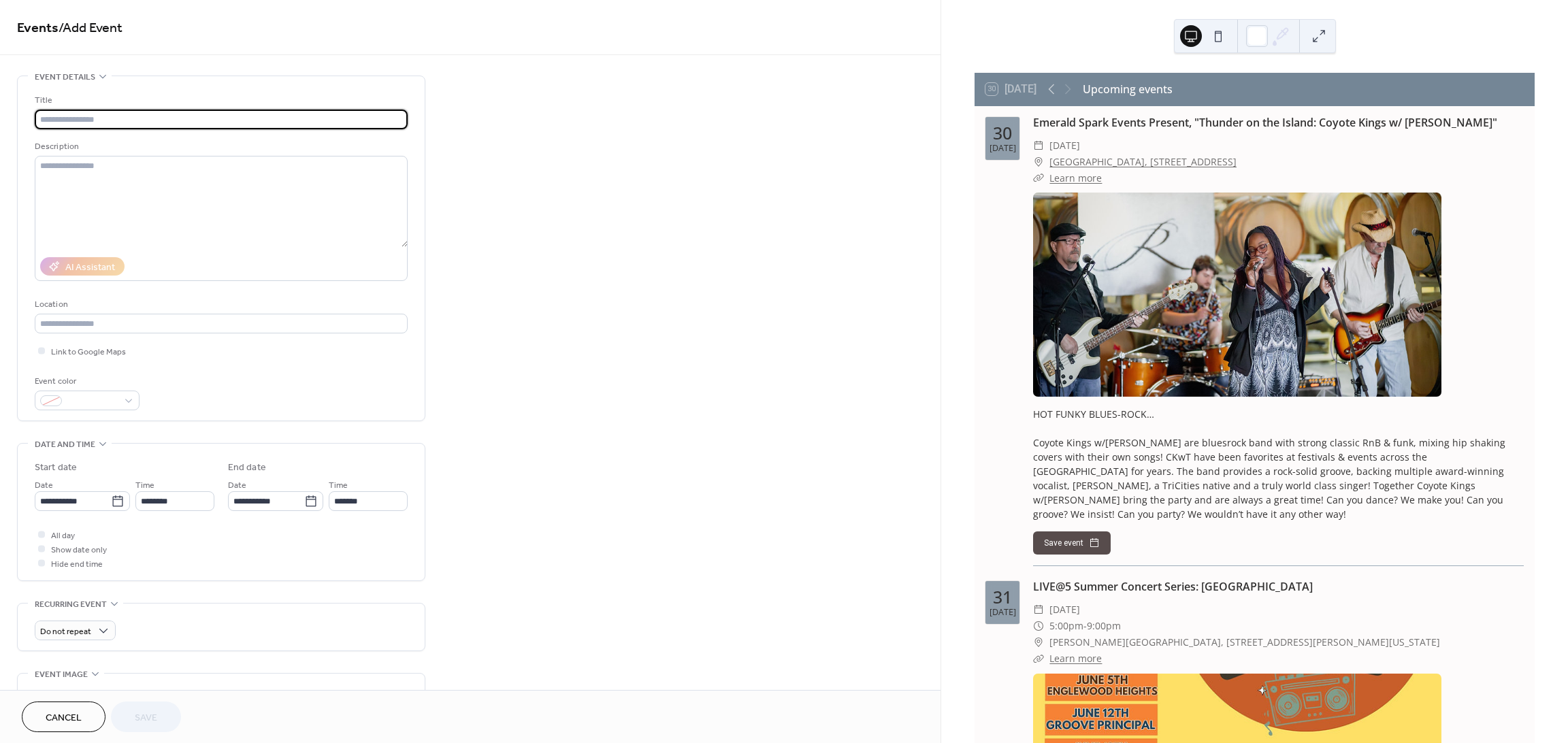 click at bounding box center (221, 119) 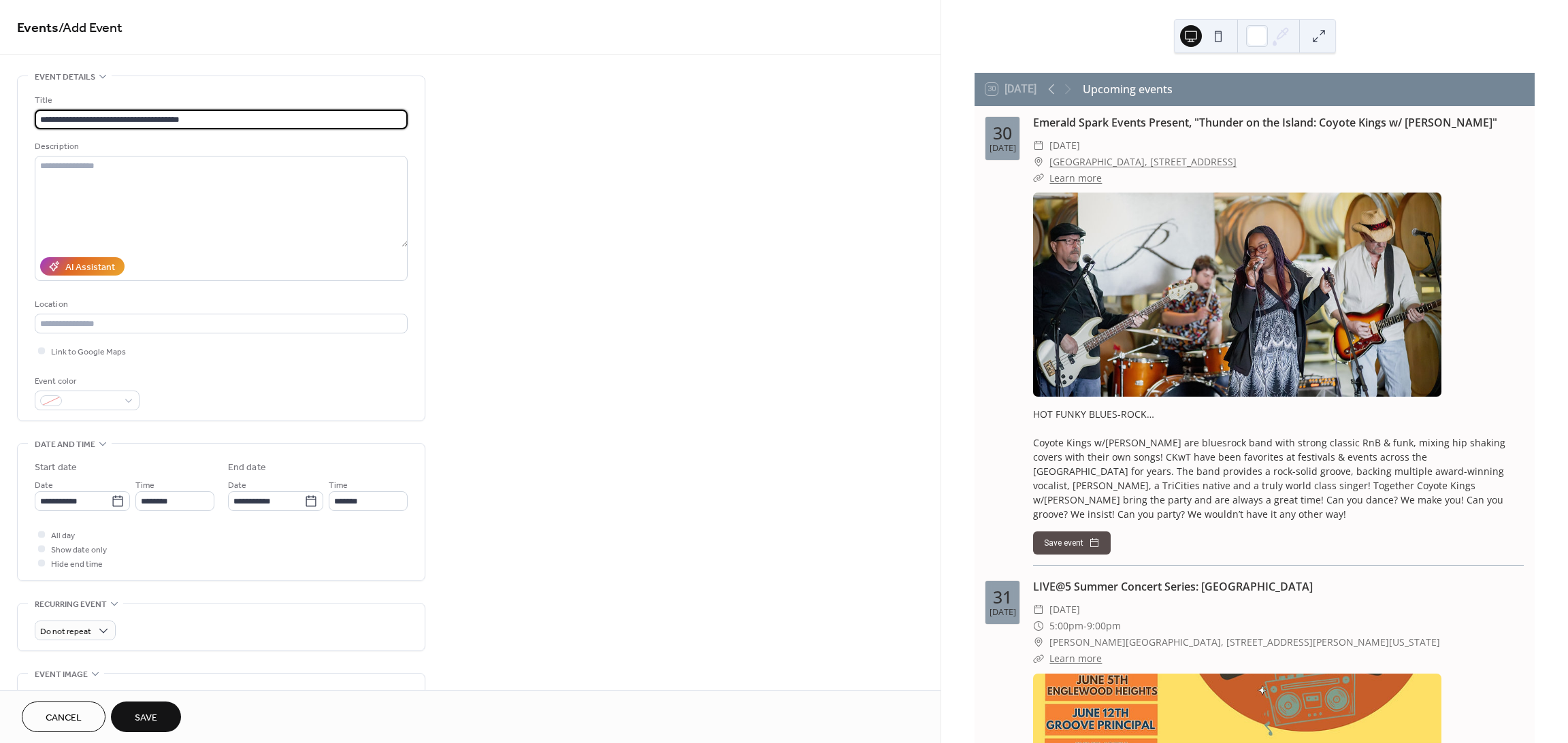 click on "**********" at bounding box center [221, 119] 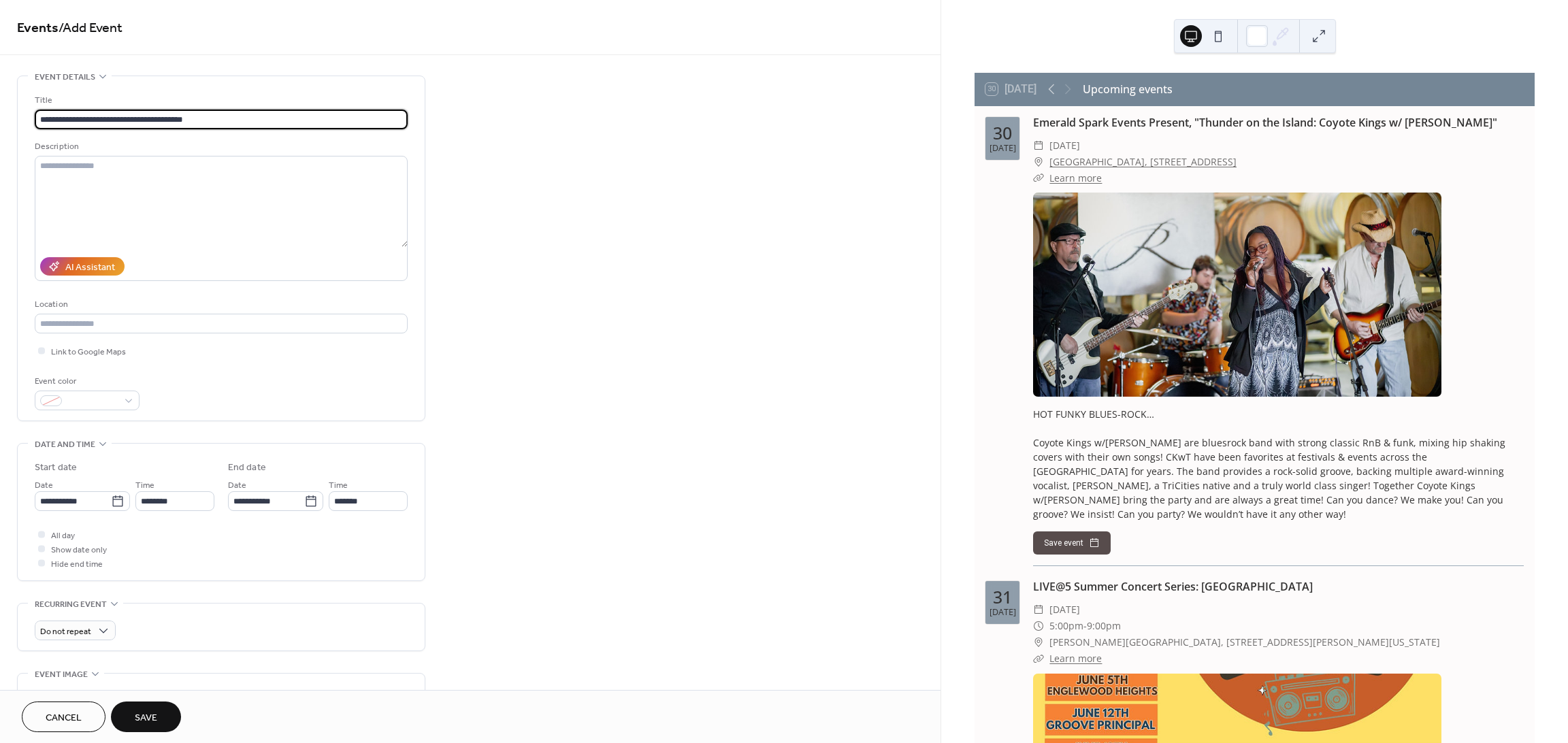 click on "**********" at bounding box center (221, 119) 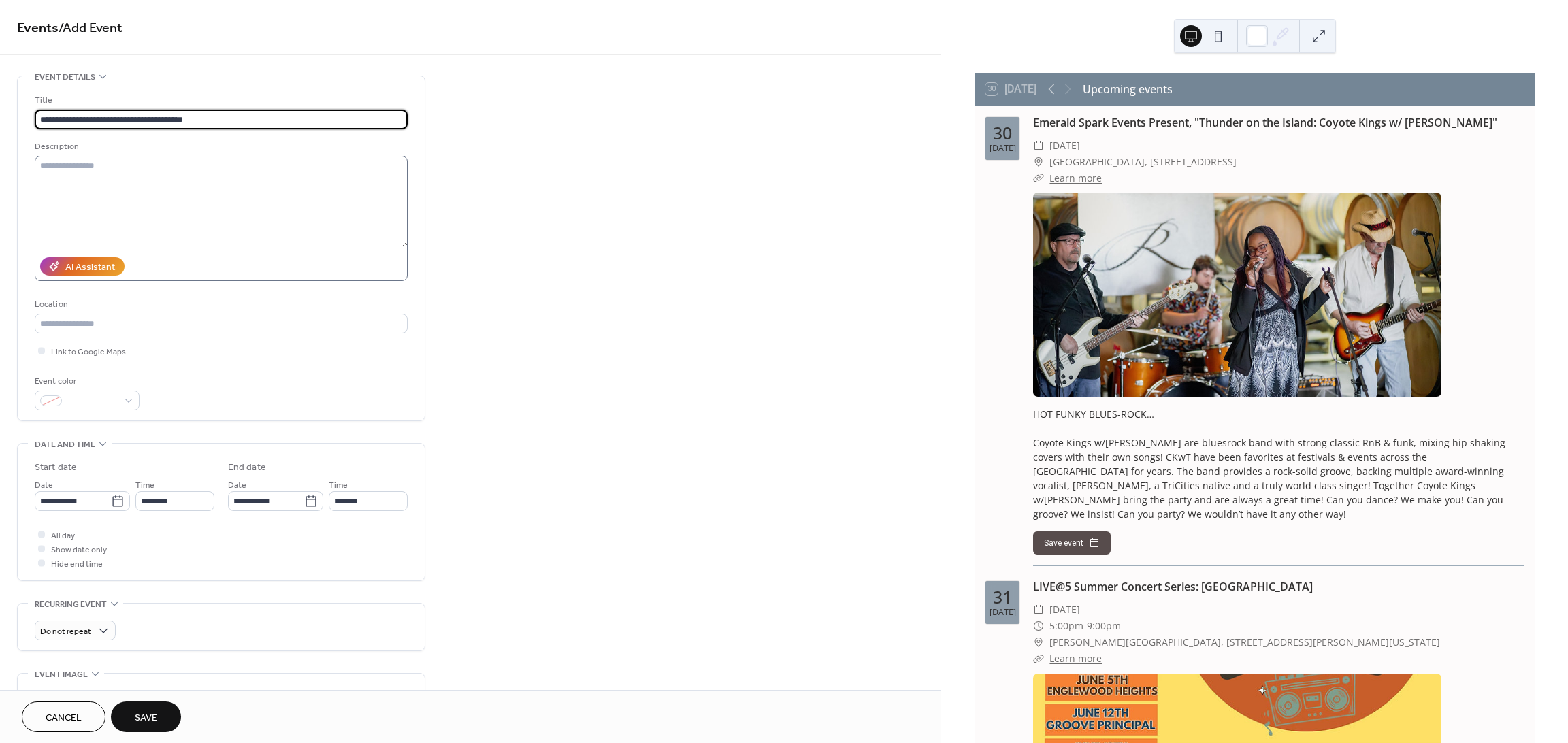 type on "**********" 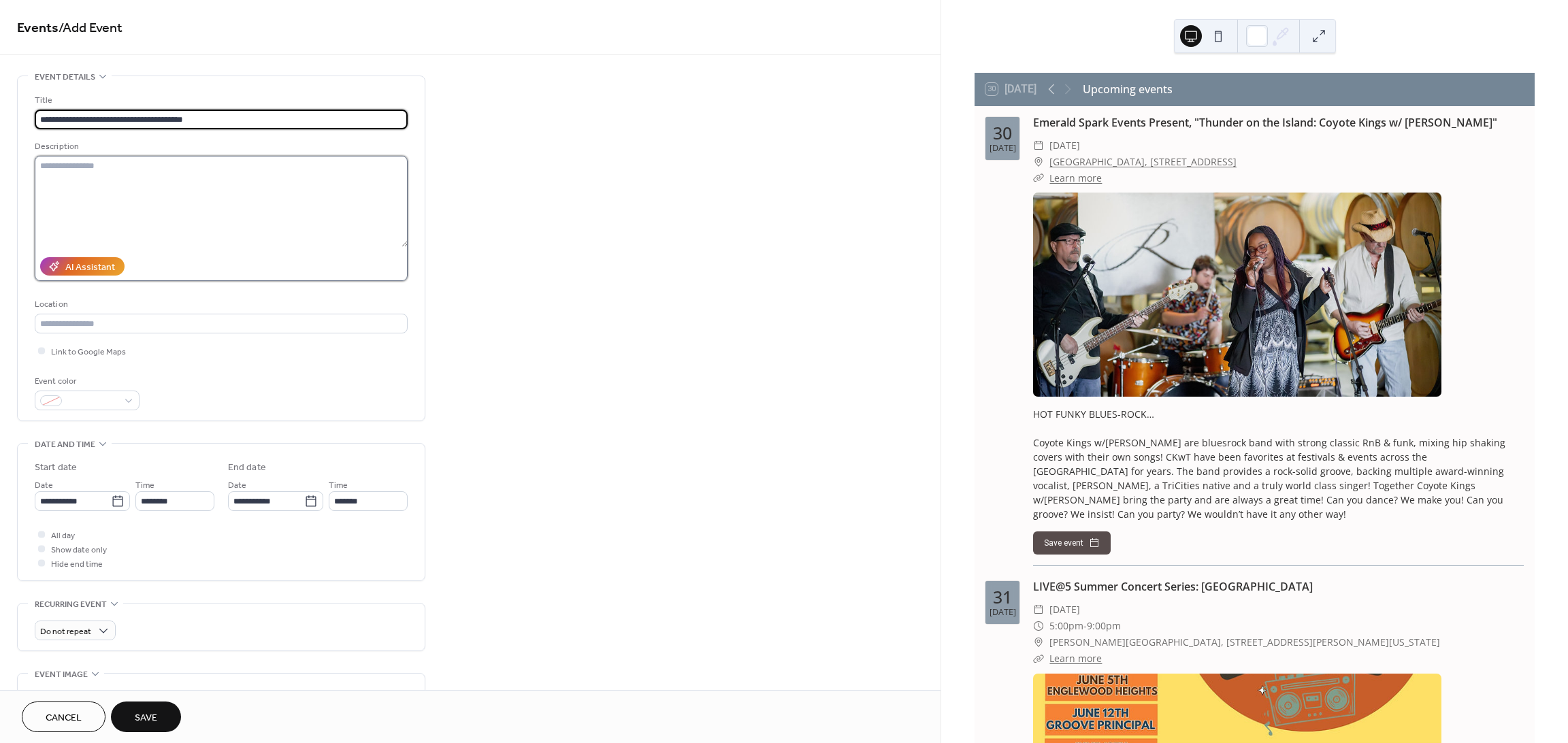 click at bounding box center [221, 201] 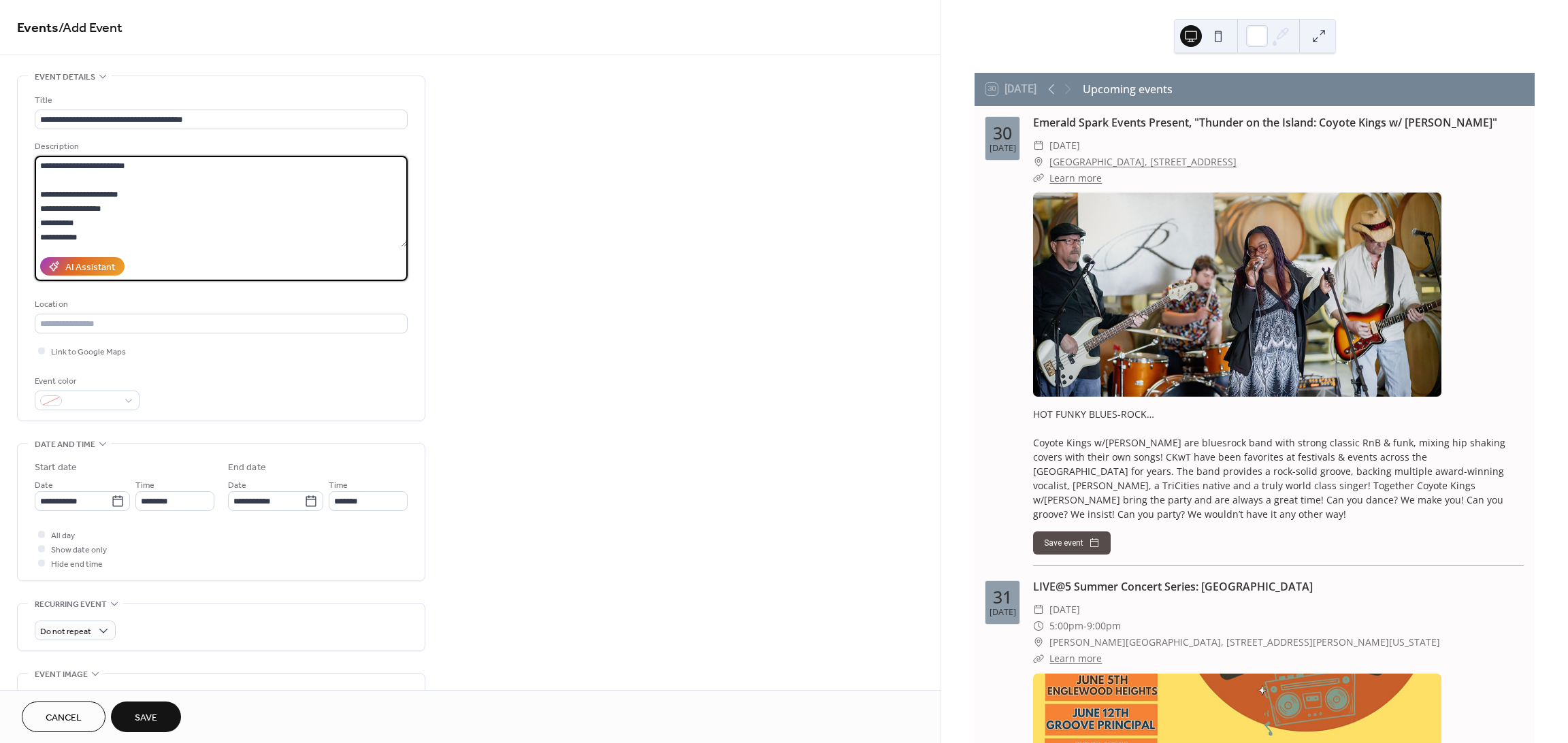 scroll, scrollTop: 12, scrollLeft: 0, axis: vertical 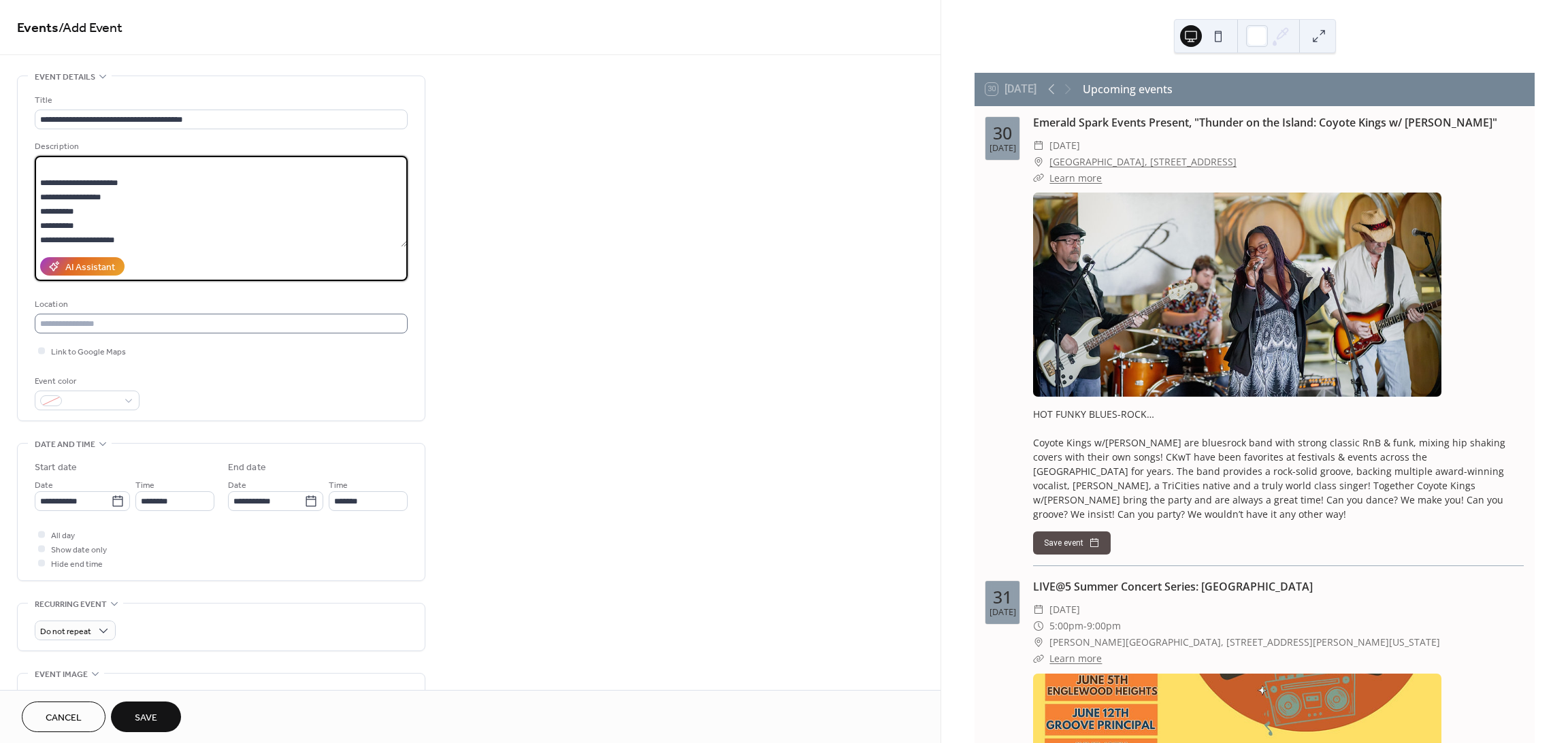 type on "**********" 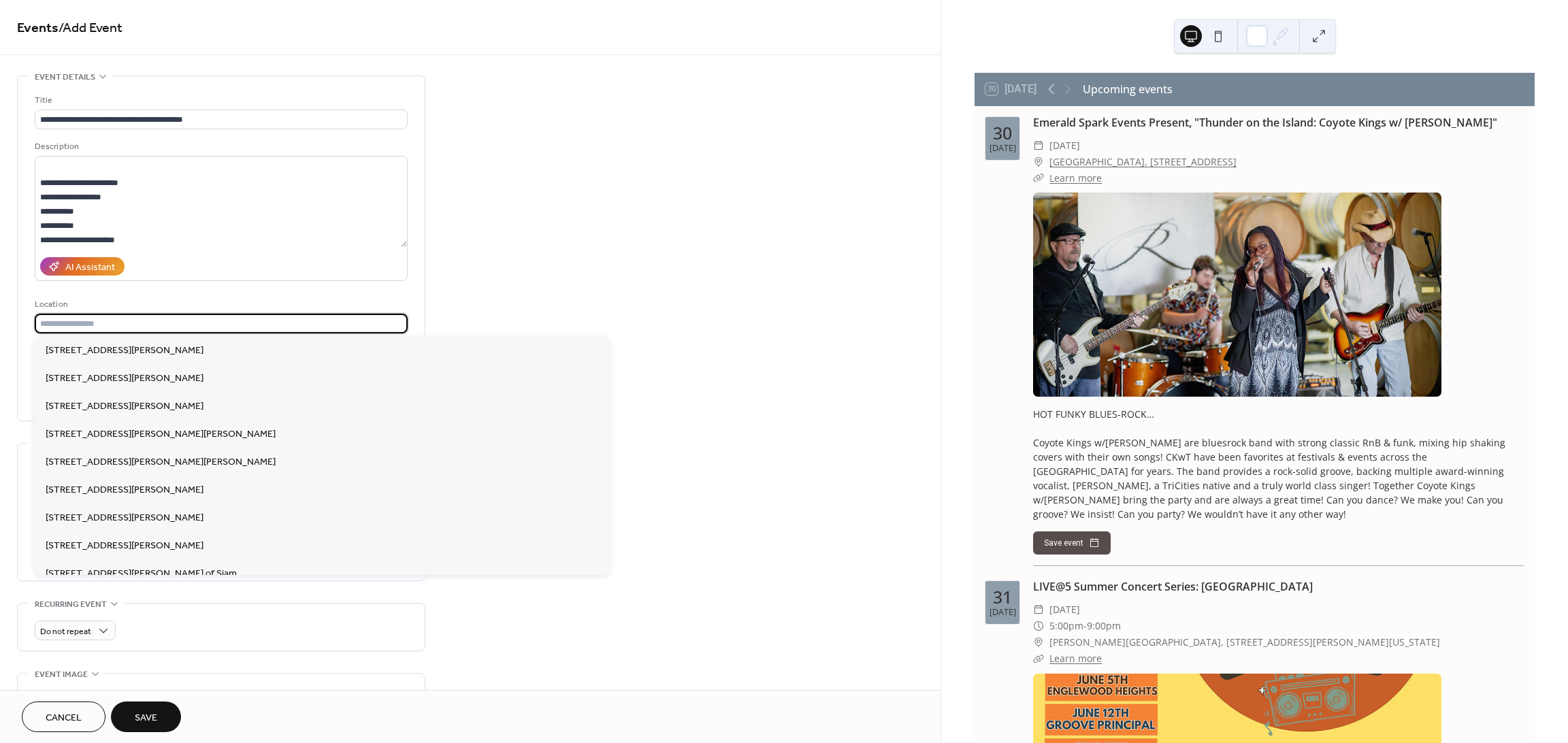click at bounding box center [221, 323] 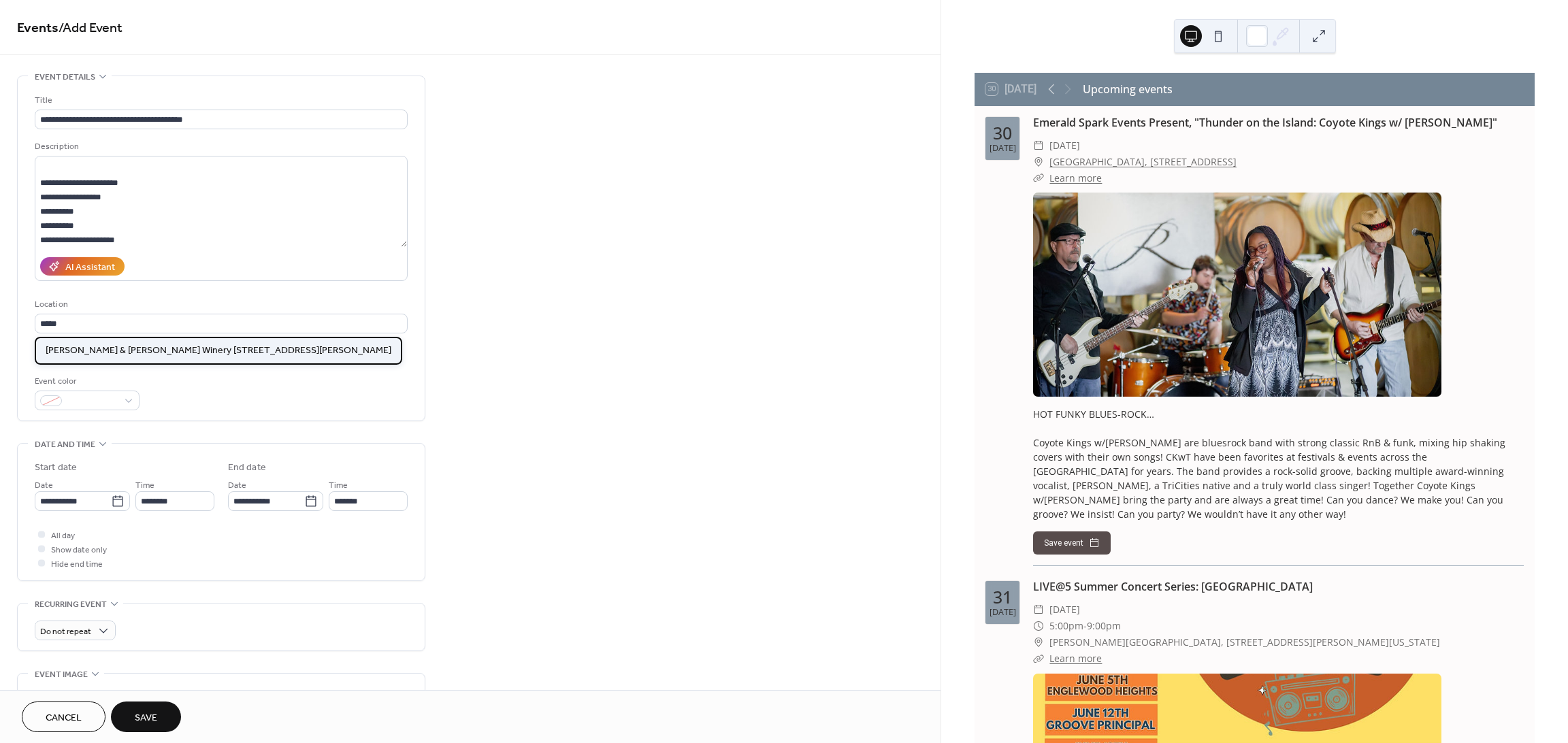 click on "[PERSON_NAME] & [PERSON_NAME] Winery [STREET_ADDRESS][PERSON_NAME]" at bounding box center [218, 350] 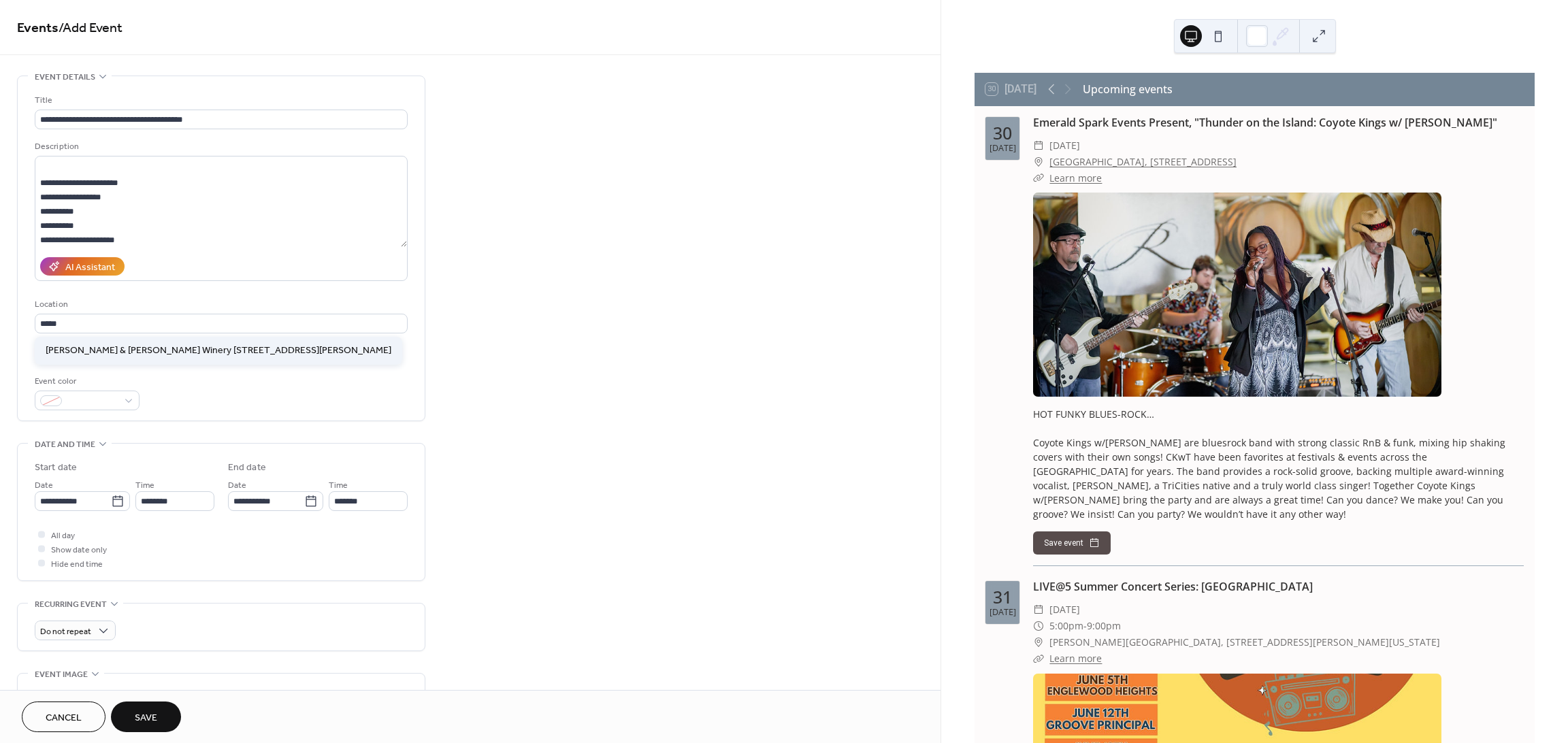 type on "**********" 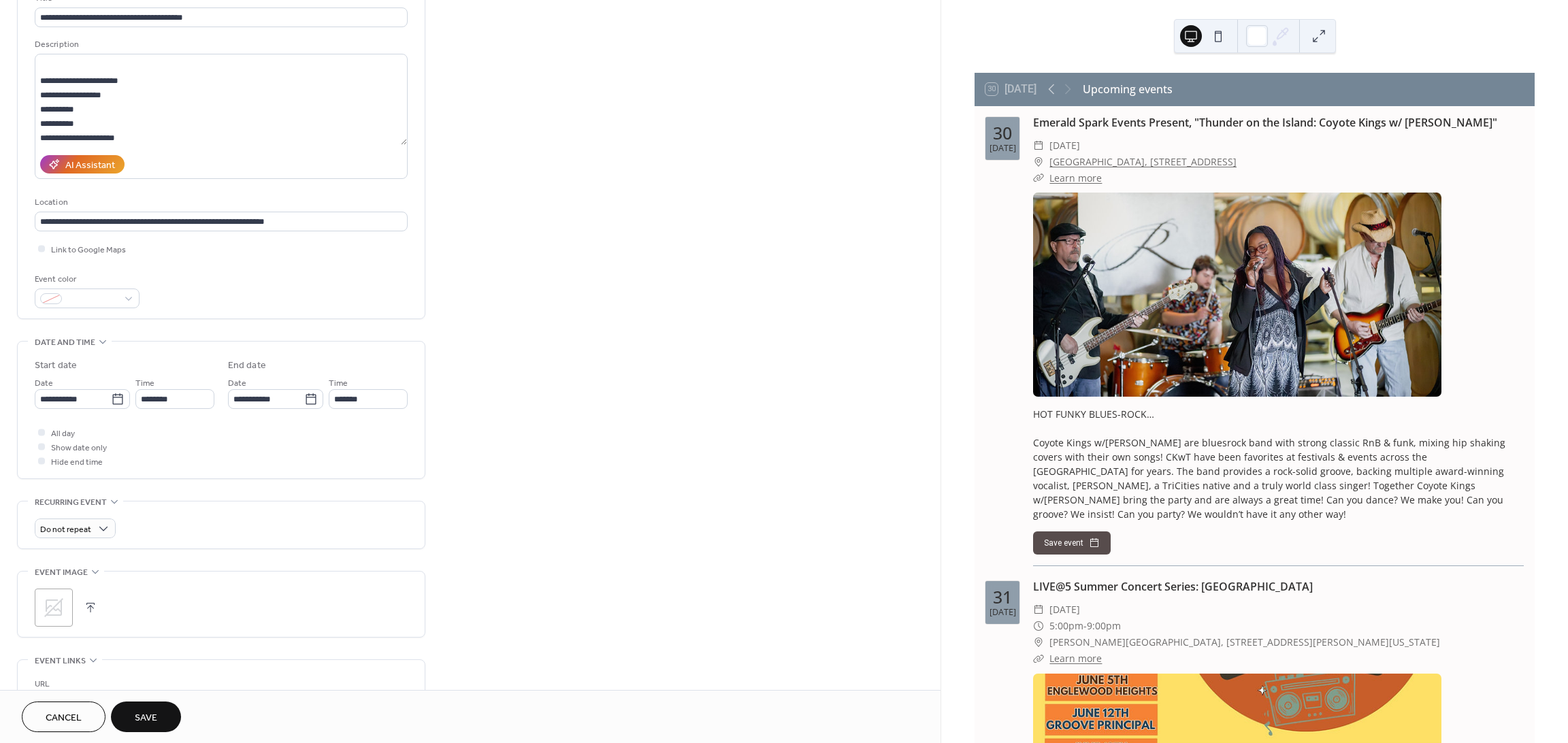 scroll, scrollTop: 181, scrollLeft: 0, axis: vertical 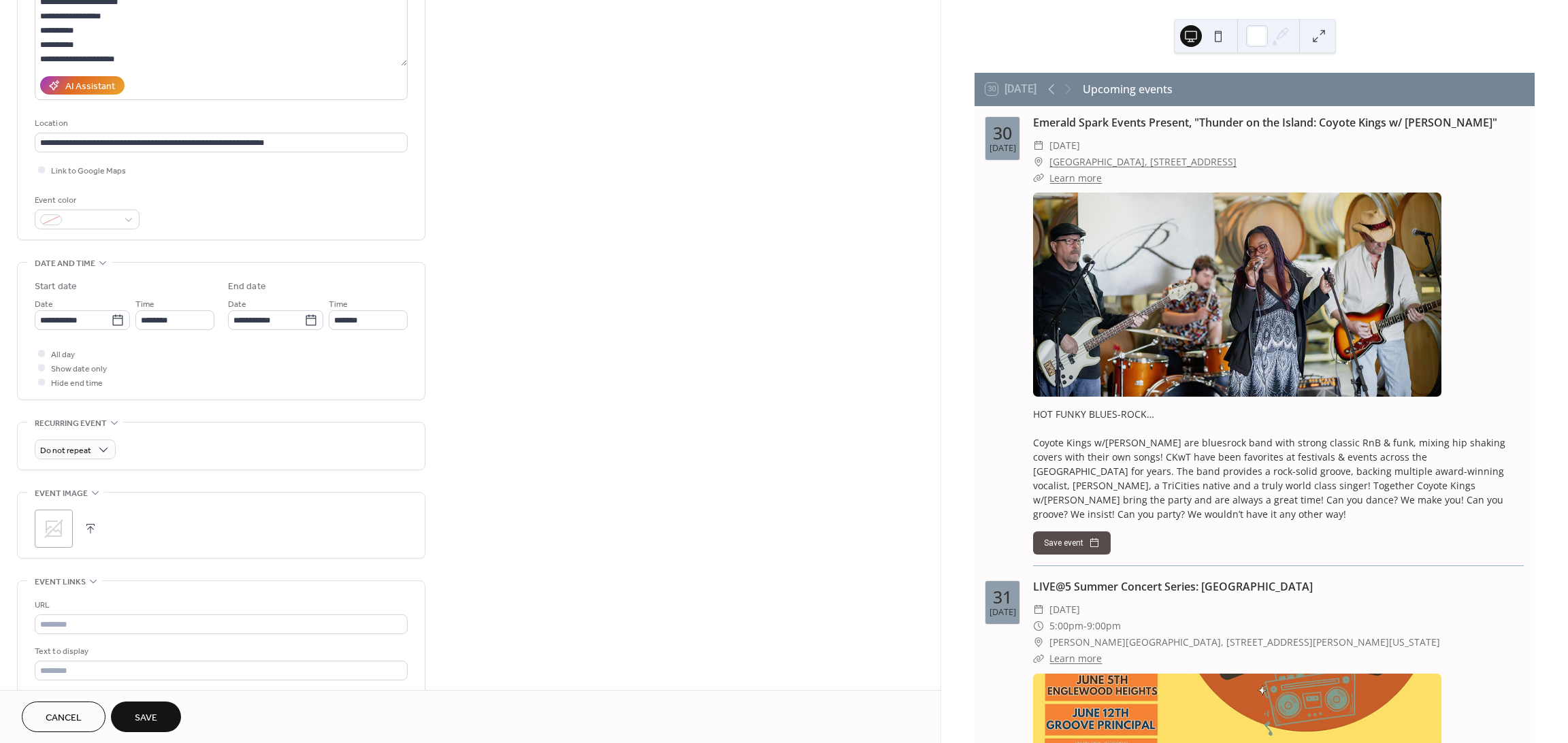click 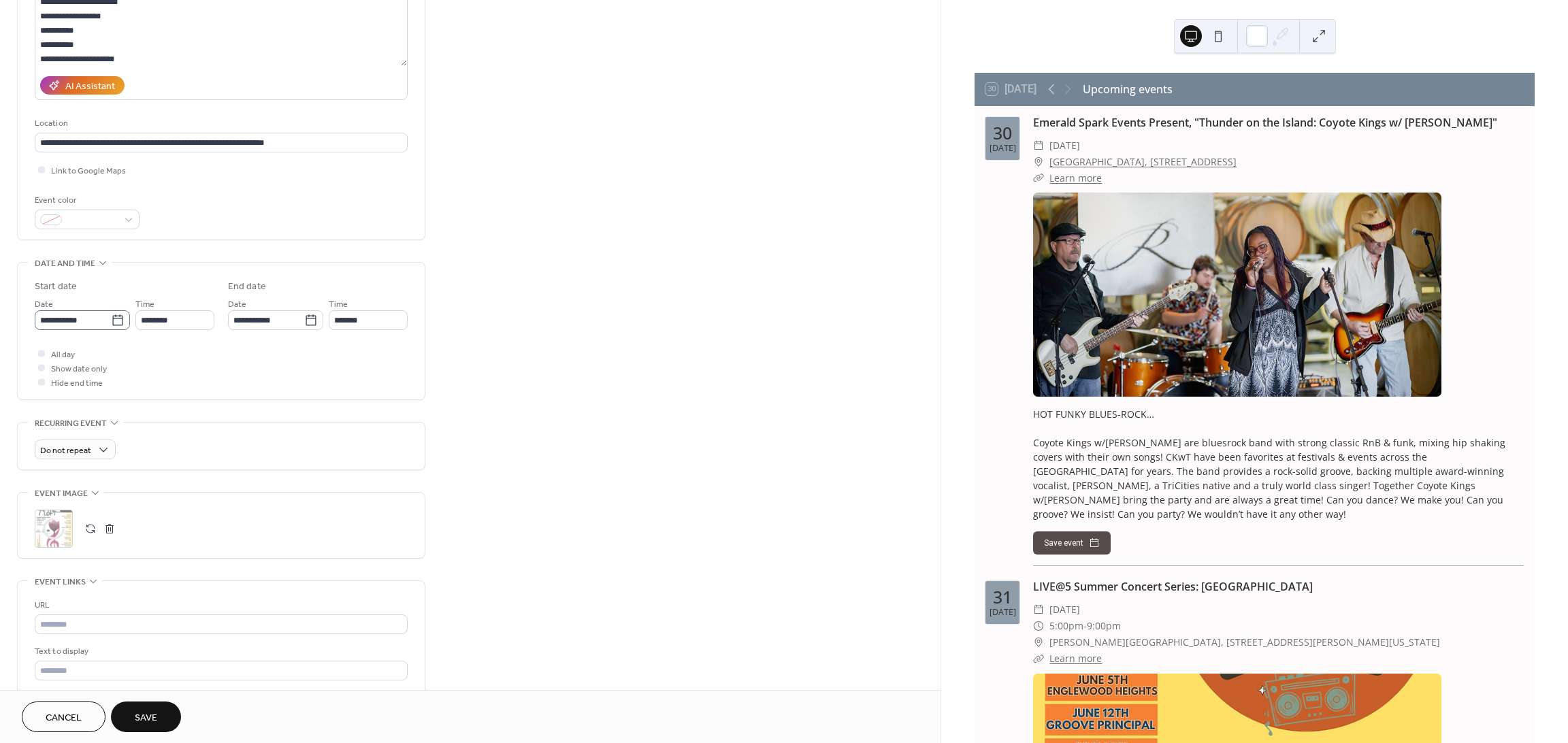 click 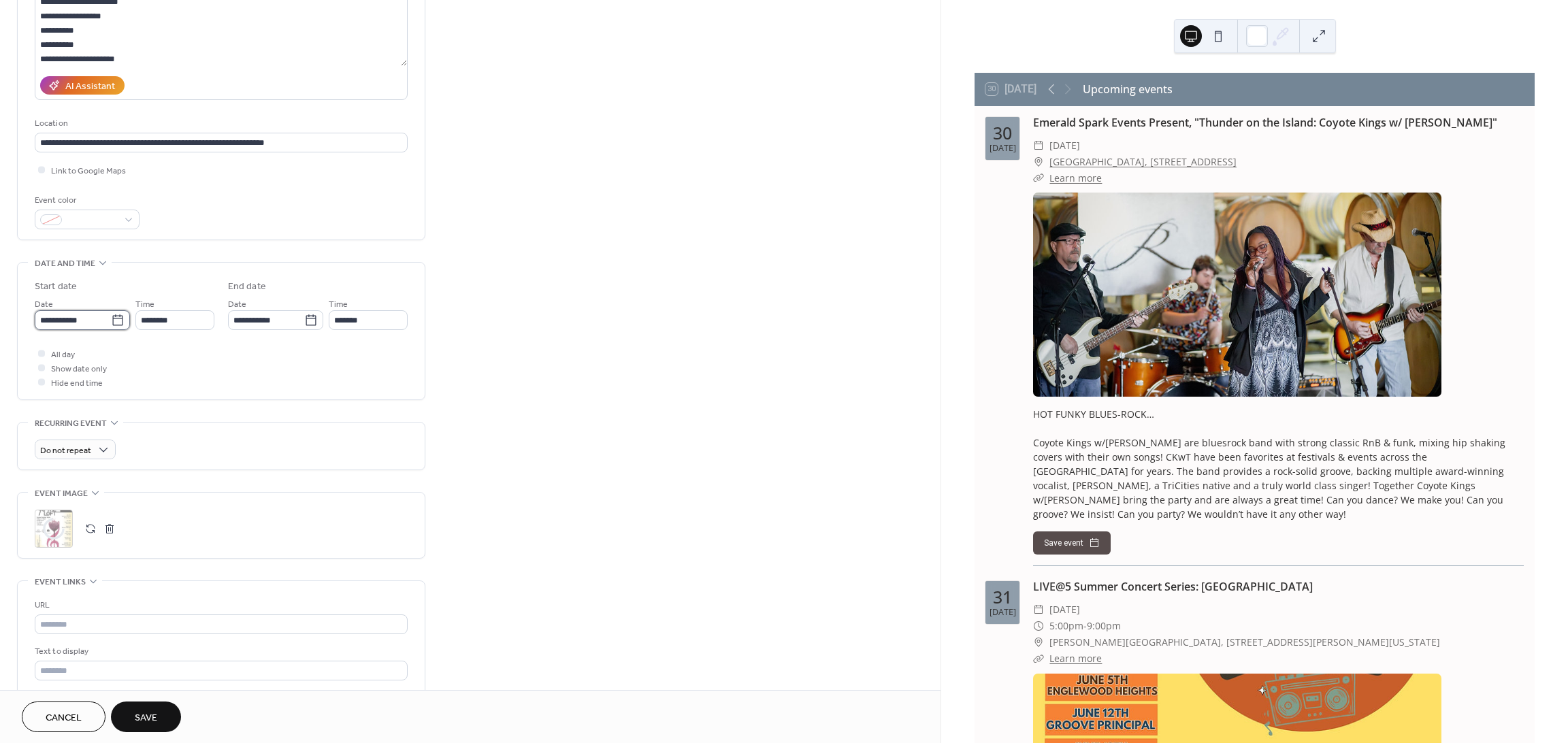 click on "**********" at bounding box center [73, 320] 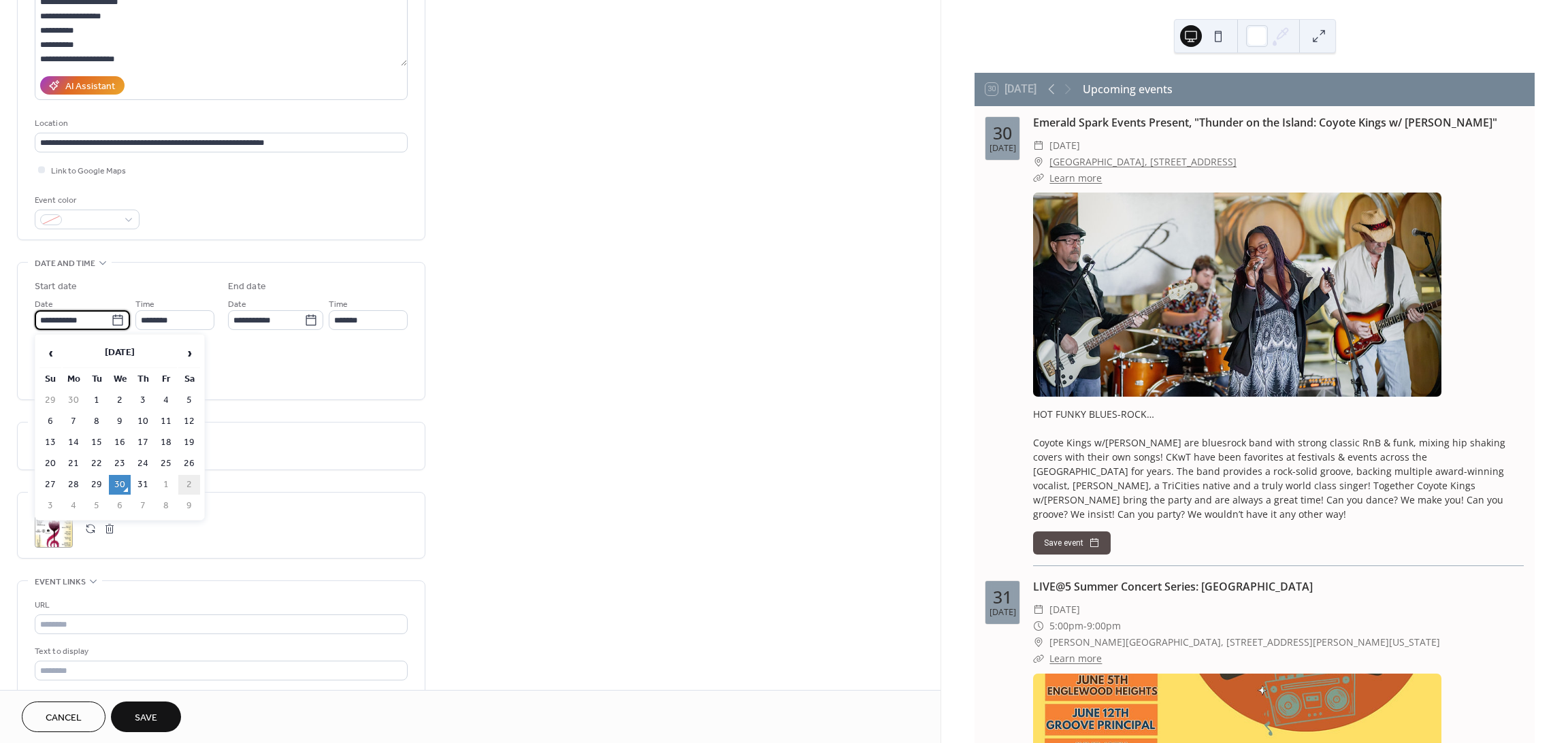 click on "2" at bounding box center [189, 484] 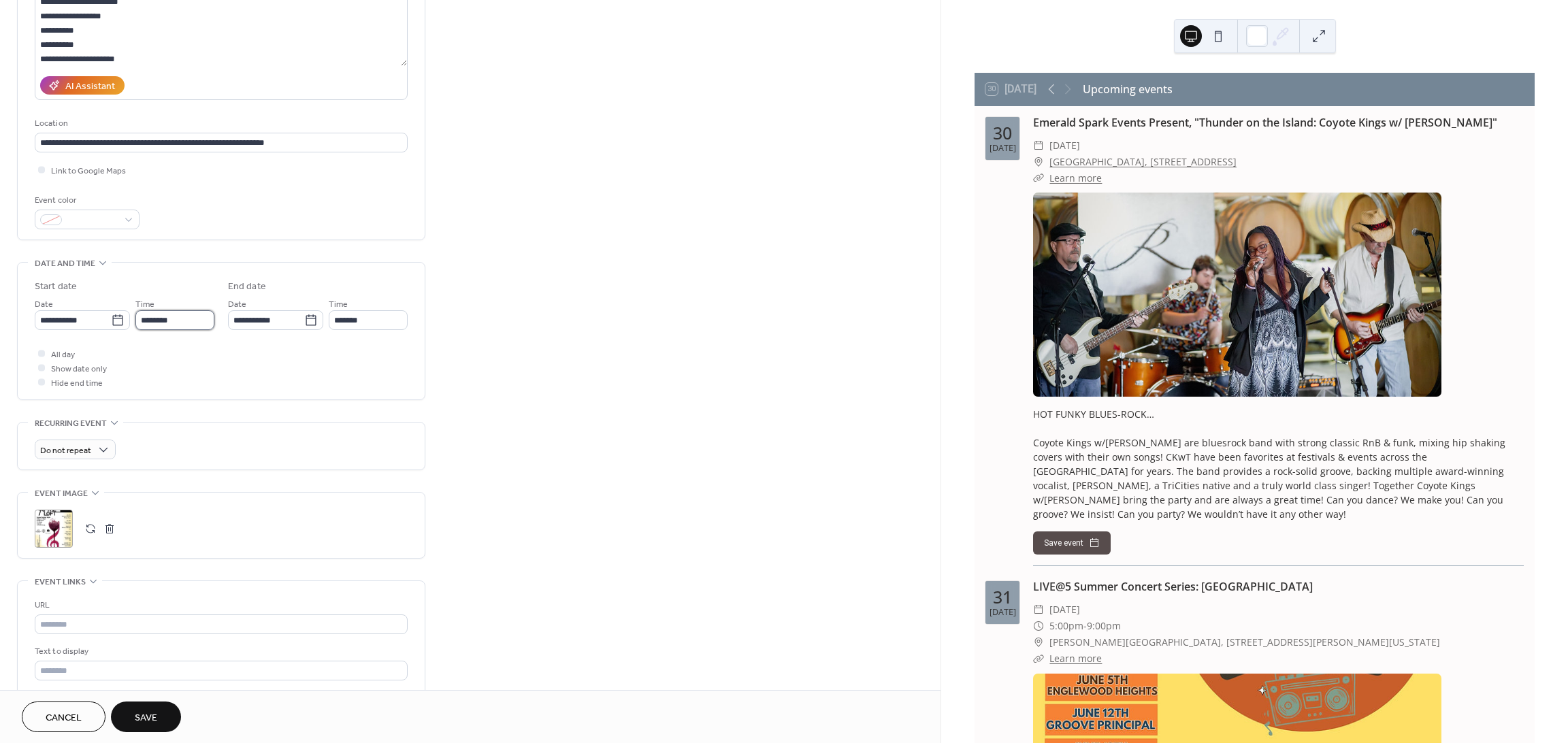 click on "********" at bounding box center [175, 320] 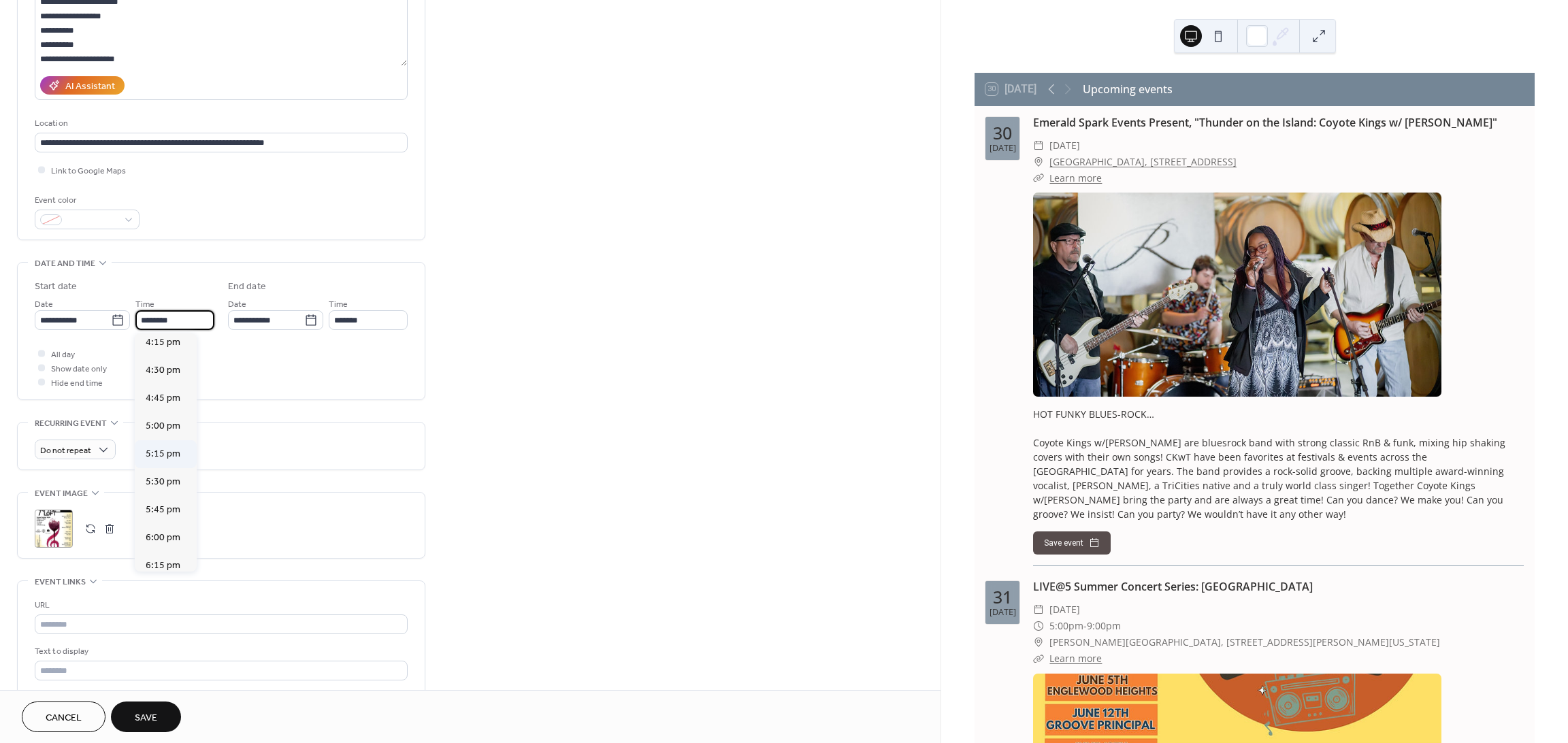 scroll, scrollTop: 1749, scrollLeft: 0, axis: vertical 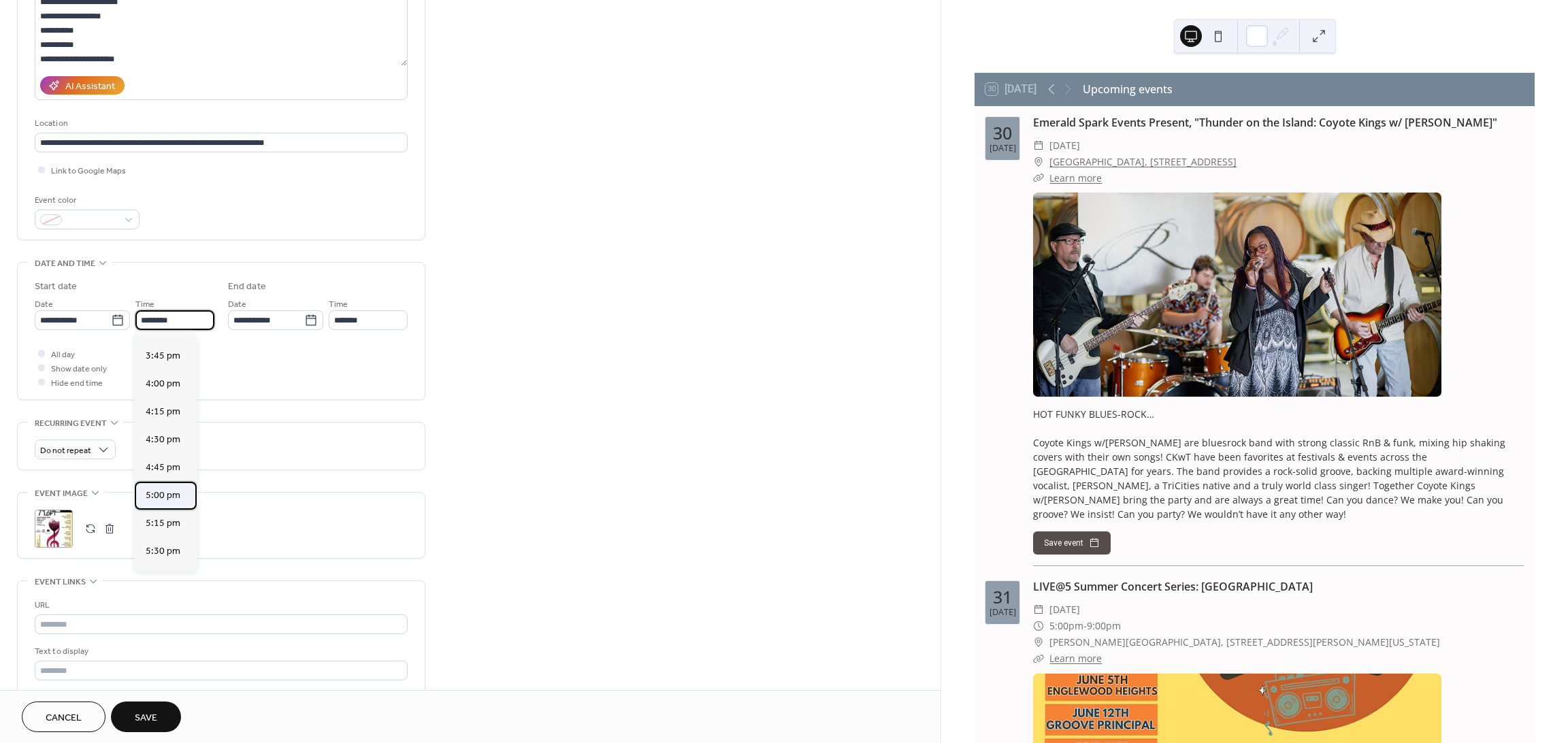 click on "5:00 pm" at bounding box center [163, 495] 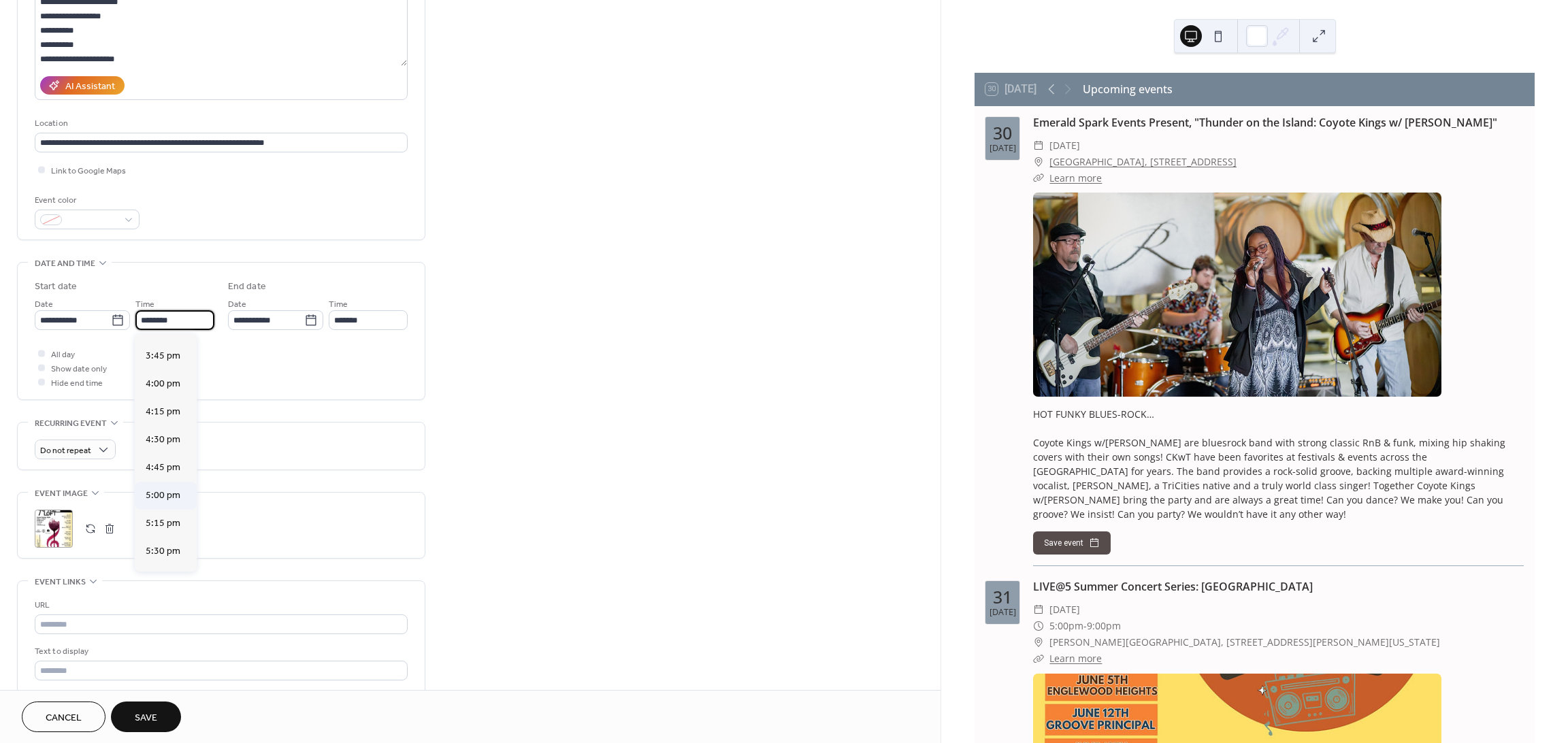 type on "*******" 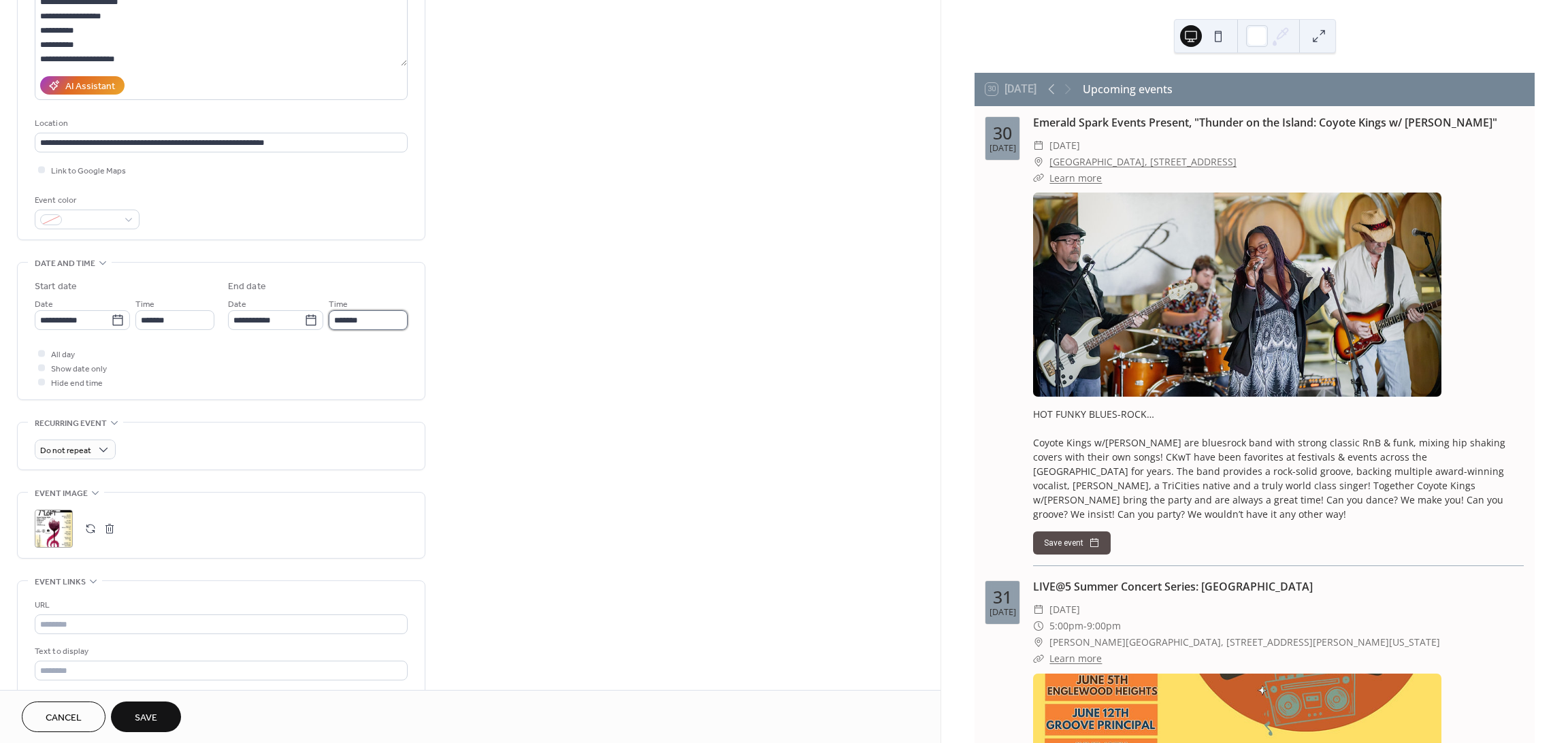 drag, startPoint x: 385, startPoint y: 319, endPoint x: 385, endPoint y: 328, distance: 9 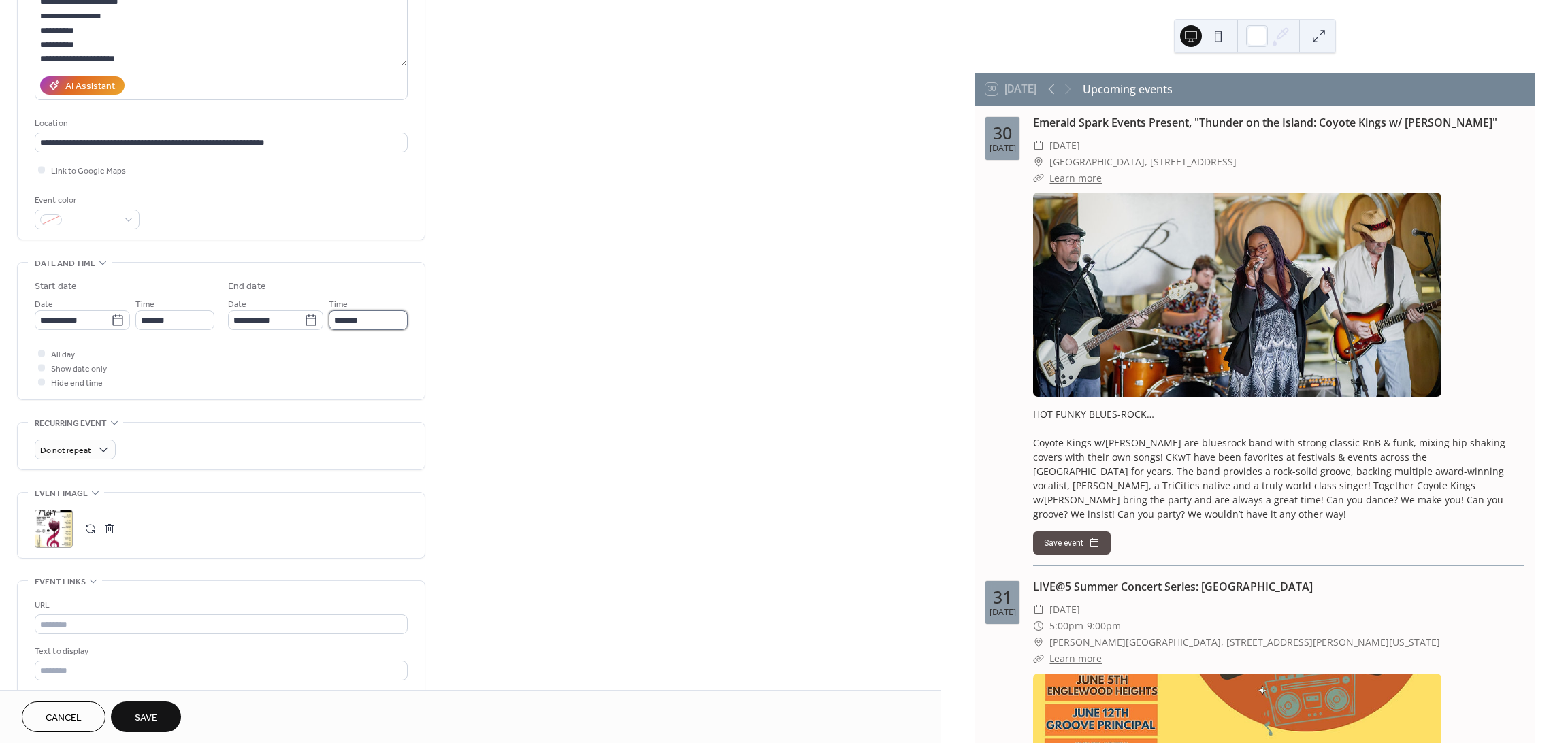 click on "*******" at bounding box center (368, 320) 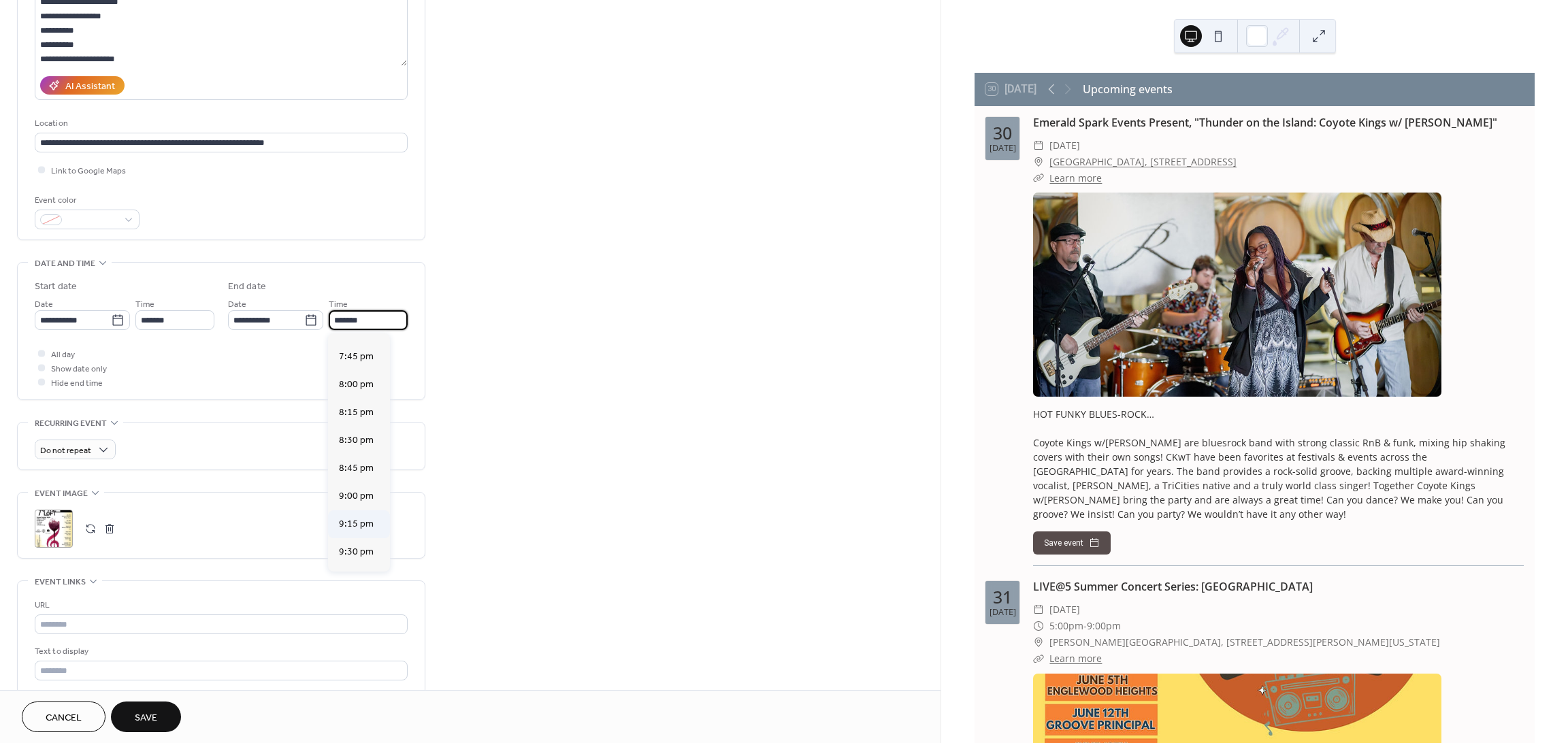 scroll, scrollTop: 272, scrollLeft: 0, axis: vertical 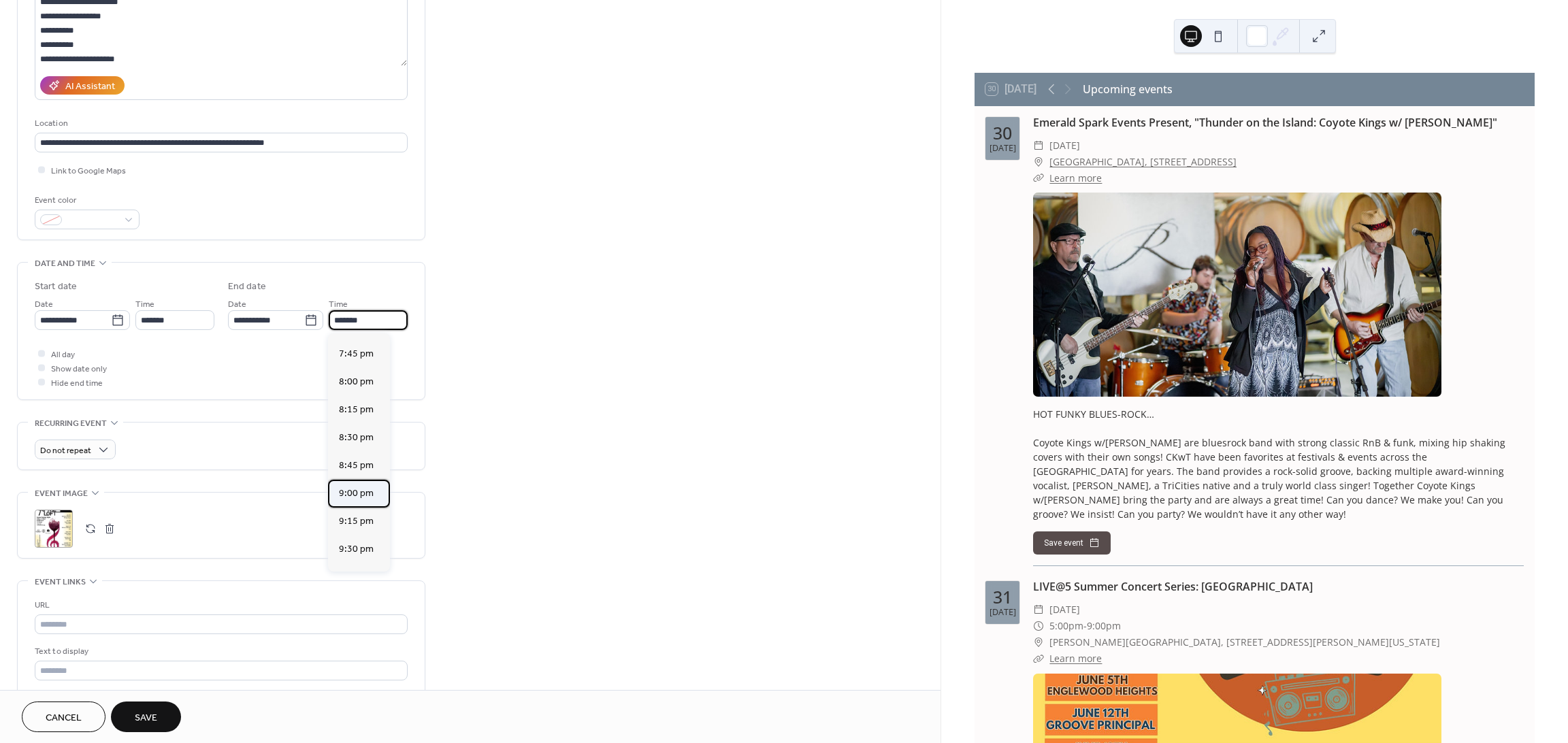 click on "9:00 pm" at bounding box center (356, 493) 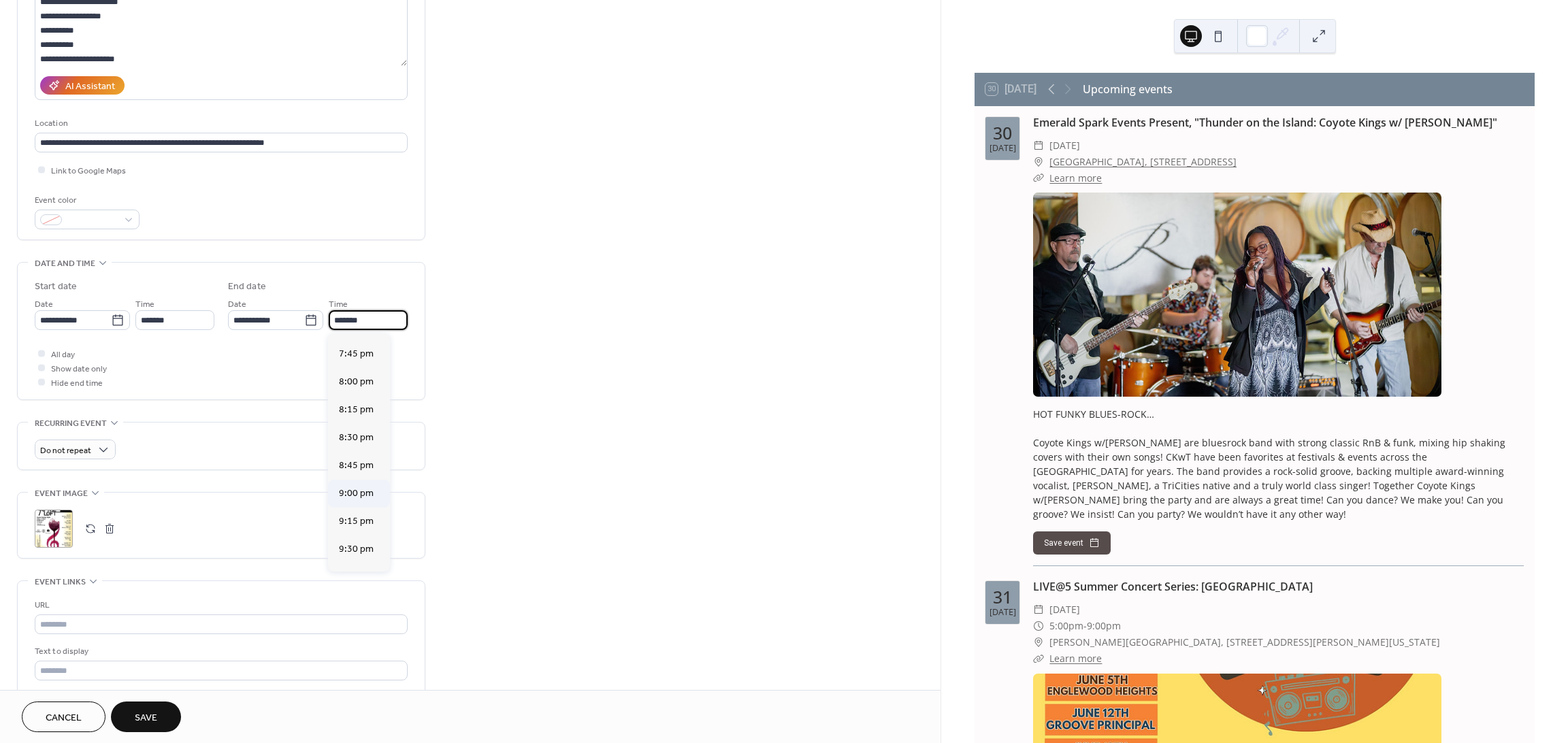 type on "*******" 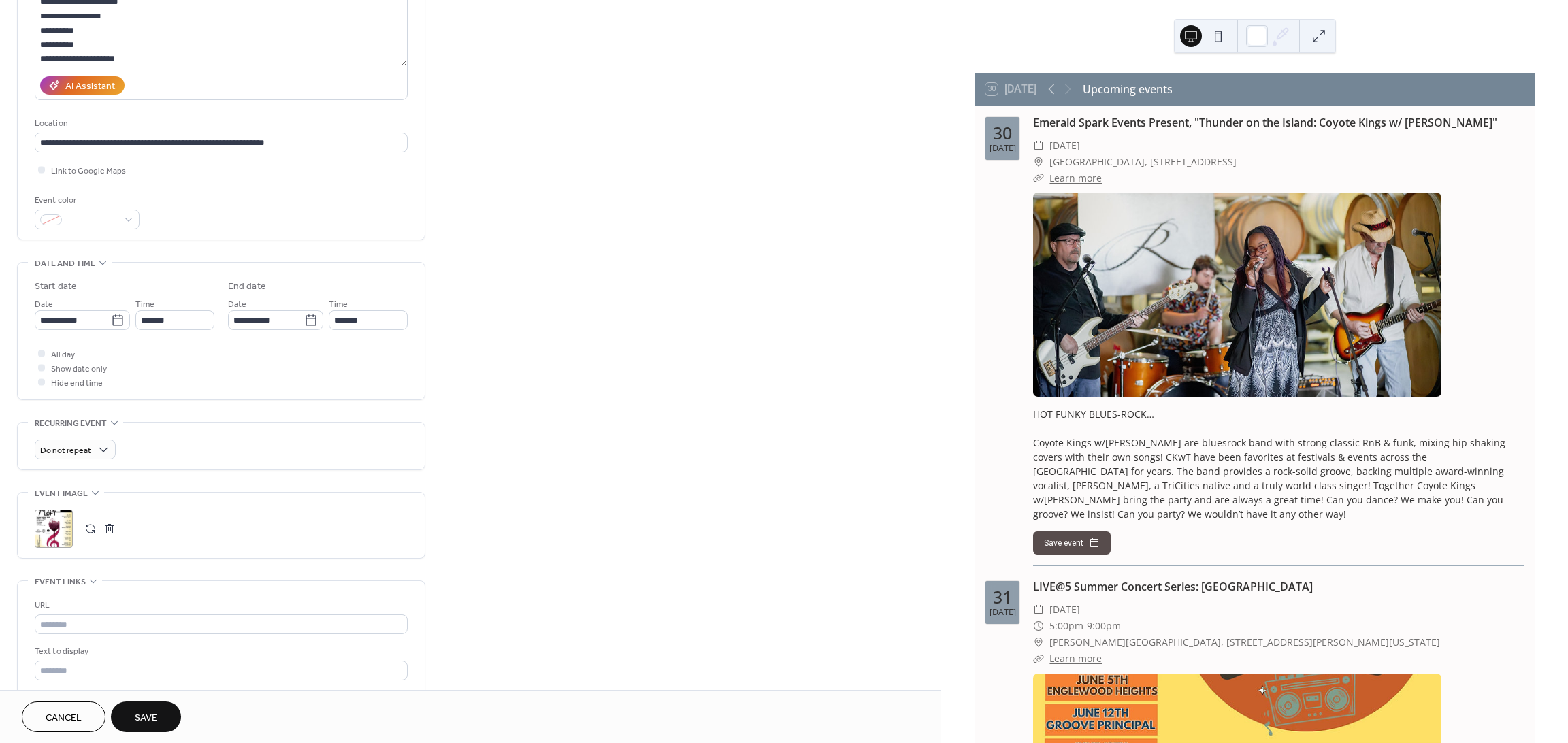 click on "Do not repeat" at bounding box center [221, 449] 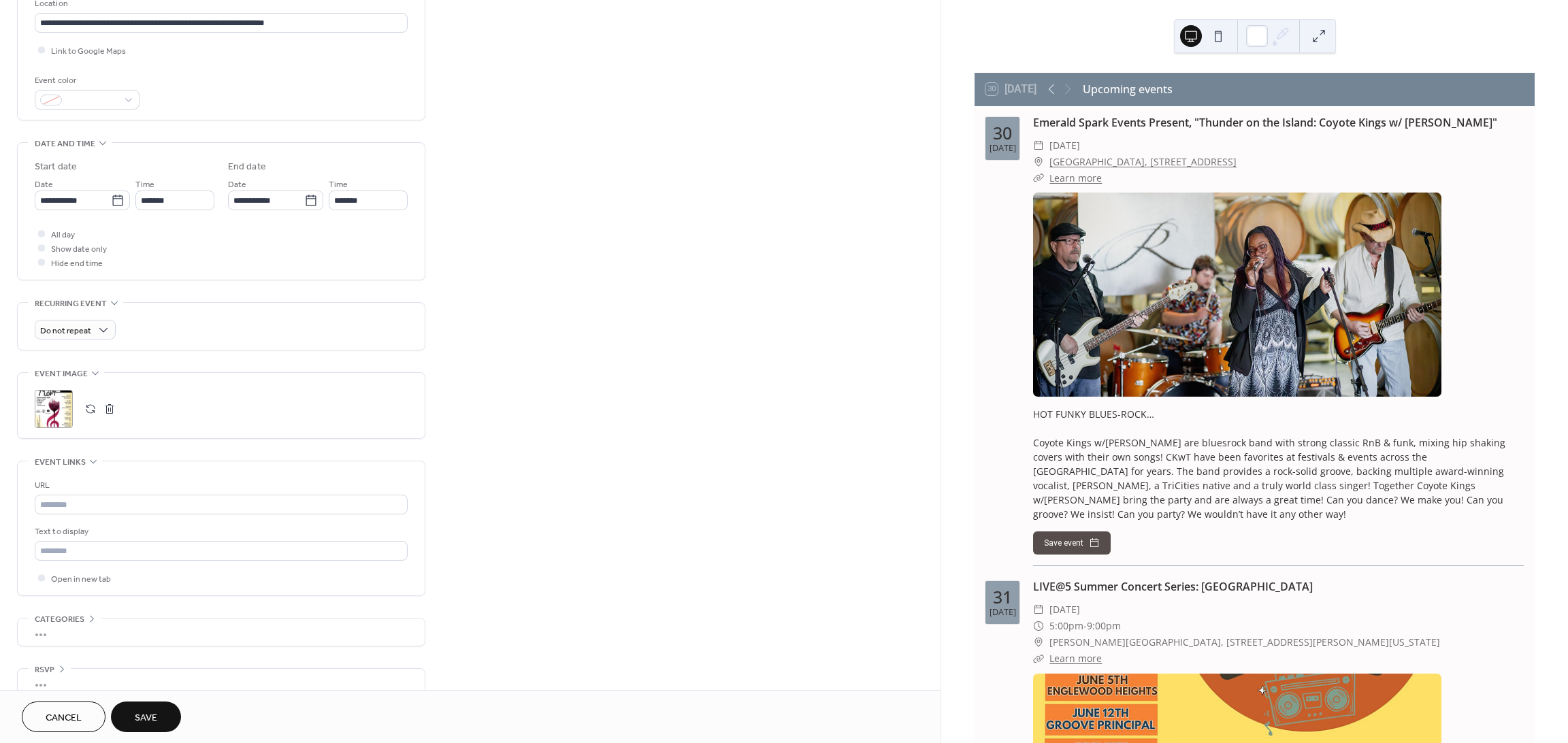 scroll, scrollTop: 325, scrollLeft: 0, axis: vertical 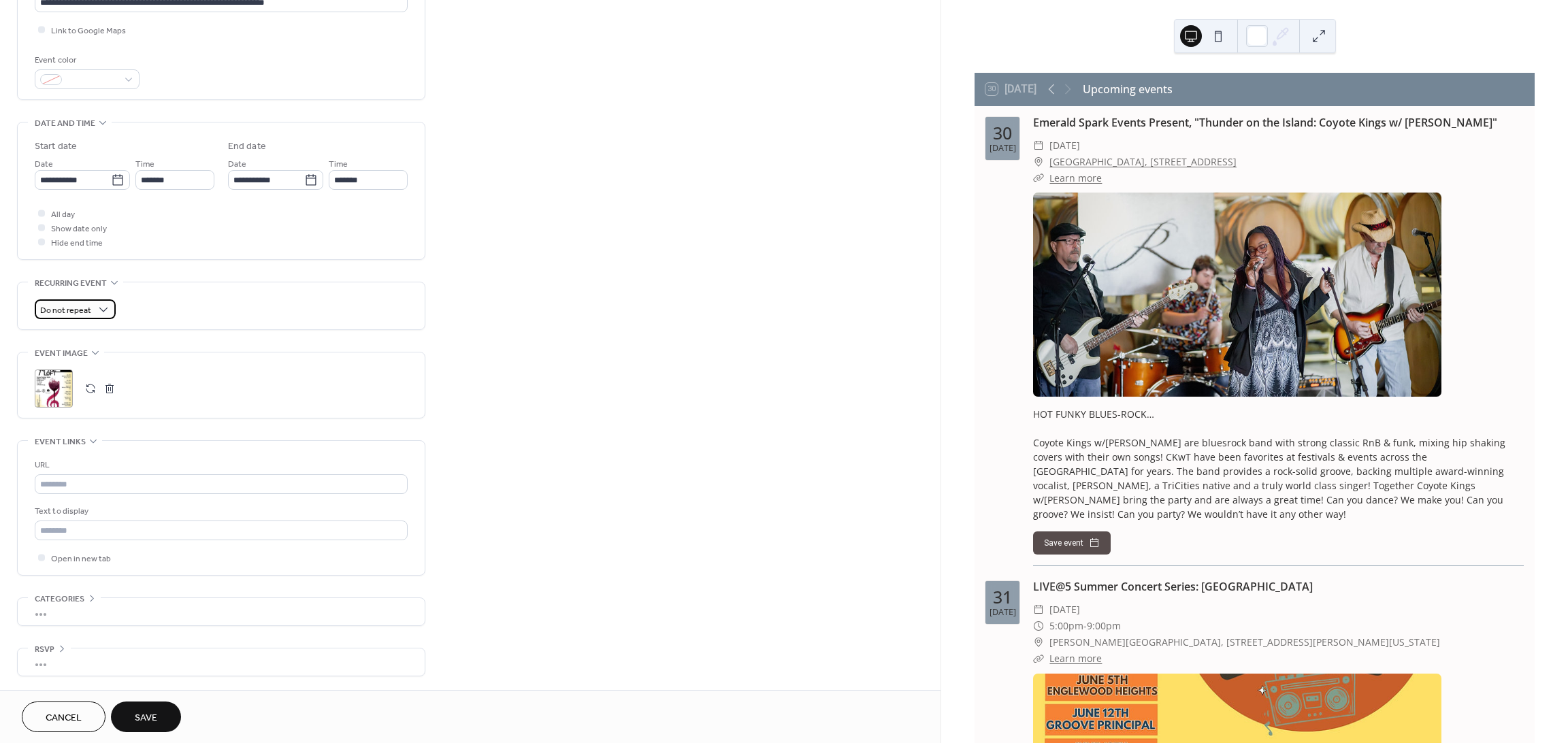 click on "Do not repeat" at bounding box center [65, 310] 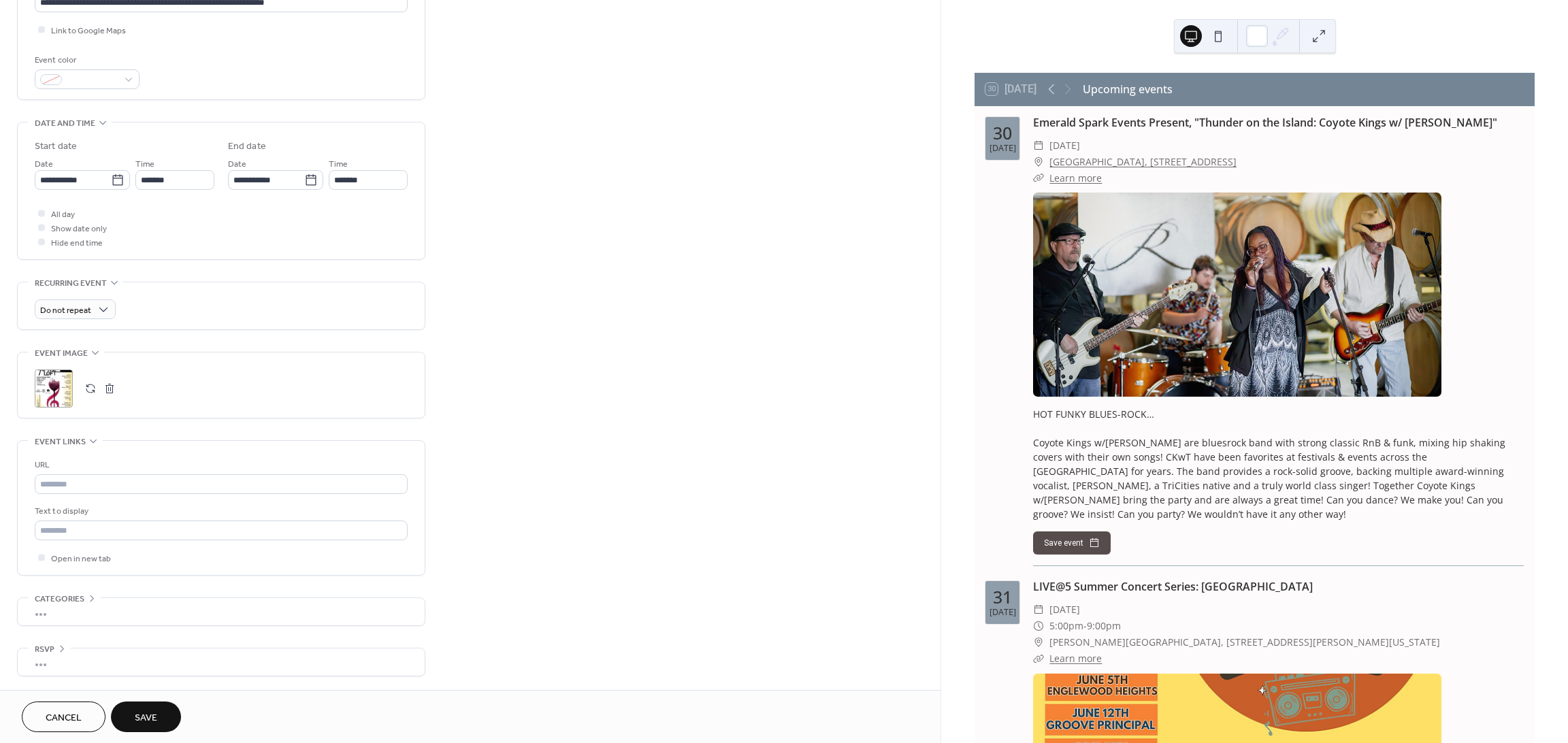 click on ";" at bounding box center [221, 389] 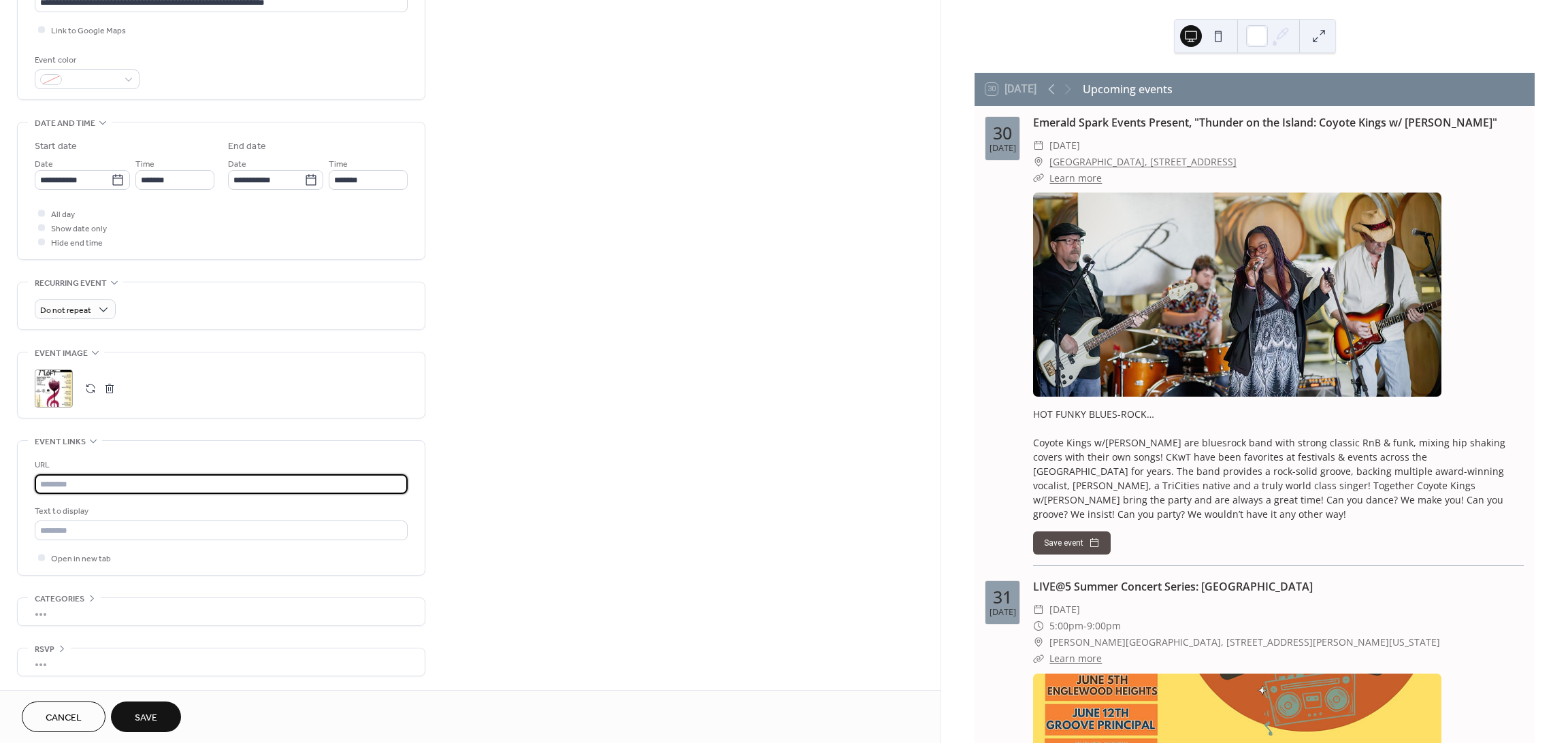 click at bounding box center [221, 484] 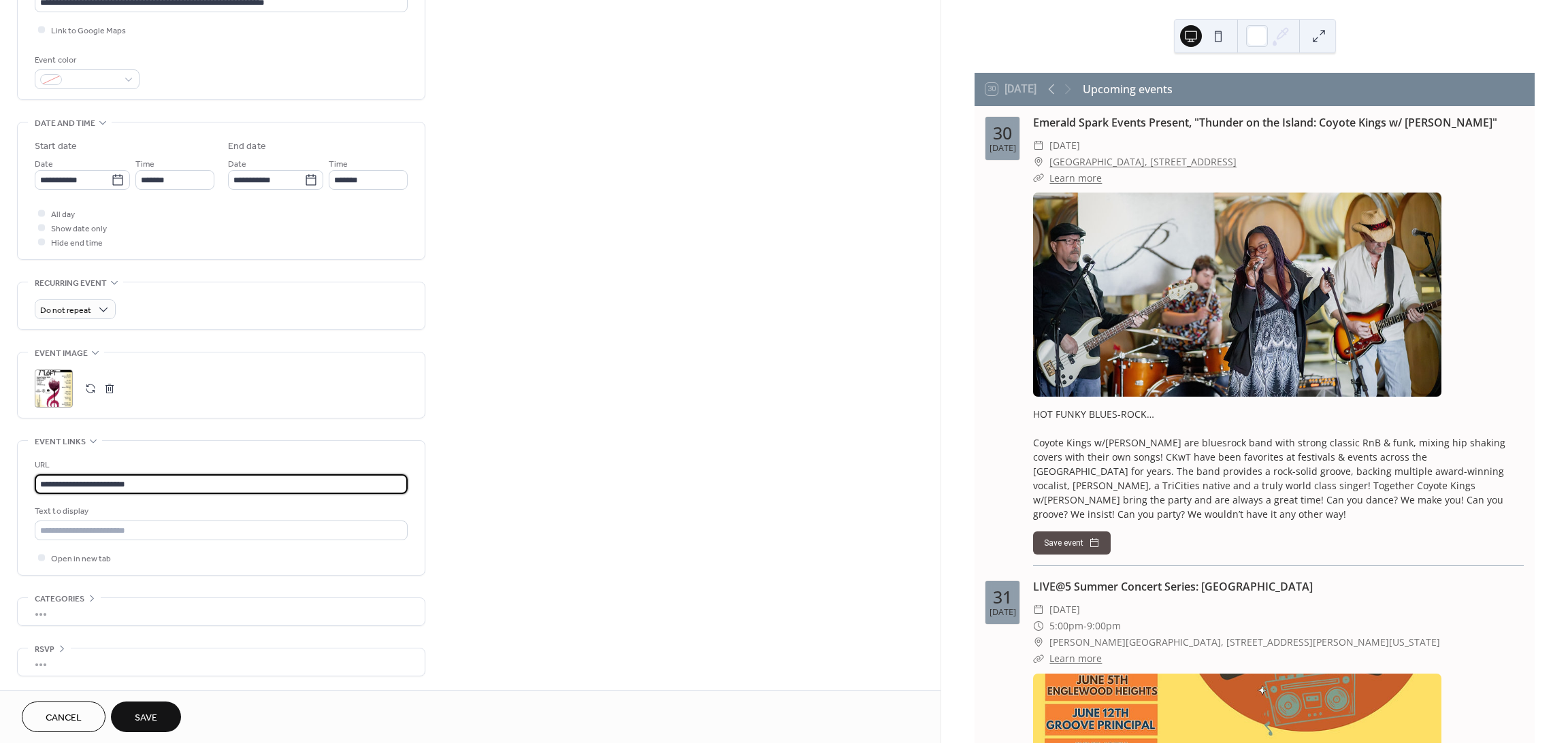 type on "**********" 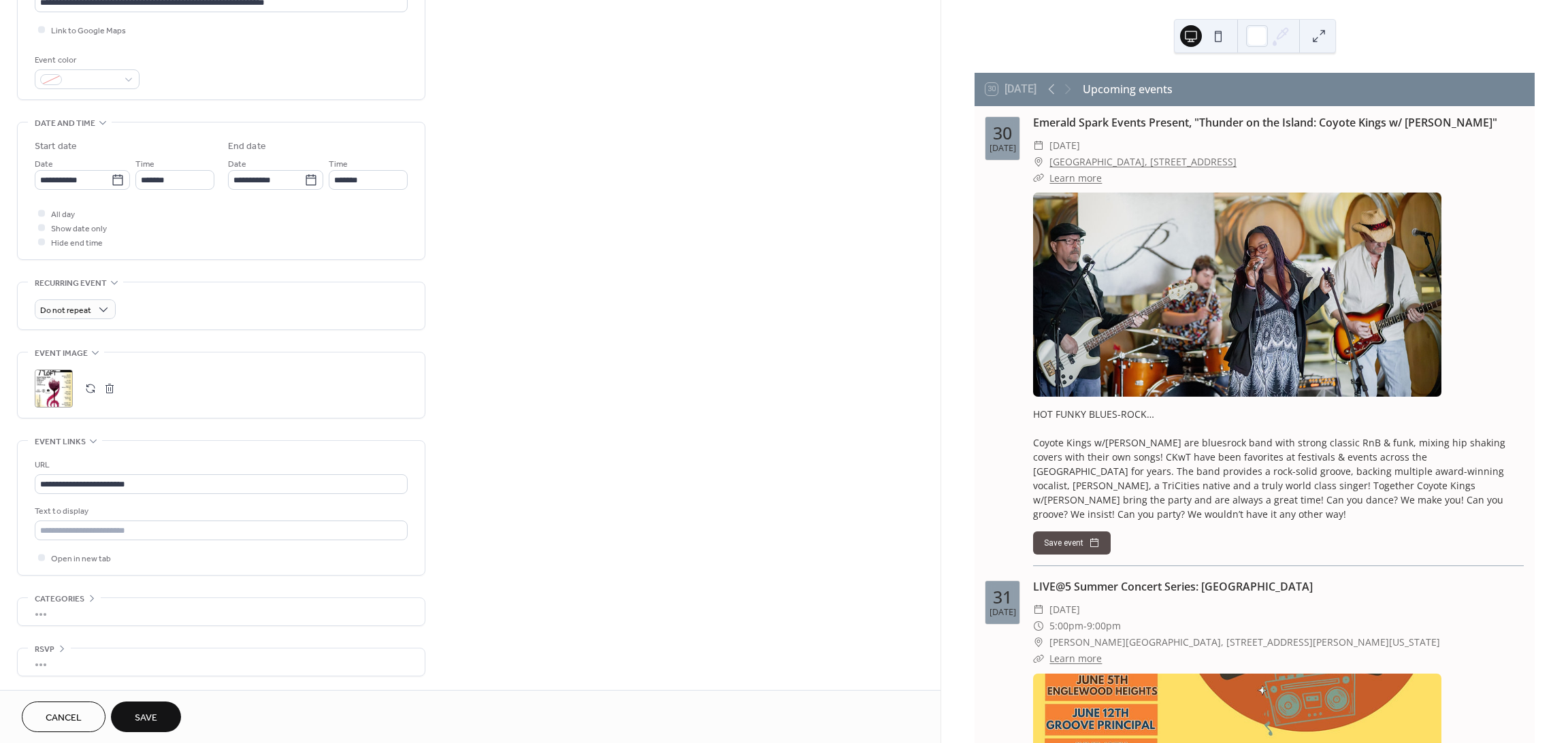 click on "**********" at bounding box center (221, 508) 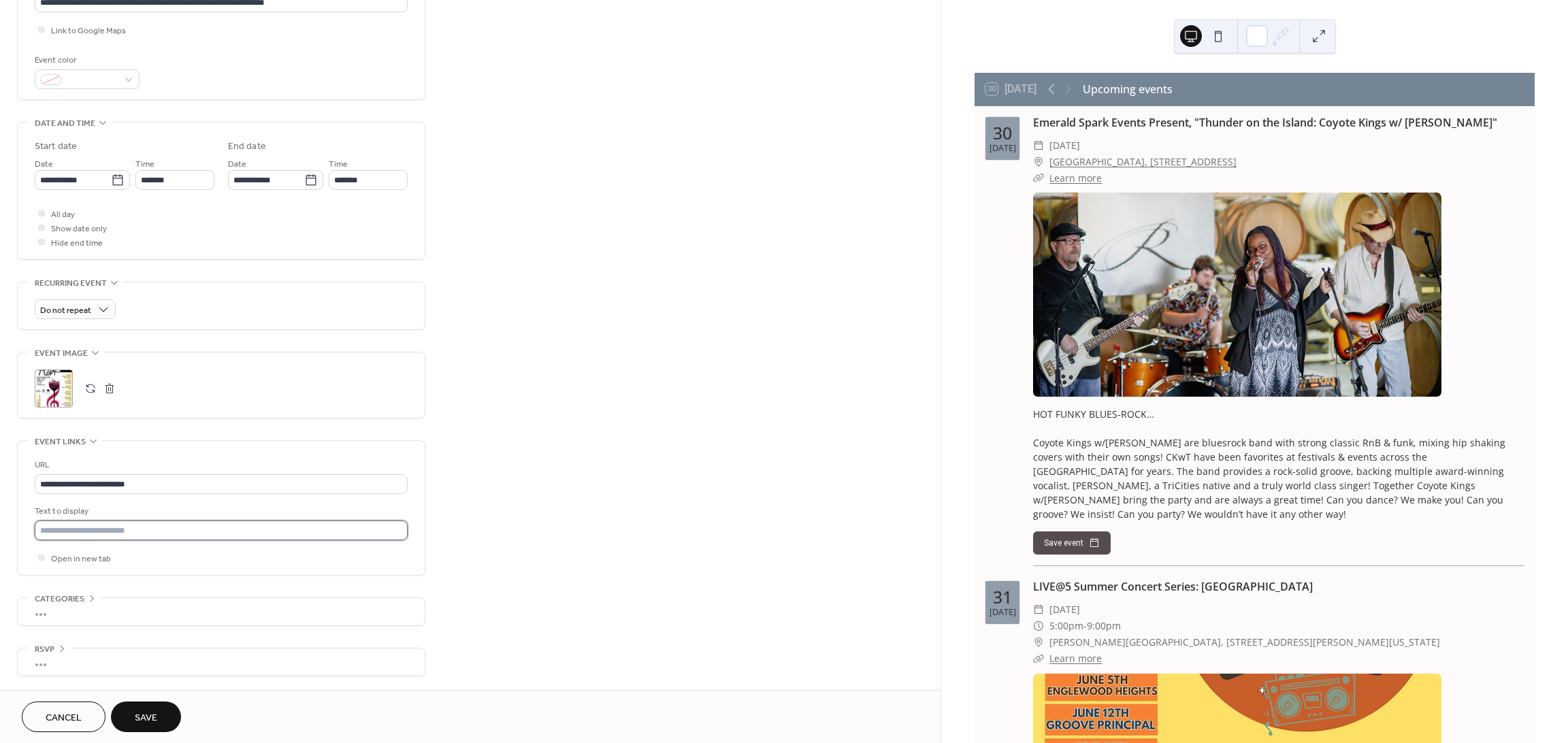 click at bounding box center [221, 530] 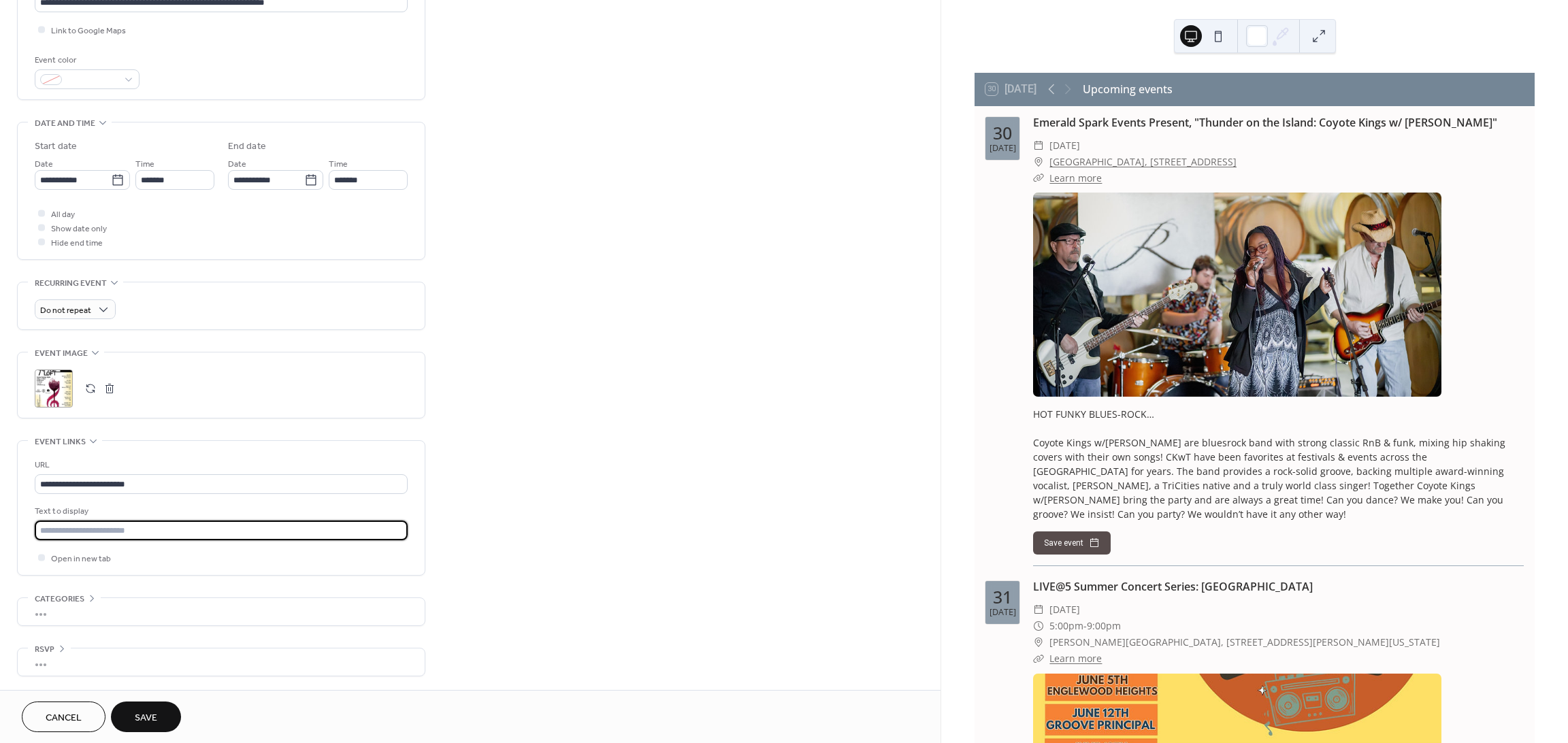 type on "**********" 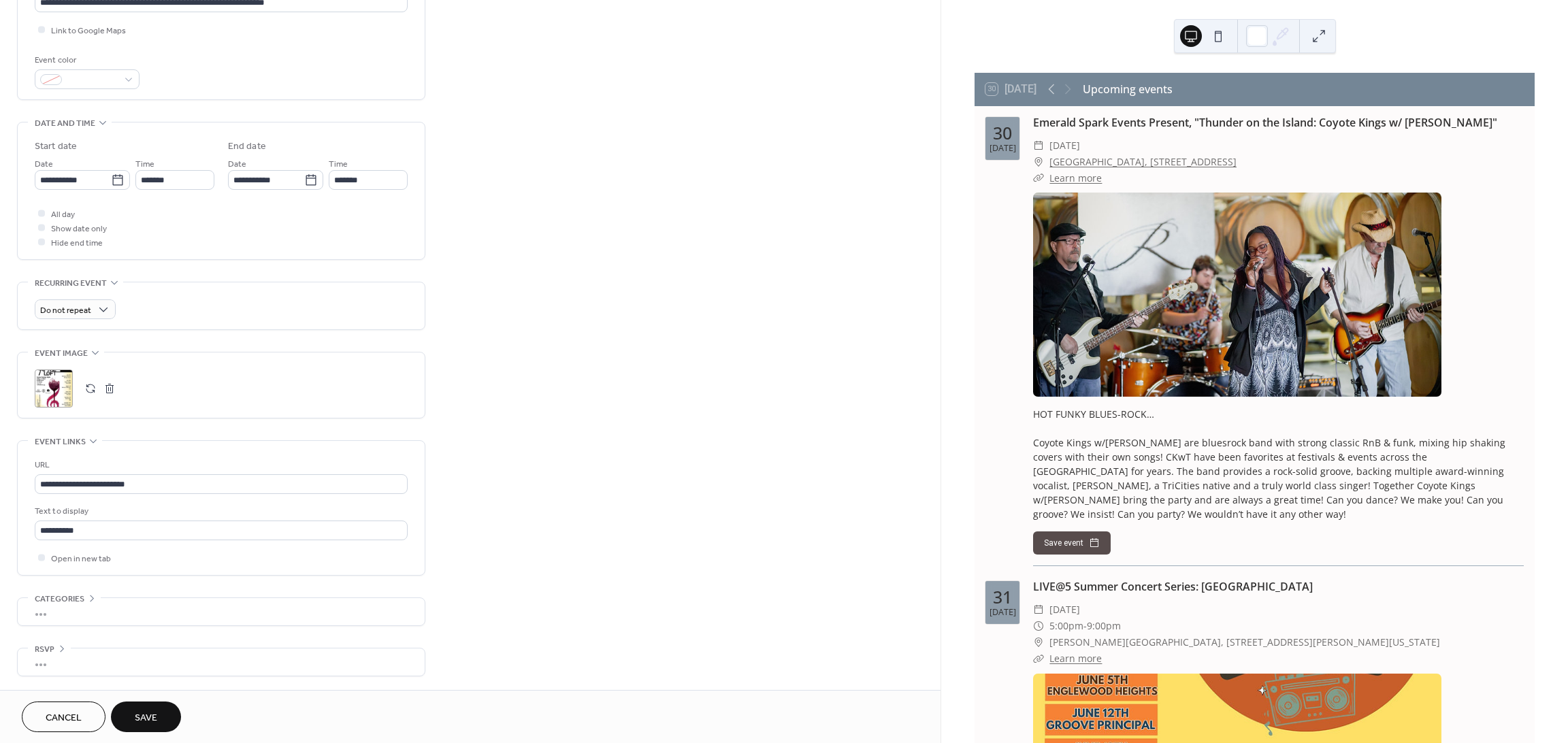 click on "Save" at bounding box center [146, 716] 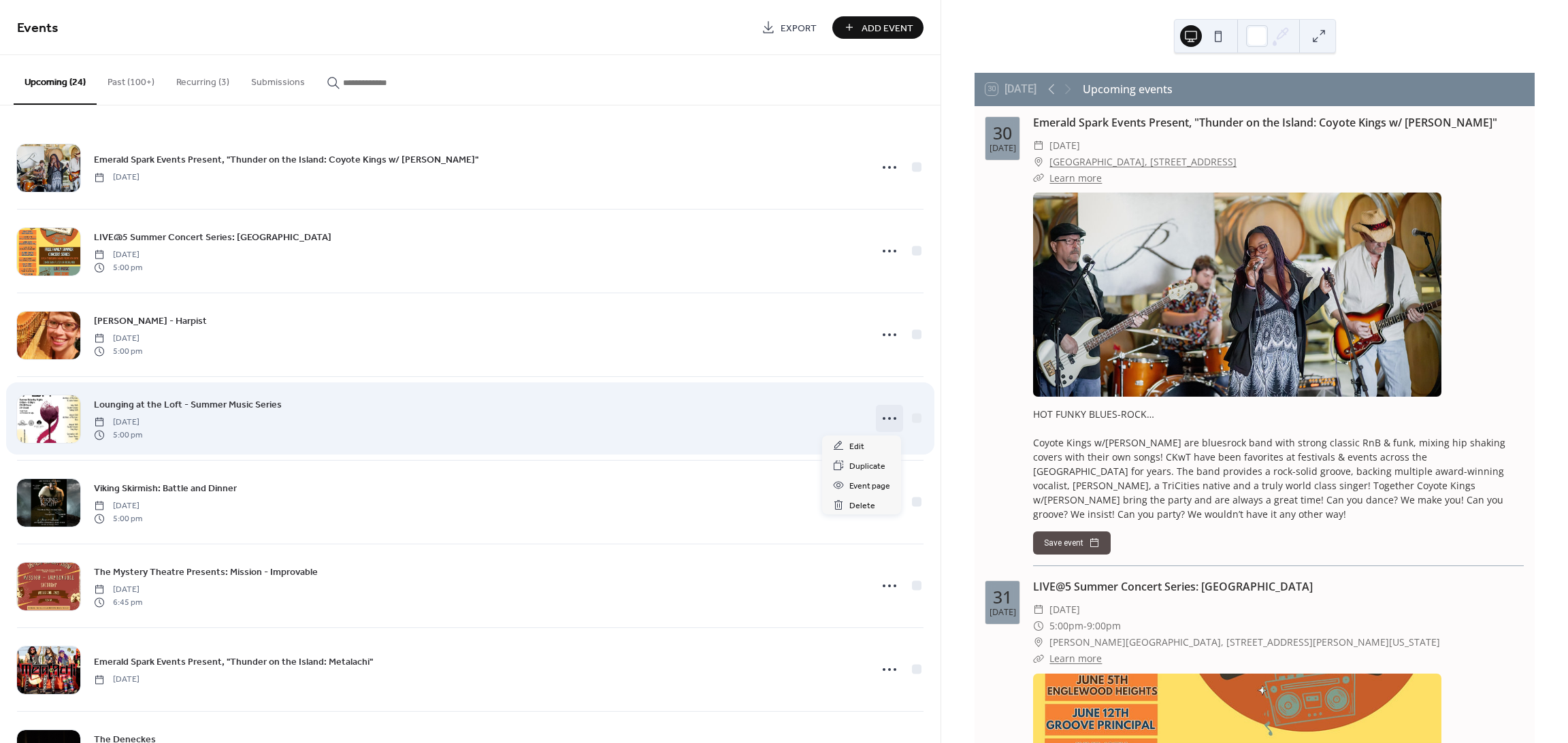 click 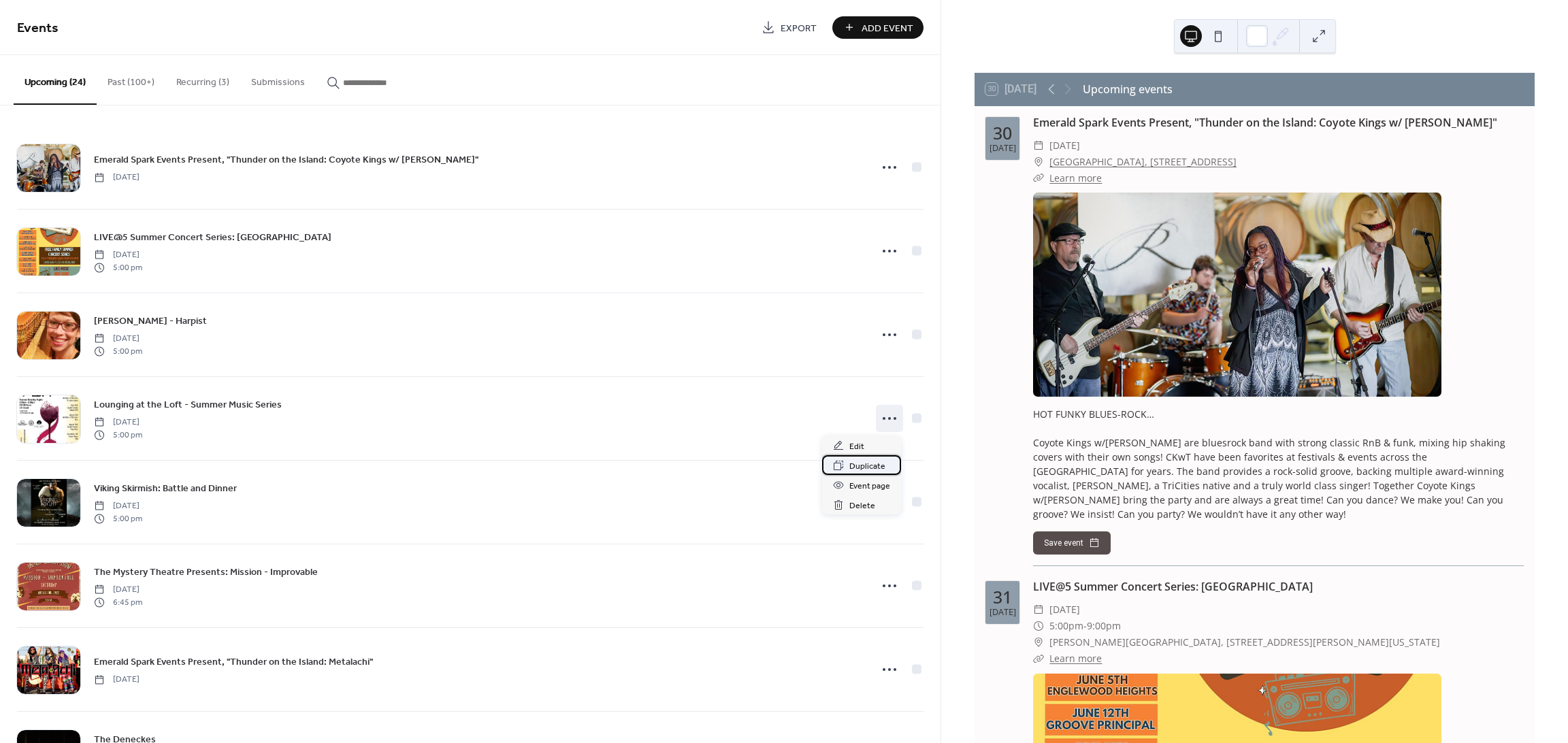 click on "Duplicate" at bounding box center (867, 466) 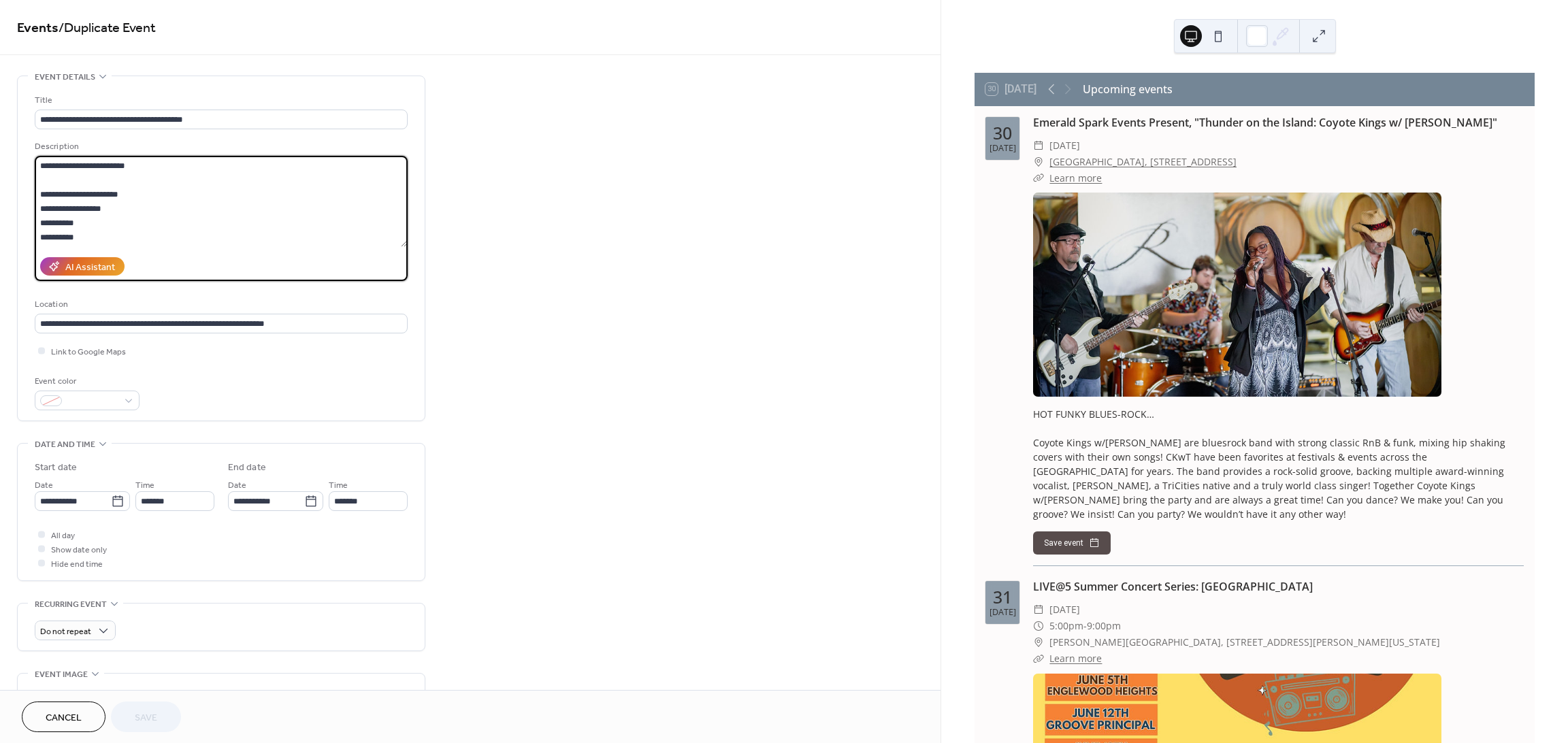 drag, startPoint x: 85, startPoint y: 173, endPoint x: 34, endPoint y: 167, distance: 51.35173 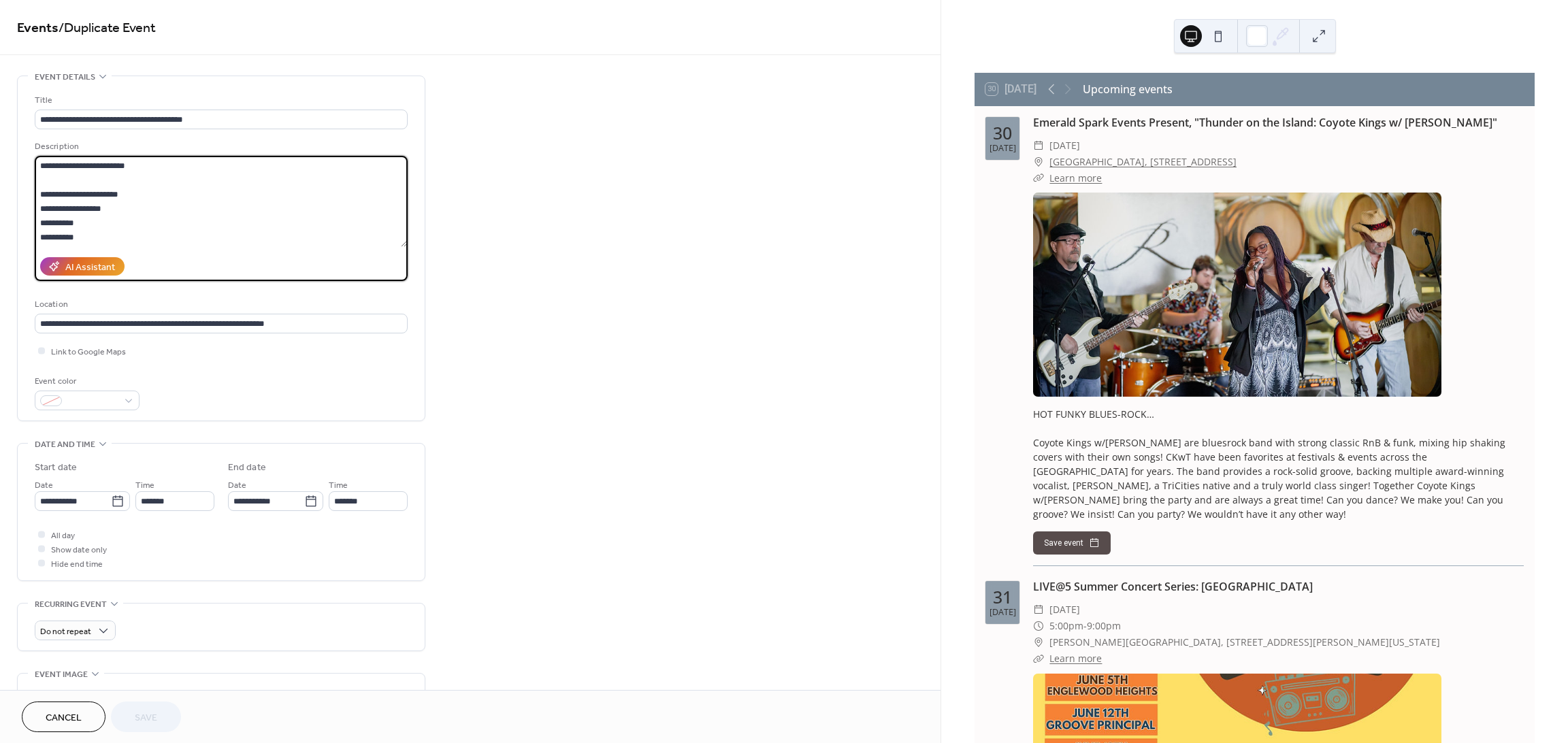 click on "**********" at bounding box center (220, 201) 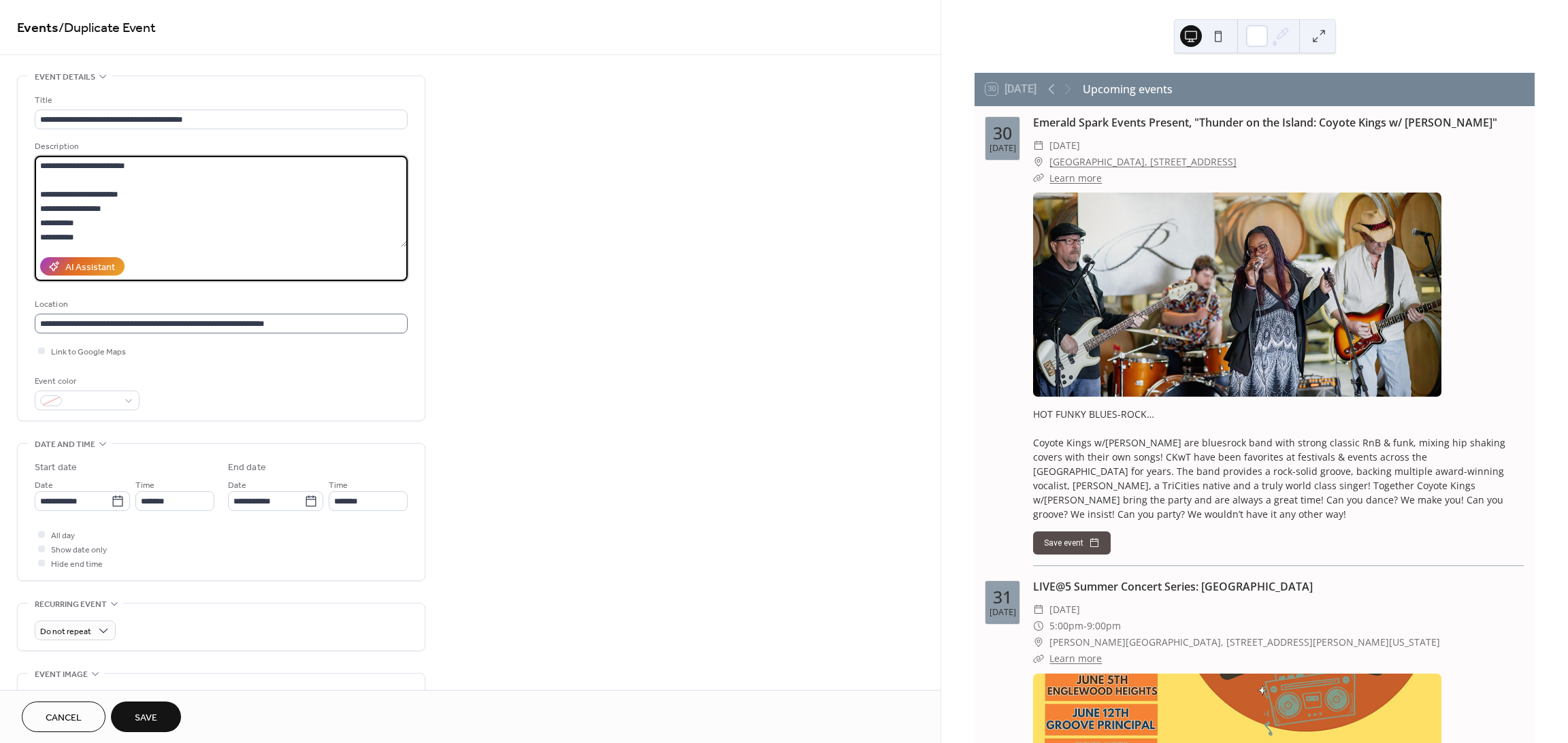 type on "**********" 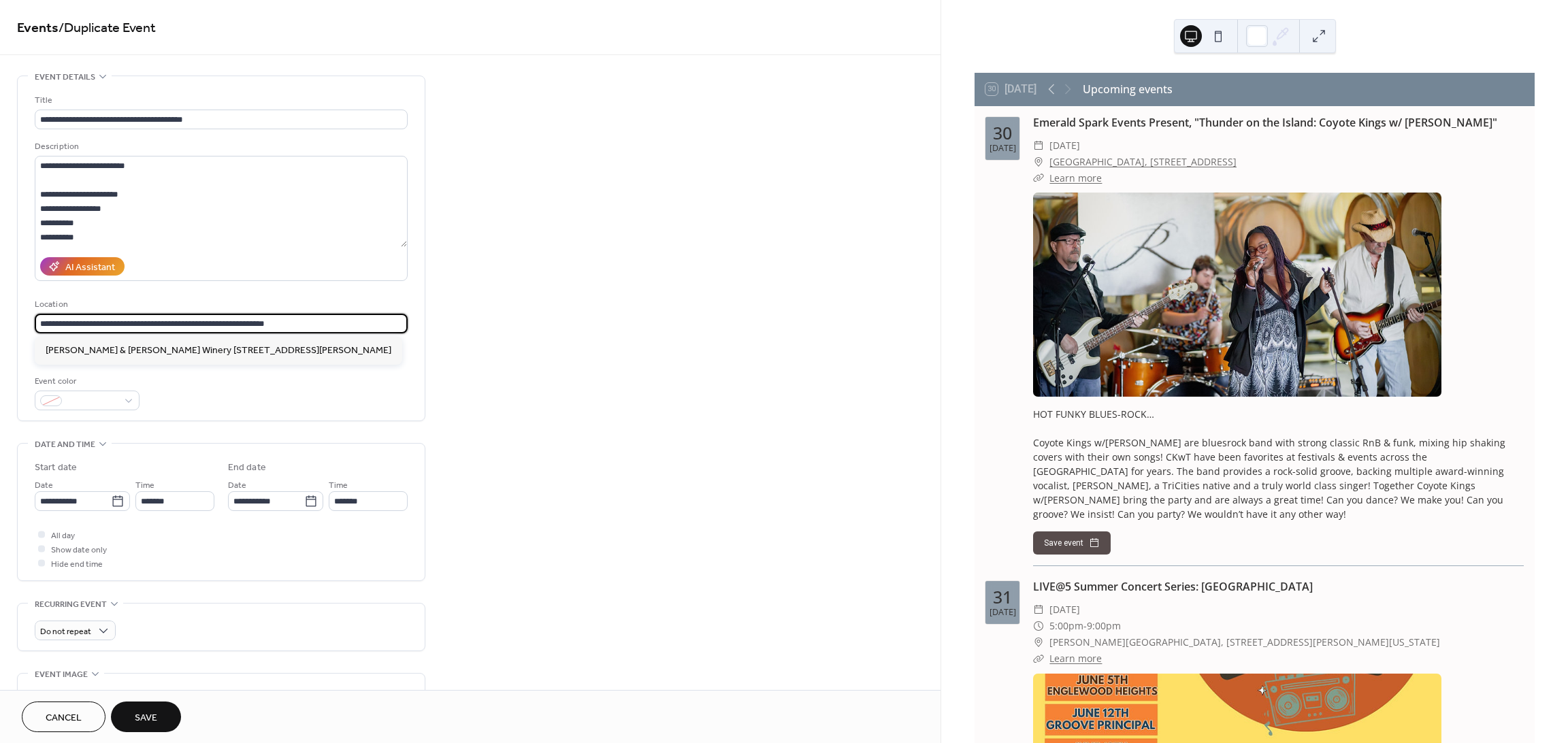 click on "**********" at bounding box center (221, 323) 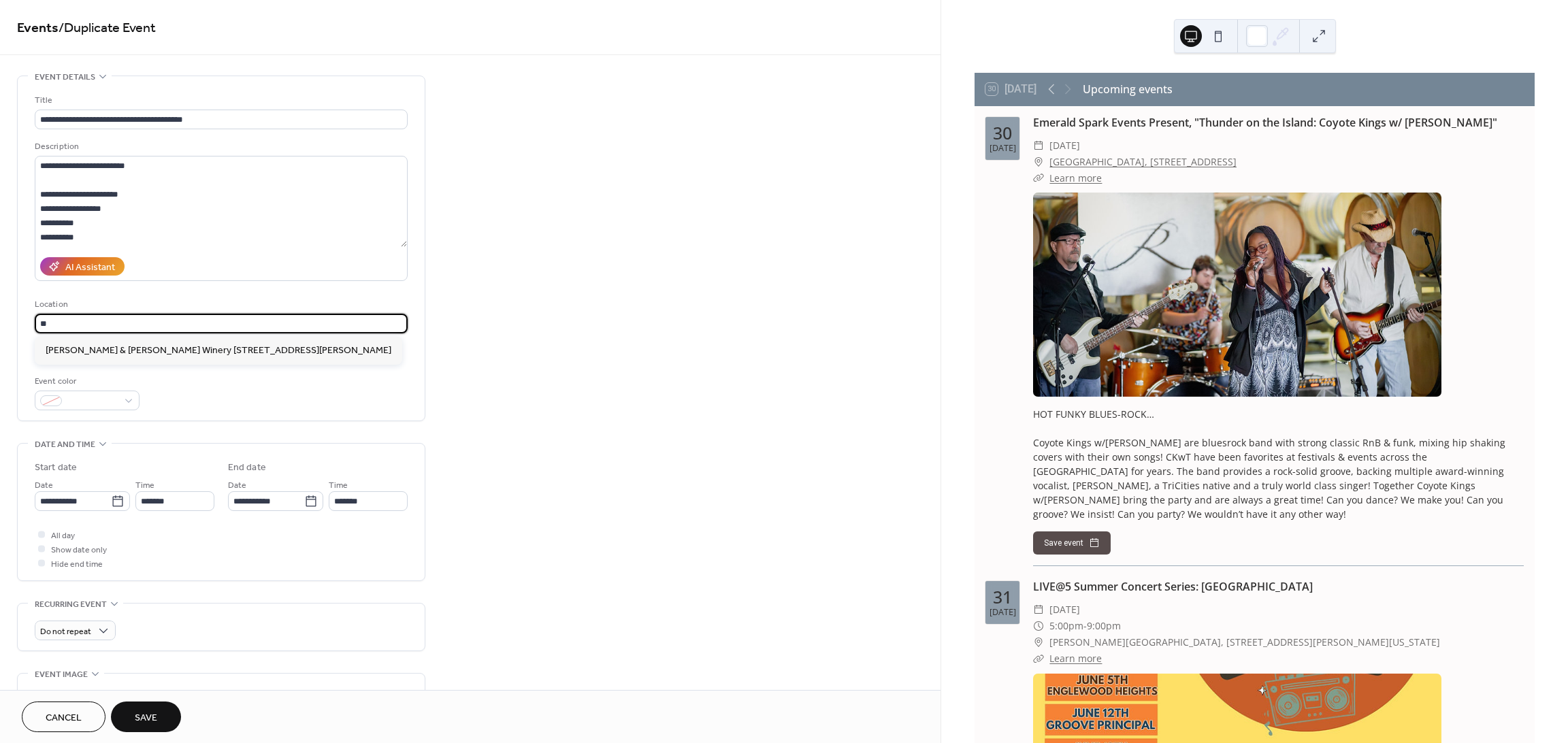 type on "*" 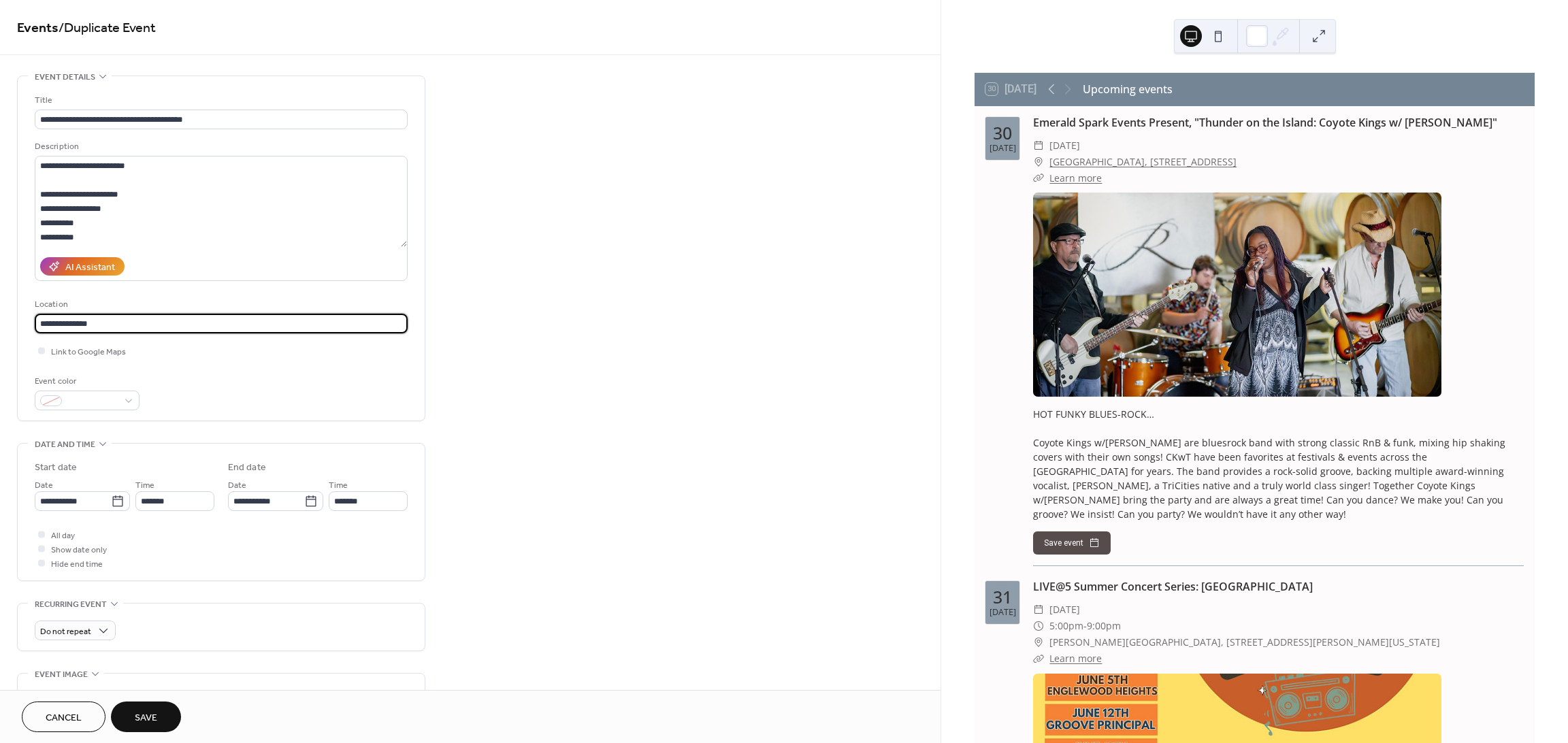 click on "**********" at bounding box center [221, 323] 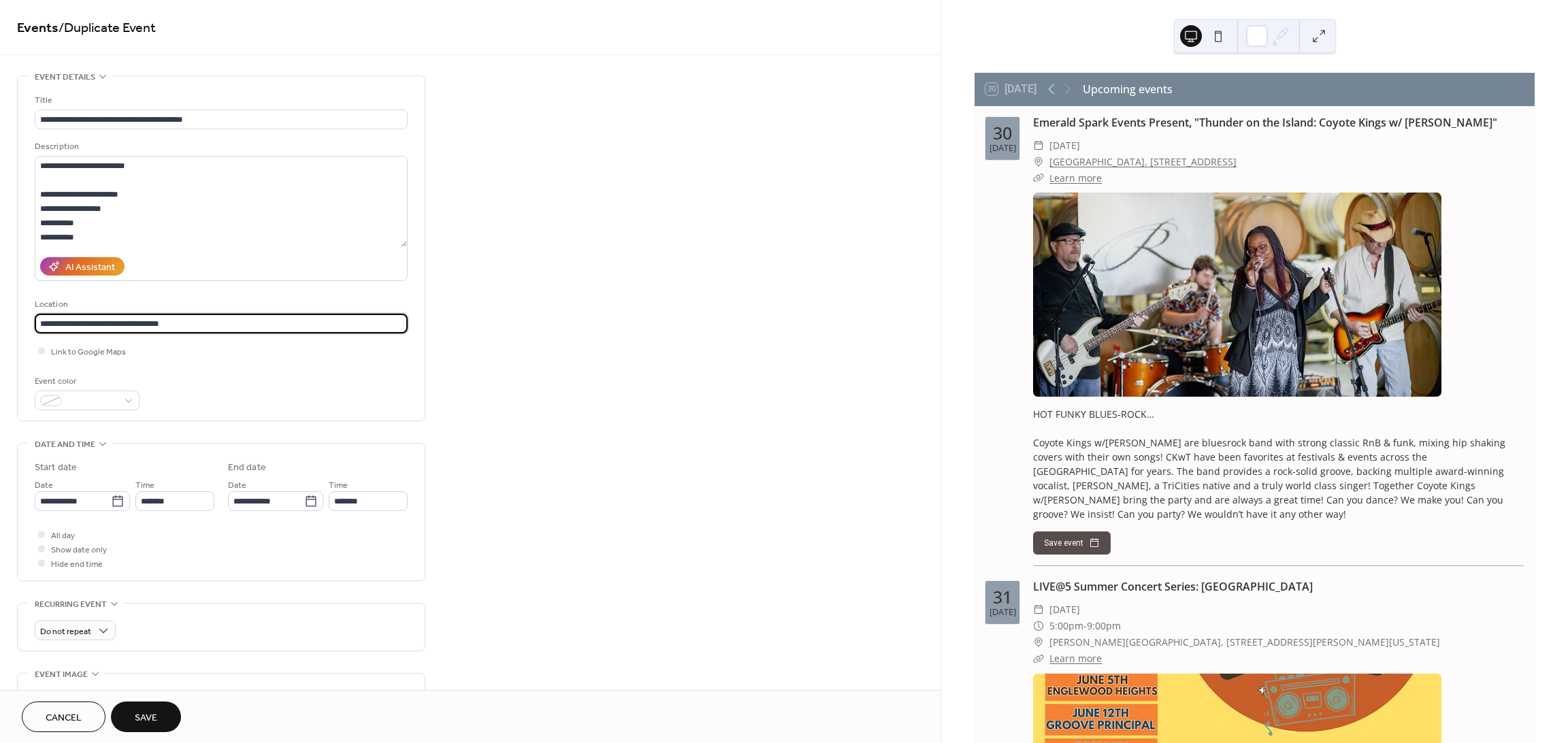 type on "**********" 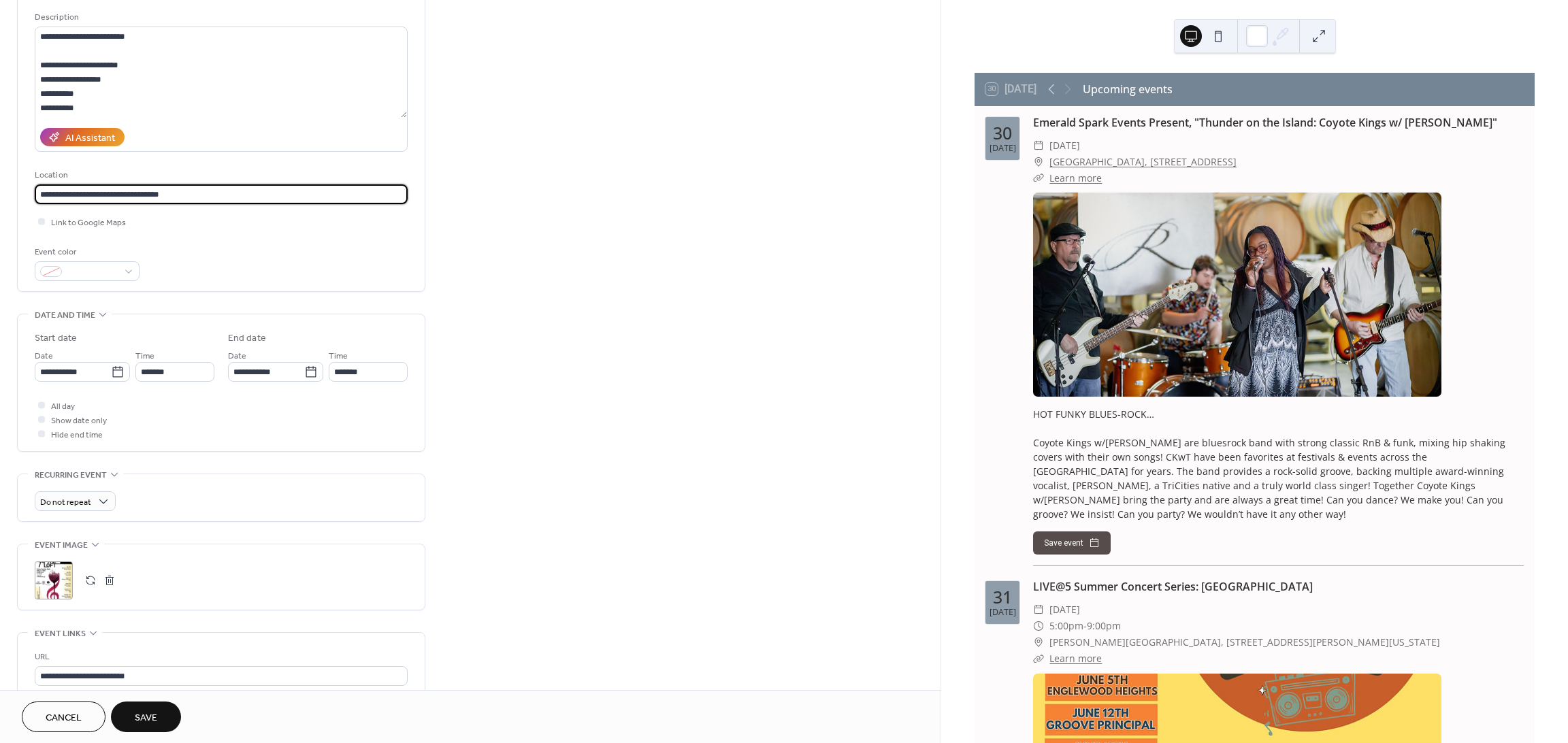 scroll, scrollTop: 181, scrollLeft: 0, axis: vertical 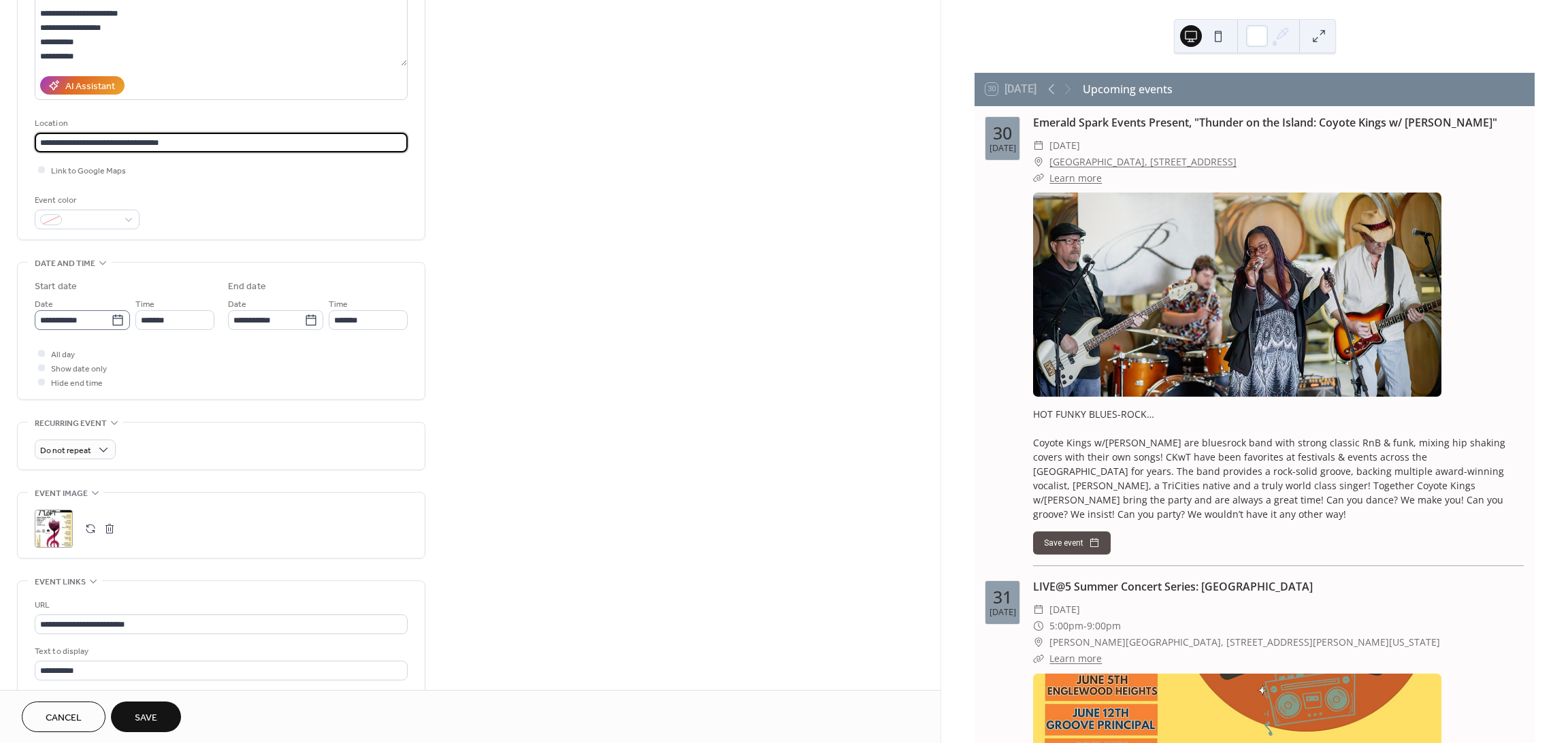 type 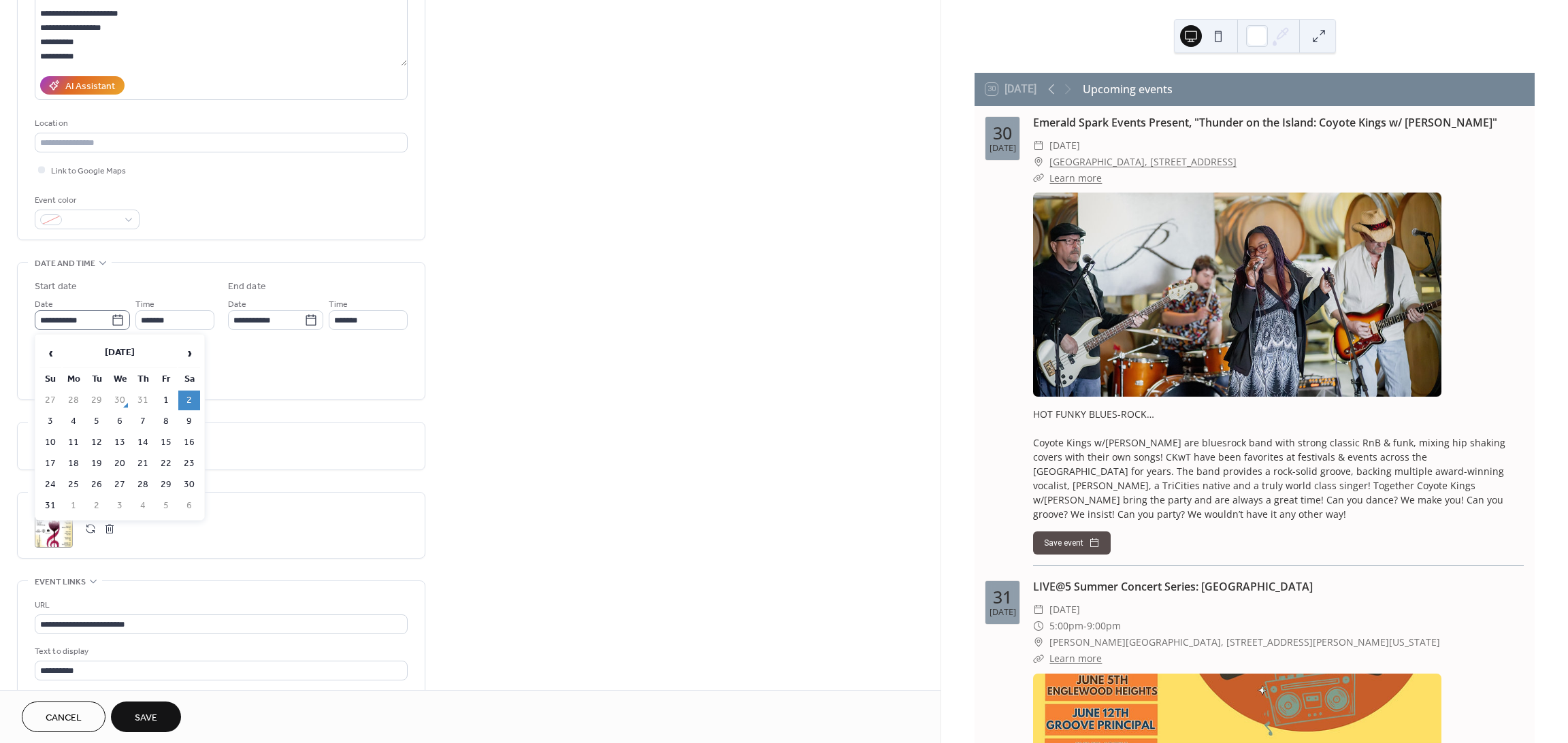 click on "**********" at bounding box center [82, 320] 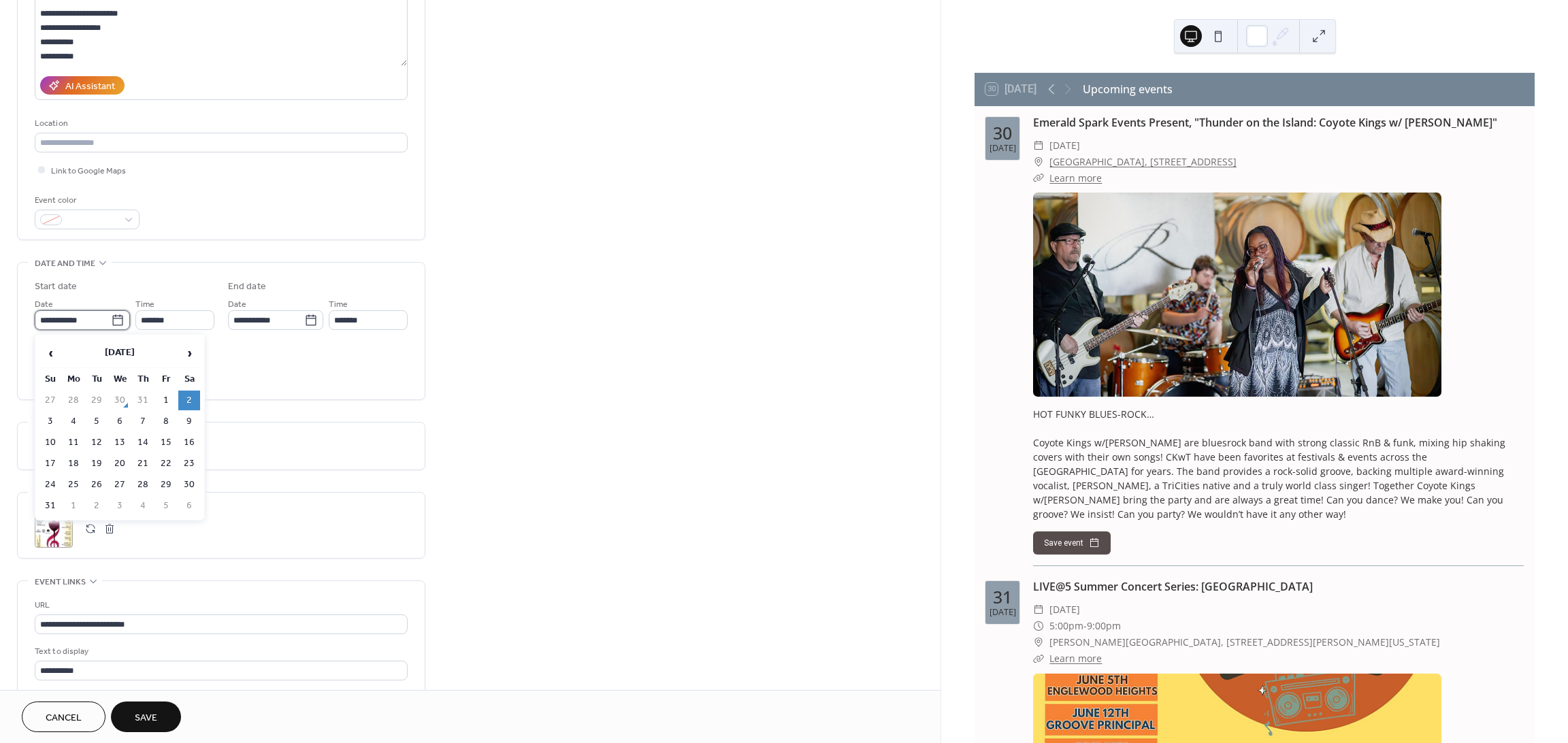 click on "**********" at bounding box center (73, 320) 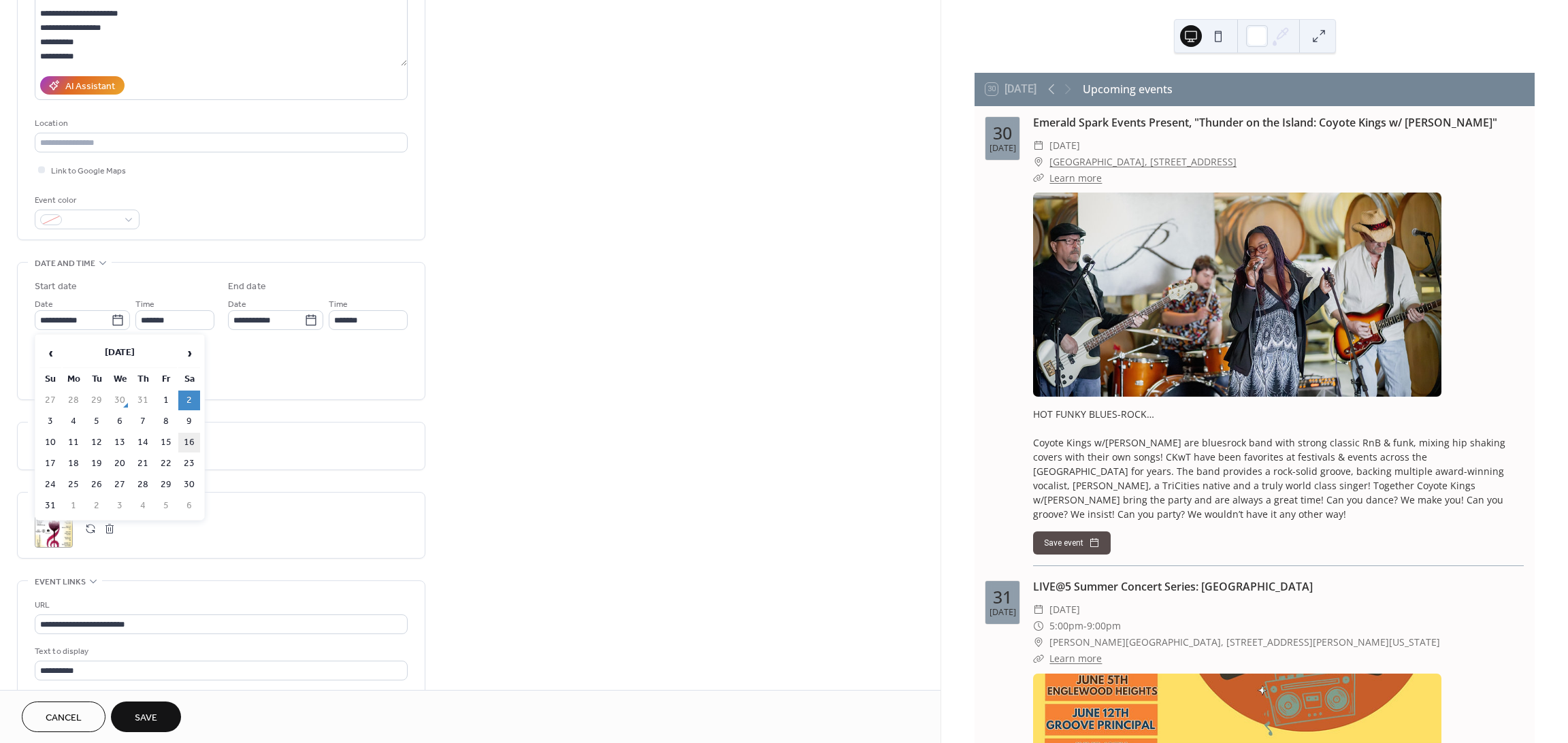 click on "16" at bounding box center (189, 442) 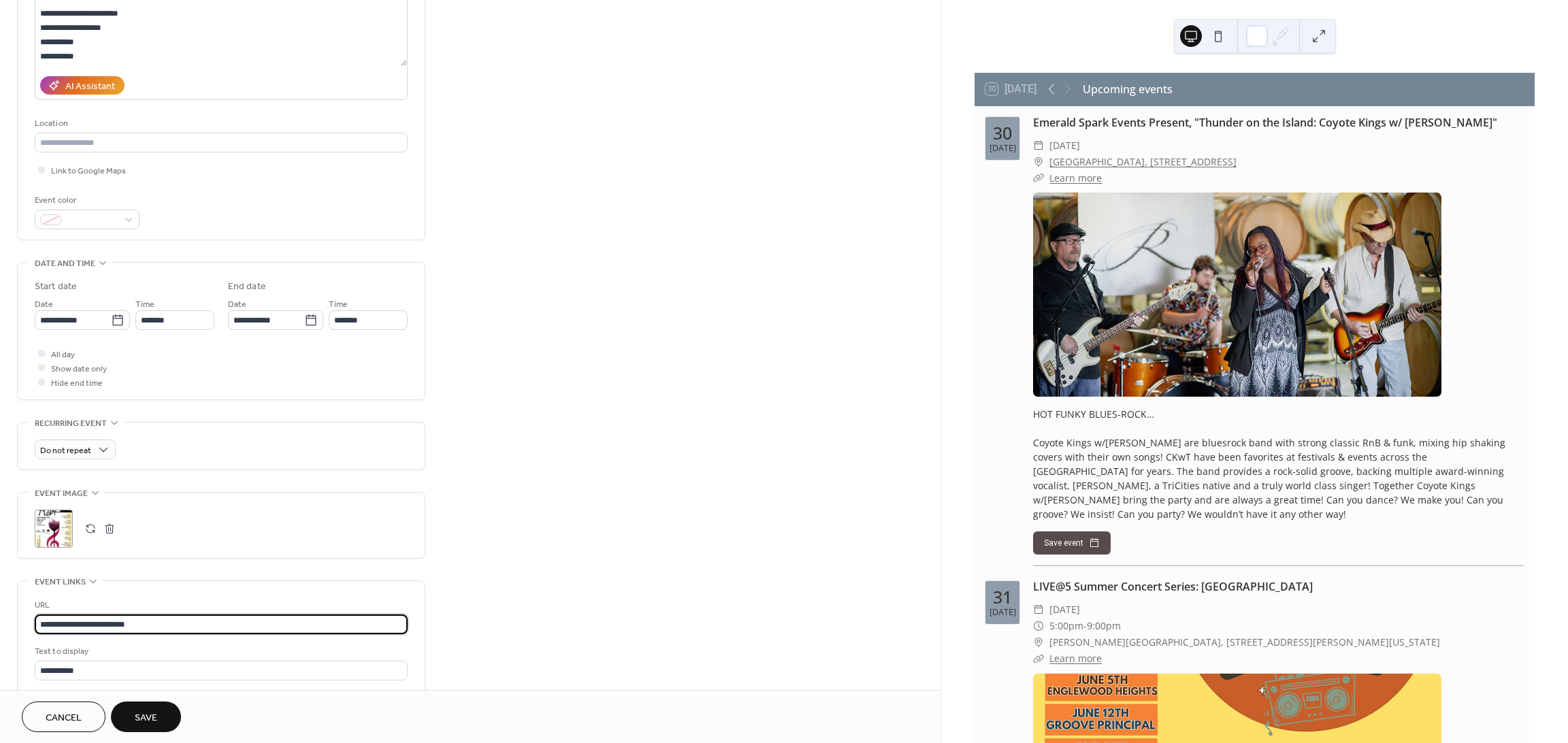 drag, startPoint x: 206, startPoint y: 629, endPoint x: 24, endPoint y: 616, distance: 182.4637 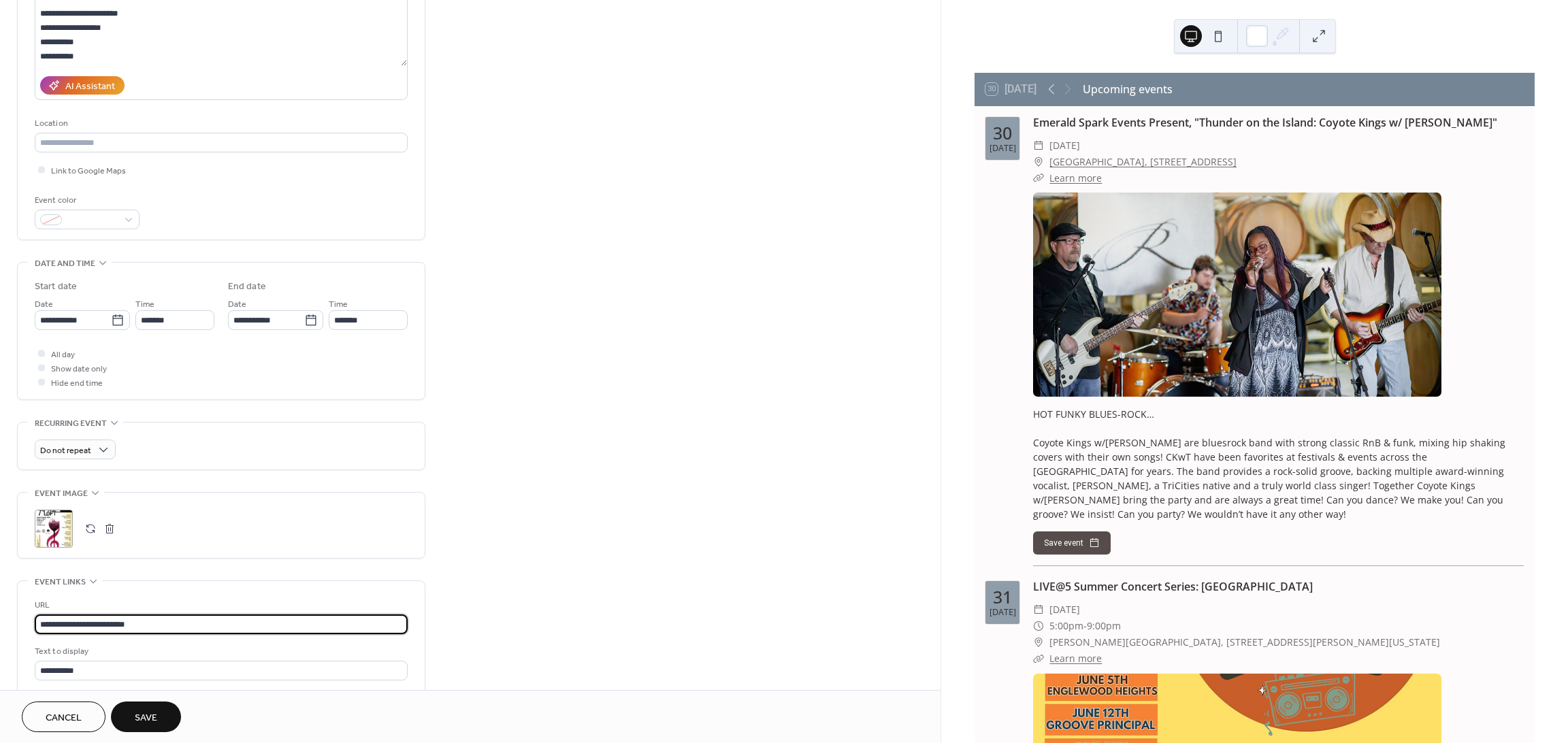 click on "**********" at bounding box center [221, 648] 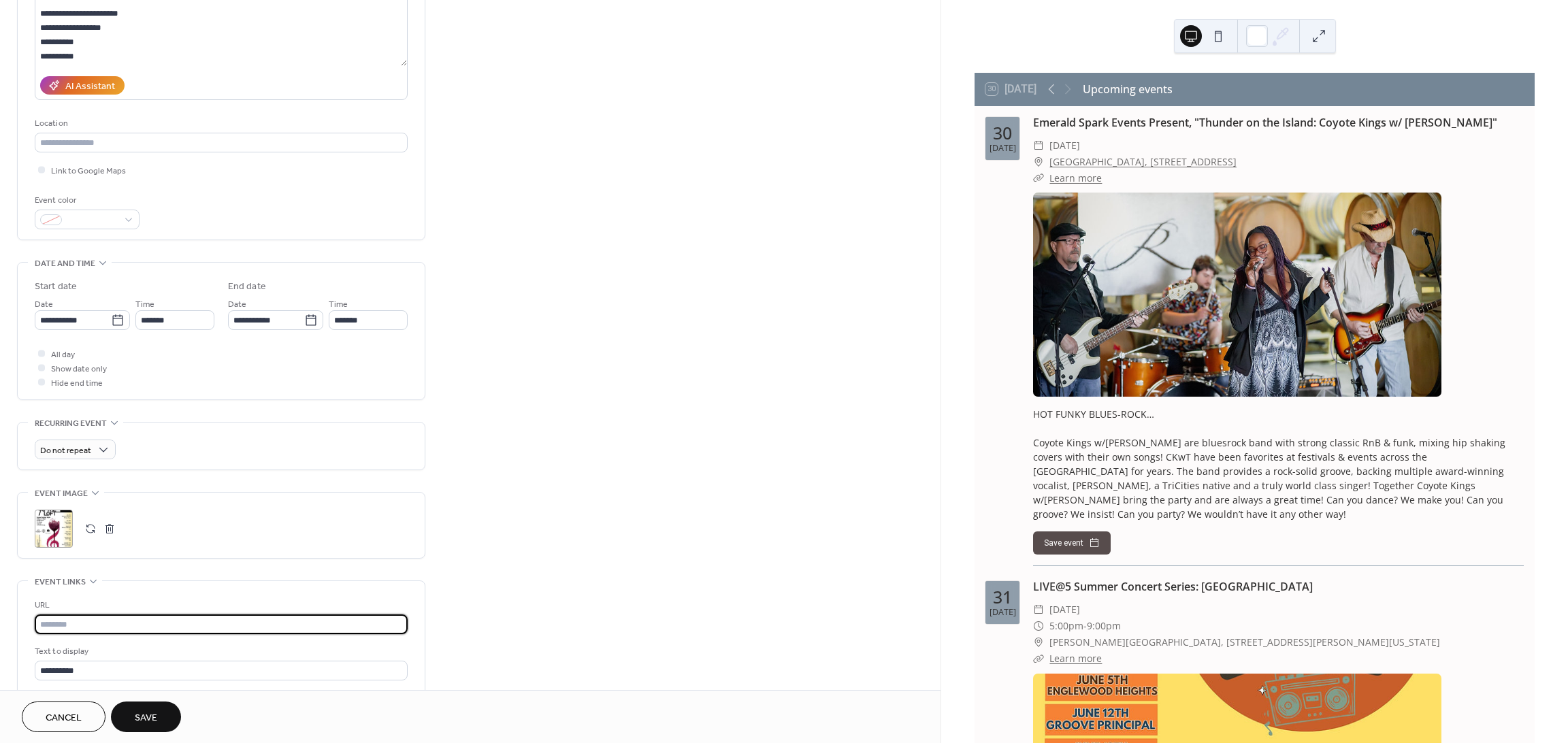 paste on "**********" 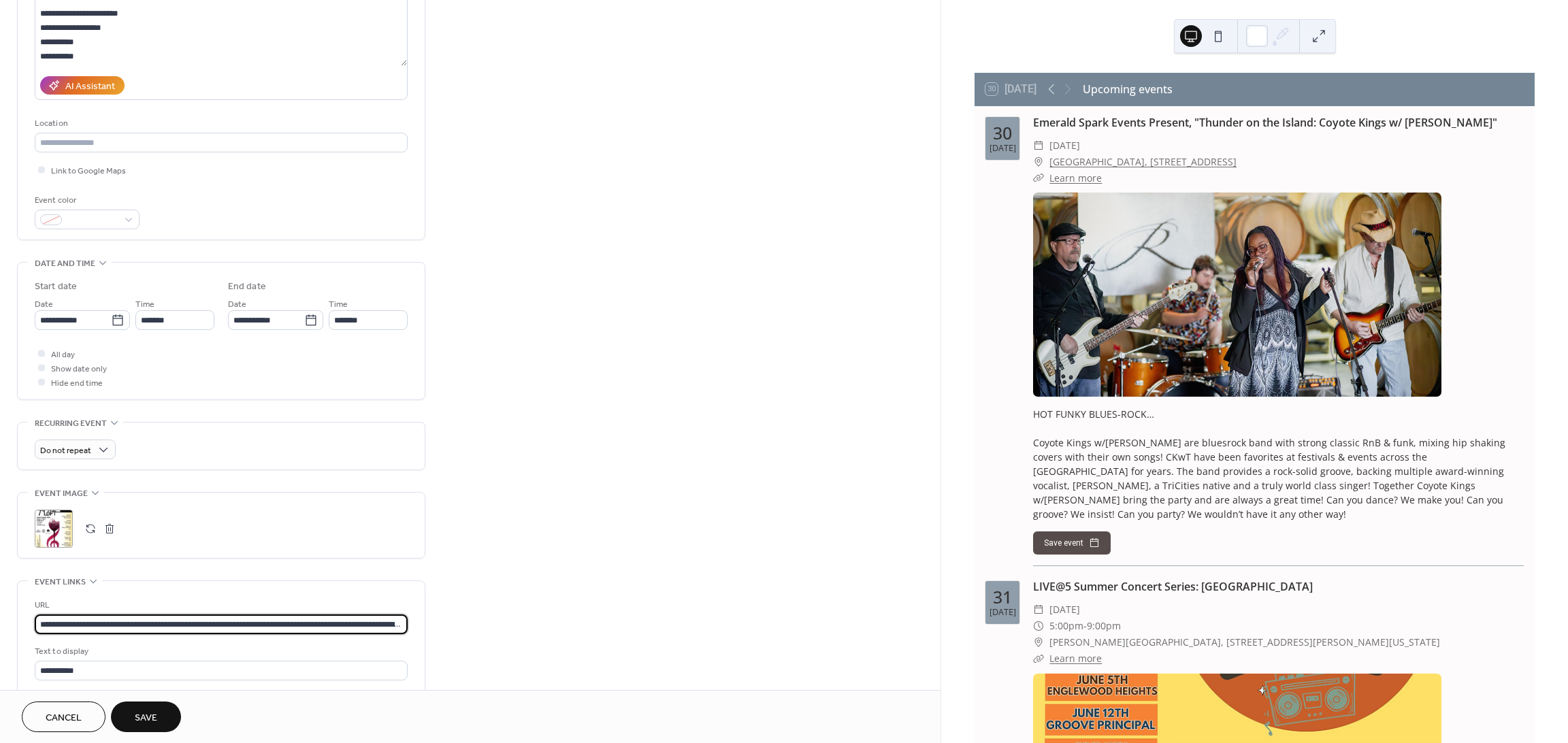 scroll, scrollTop: 0, scrollLeft: 123, axis: horizontal 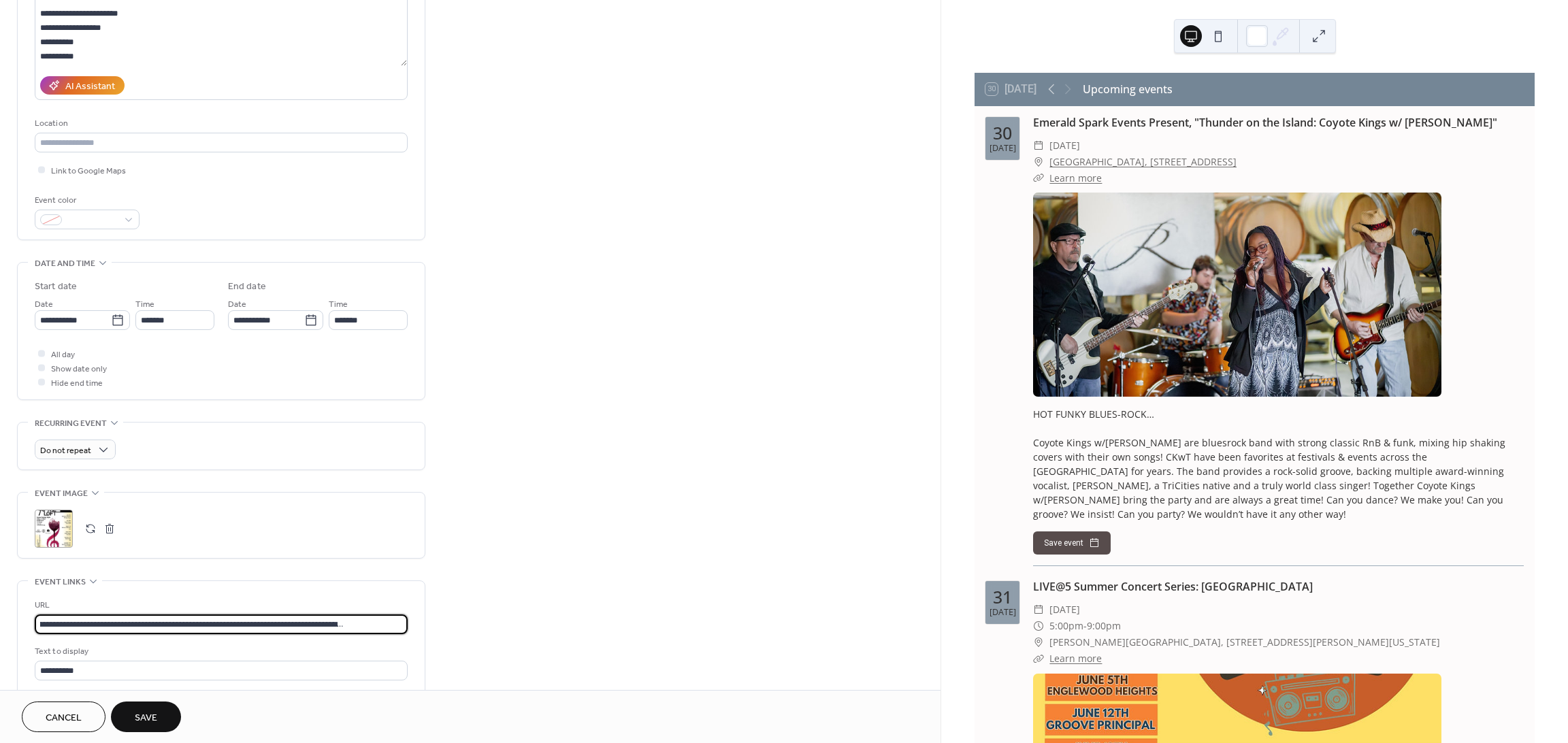 type on "**********" 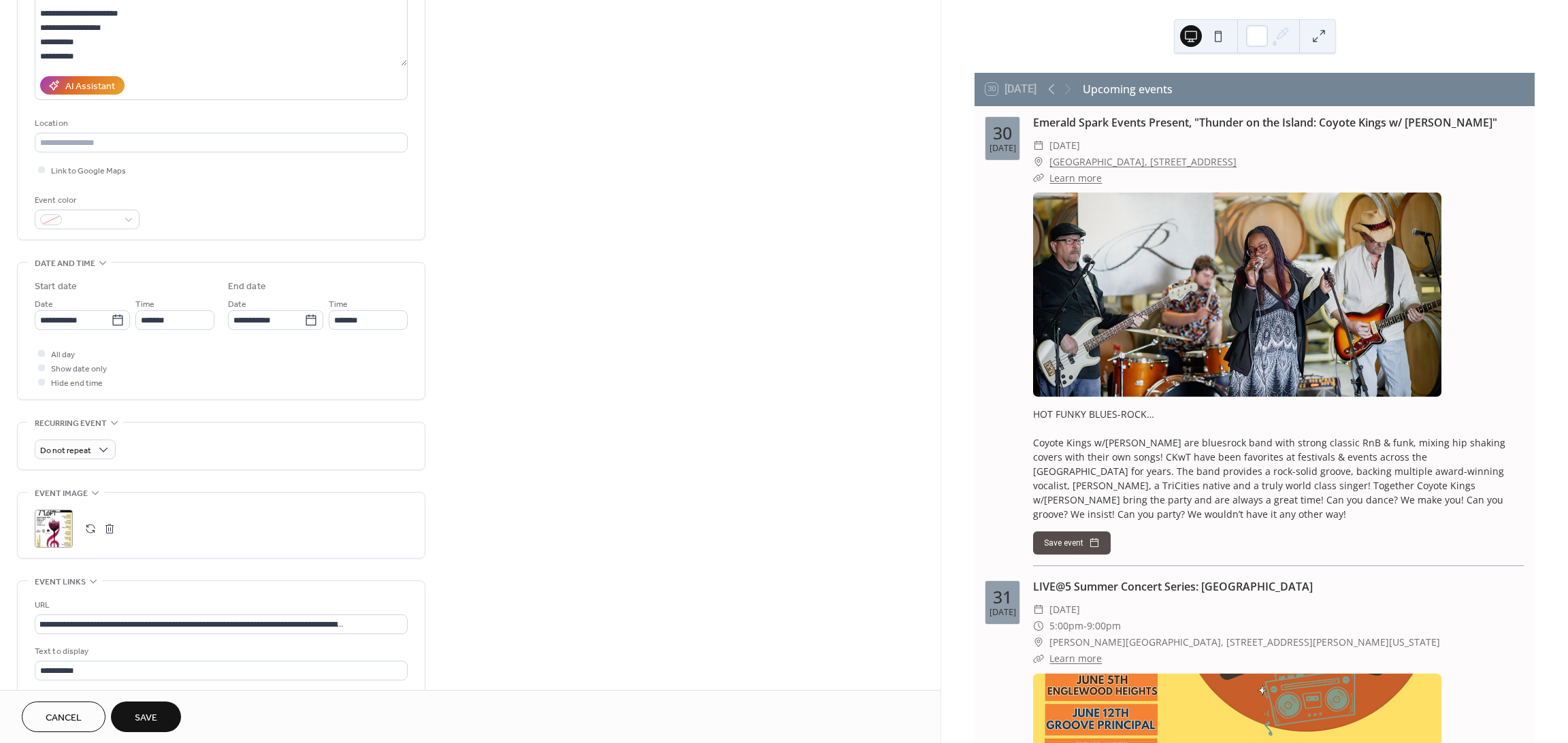 scroll, scrollTop: 0, scrollLeft: 0, axis: both 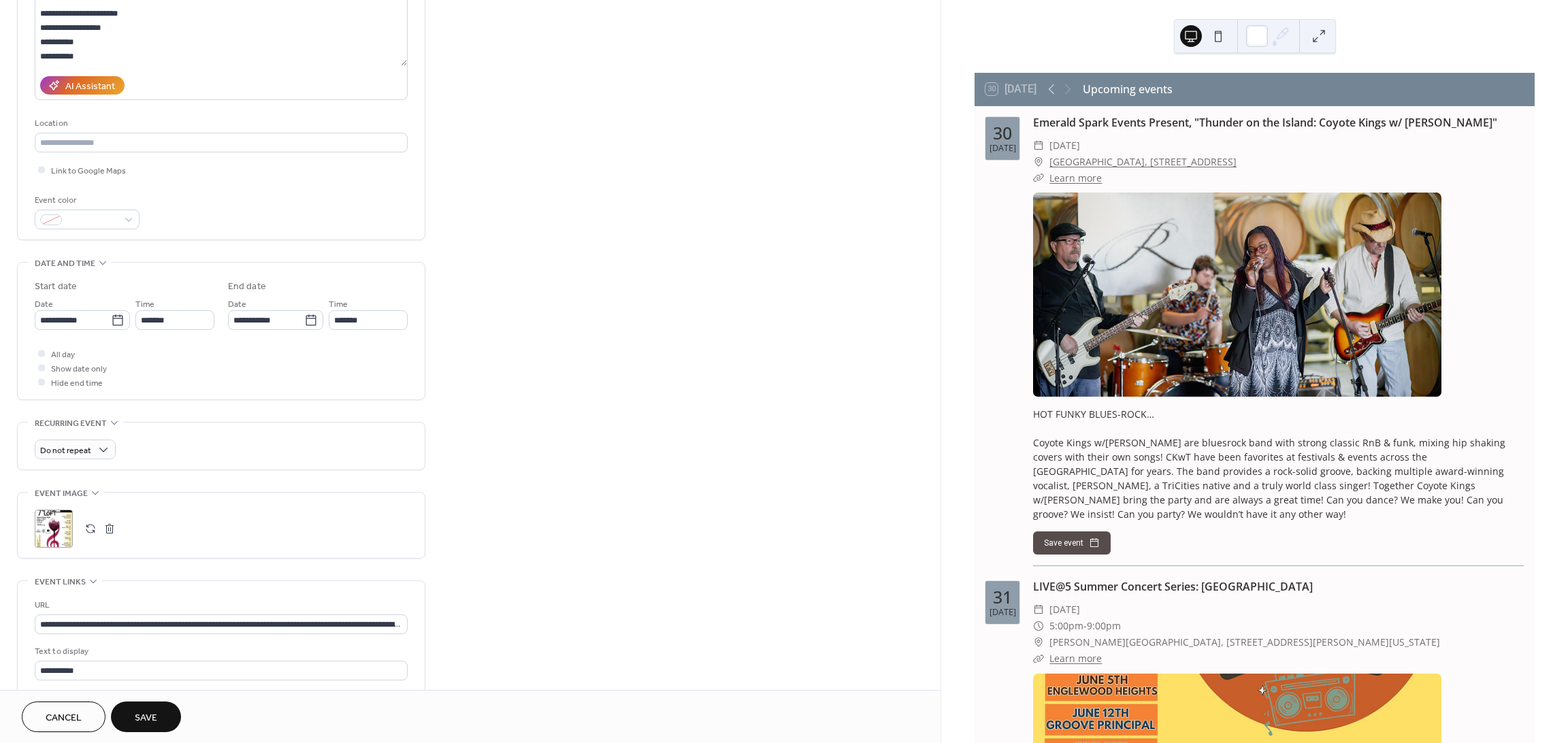 click on "Save" at bounding box center [146, 718] 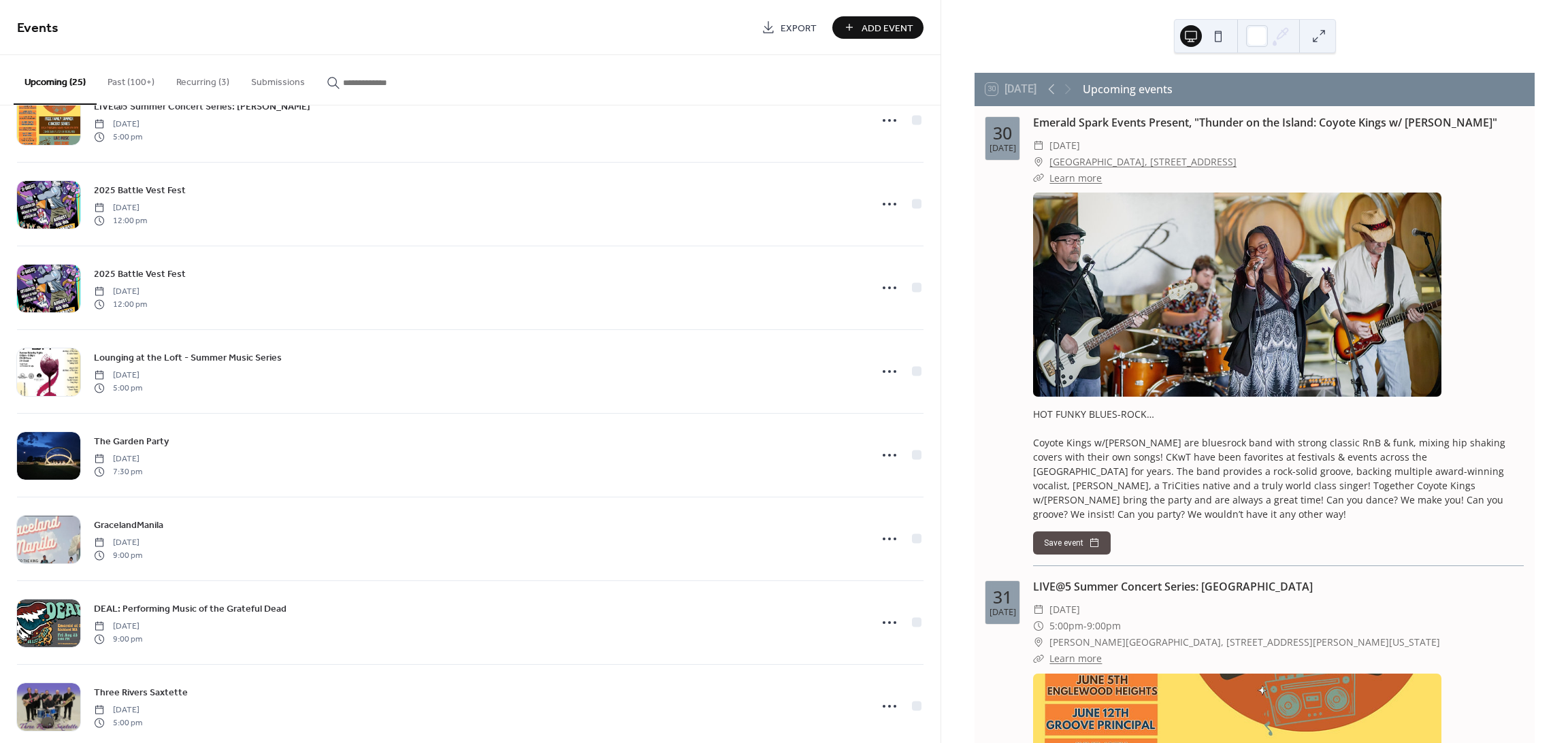 scroll, scrollTop: 774, scrollLeft: 0, axis: vertical 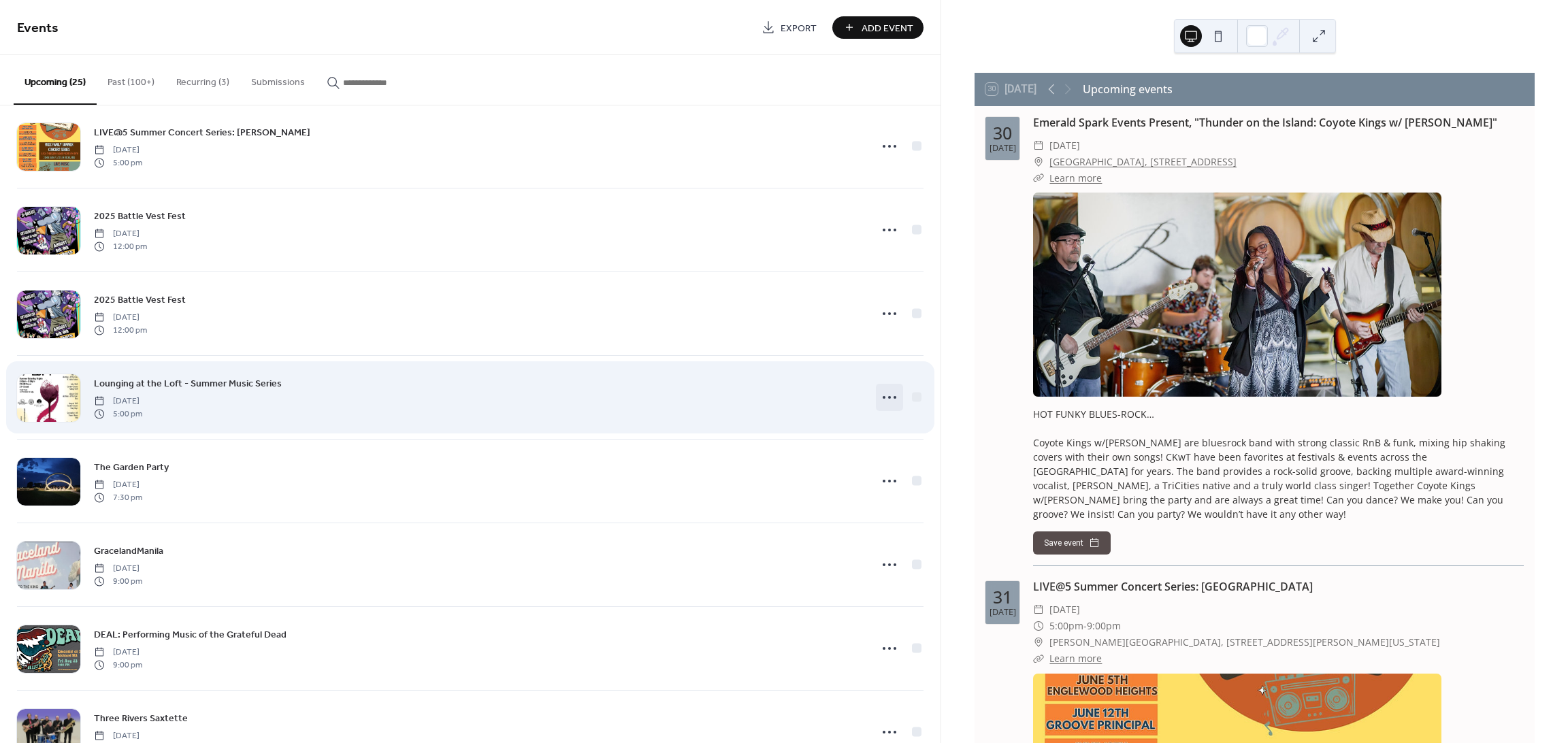 click 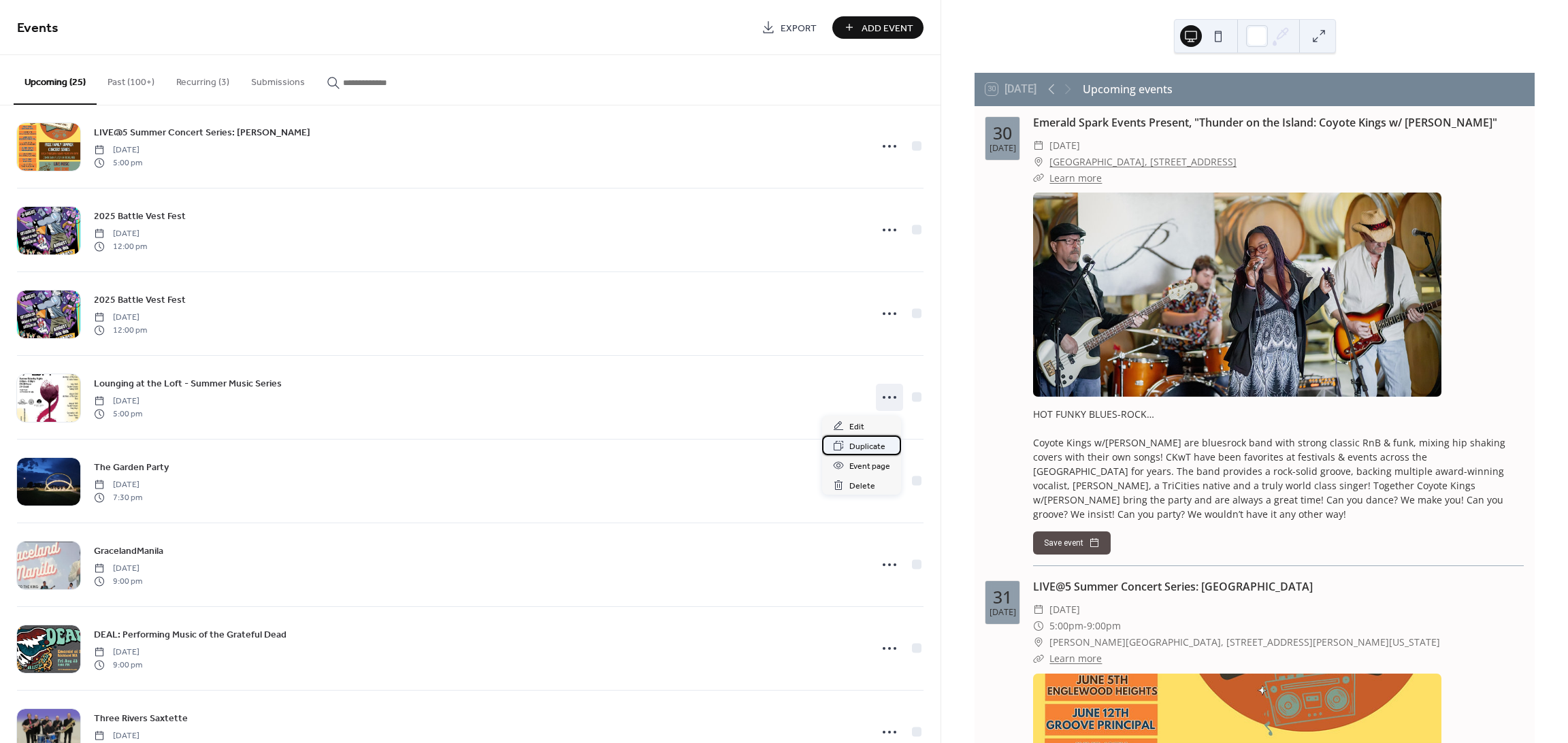 click on "Duplicate" at bounding box center (867, 446) 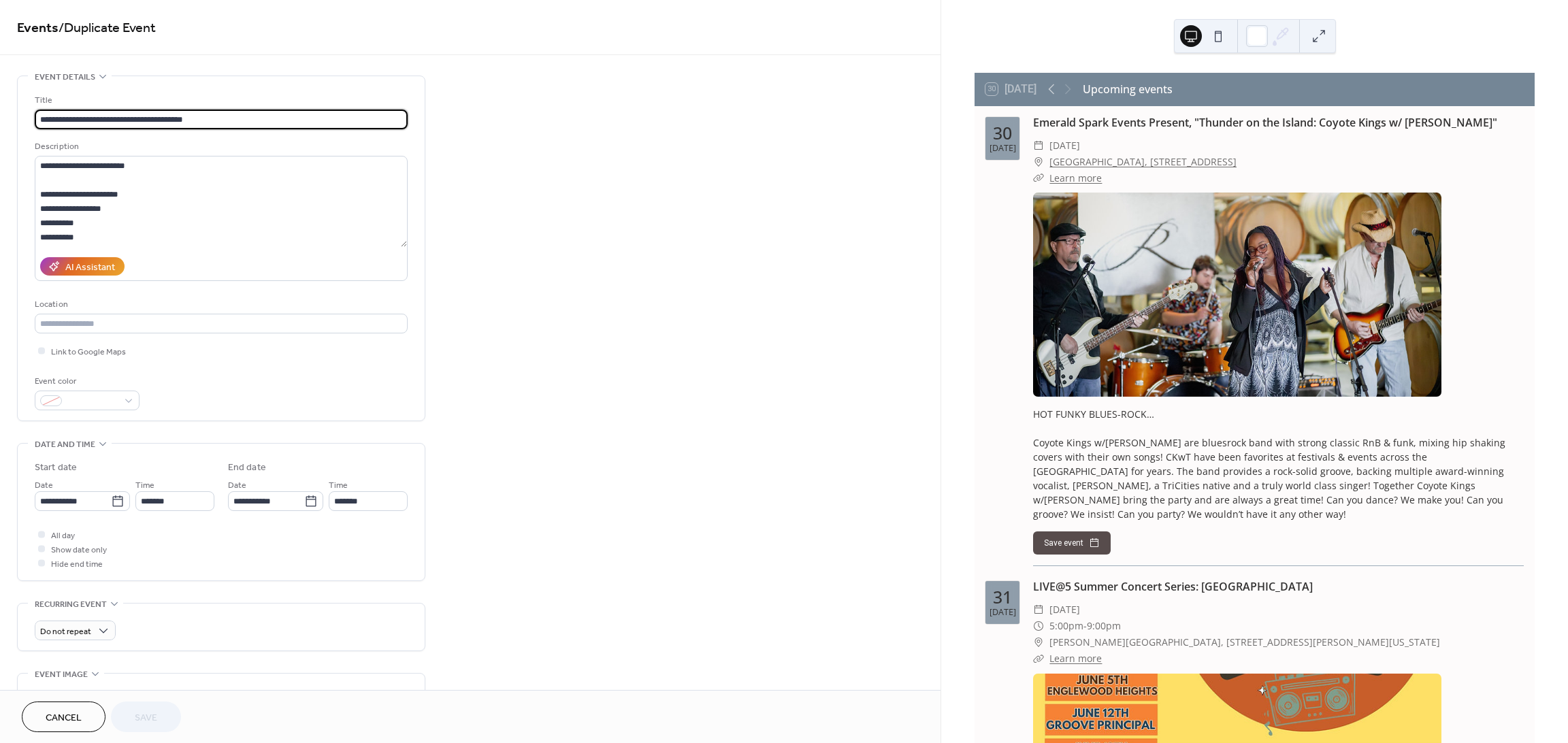 drag, startPoint x: 256, startPoint y: 117, endPoint x: 231, endPoint y: 122, distance: 25.495098 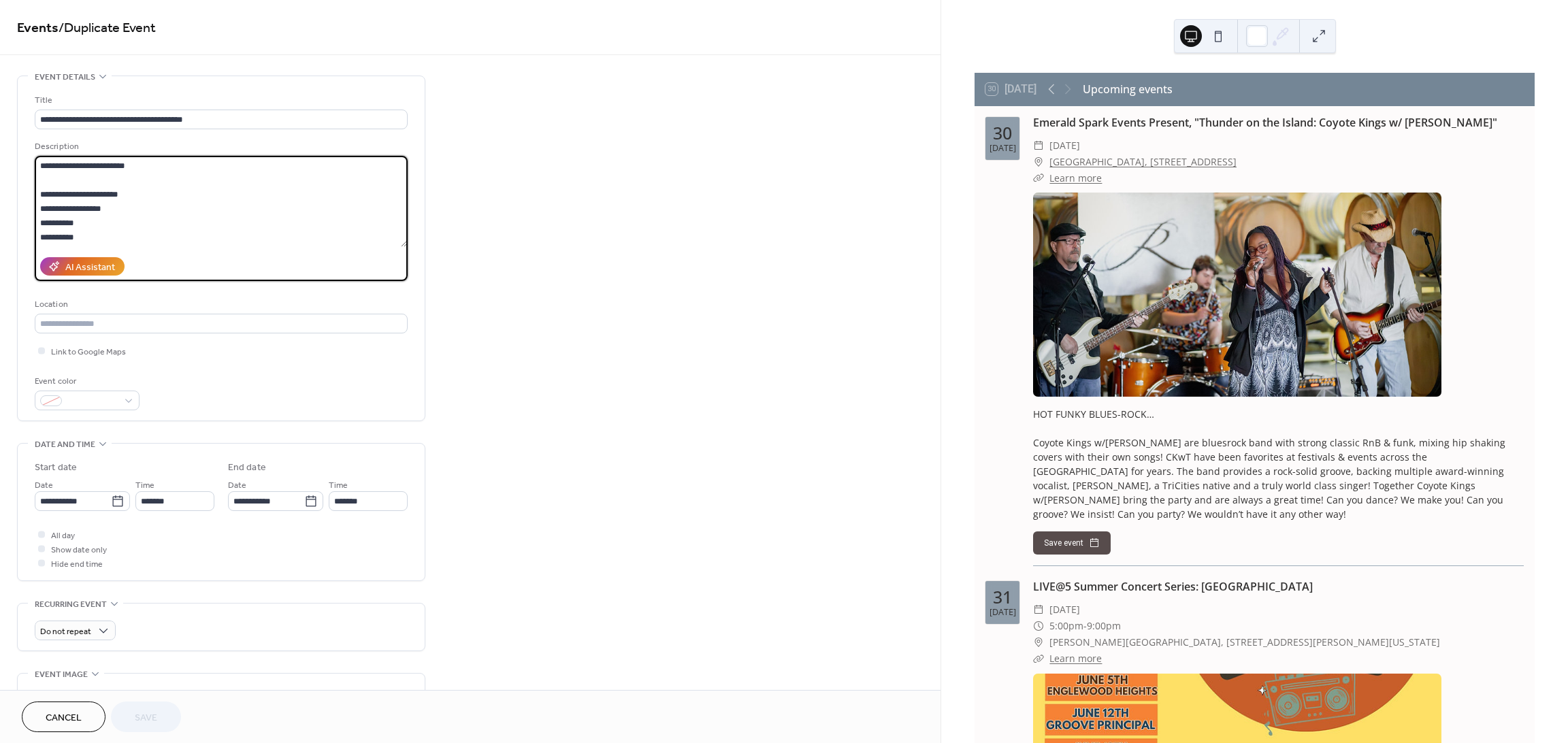 drag, startPoint x: 167, startPoint y: 169, endPoint x: 28, endPoint y: 172, distance: 139.03237 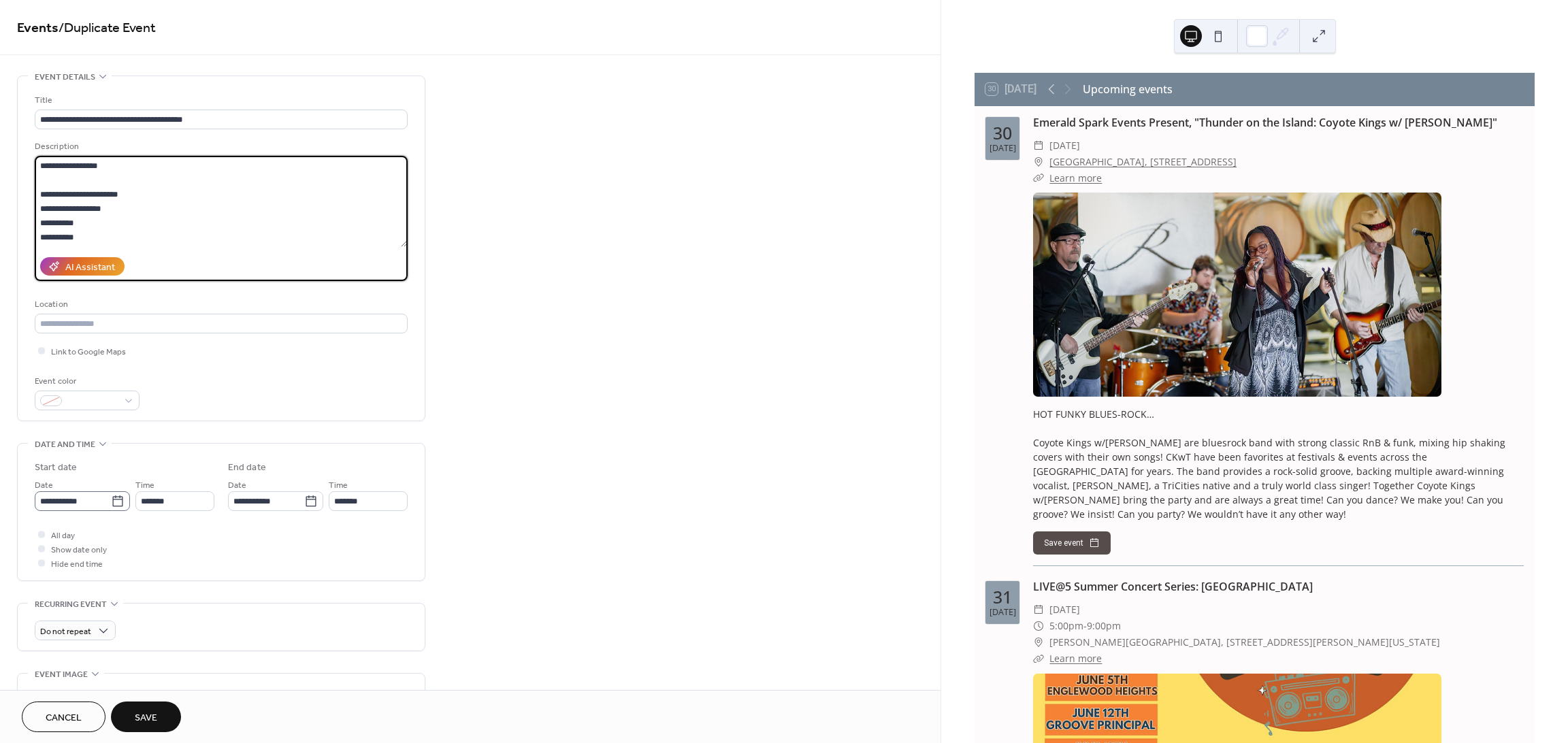 type on "**********" 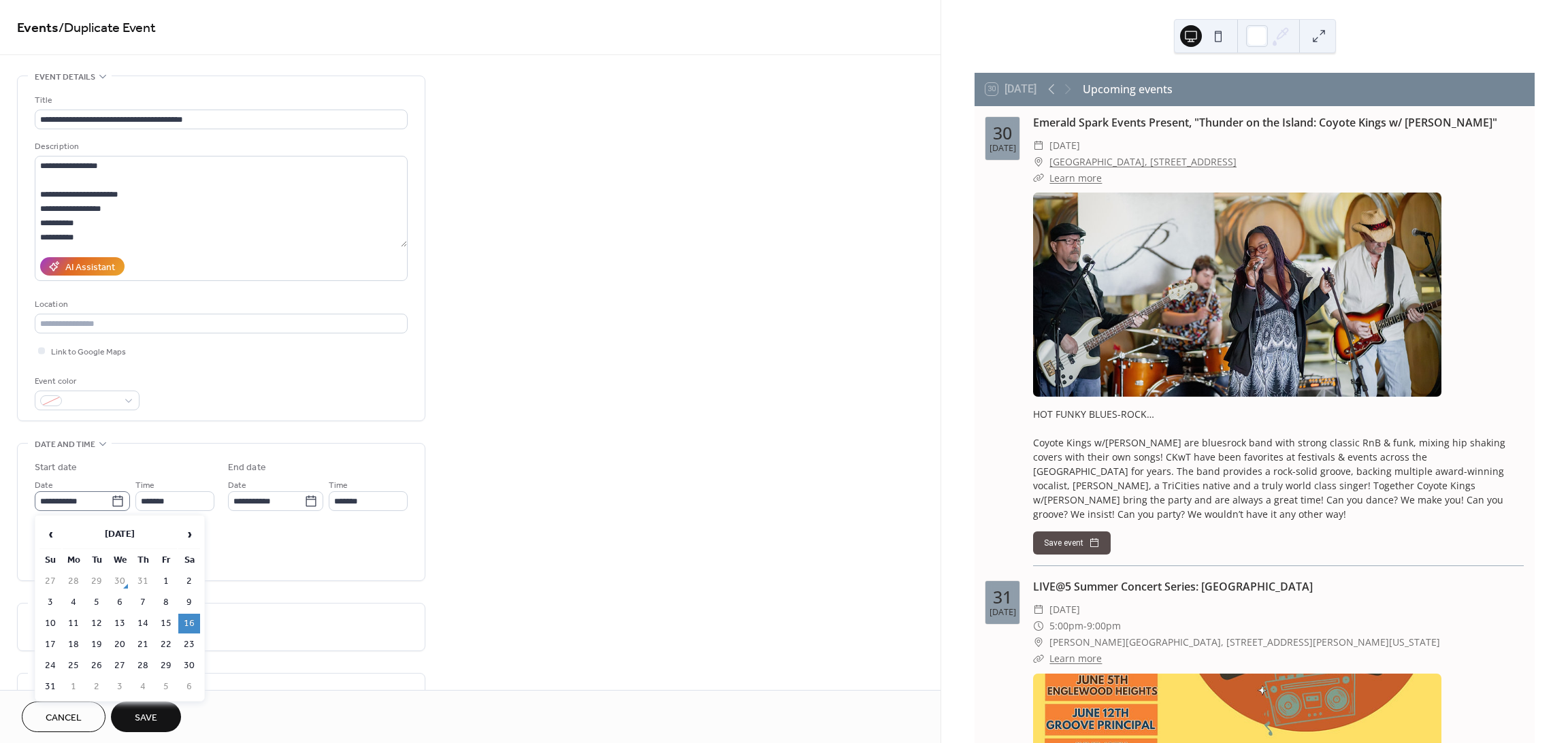 click 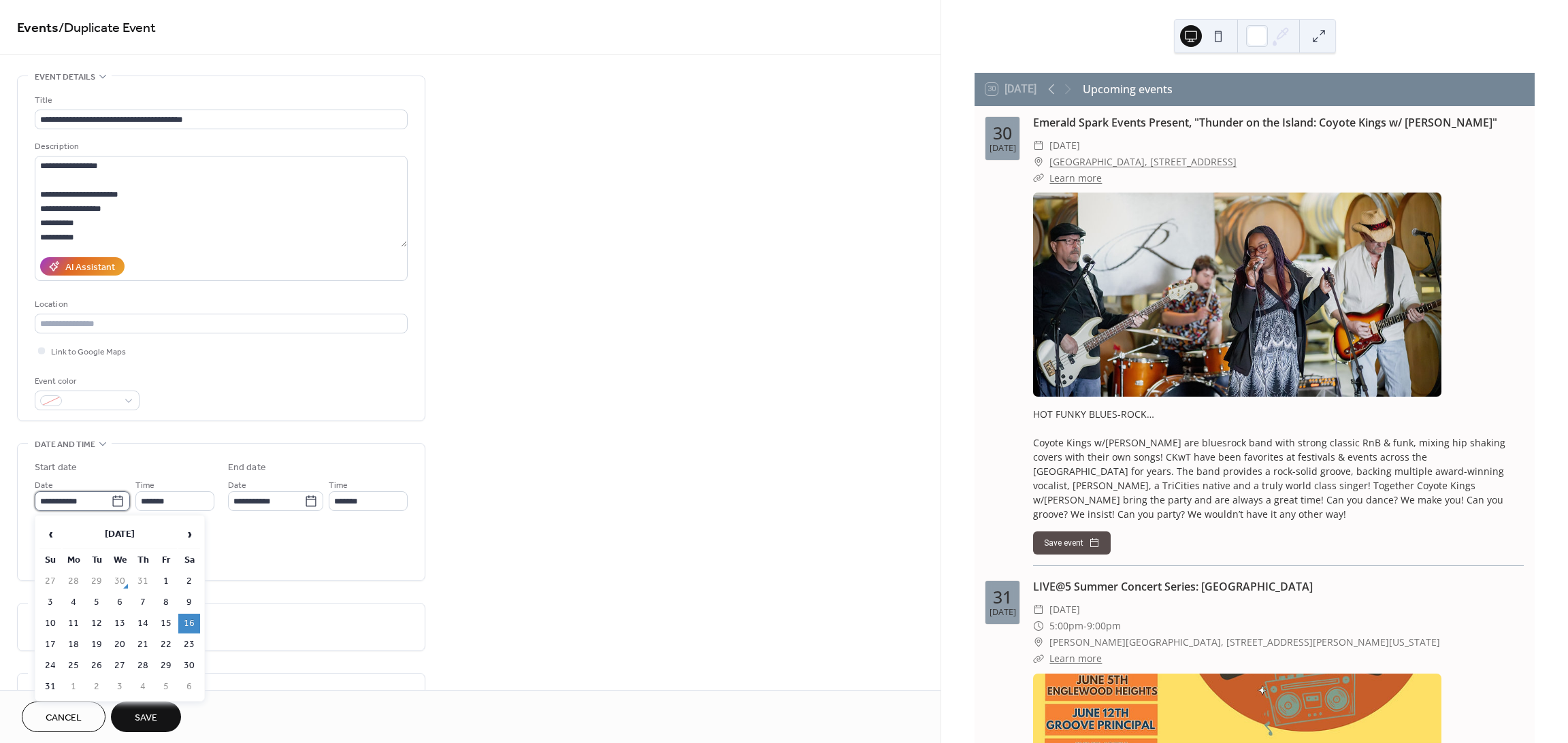 click on "**********" at bounding box center [73, 501] 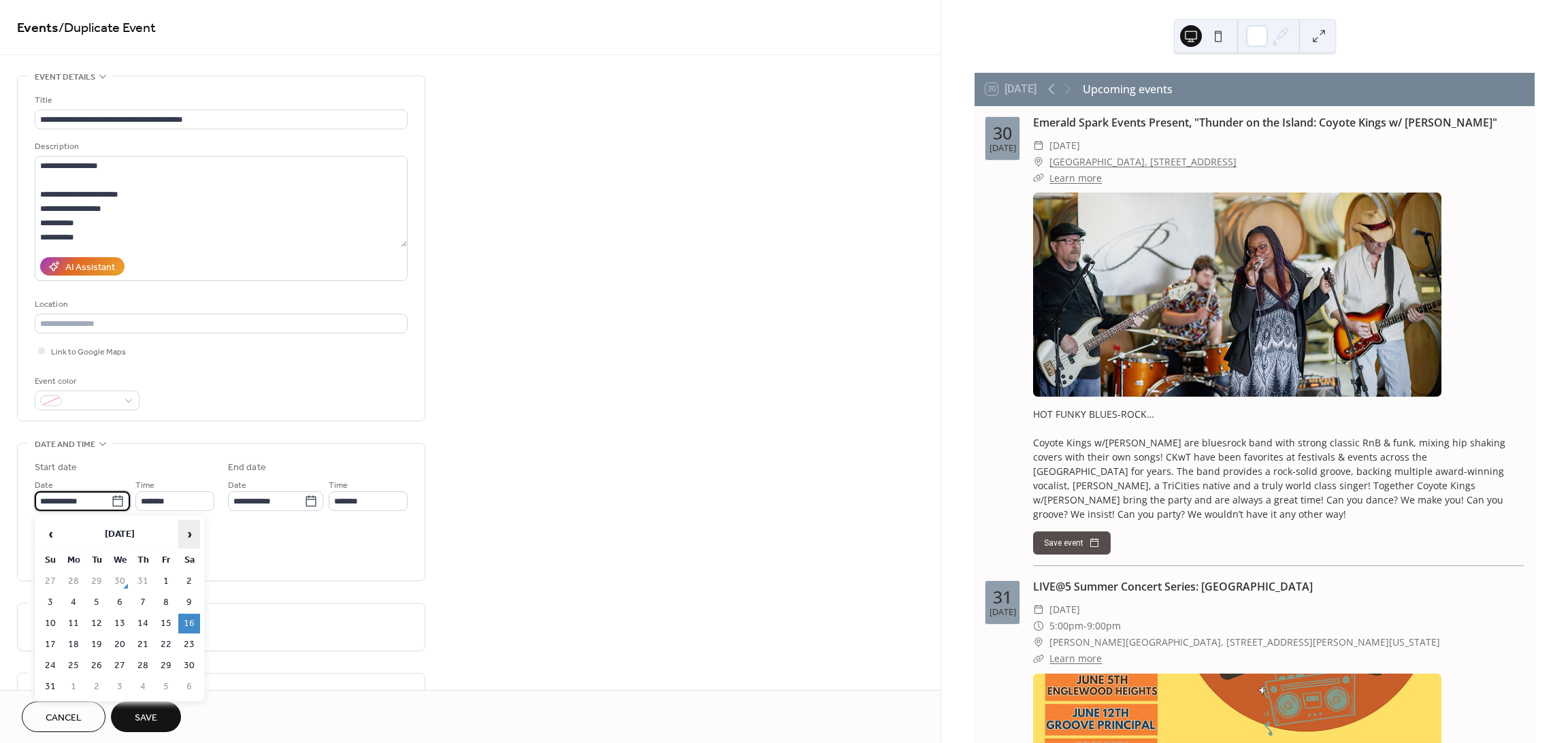 click on "›" at bounding box center (189, 534) 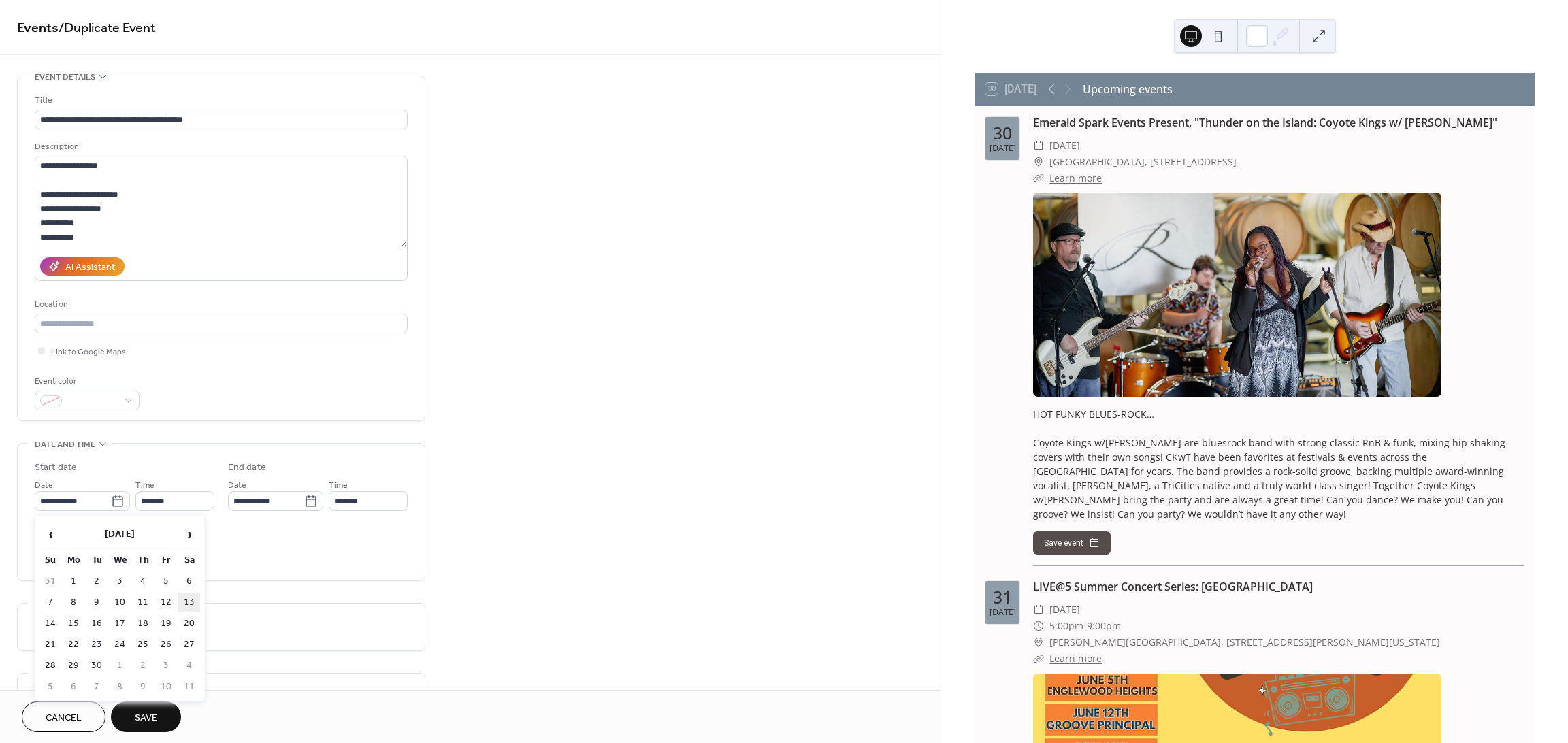 click on "13" at bounding box center [189, 602] 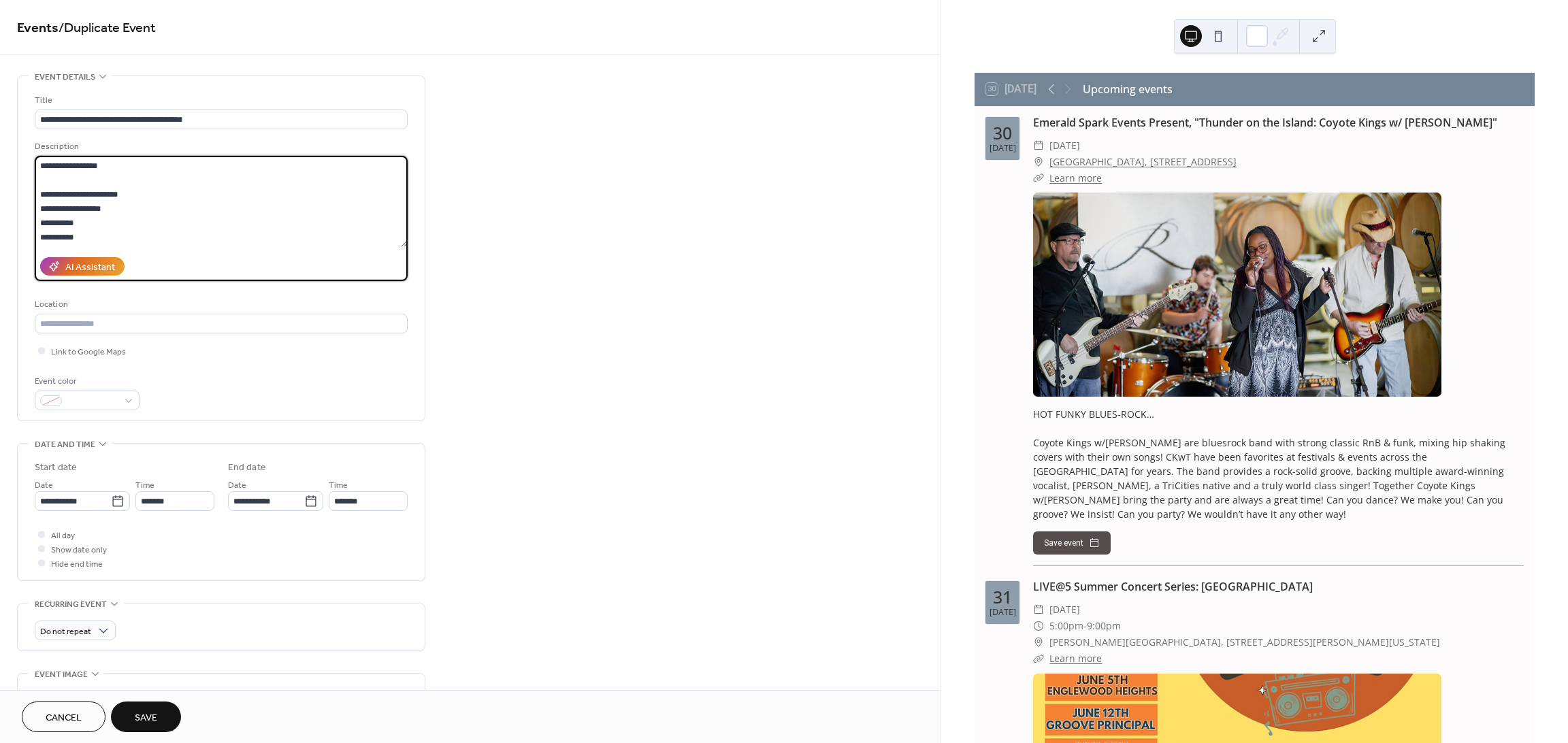 drag, startPoint x: 218, startPoint y: 164, endPoint x: 33, endPoint y: 167, distance: 185.02432 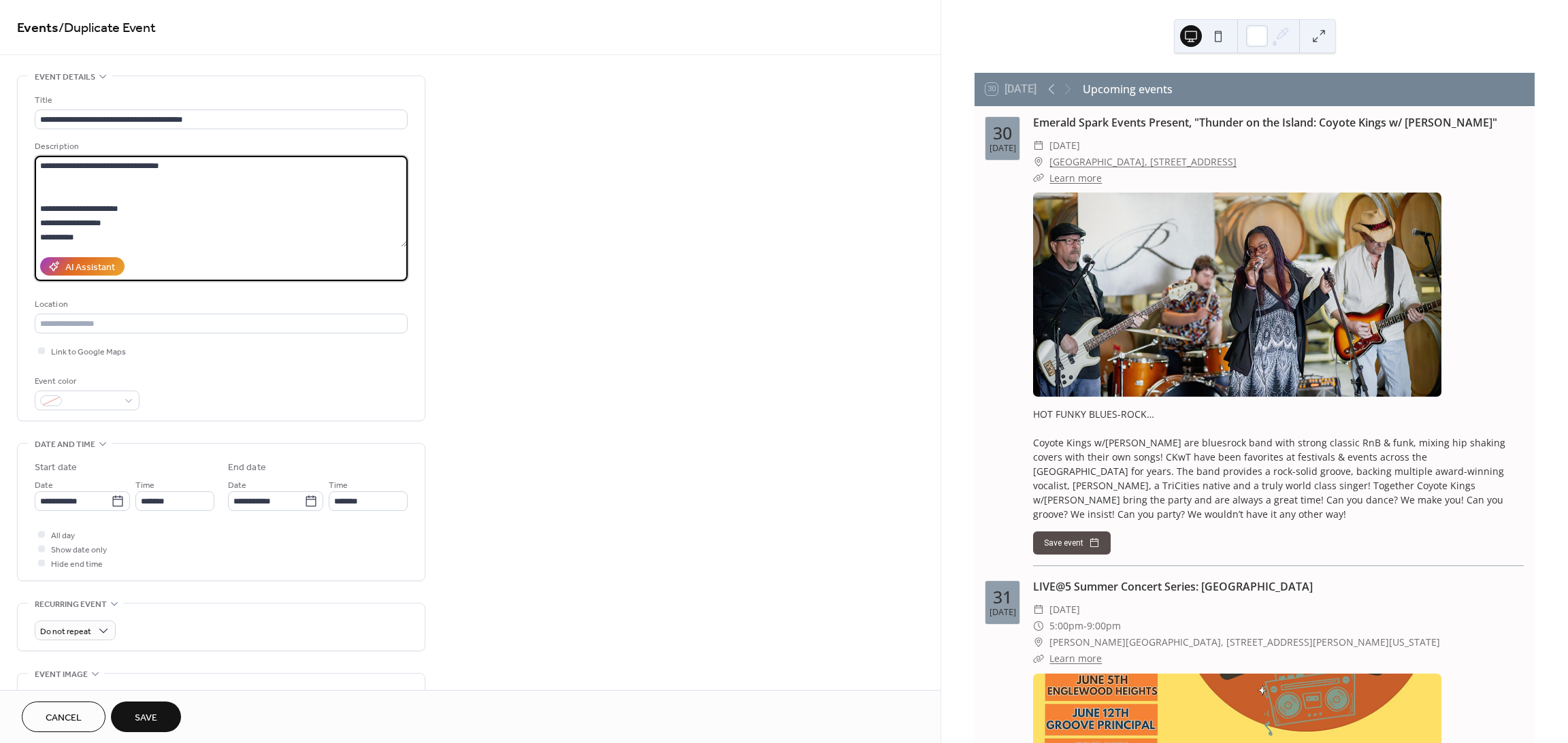 type on "**********" 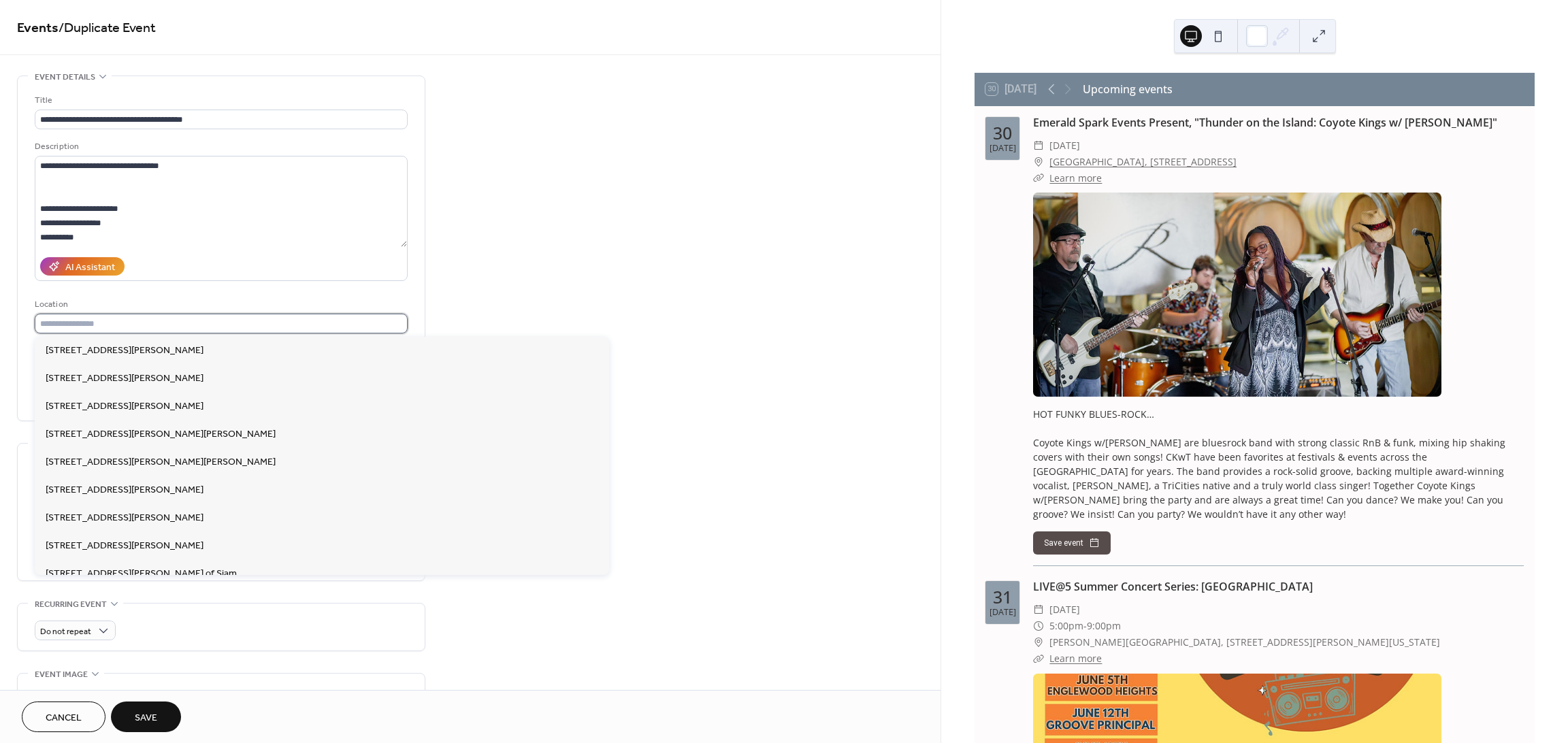 click at bounding box center (221, 323) 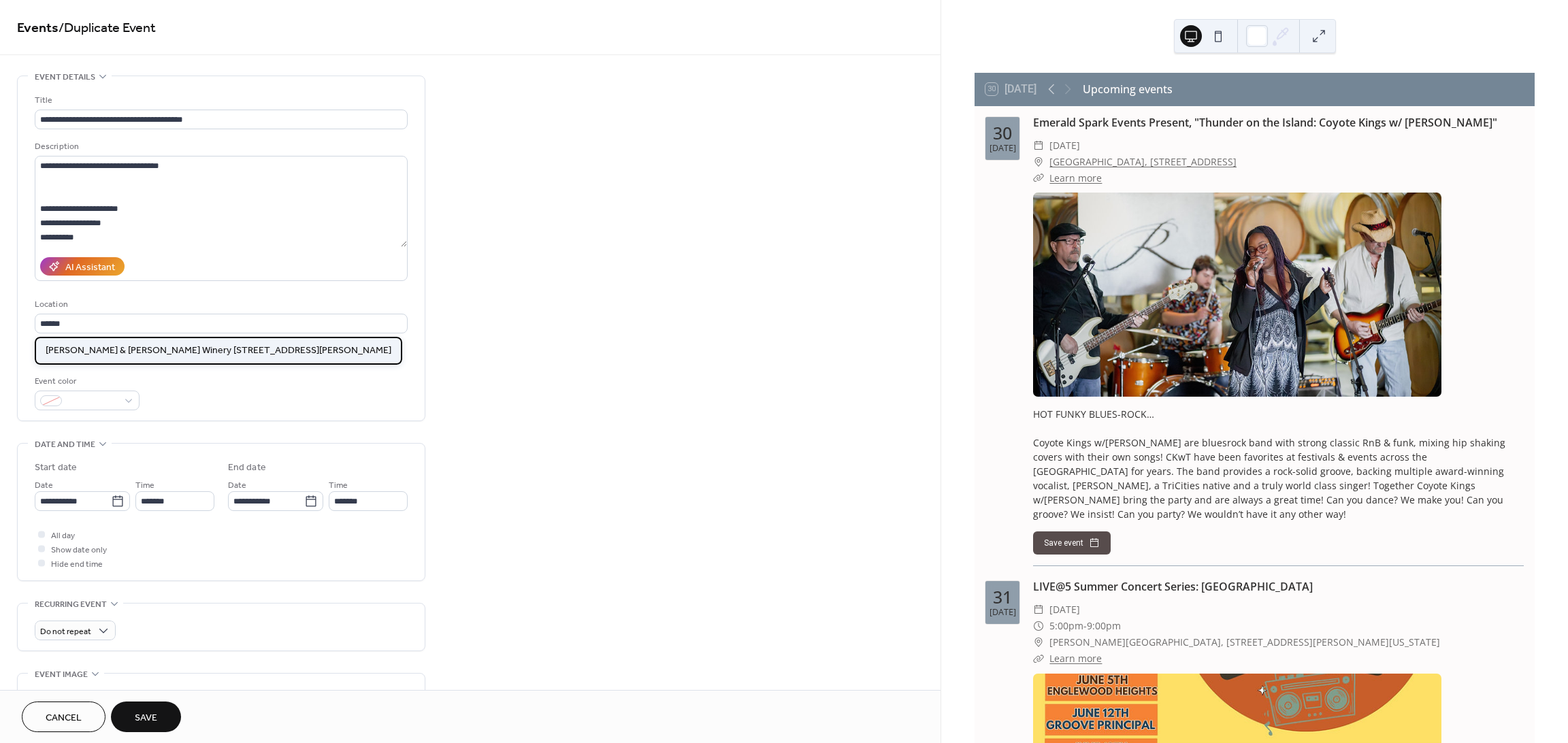 click on "[PERSON_NAME] & [PERSON_NAME] Winery [STREET_ADDRESS][PERSON_NAME]" at bounding box center (218, 350) 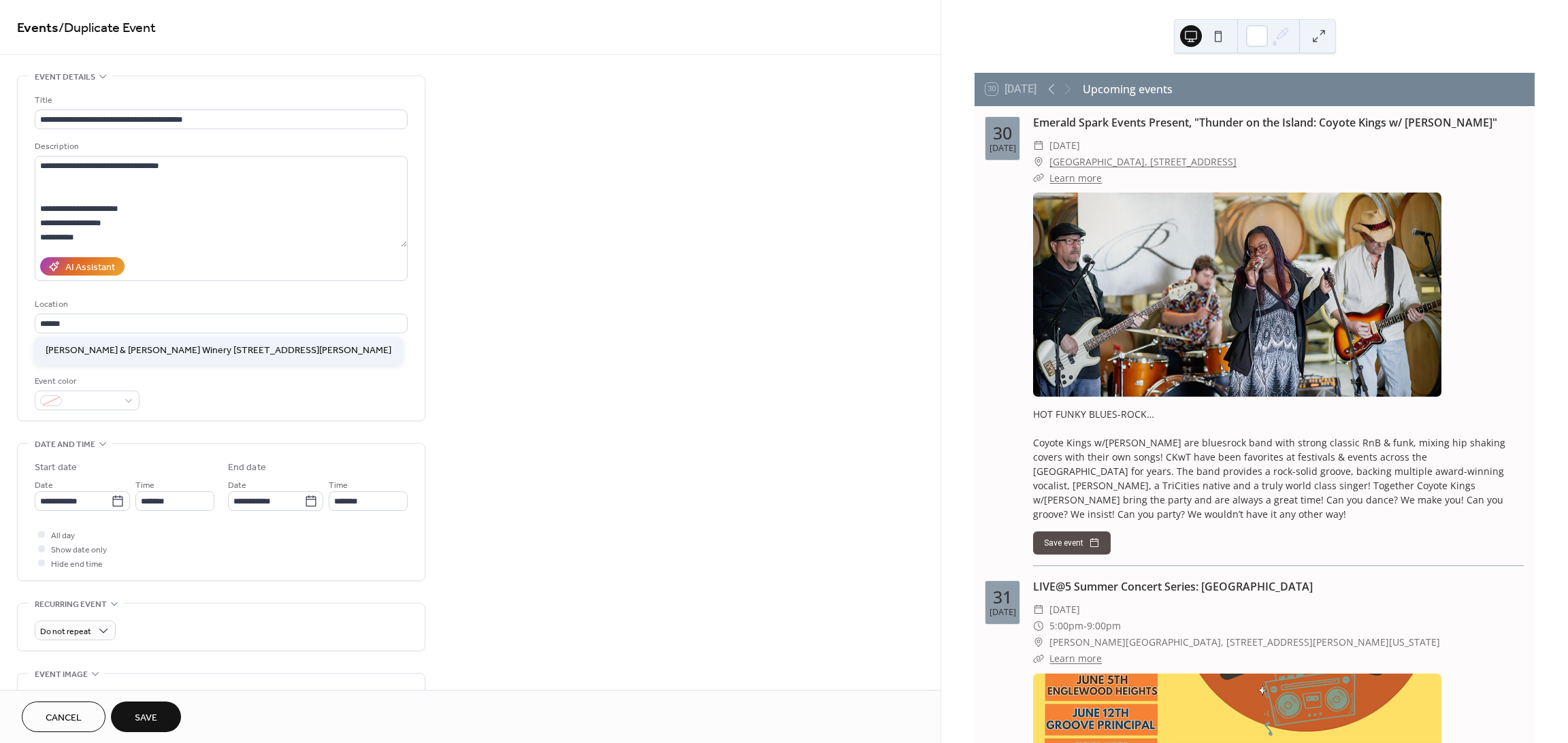 type on "**********" 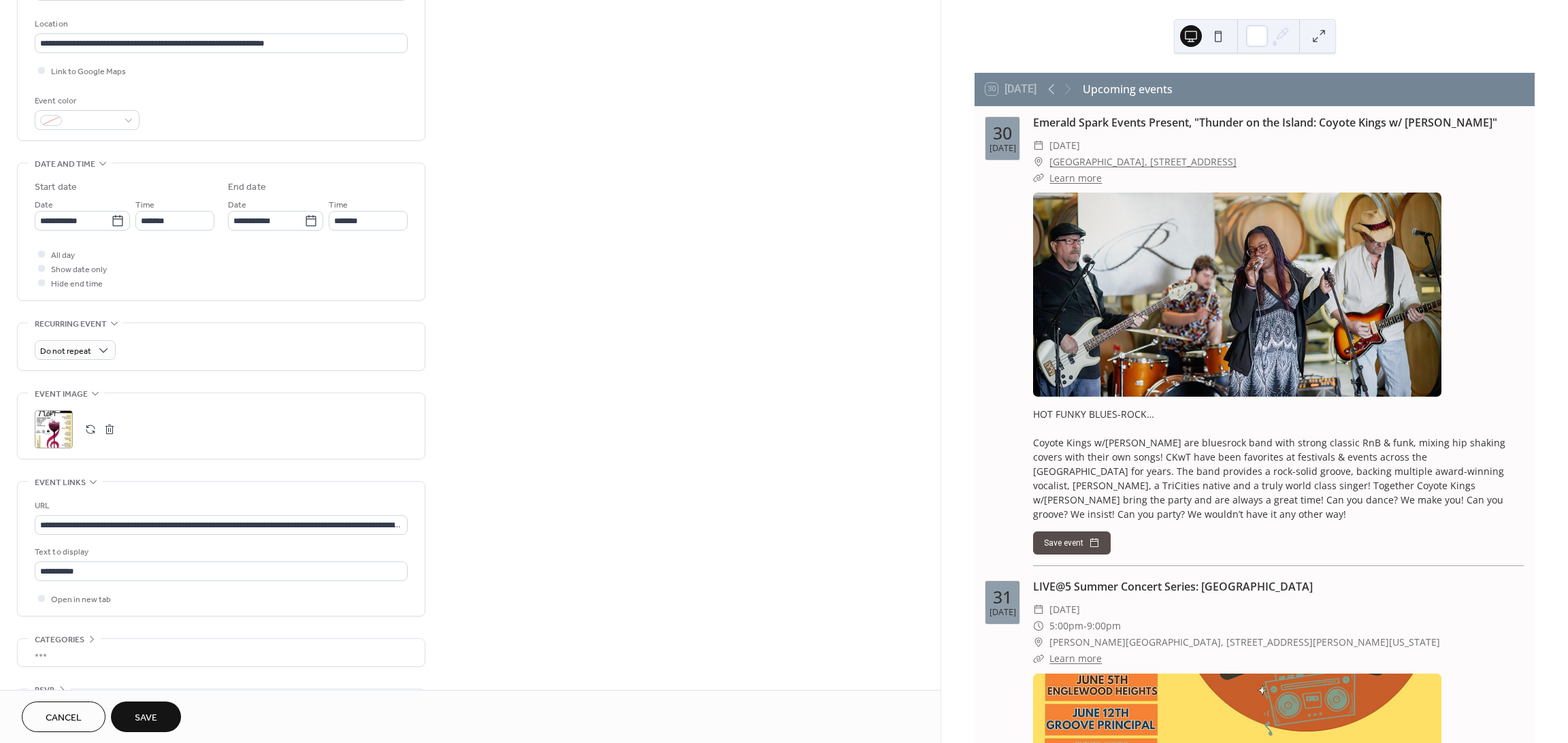 scroll, scrollTop: 325, scrollLeft: 0, axis: vertical 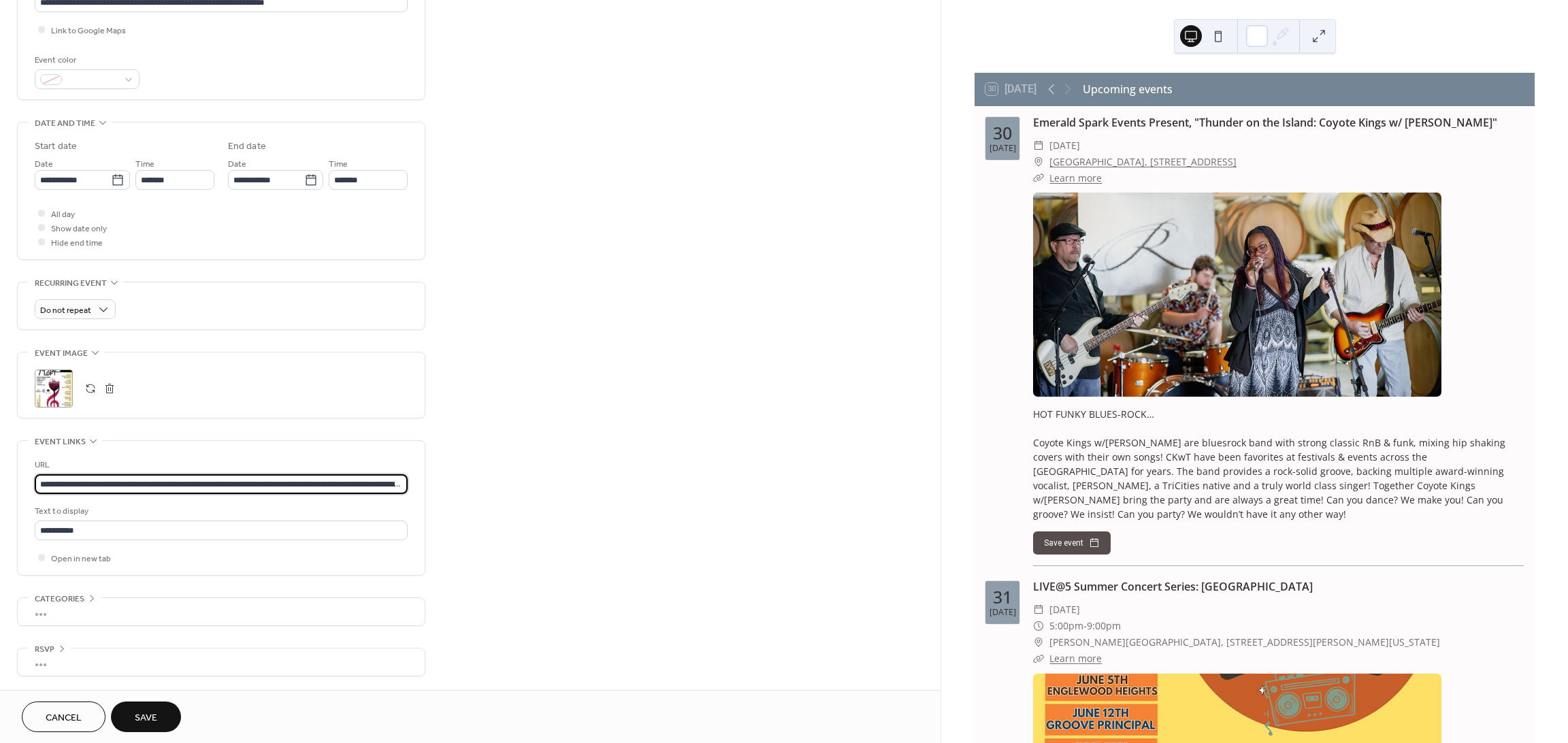 click on "**********" at bounding box center [221, 484] 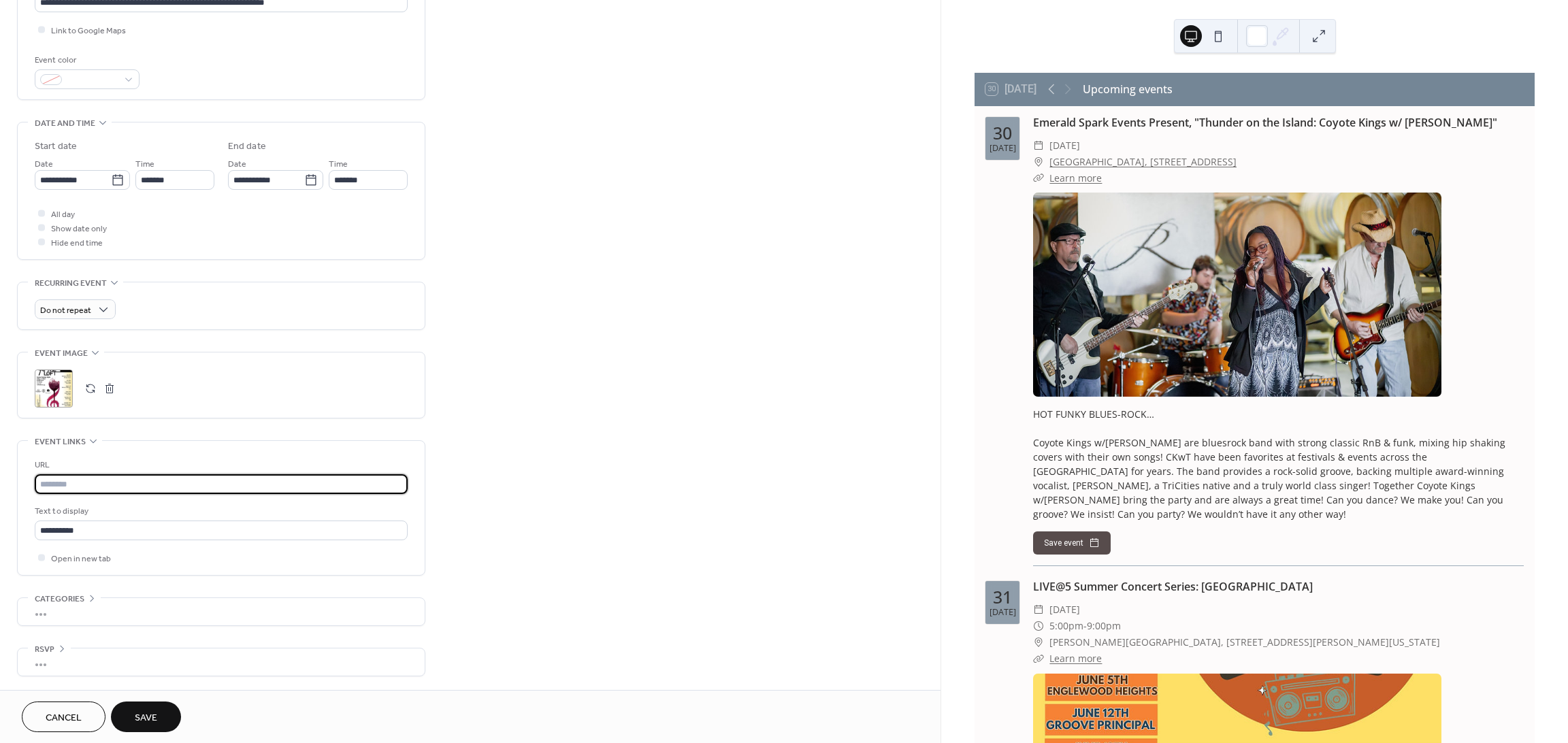 paste on "**********" 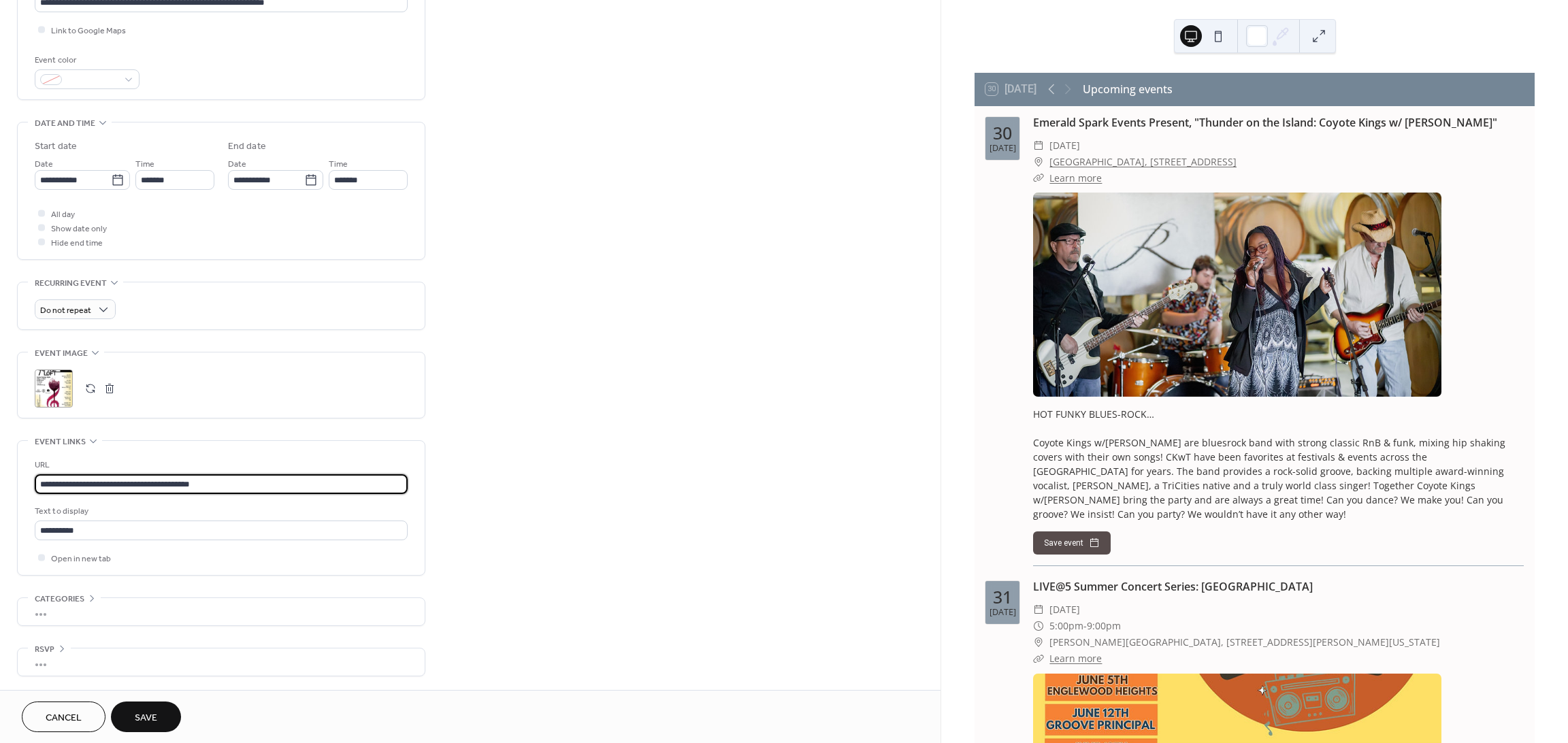 type on "**********" 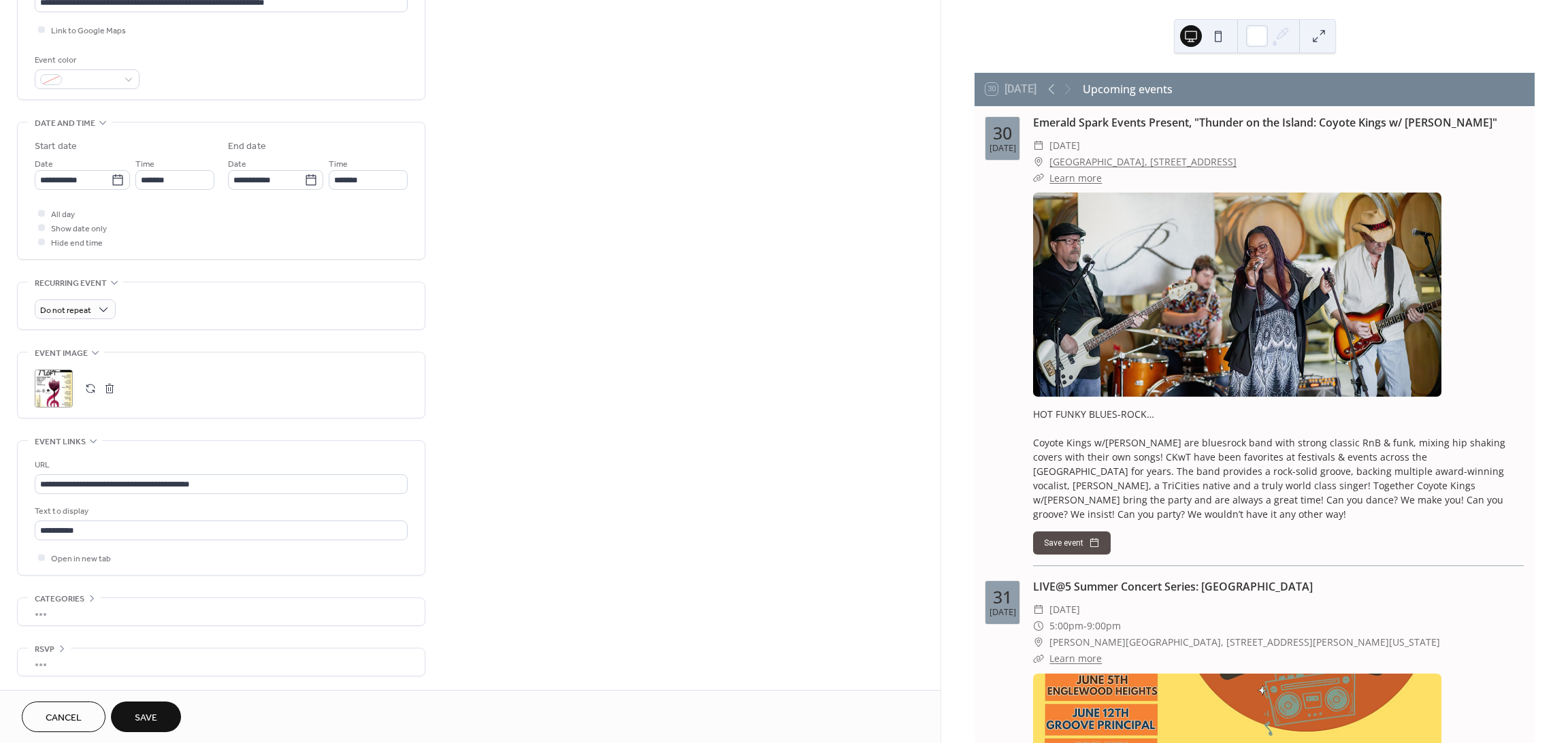 click on "Save" at bounding box center (146, 716) 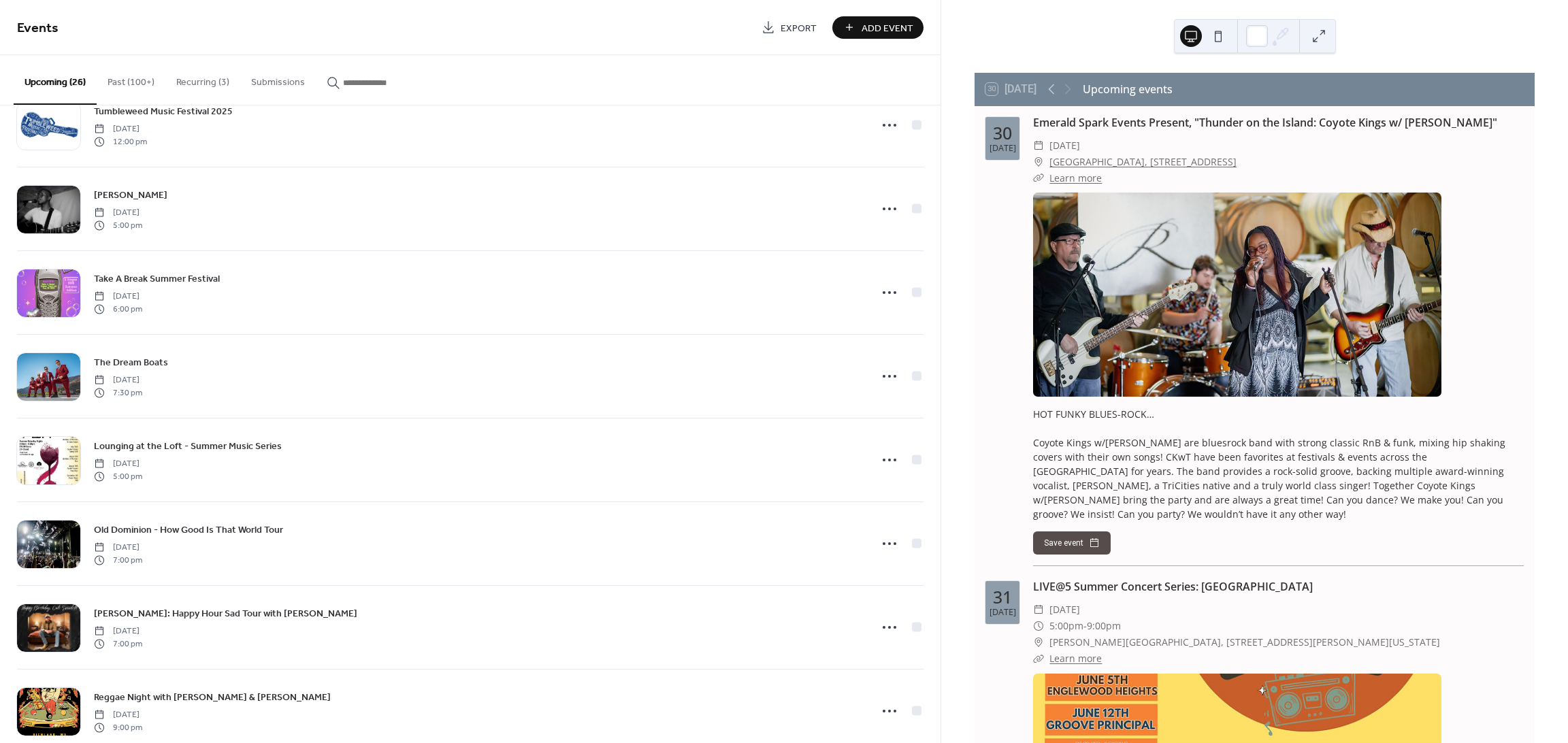 scroll, scrollTop: 1584, scrollLeft: 0, axis: vertical 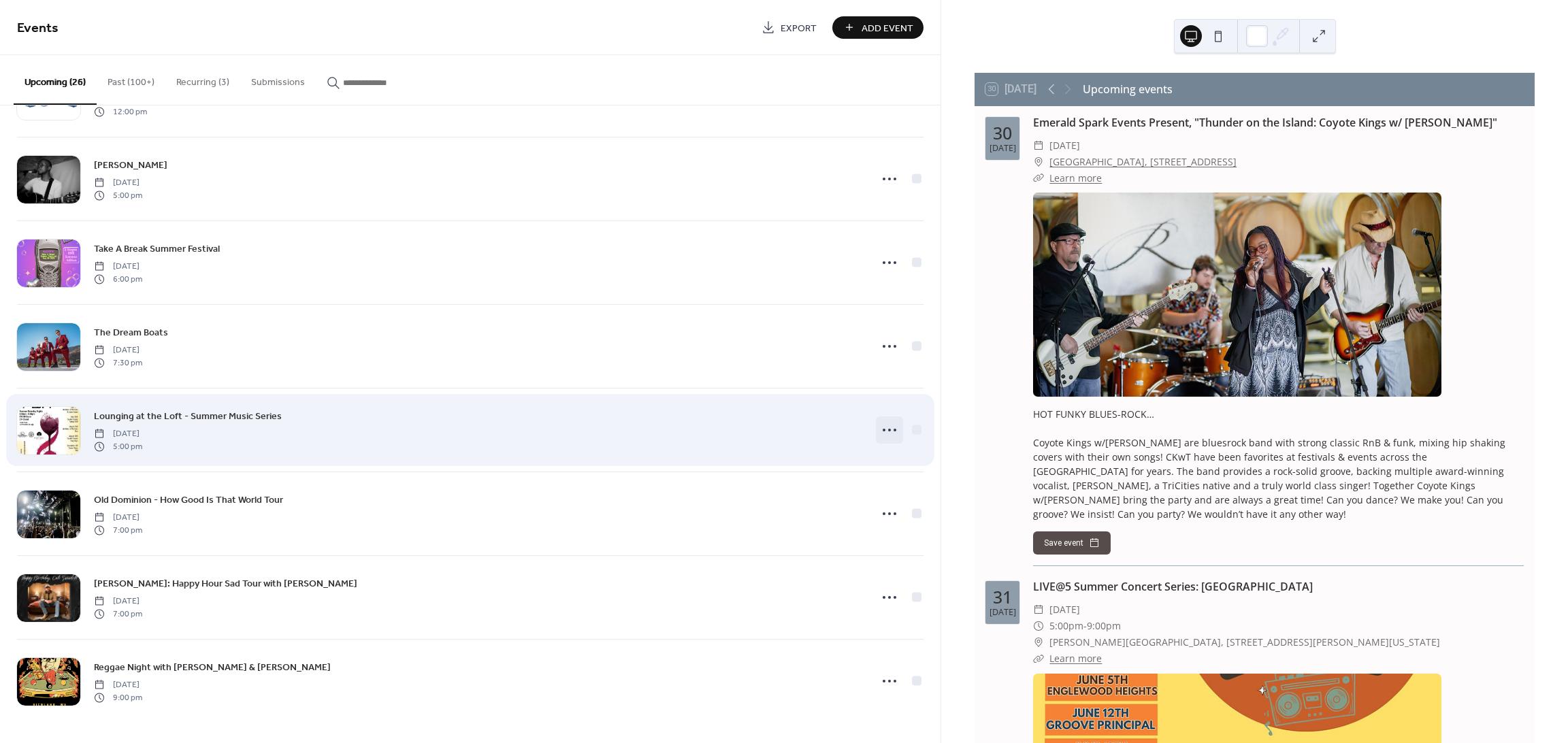 click 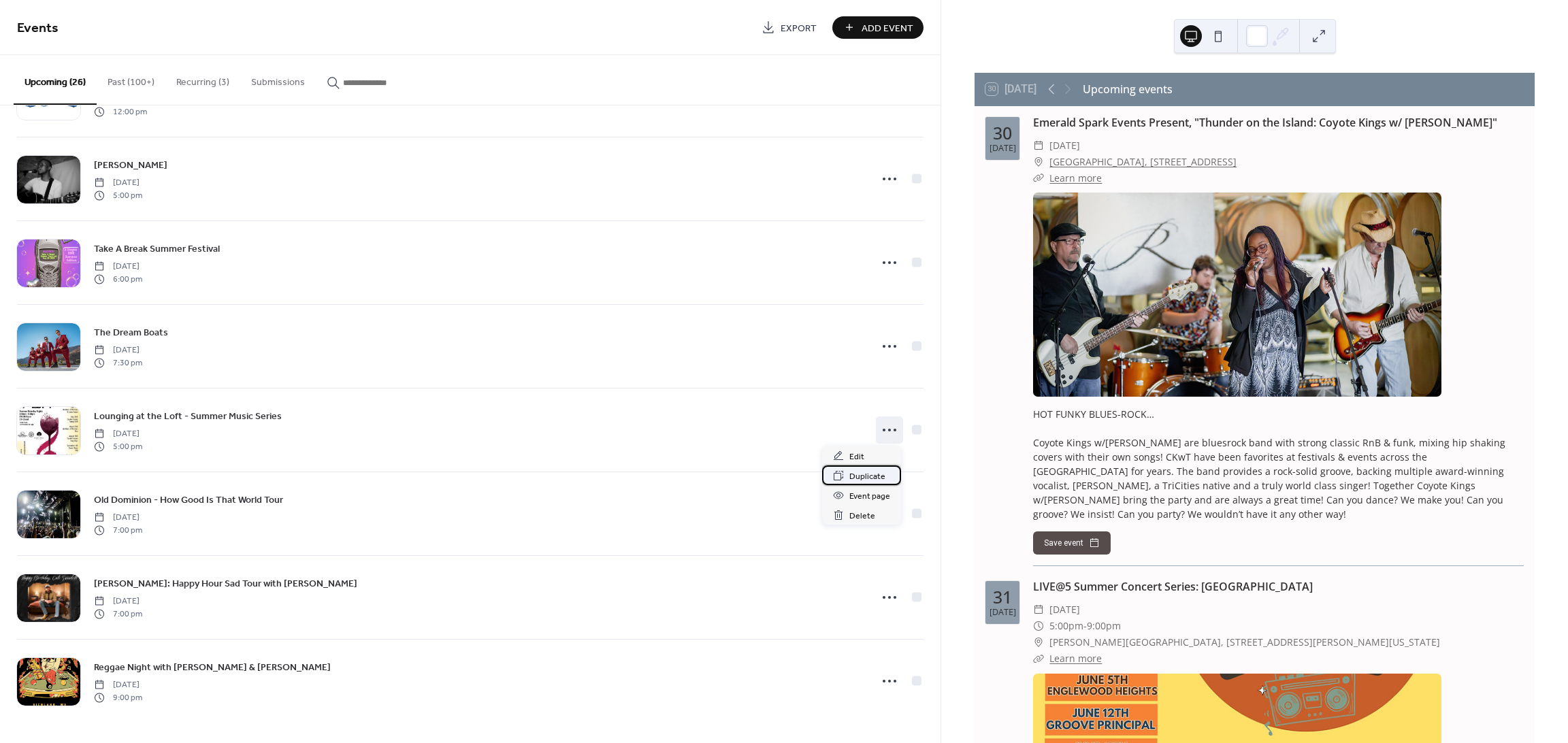 click on "Duplicate" at bounding box center [867, 476] 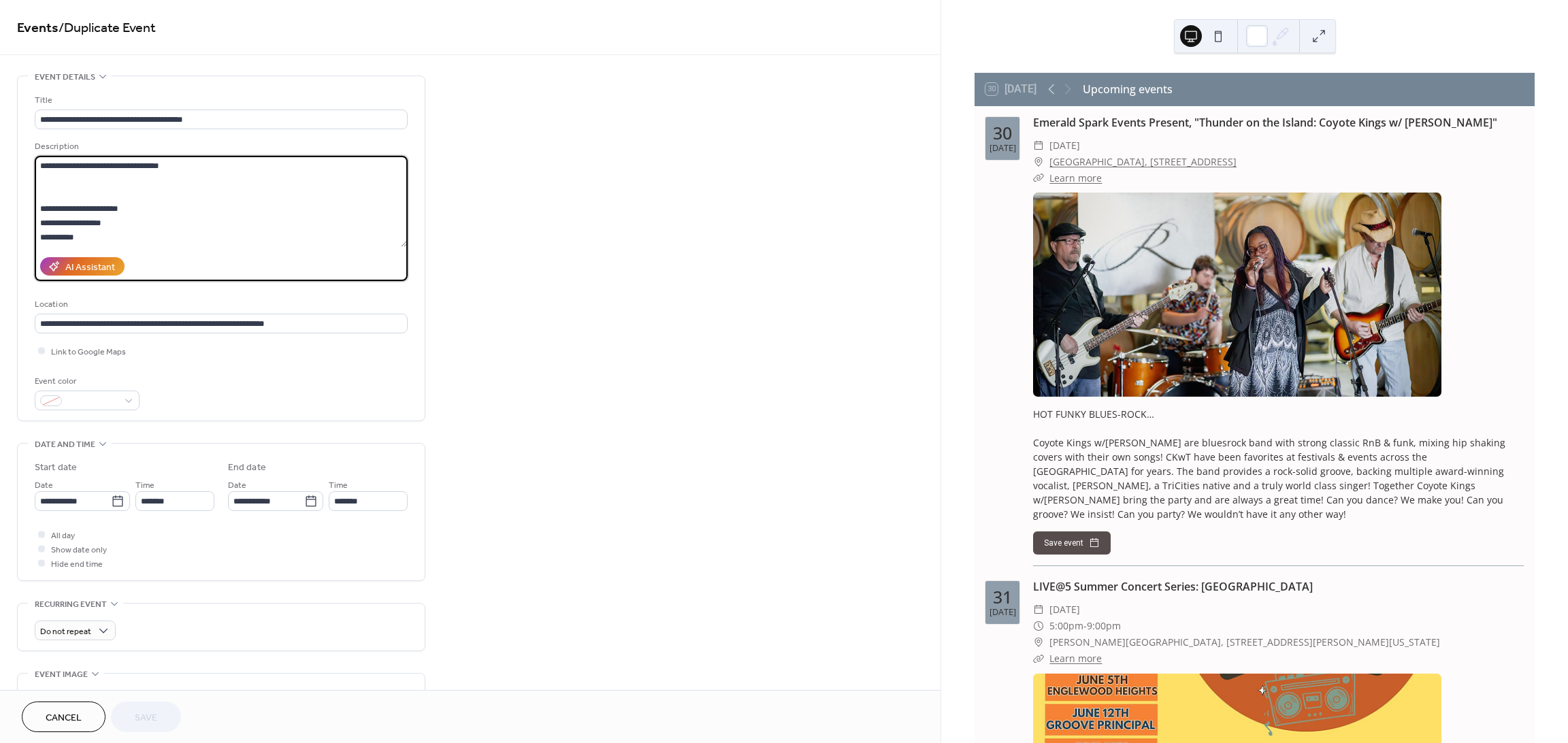 drag, startPoint x: 180, startPoint y: 167, endPoint x: 35, endPoint y: 156, distance: 145.41664 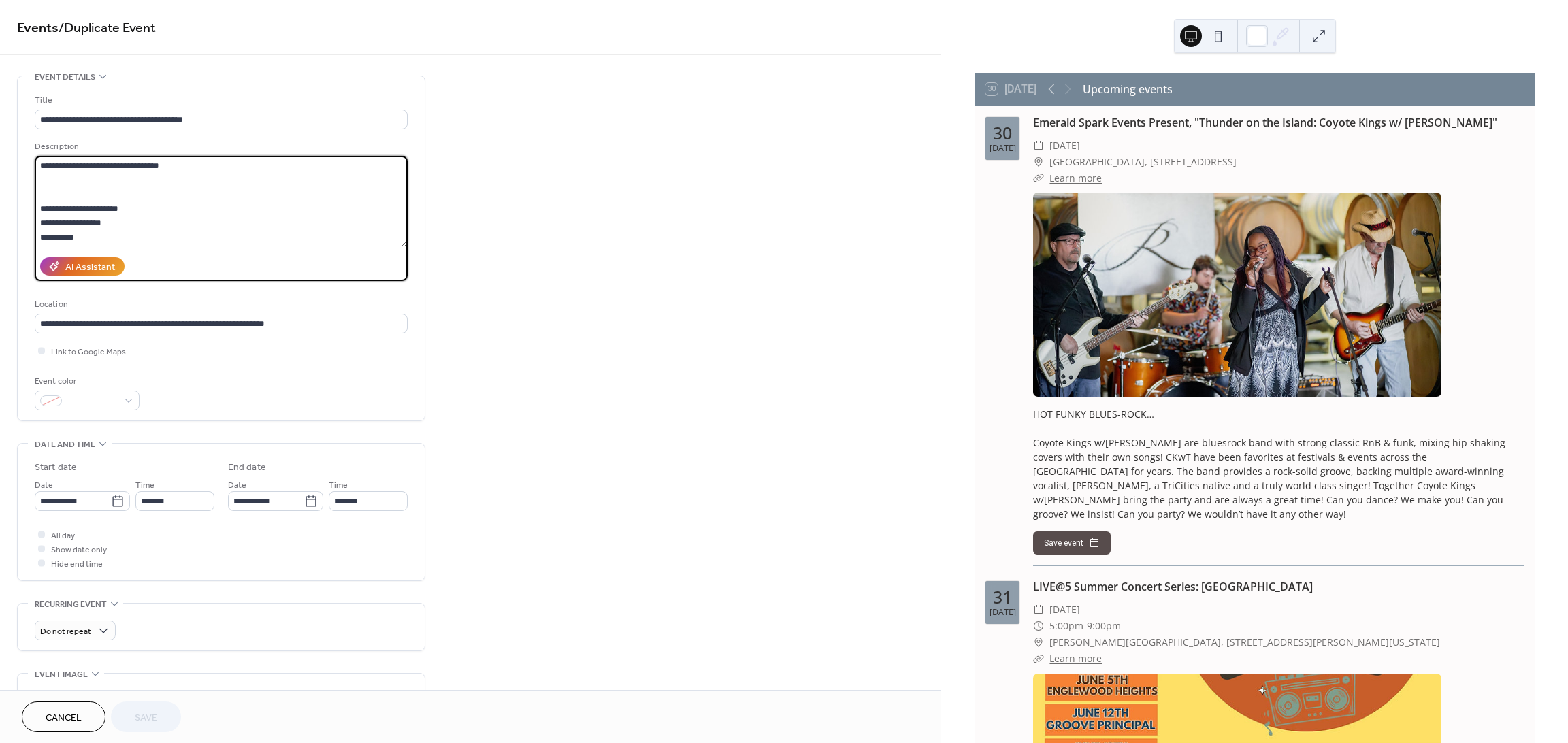 click on "**********" at bounding box center (220, 201) 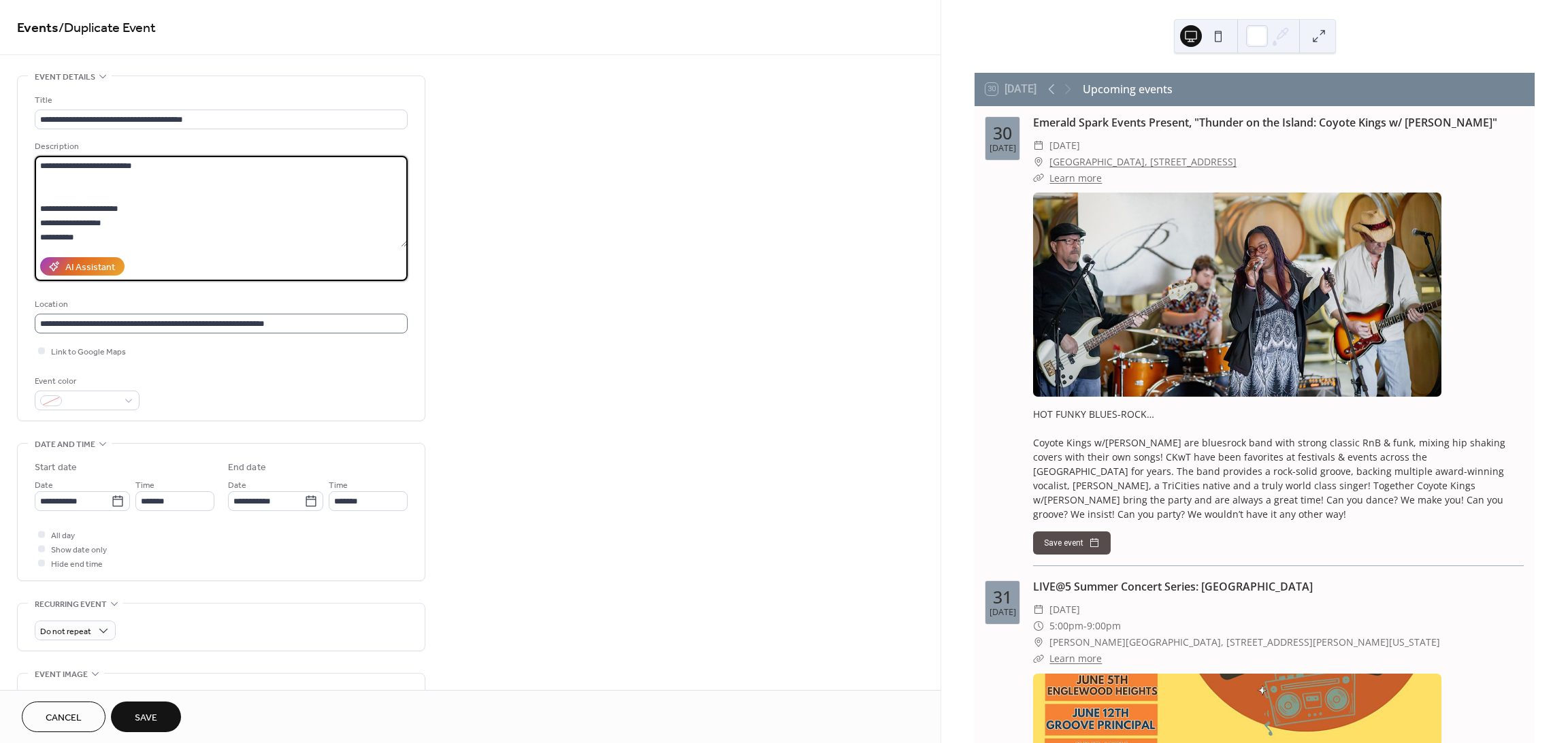 type on "**********" 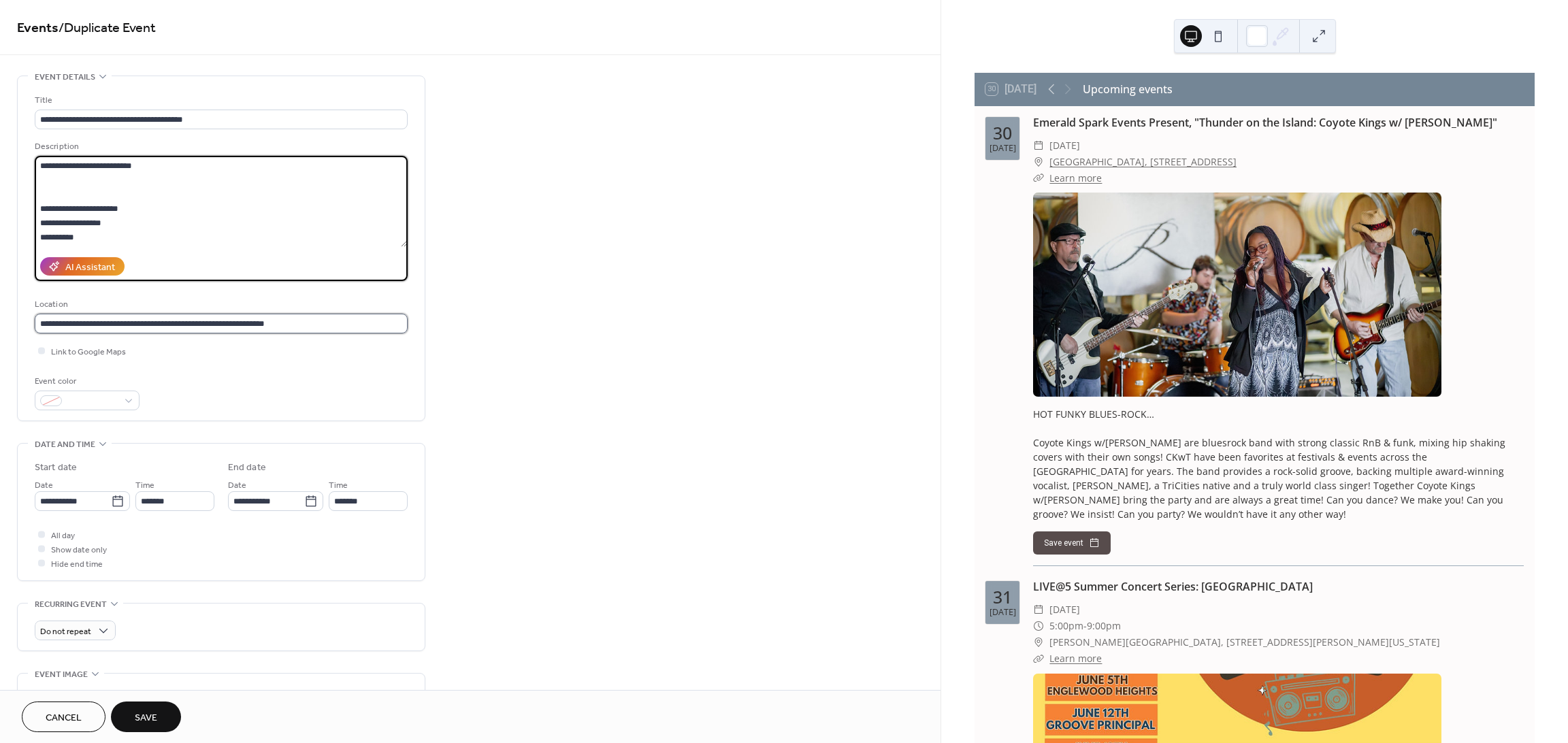 click on "**********" at bounding box center [221, 323] 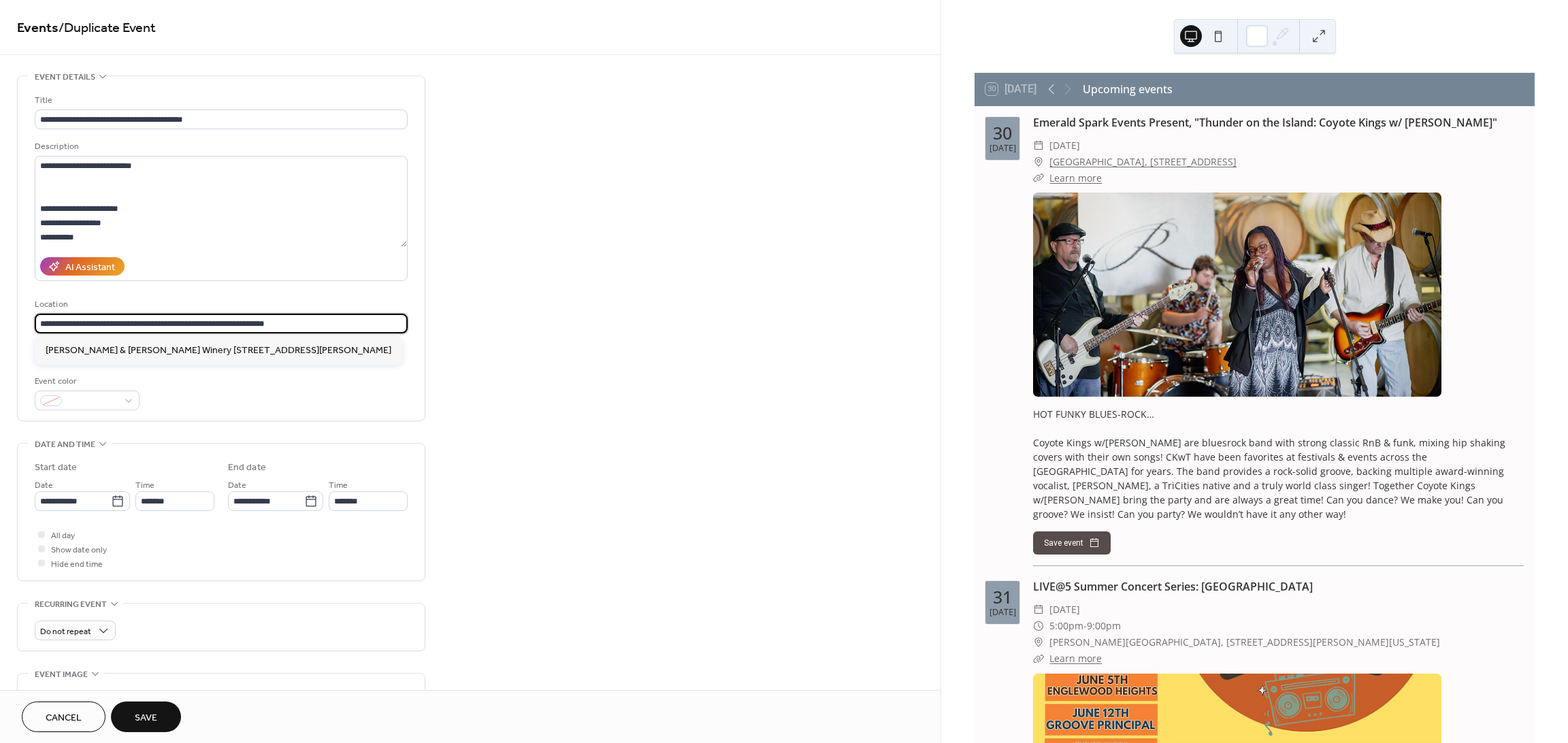 click on "**********" at bounding box center [221, 323] 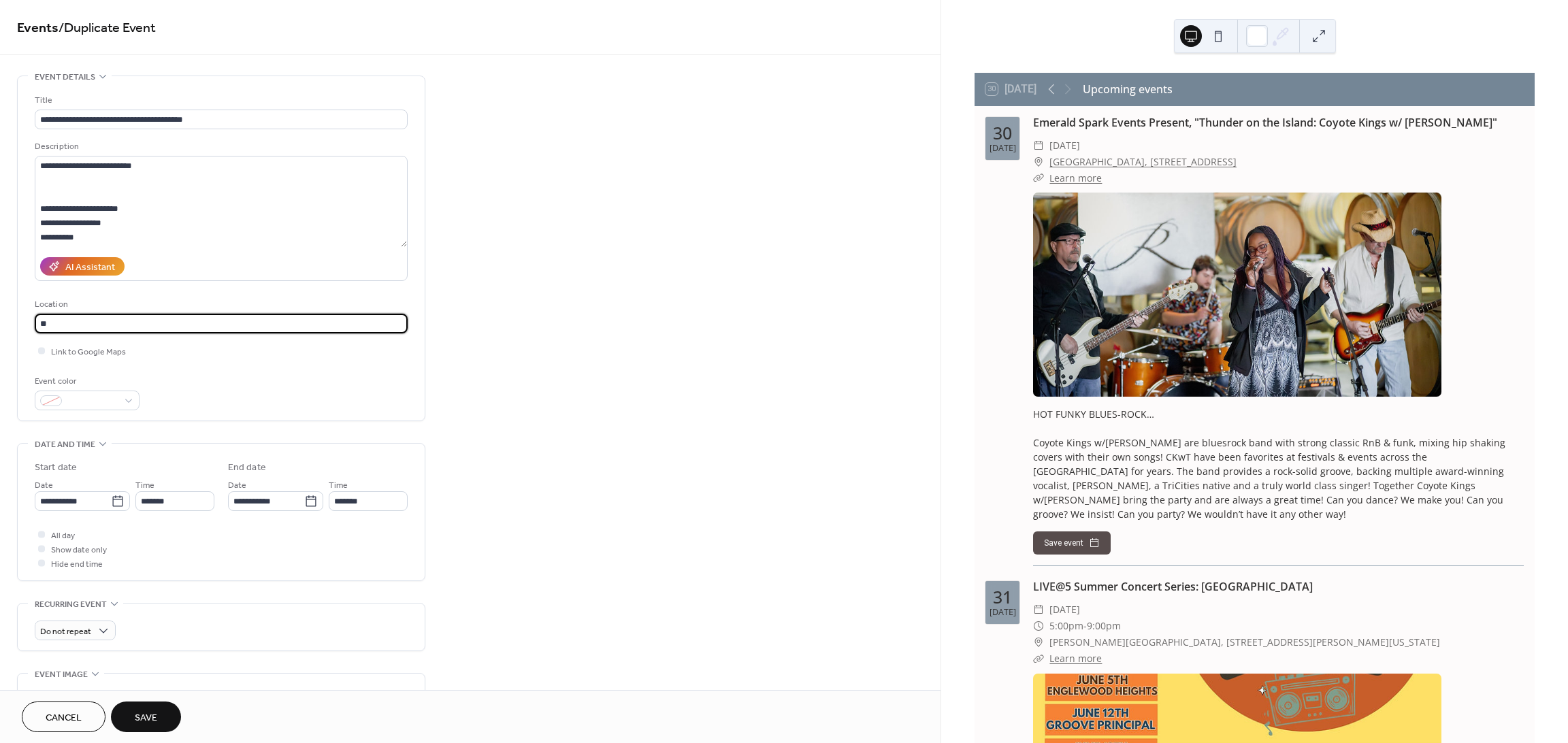 type on "*" 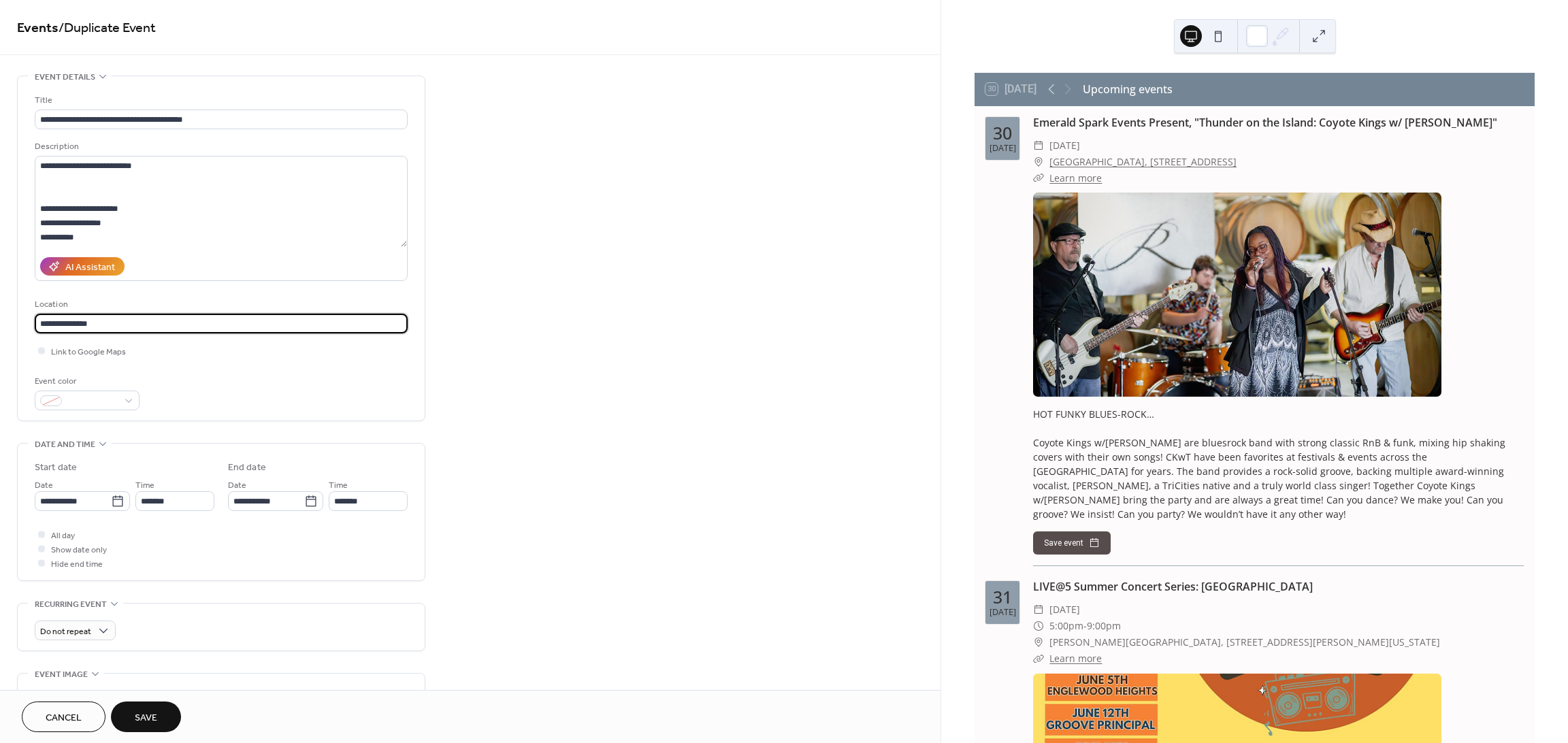 click on "**********" at bounding box center [221, 323] 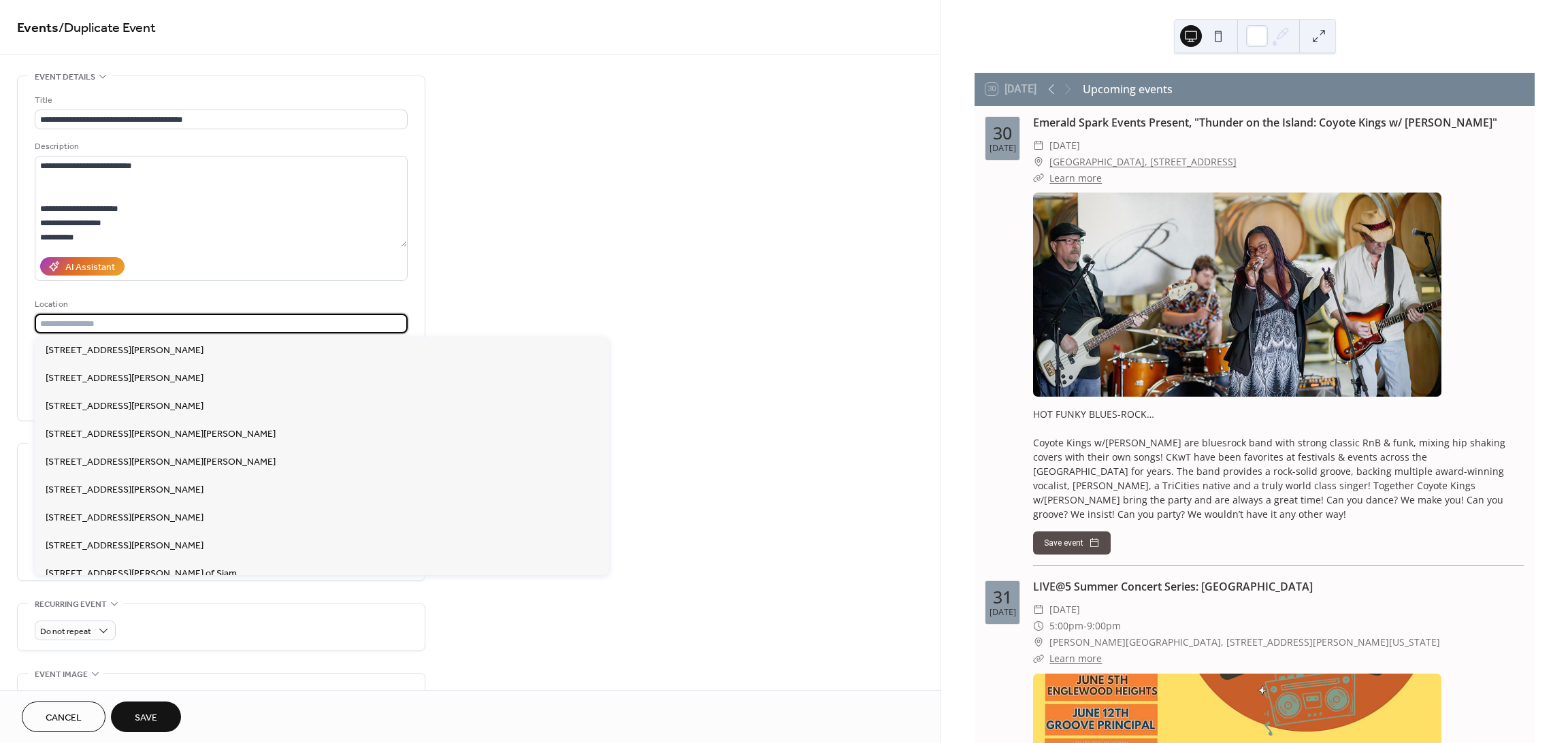 paste on "**********" 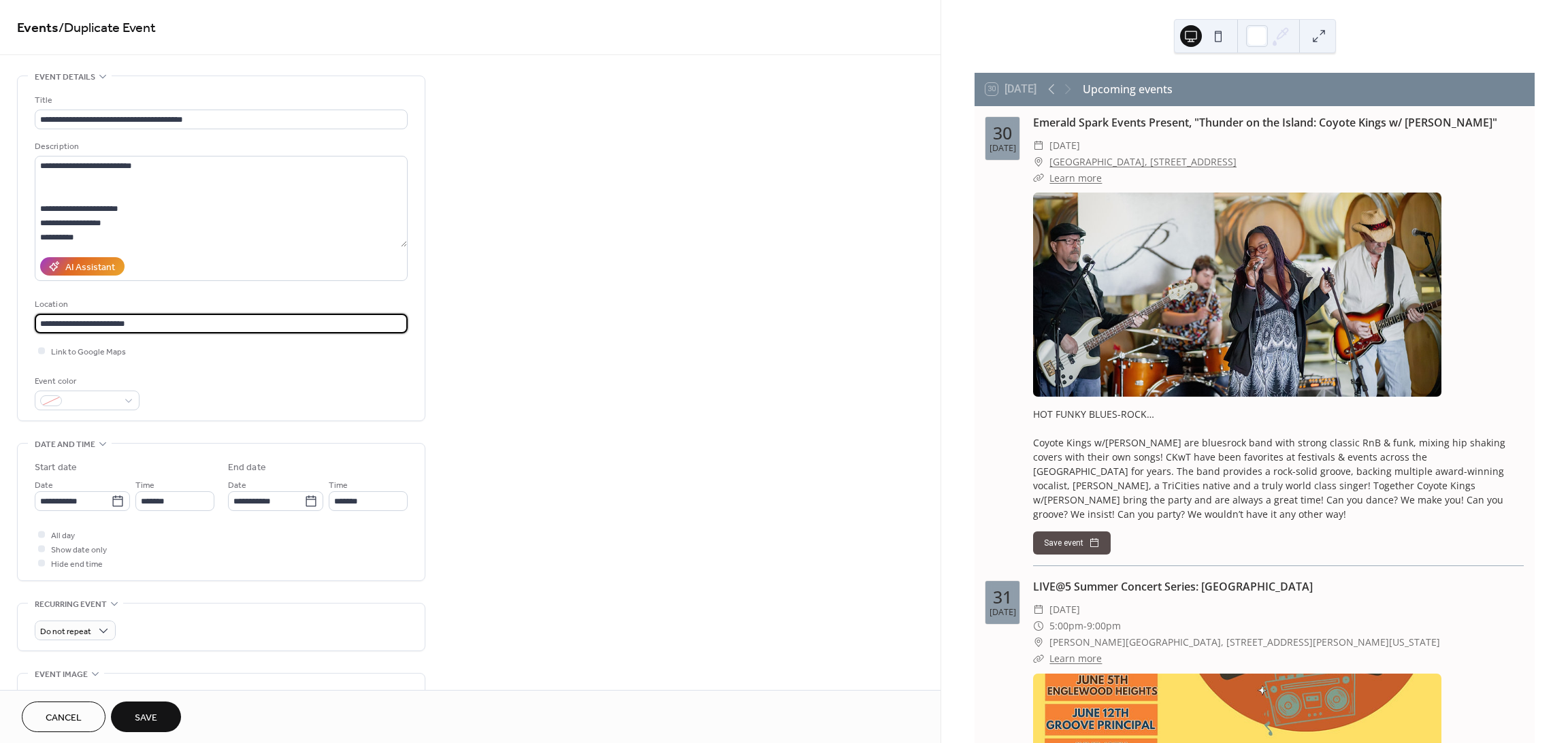 type on "**********" 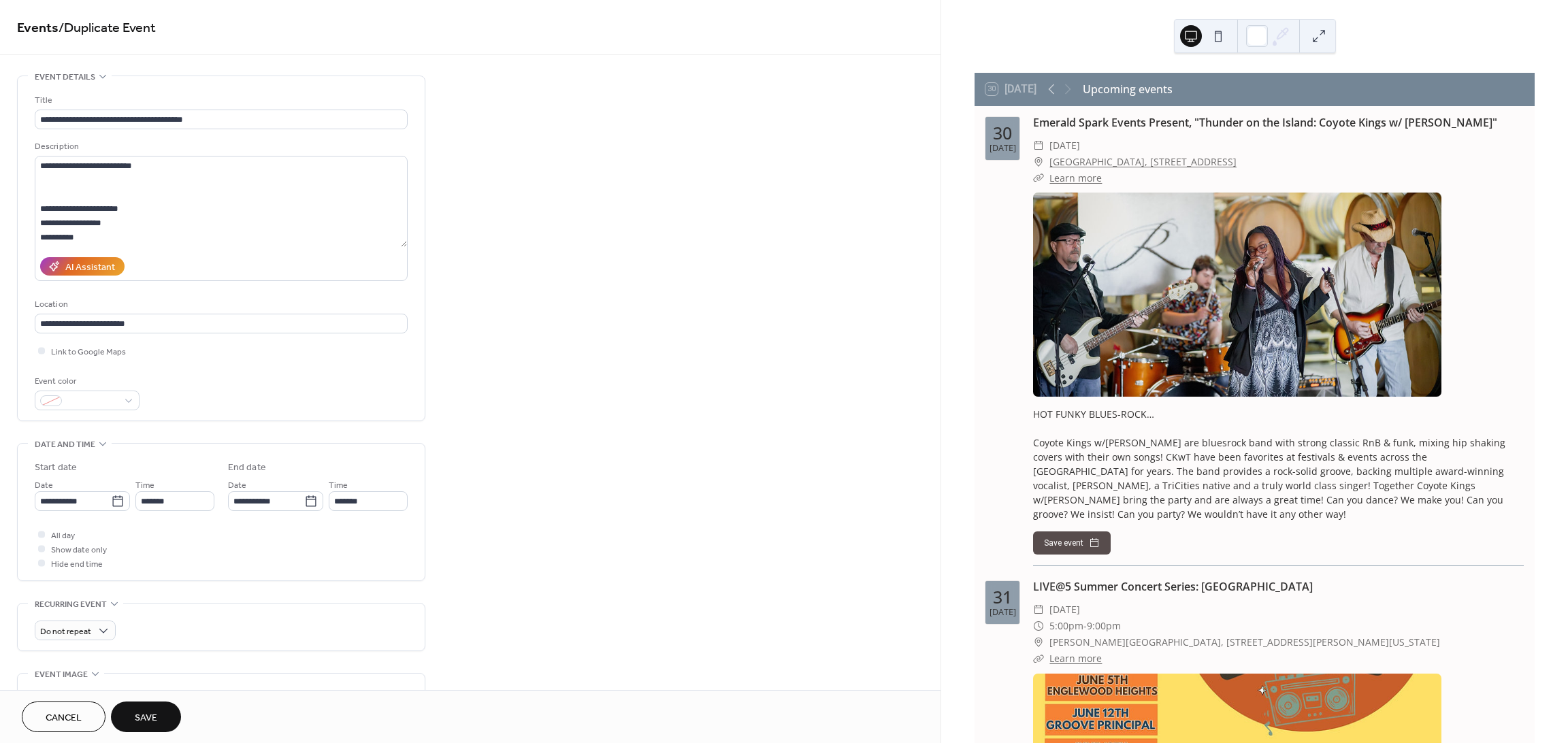 click on "Link to Google Maps" at bounding box center (221, 350) 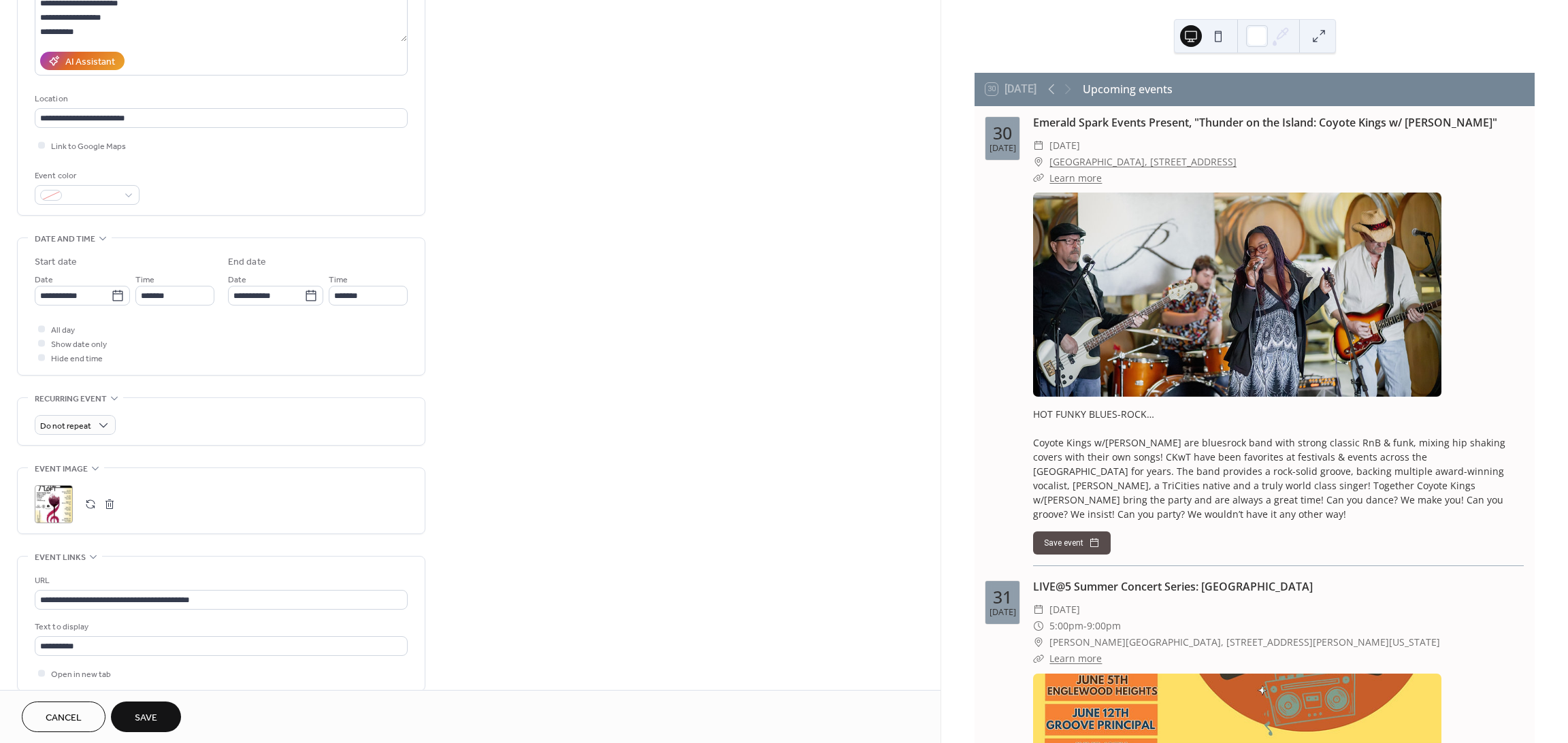 scroll, scrollTop: 272, scrollLeft: 0, axis: vertical 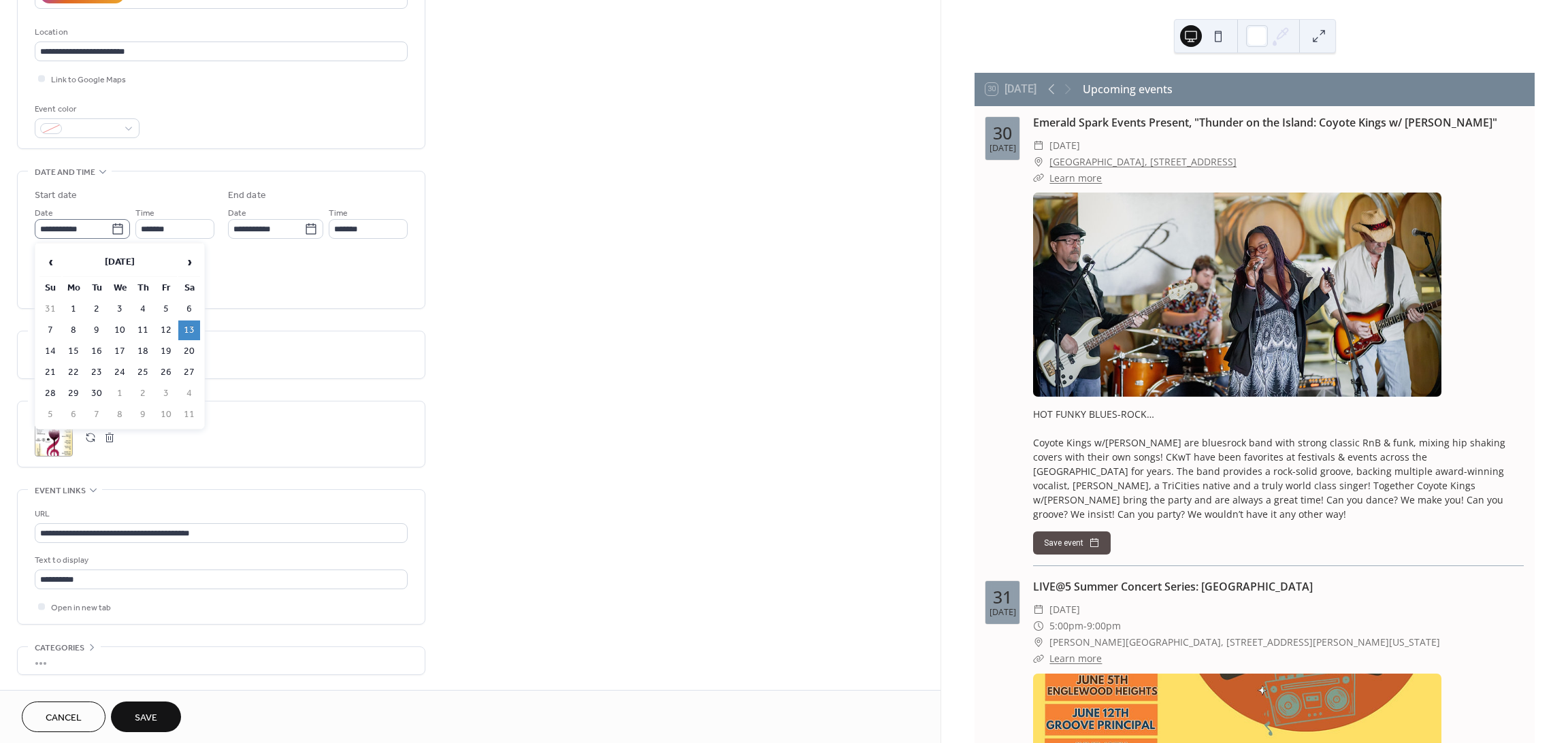 click 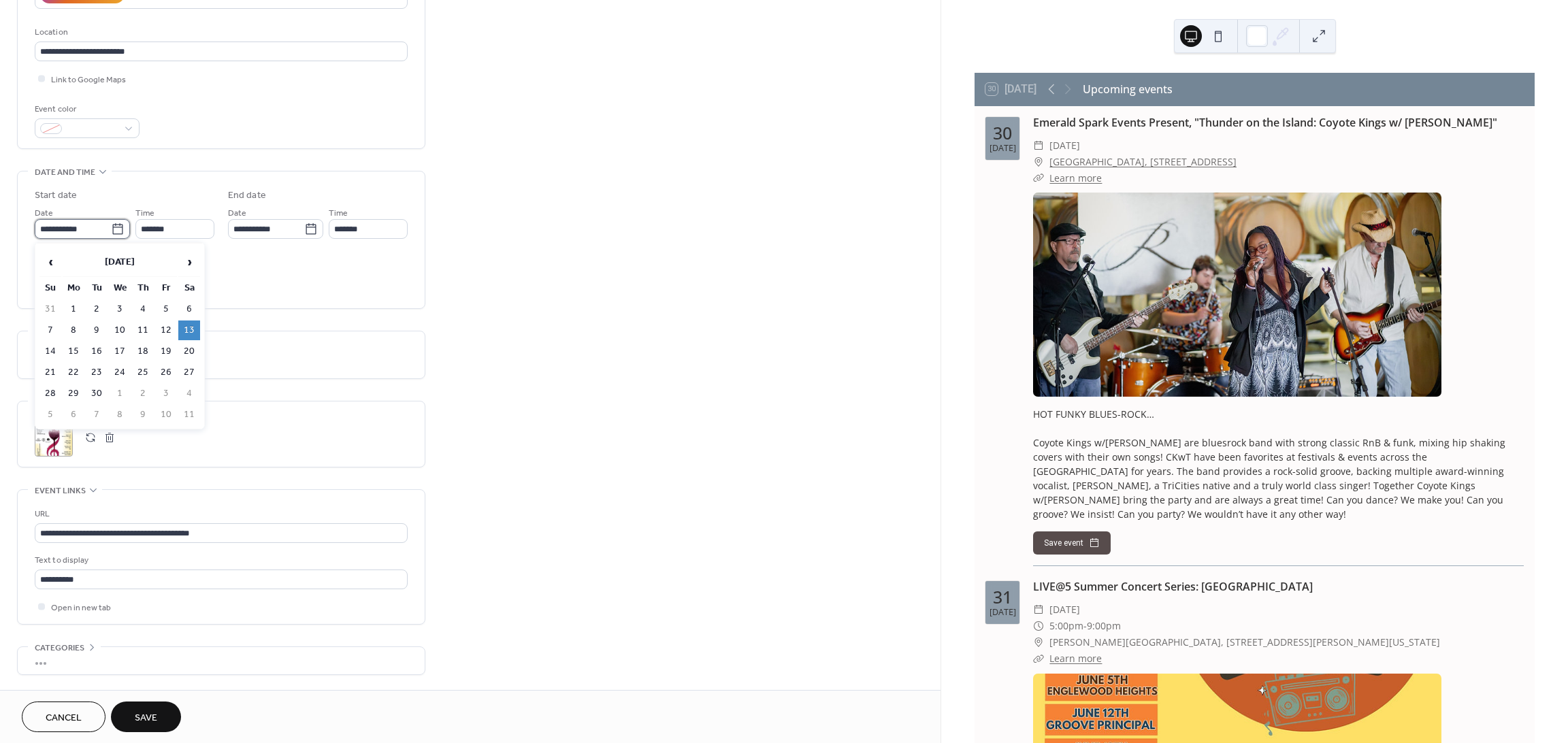 click on "**********" at bounding box center (73, 229) 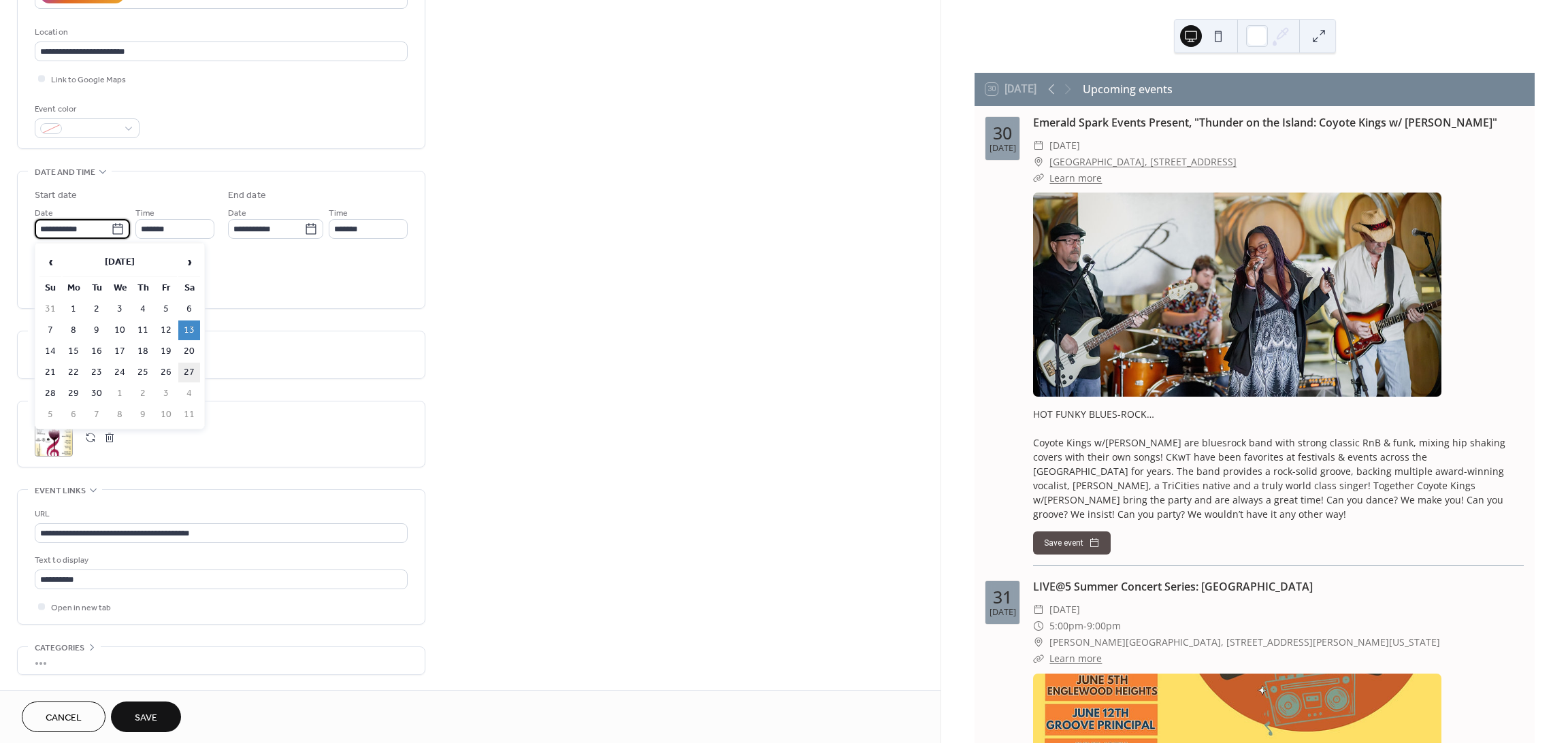 click on "27" at bounding box center (189, 372) 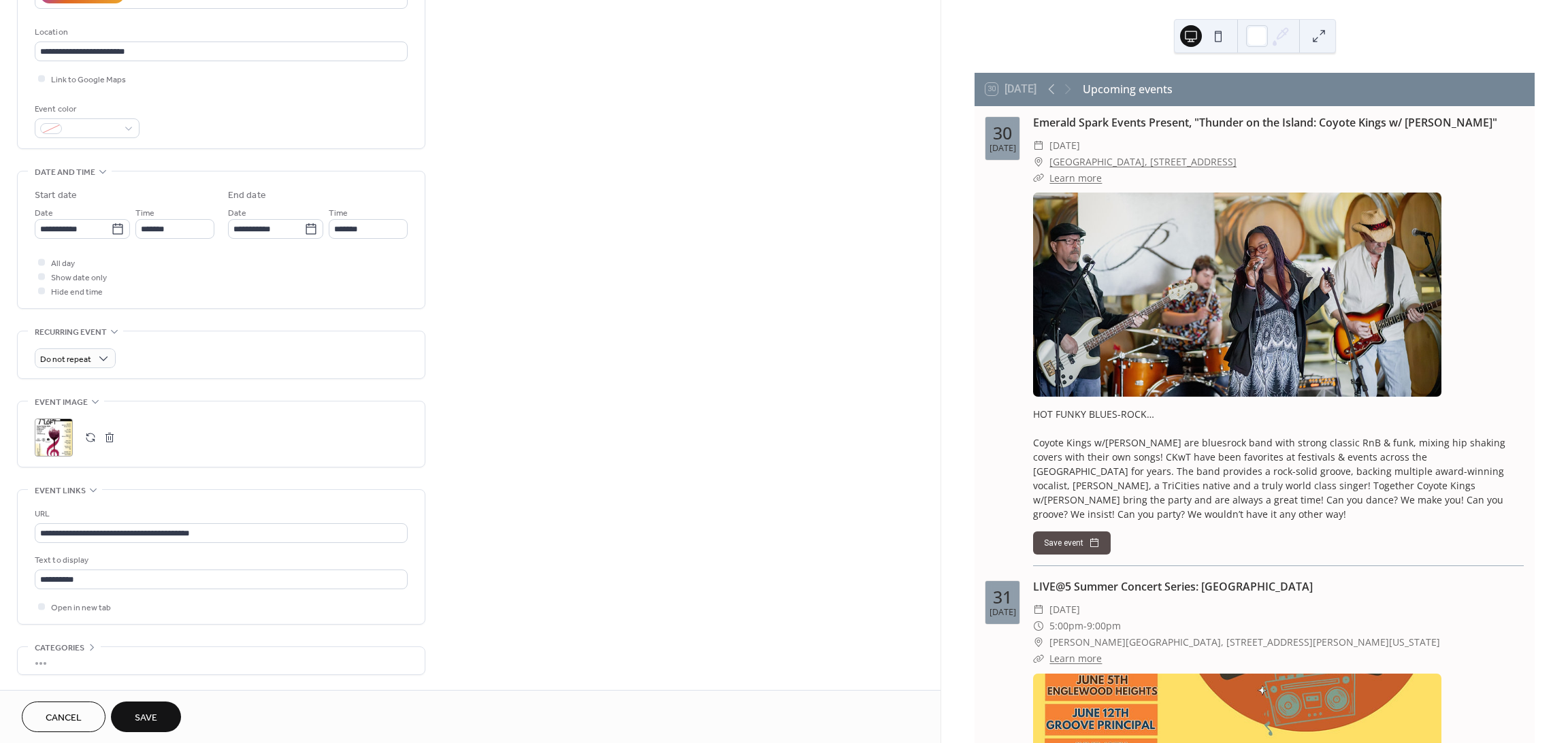 click on "All day Show date only Hide end time" at bounding box center (221, 276) 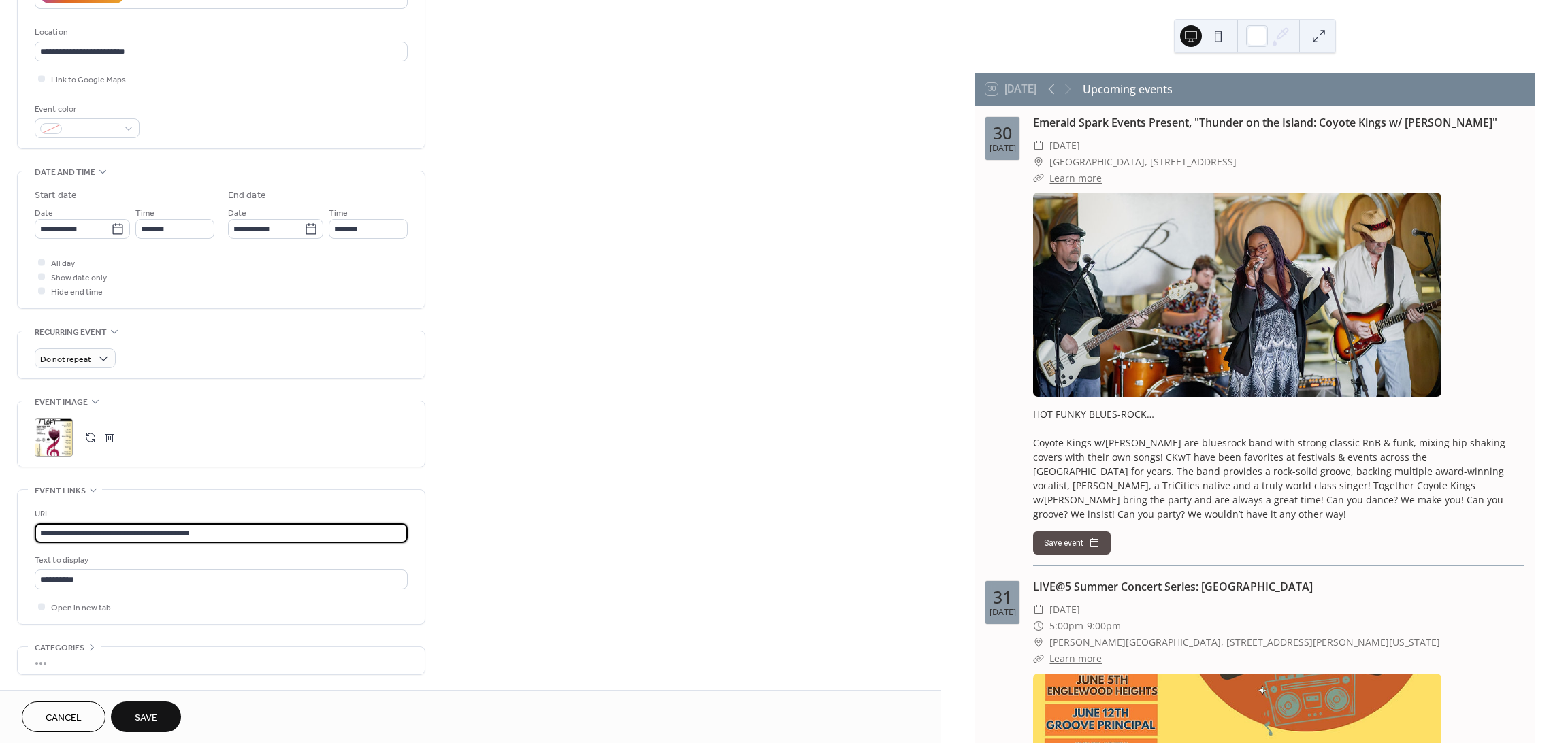 click on "**********" at bounding box center (221, 533) 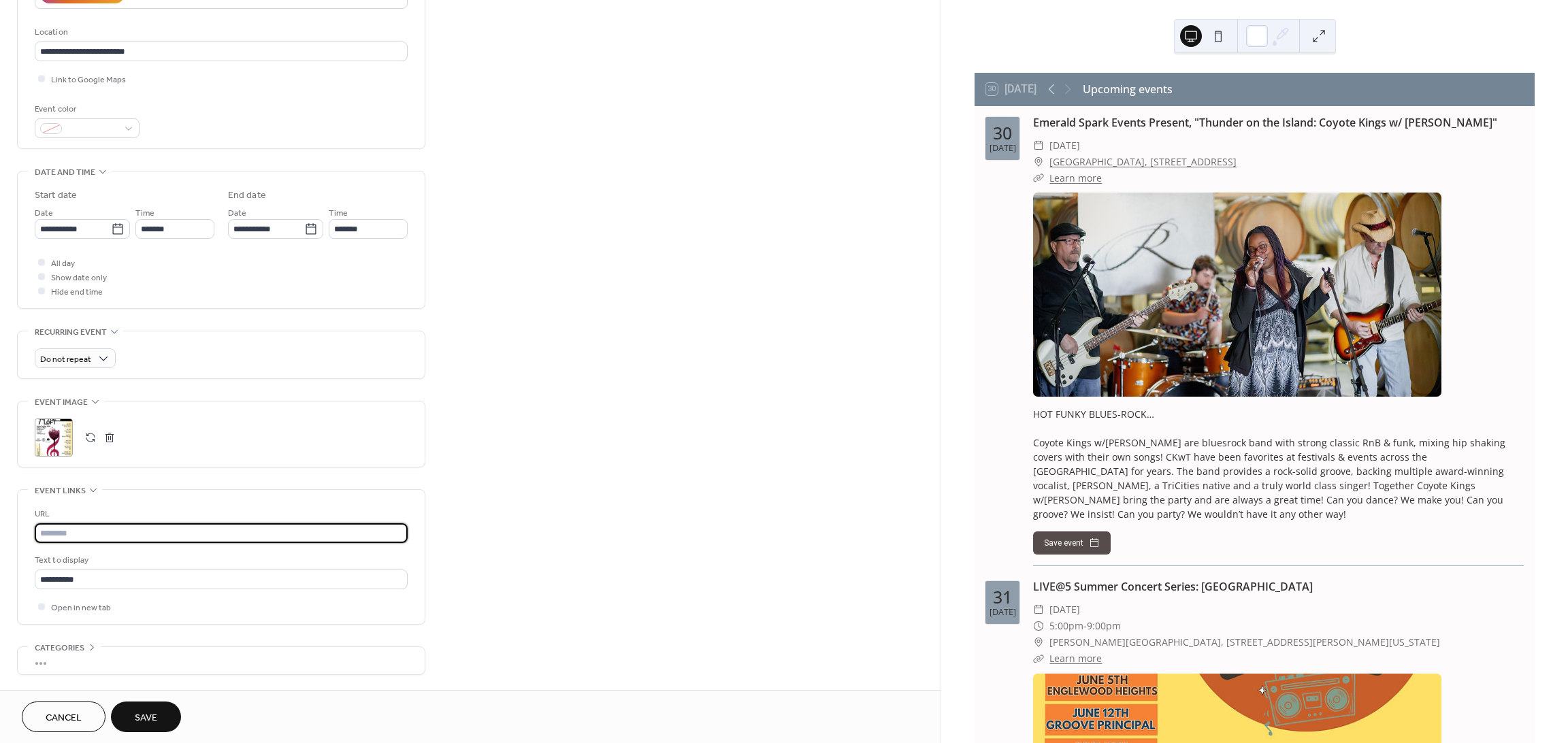paste on "**********" 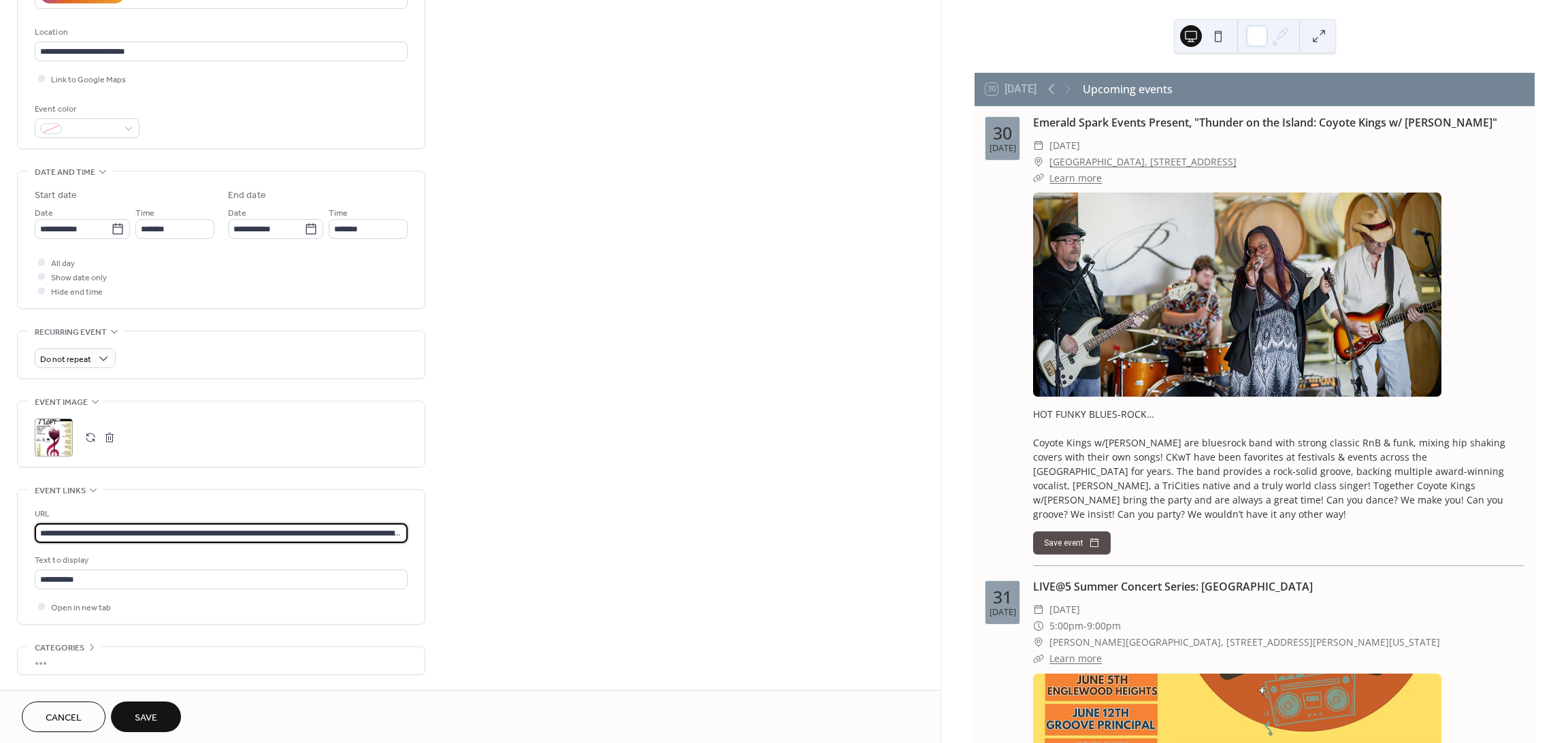 scroll, scrollTop: 0, scrollLeft: 123, axis: horizontal 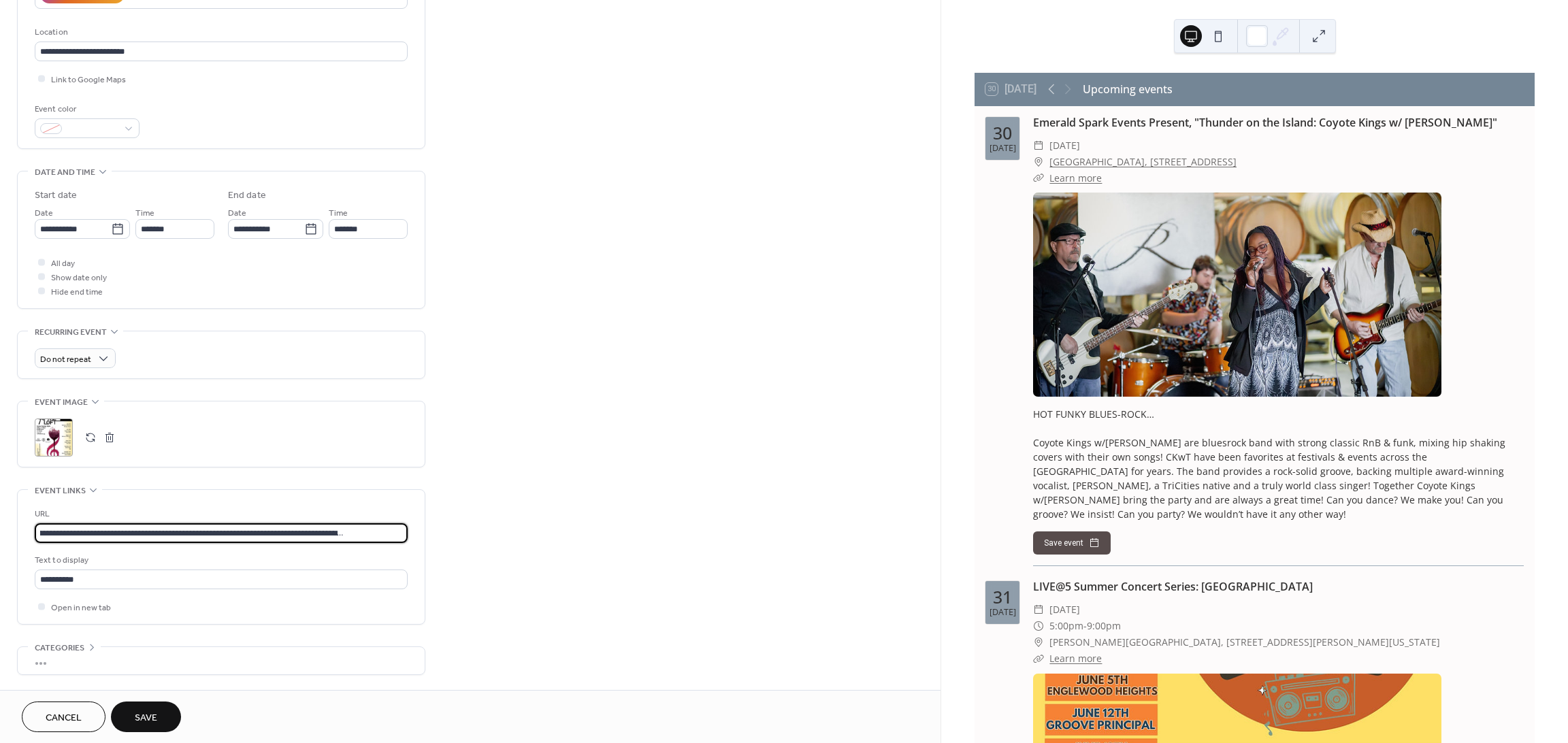 type on "**********" 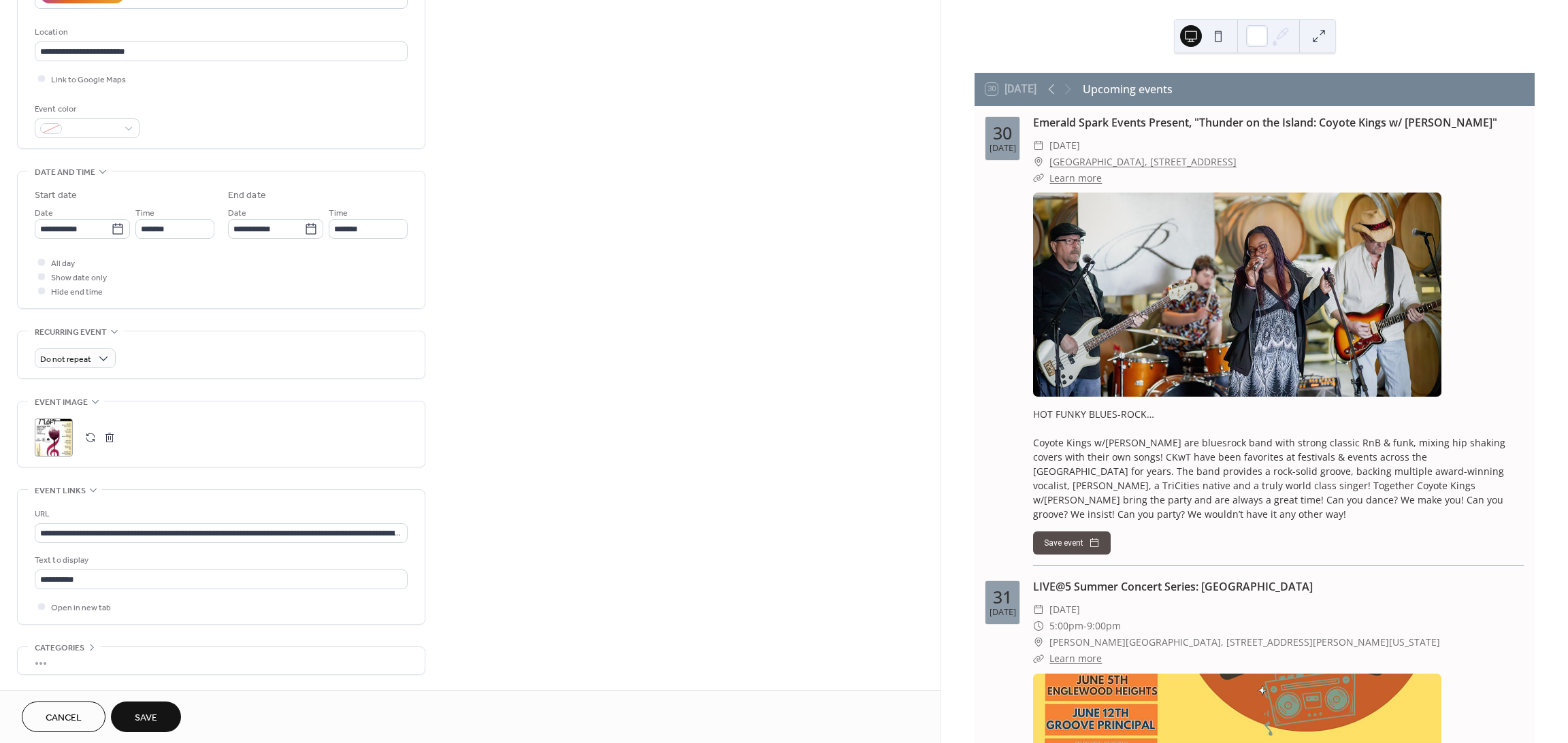 click on "Save" at bounding box center (146, 718) 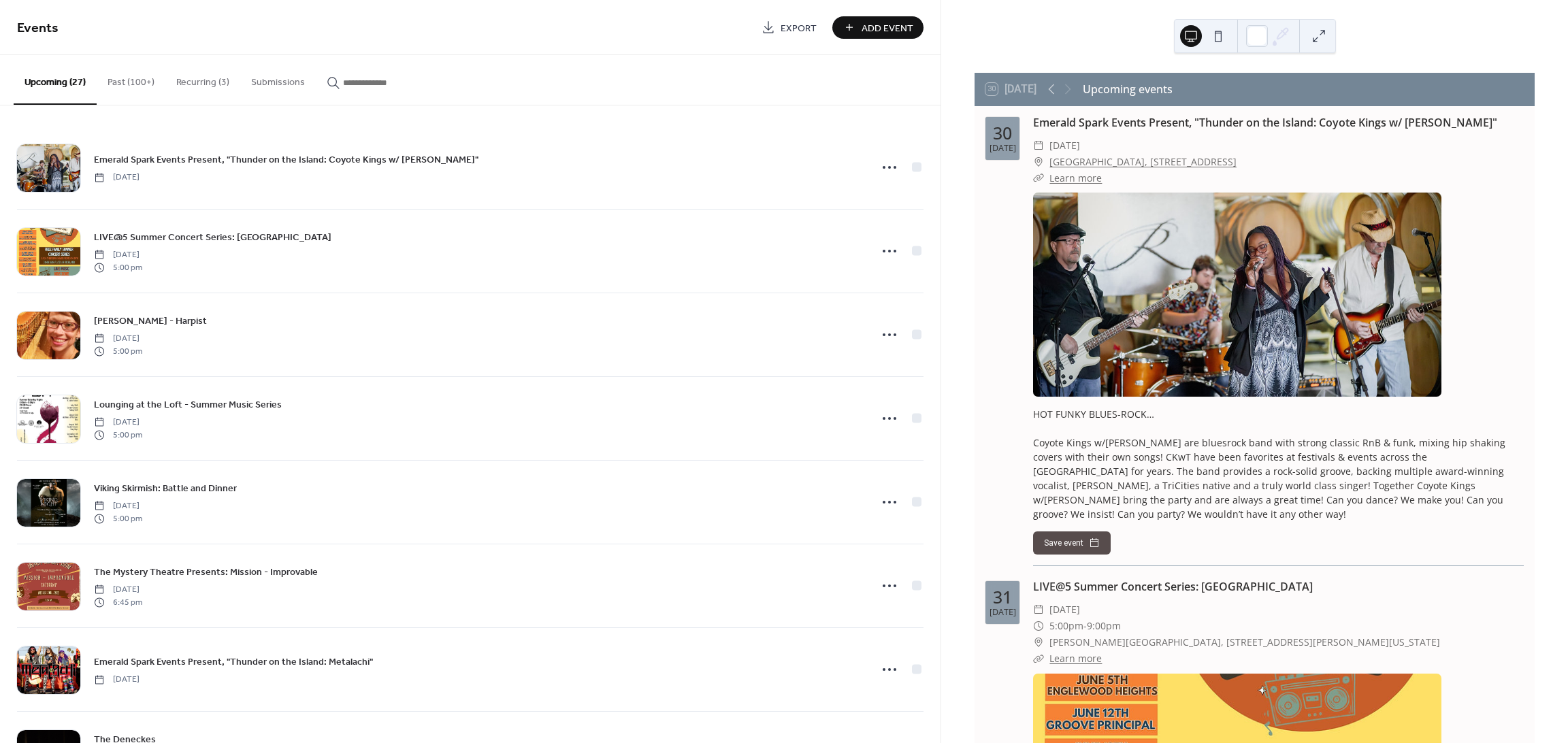 click on "Add Event" at bounding box center [887, 28] 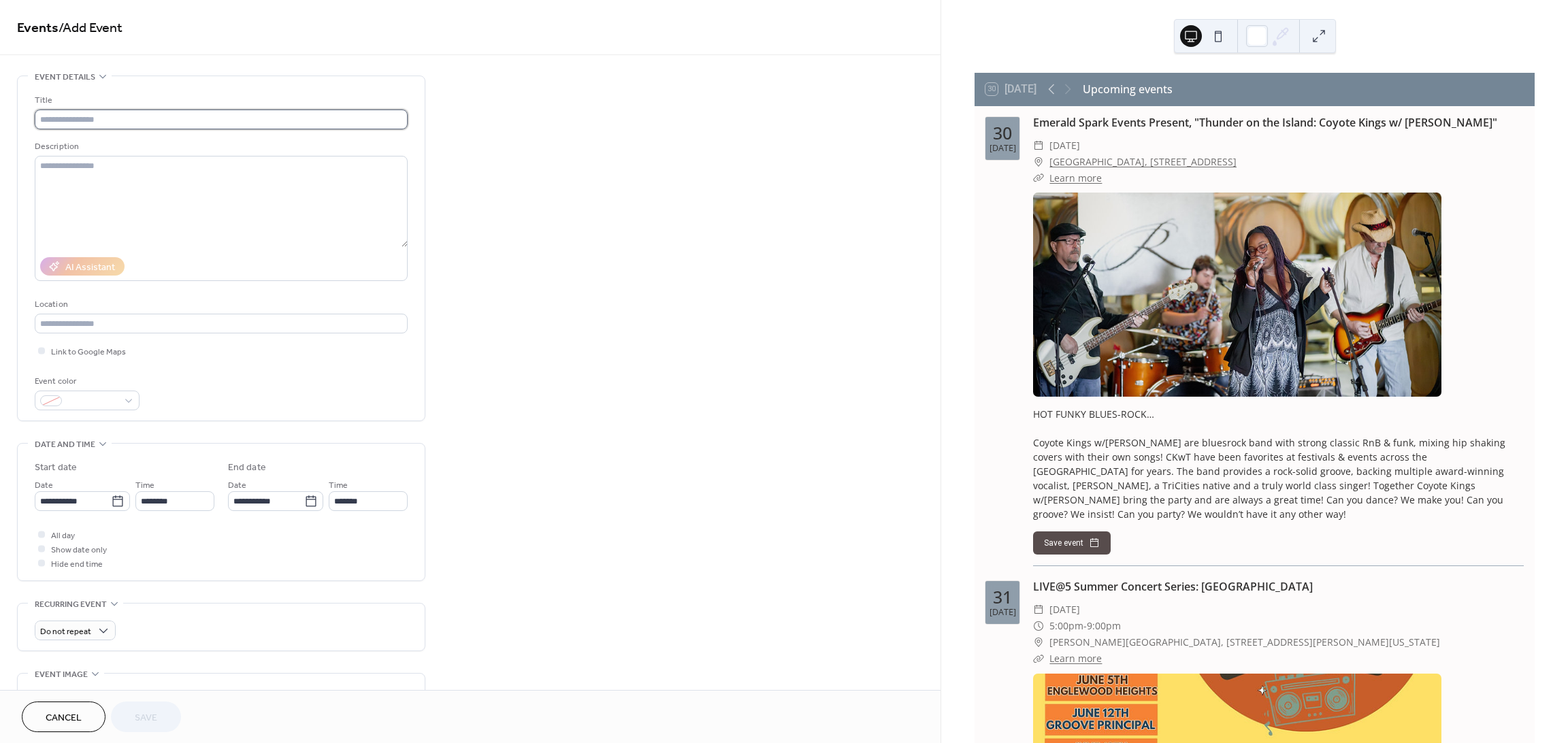 click at bounding box center [221, 119] 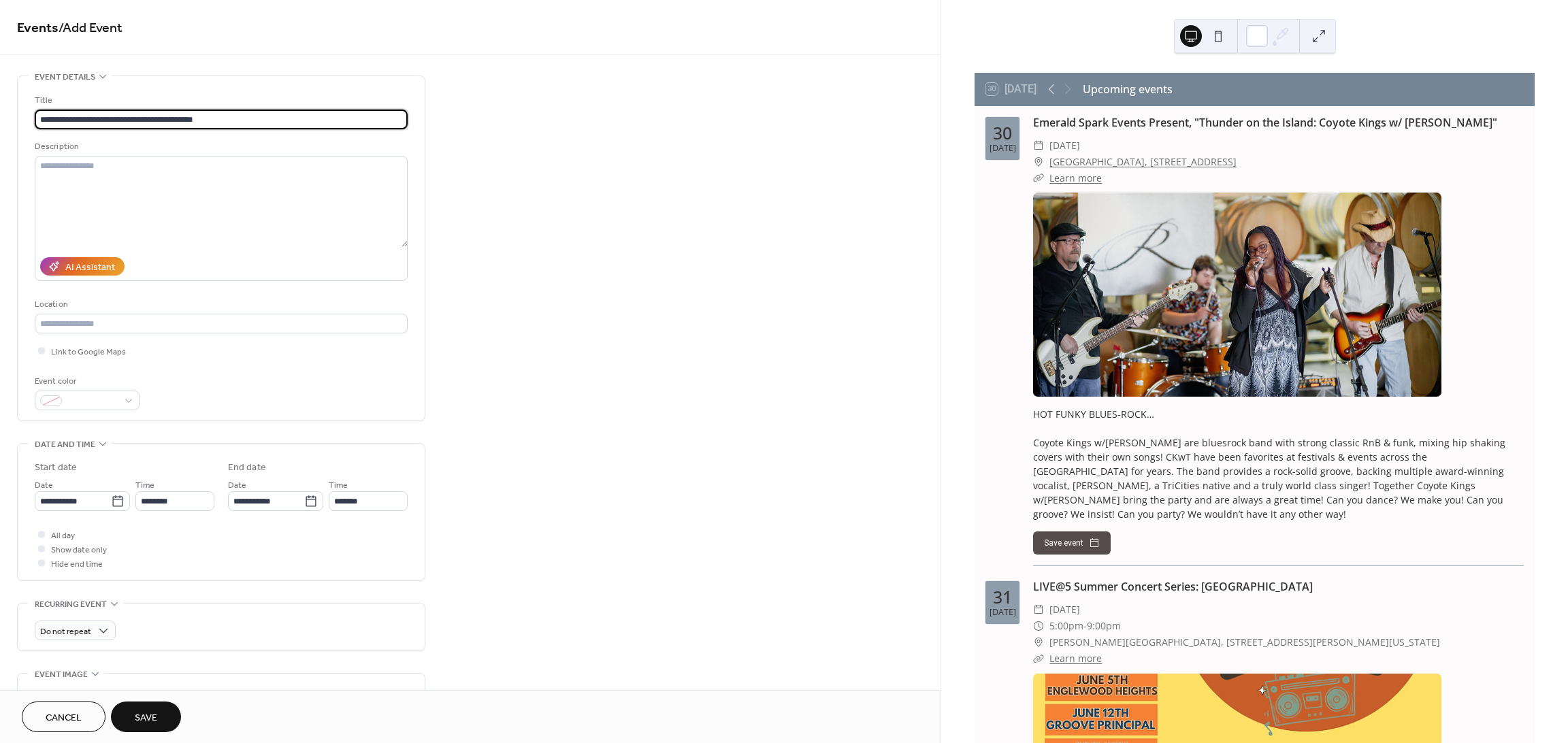 type on "**********" 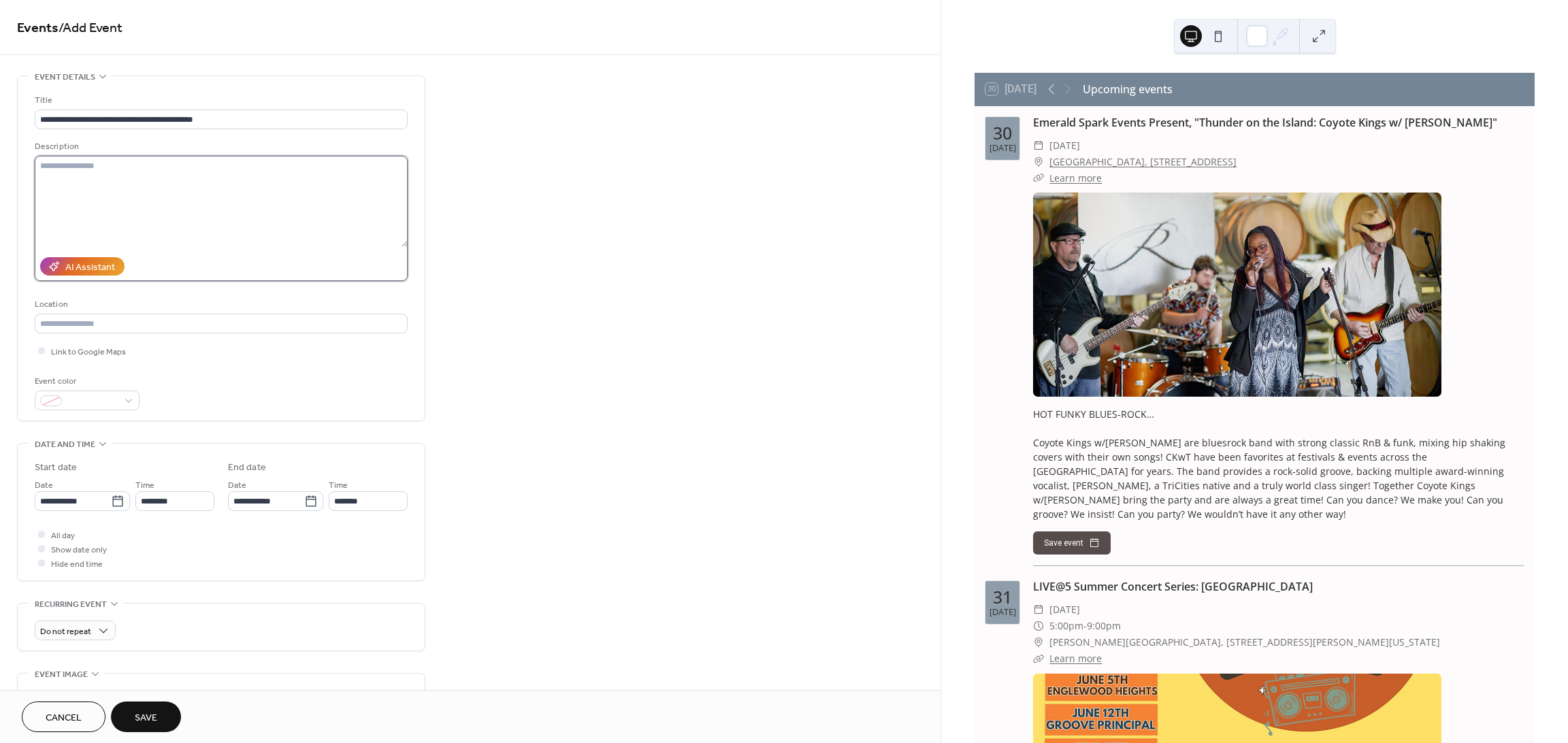 click at bounding box center (221, 201) 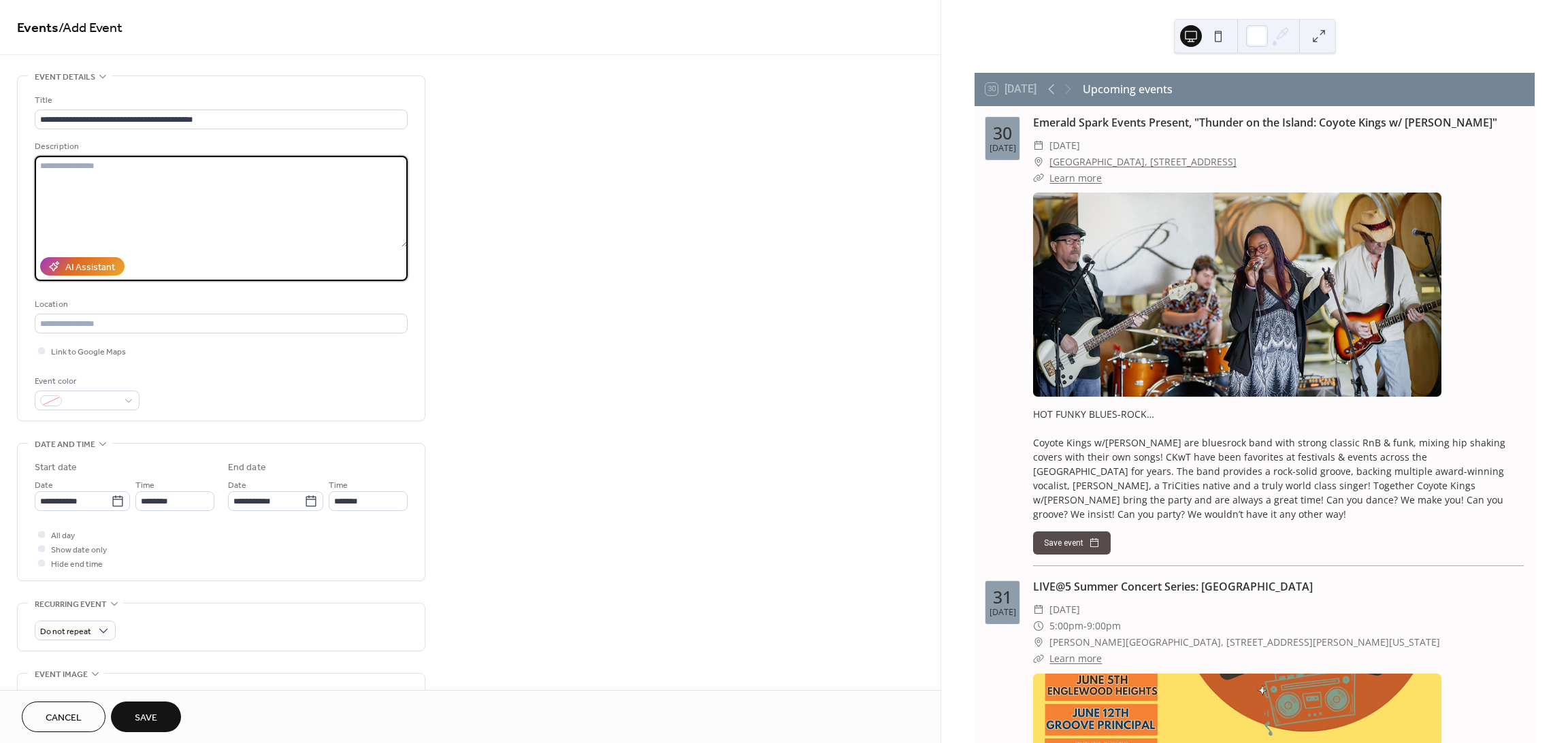 paste on "**********" 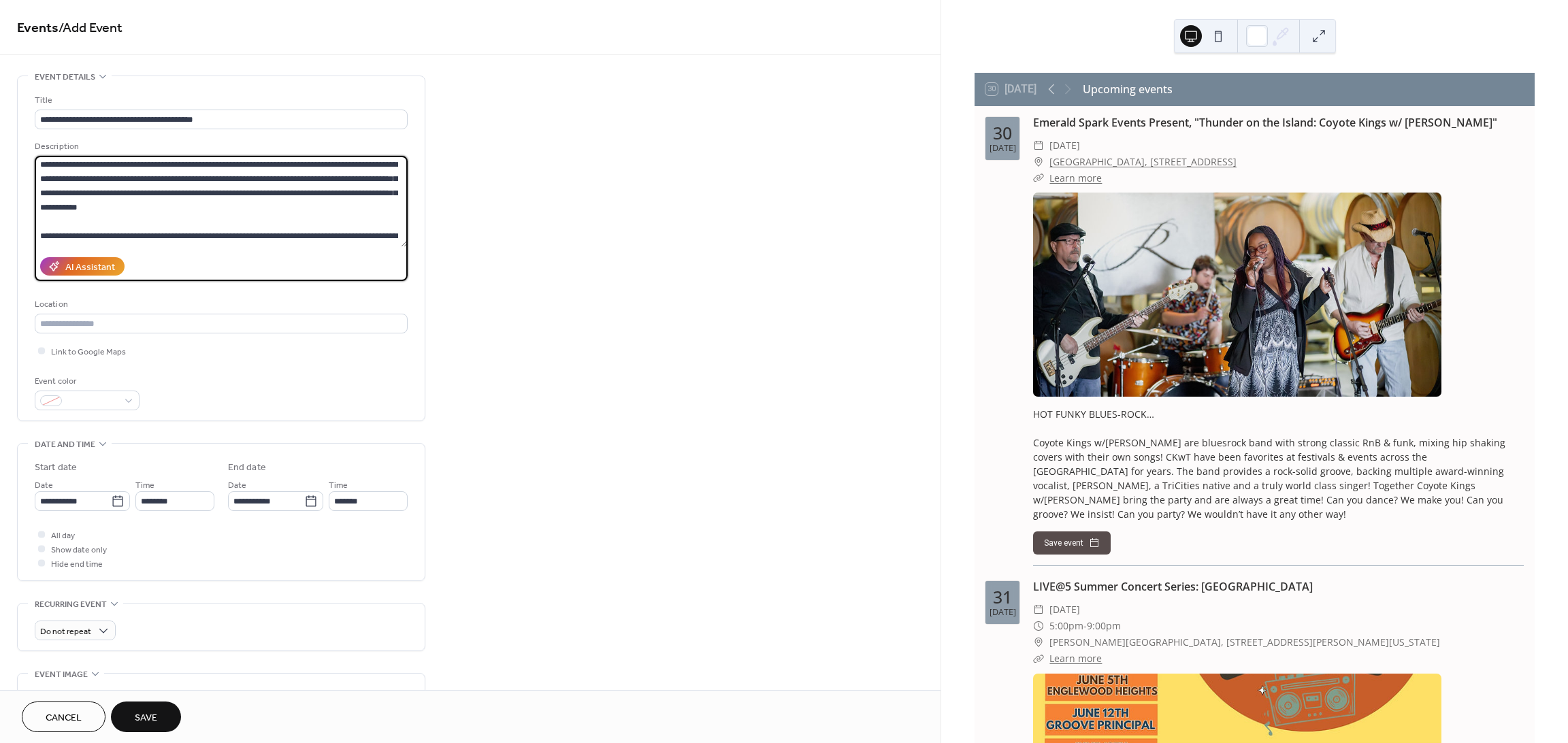 scroll, scrollTop: 0, scrollLeft: 0, axis: both 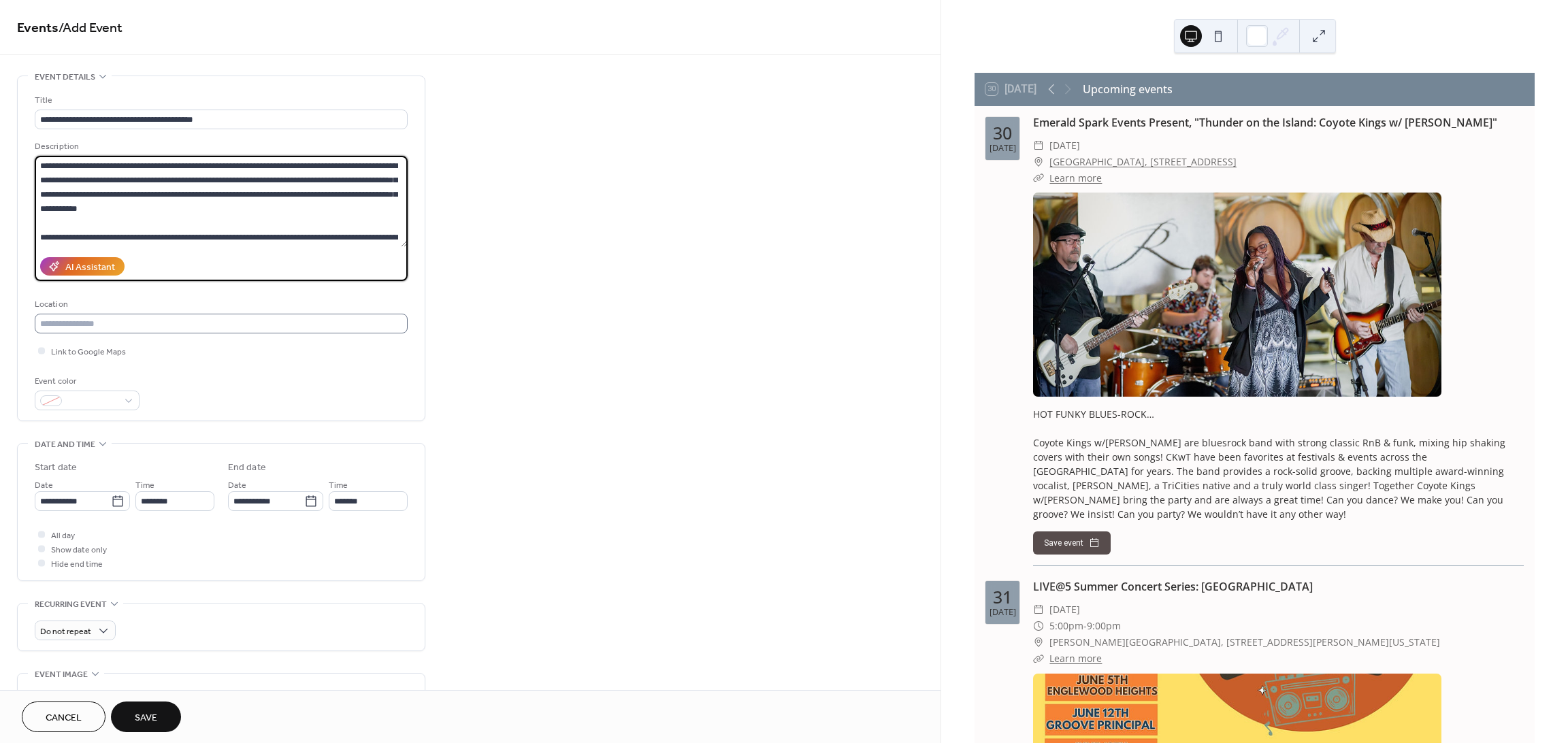 type on "**********" 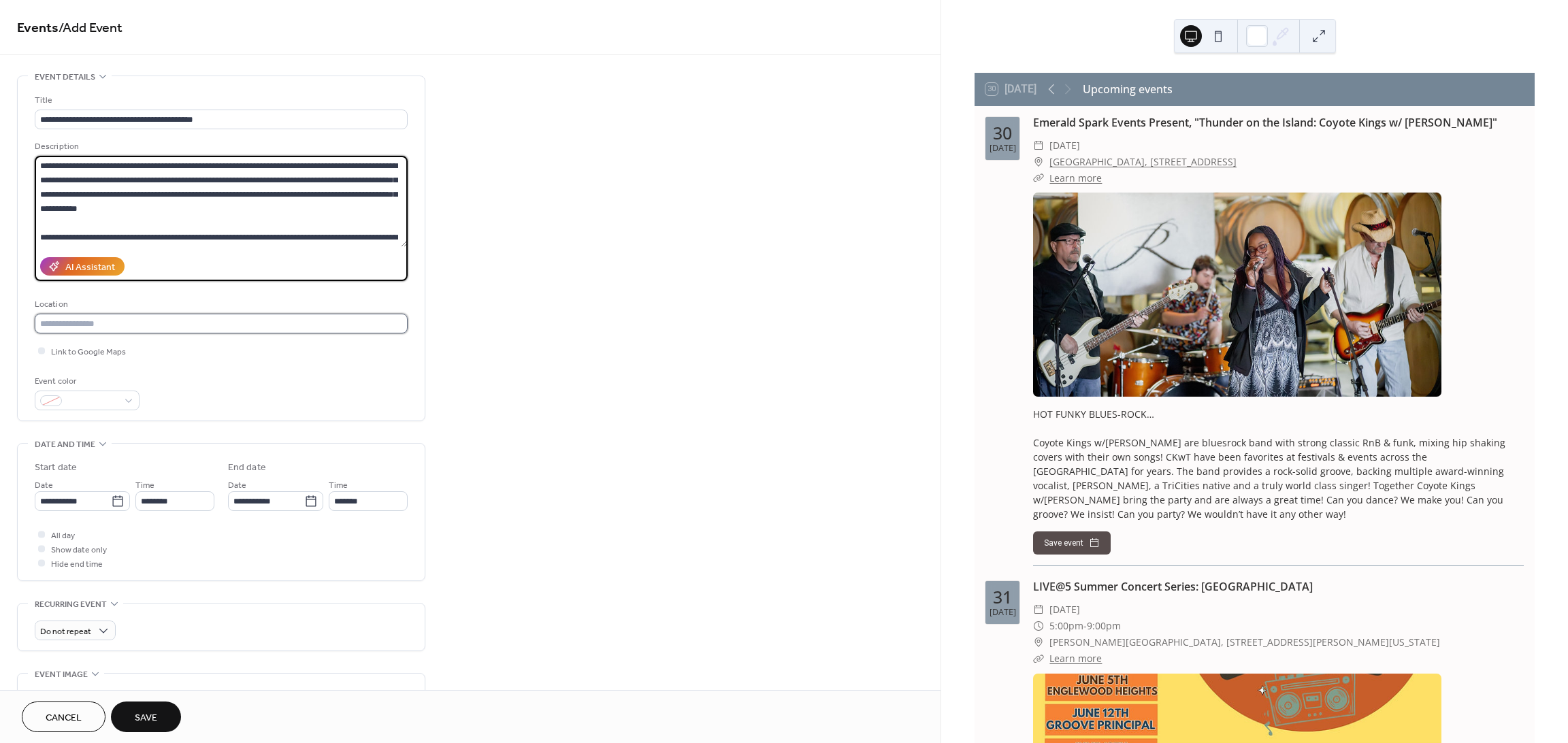 click at bounding box center (221, 323) 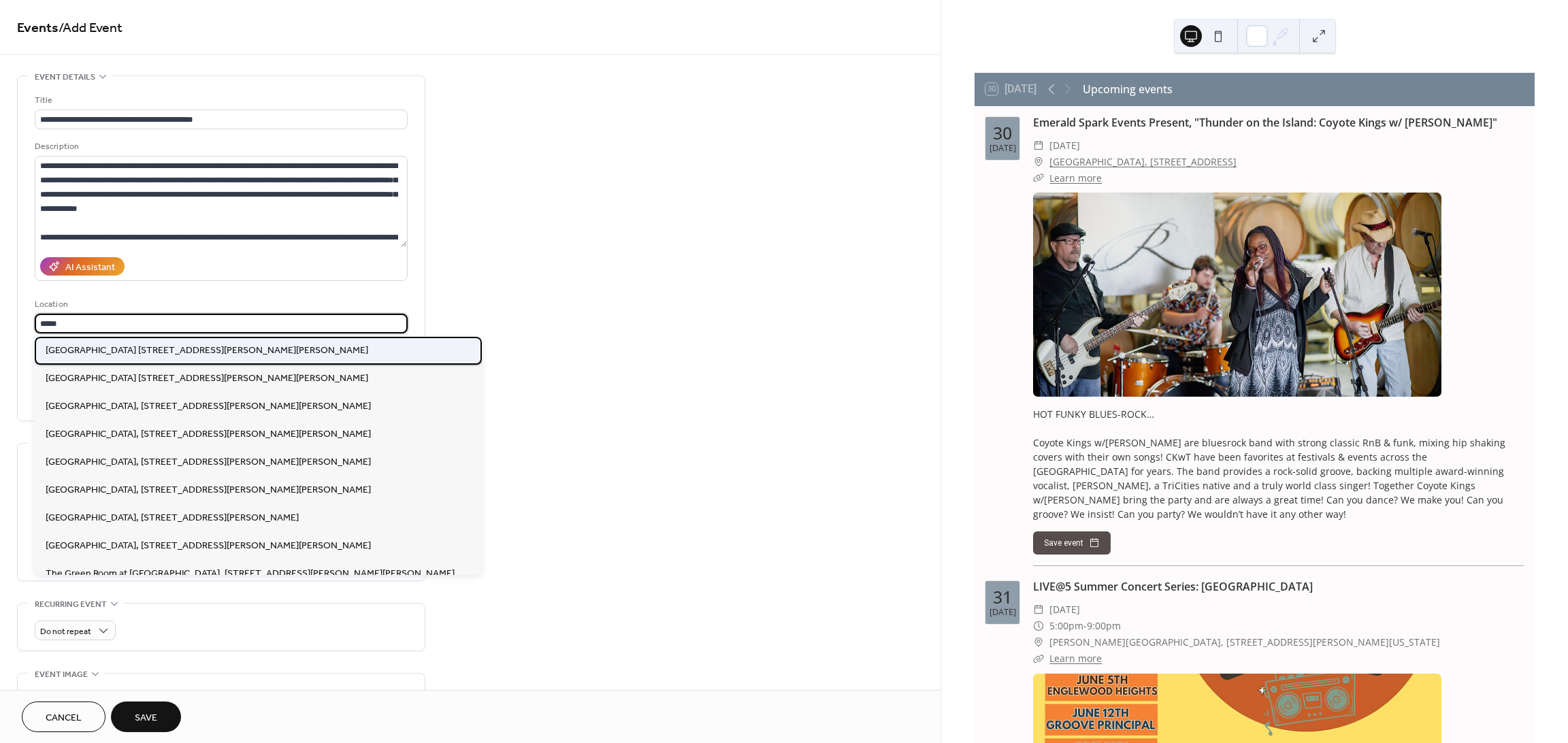 click on "[GEOGRAPHIC_DATA]  [STREET_ADDRESS][PERSON_NAME][PERSON_NAME]" at bounding box center [207, 350] 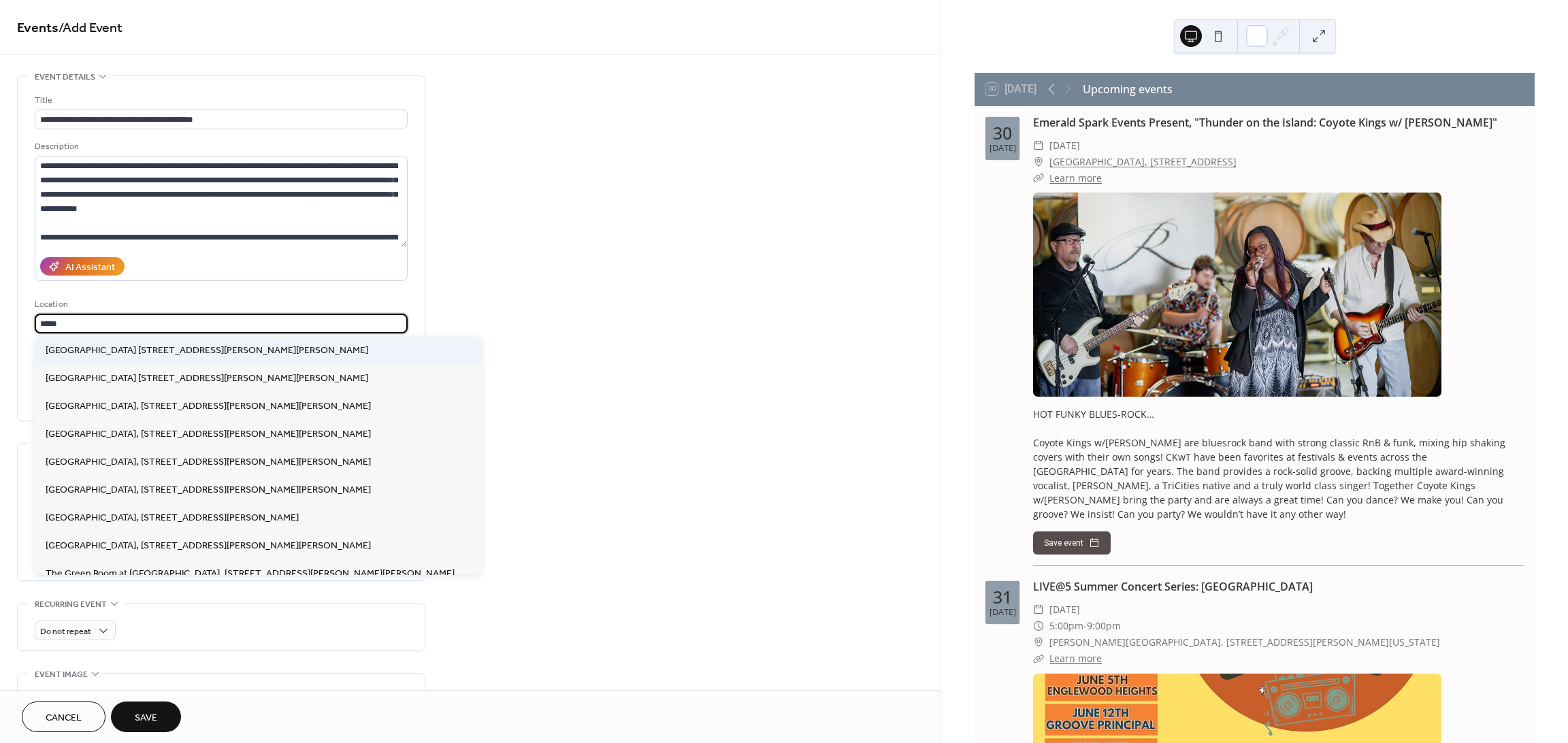 type on "**********" 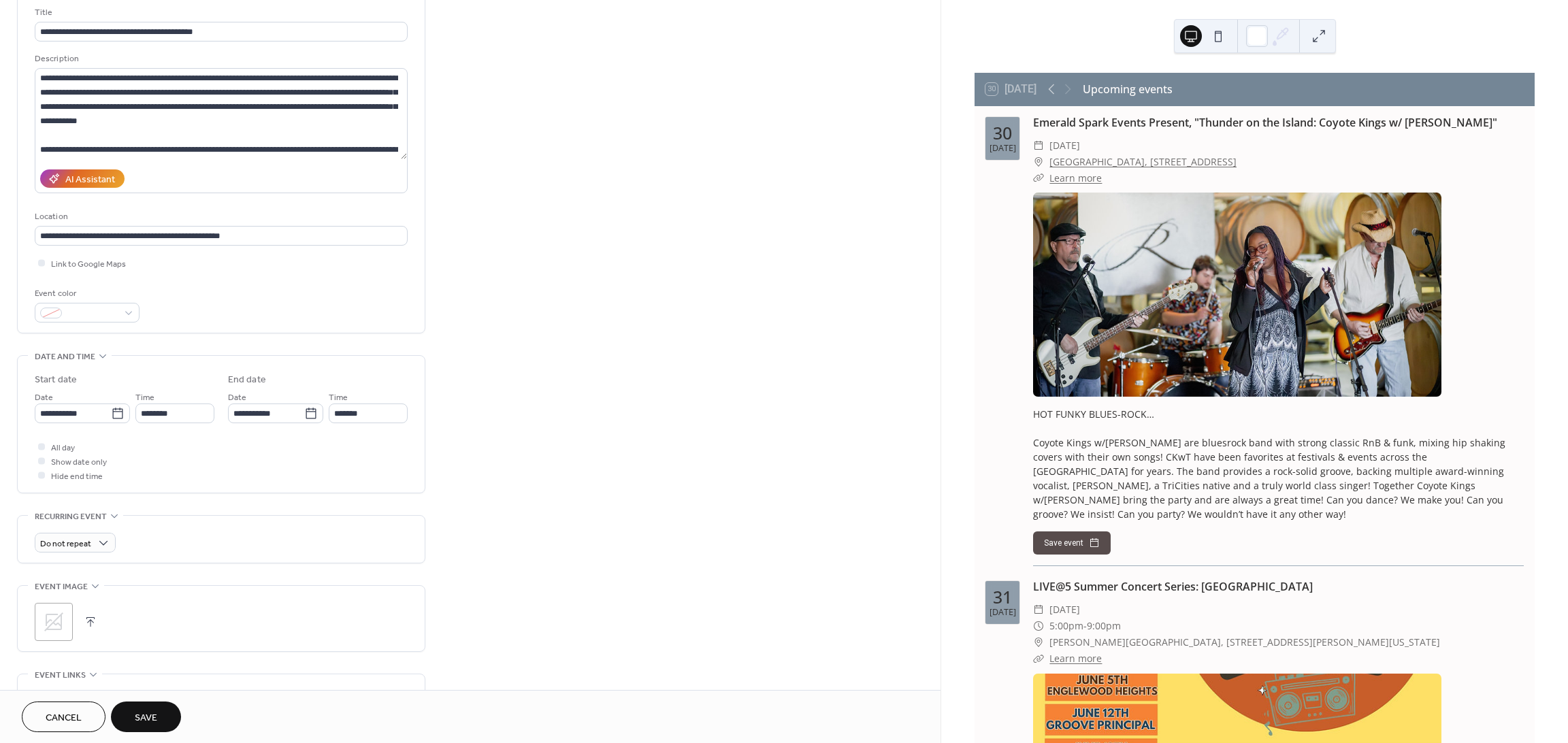 scroll, scrollTop: 90, scrollLeft: 0, axis: vertical 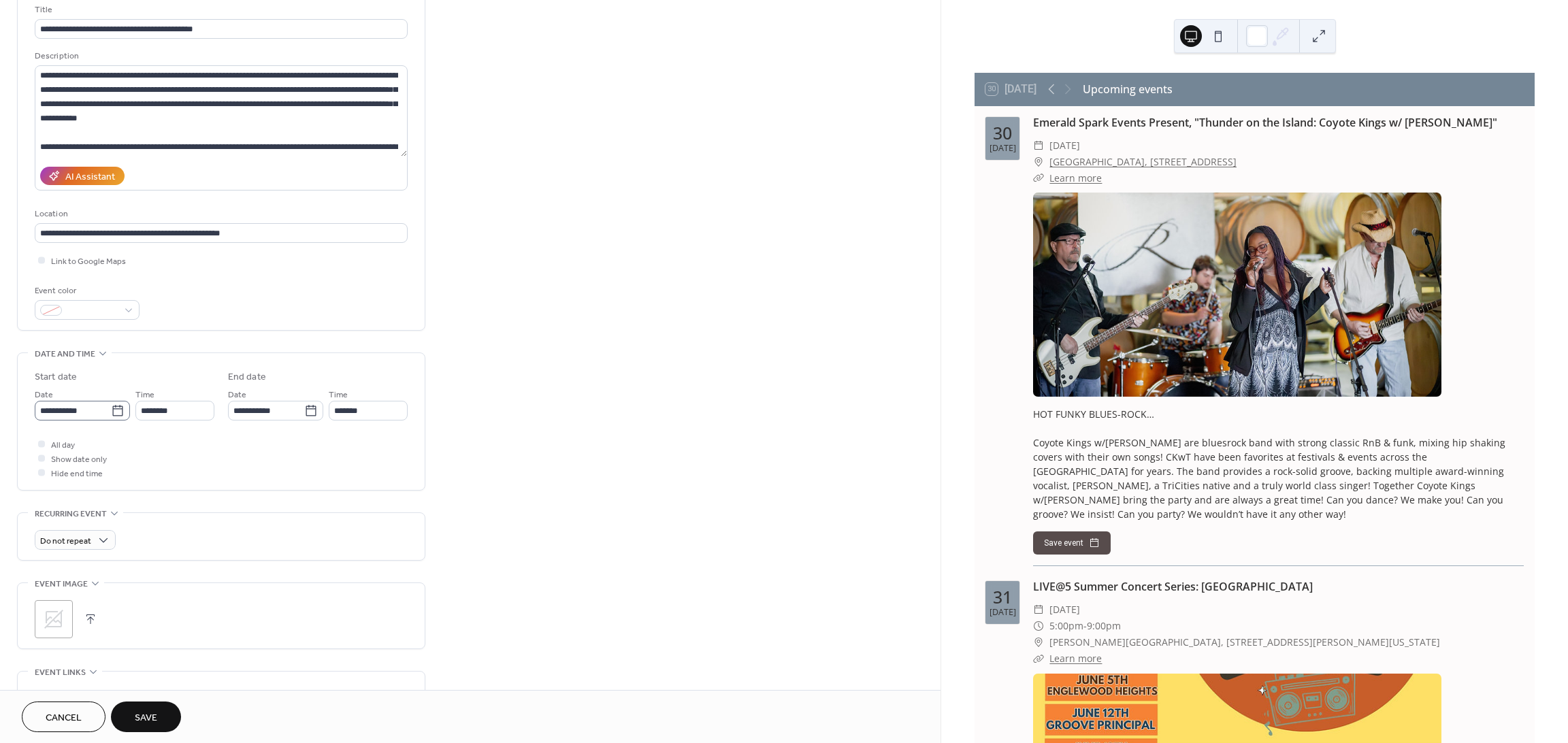 click 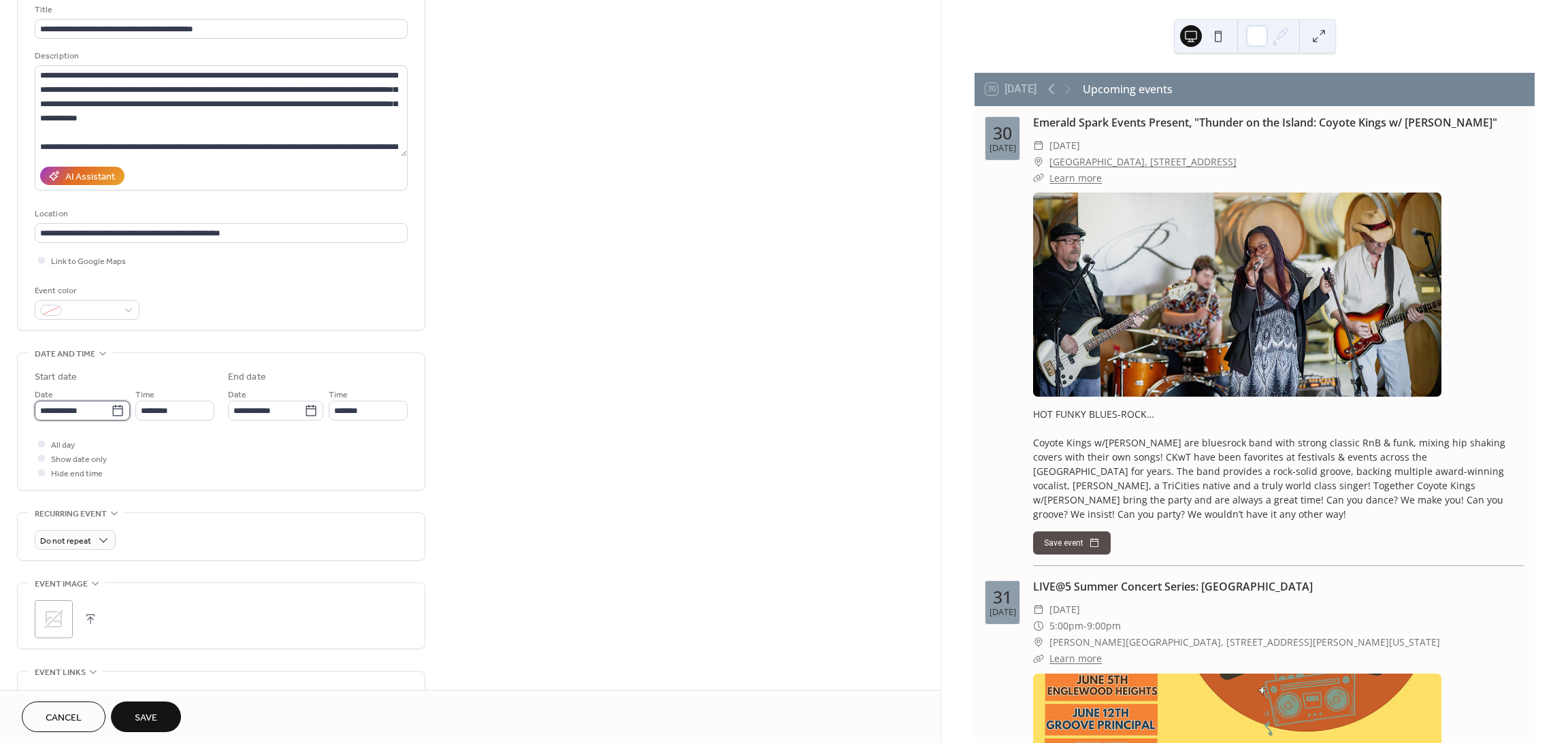 click on "**********" at bounding box center (73, 410) 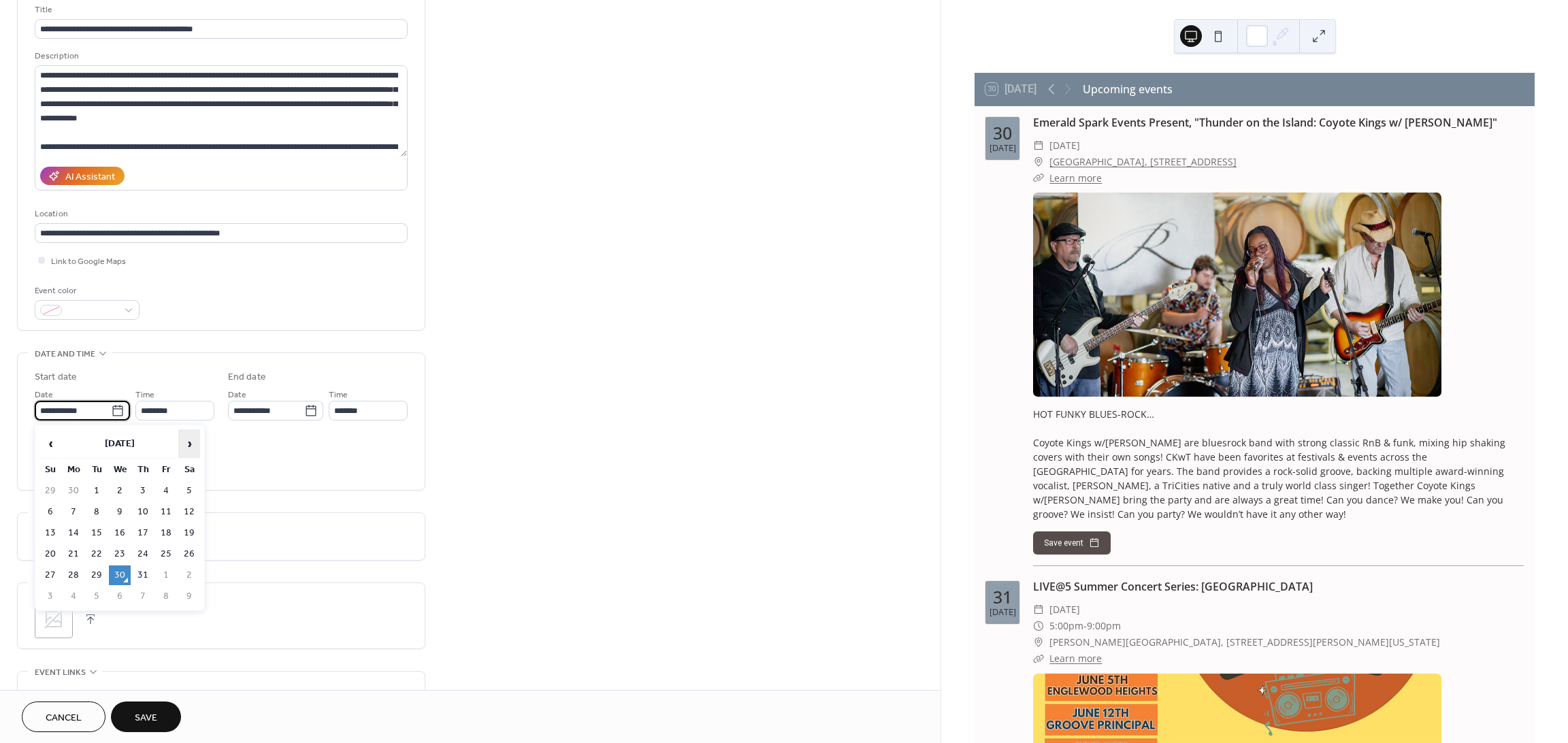 click on "›" at bounding box center (189, 444) 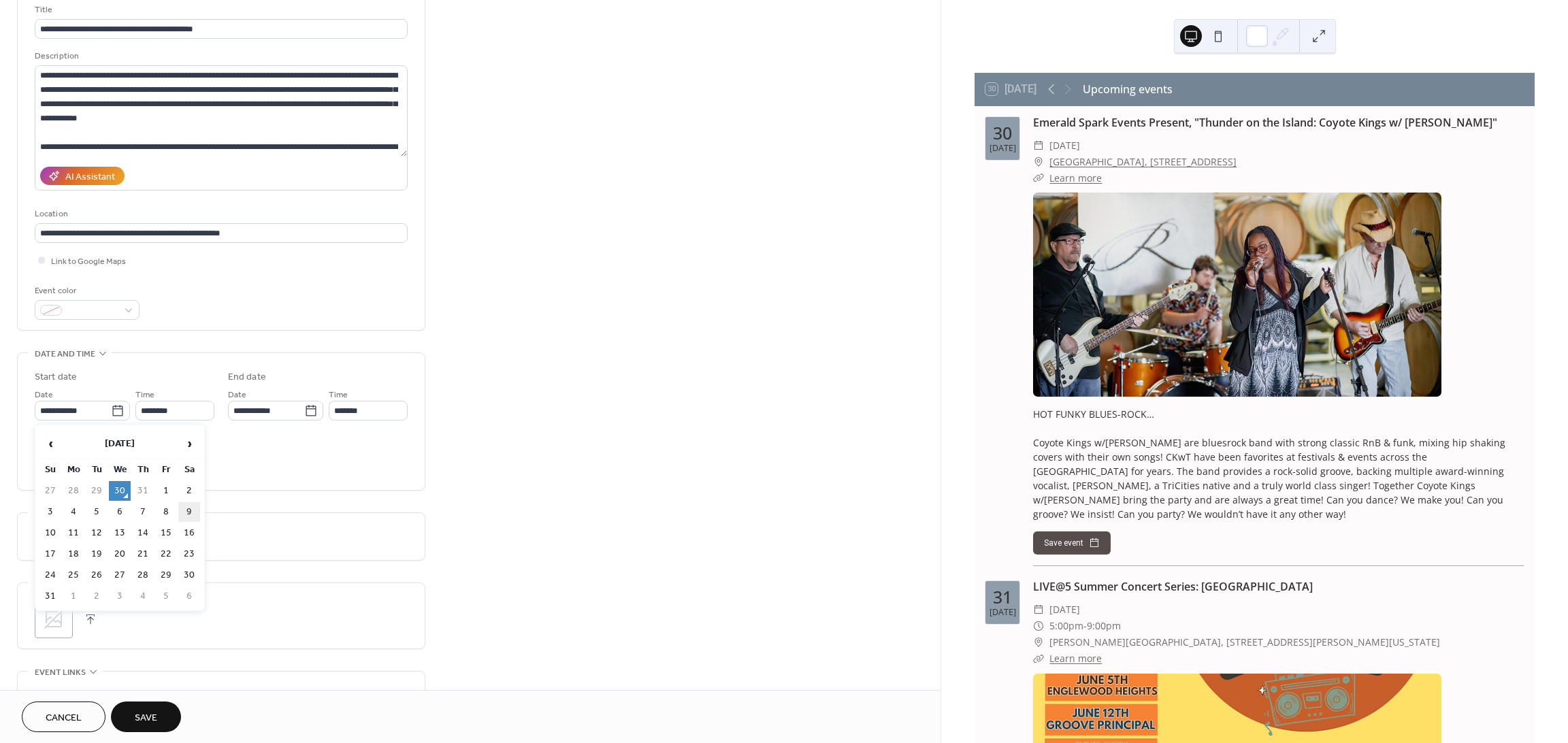 click on "9" at bounding box center (189, 512) 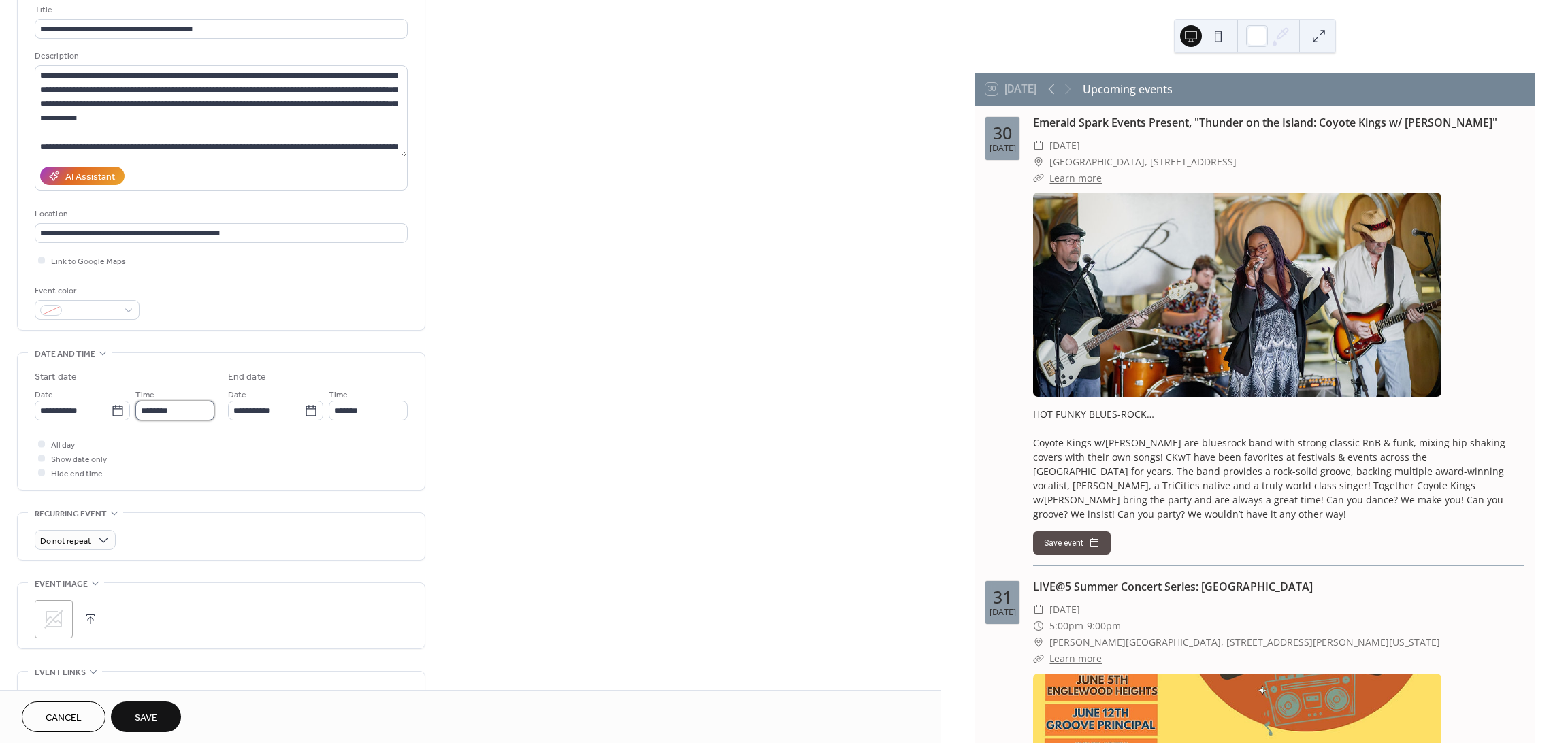 click on "********" at bounding box center [175, 410] 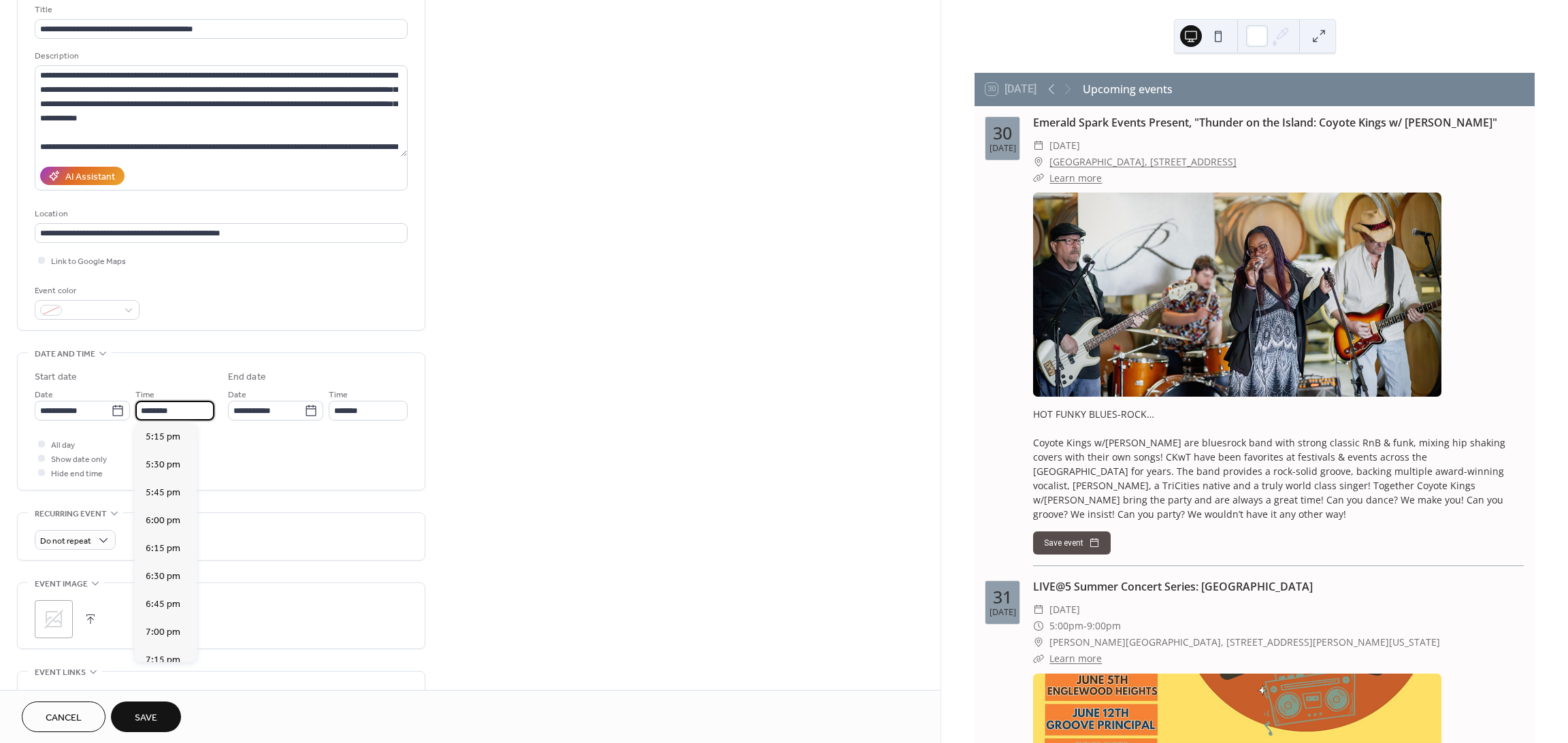 scroll, scrollTop: 1930, scrollLeft: 0, axis: vertical 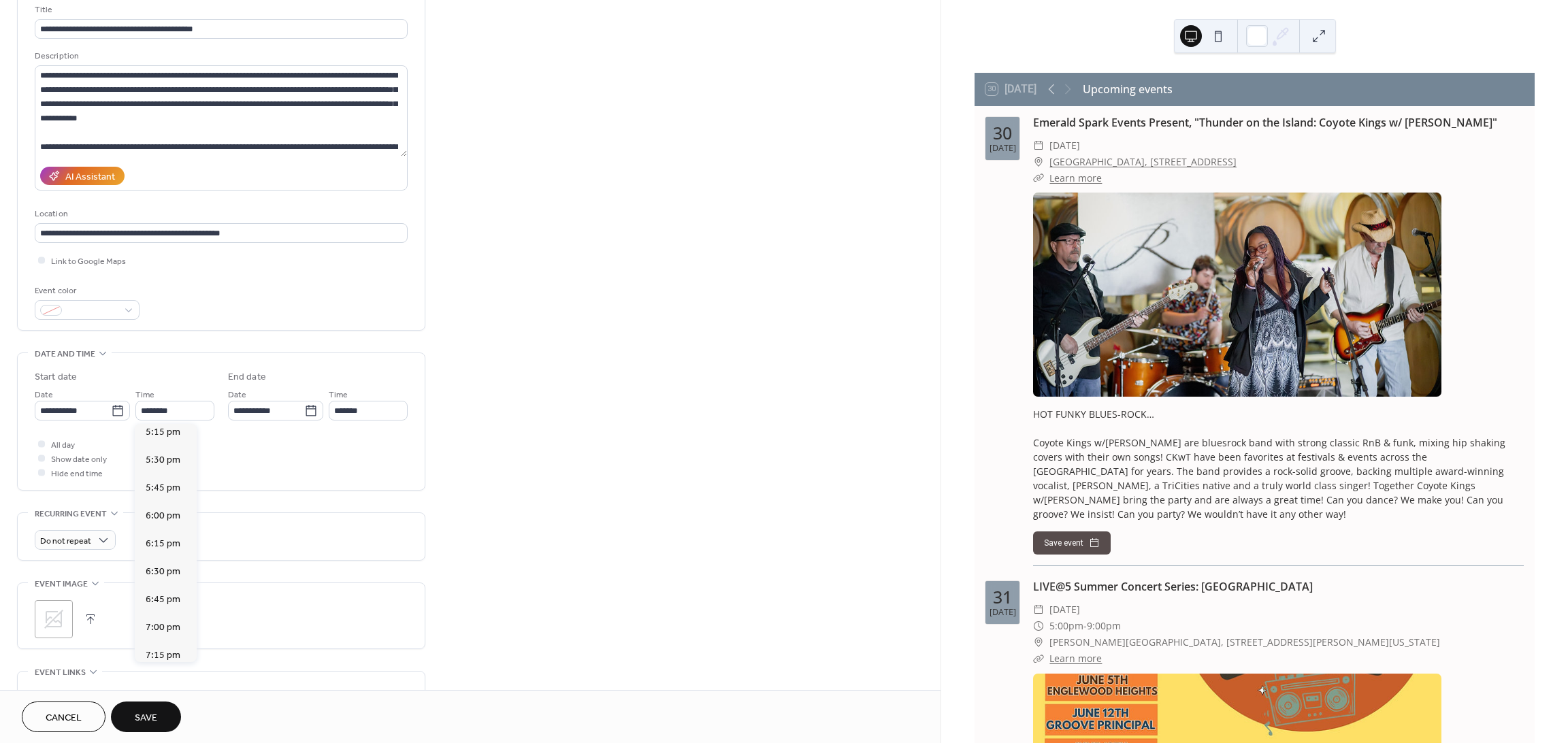 click on "7:30 pm" at bounding box center (163, 683) 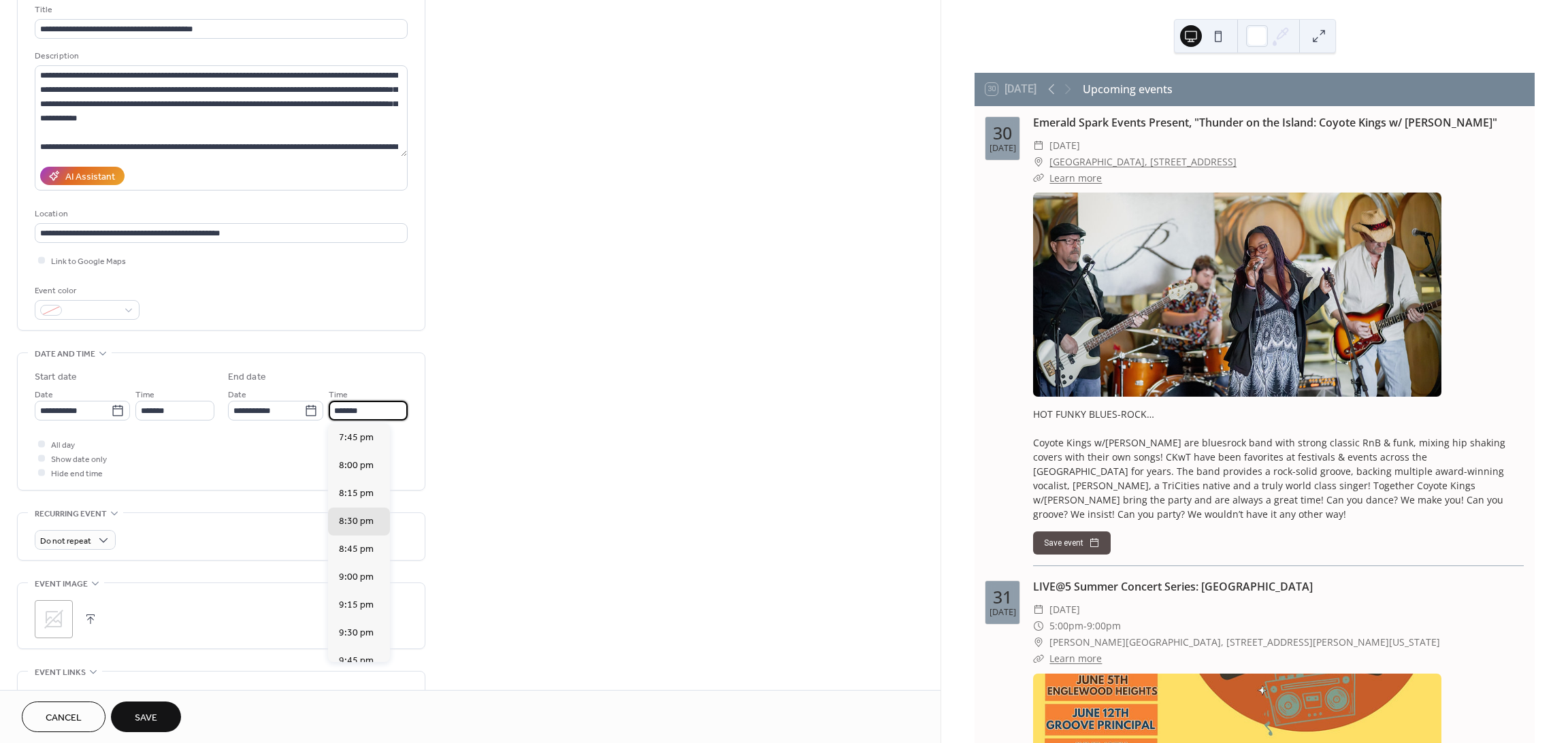 click on "*******" at bounding box center [368, 410] 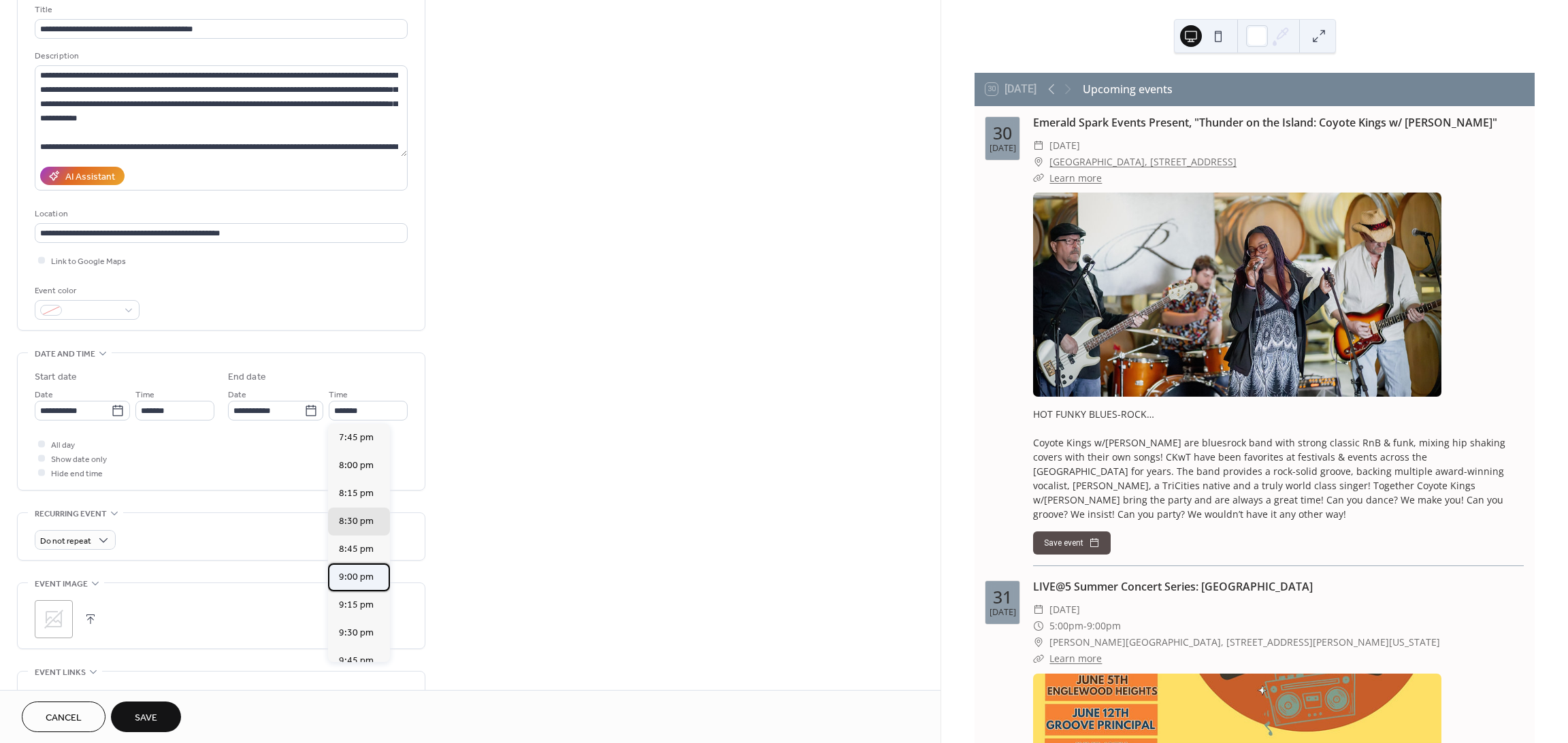 click on "9:00 pm" at bounding box center [356, 577] 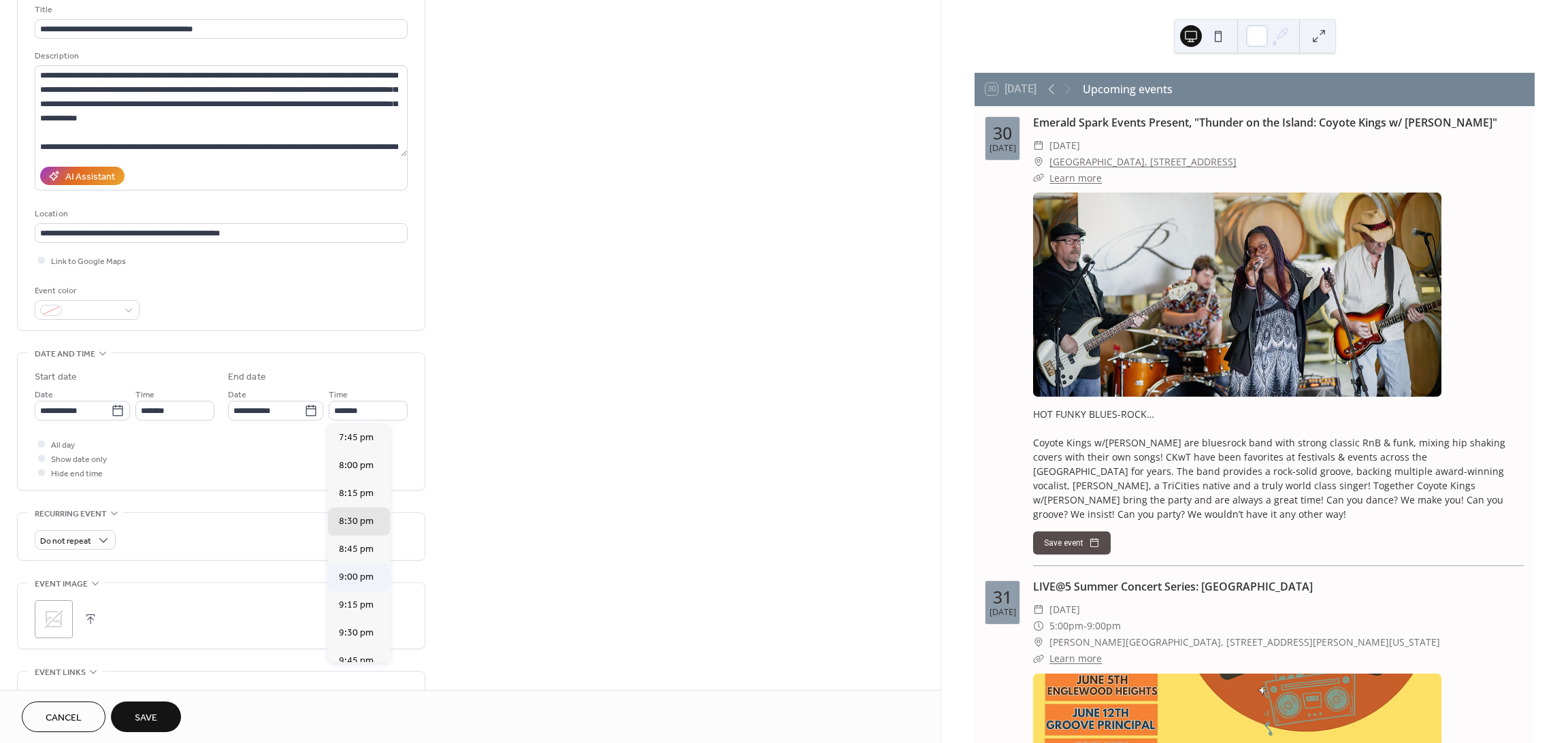 type on "*******" 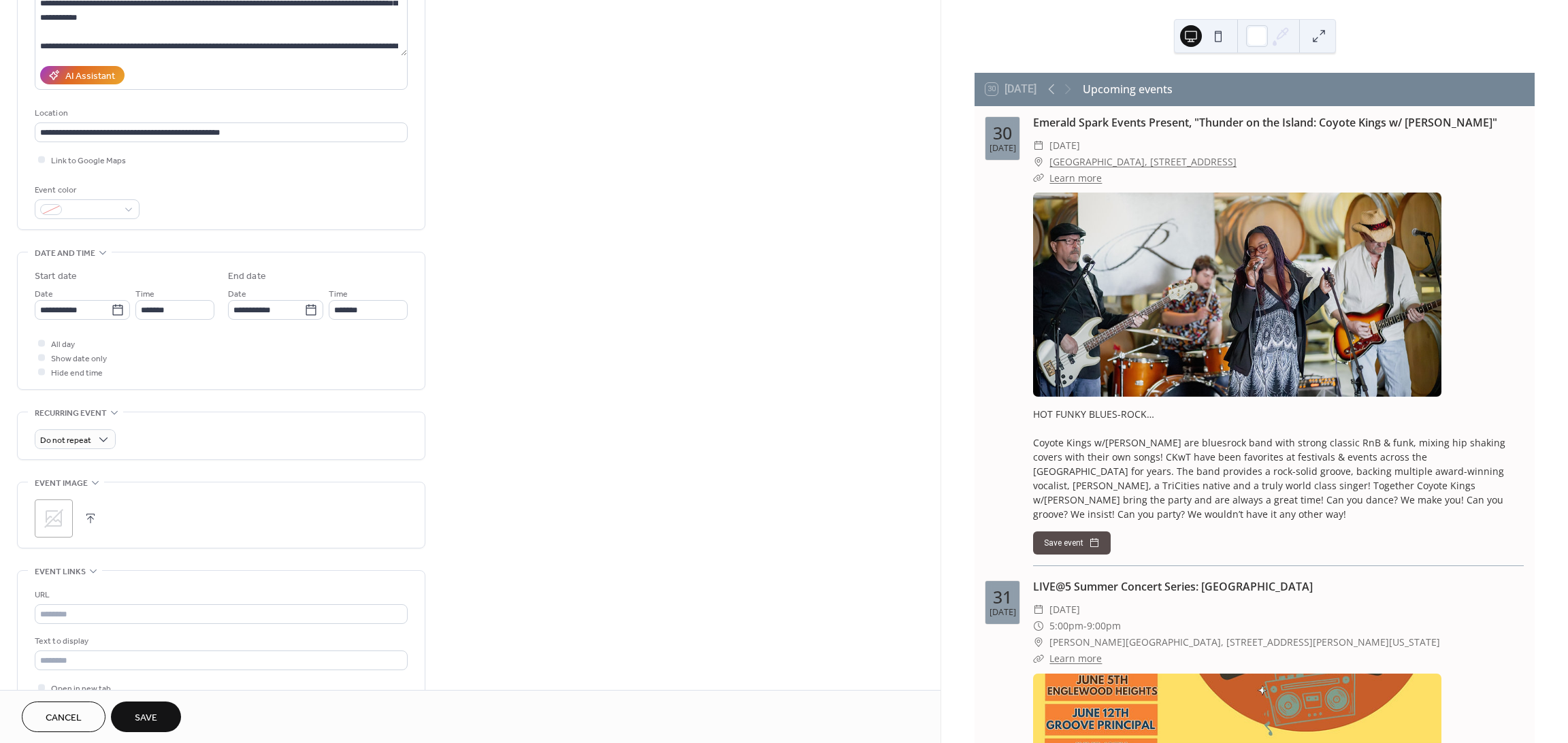 scroll, scrollTop: 272, scrollLeft: 0, axis: vertical 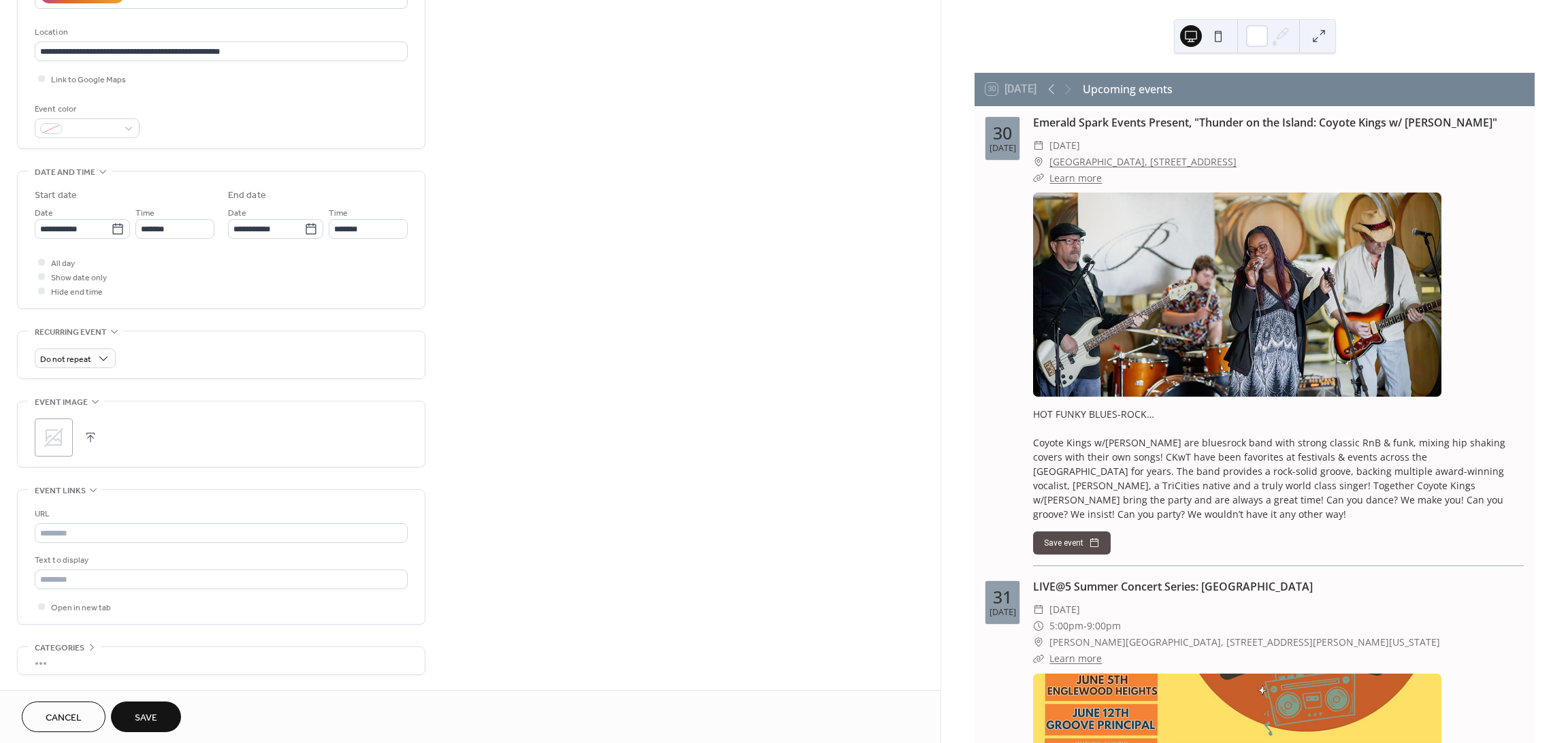 click 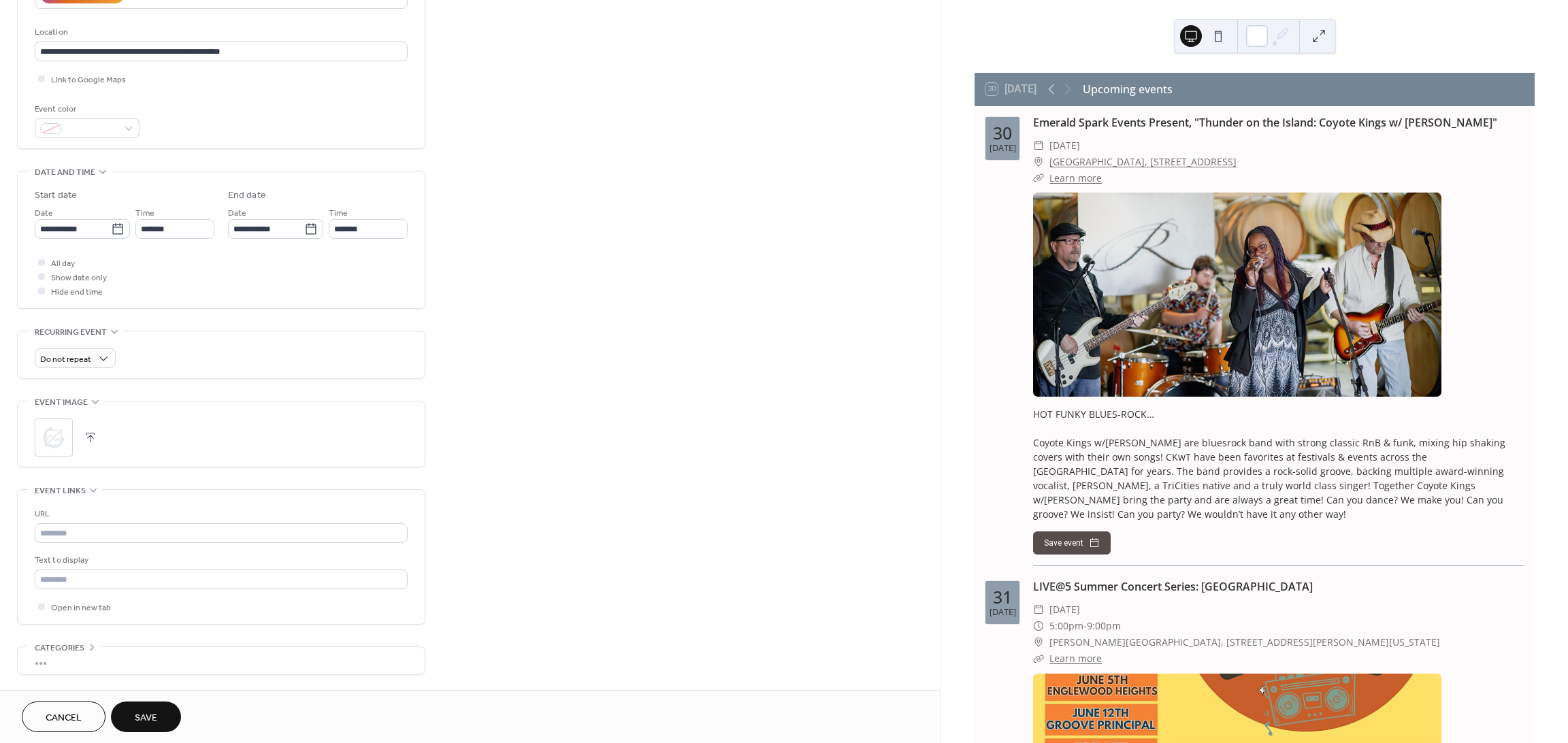 scroll, scrollTop: 325, scrollLeft: 0, axis: vertical 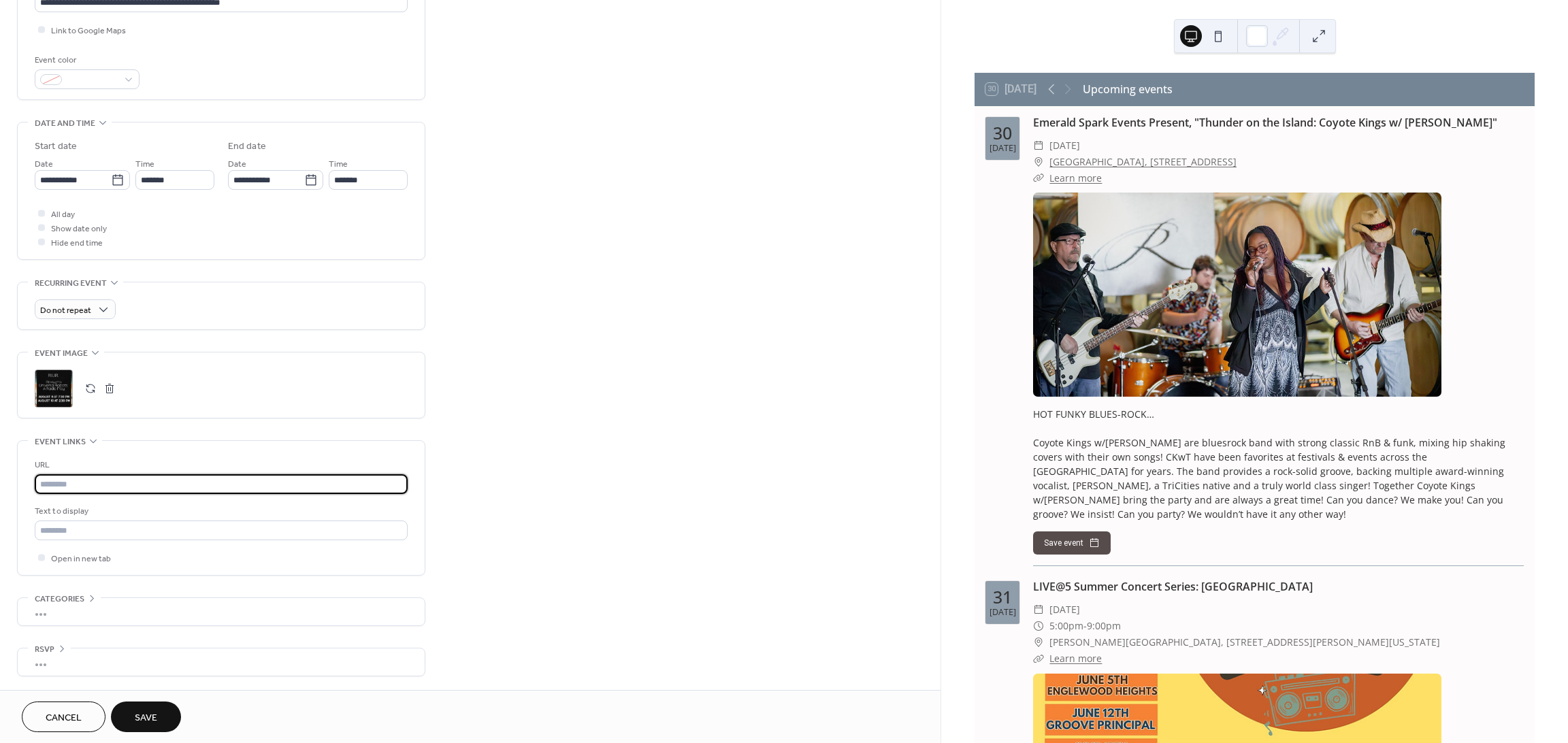 click at bounding box center [221, 484] 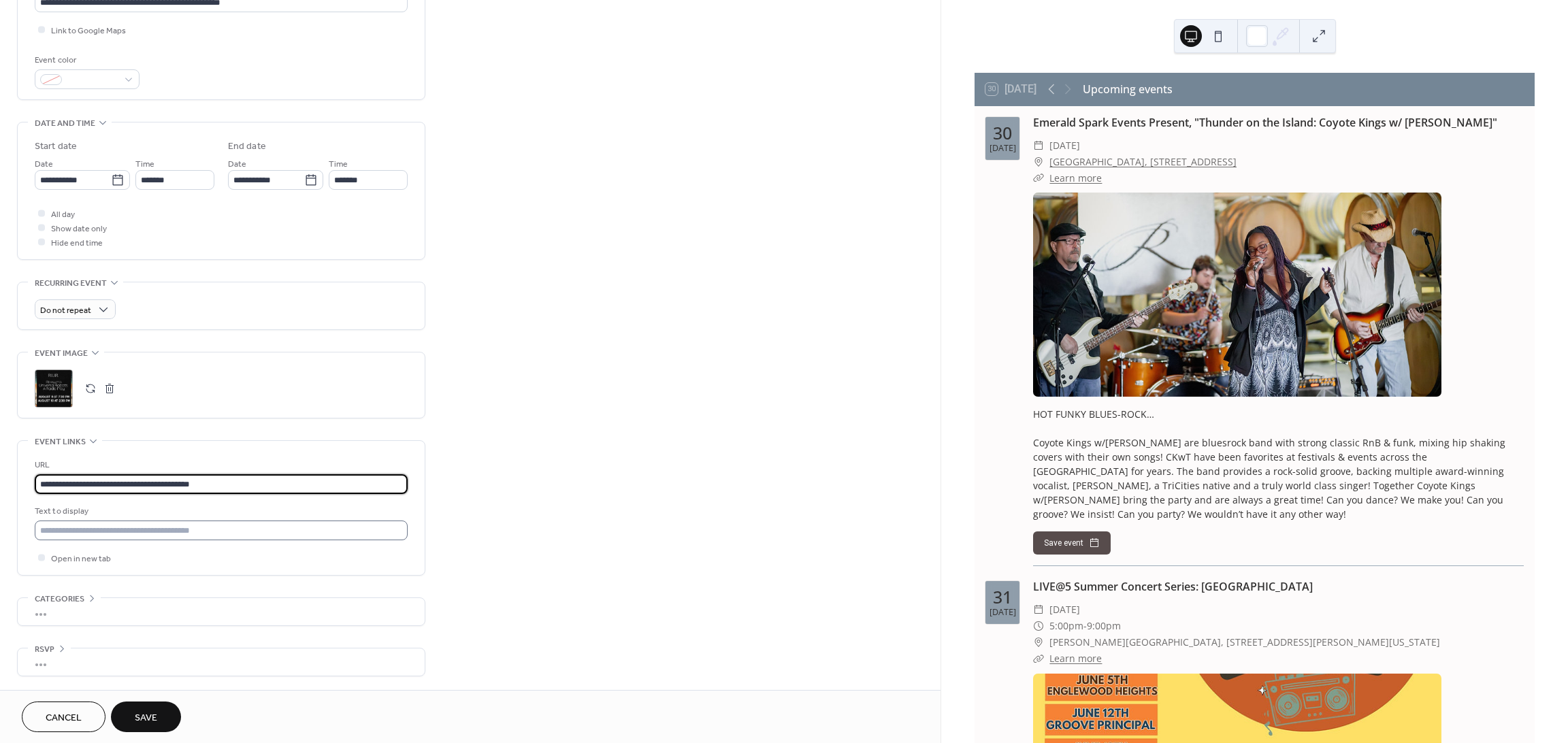 type on "**********" 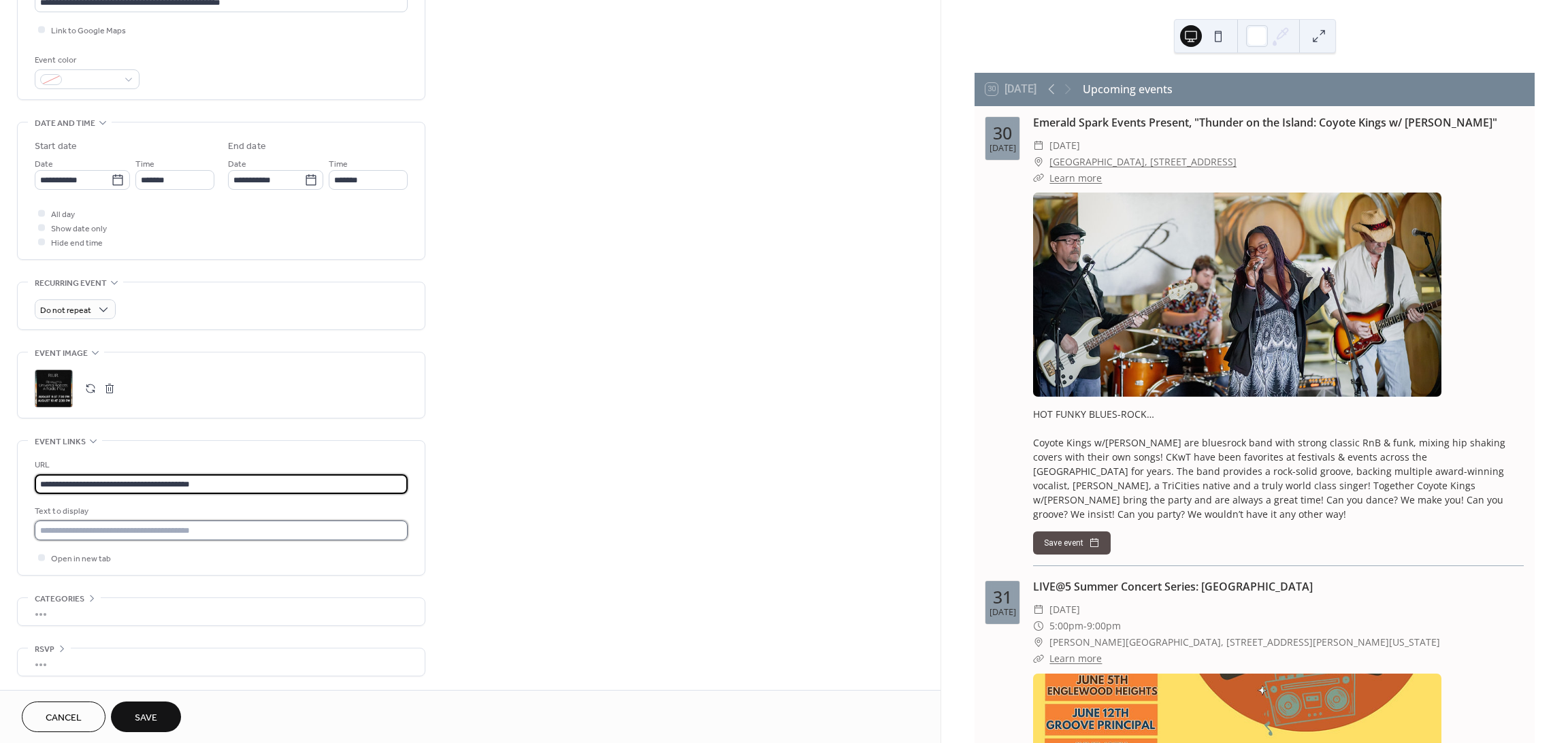 click at bounding box center (221, 530) 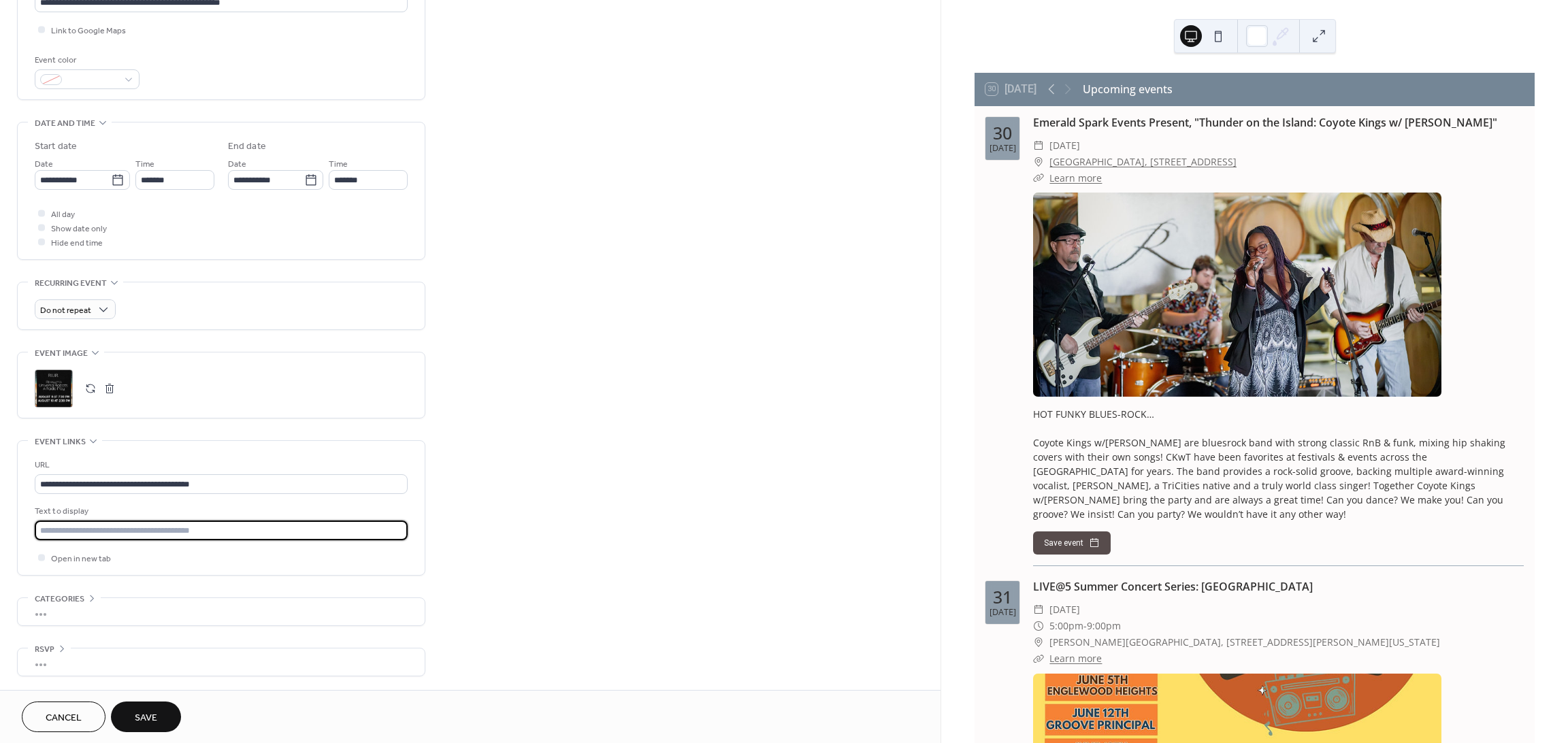type on "**********" 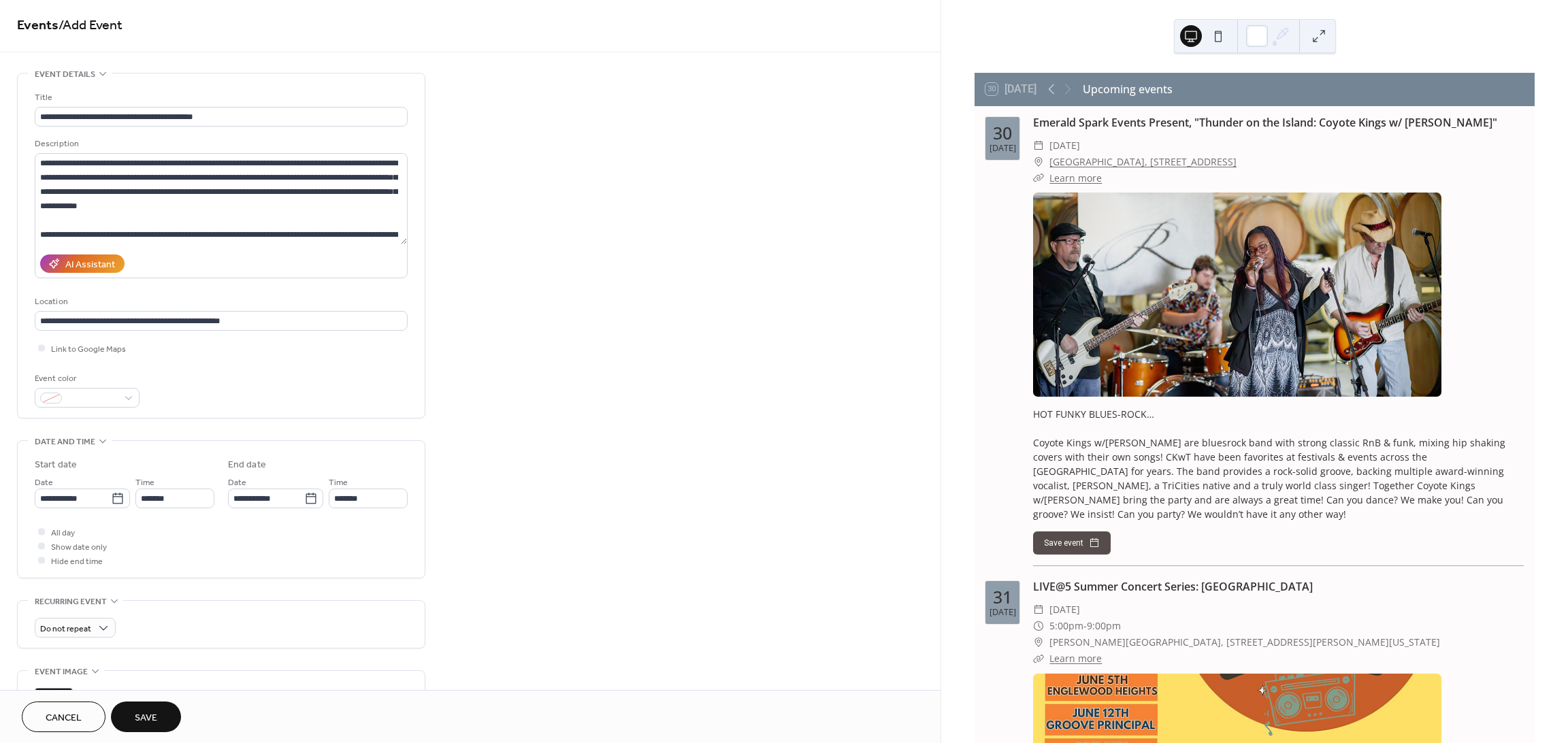 scroll, scrollTop: 0, scrollLeft: 0, axis: both 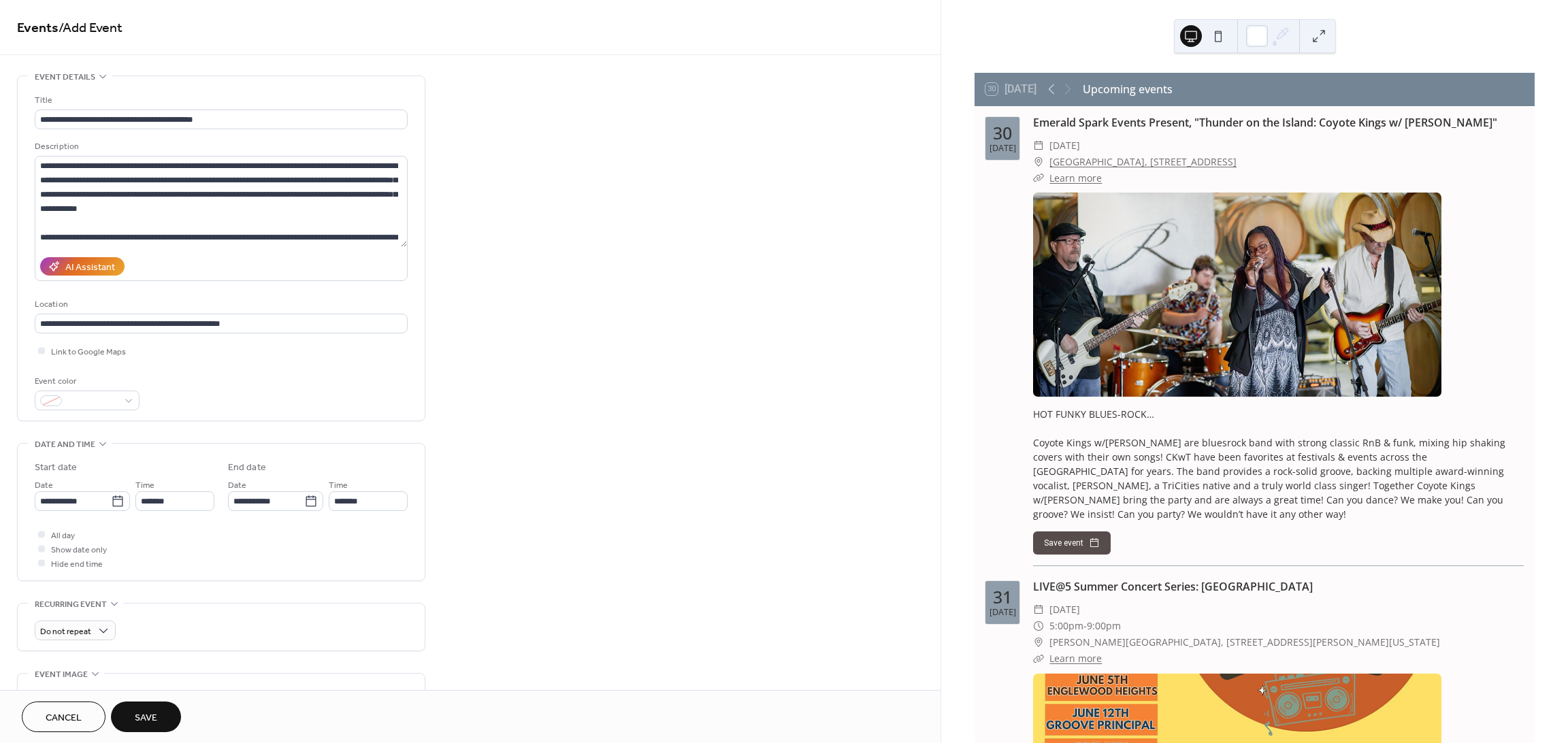 click on "Save" at bounding box center [146, 718] 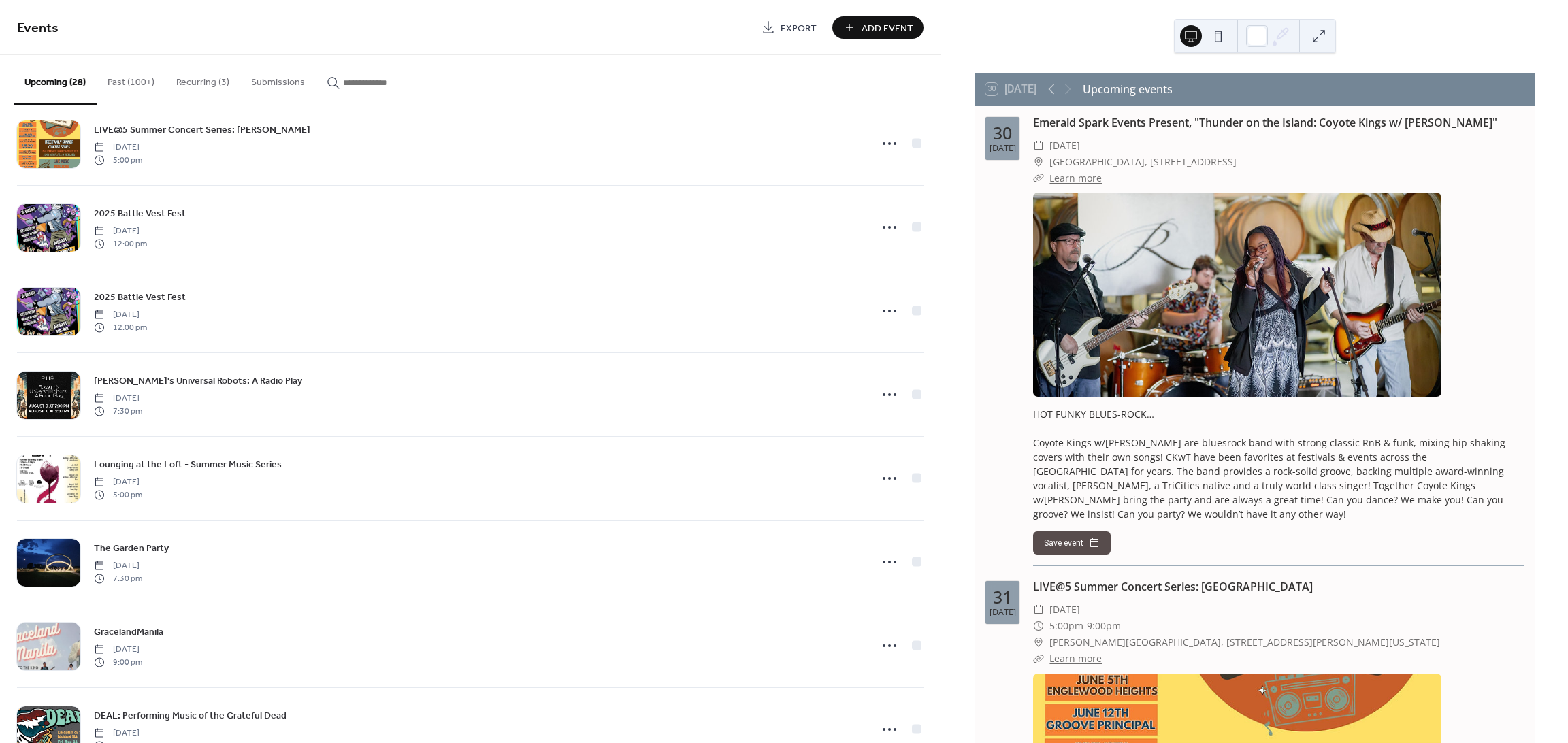scroll, scrollTop: 816, scrollLeft: 0, axis: vertical 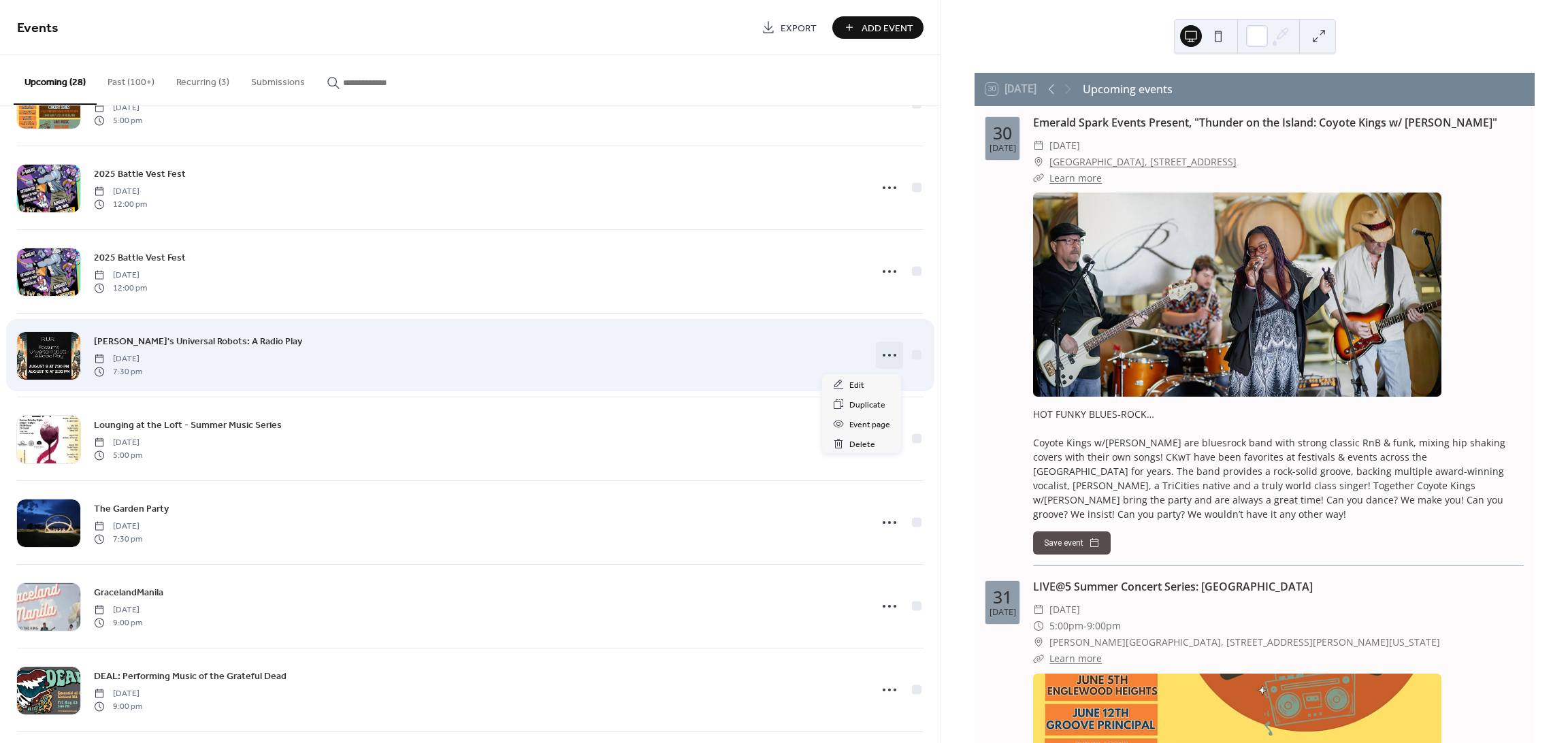 click 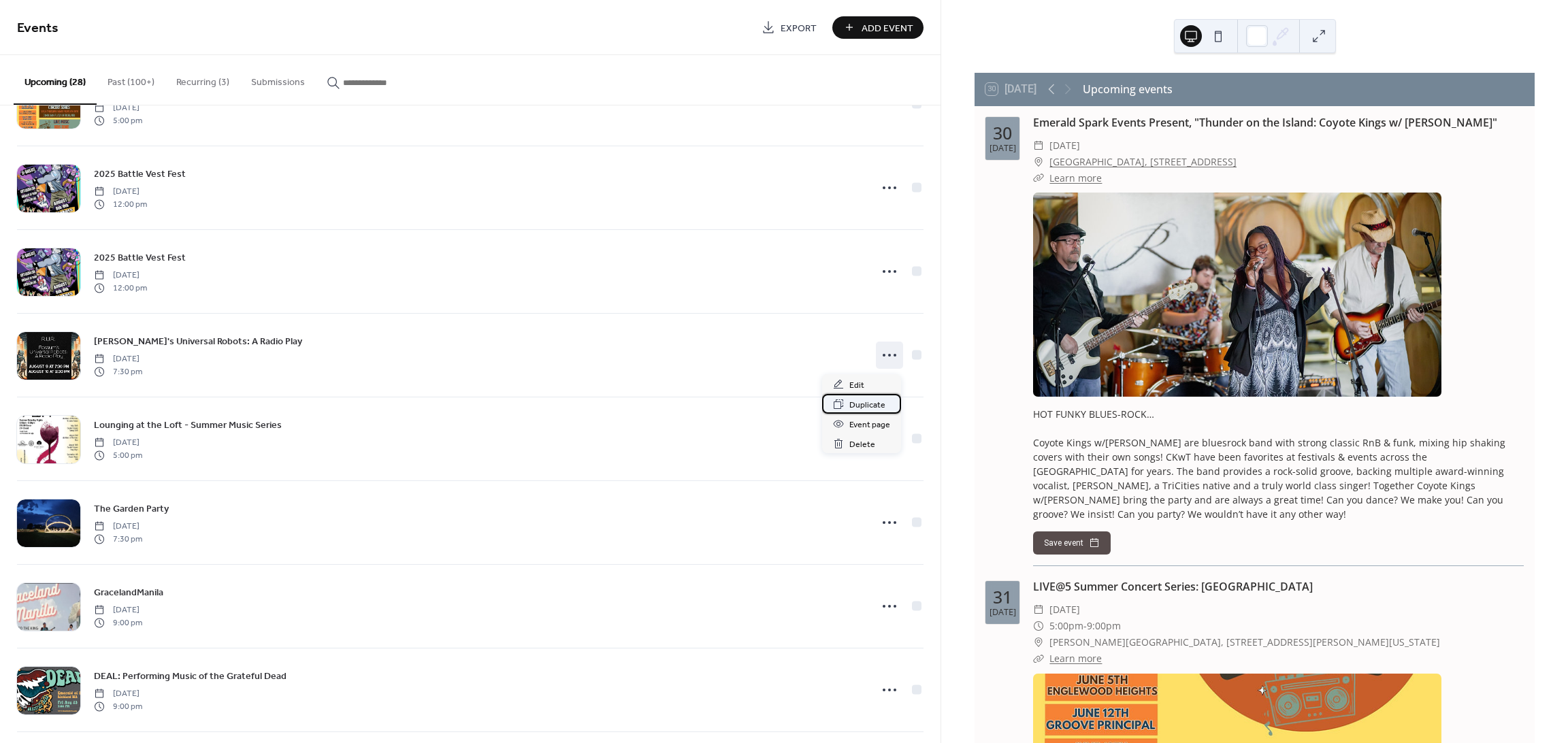 click on "Duplicate" at bounding box center [867, 405] 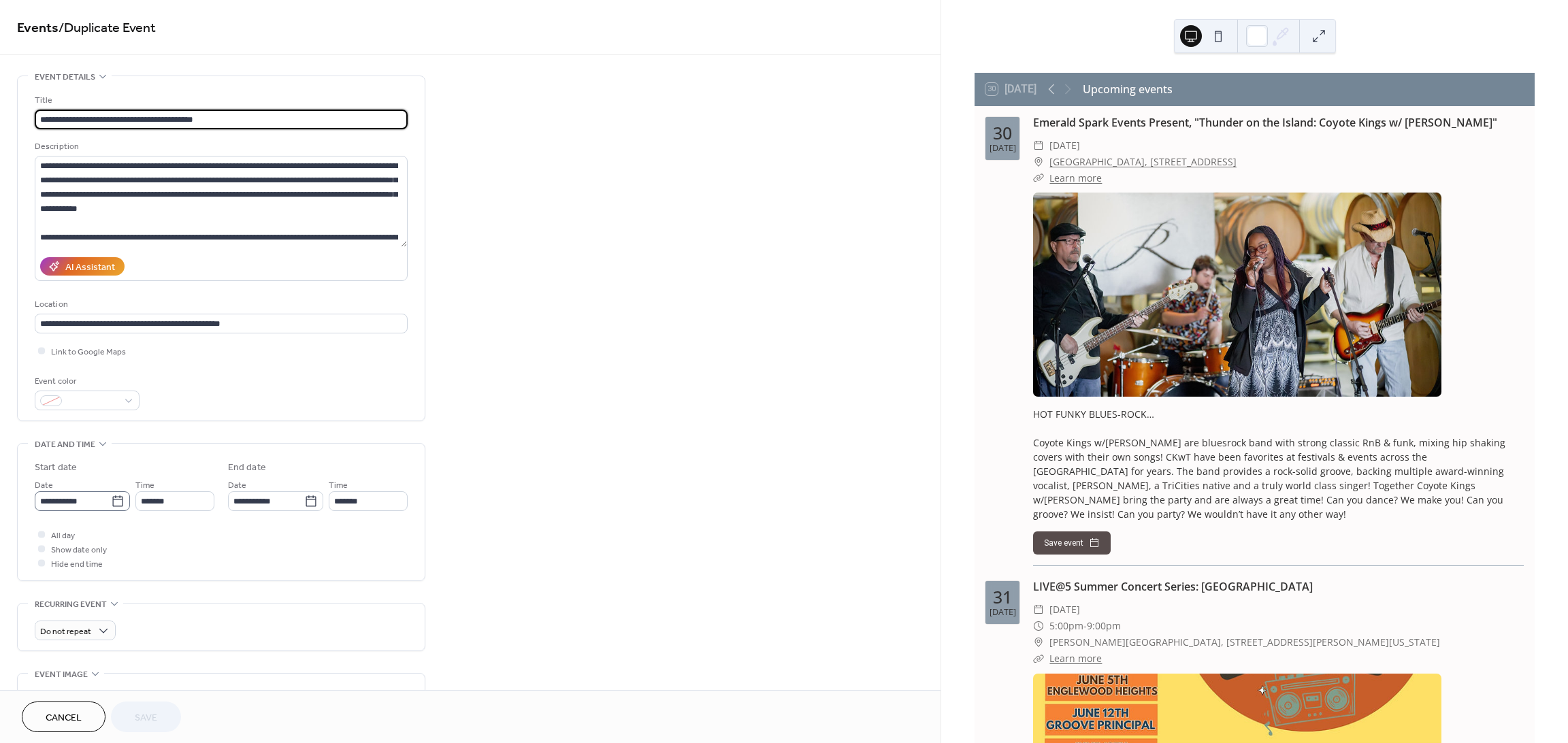 click 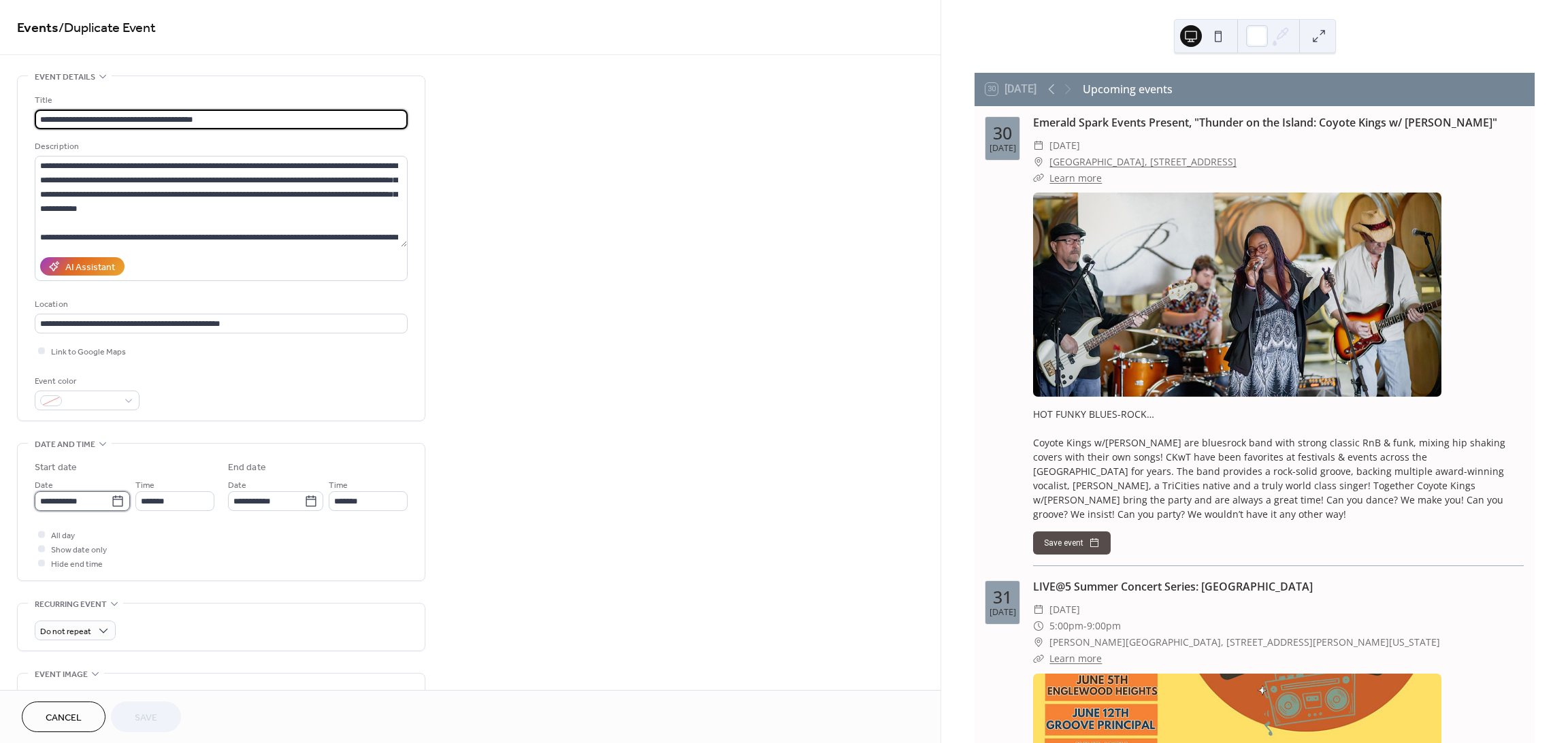 click on "**********" at bounding box center (73, 501) 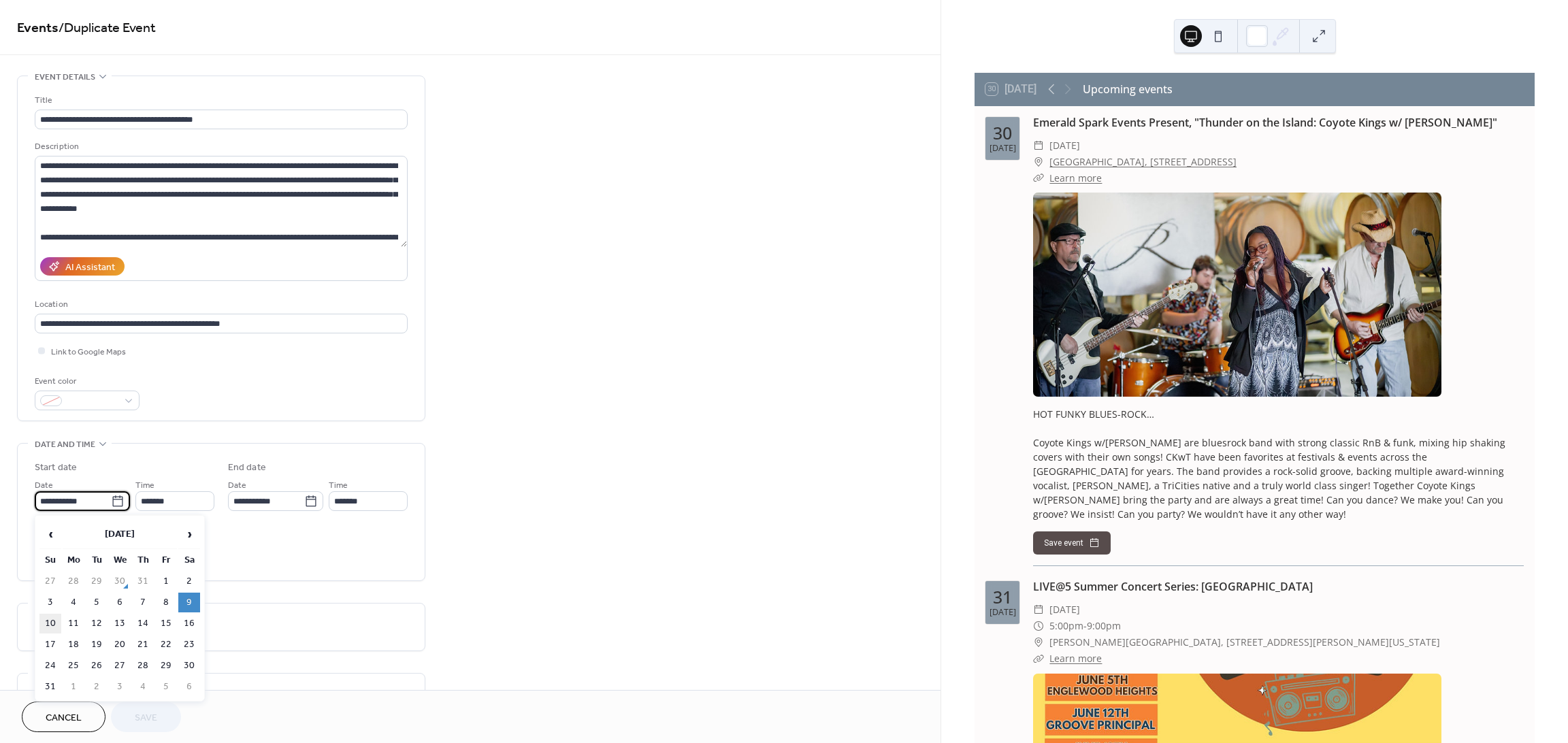click on "10" at bounding box center (50, 623) 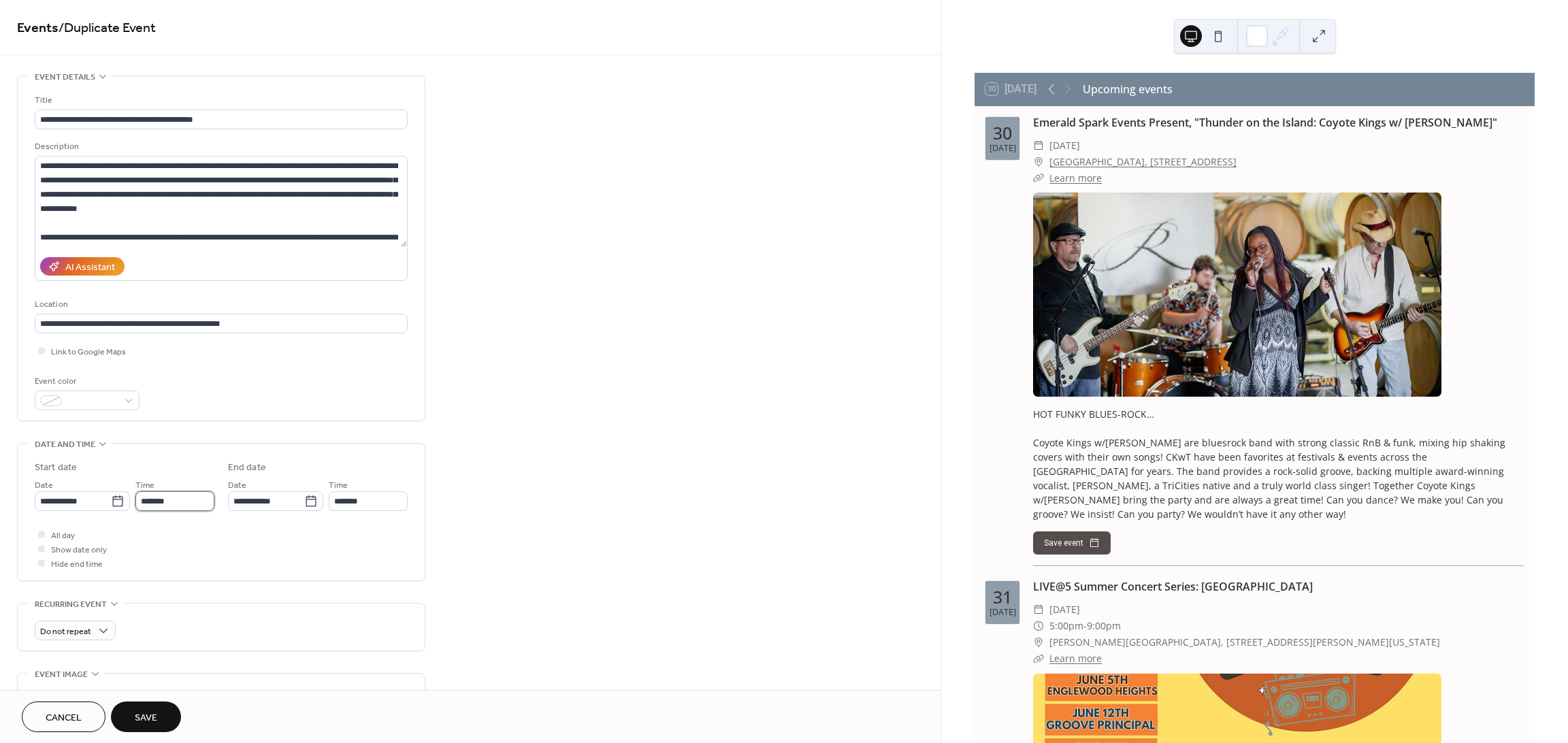 click on "*******" at bounding box center (175, 501) 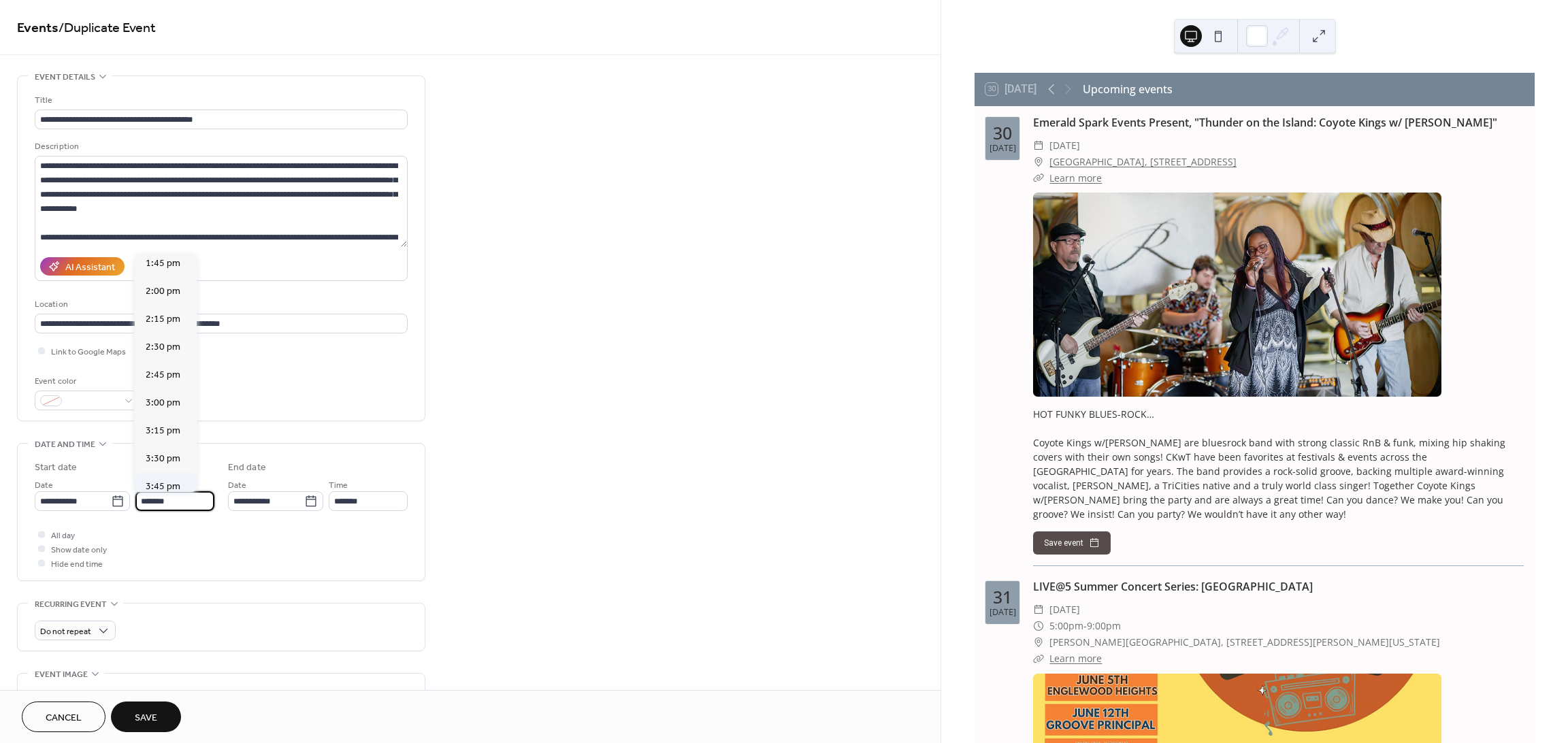 scroll, scrollTop: 1536, scrollLeft: 0, axis: vertical 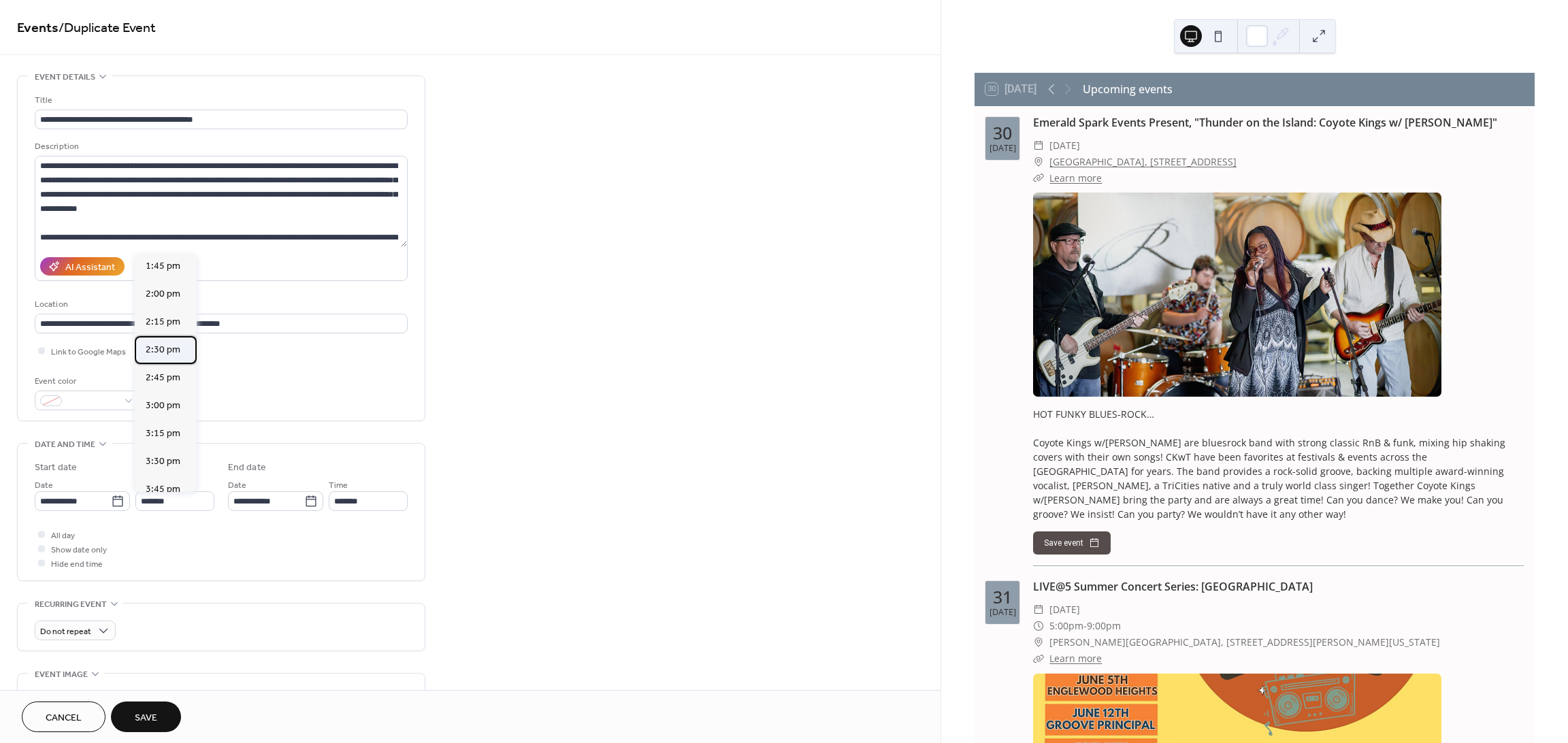 click on "2:30 pm" at bounding box center [163, 350] 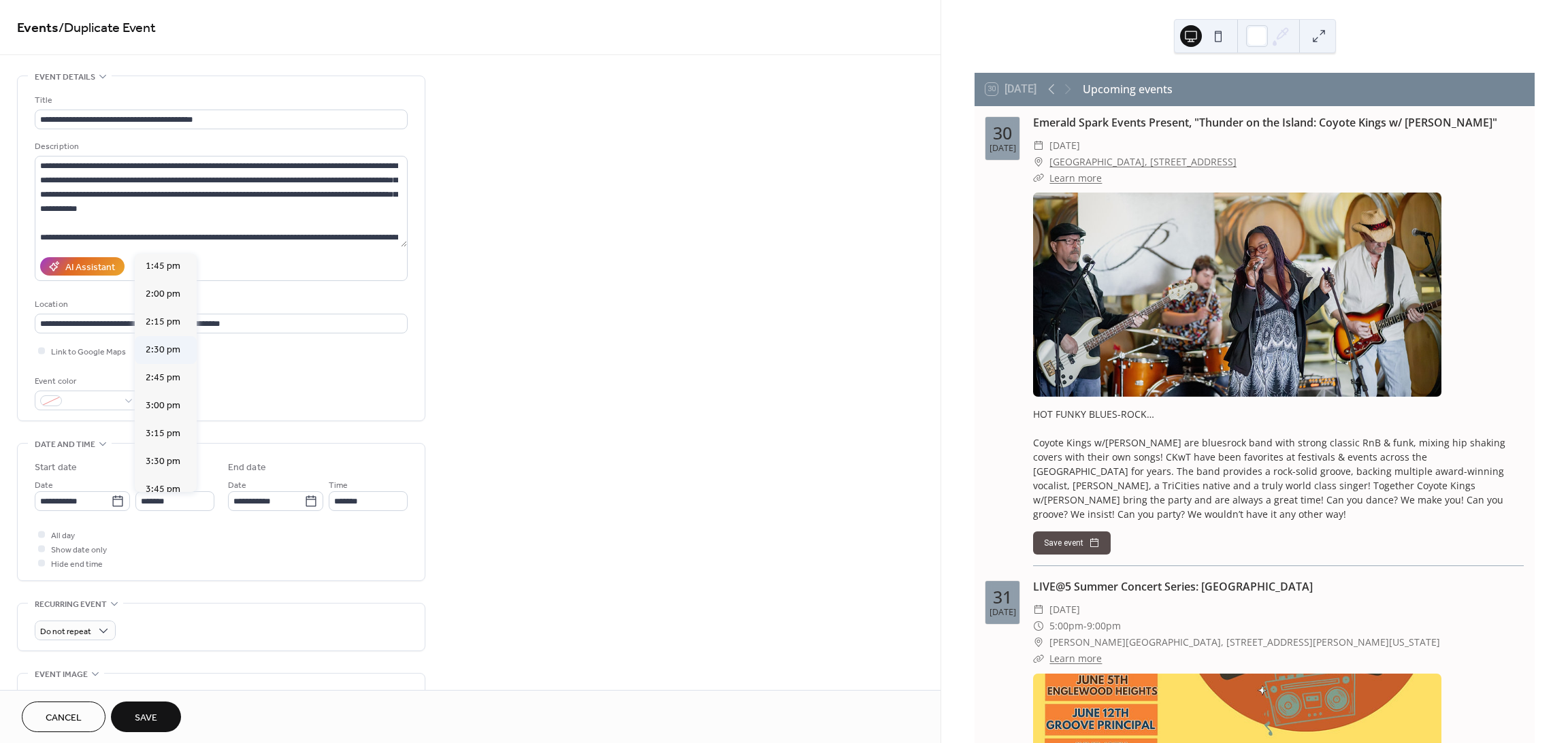 type on "*******" 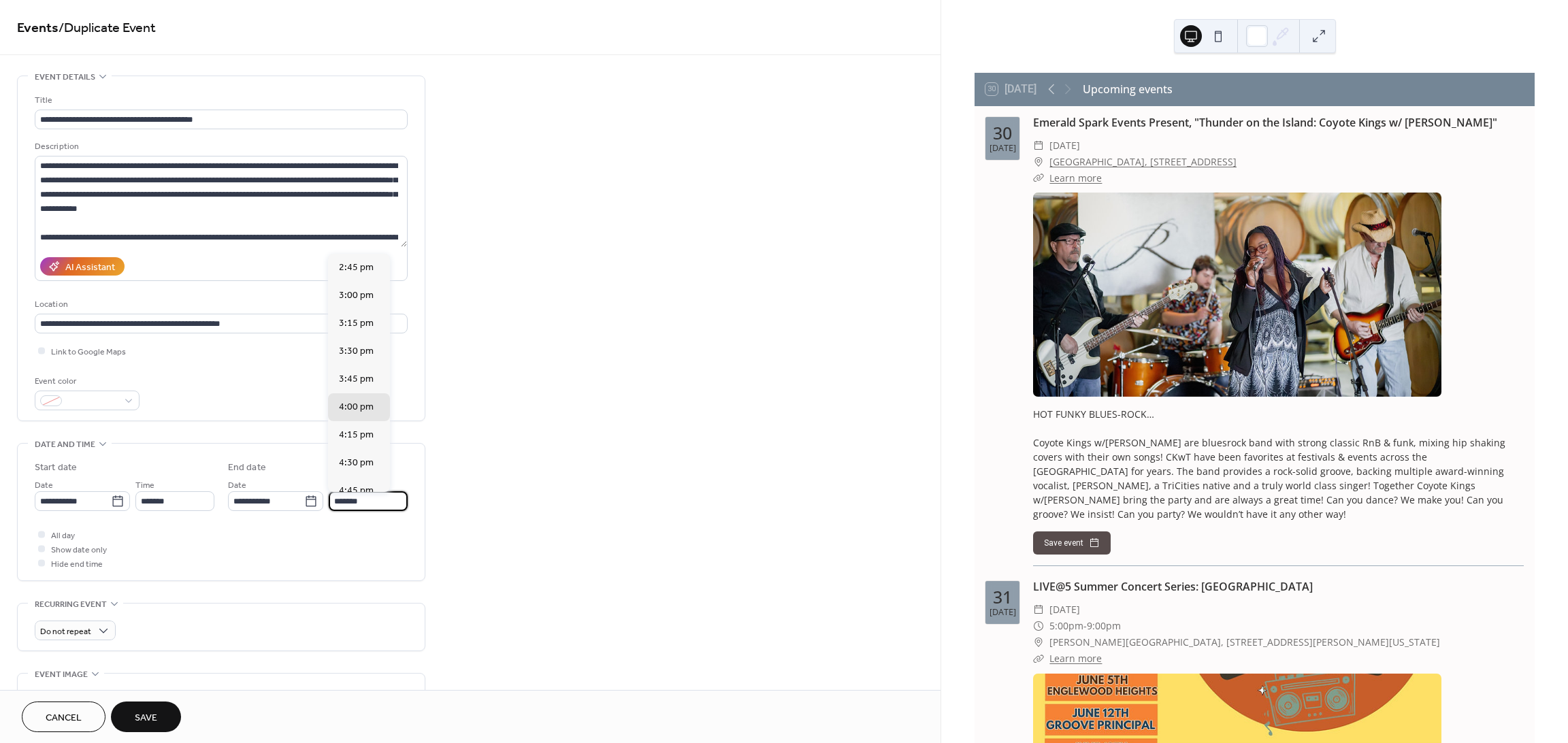 click on "*******" at bounding box center [368, 501] 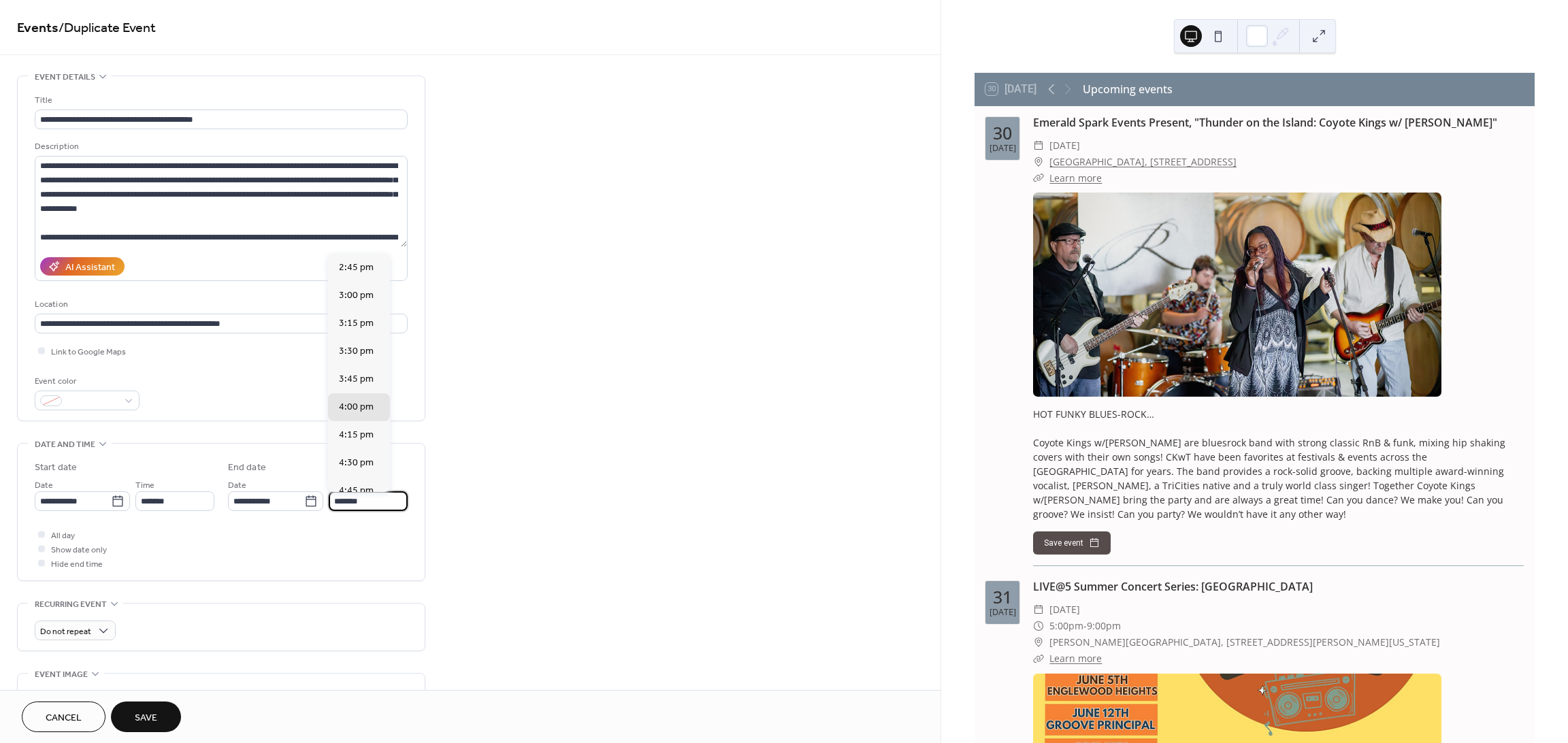 click on "All day Show date only Hide end time" at bounding box center (221, 548) 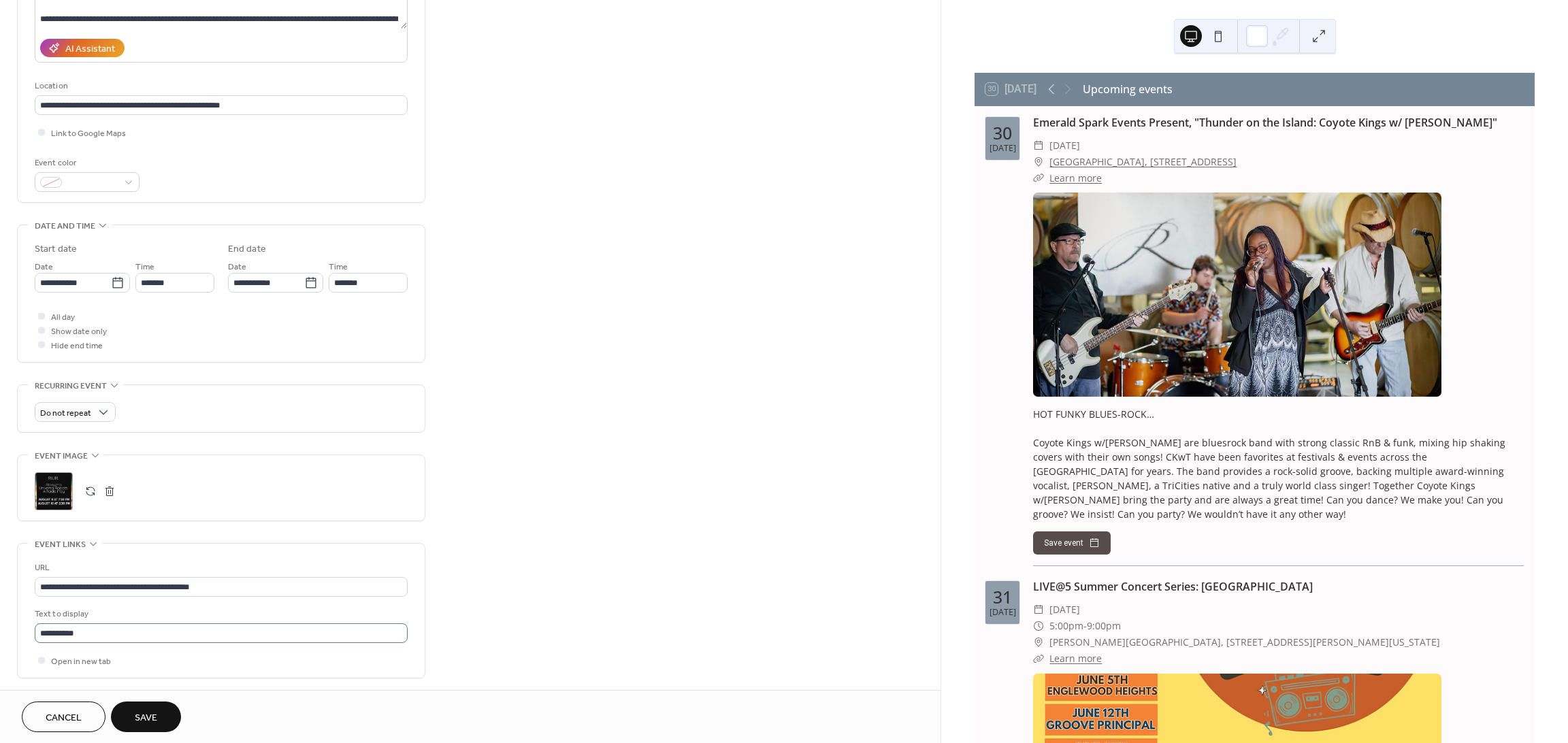 scroll, scrollTop: 272, scrollLeft: 0, axis: vertical 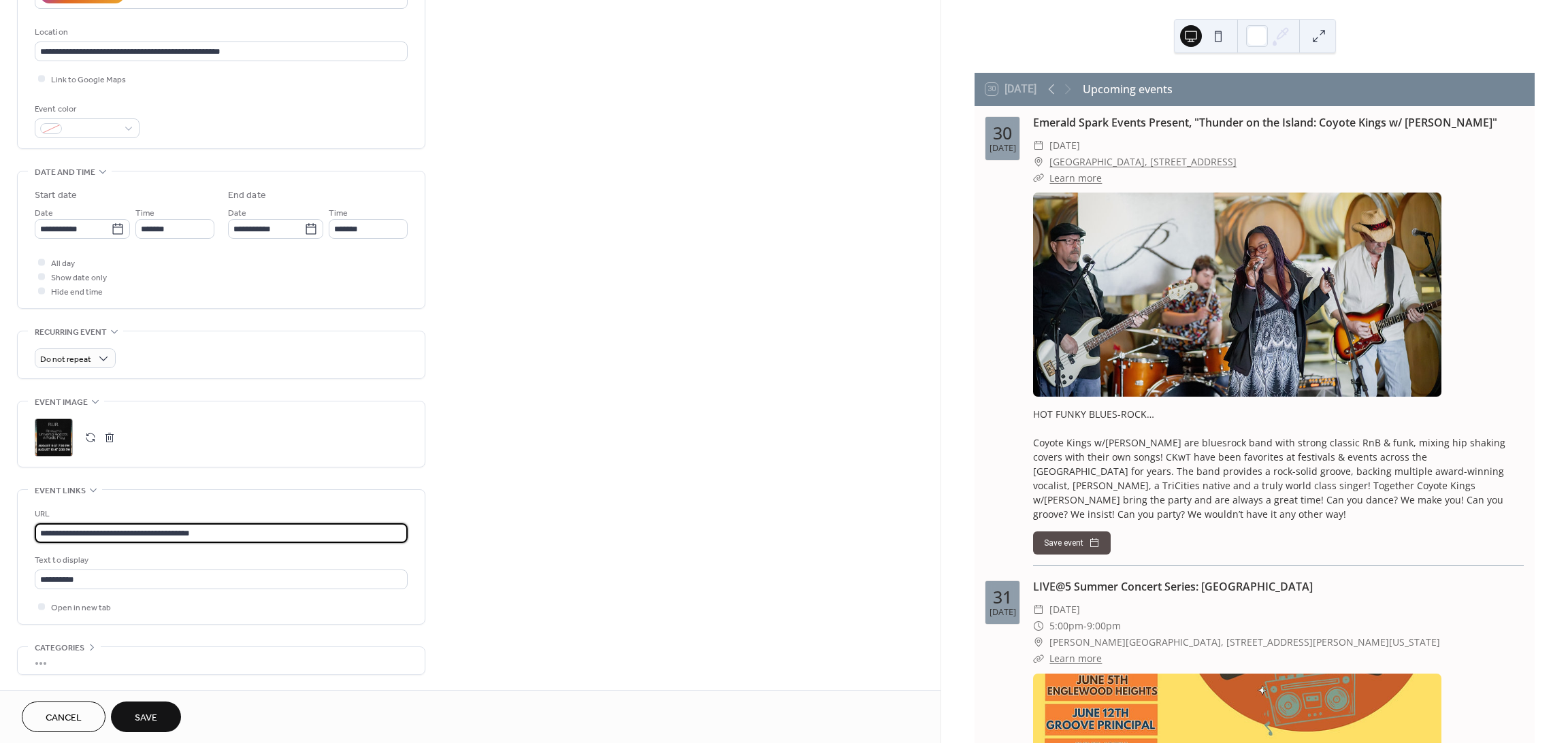 drag, startPoint x: 259, startPoint y: 537, endPoint x: 28, endPoint y: 548, distance: 231.26176 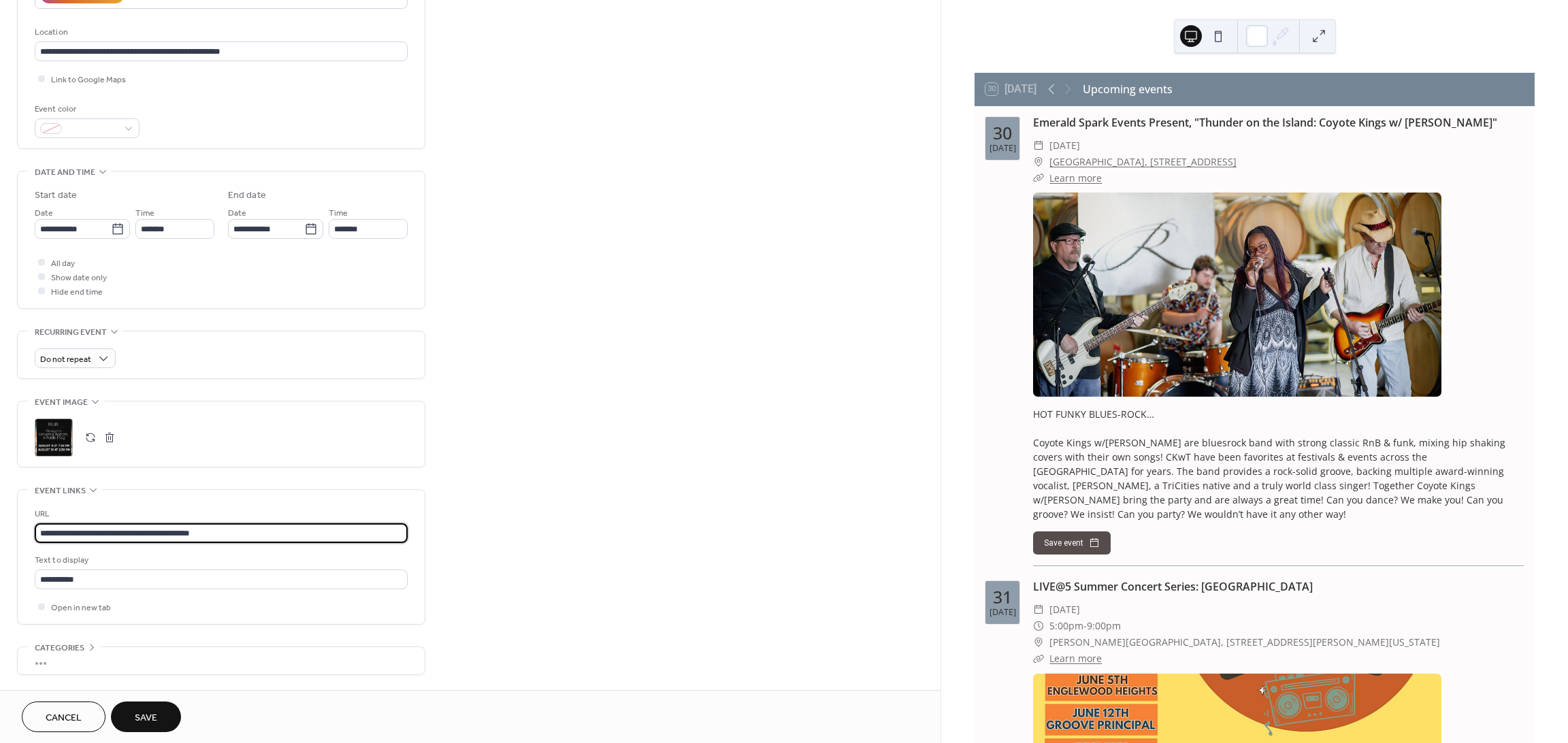 click on "**********" at bounding box center [221, 557] 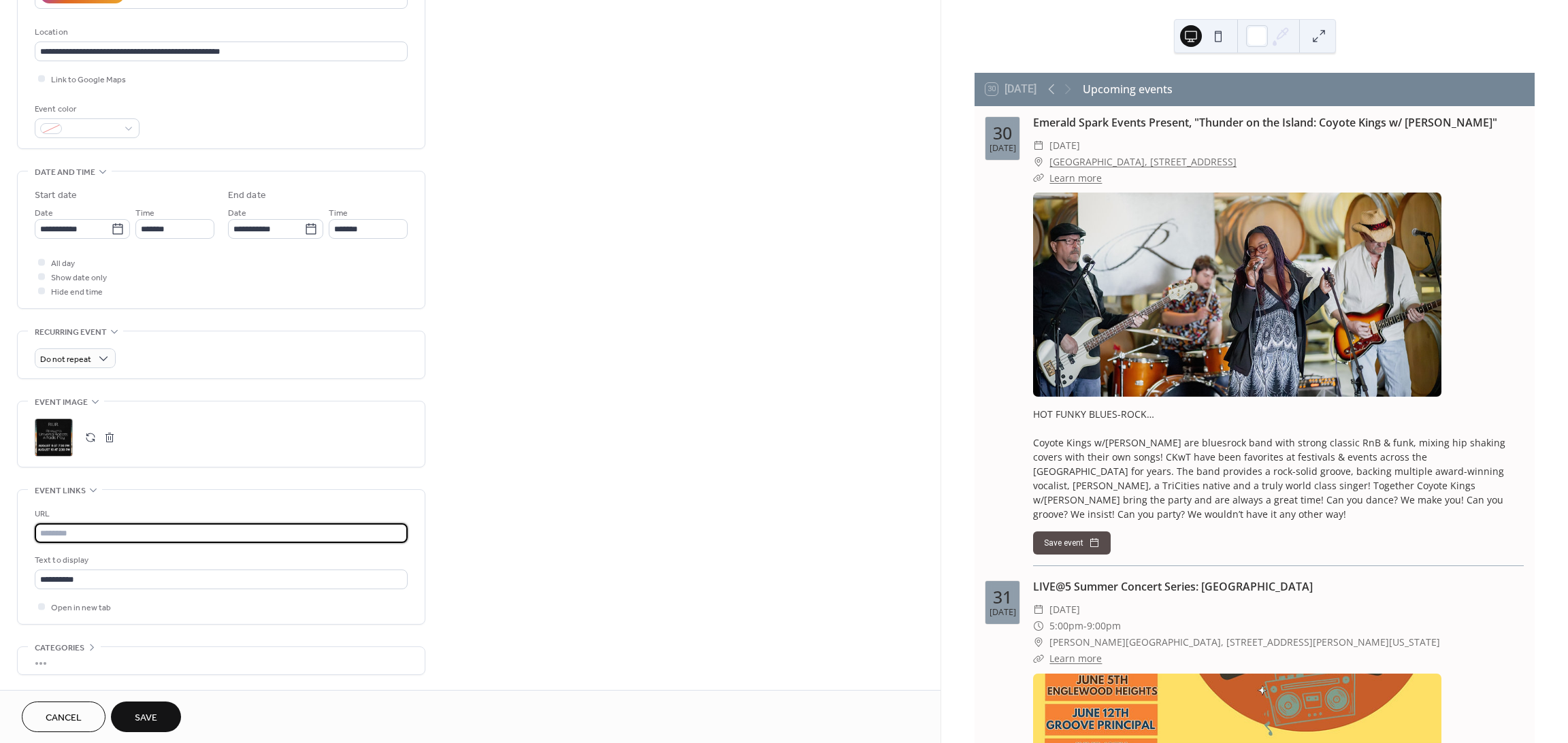 paste on "**********" 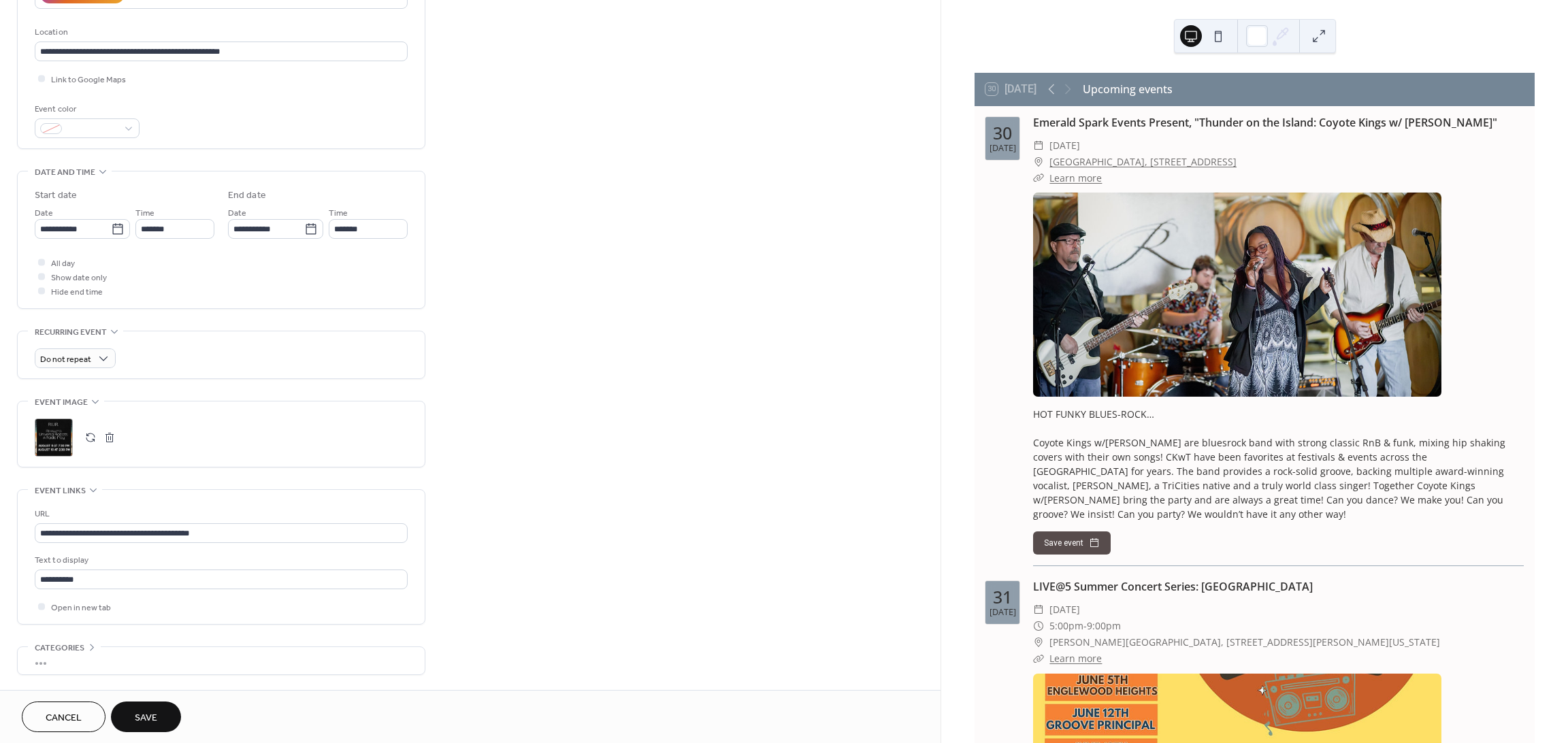 click on "Save" at bounding box center (146, 718) 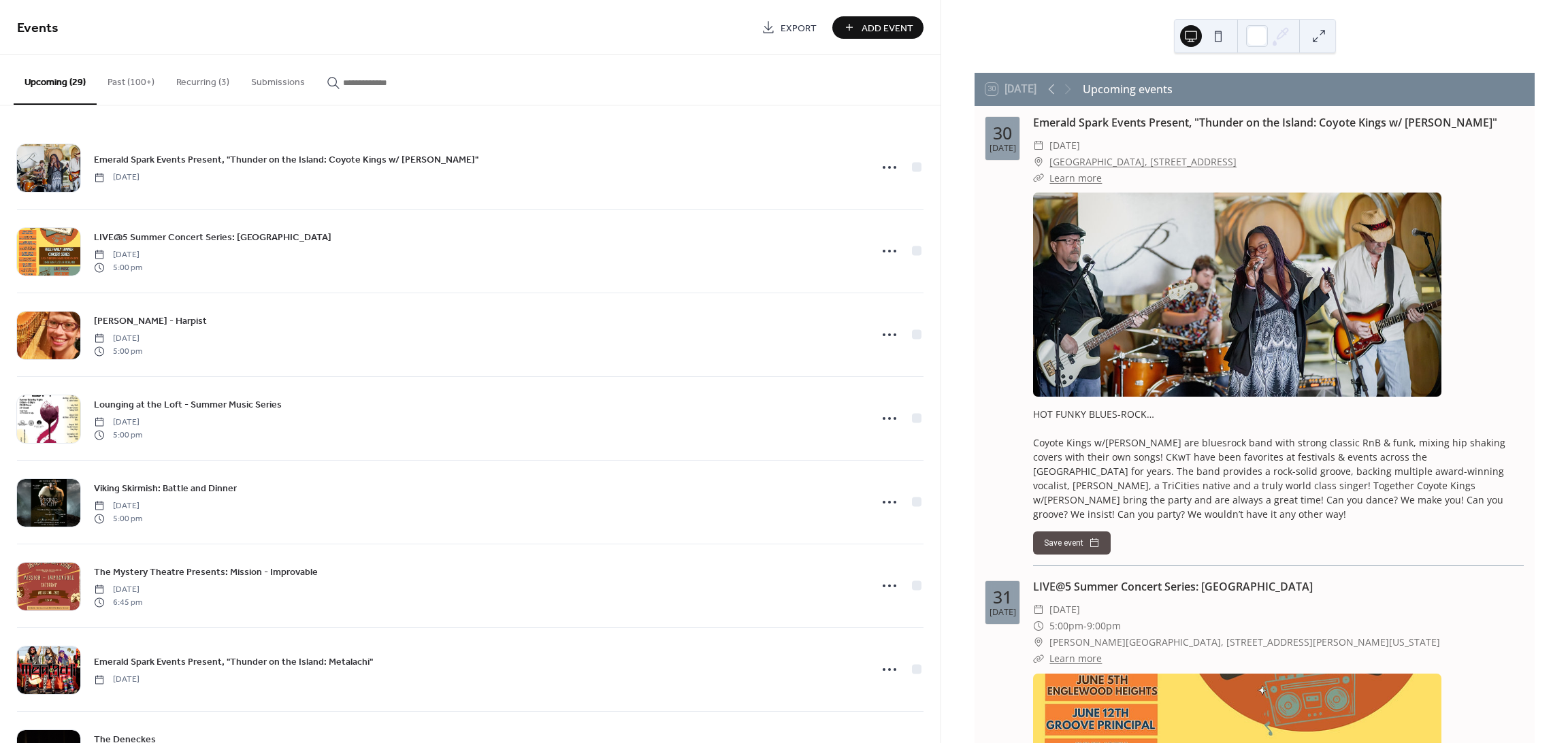 click on "Add Event" at bounding box center [887, 28] 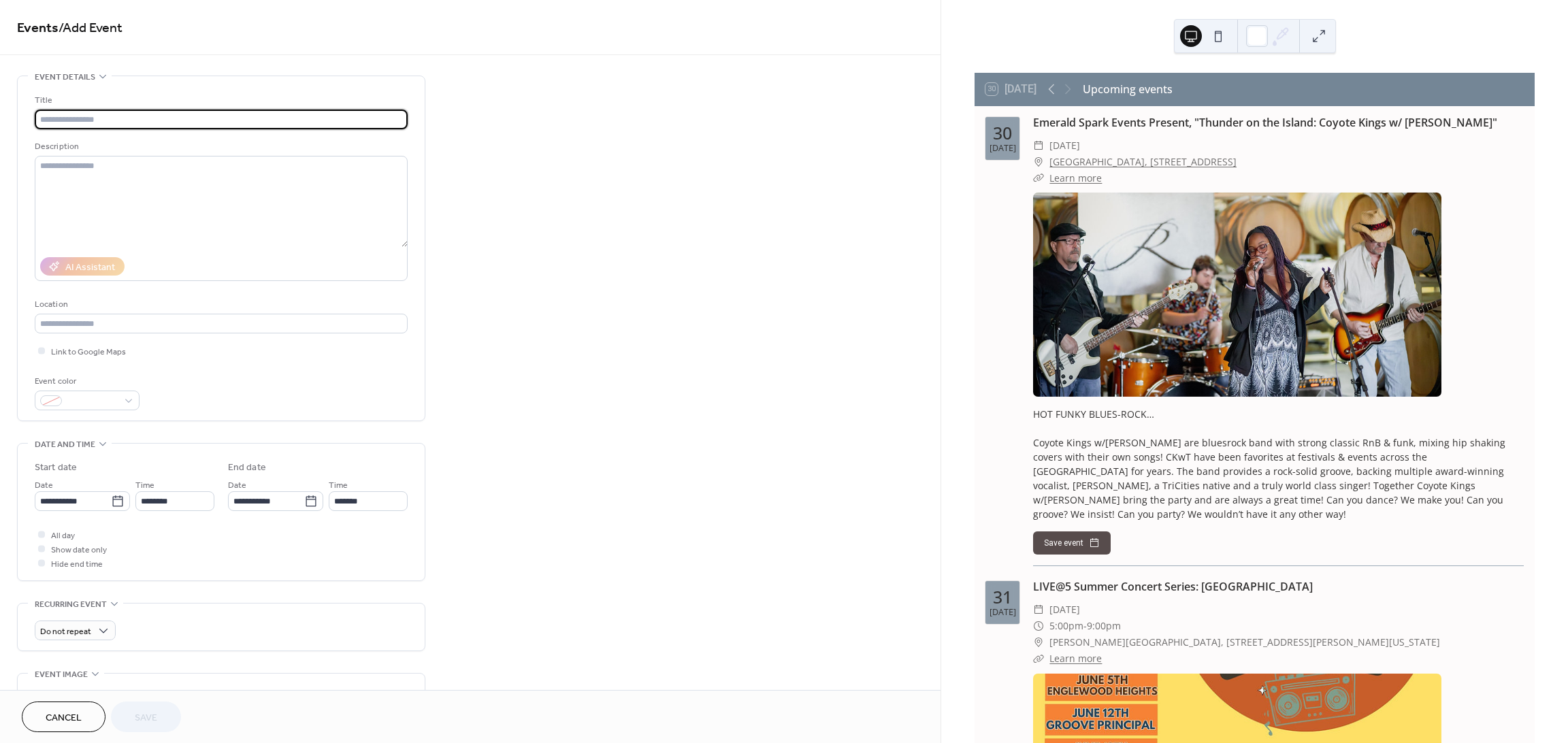 click at bounding box center (221, 119) 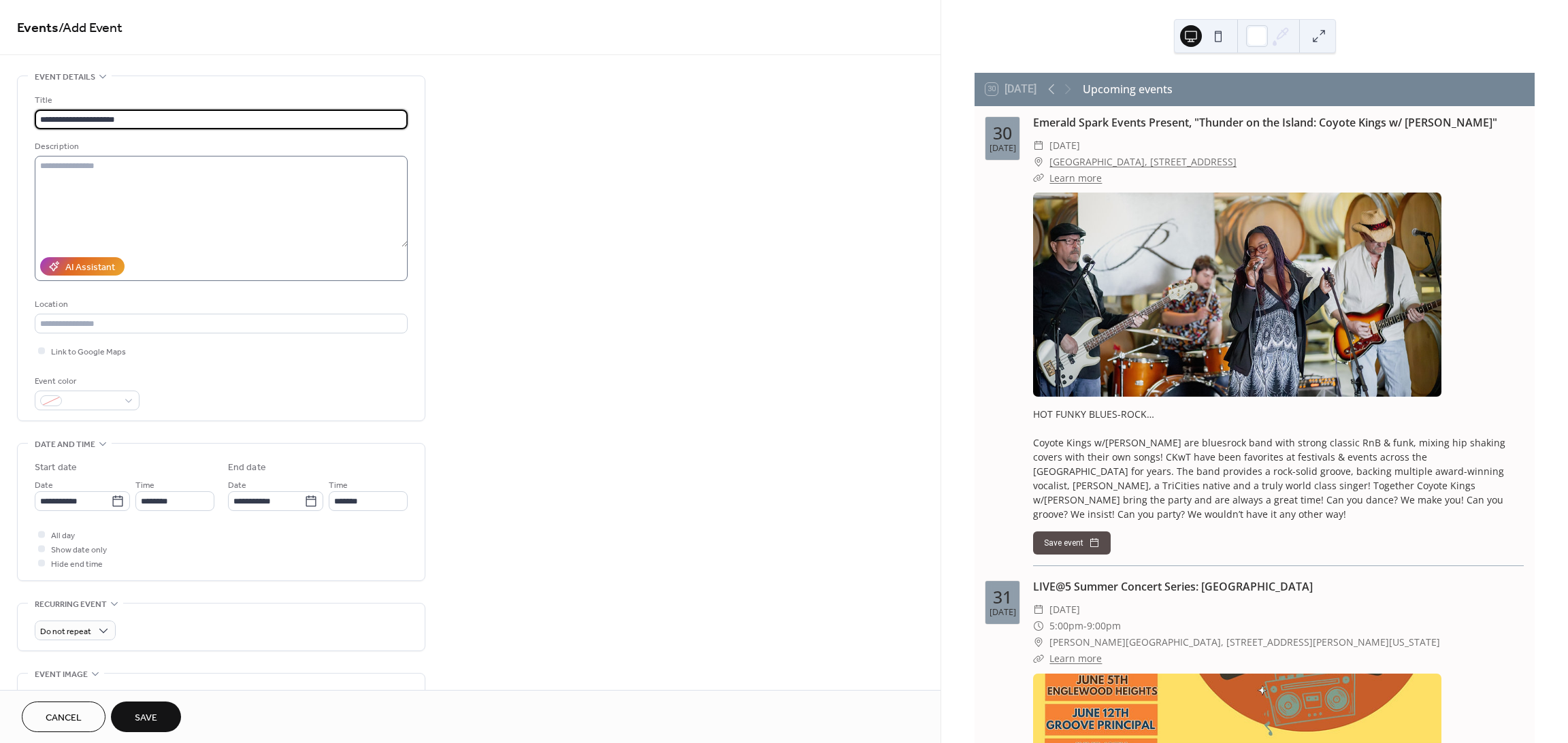 type on "**********" 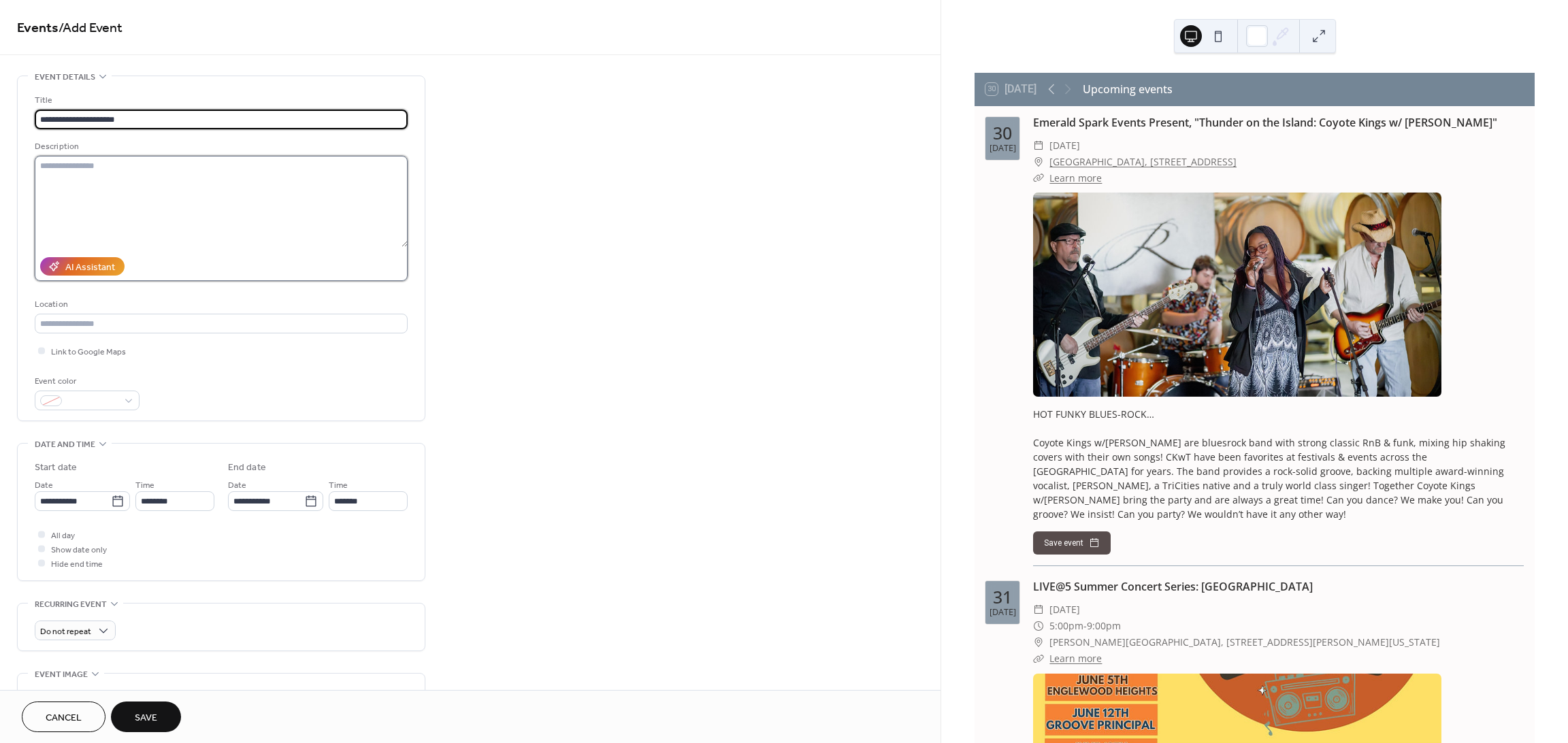 click at bounding box center (221, 201) 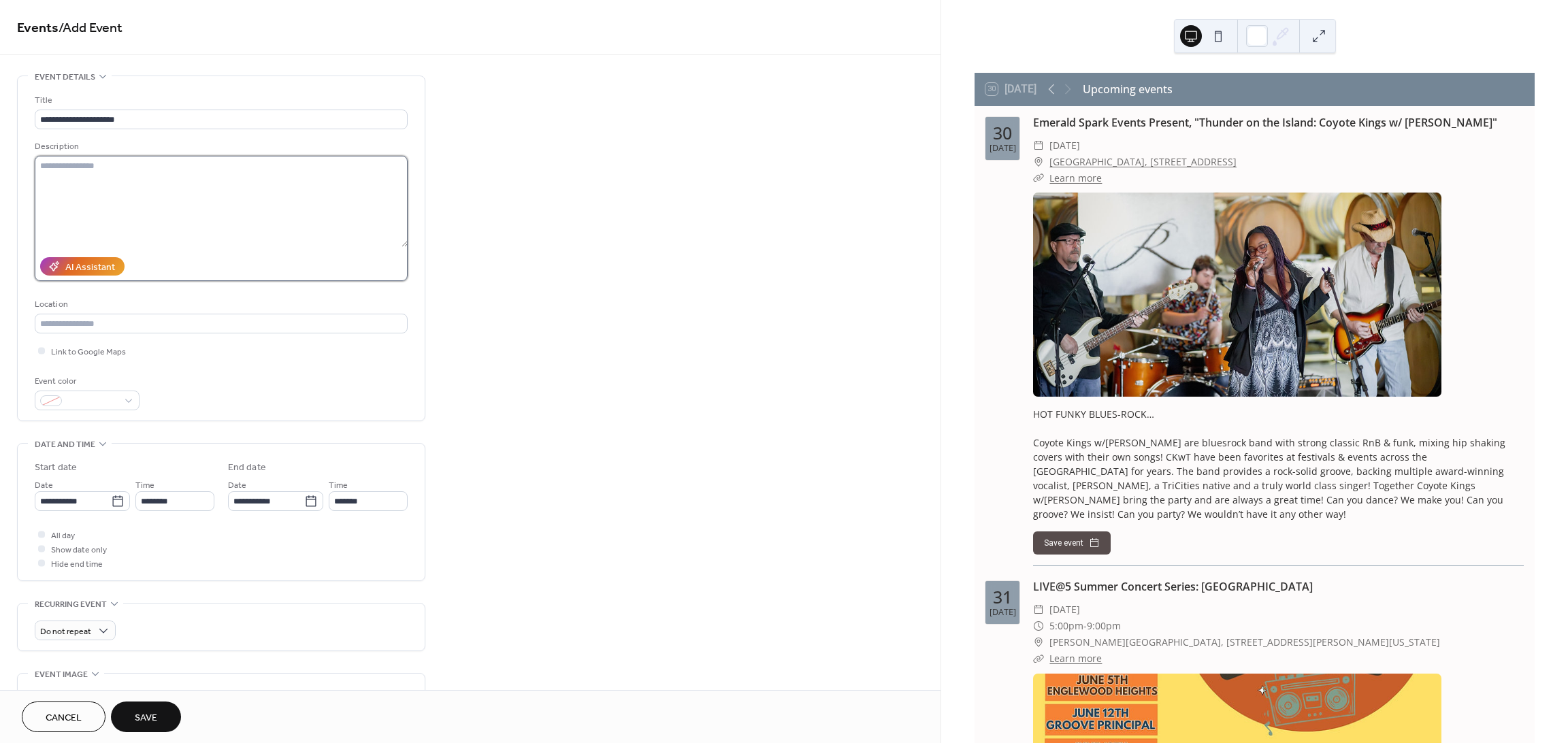 click at bounding box center [221, 201] 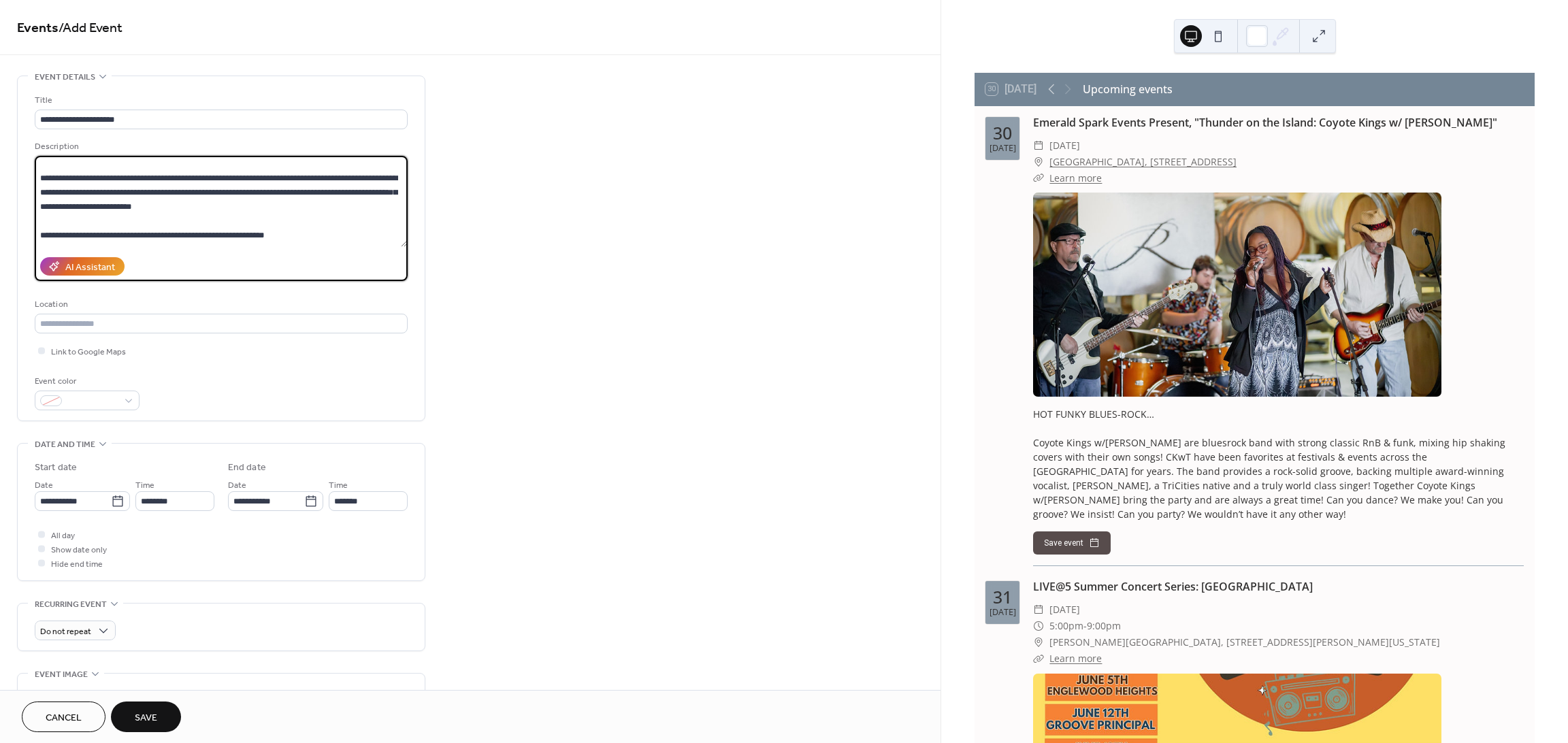 scroll, scrollTop: 0, scrollLeft: 0, axis: both 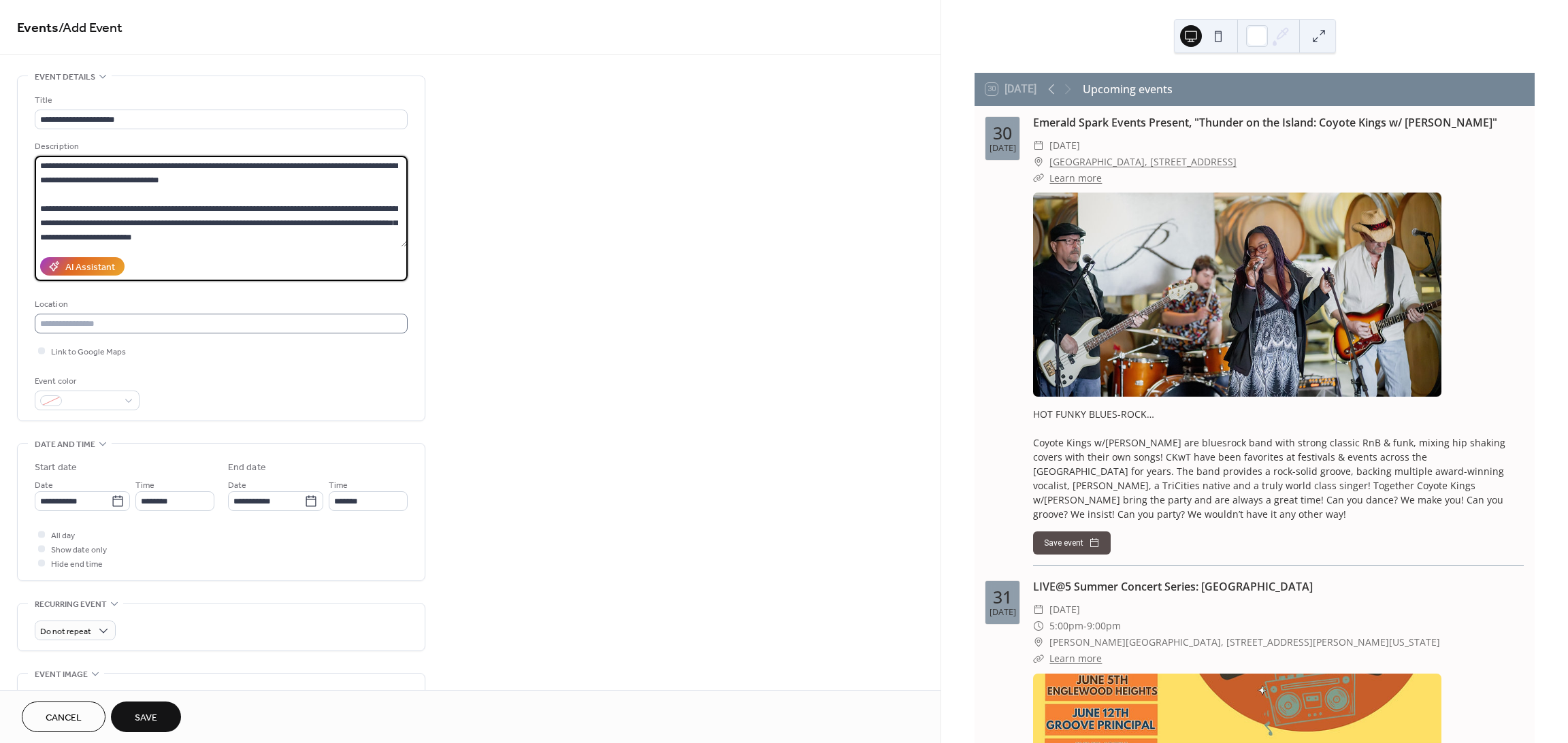 type on "**********" 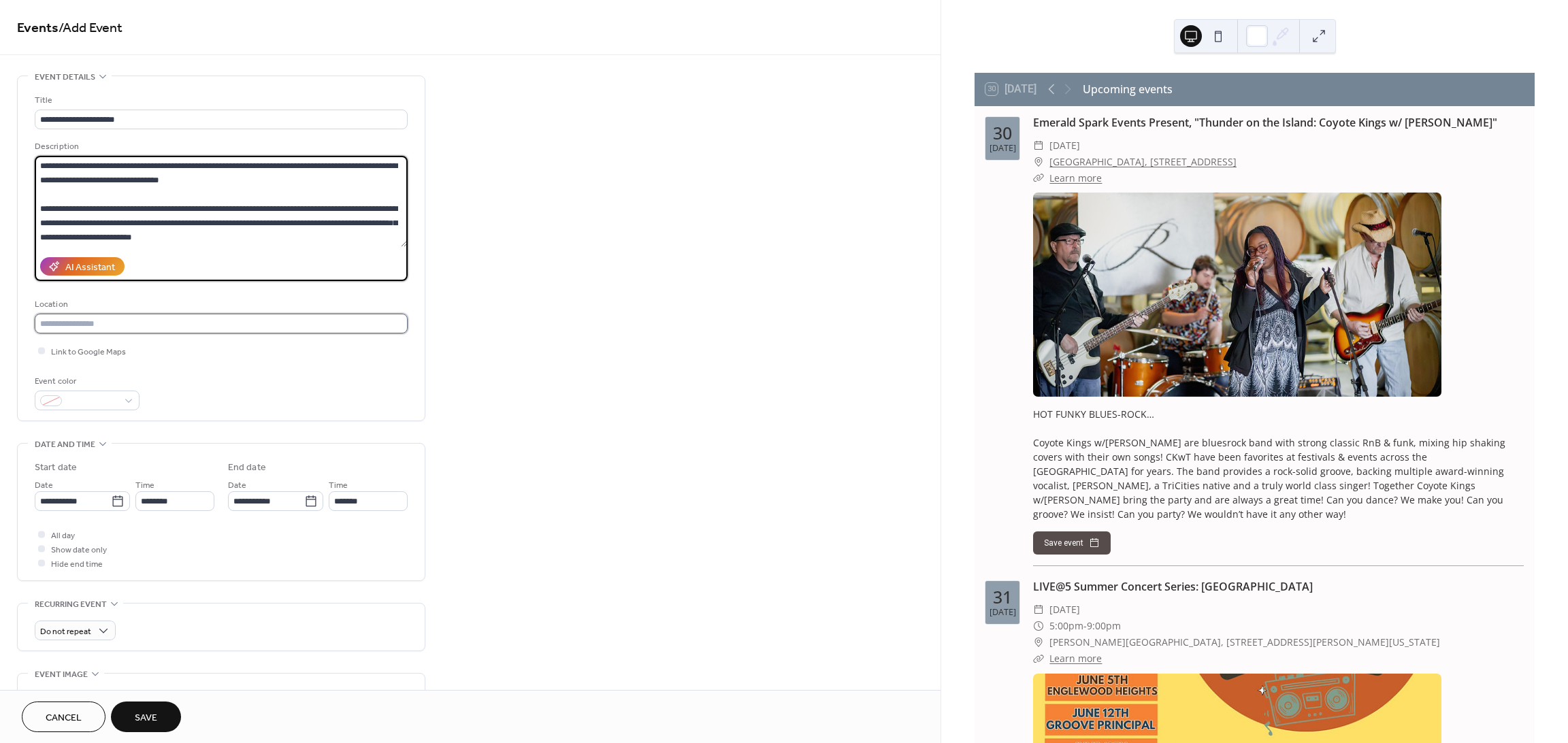 click at bounding box center (221, 323) 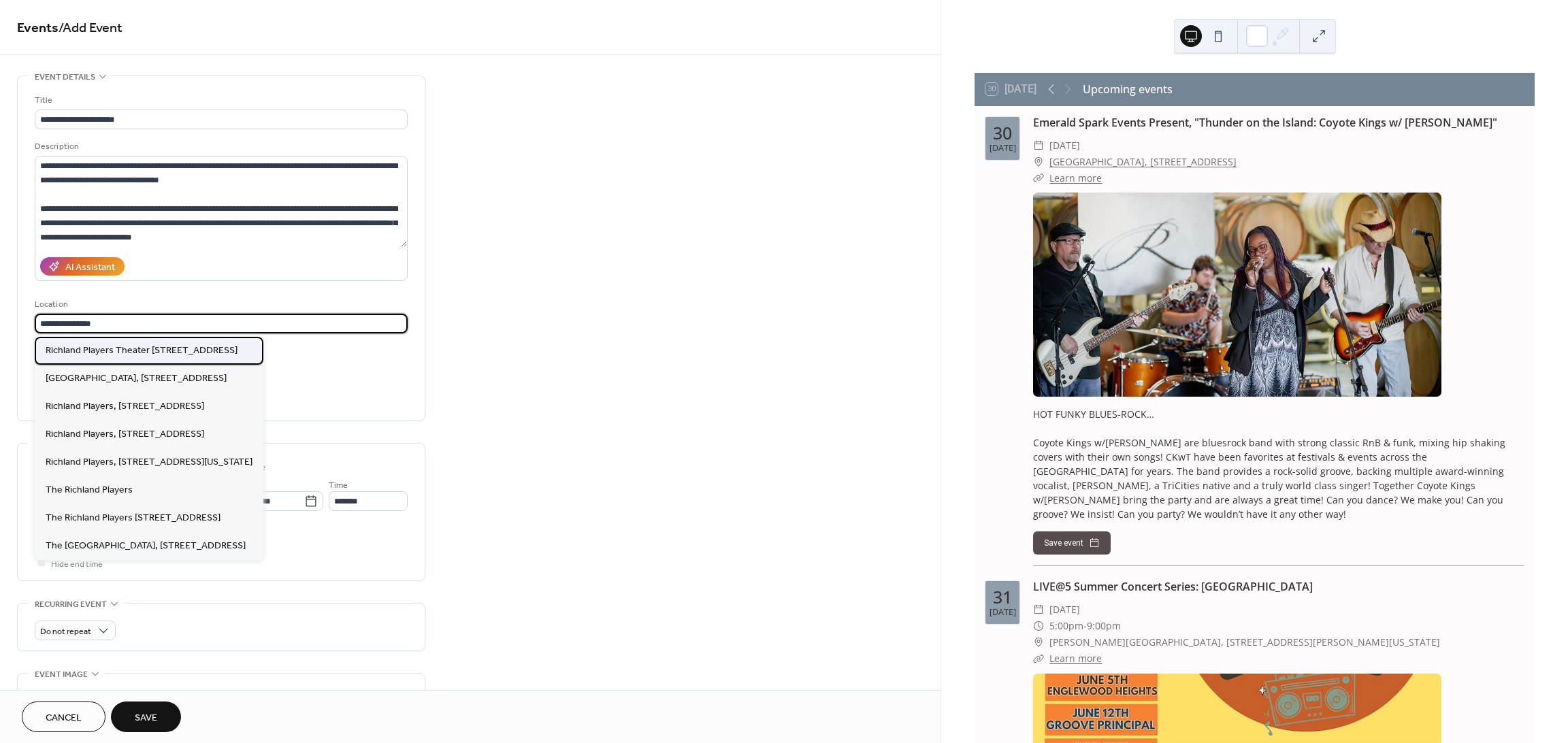 click on "Richland Players Theater [STREET_ADDRESS]" at bounding box center (142, 350) 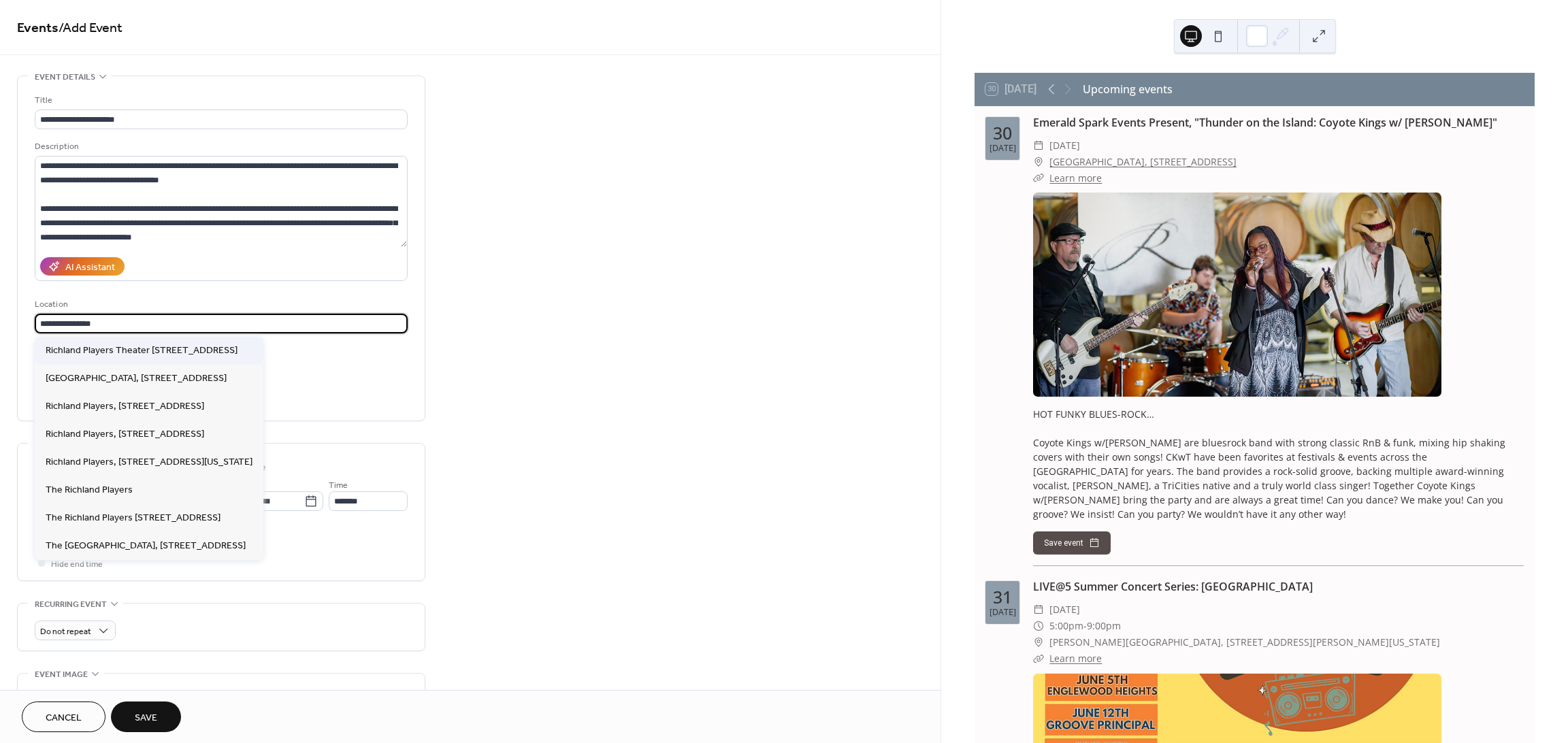 type on "**********" 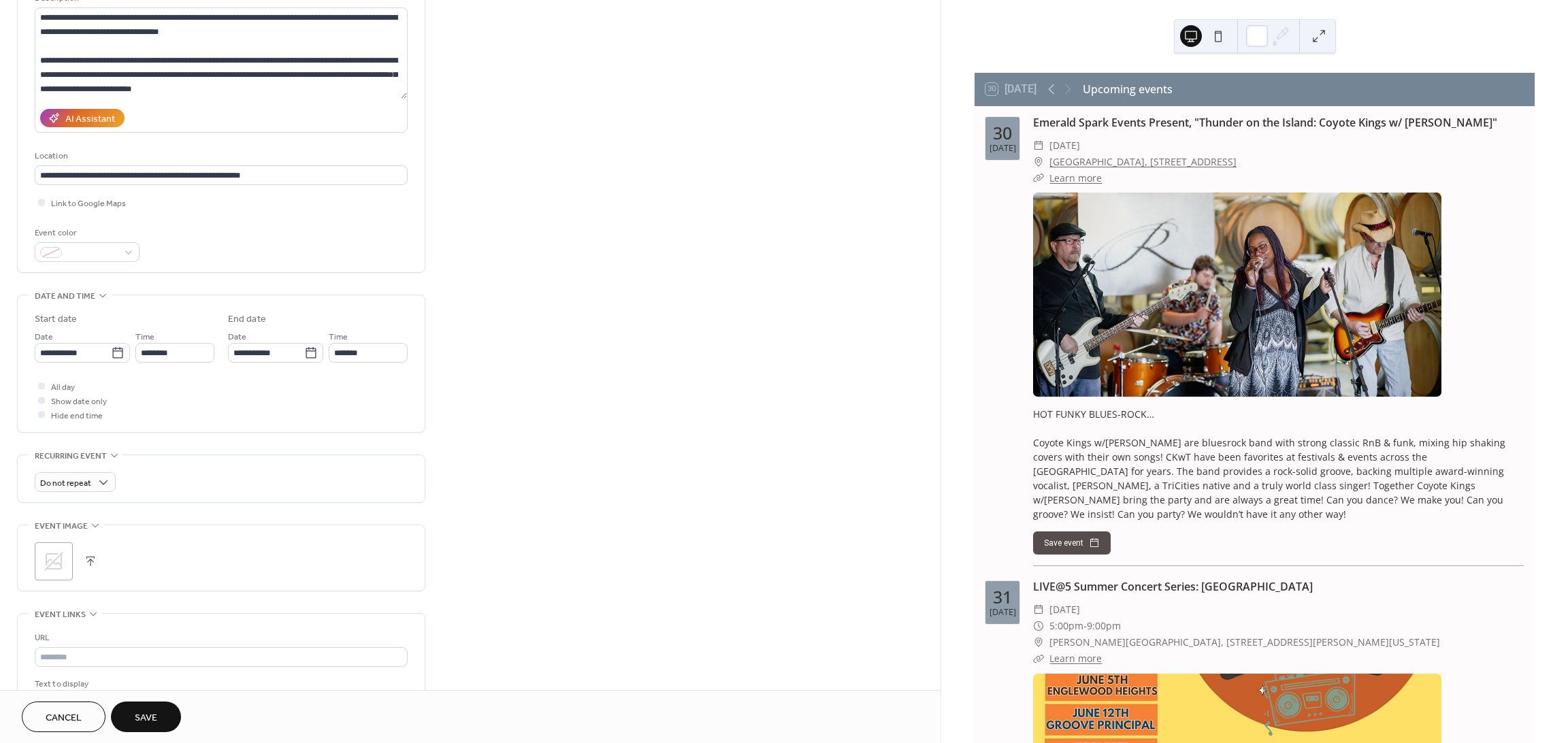 scroll, scrollTop: 181, scrollLeft: 0, axis: vertical 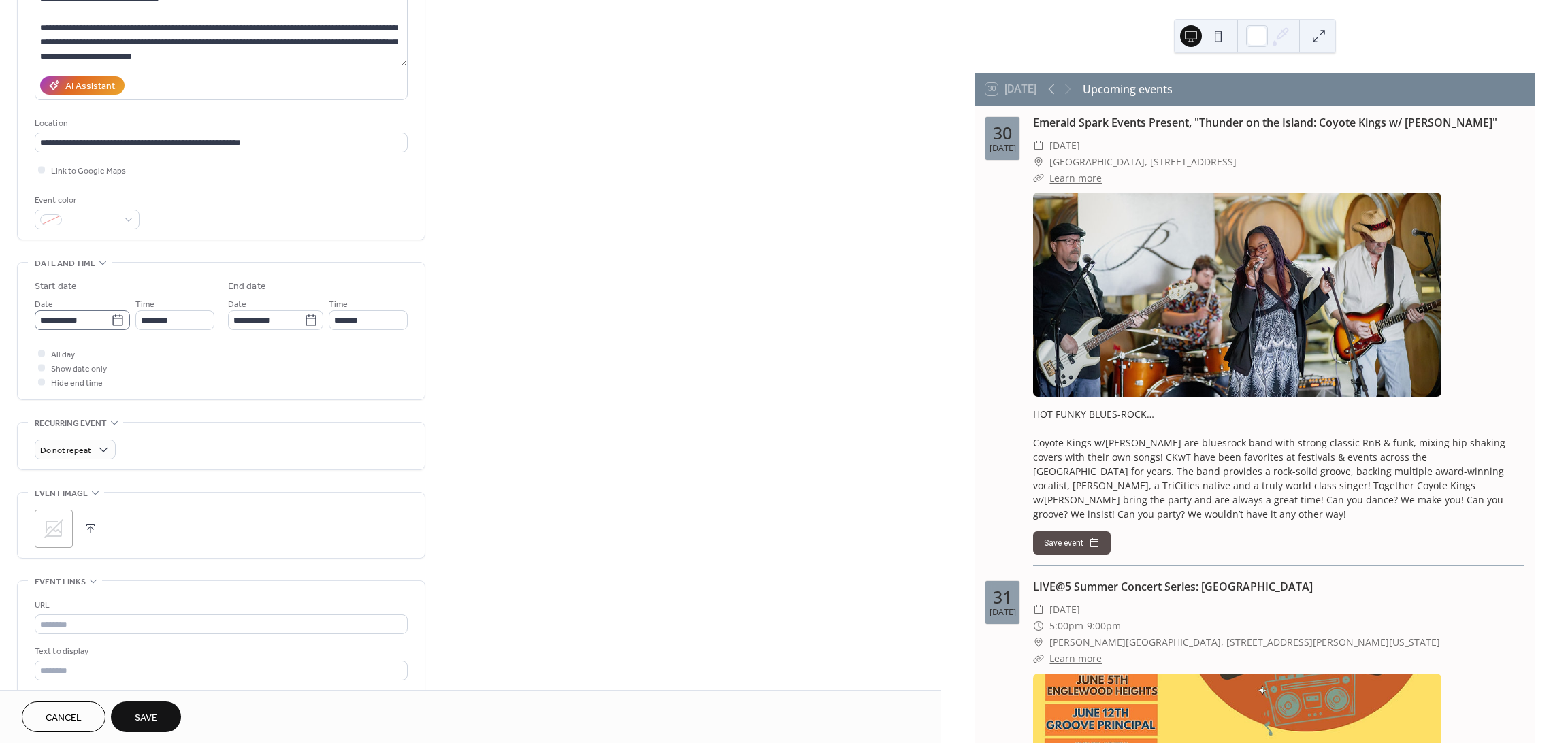 click 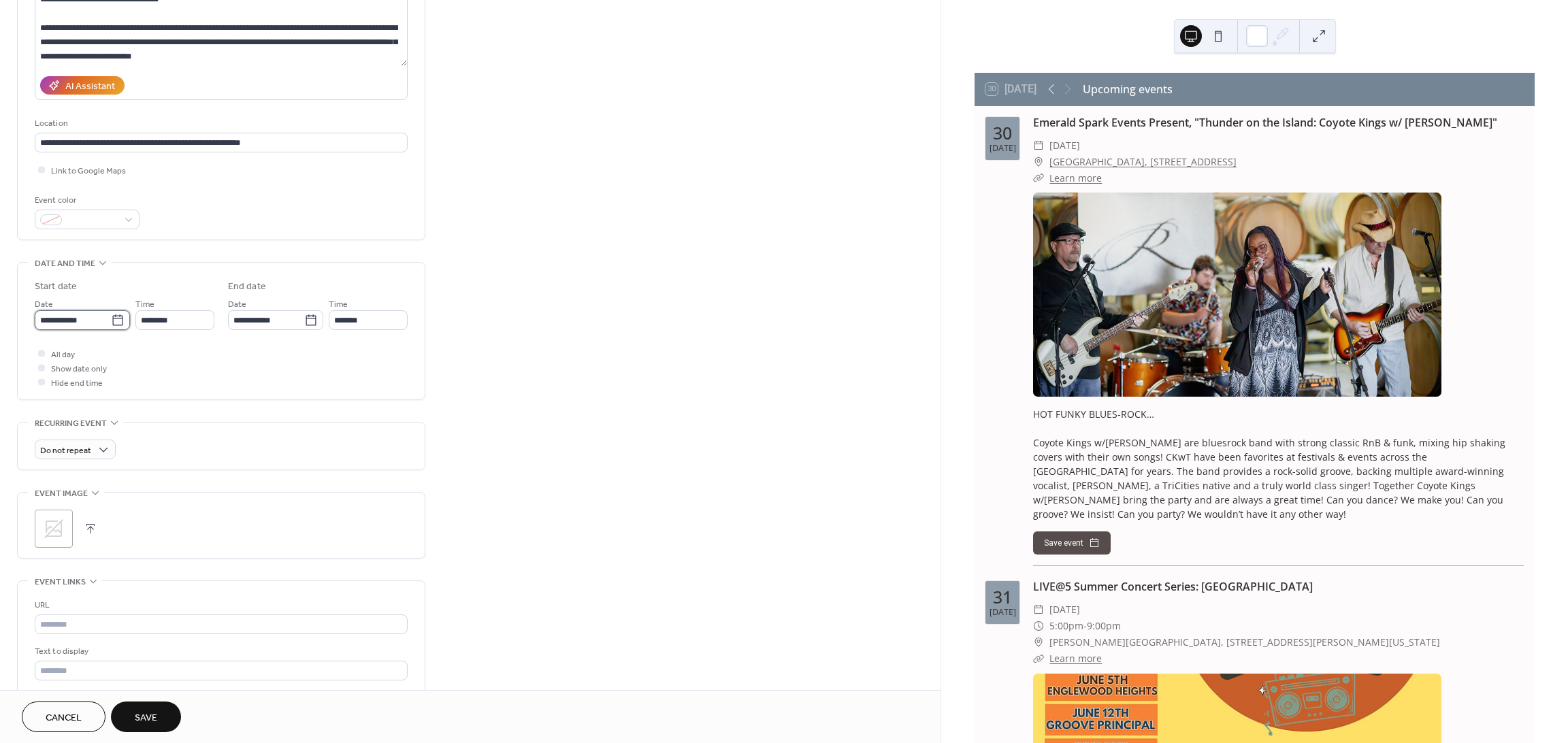 click on "**********" at bounding box center (73, 320) 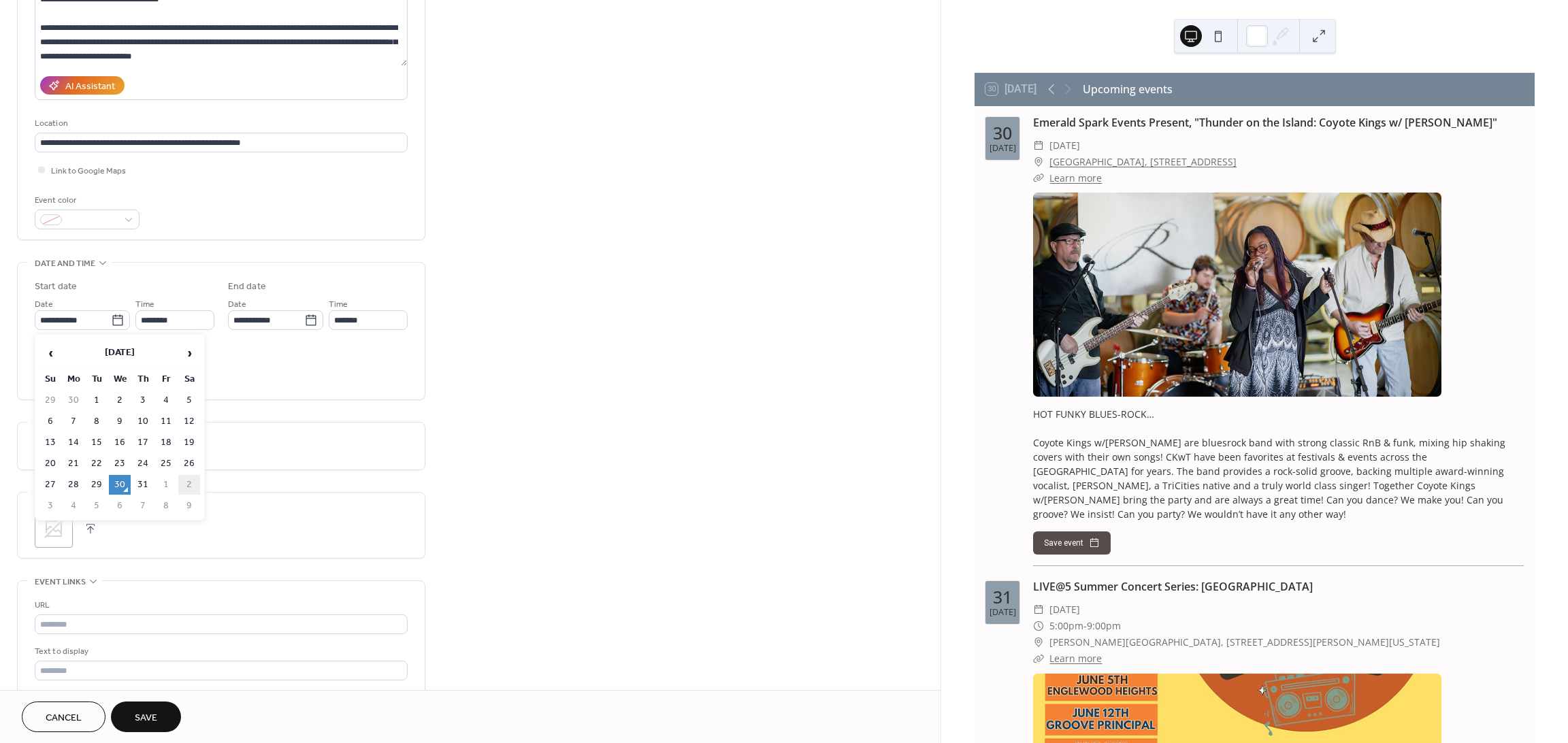click on "2" at bounding box center [189, 484] 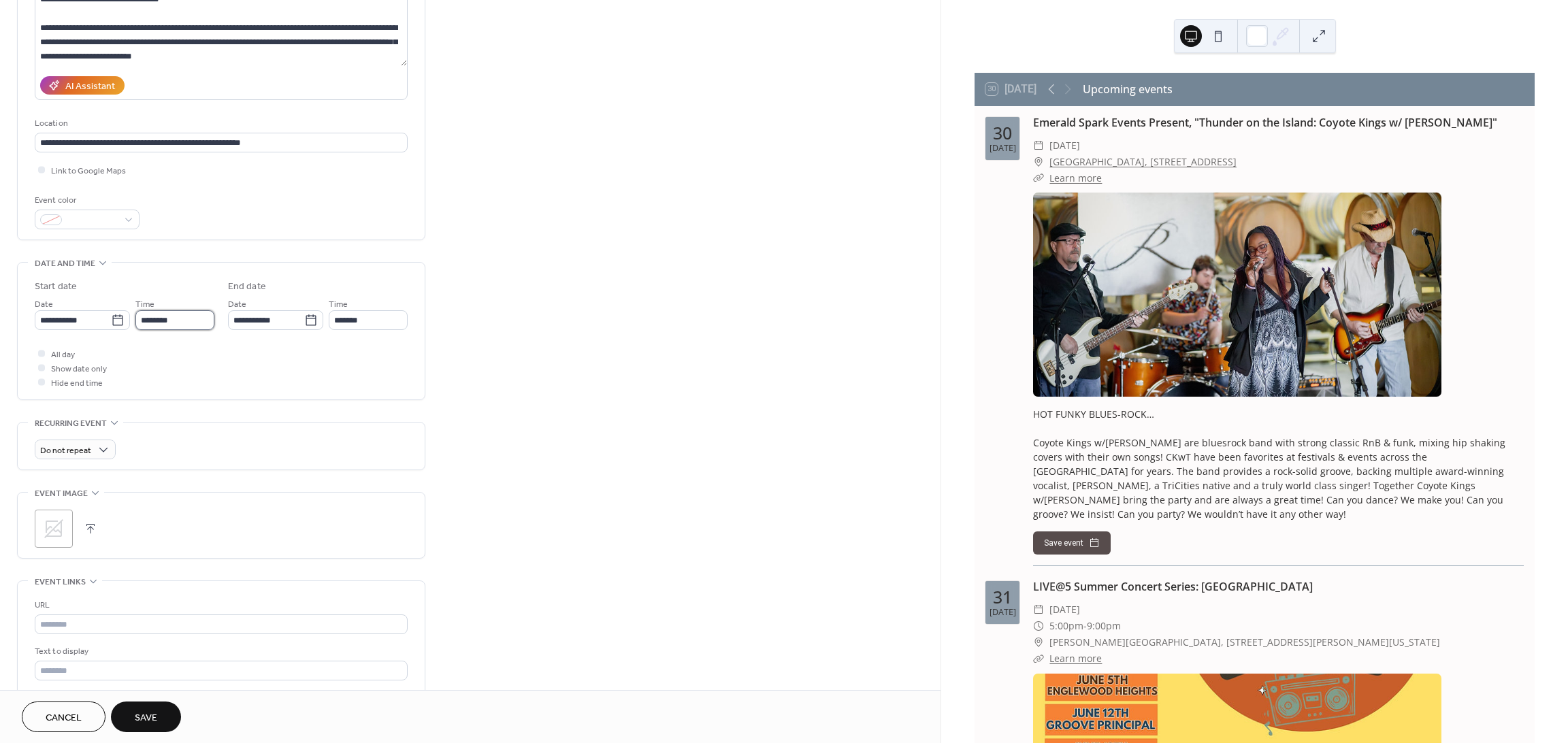 click on "********" at bounding box center (175, 320) 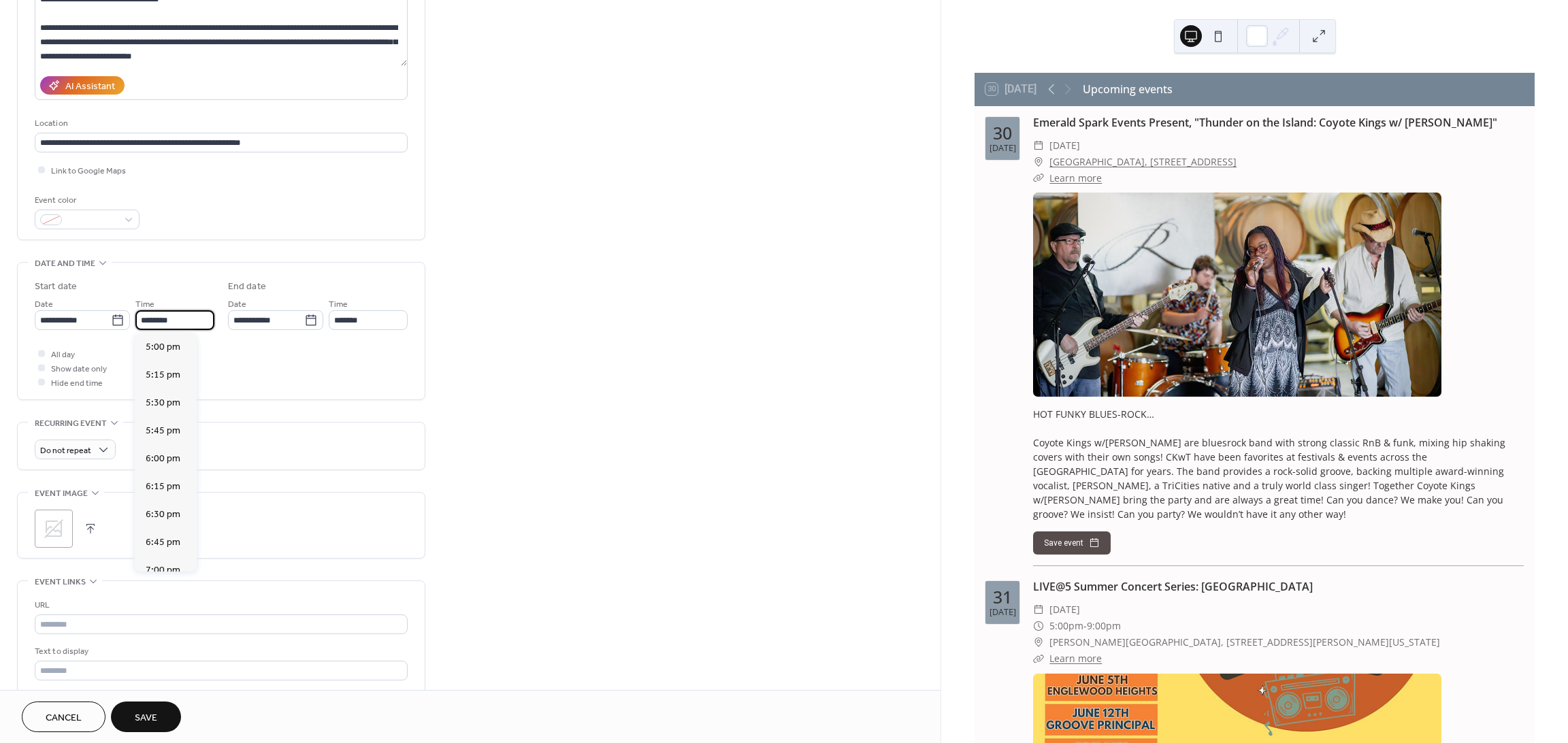 scroll, scrollTop: 1930, scrollLeft: 0, axis: vertical 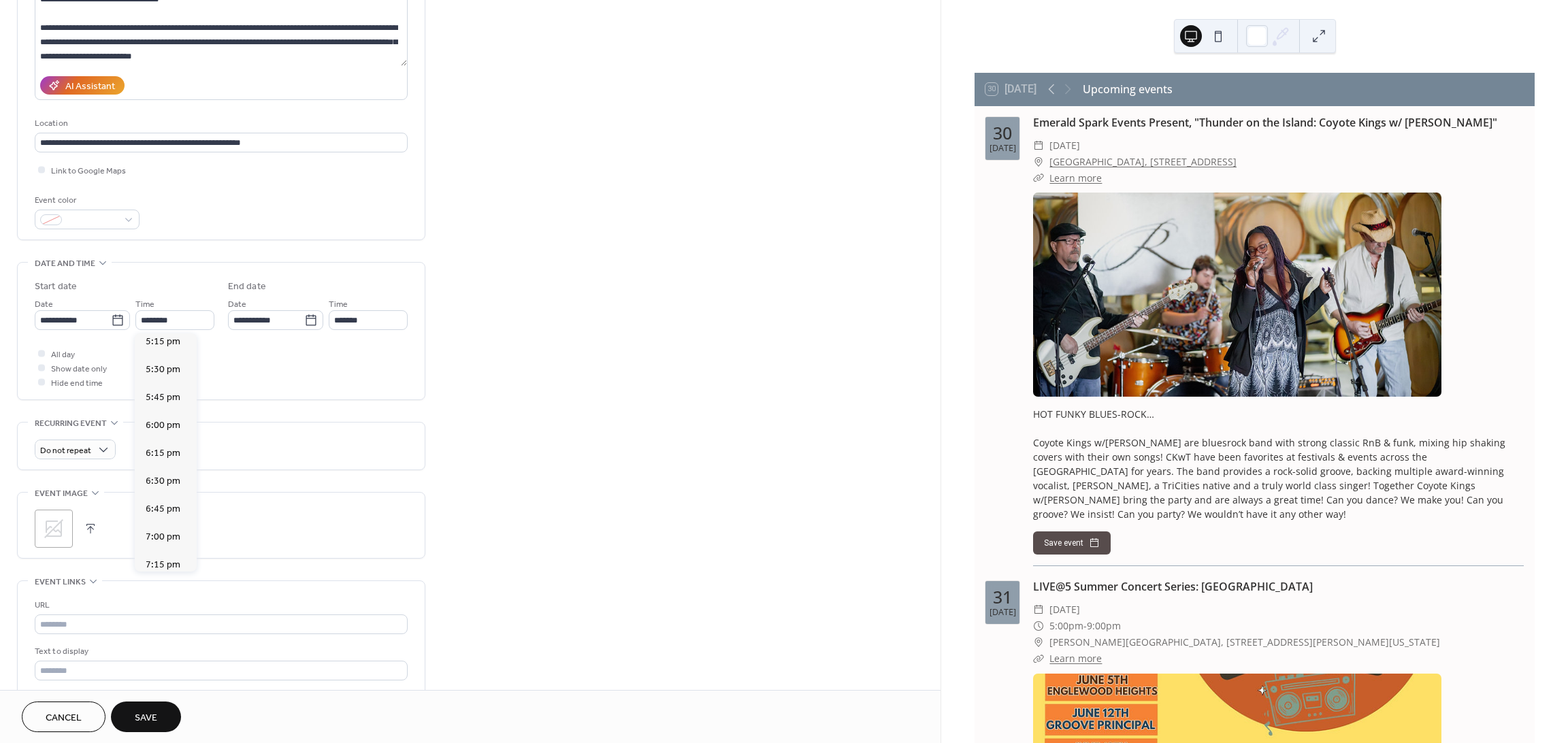 click on "7:30 pm" at bounding box center (163, 592) 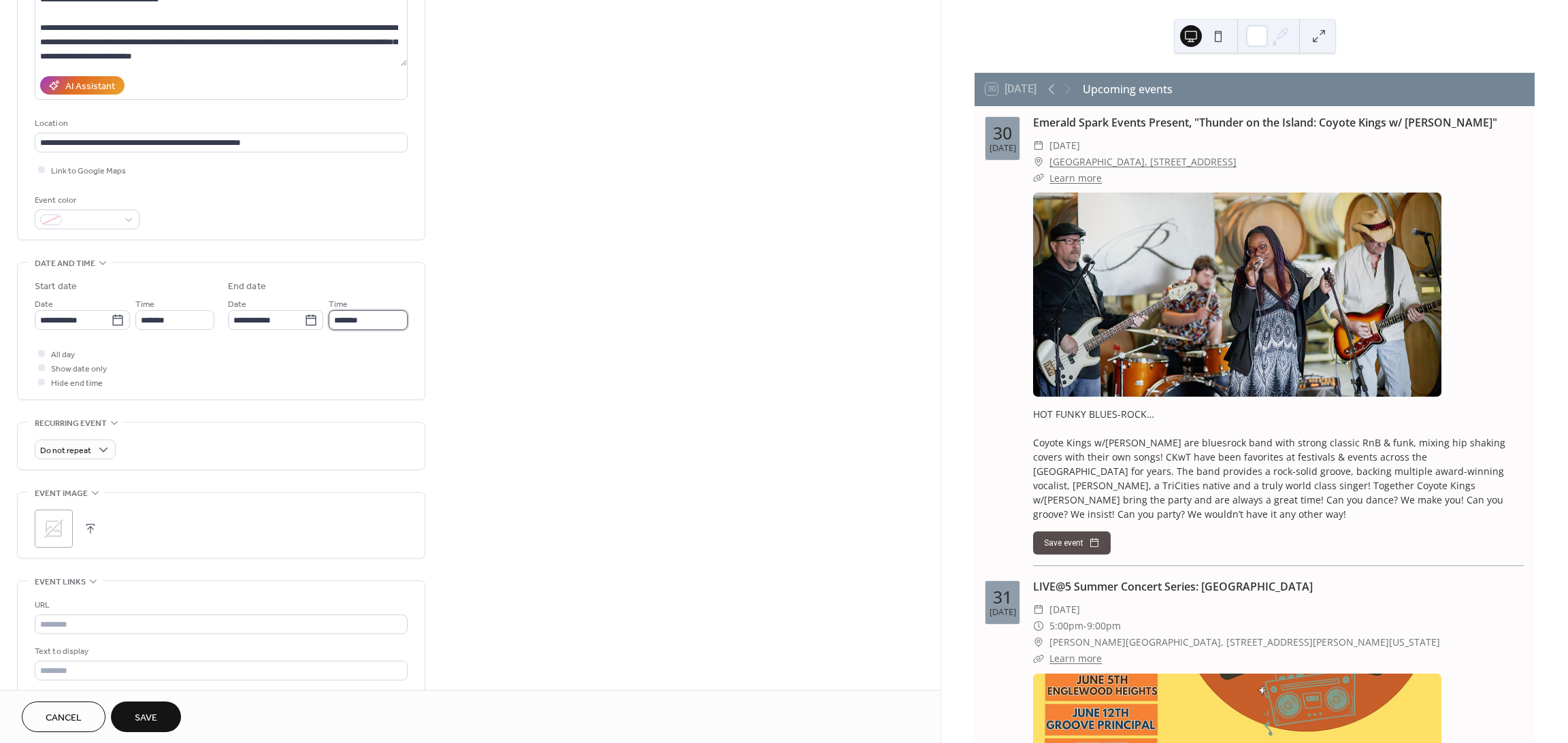 click on "*******" at bounding box center [368, 320] 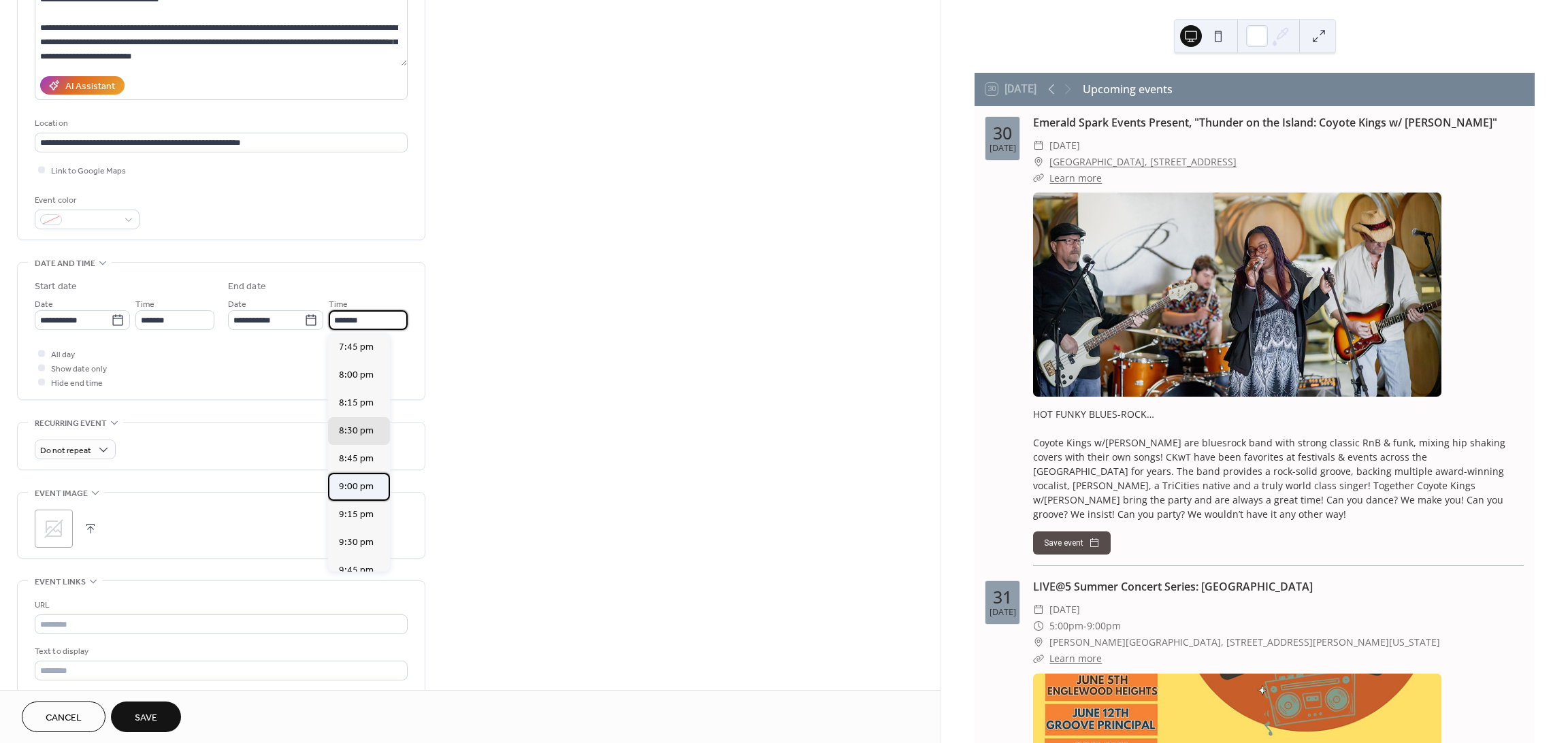 click on "9:00 pm" at bounding box center [356, 486] 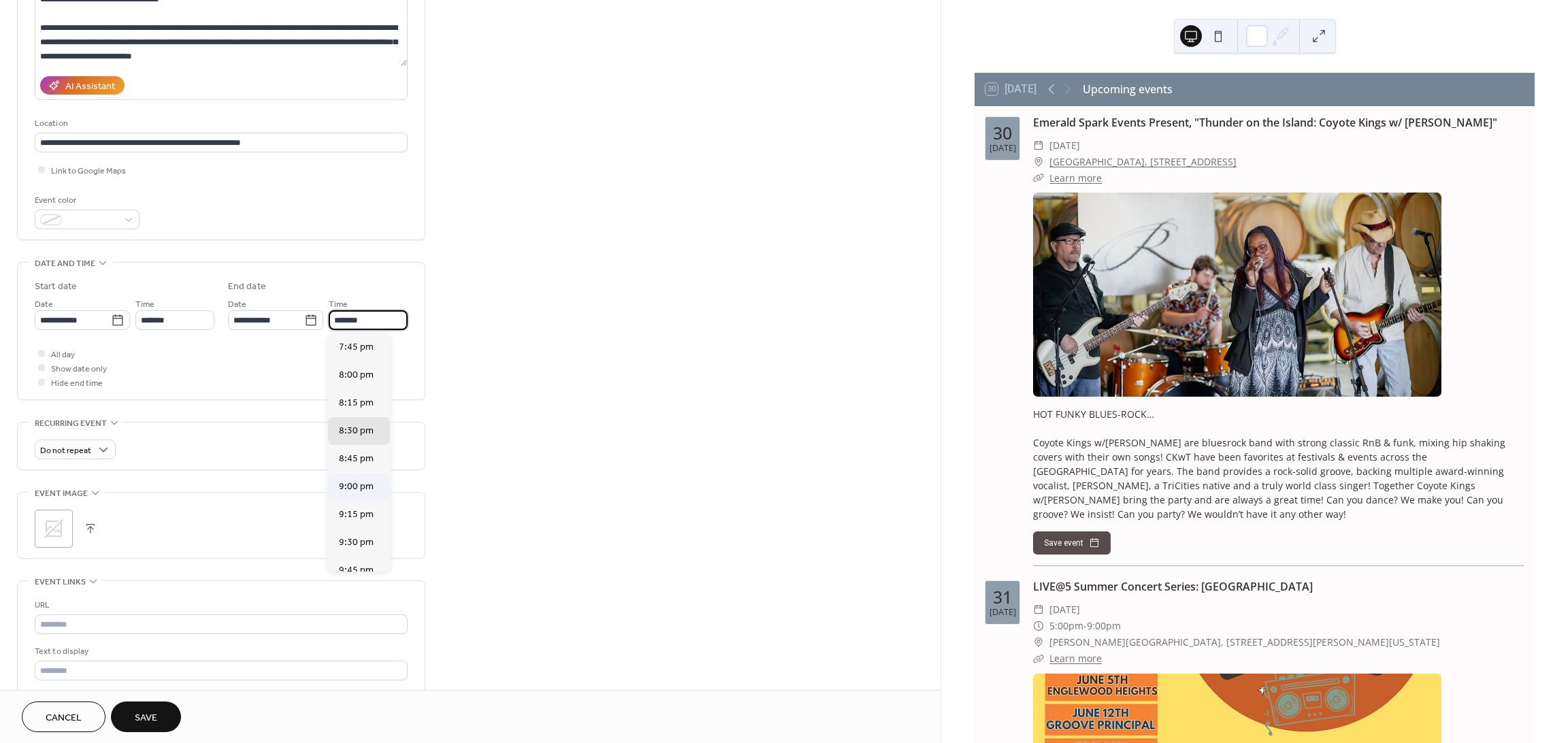 type on "*******" 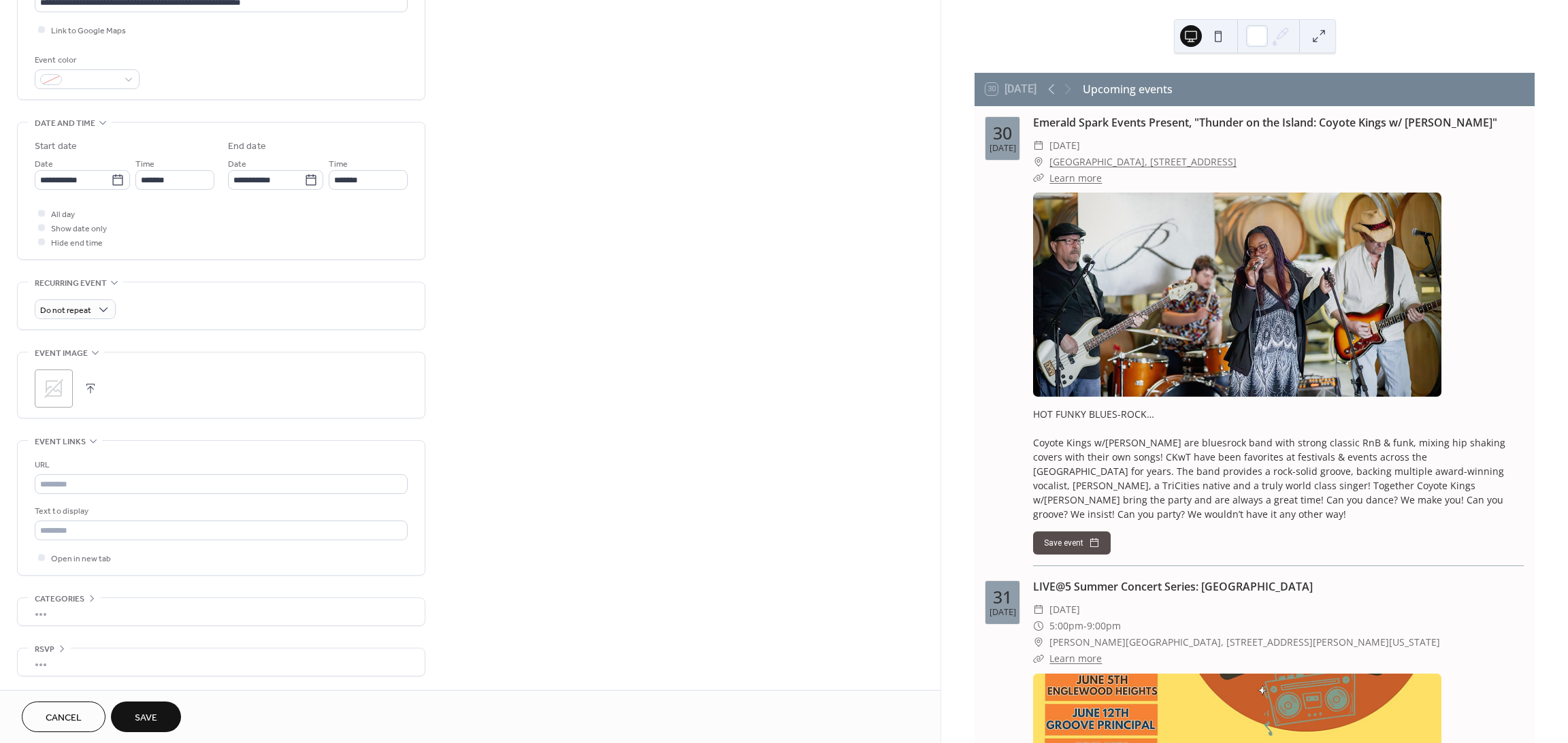 scroll, scrollTop: 325, scrollLeft: 0, axis: vertical 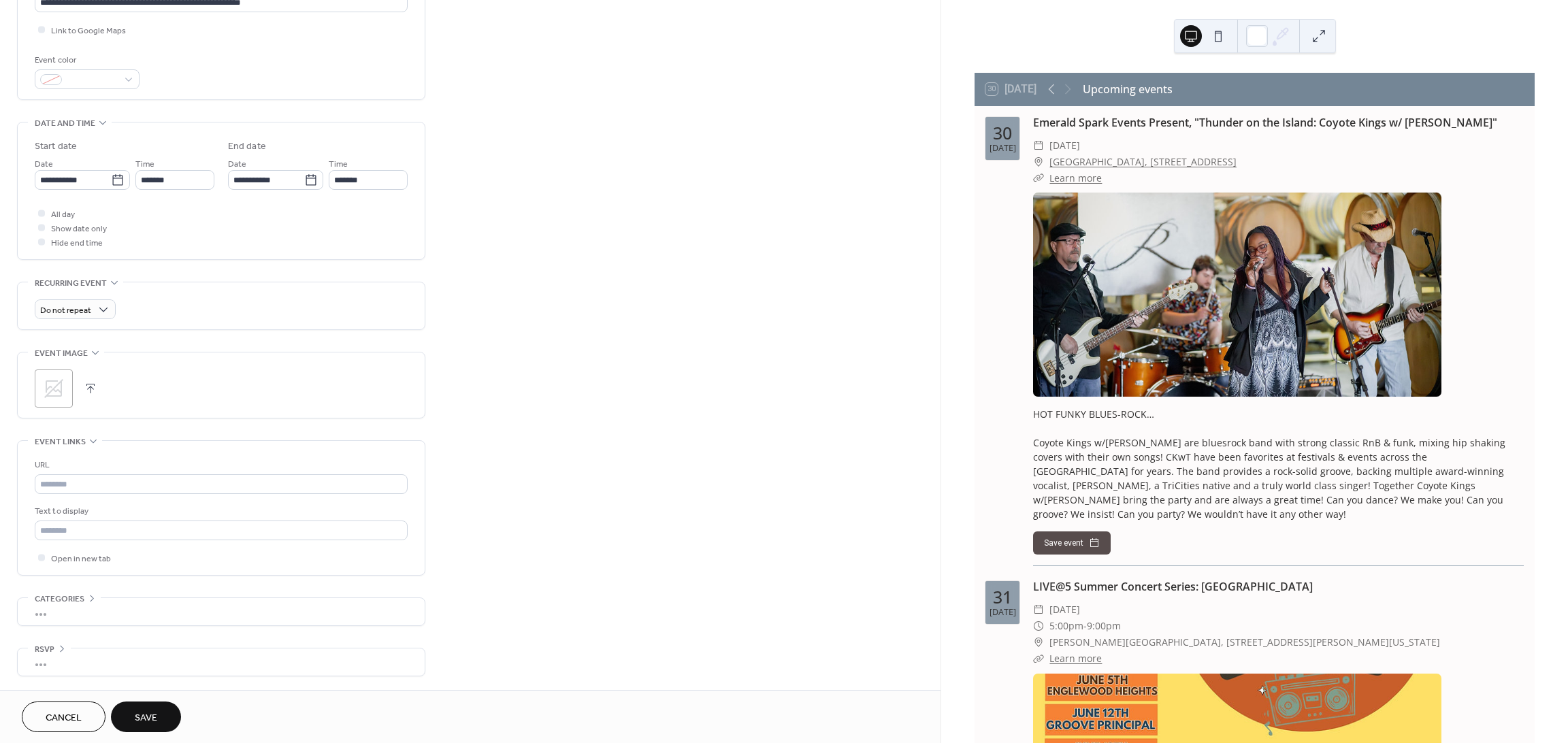 click 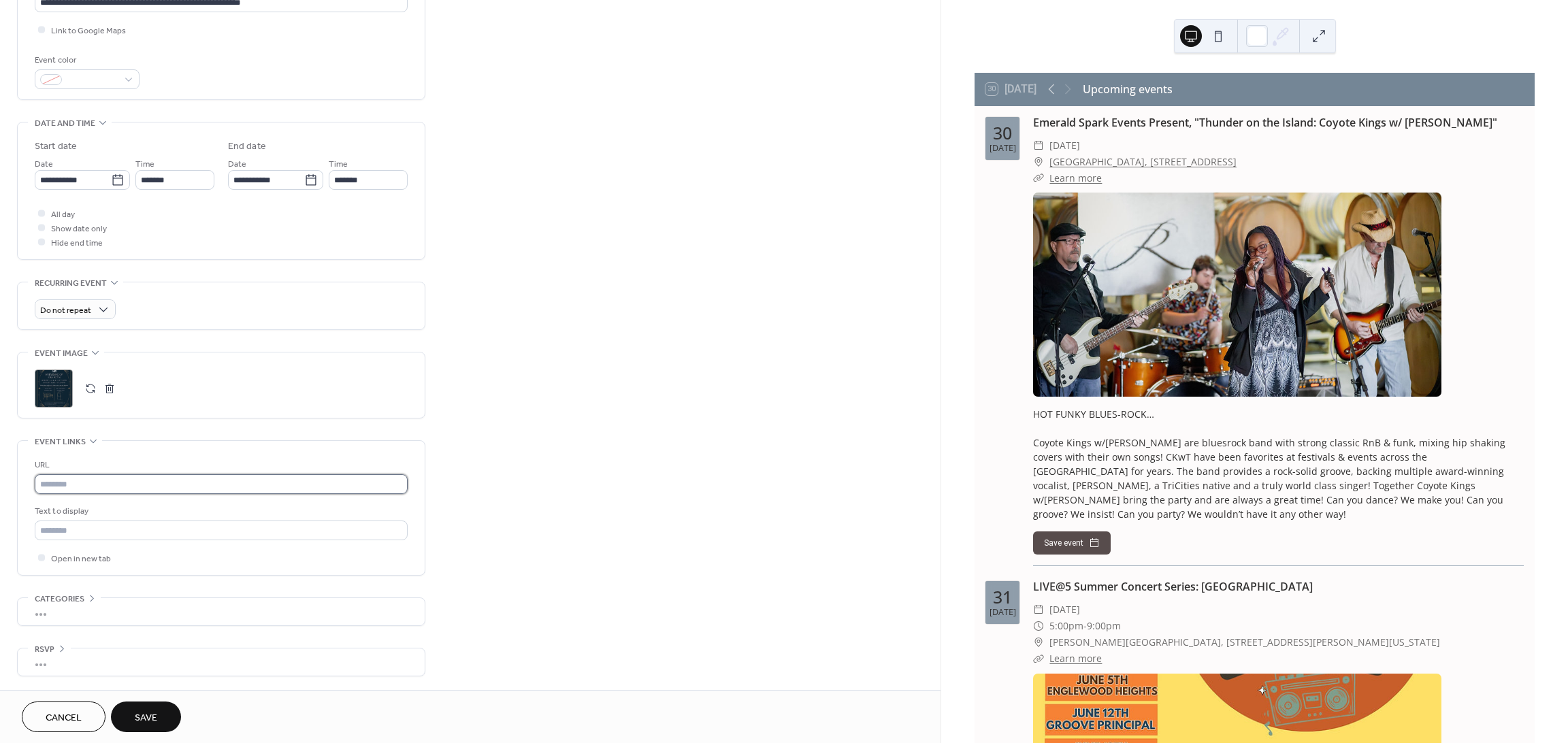 click at bounding box center [221, 484] 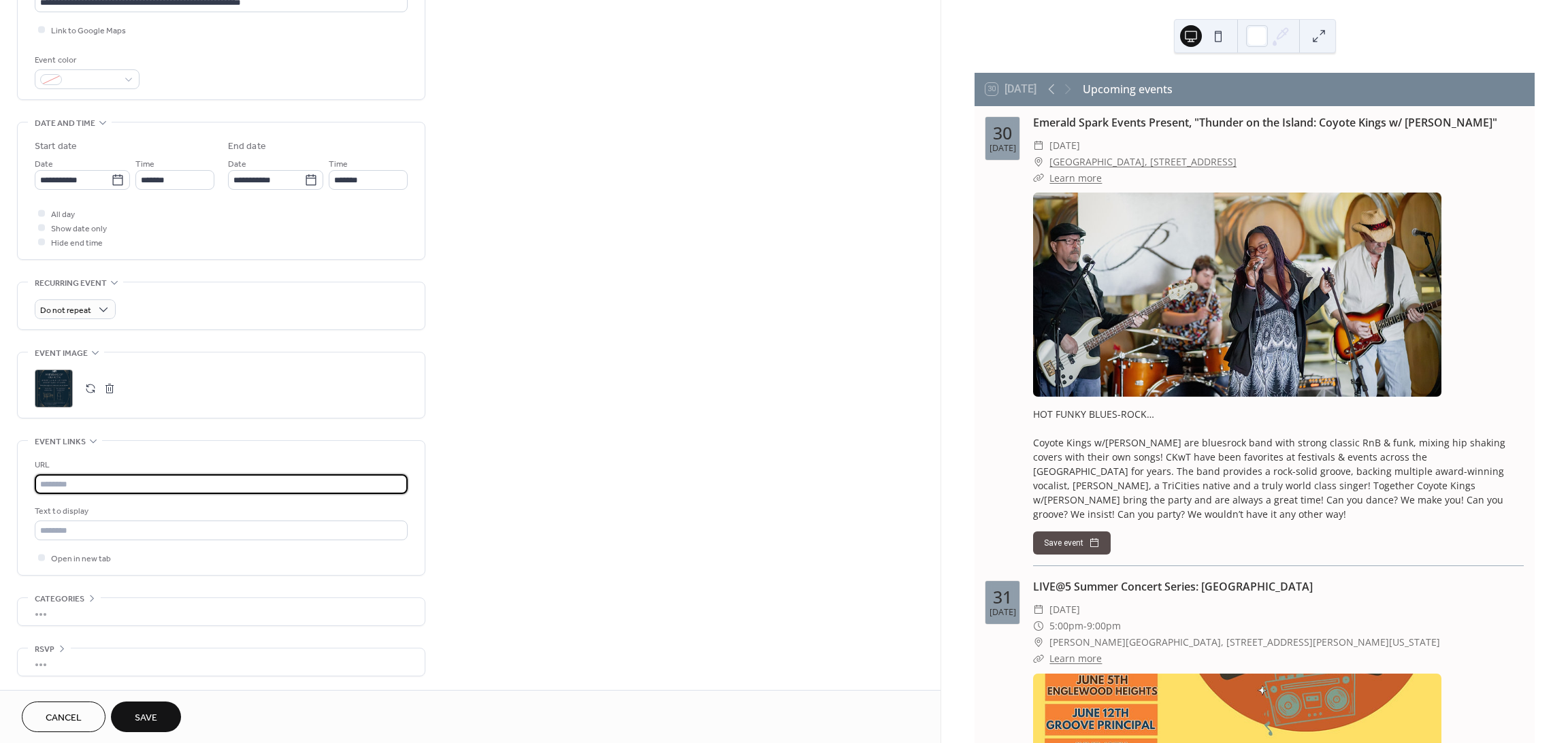 paste on "**********" 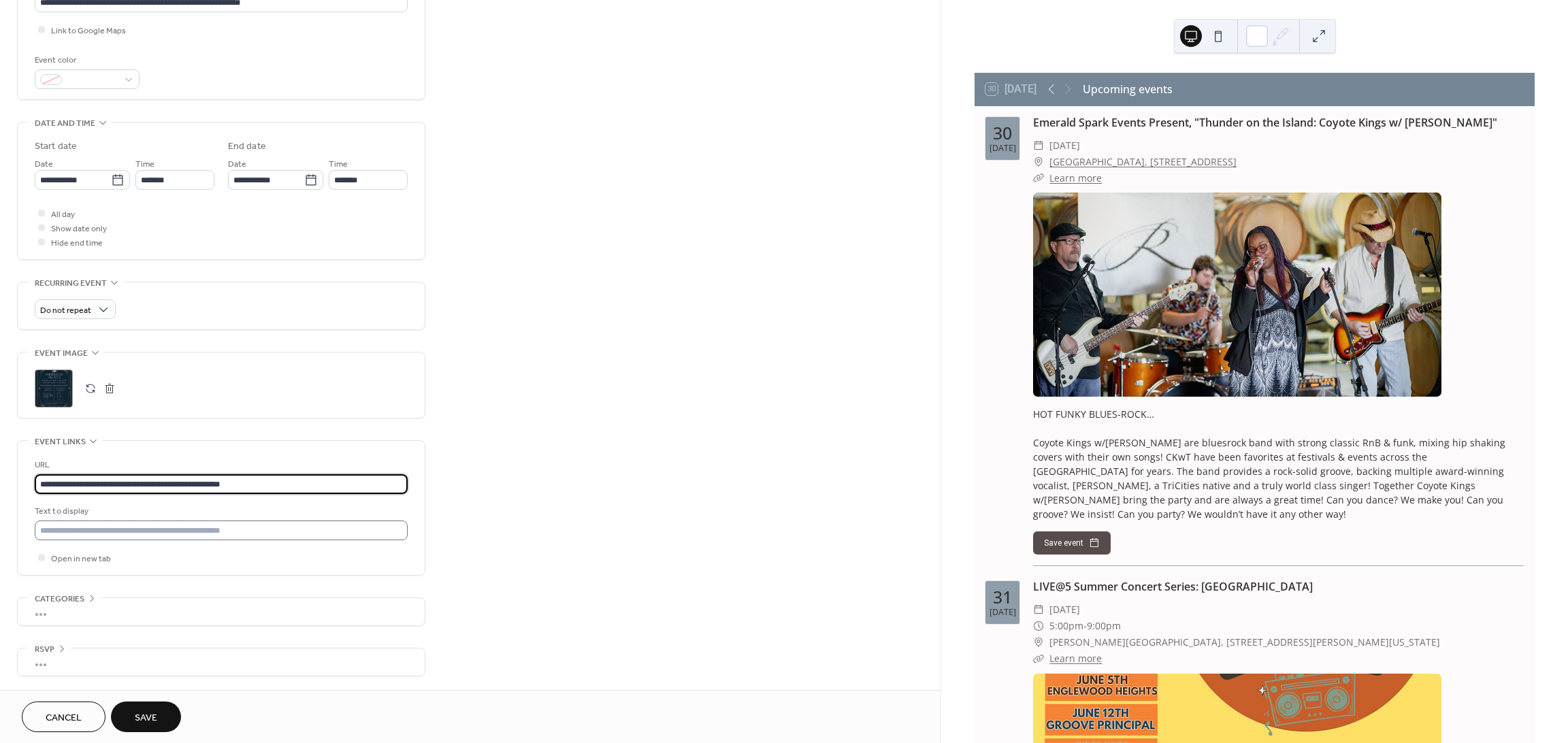 type on "**********" 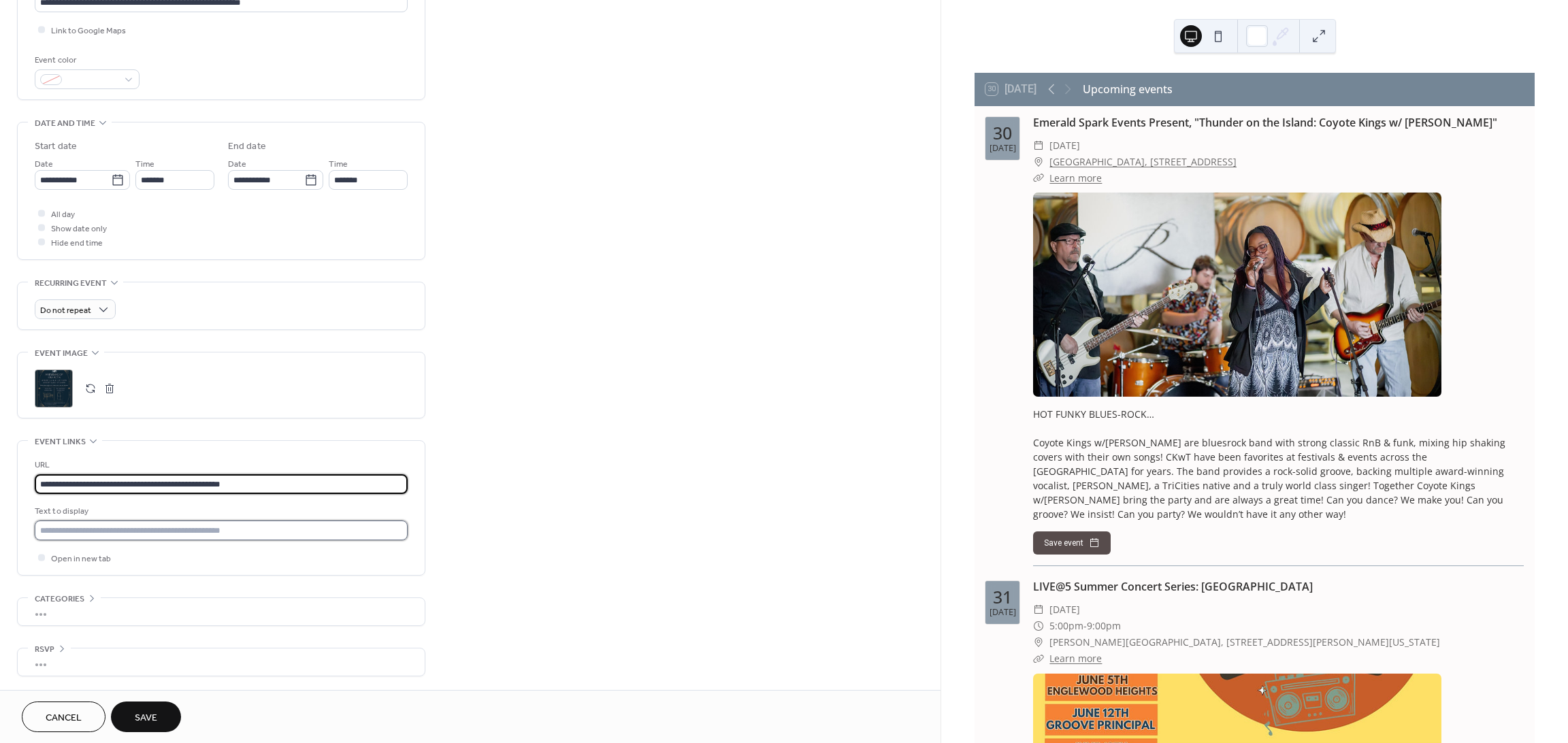 click at bounding box center (221, 530) 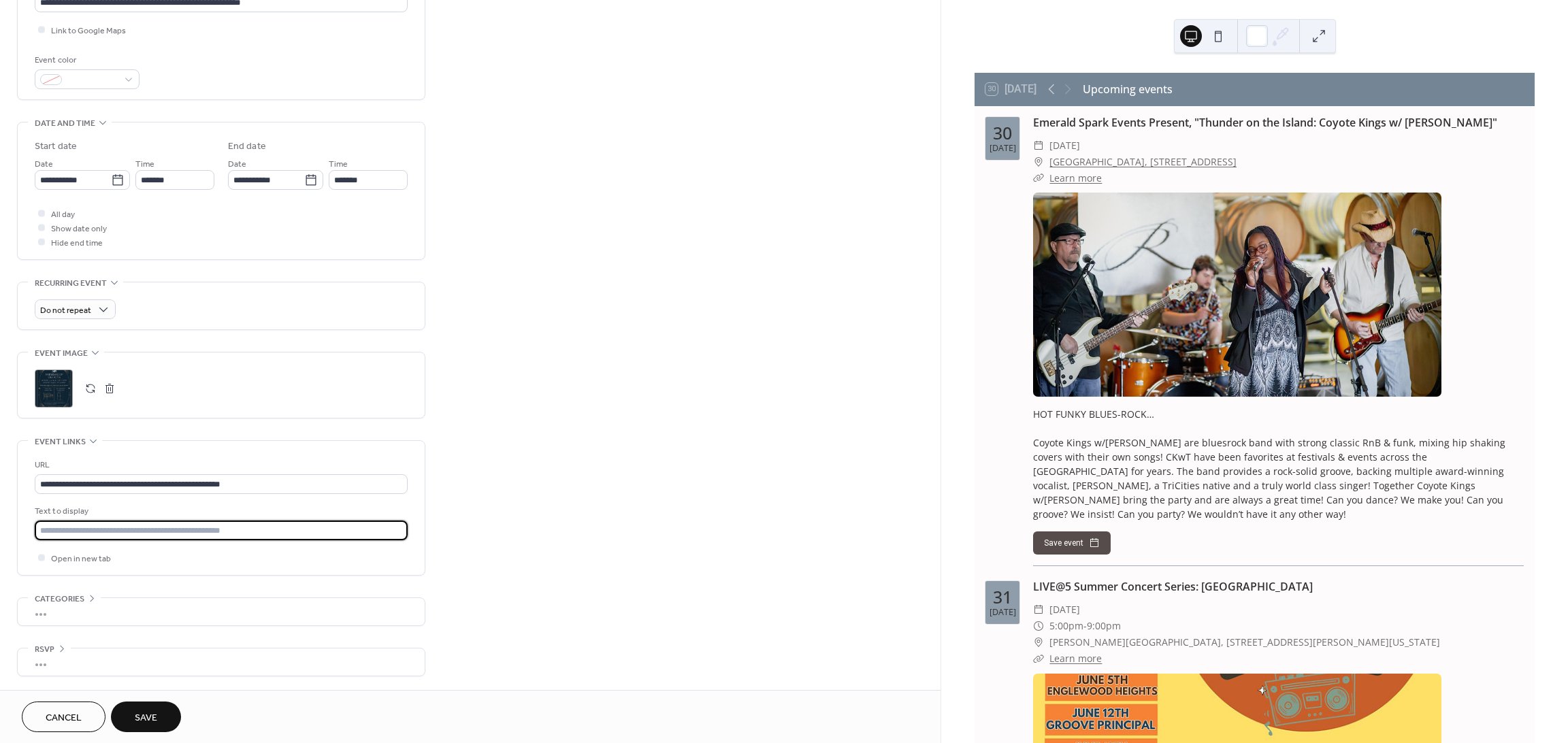 type on "**********" 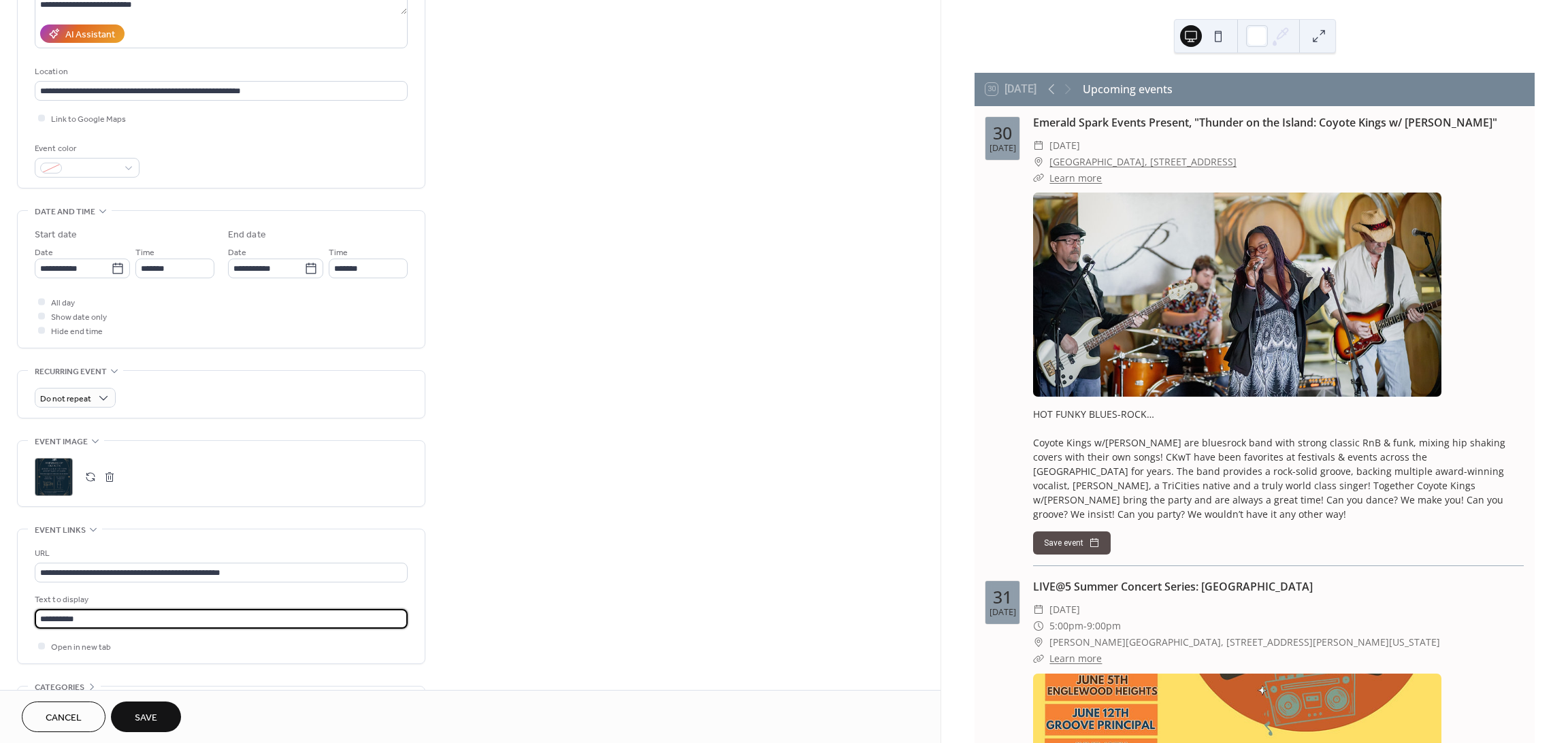 scroll, scrollTop: 325, scrollLeft: 0, axis: vertical 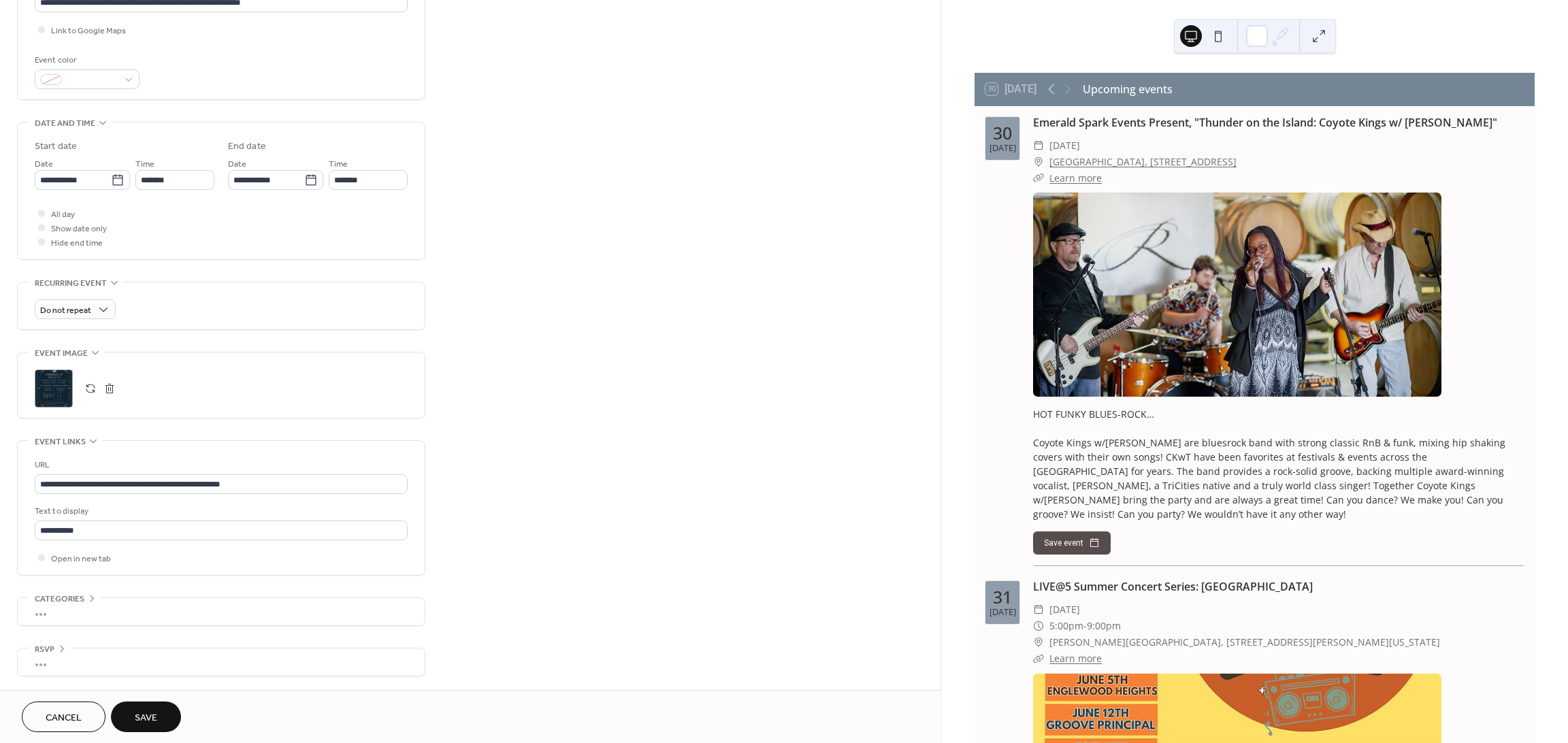 click on "Save" at bounding box center (146, 718) 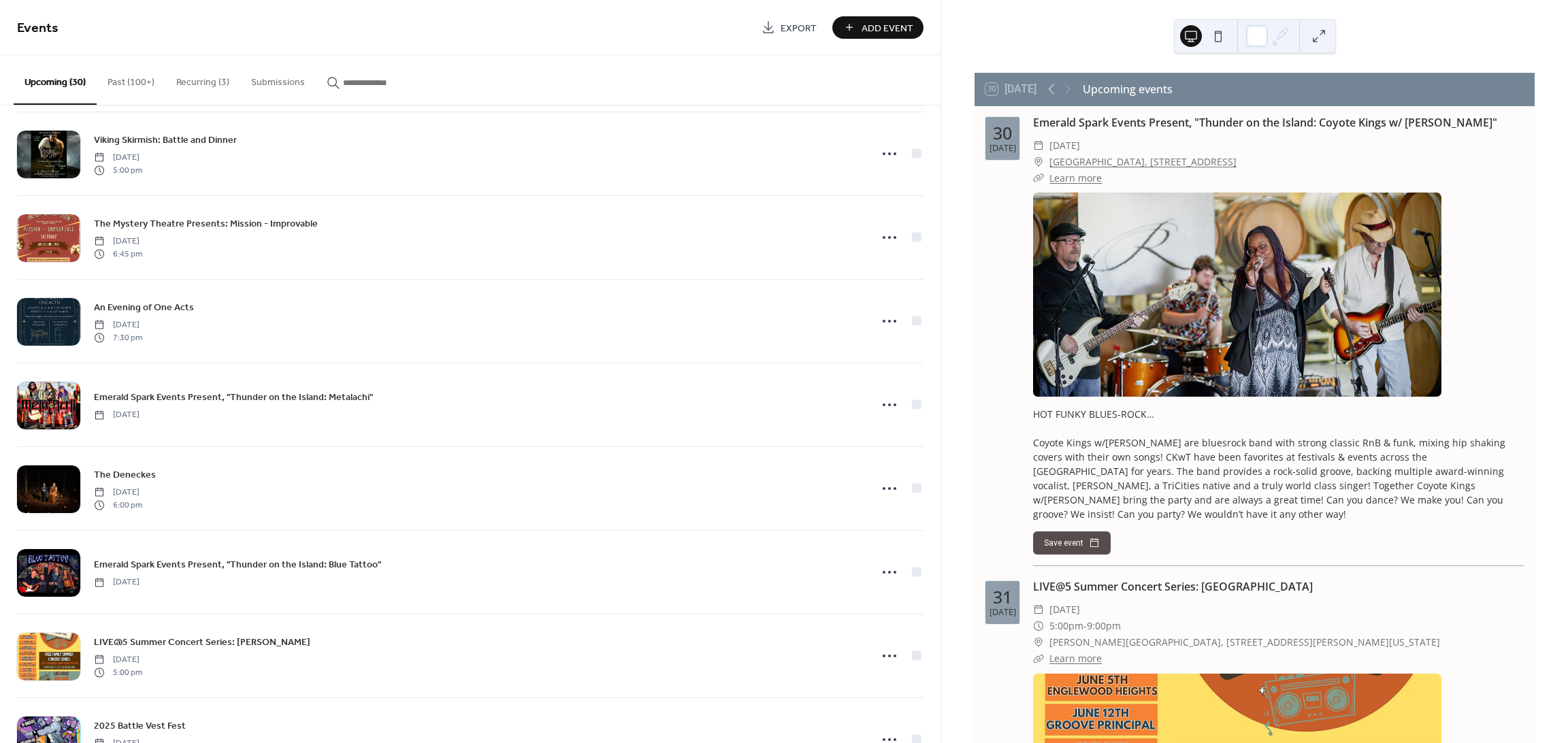 scroll, scrollTop: 363, scrollLeft: 0, axis: vertical 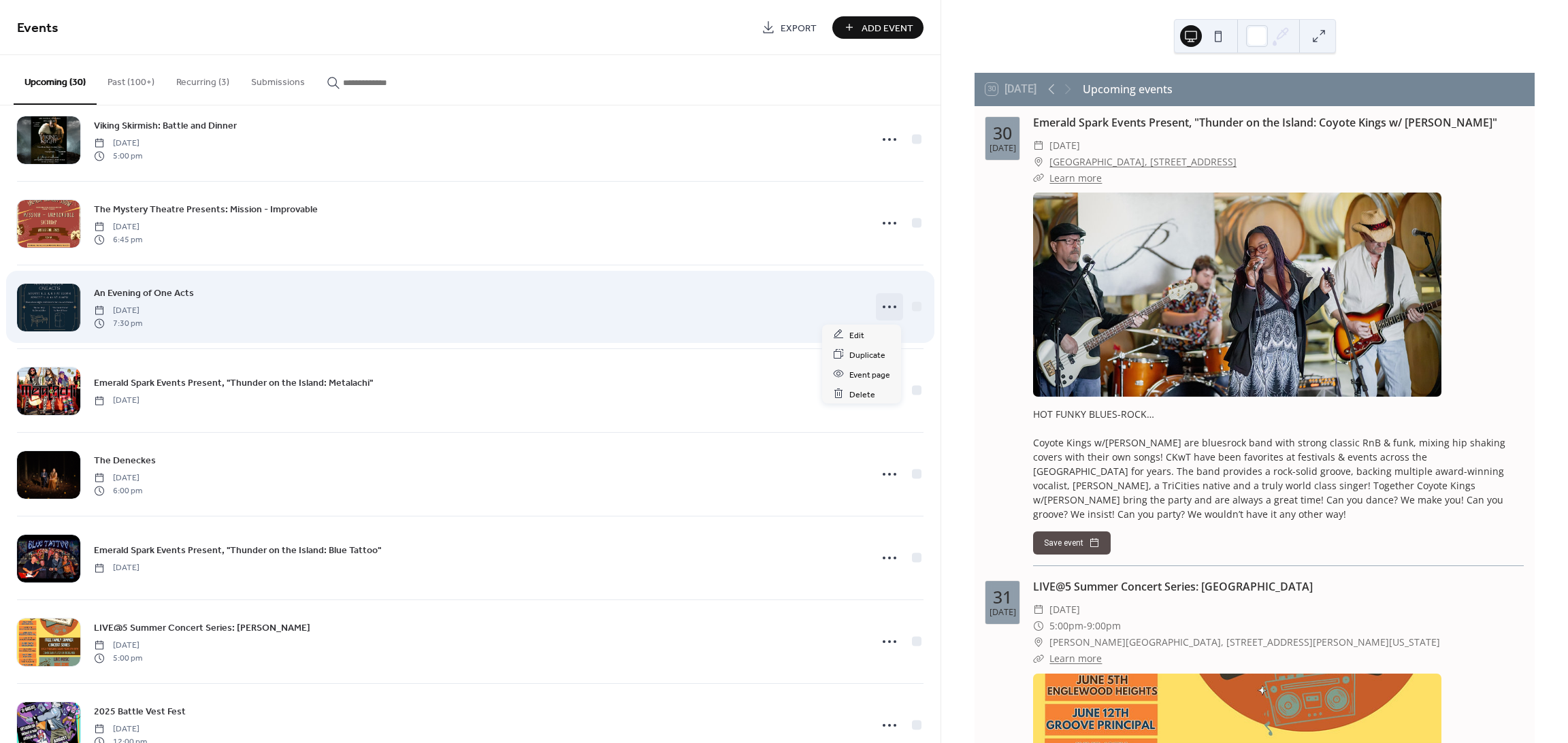 click 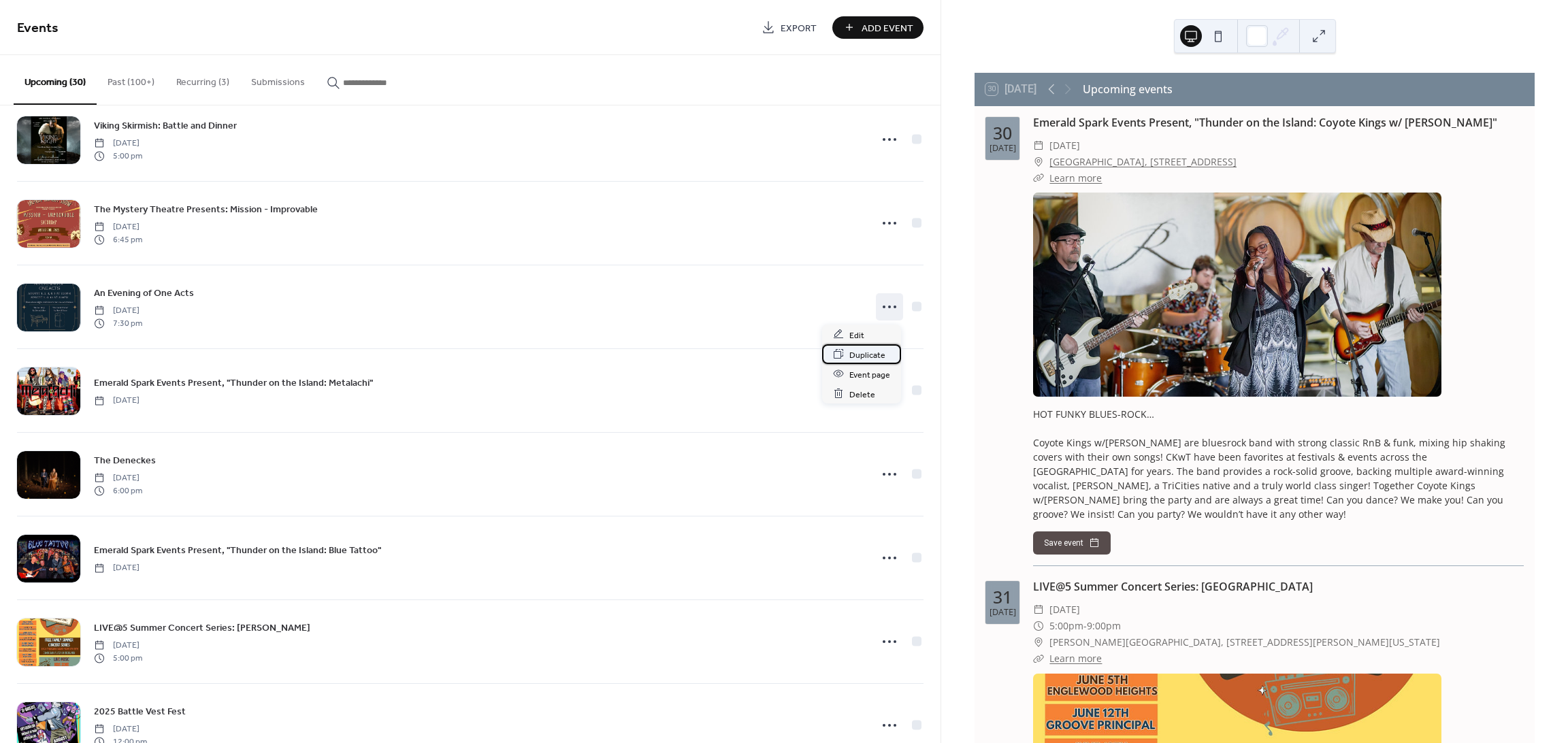 click on "Duplicate" at bounding box center [867, 354] 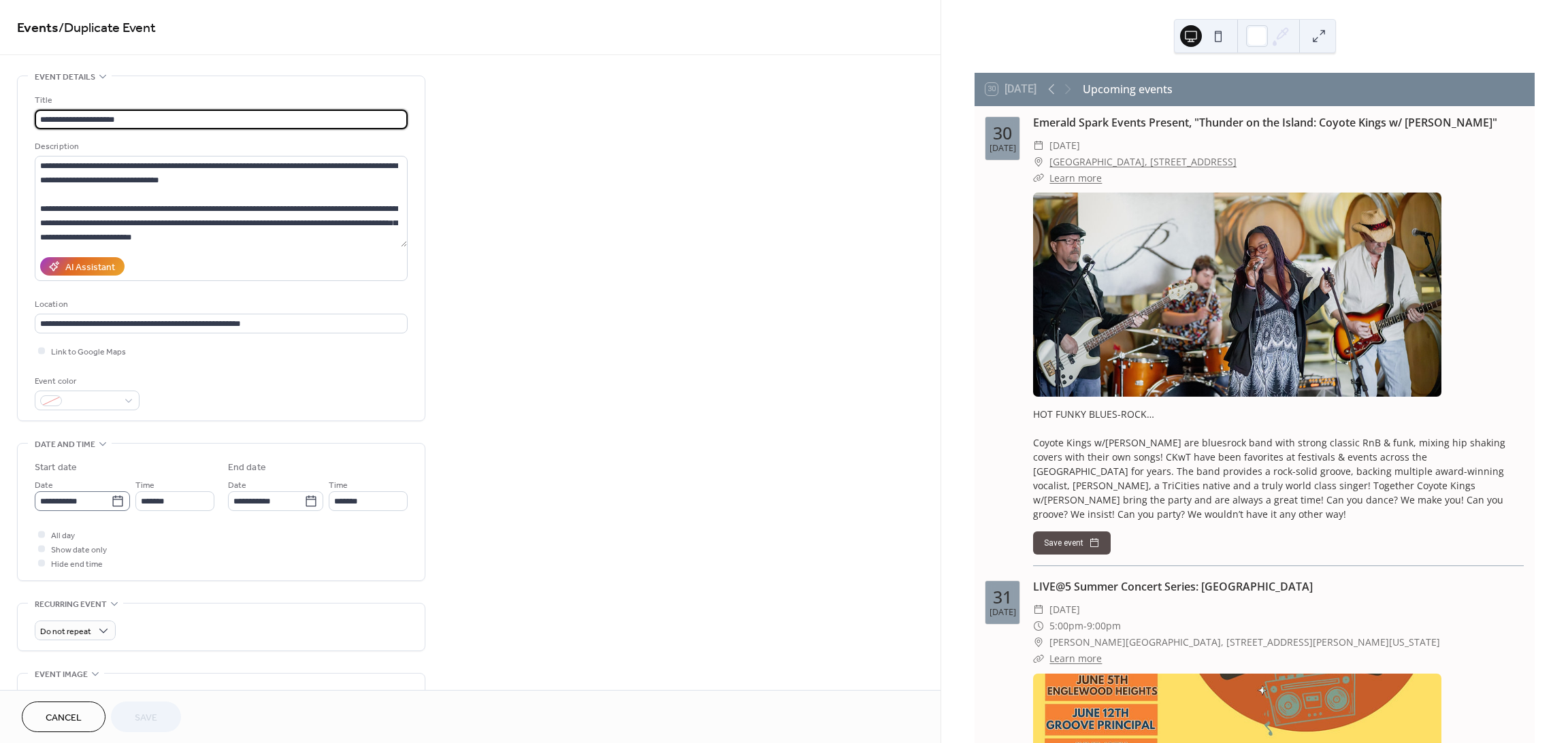 click 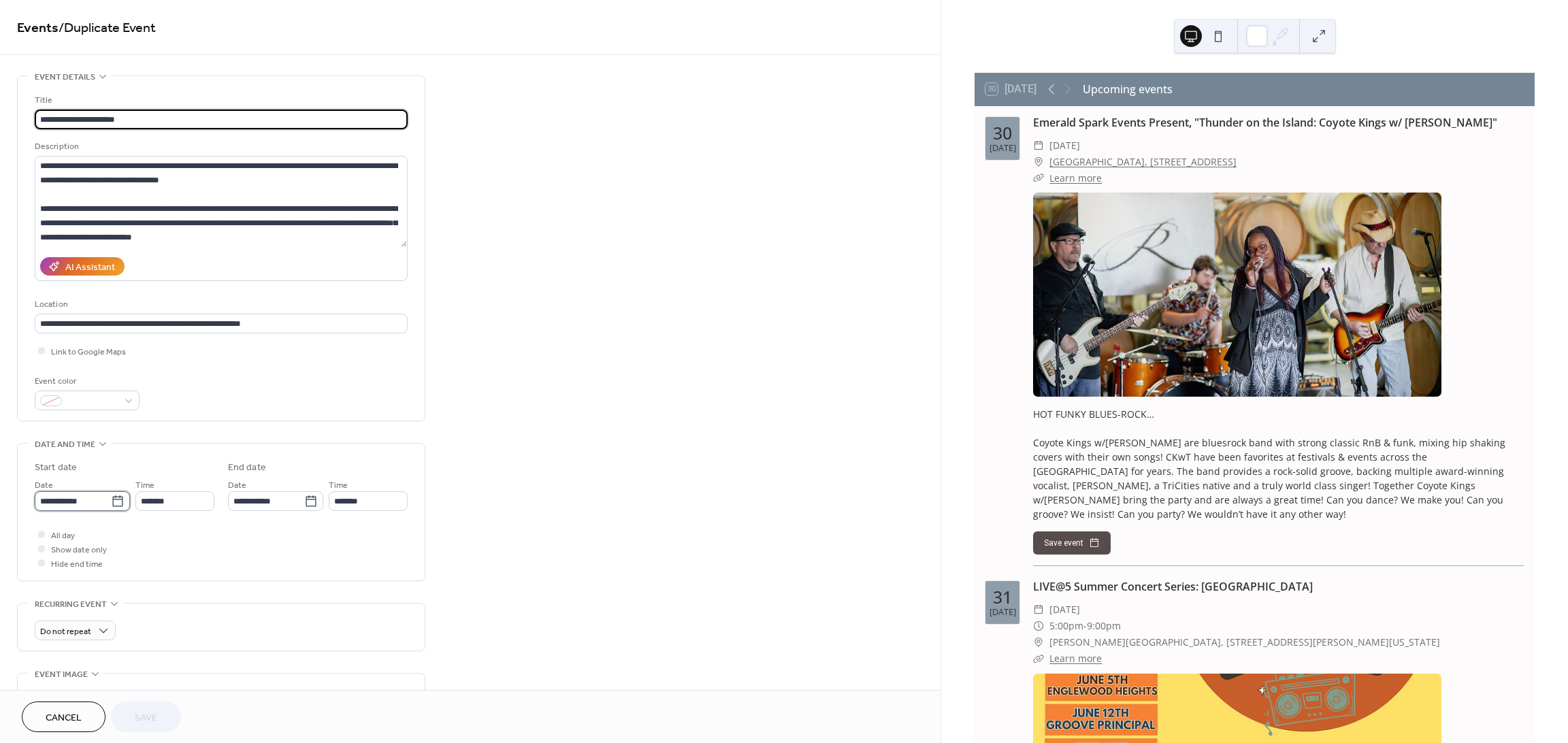 click on "**********" at bounding box center [73, 501] 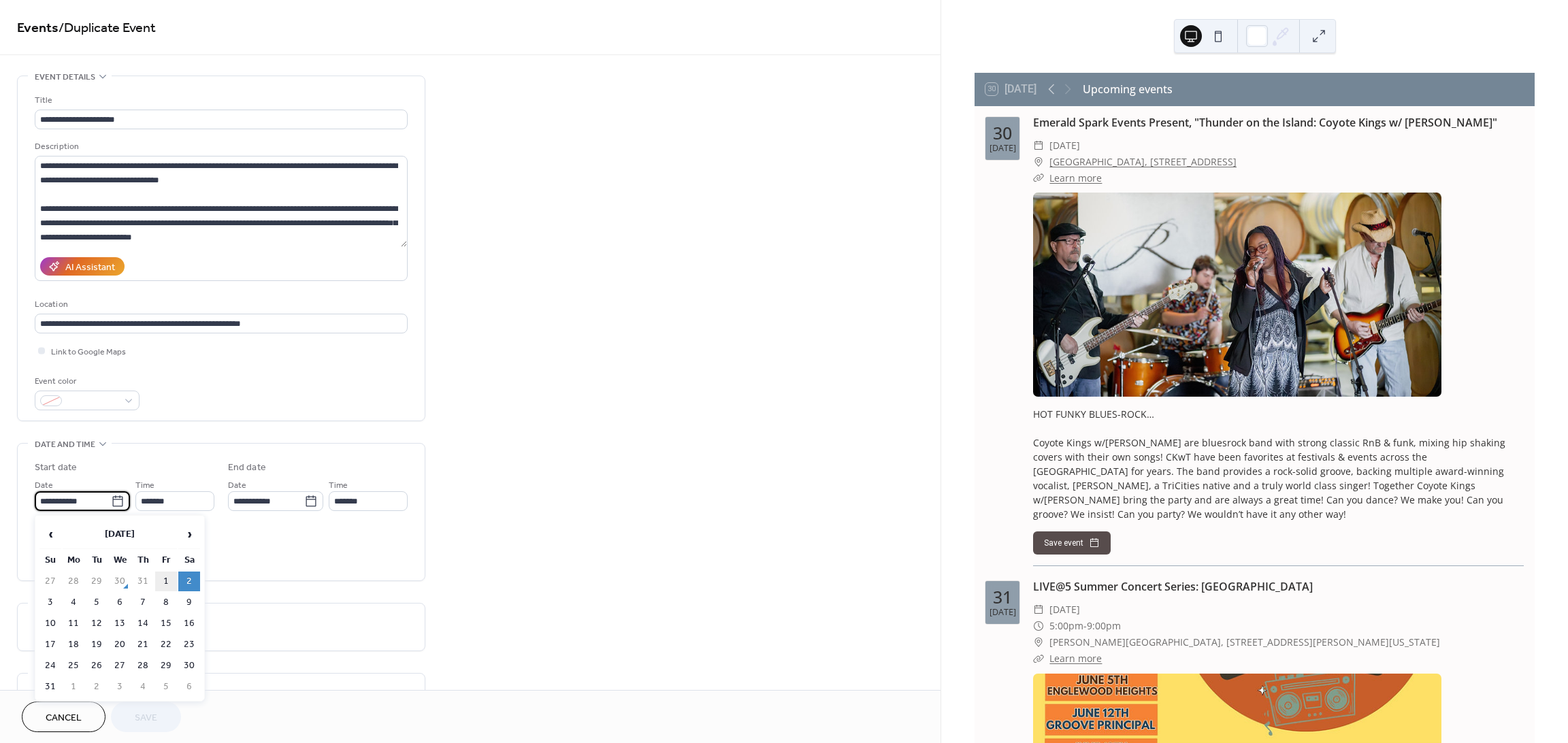 click on "1" at bounding box center (166, 581) 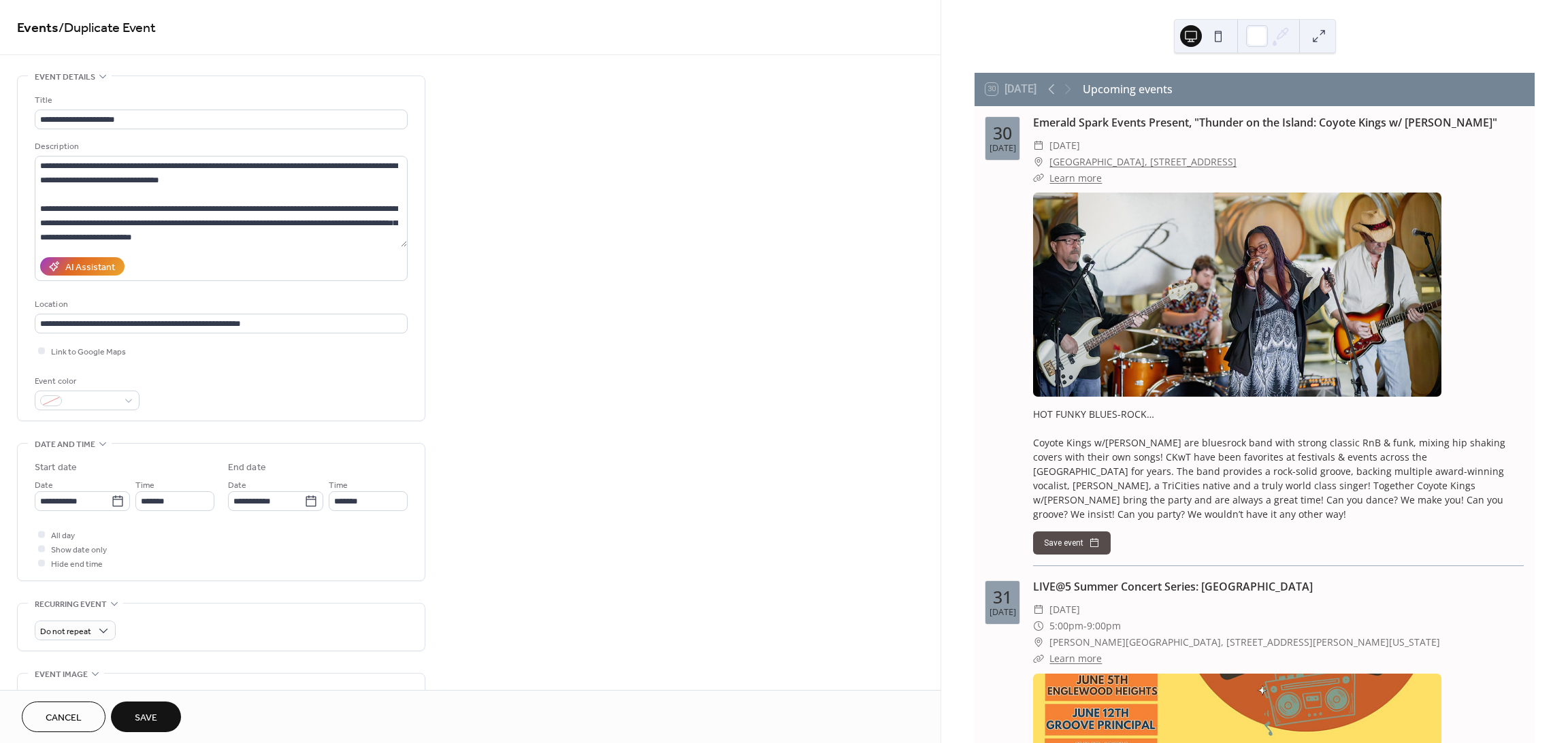 click on "Save" at bounding box center [146, 718] 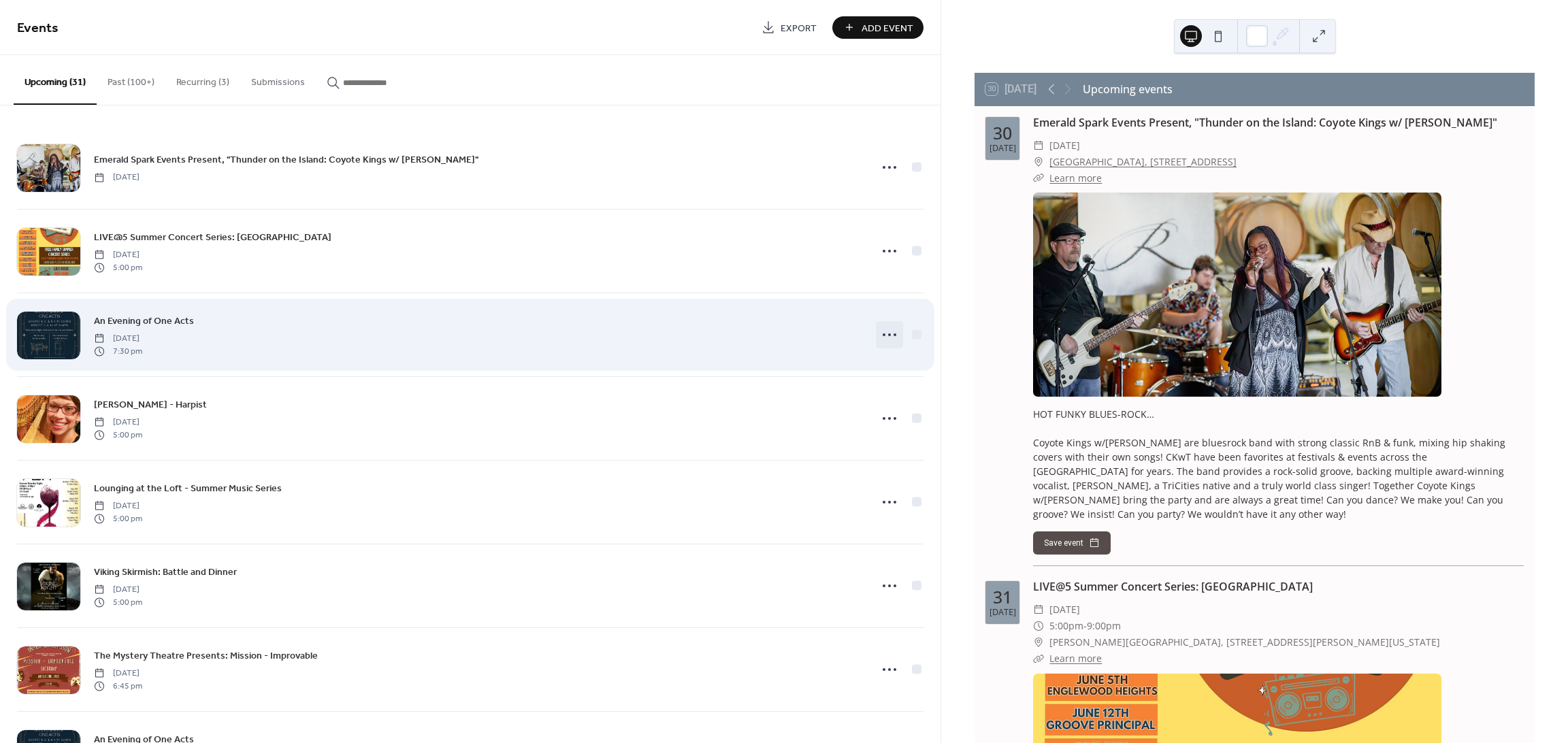 click 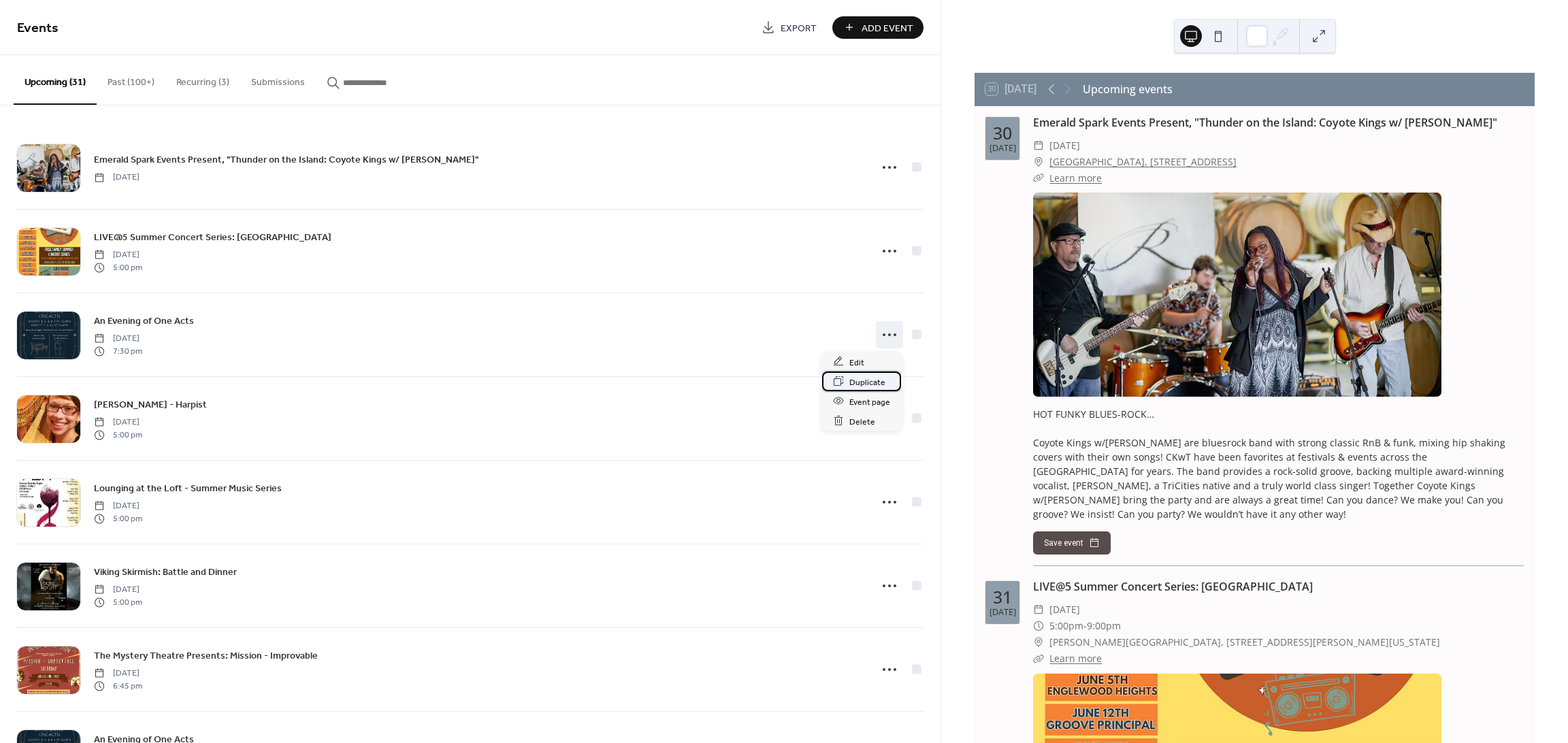 click on "Duplicate" at bounding box center (867, 382) 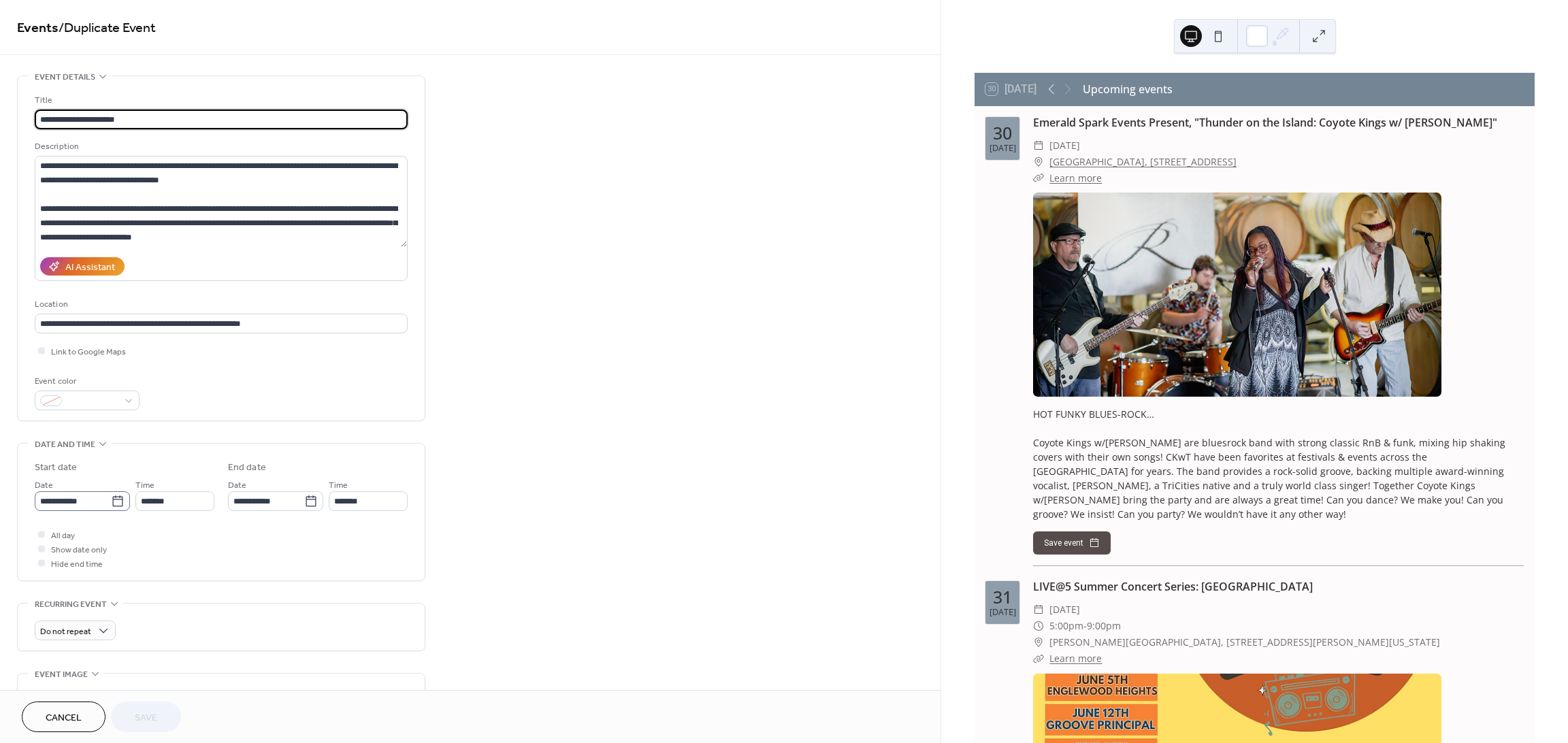 click 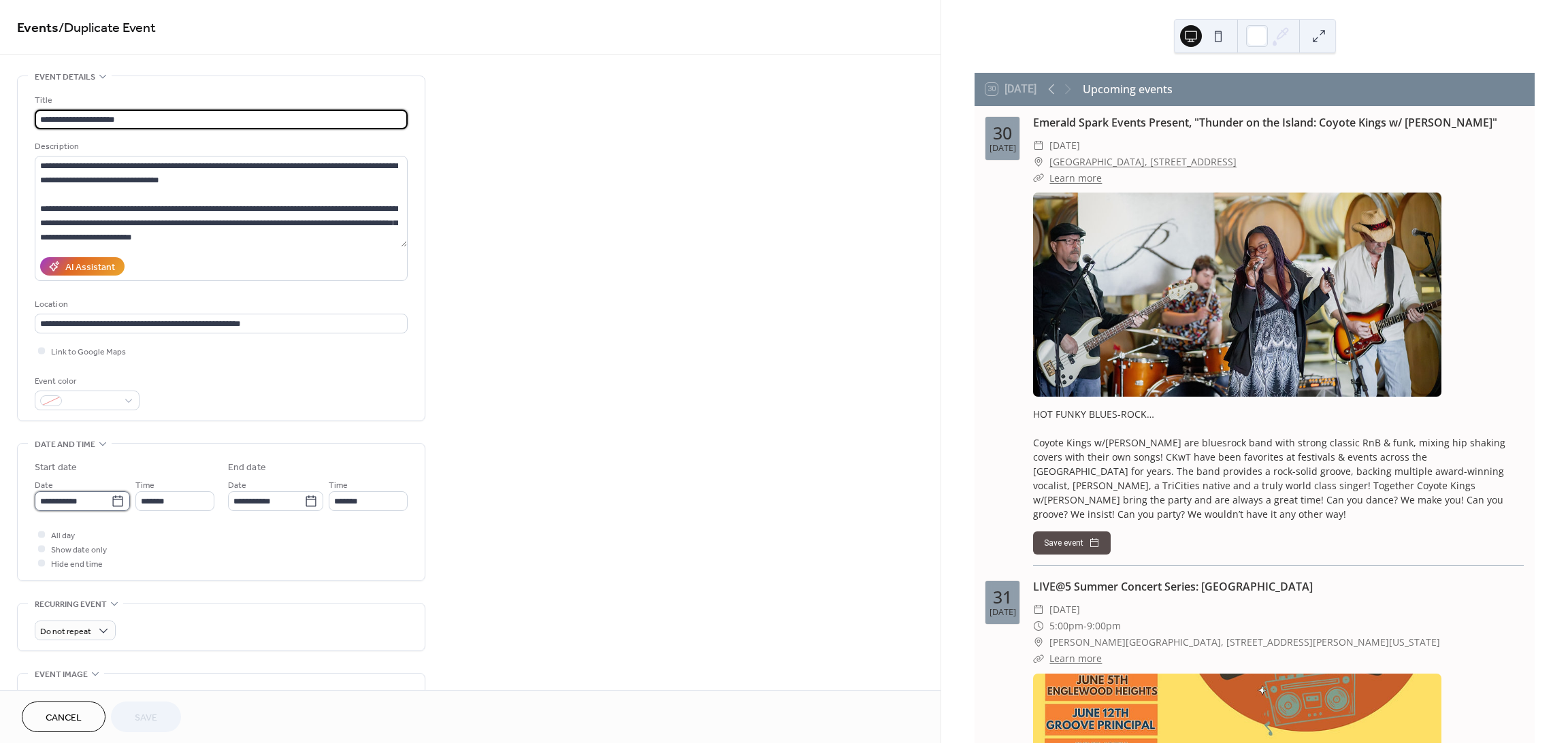click on "**********" at bounding box center [73, 501] 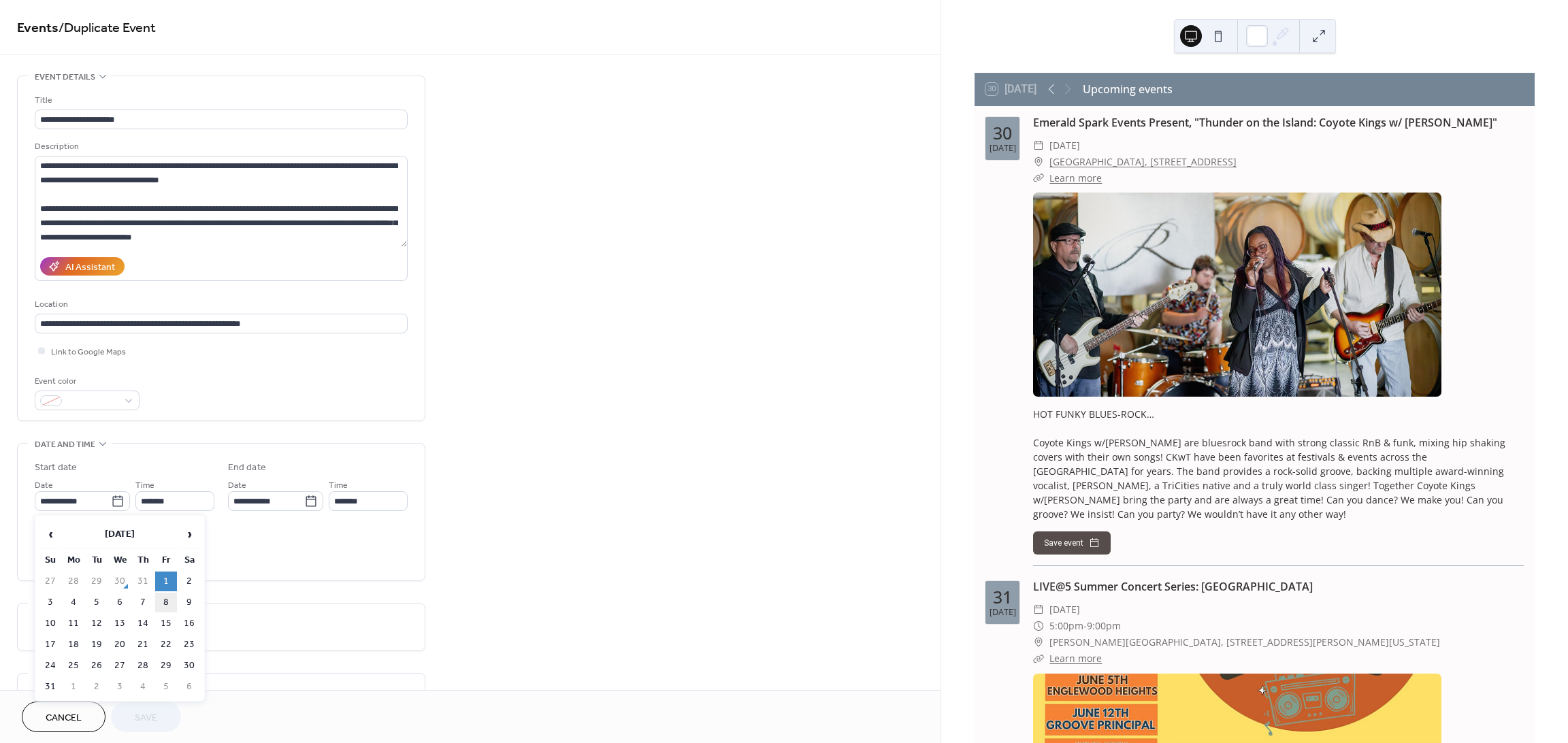 click on "8" at bounding box center (166, 602) 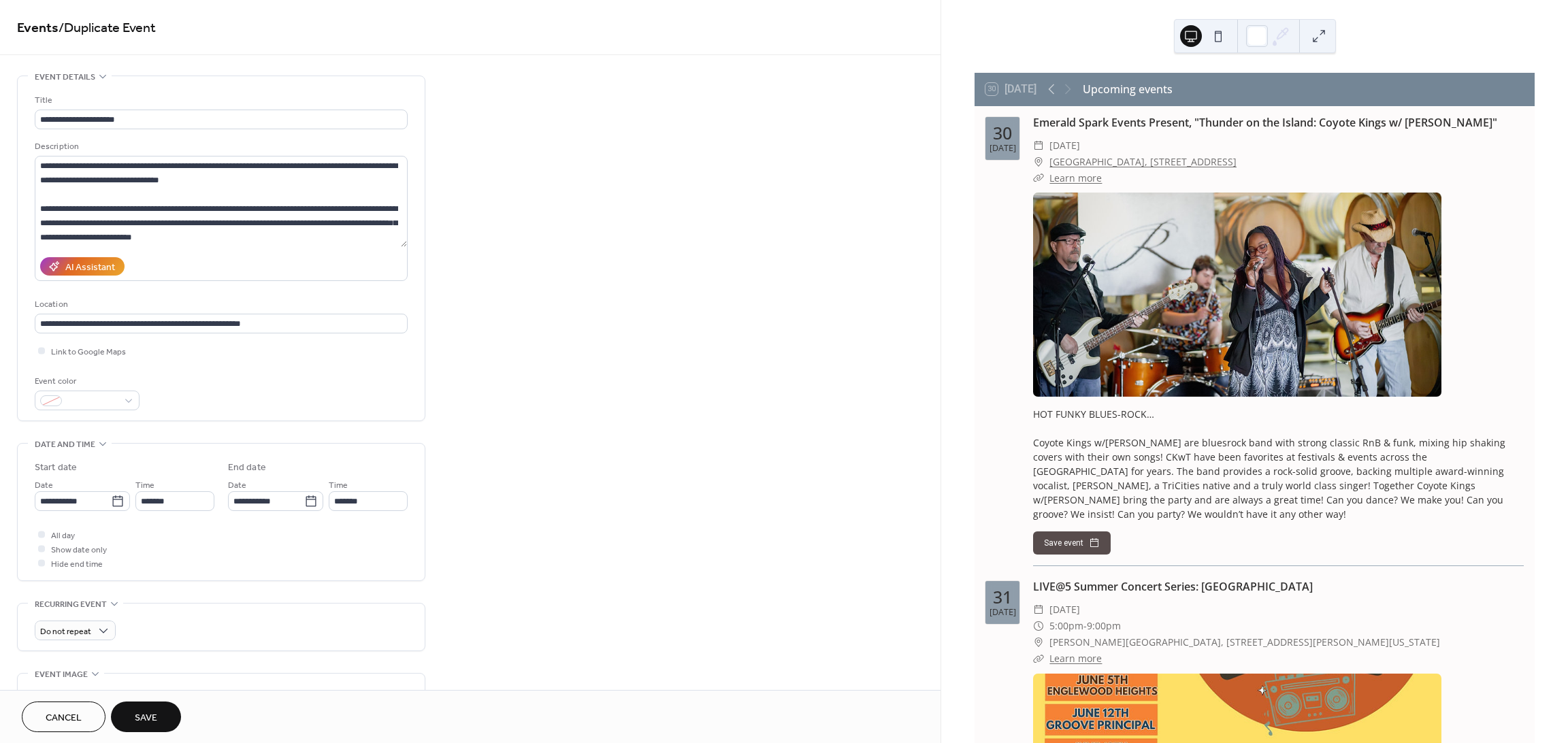 click on "Save" at bounding box center (146, 718) 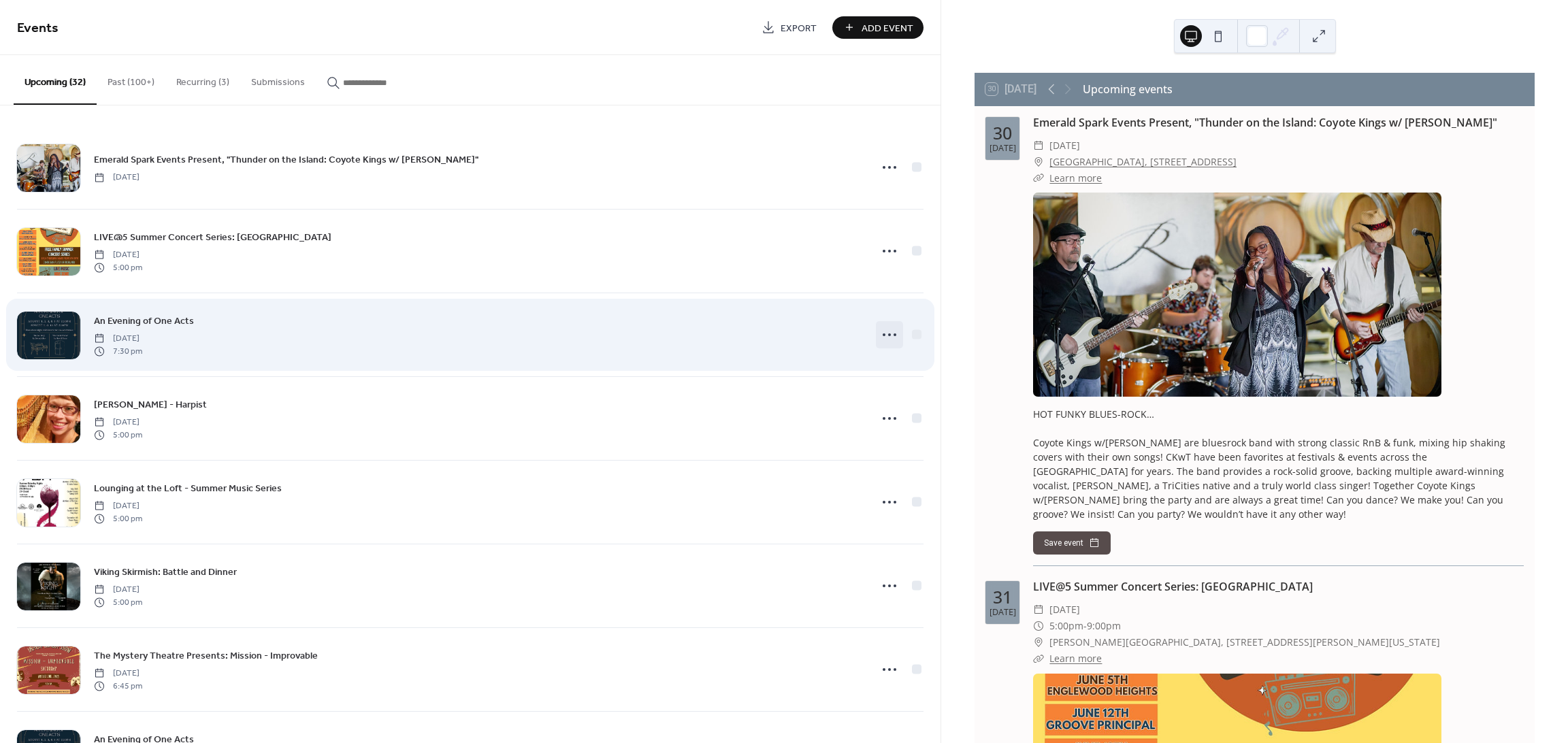 click 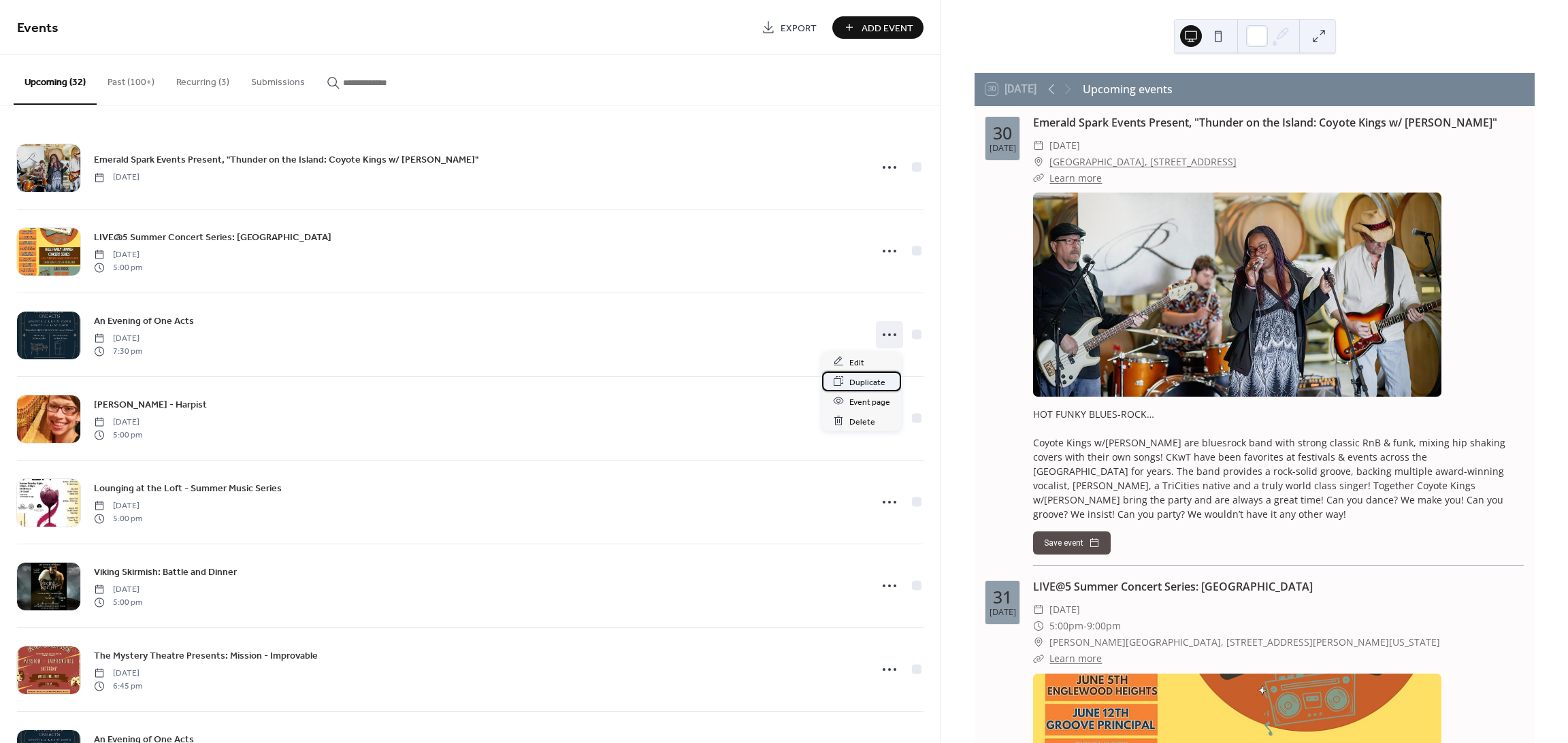 click on "Duplicate" at bounding box center [867, 382] 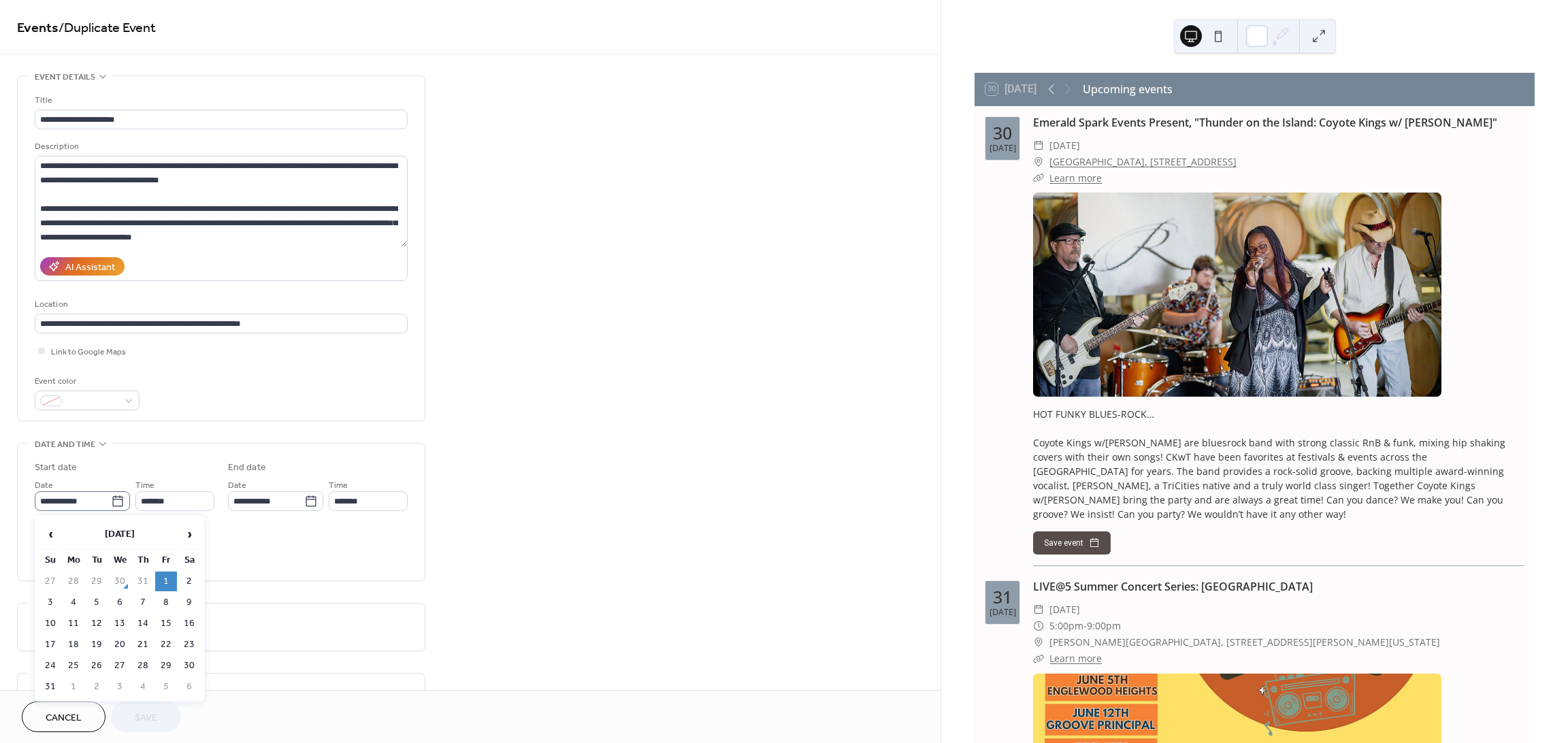 click 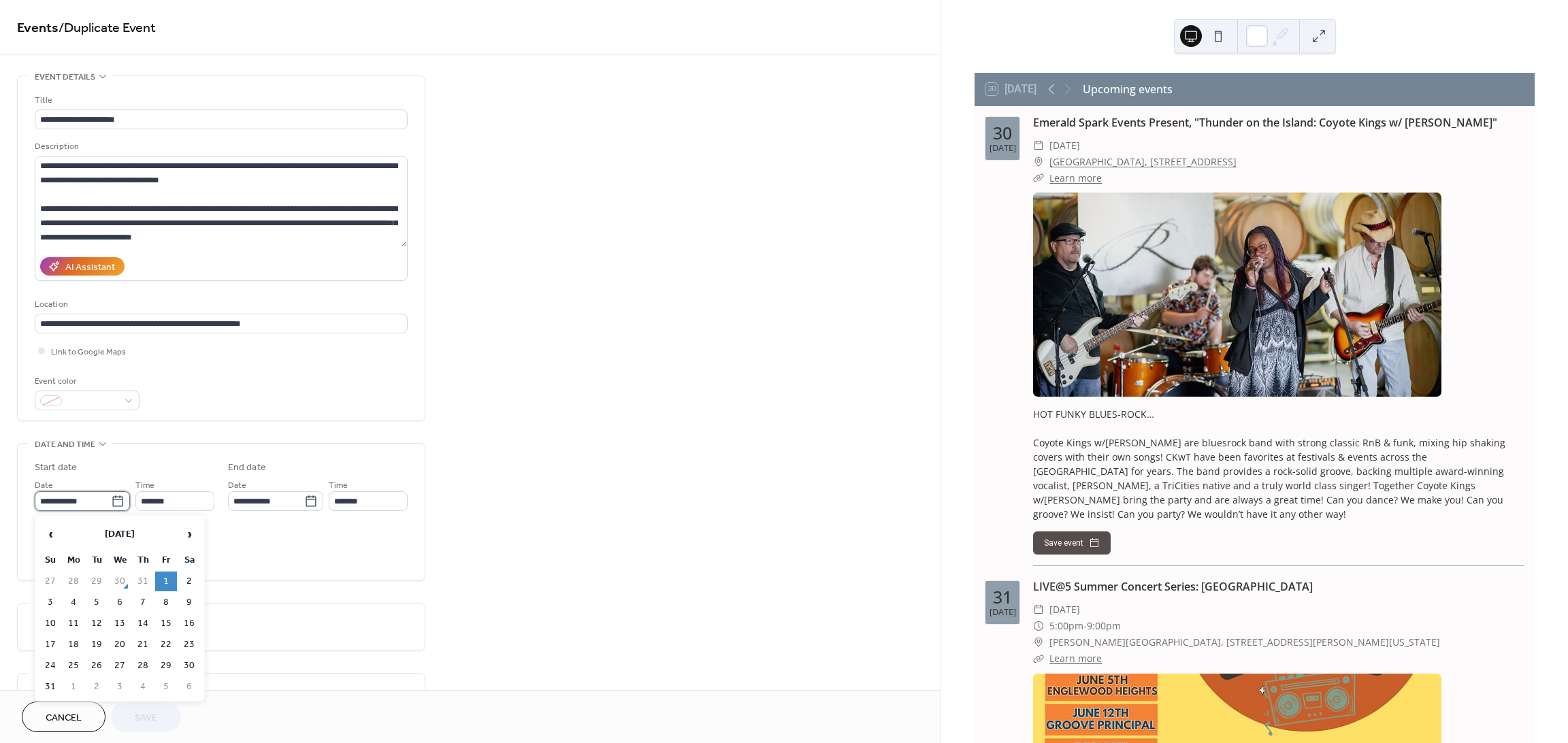 click on "**********" at bounding box center (73, 501) 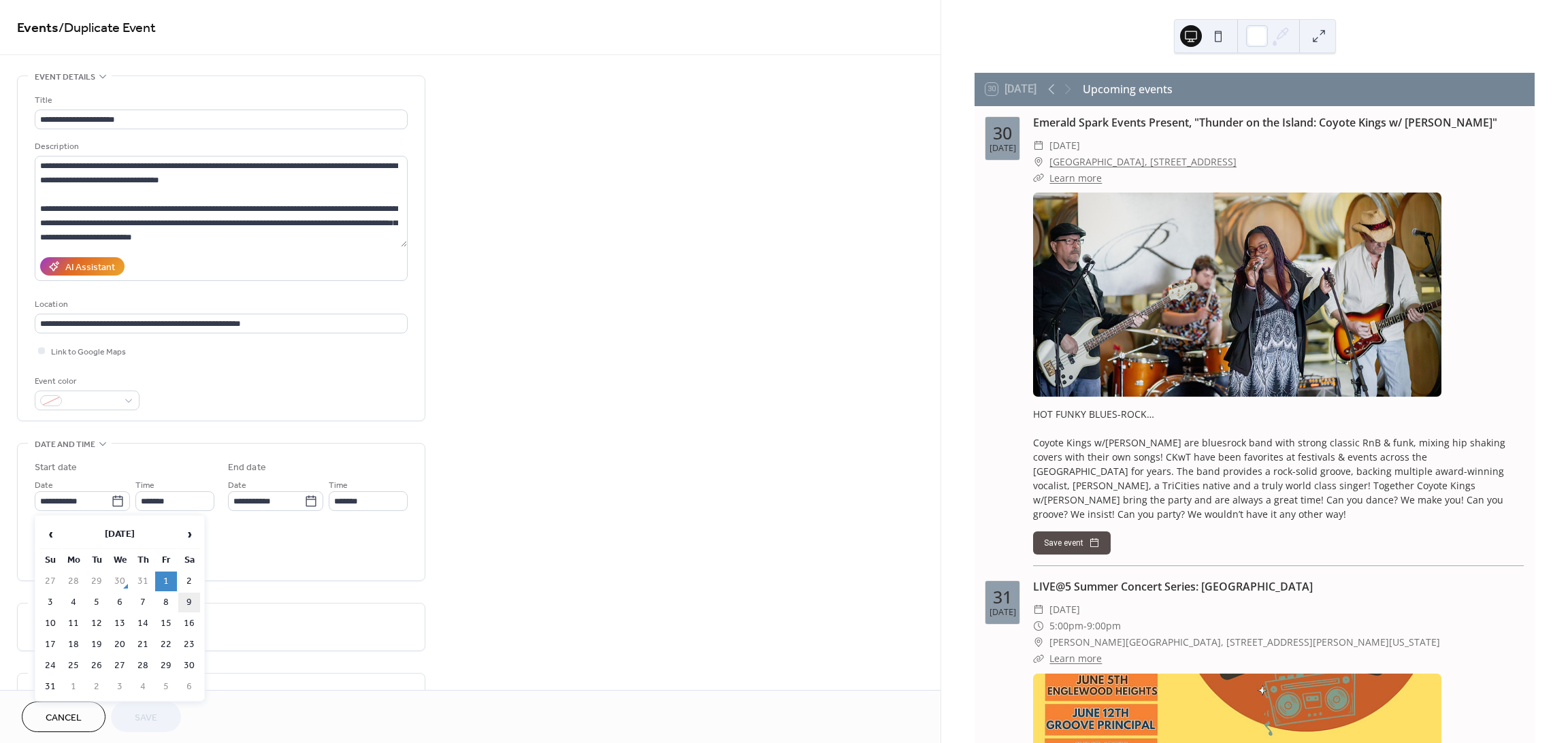 click on "9" at bounding box center [189, 602] 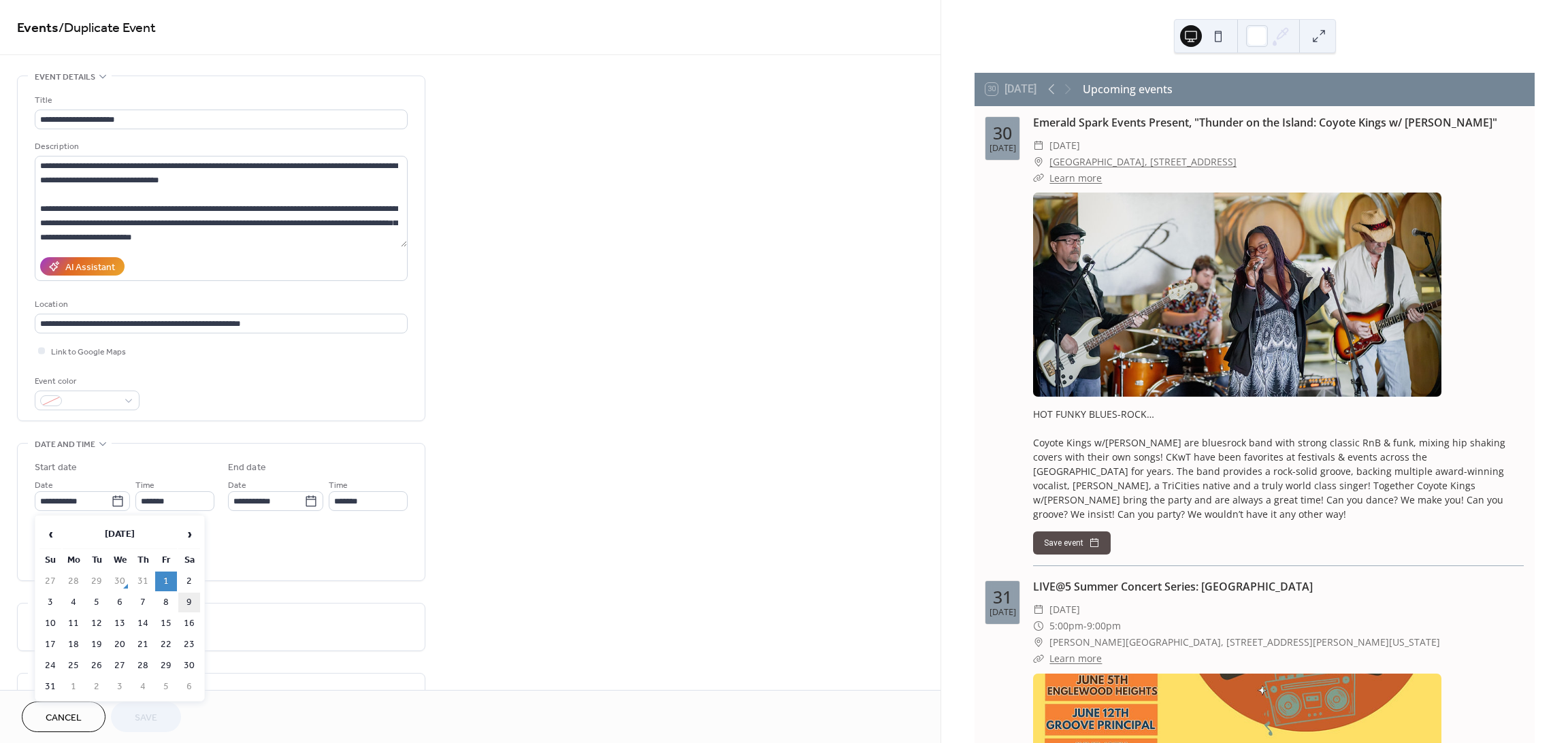 type on "**********" 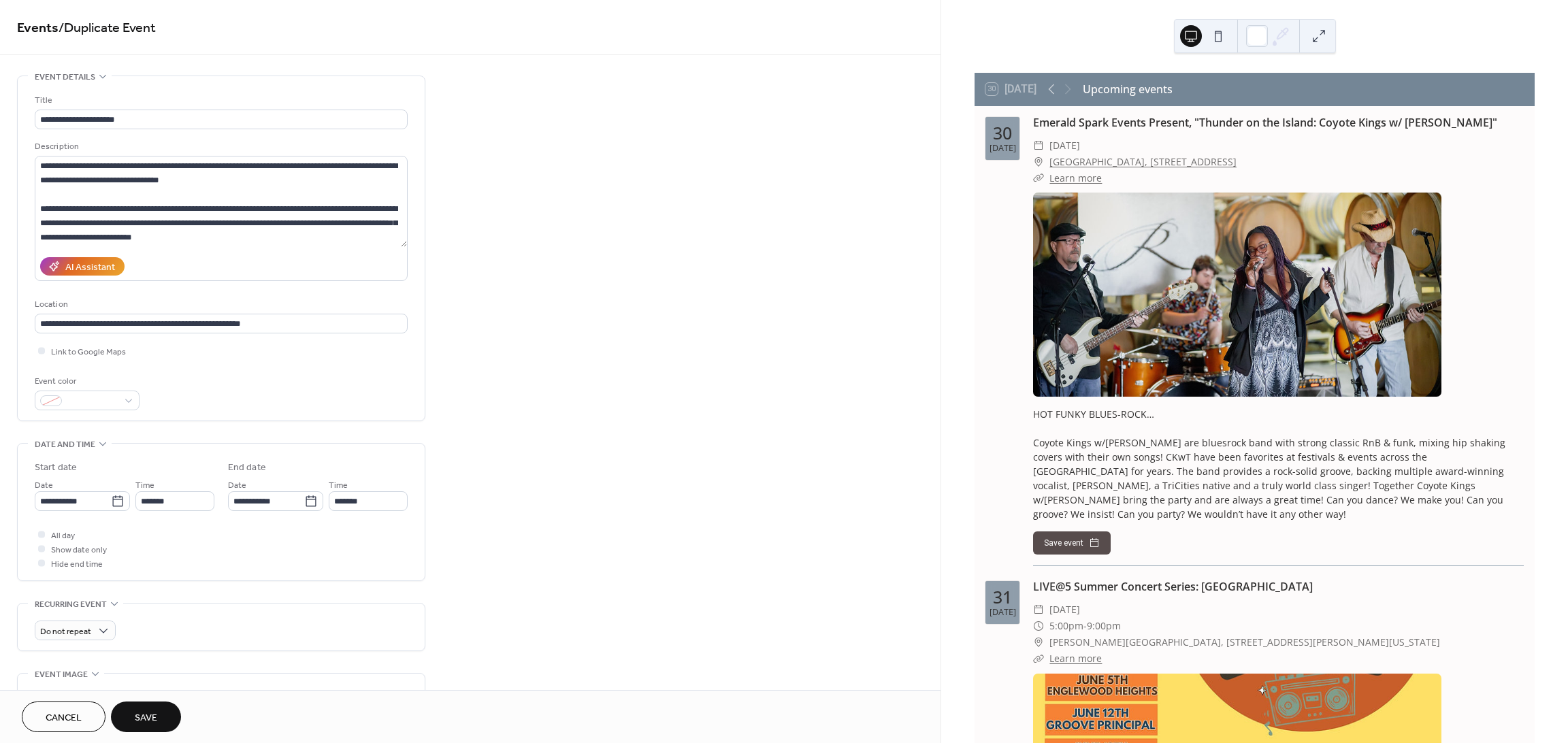 click on "Save" at bounding box center [146, 718] 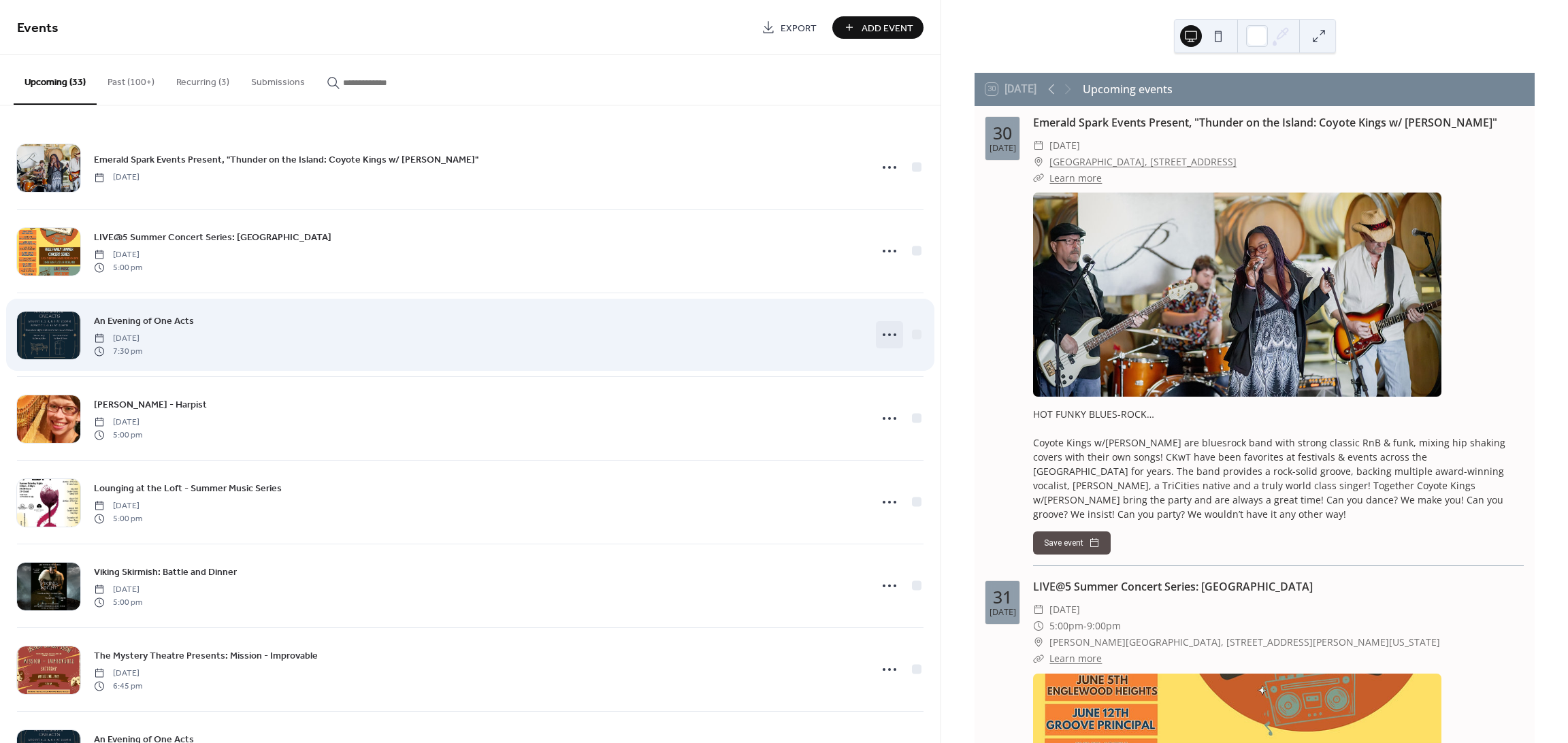 click 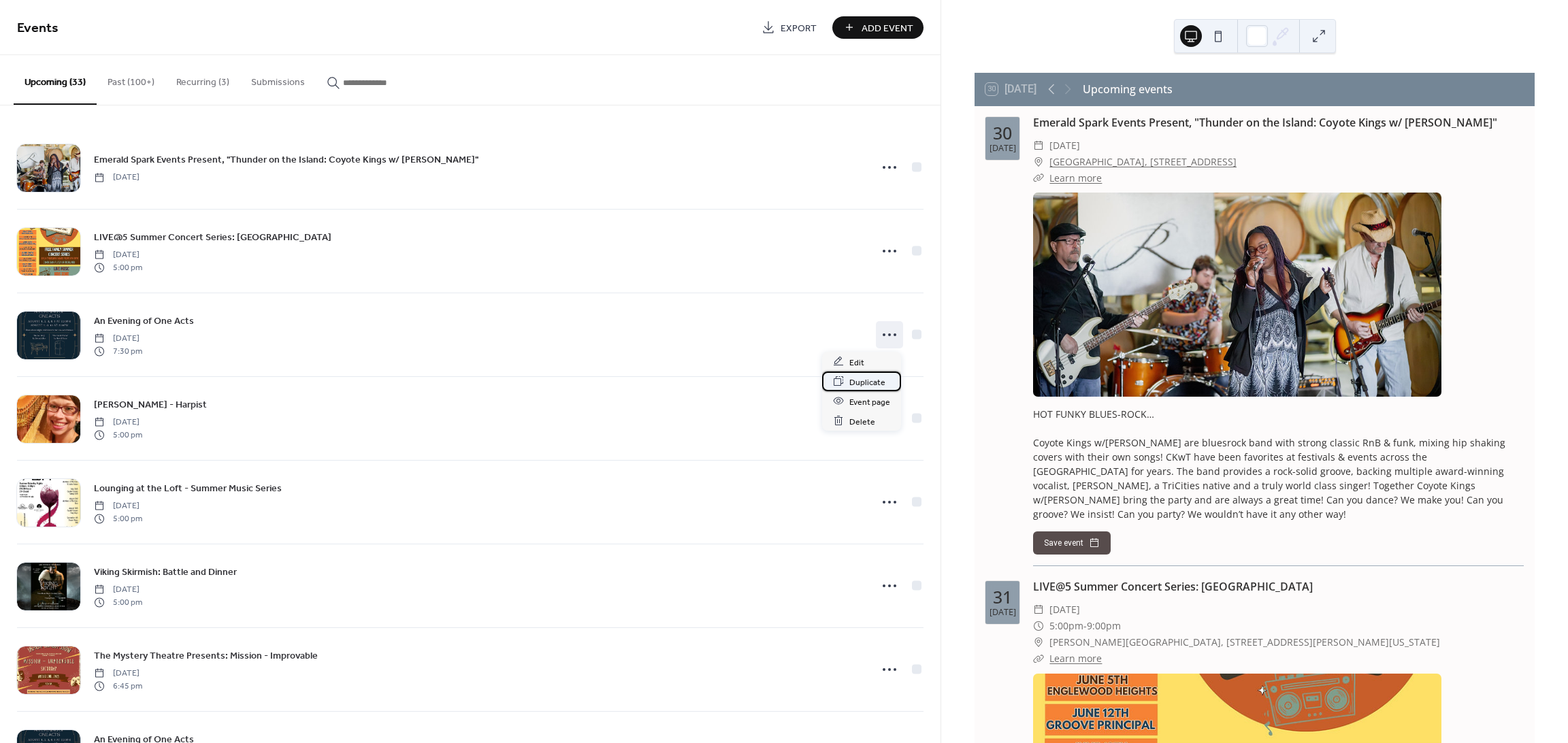 click on "Duplicate" at bounding box center (867, 382) 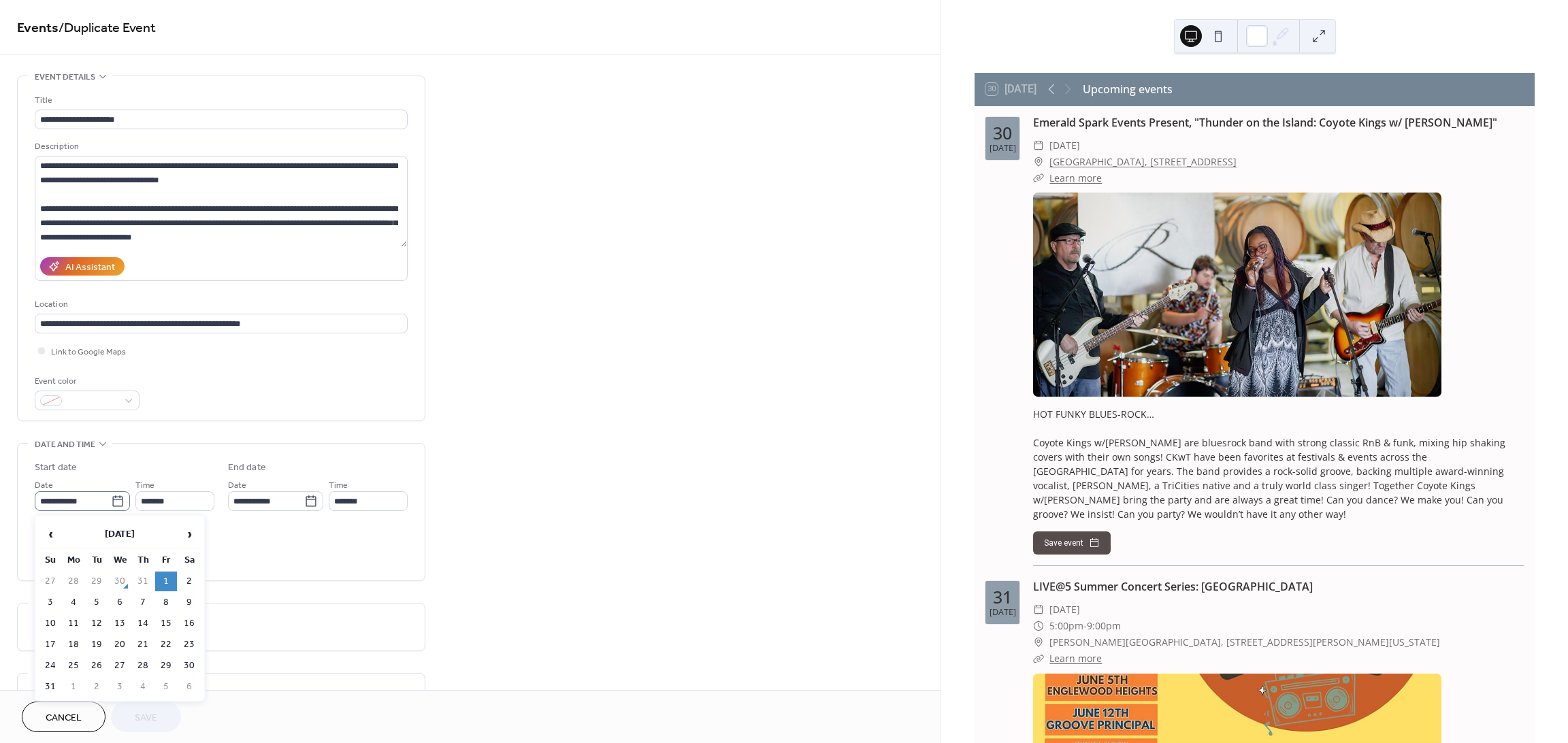 click 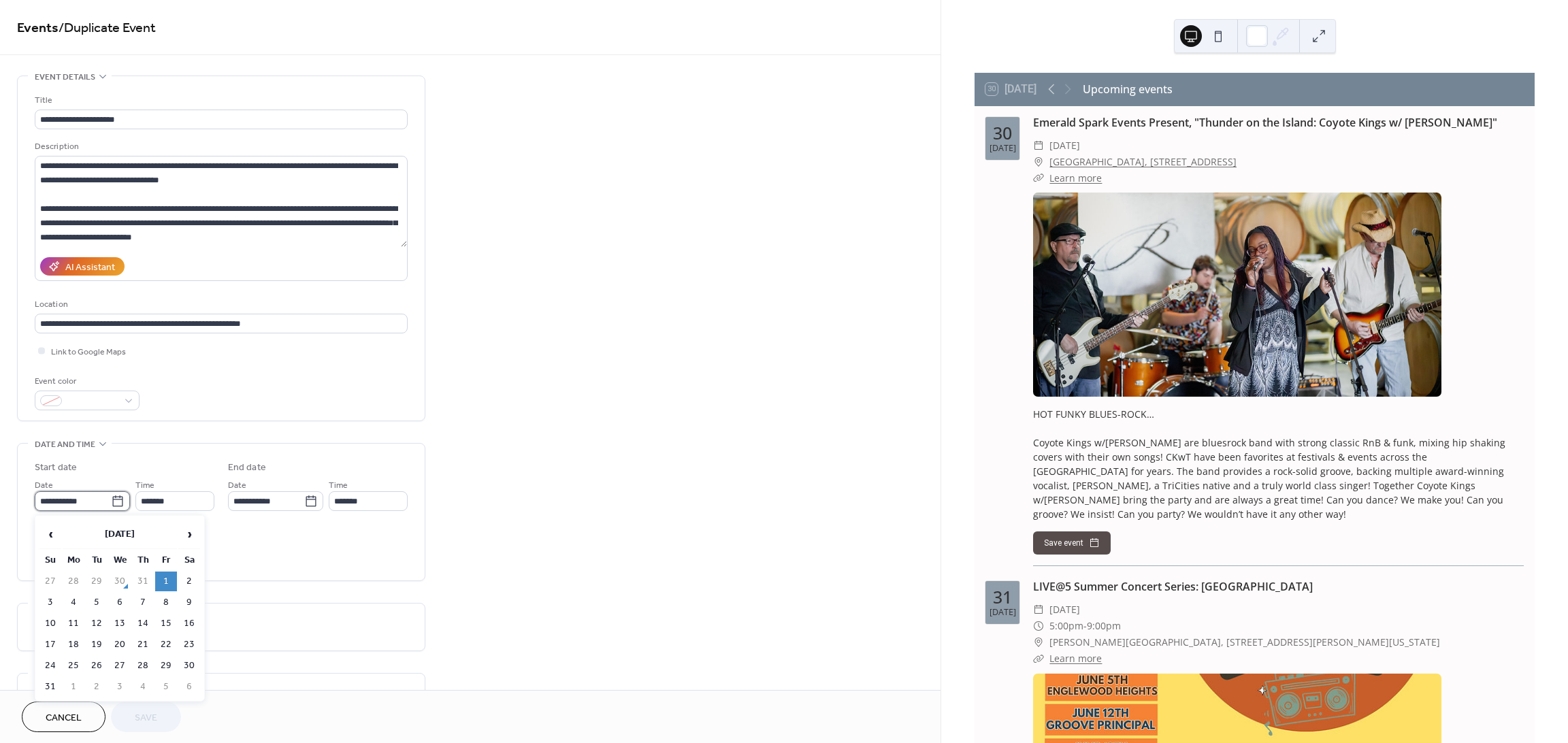 click on "**********" at bounding box center [73, 501] 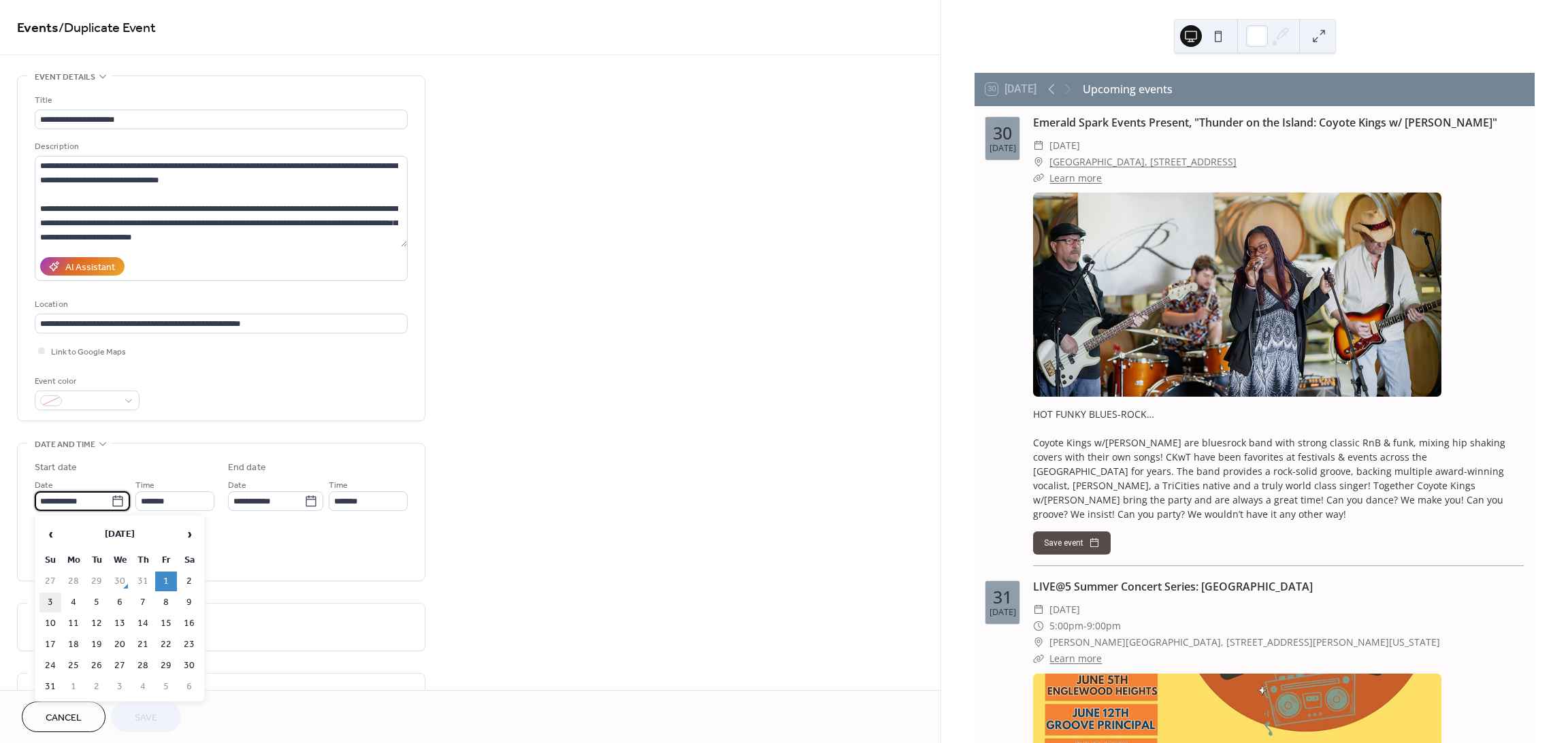 click on "3" at bounding box center [50, 602] 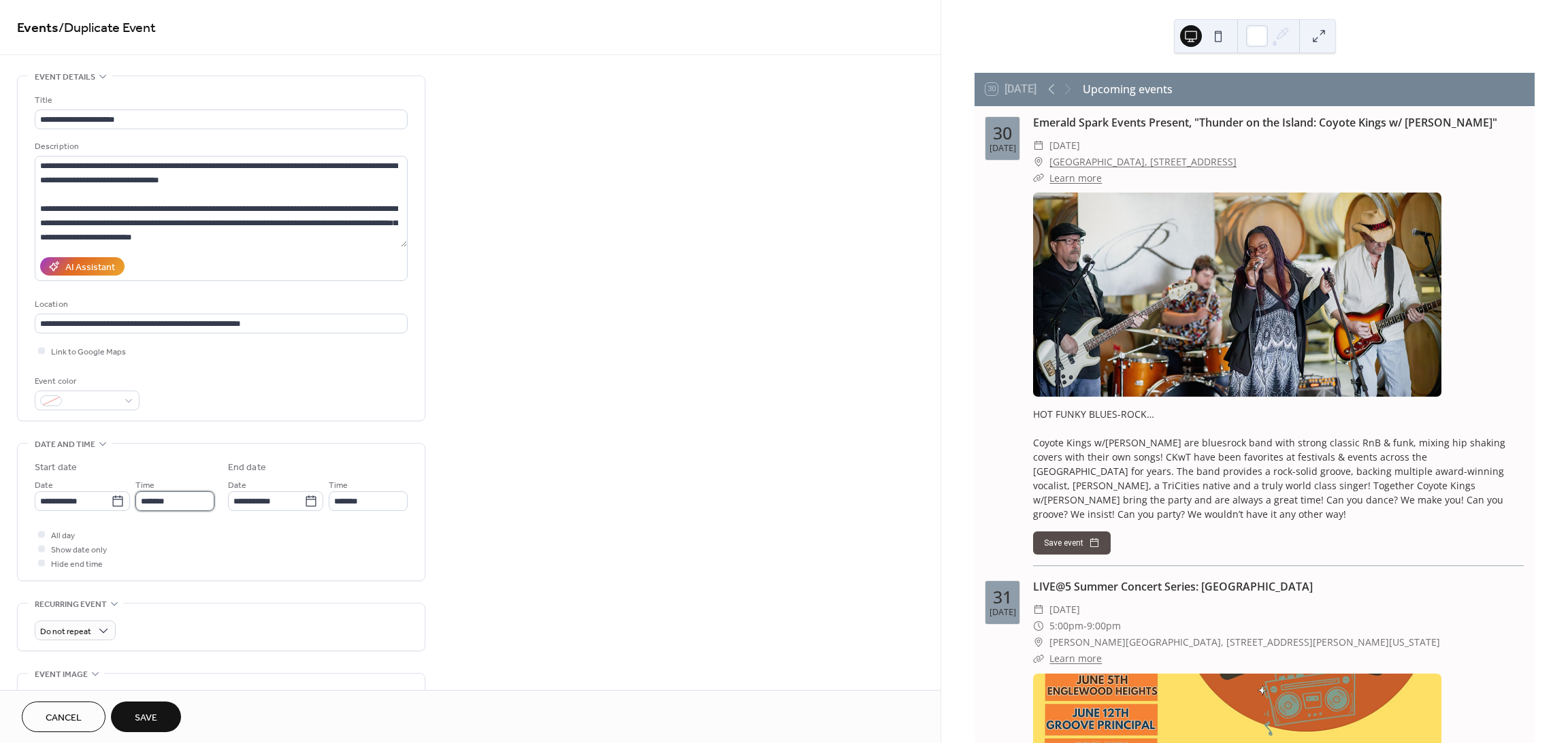 click on "*******" at bounding box center (175, 501) 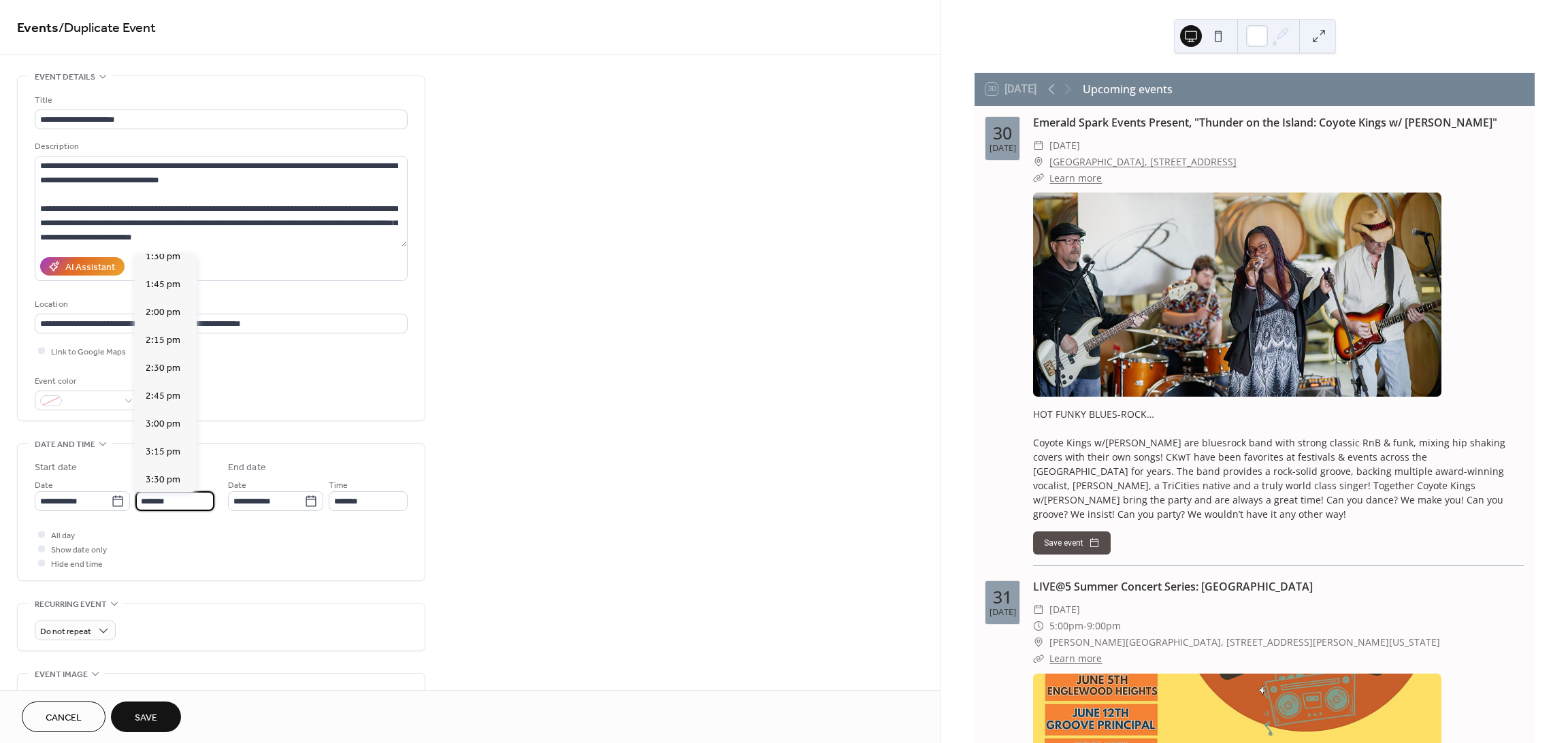 scroll, scrollTop: 1470, scrollLeft: 0, axis: vertical 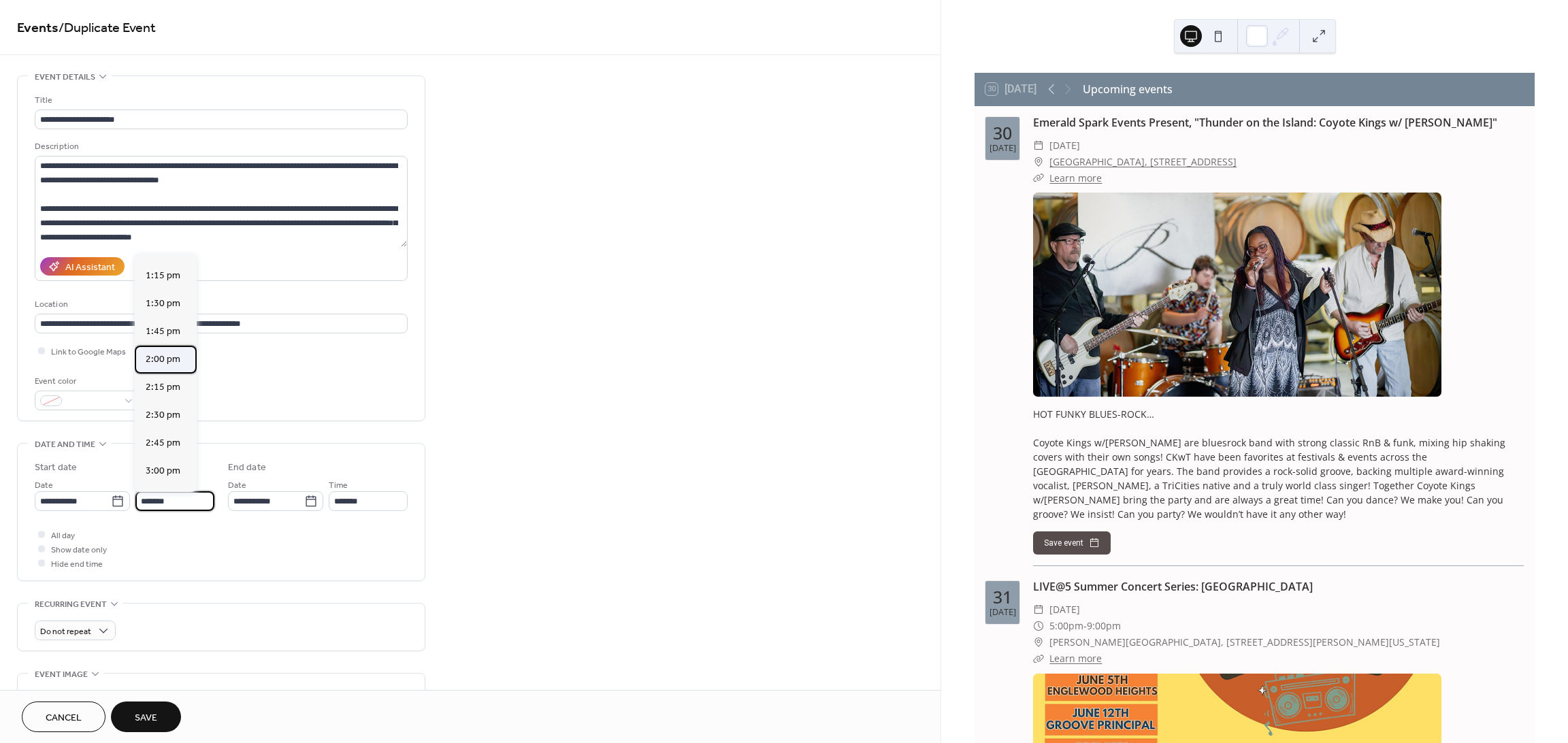 click on "2:00 pm" at bounding box center [163, 359] 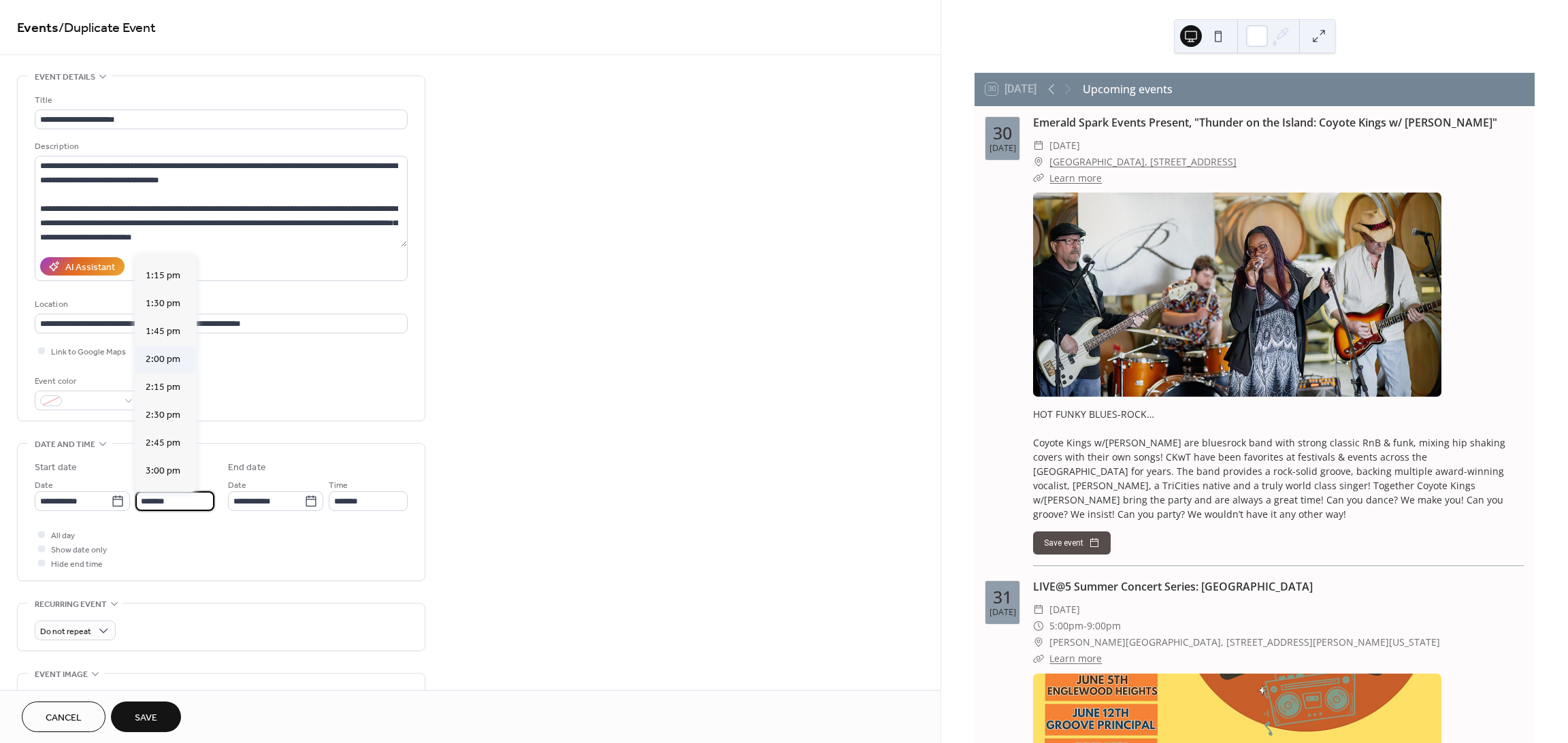 type on "*******" 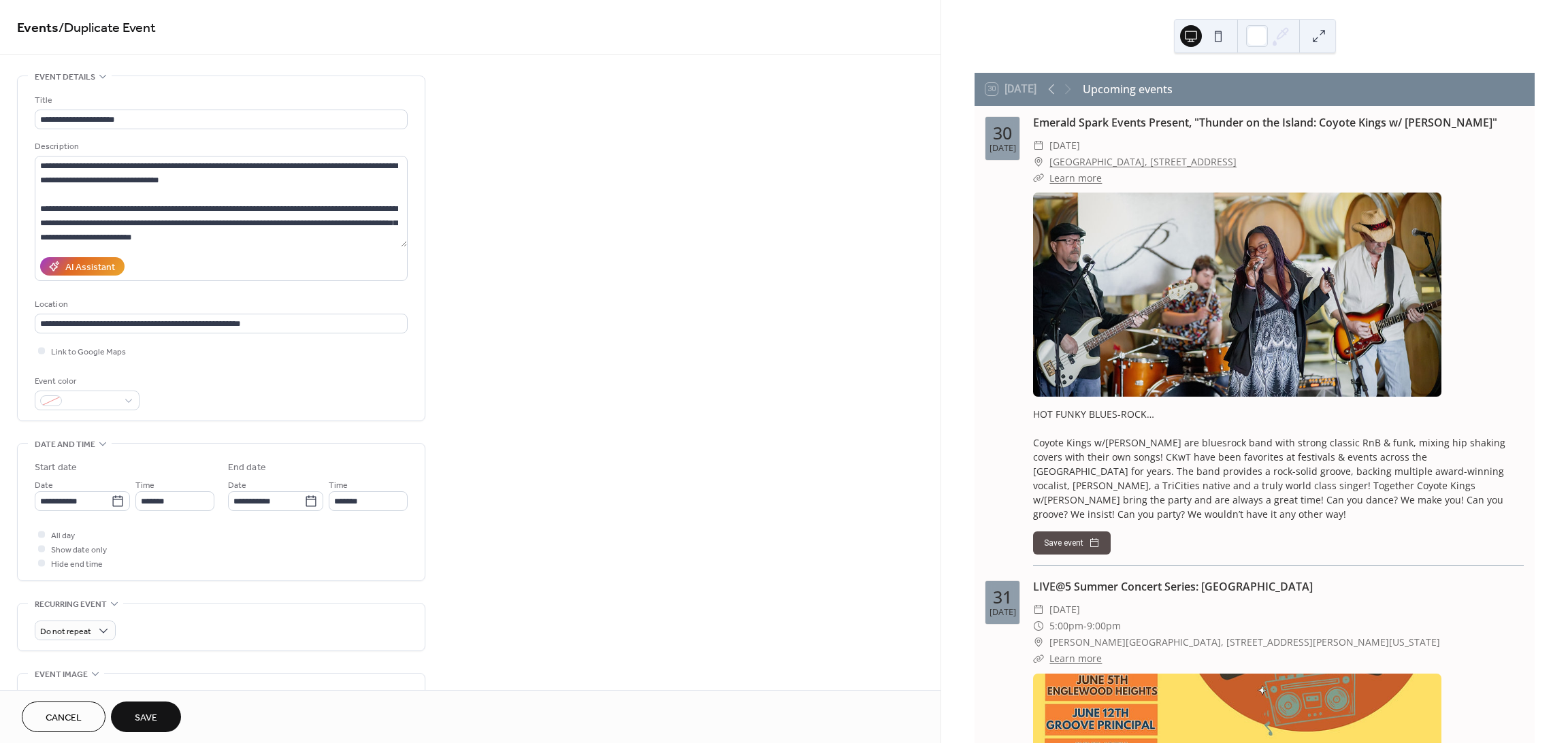 click on "Save" at bounding box center [146, 718] 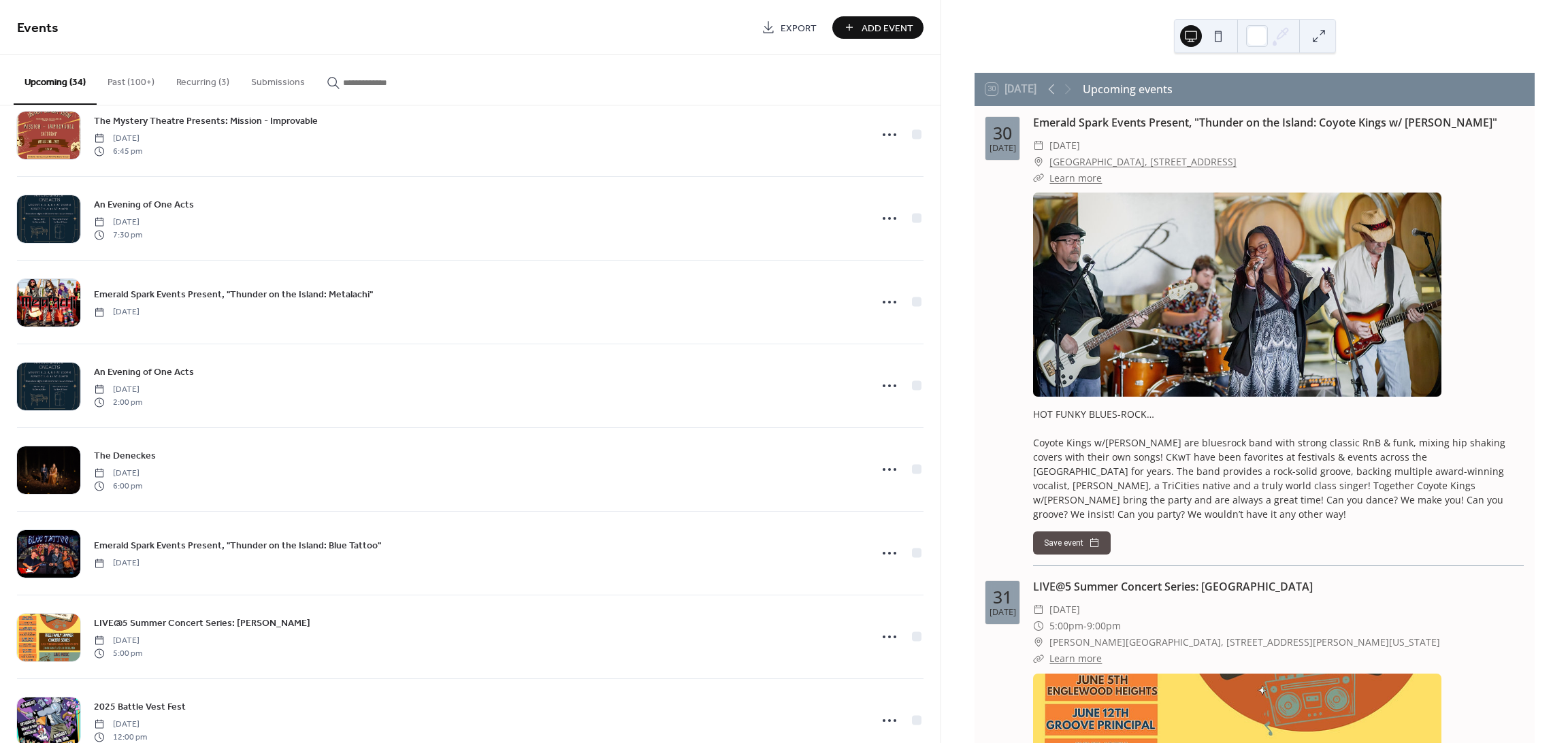 scroll, scrollTop: 544, scrollLeft: 0, axis: vertical 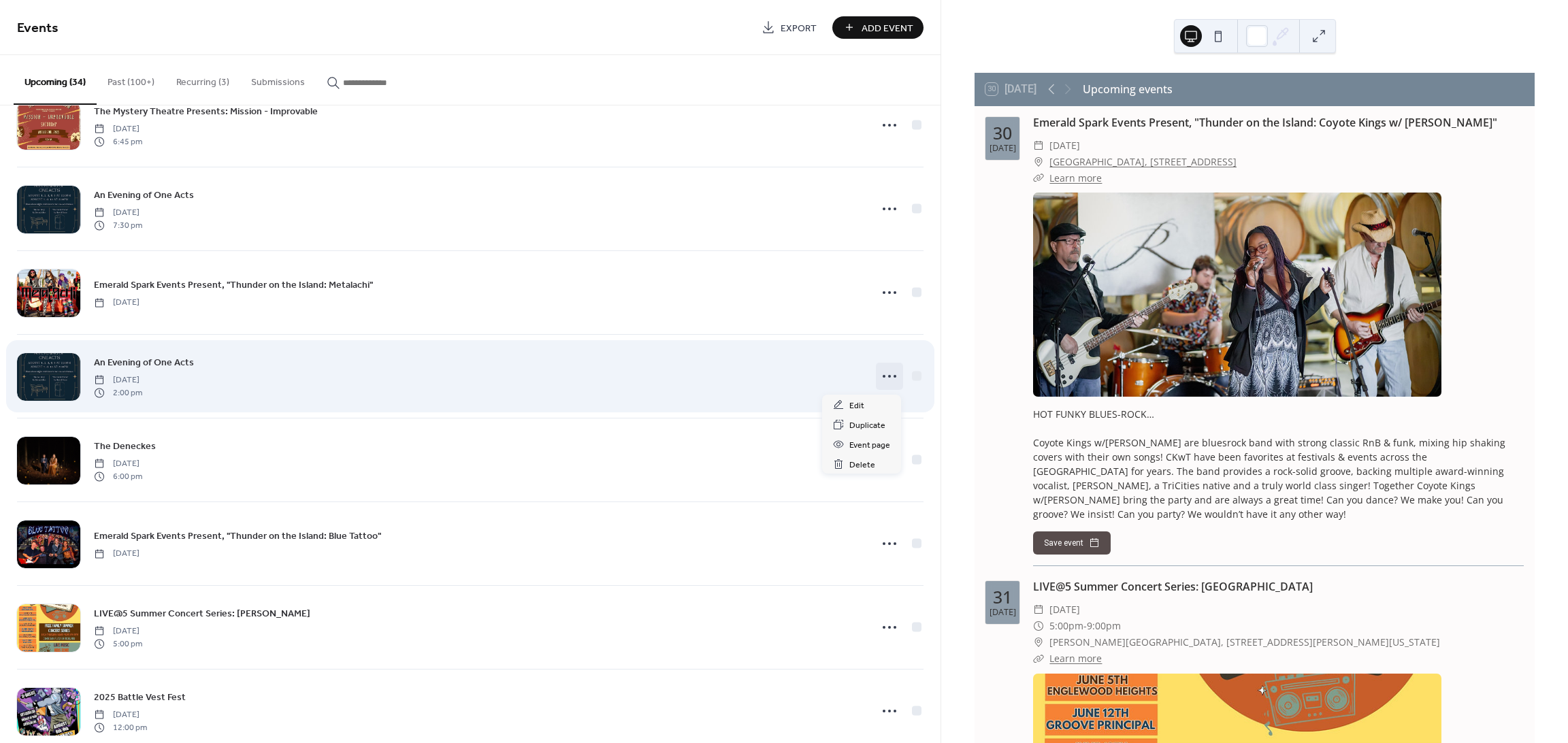 click 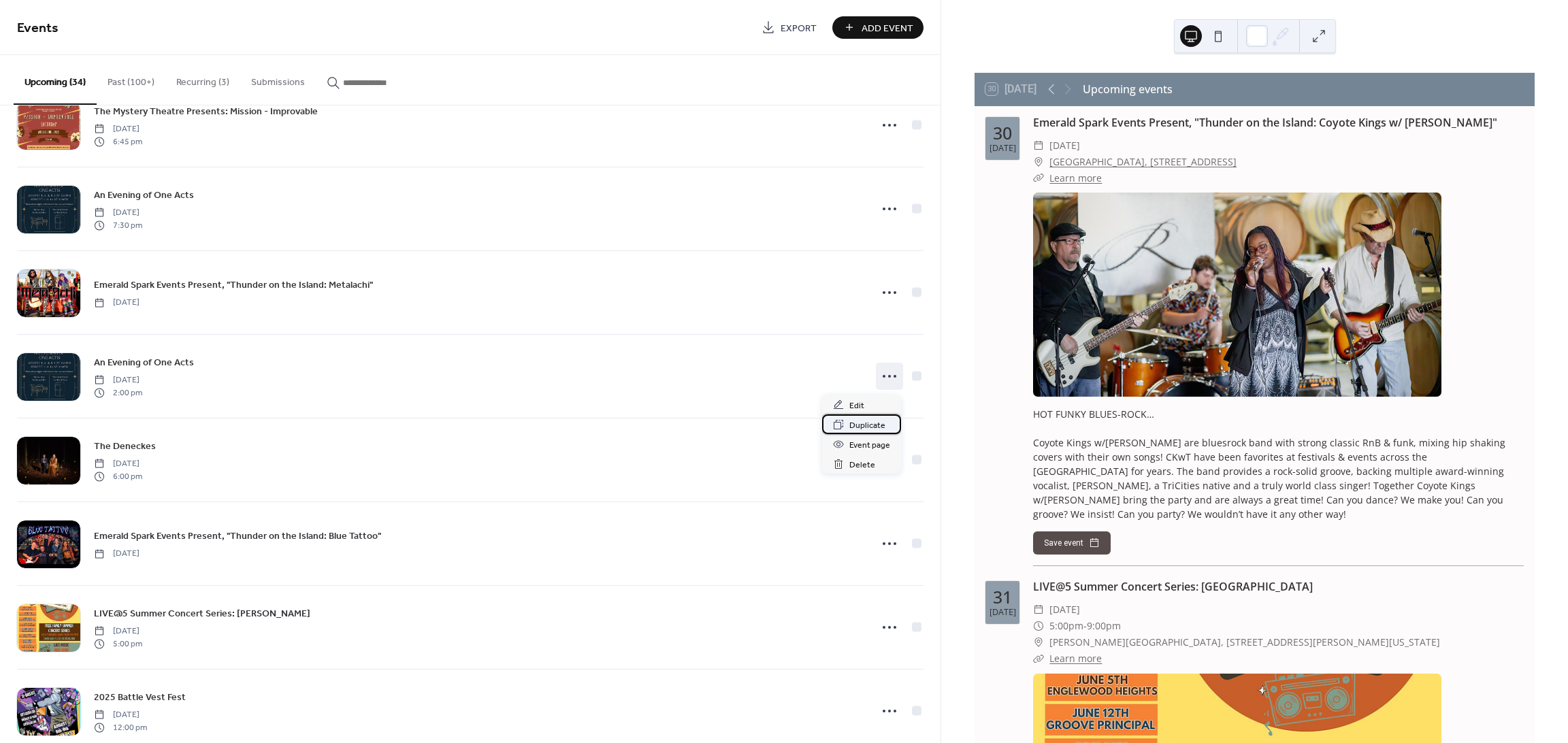 click on "Duplicate" at bounding box center (867, 425) 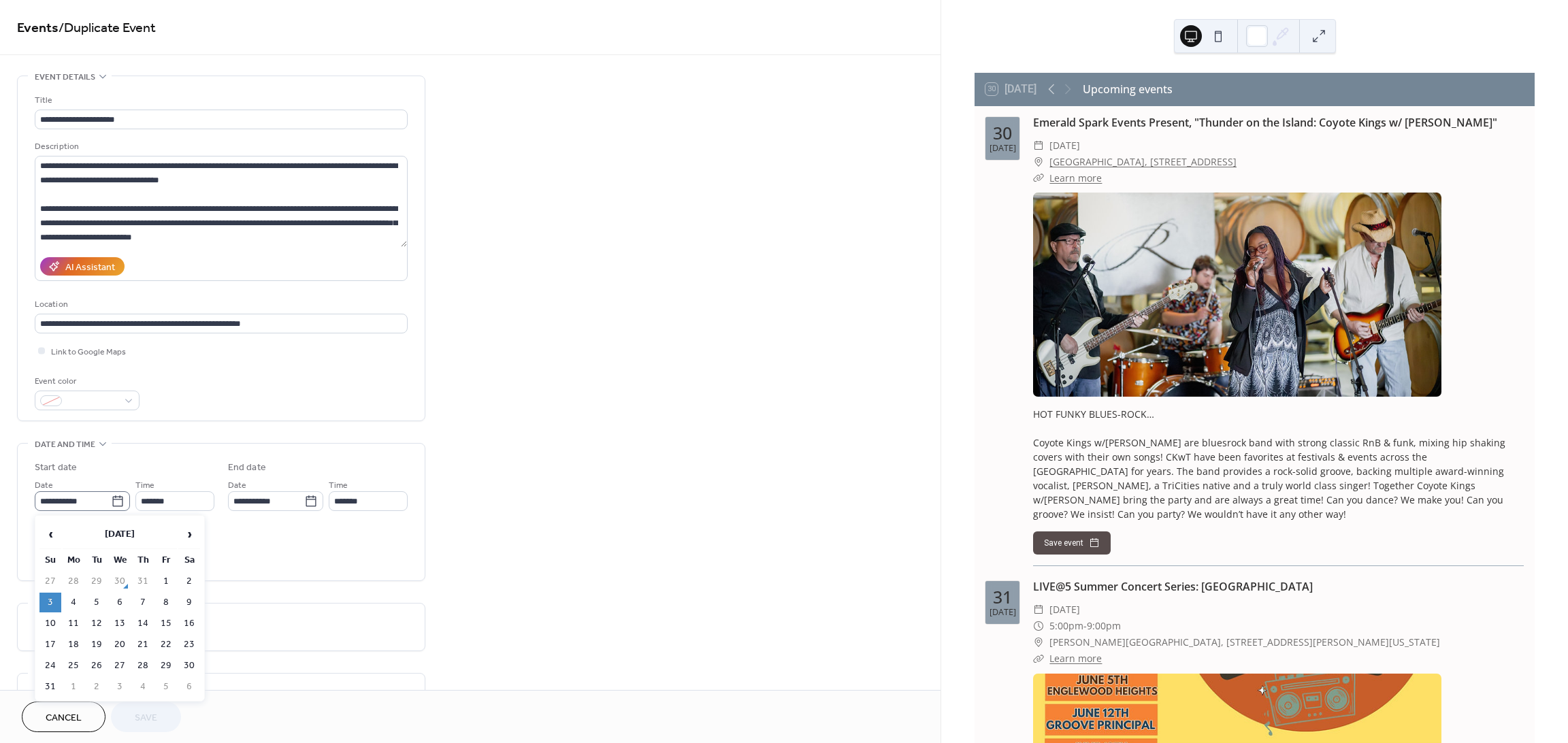 click 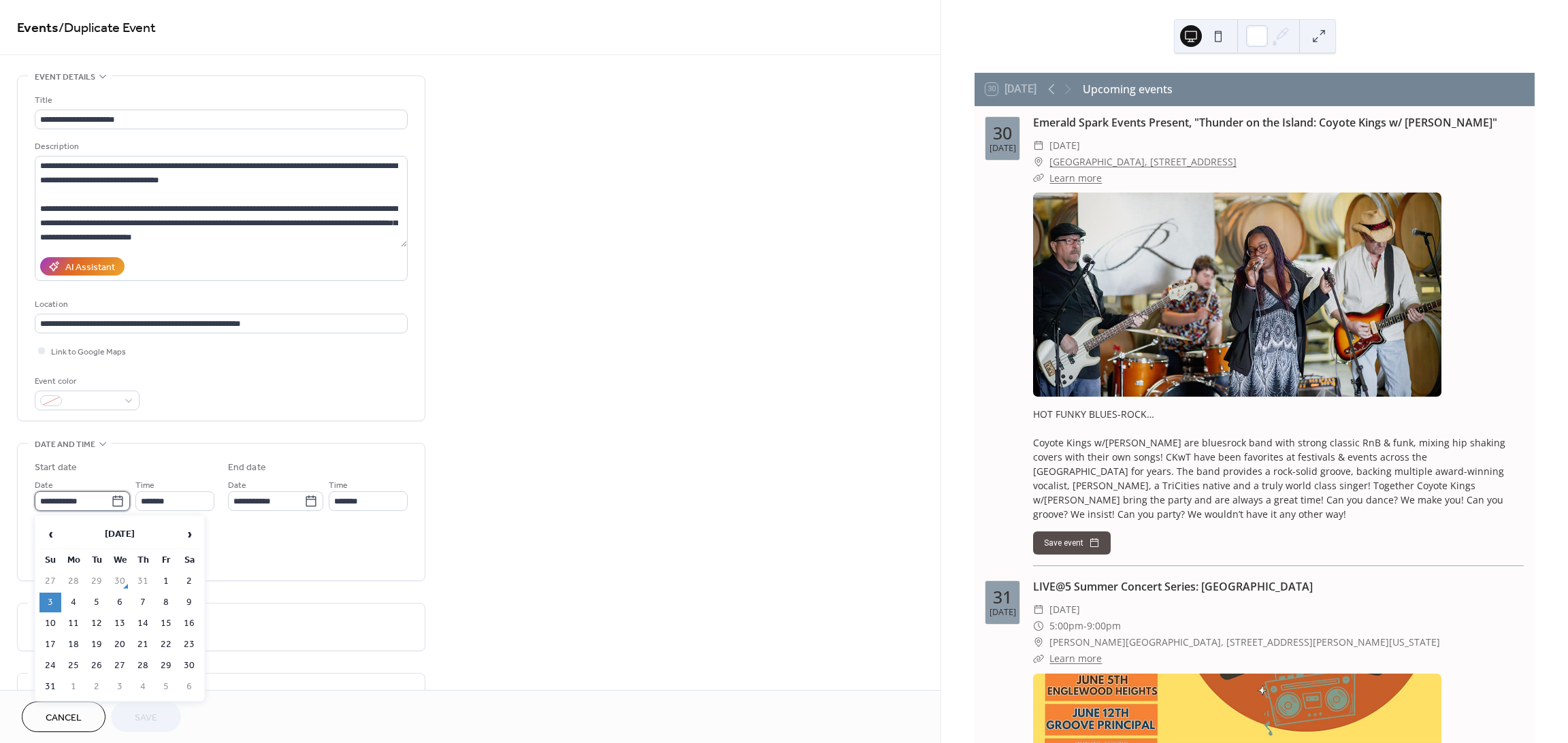click on "**********" at bounding box center (73, 501) 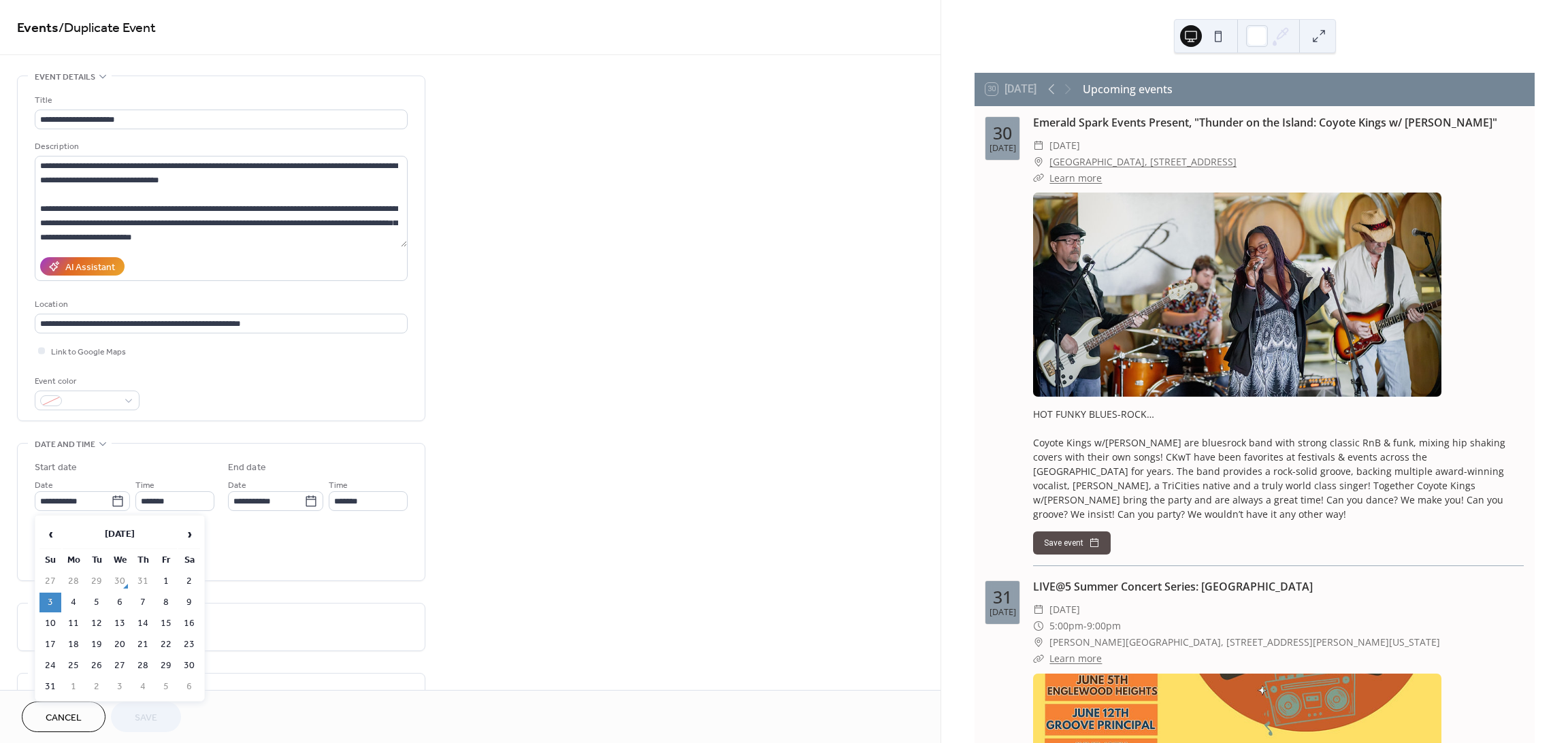drag, startPoint x: 50, startPoint y: 619, endPoint x: 83, endPoint y: 610, distance: 34.205263 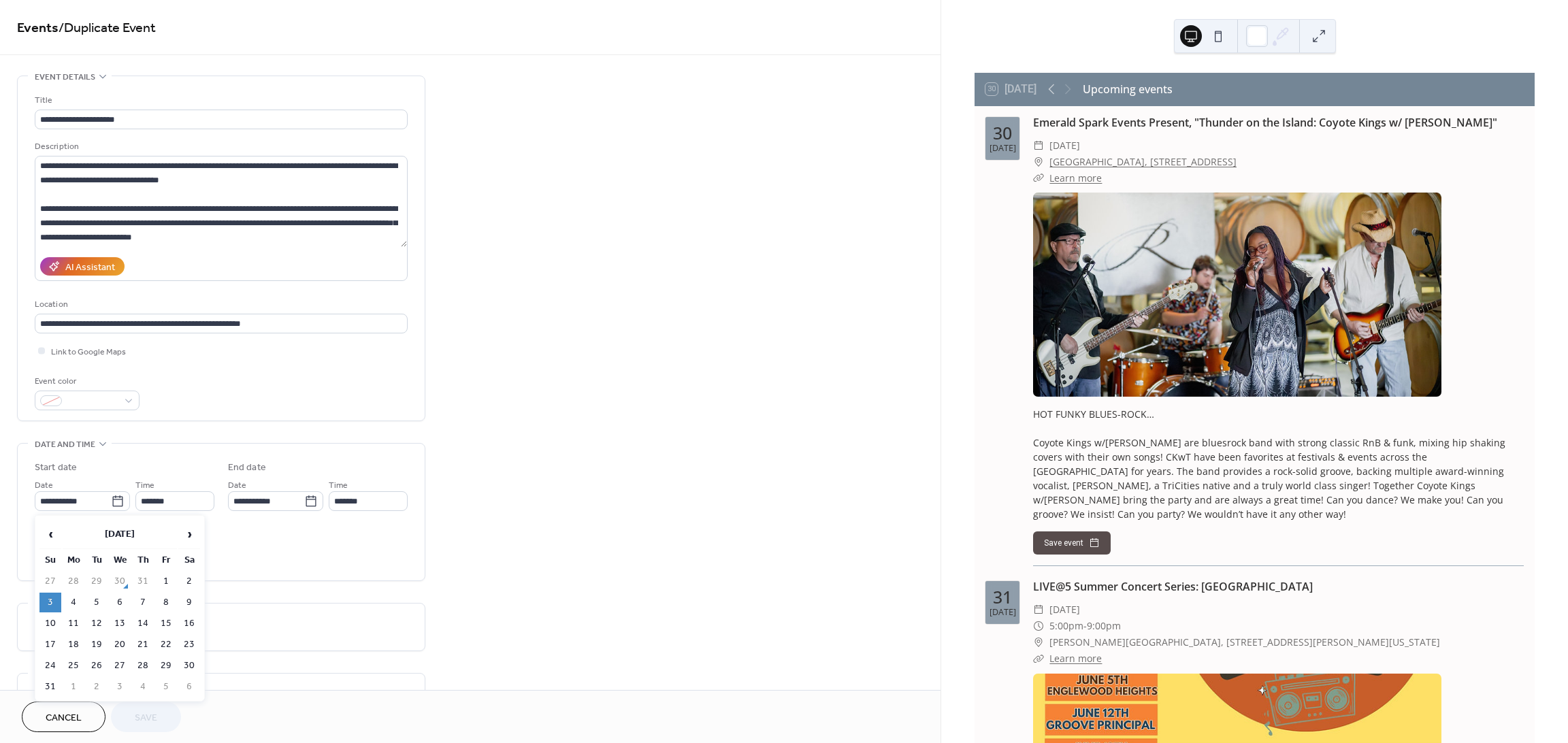 click on "10" at bounding box center (50, 623) 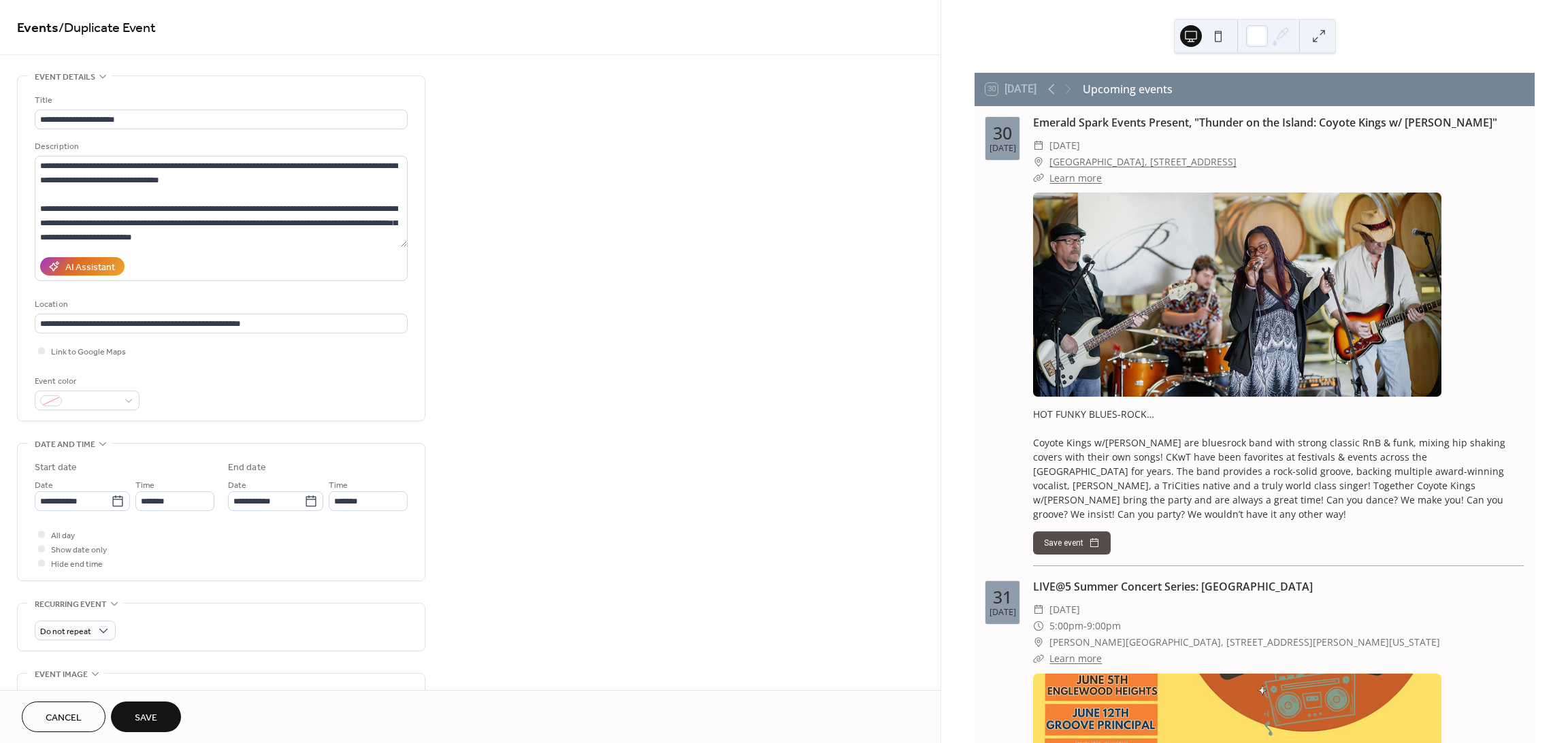 click on "Save" at bounding box center (146, 718) 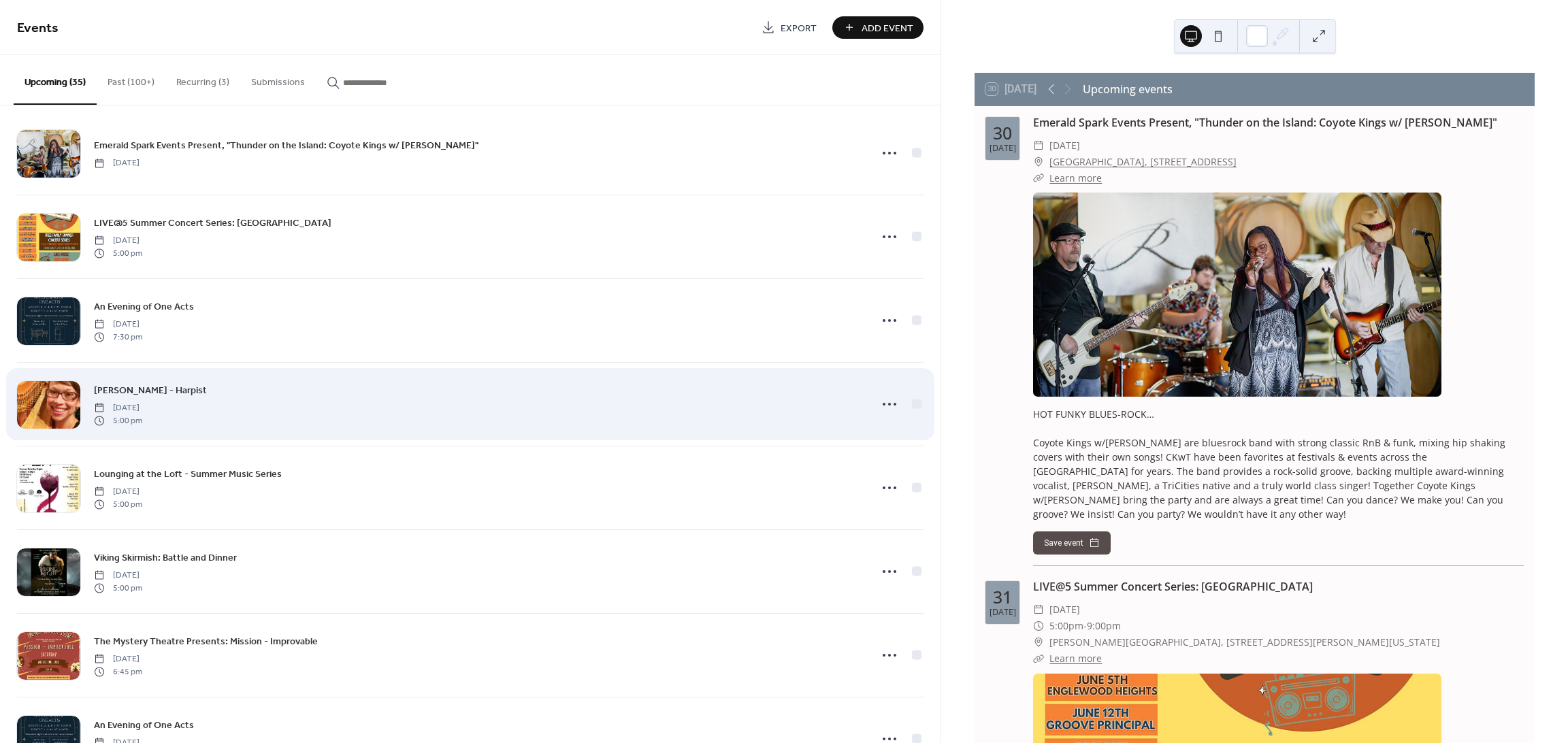 scroll, scrollTop: 0, scrollLeft: 0, axis: both 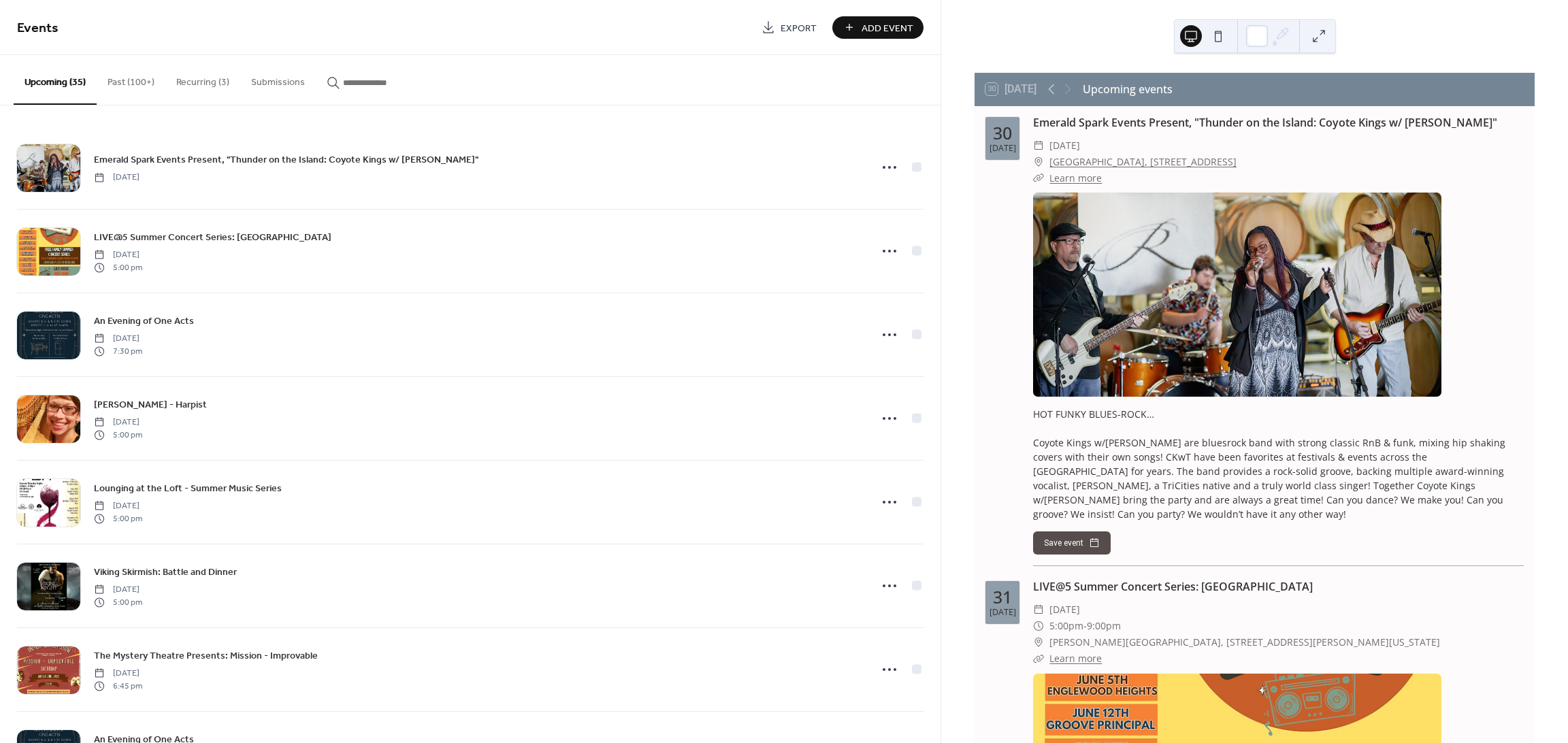click on "Add Event" at bounding box center (887, 28) 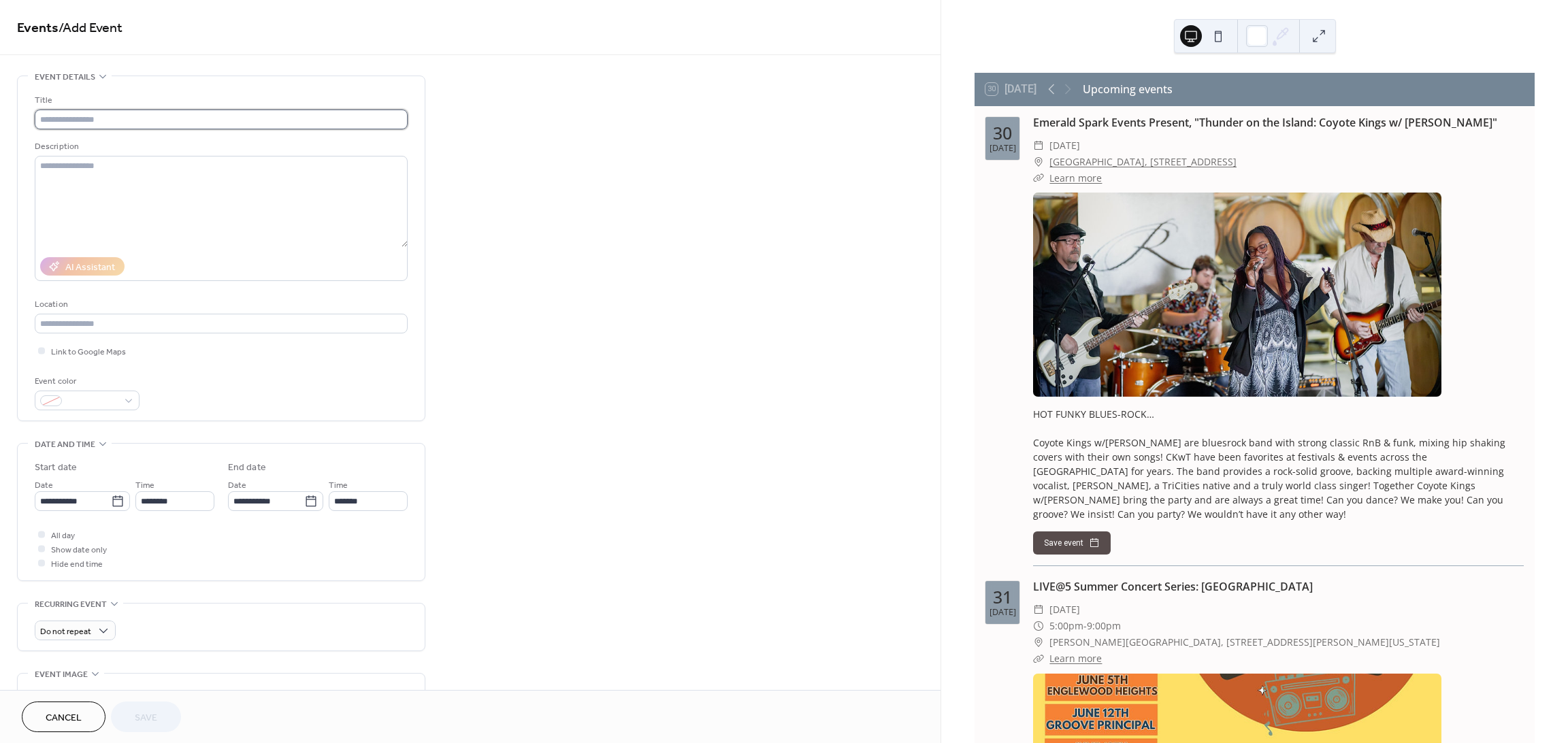 click at bounding box center [221, 119] 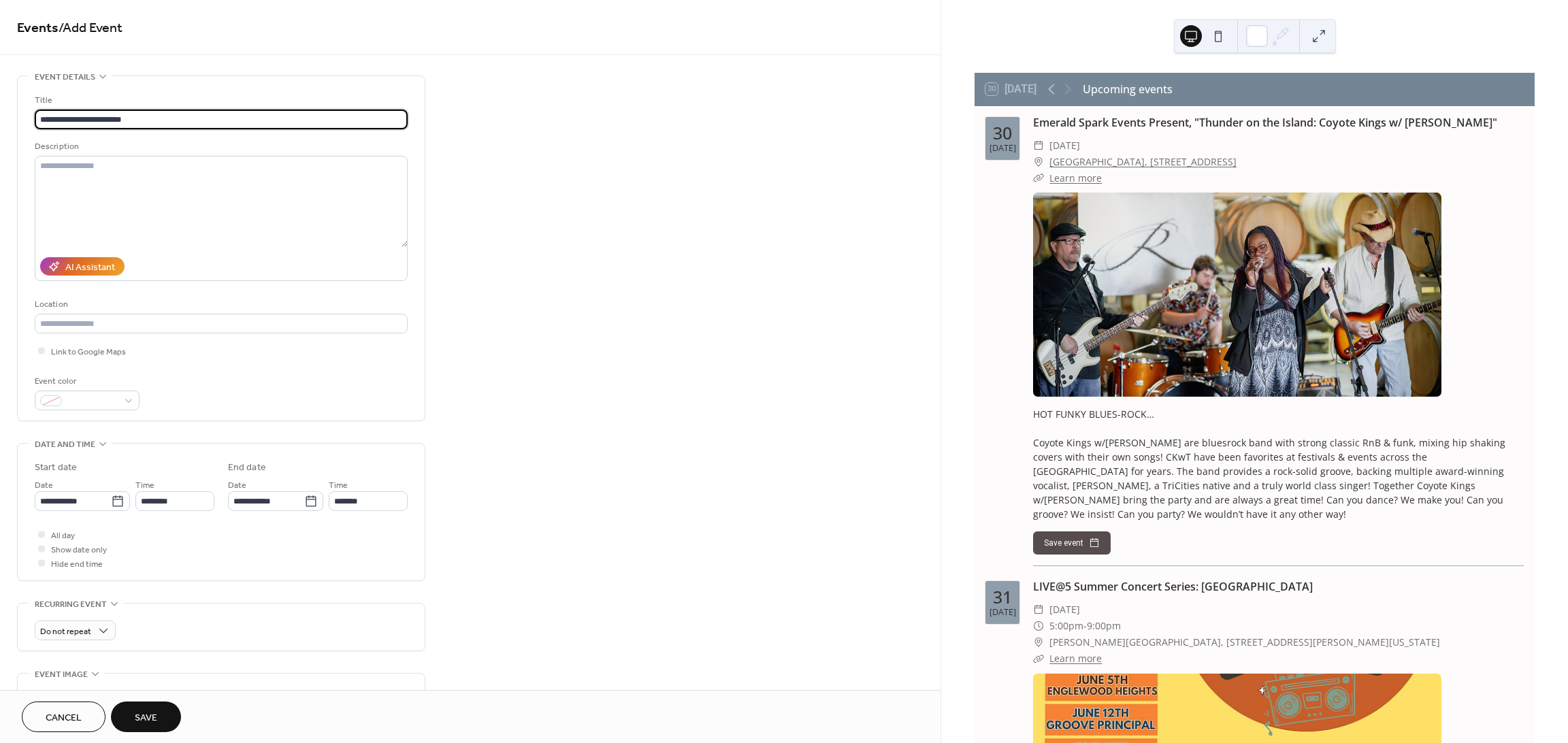 type on "**********" 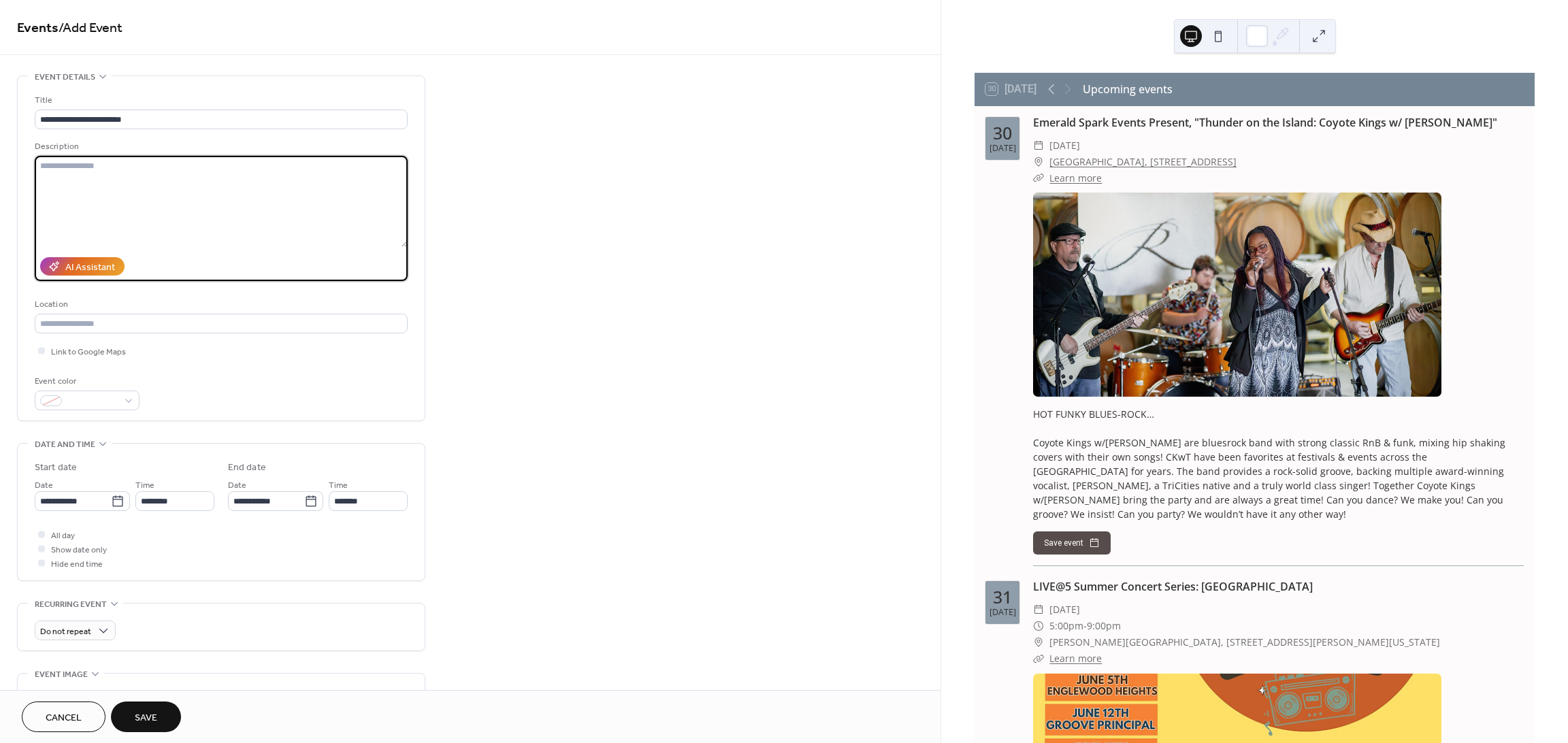 click at bounding box center [221, 201] 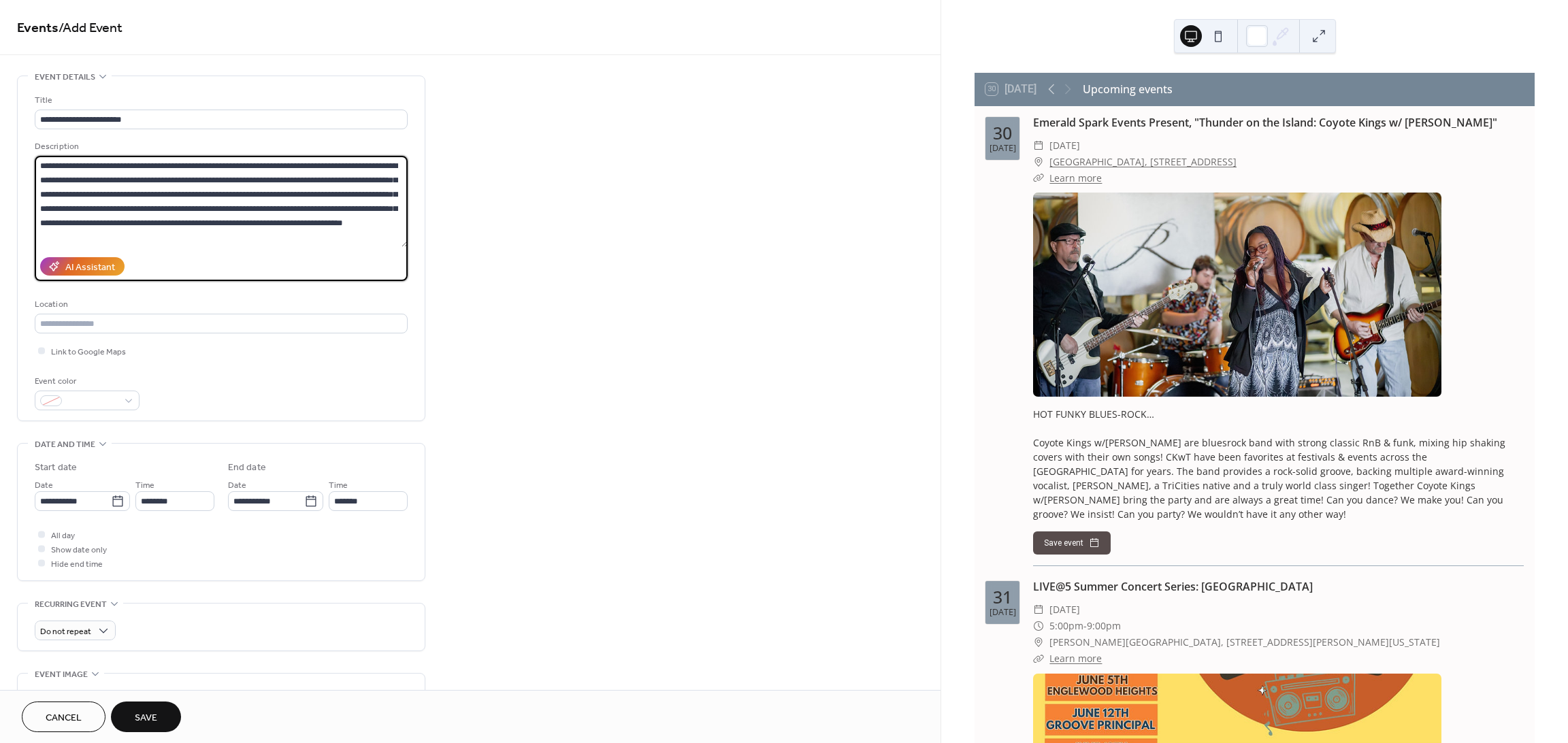 scroll, scrollTop: 41, scrollLeft: 0, axis: vertical 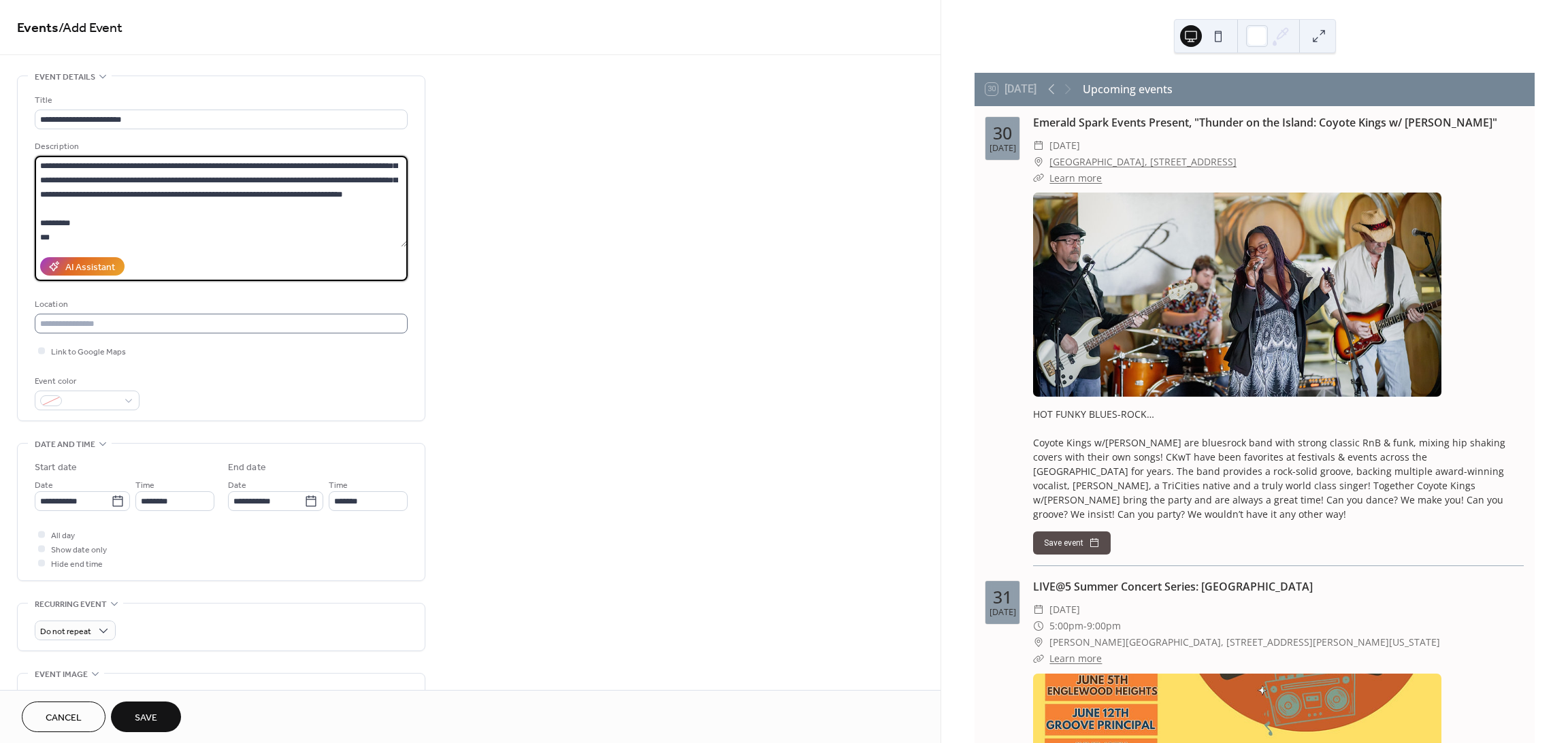 type on "**********" 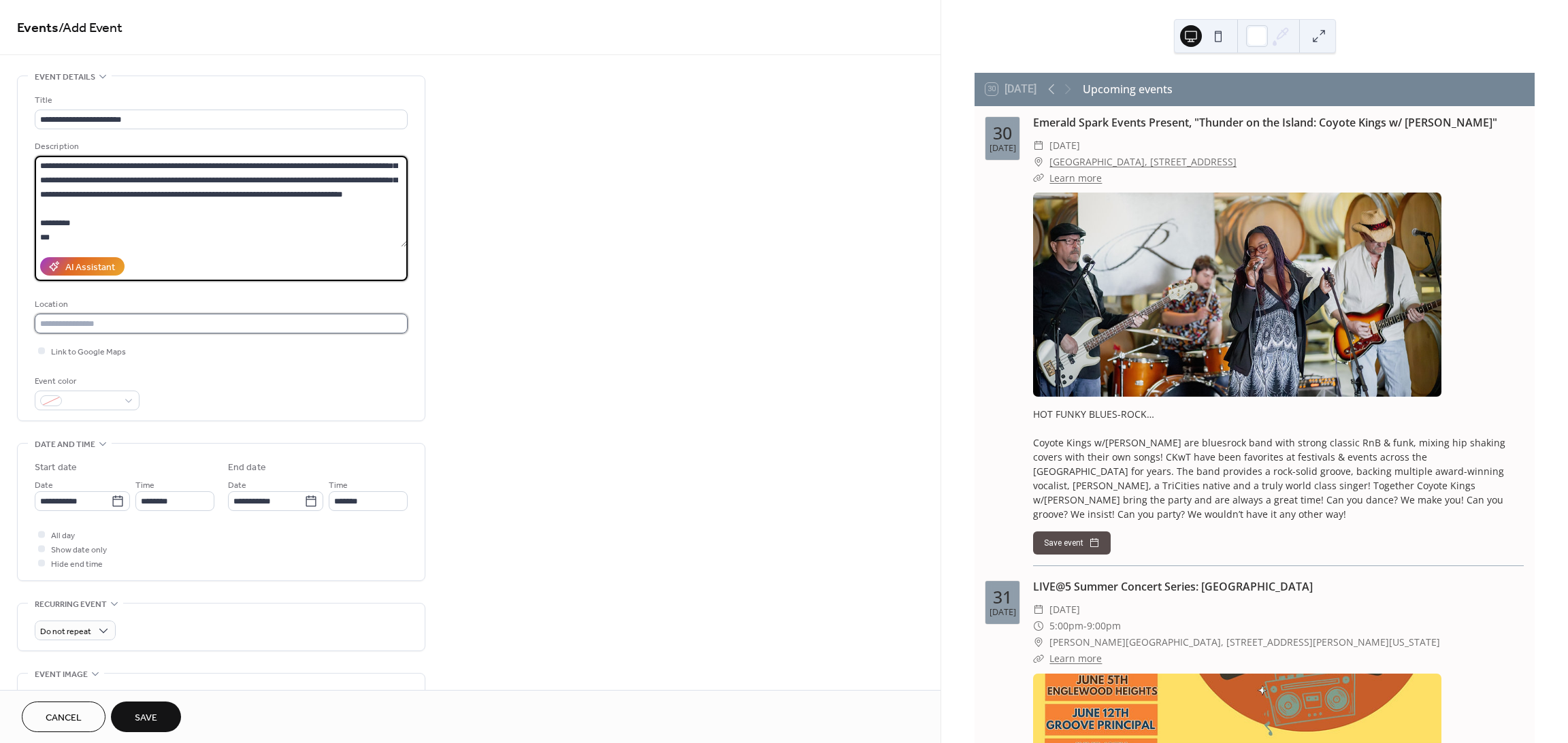 click at bounding box center [221, 323] 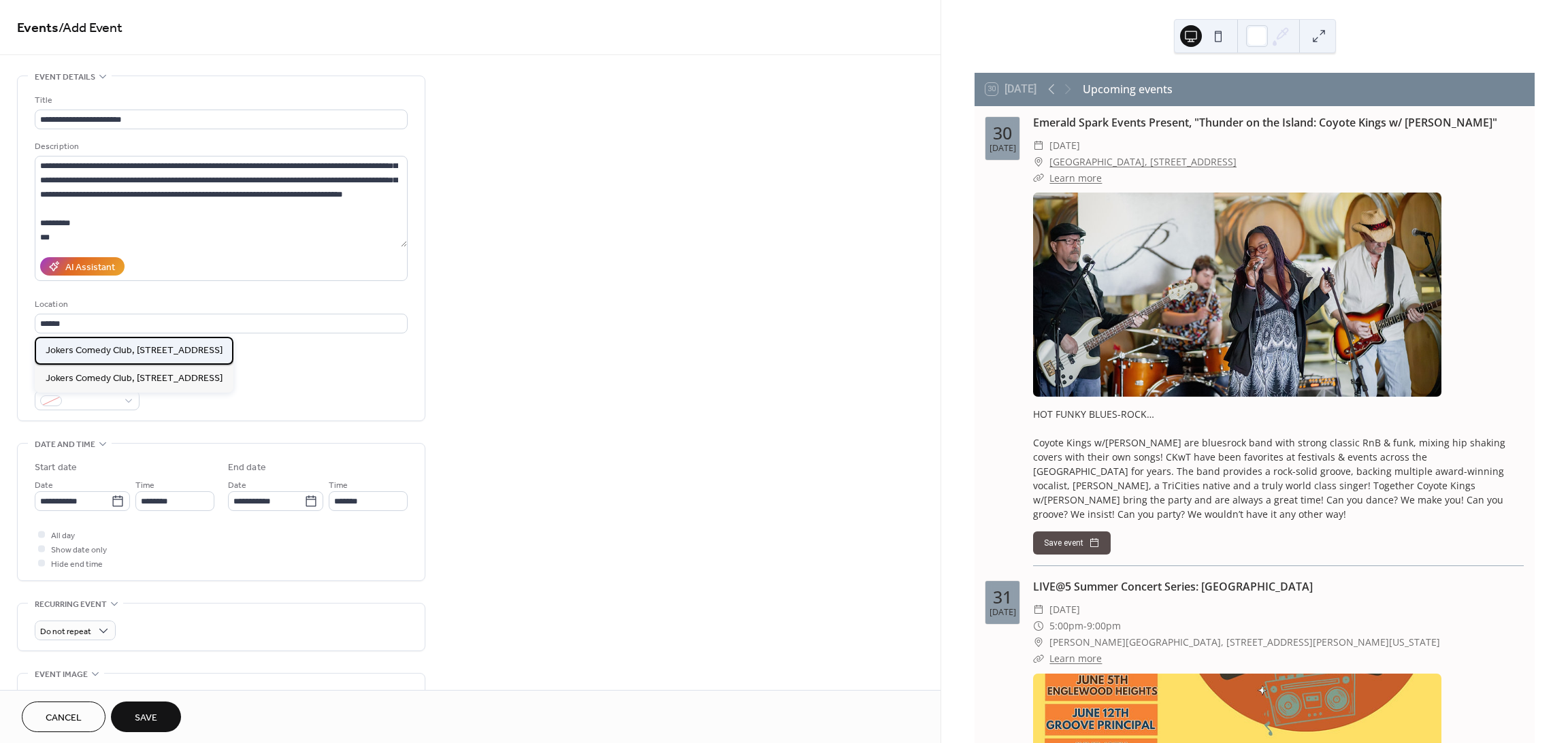 click on "Jokers Comedy Club, [STREET_ADDRESS]" at bounding box center [134, 350] 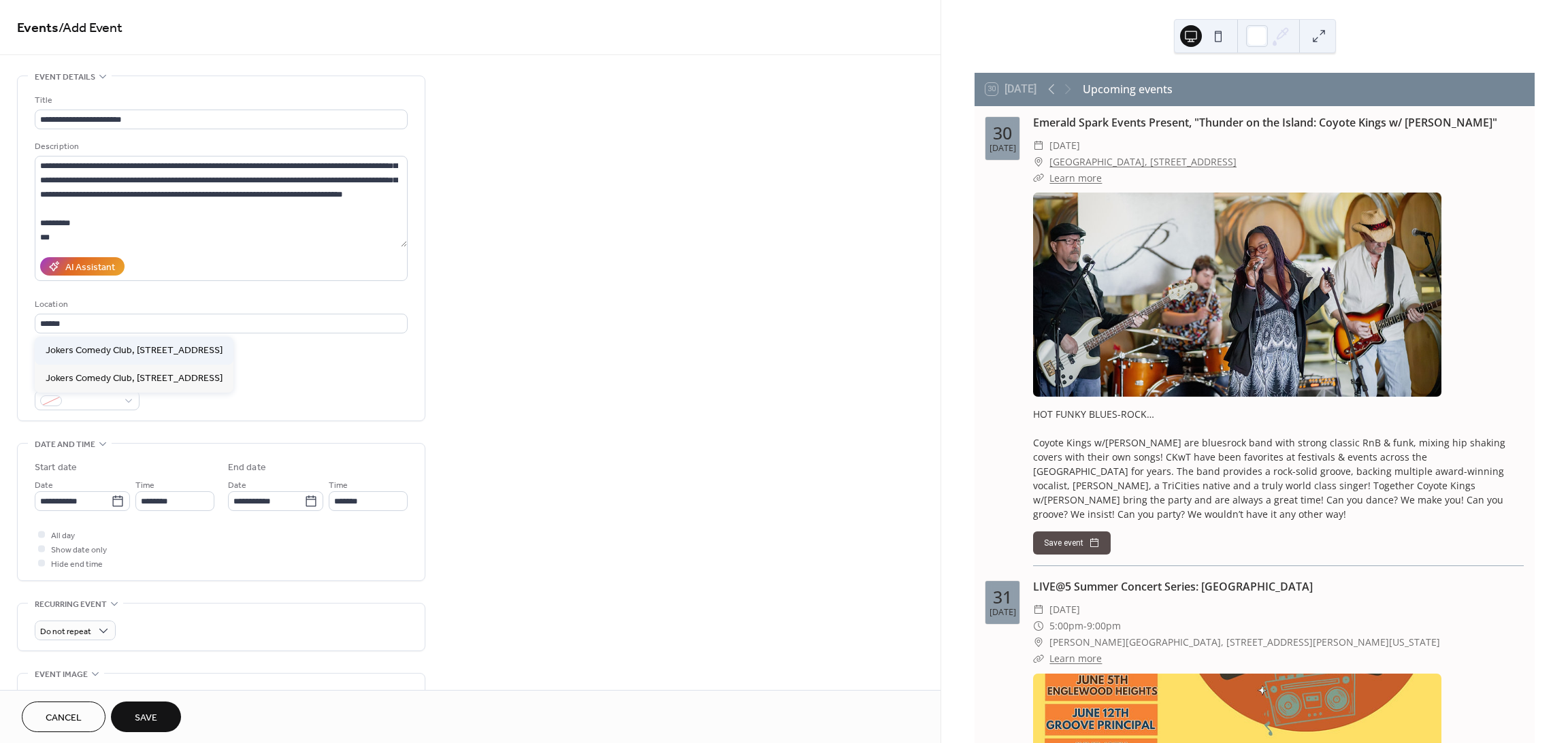 type on "**********" 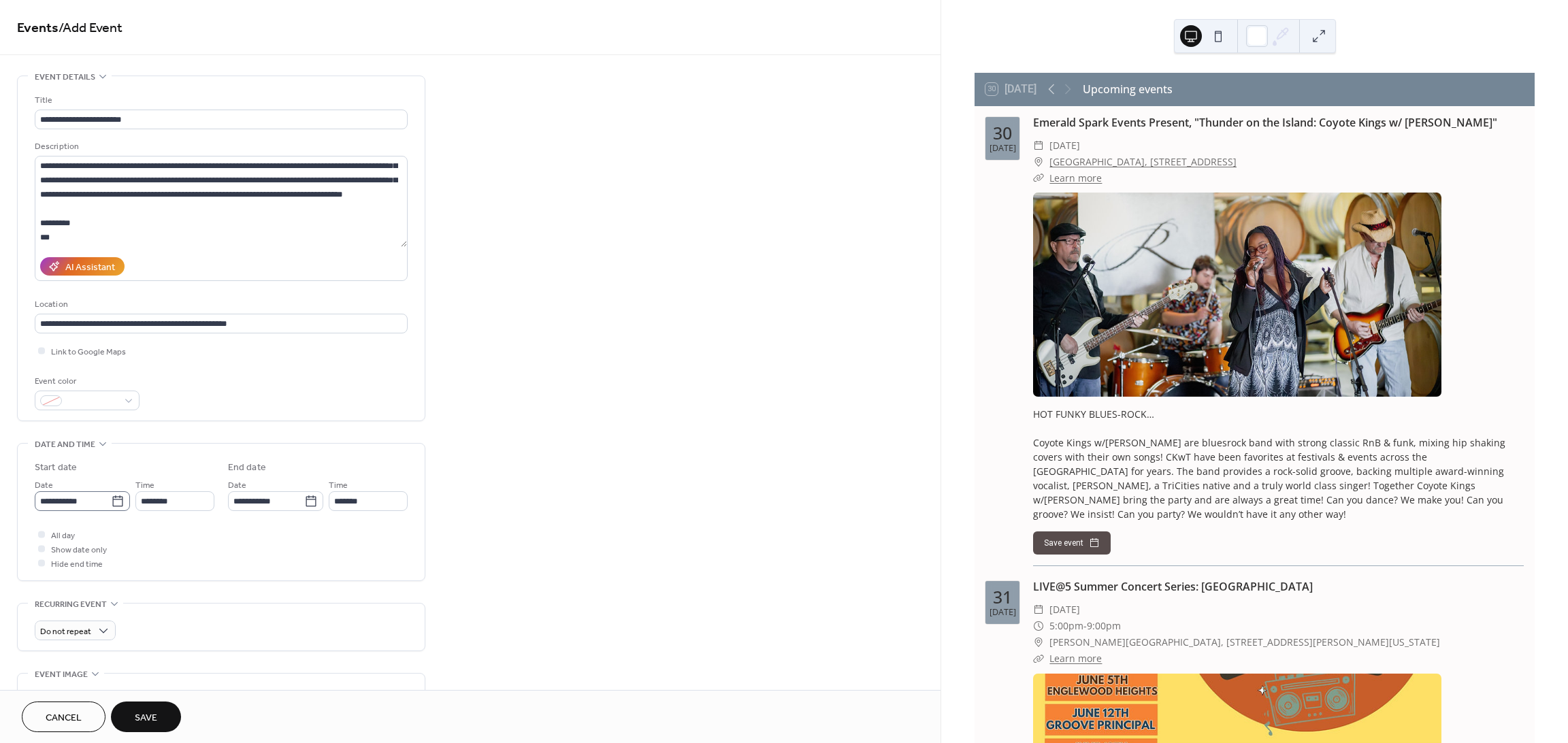 click 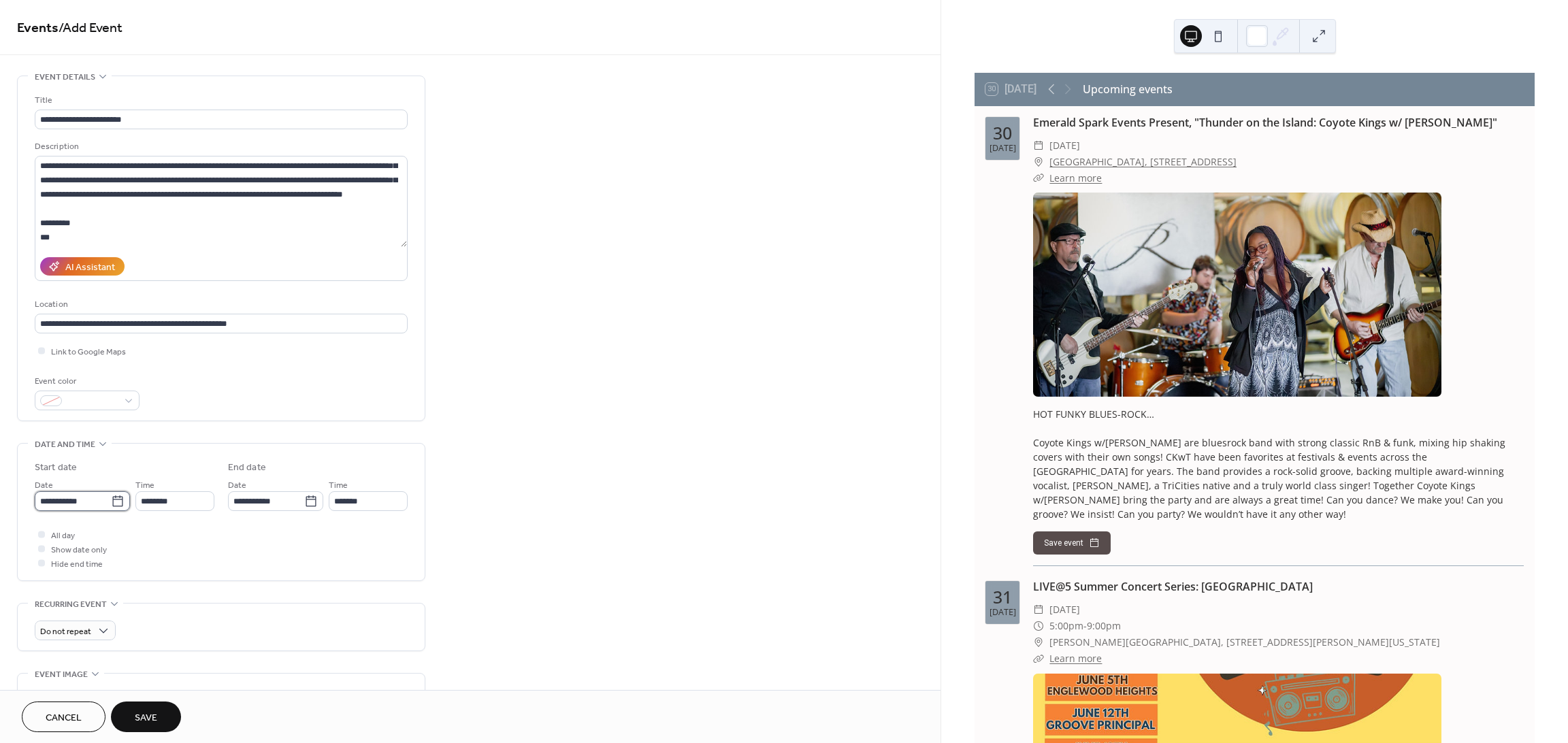 click on "**********" at bounding box center [73, 501] 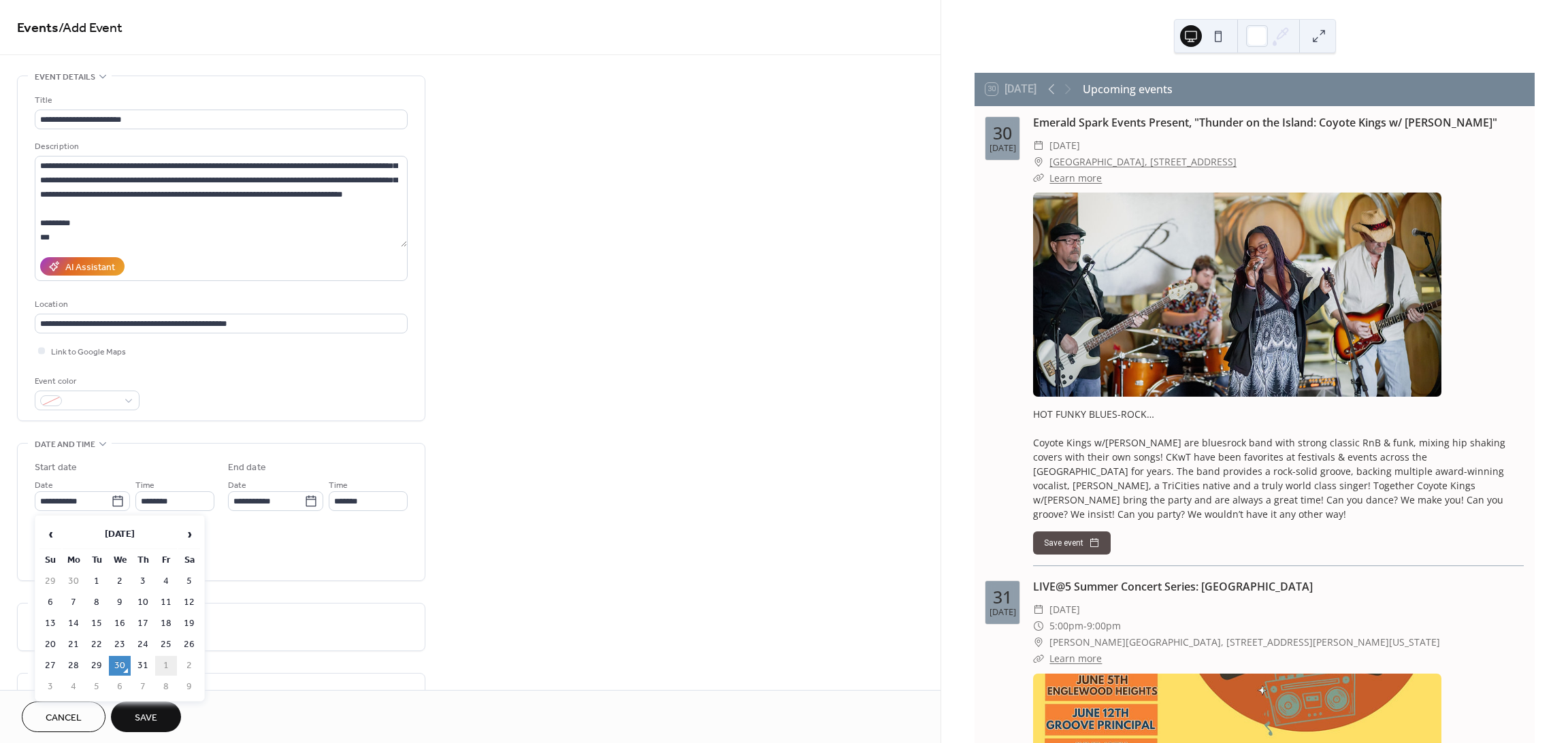 click on "1" at bounding box center (166, 665) 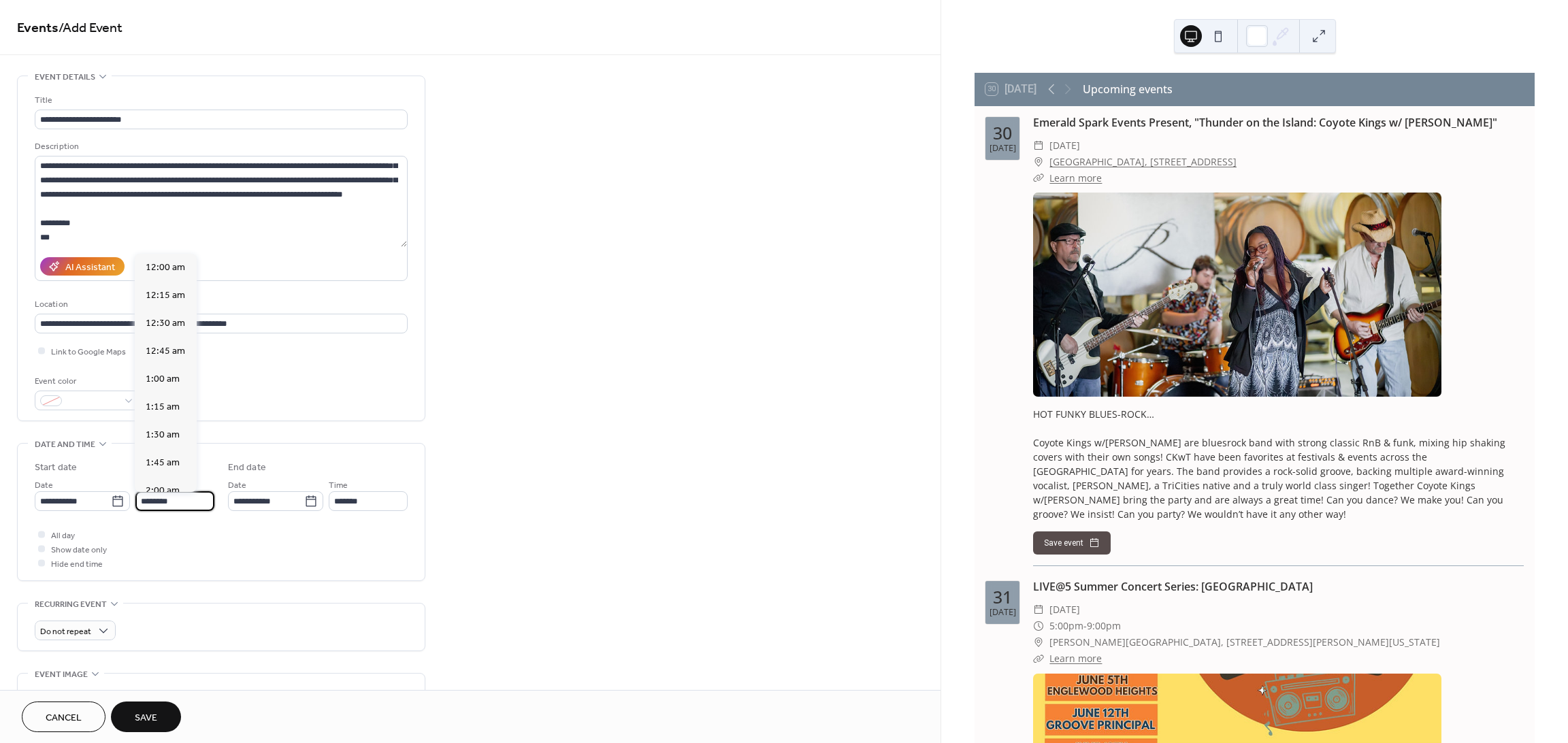 click on "********" at bounding box center (175, 501) 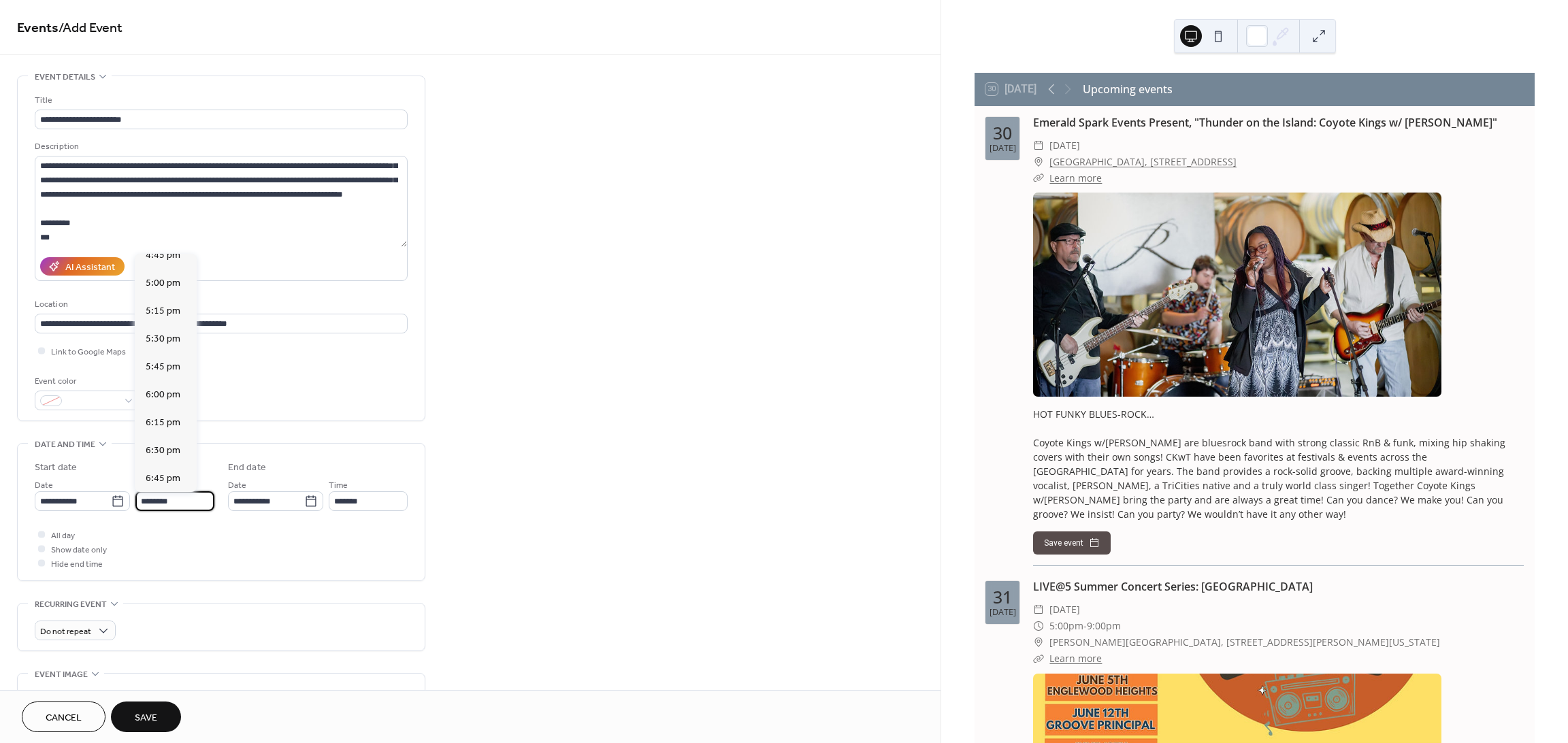scroll, scrollTop: 1930, scrollLeft: 0, axis: vertical 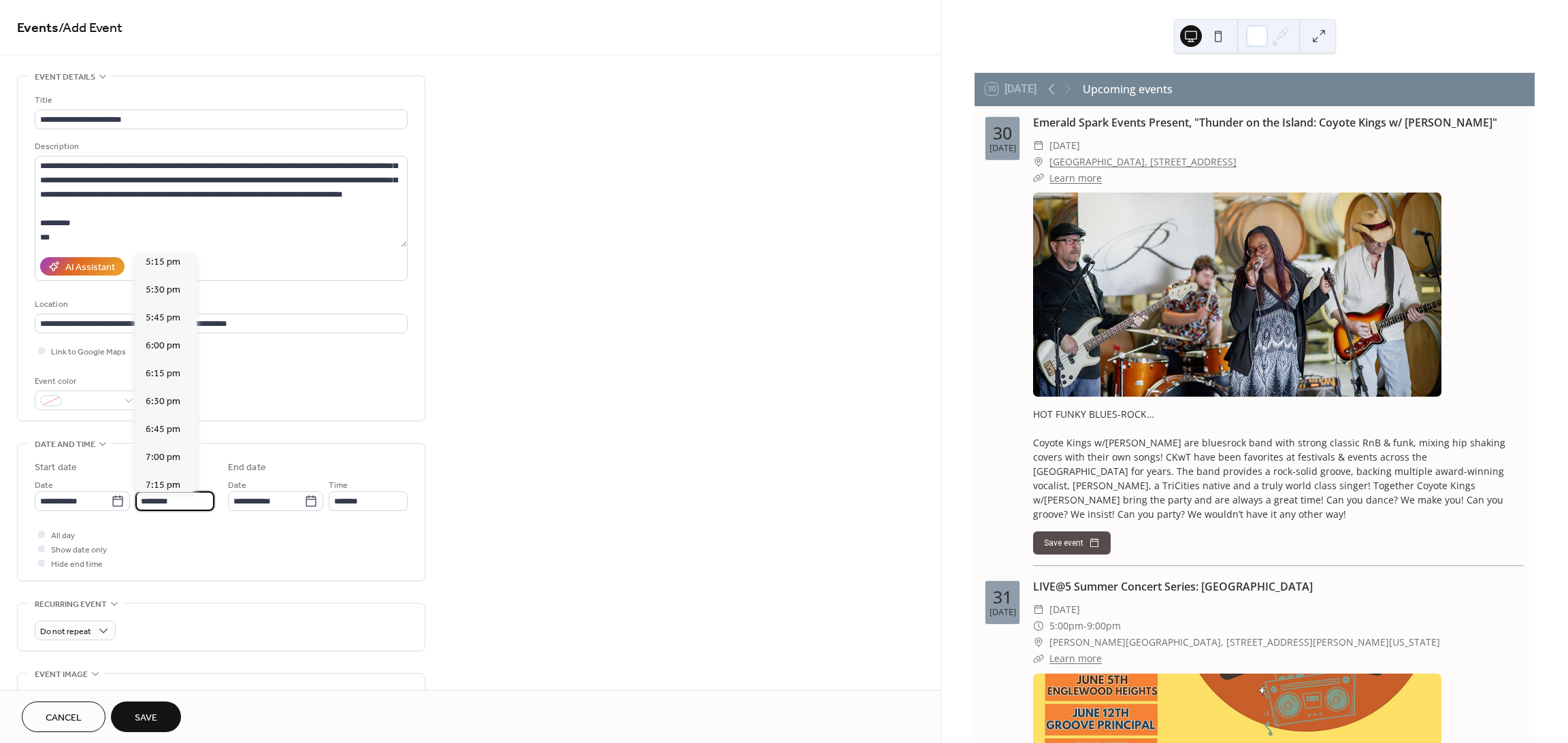 drag, startPoint x: 173, startPoint y: 434, endPoint x: 178, endPoint y: 442, distance: 9.433981 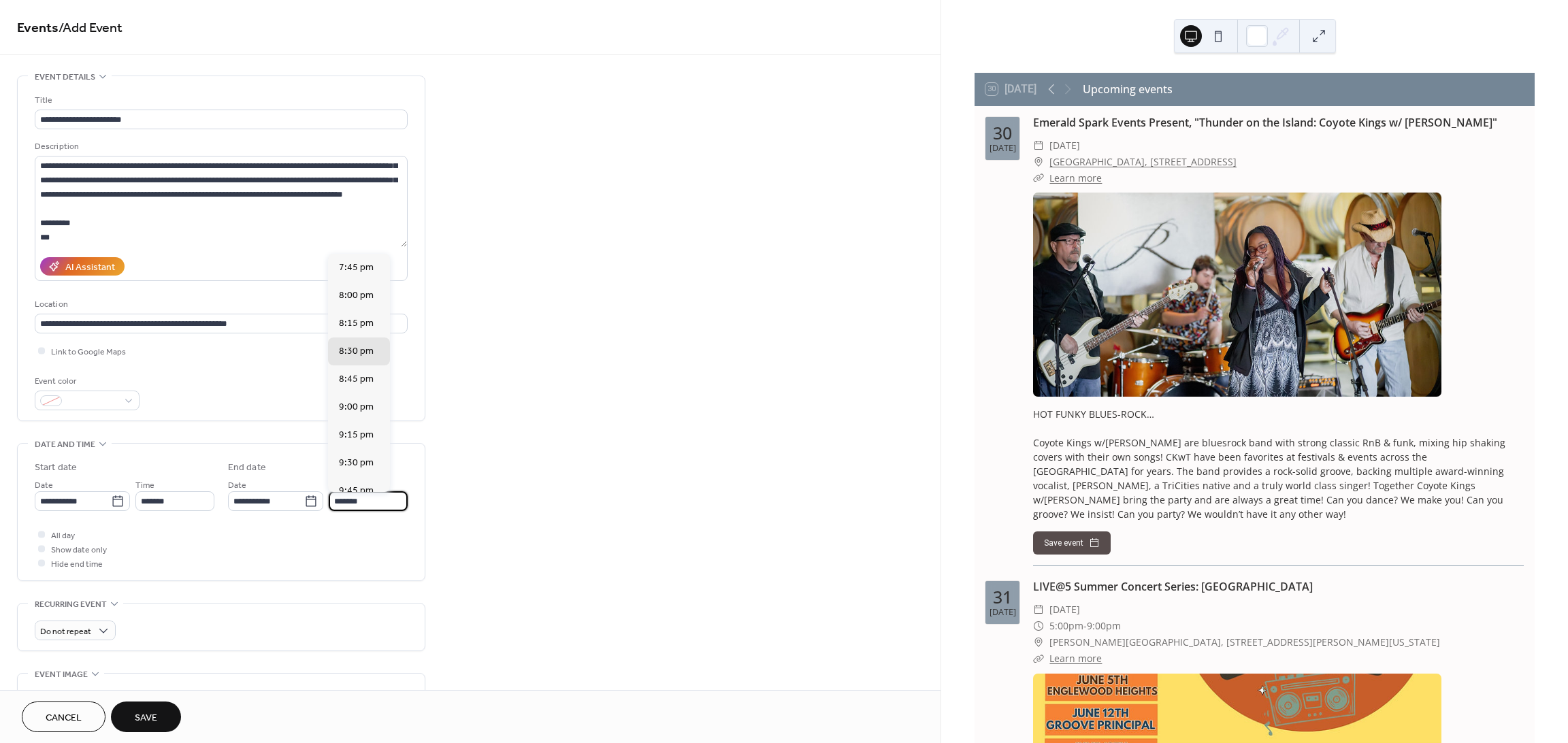 click on "*******" at bounding box center (368, 501) 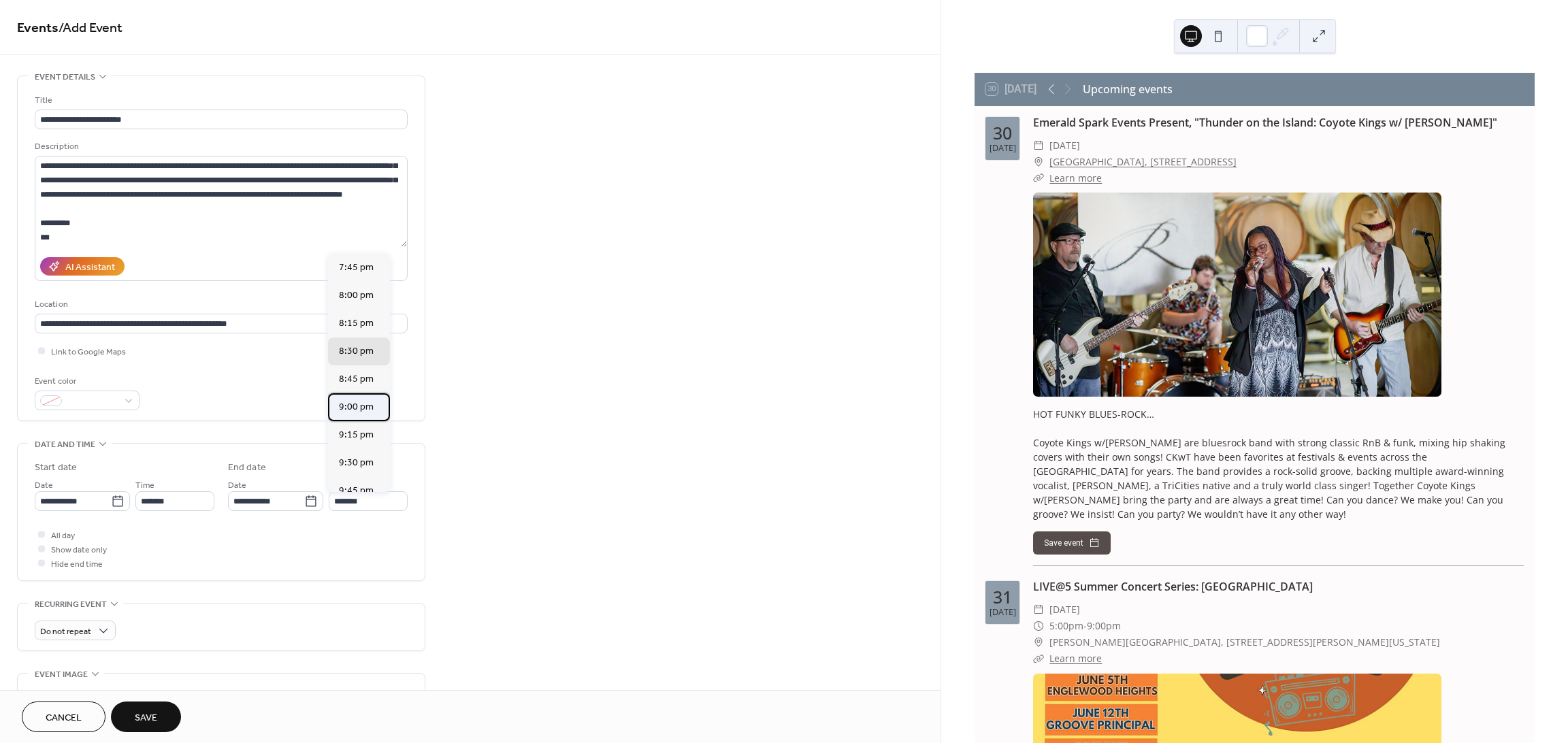 click on "9:00 pm" at bounding box center [359, 407] 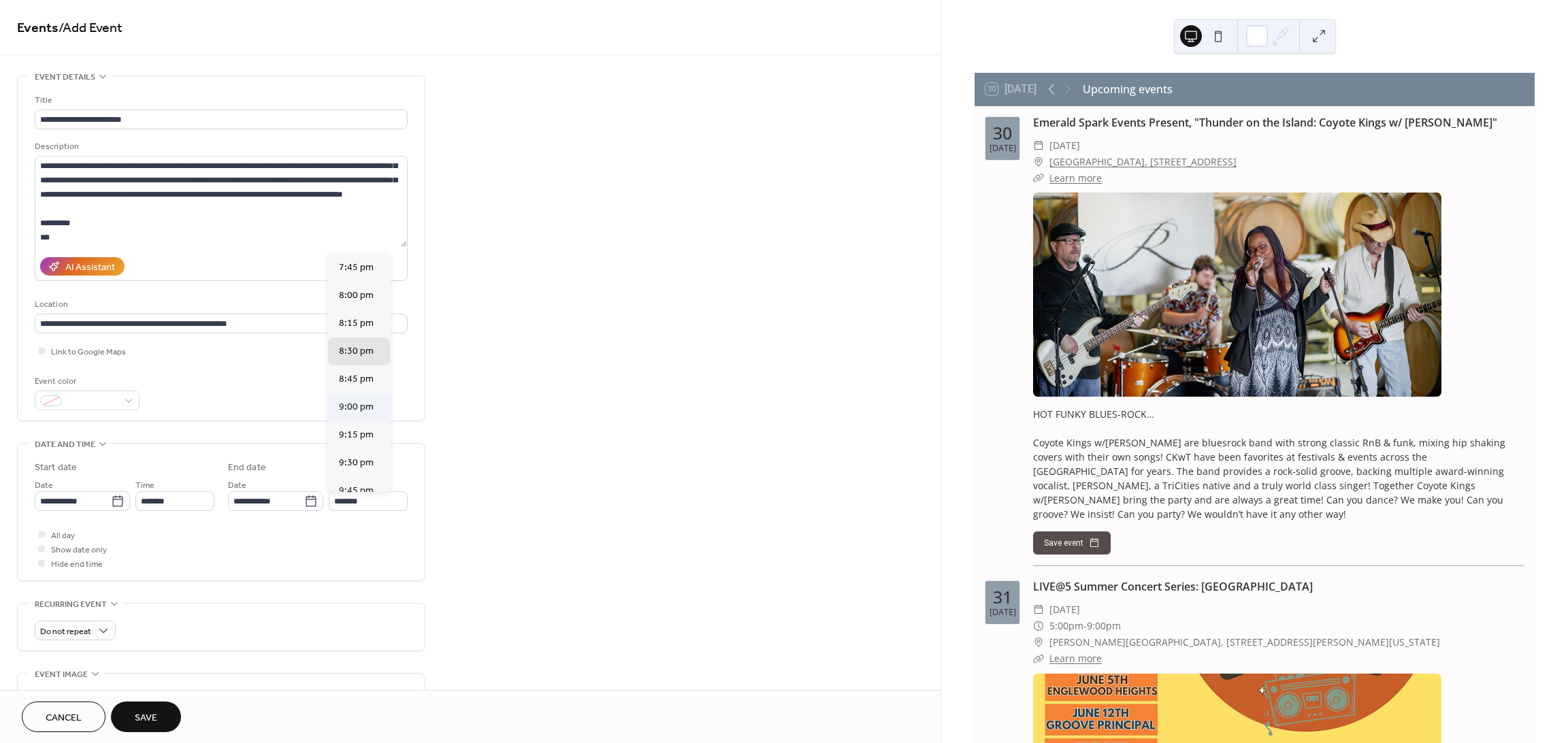 type on "*******" 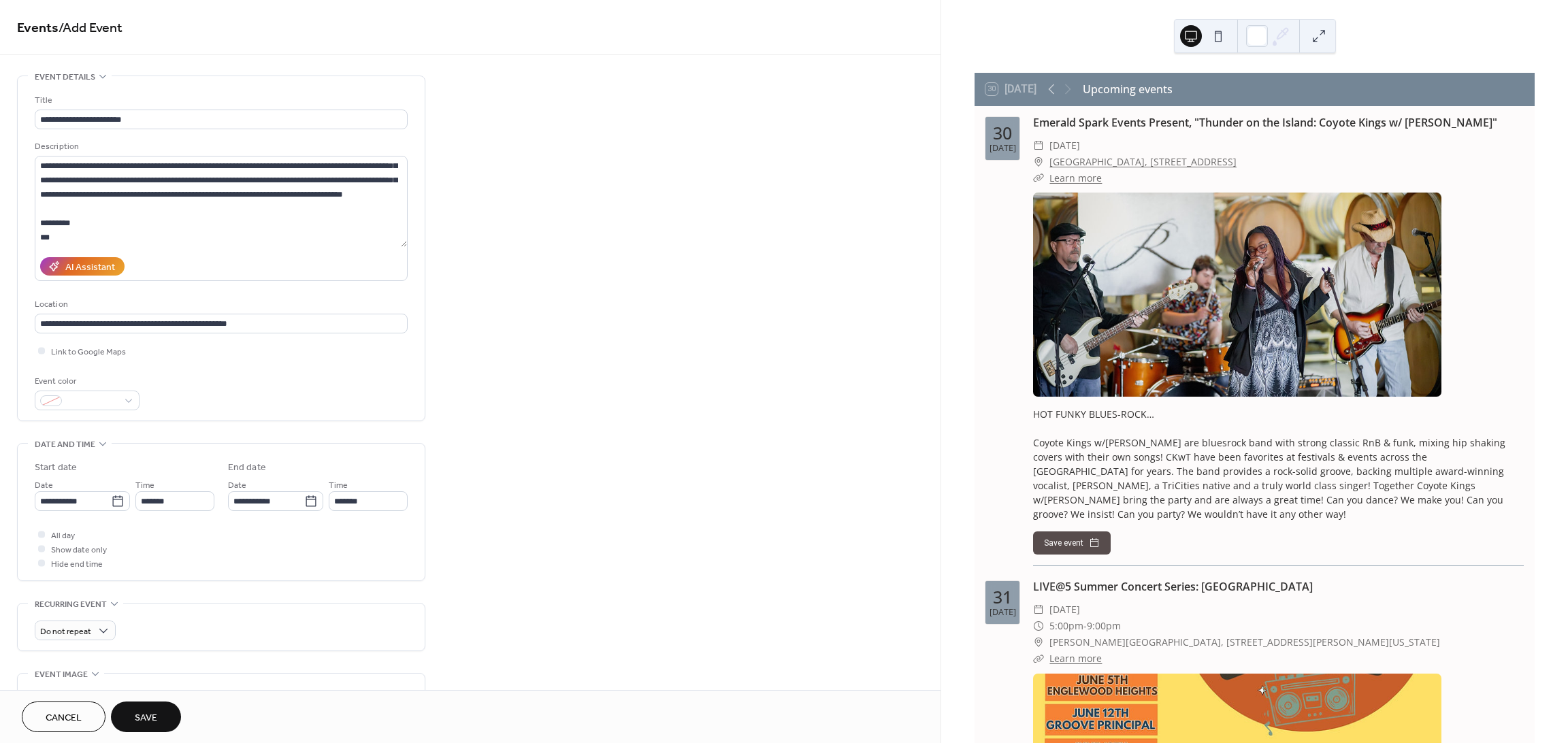 click on "All day Show date only Hide end time" at bounding box center [221, 548] 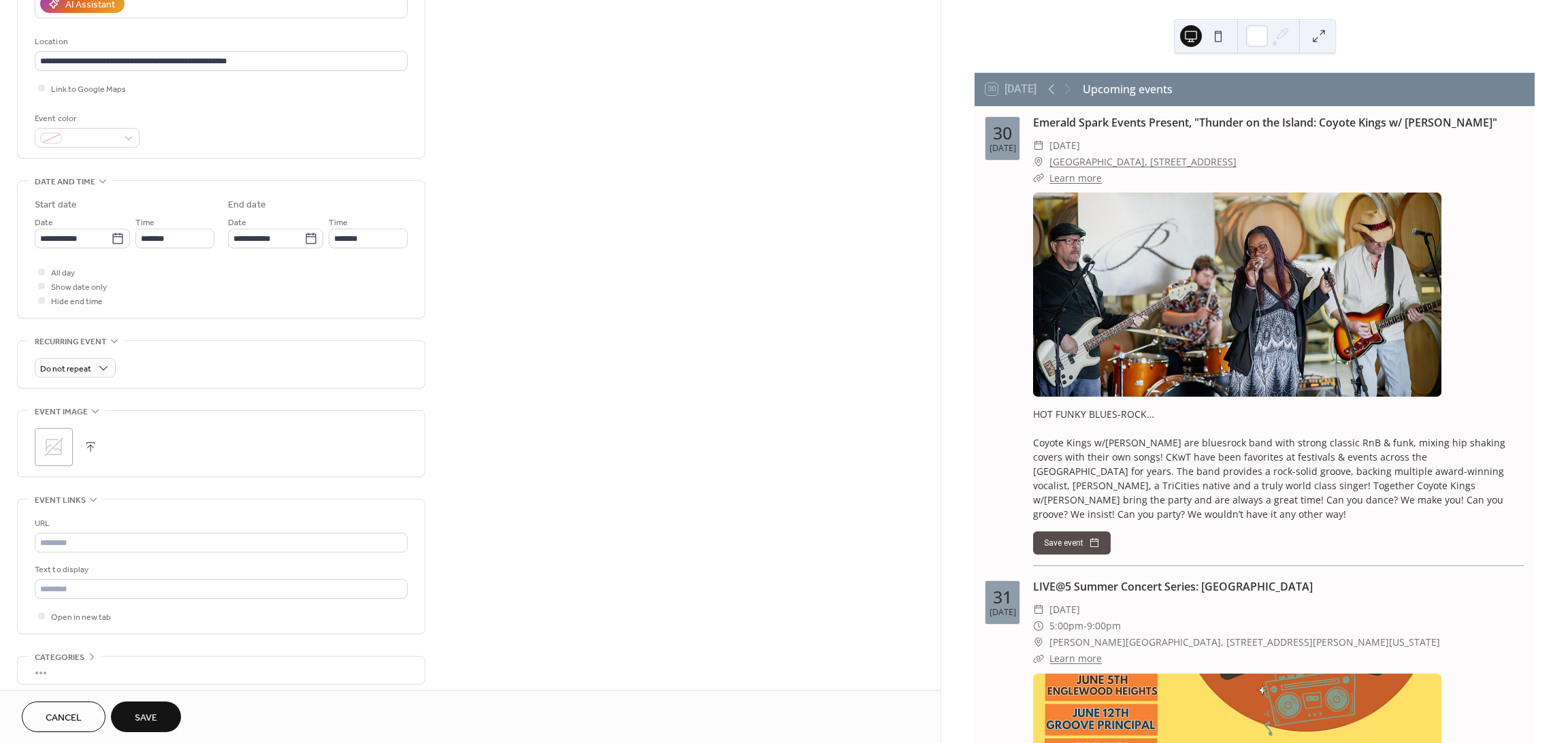 scroll, scrollTop: 272, scrollLeft: 0, axis: vertical 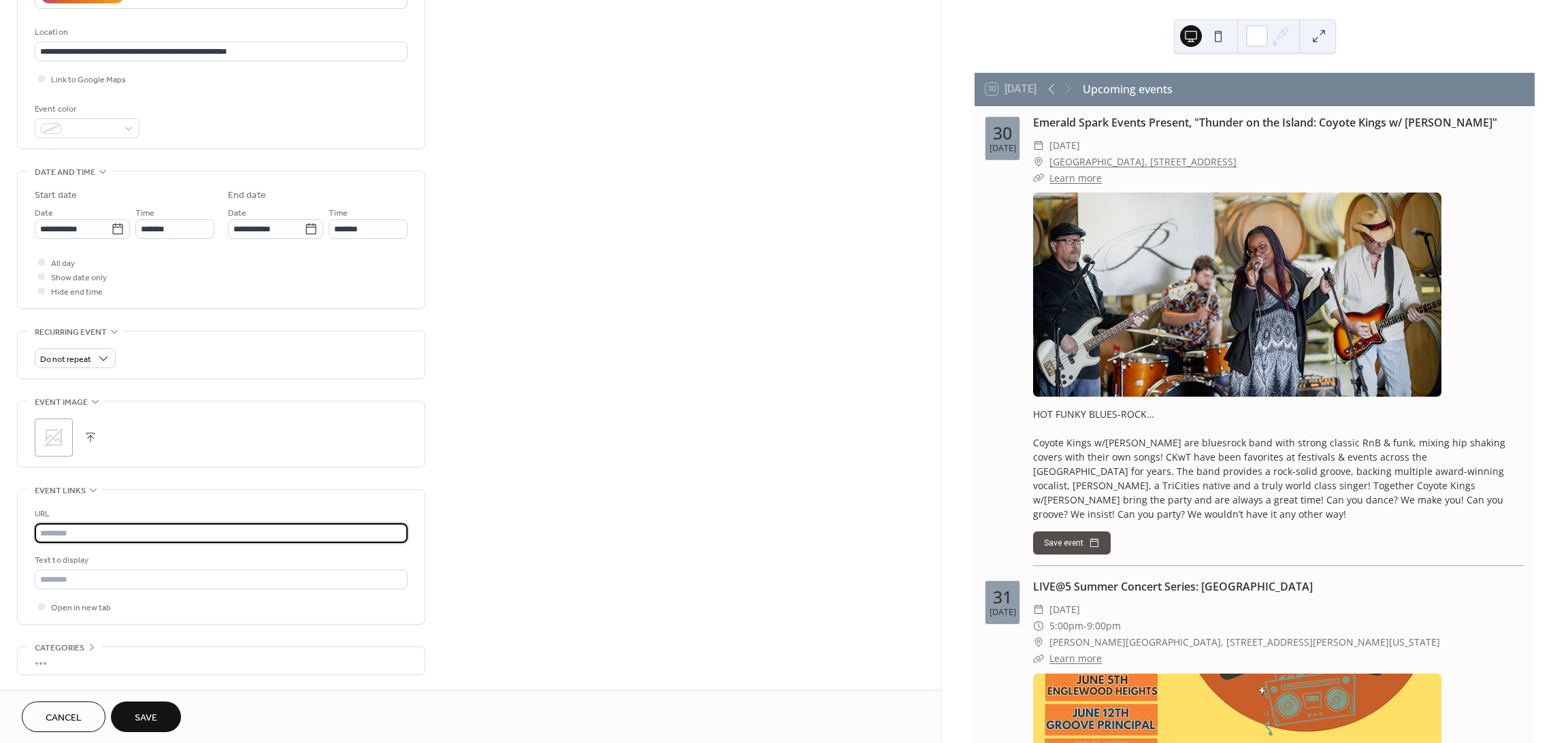 click at bounding box center (221, 533) 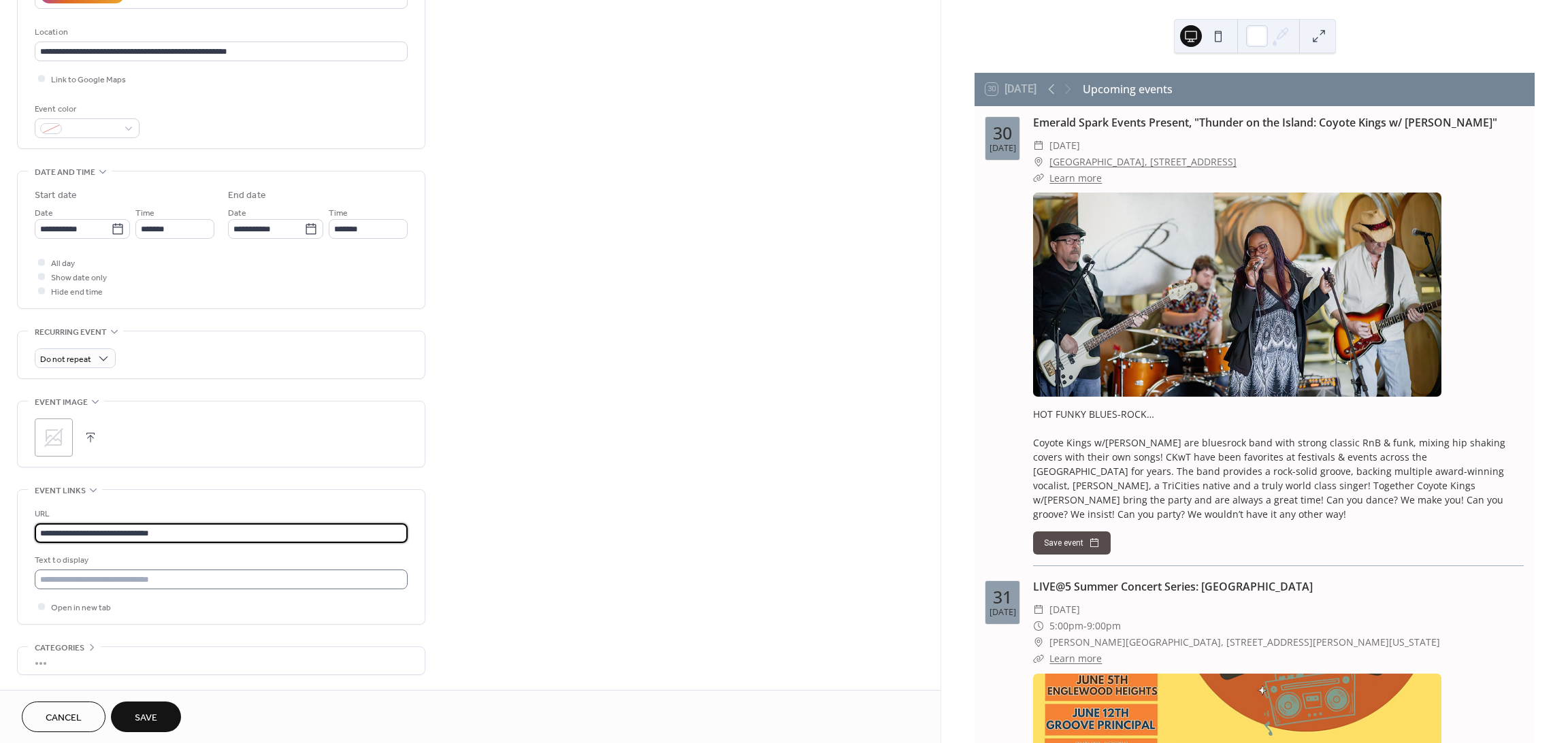 type on "**********" 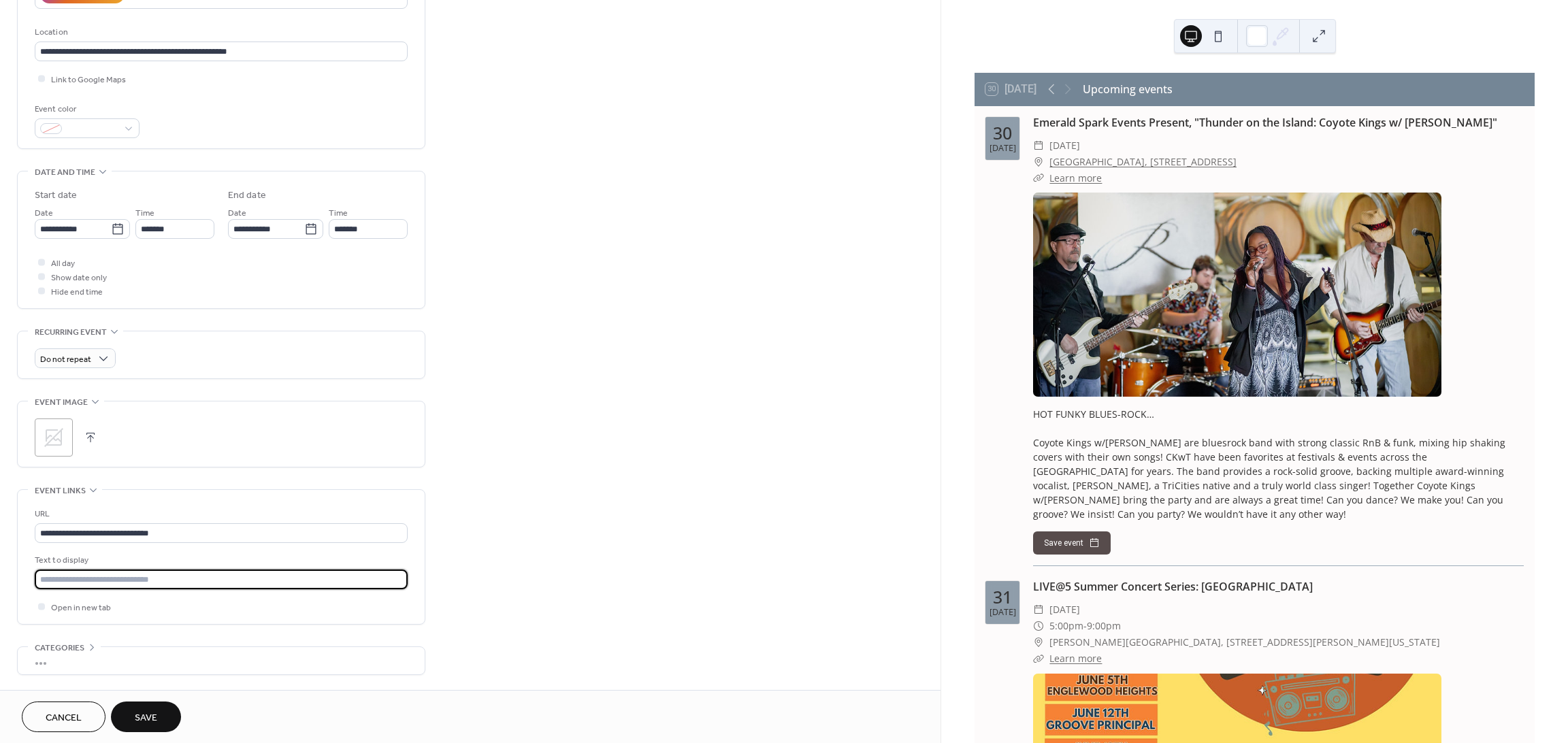 click at bounding box center [221, 579] 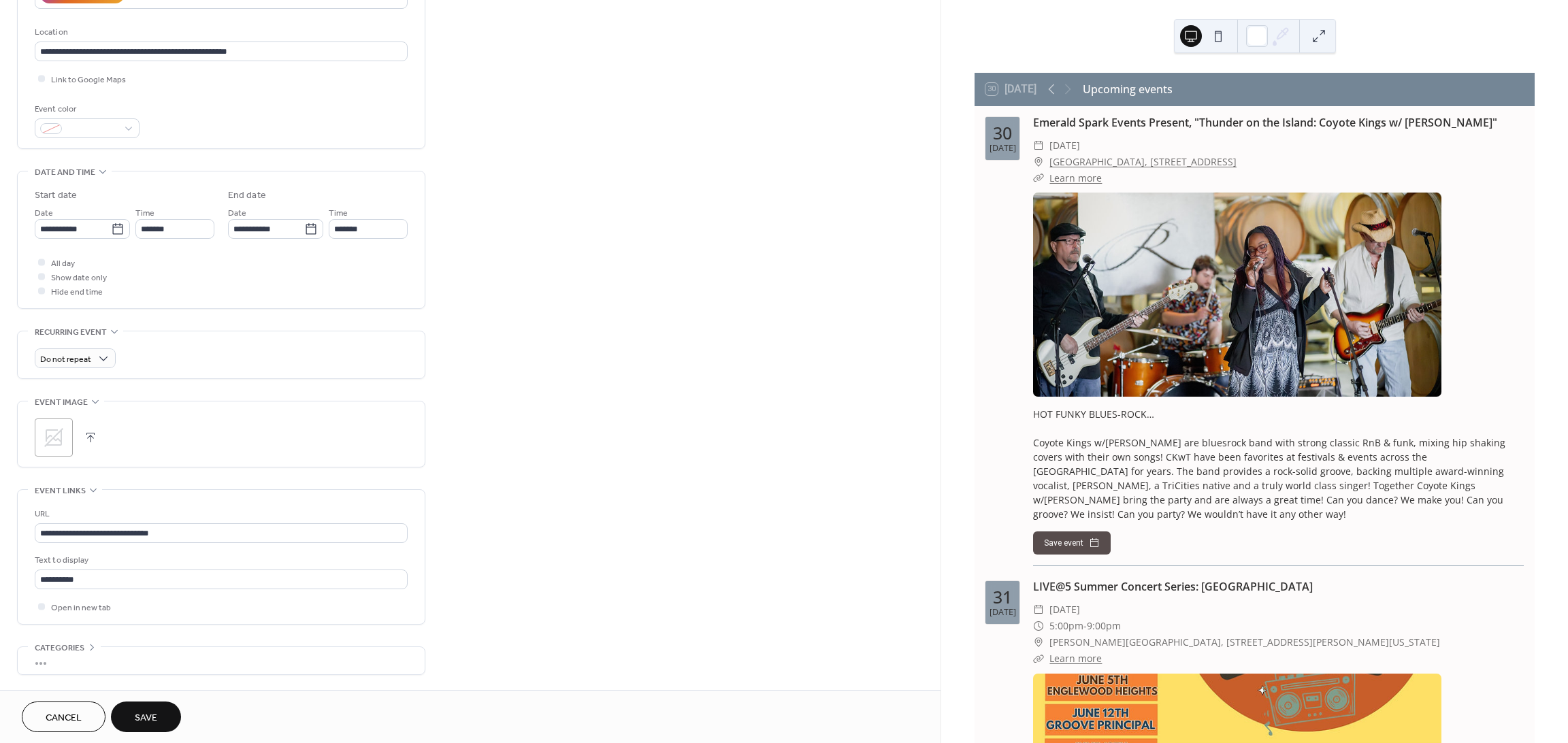 click on "Save" at bounding box center [146, 718] 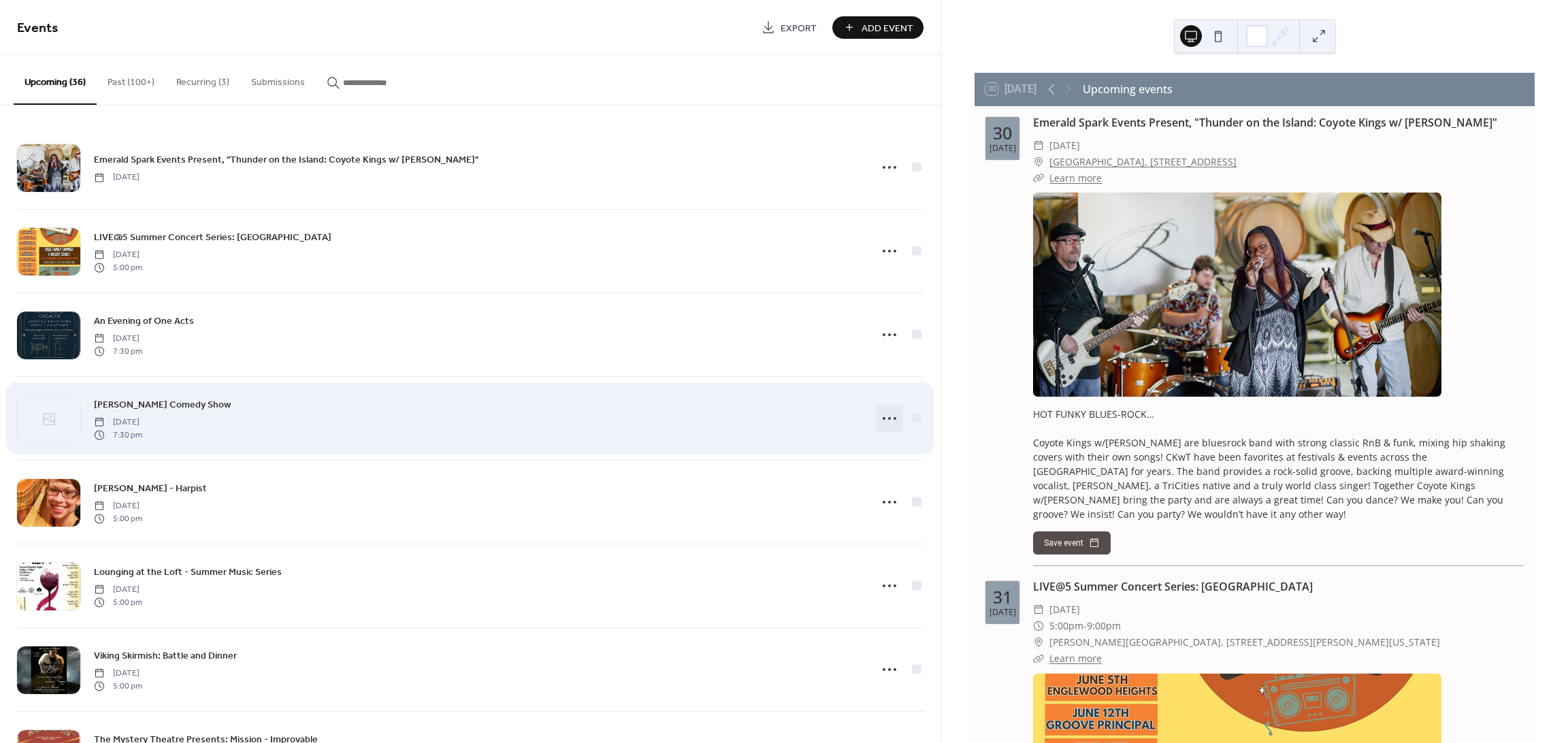 click 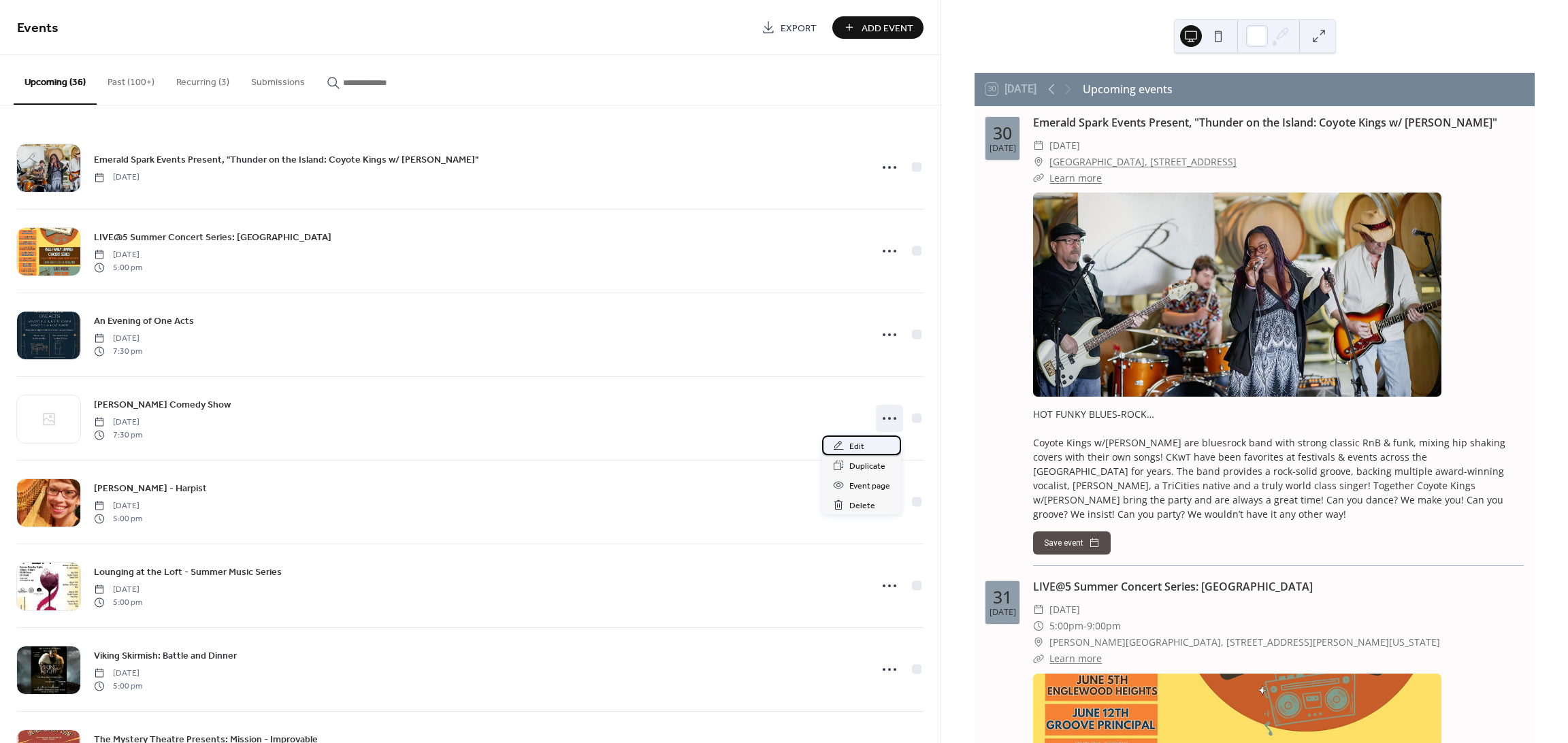 click on "Edit" at bounding box center (857, 446) 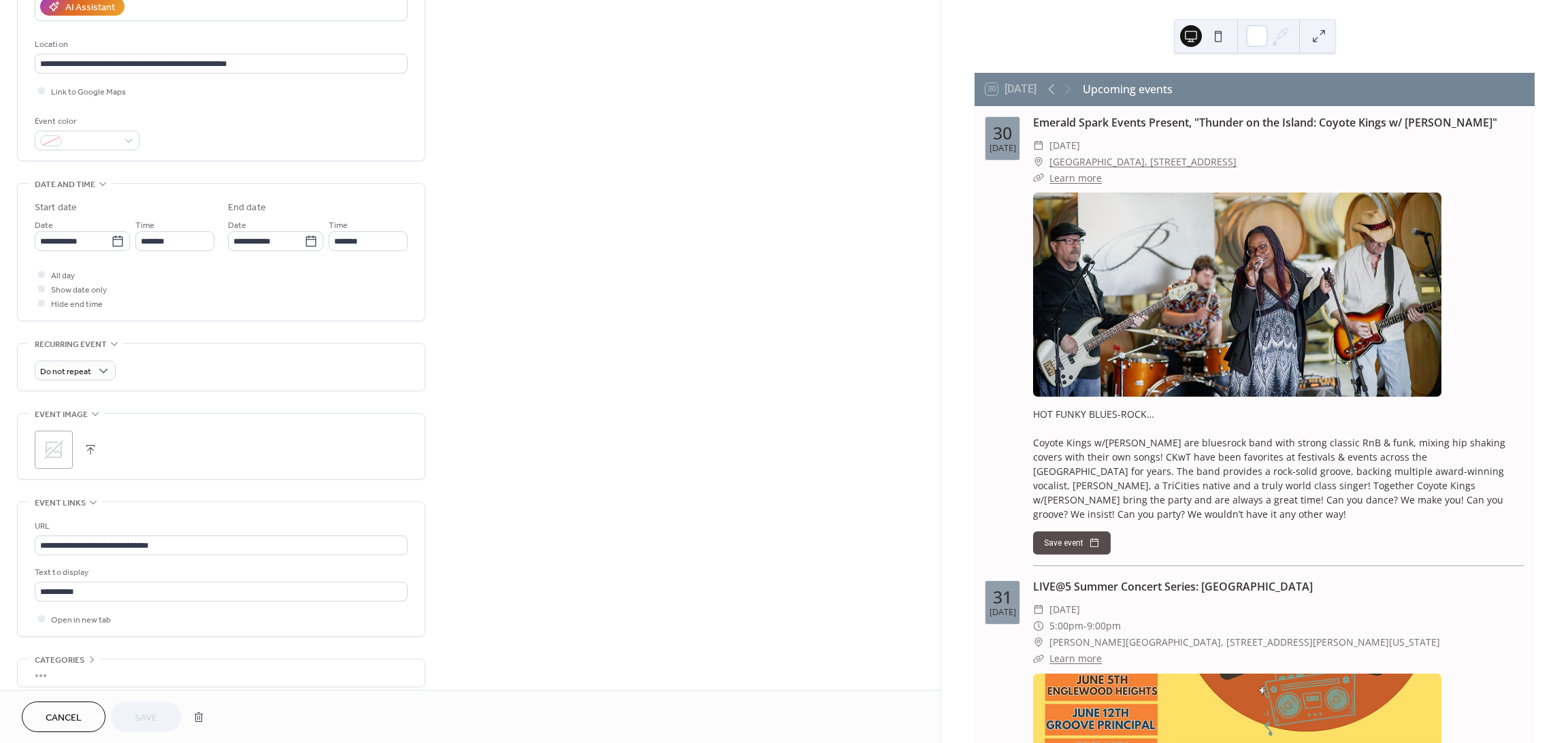 scroll, scrollTop: 325, scrollLeft: 0, axis: vertical 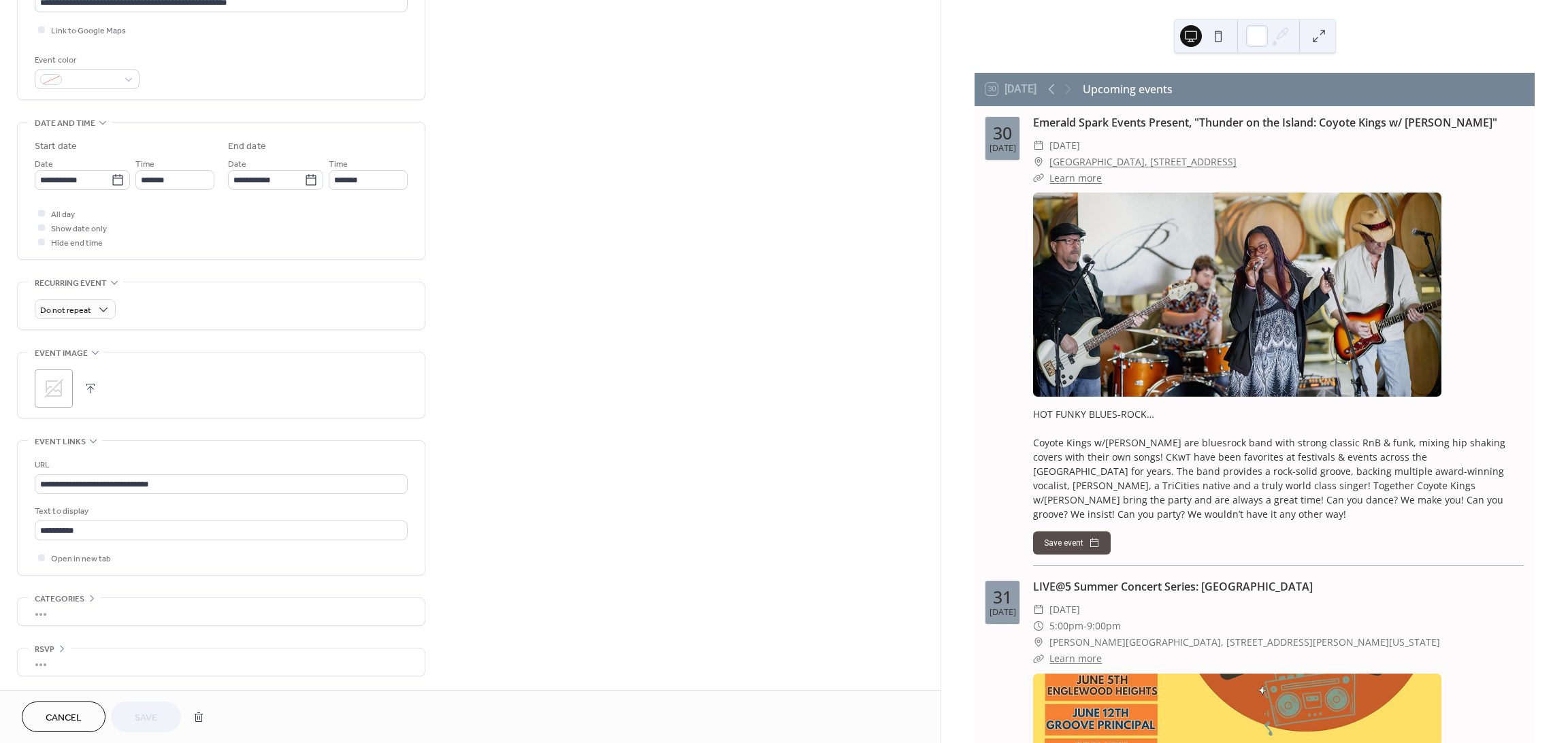 click 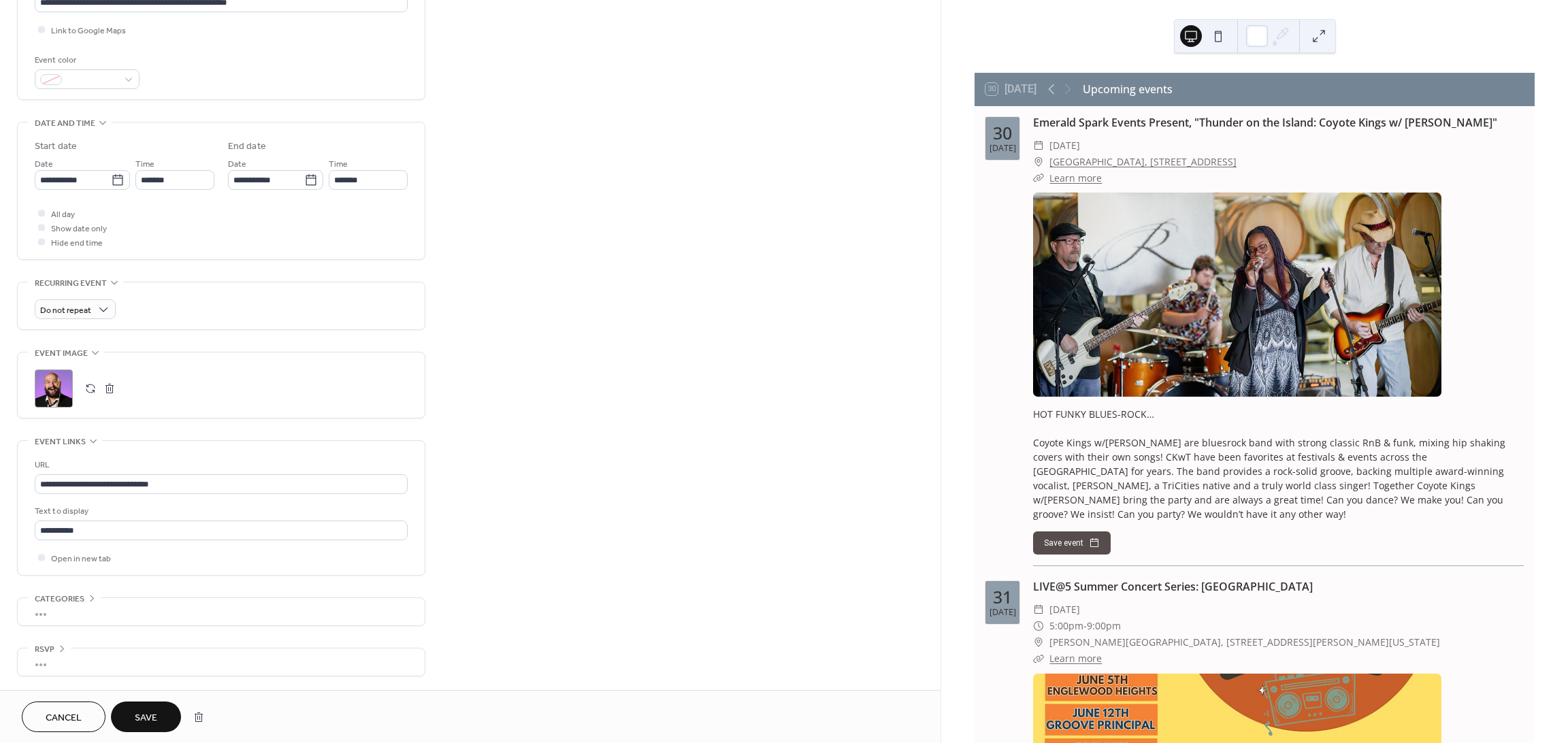 click on "Save" at bounding box center [146, 718] 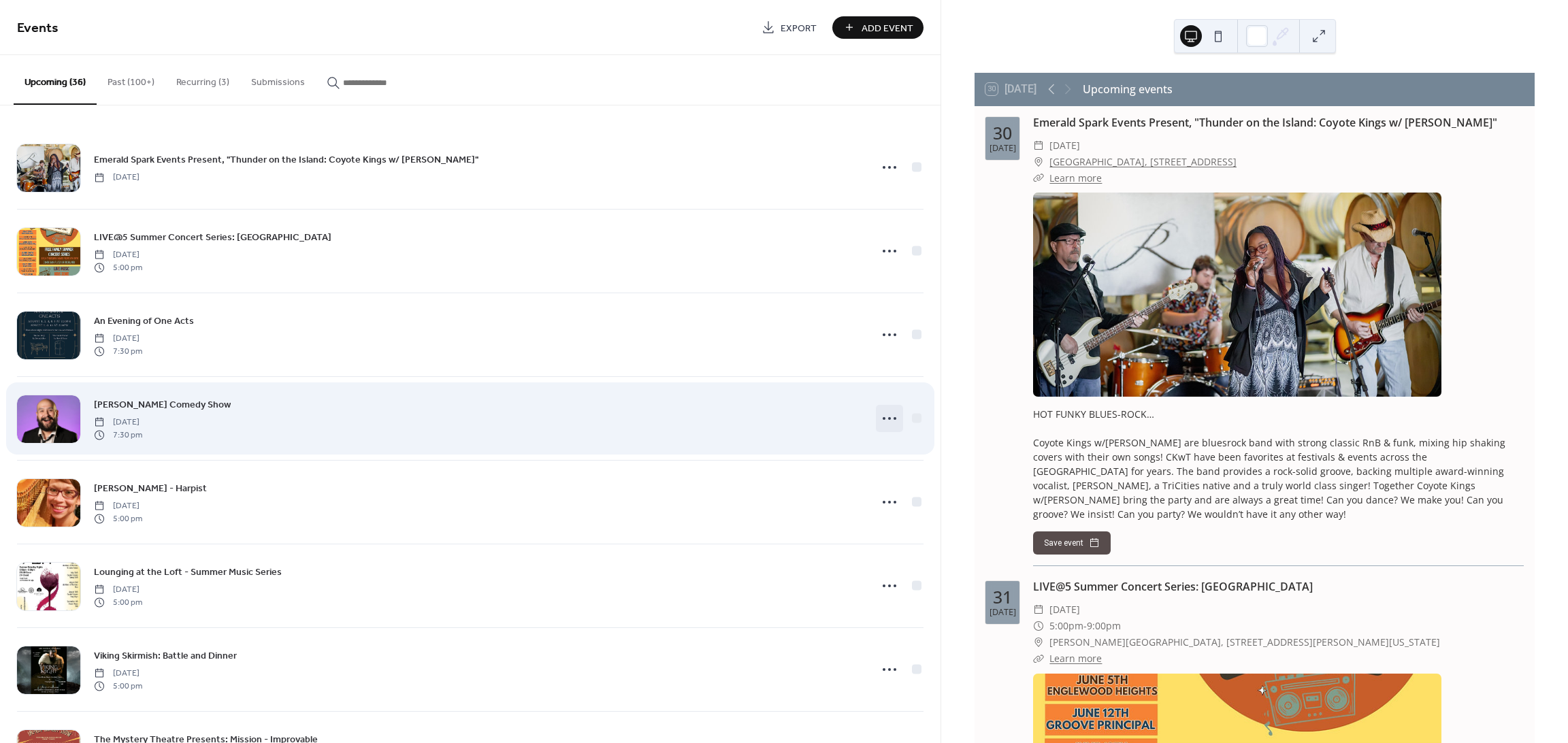 click 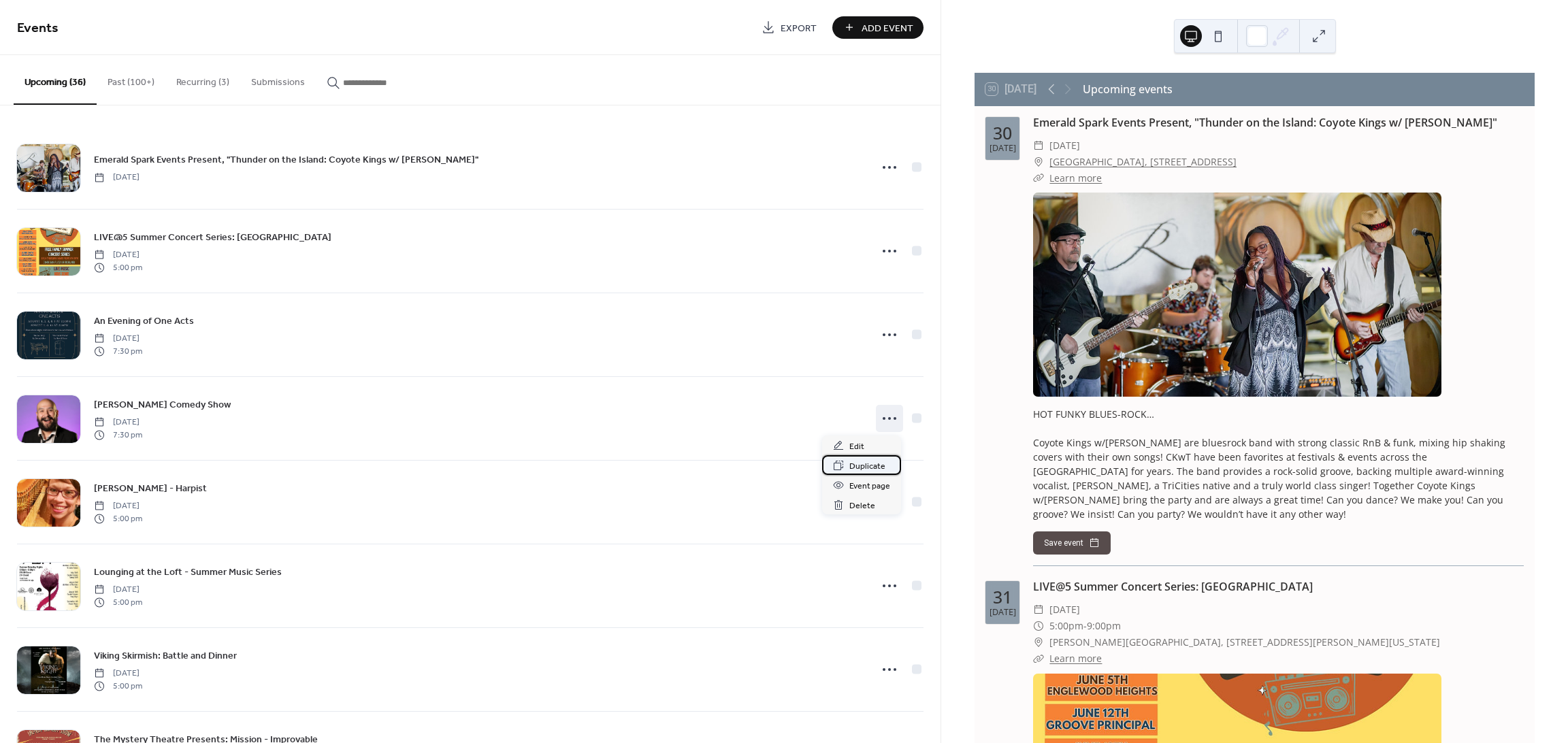 click on "Duplicate" at bounding box center (867, 466) 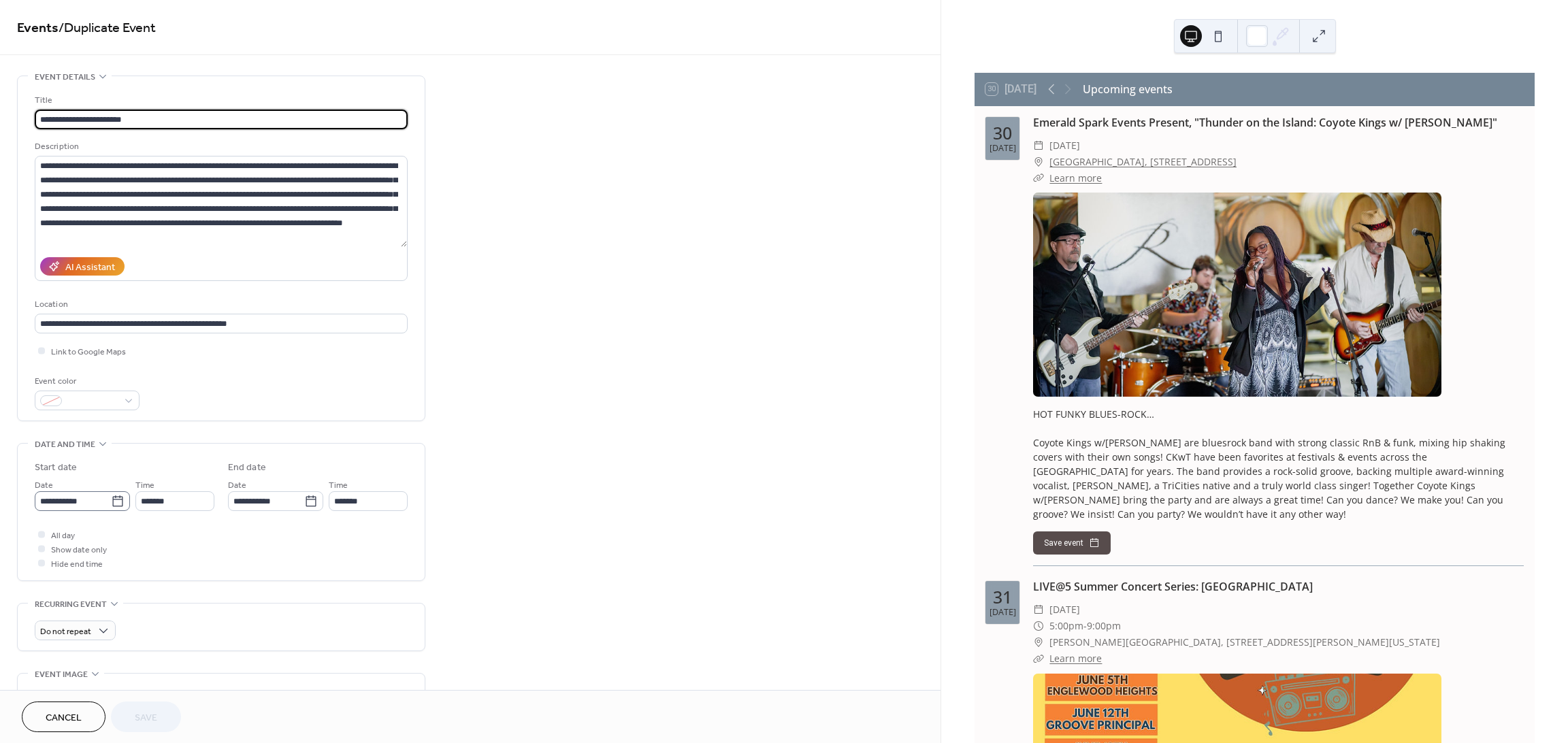 click 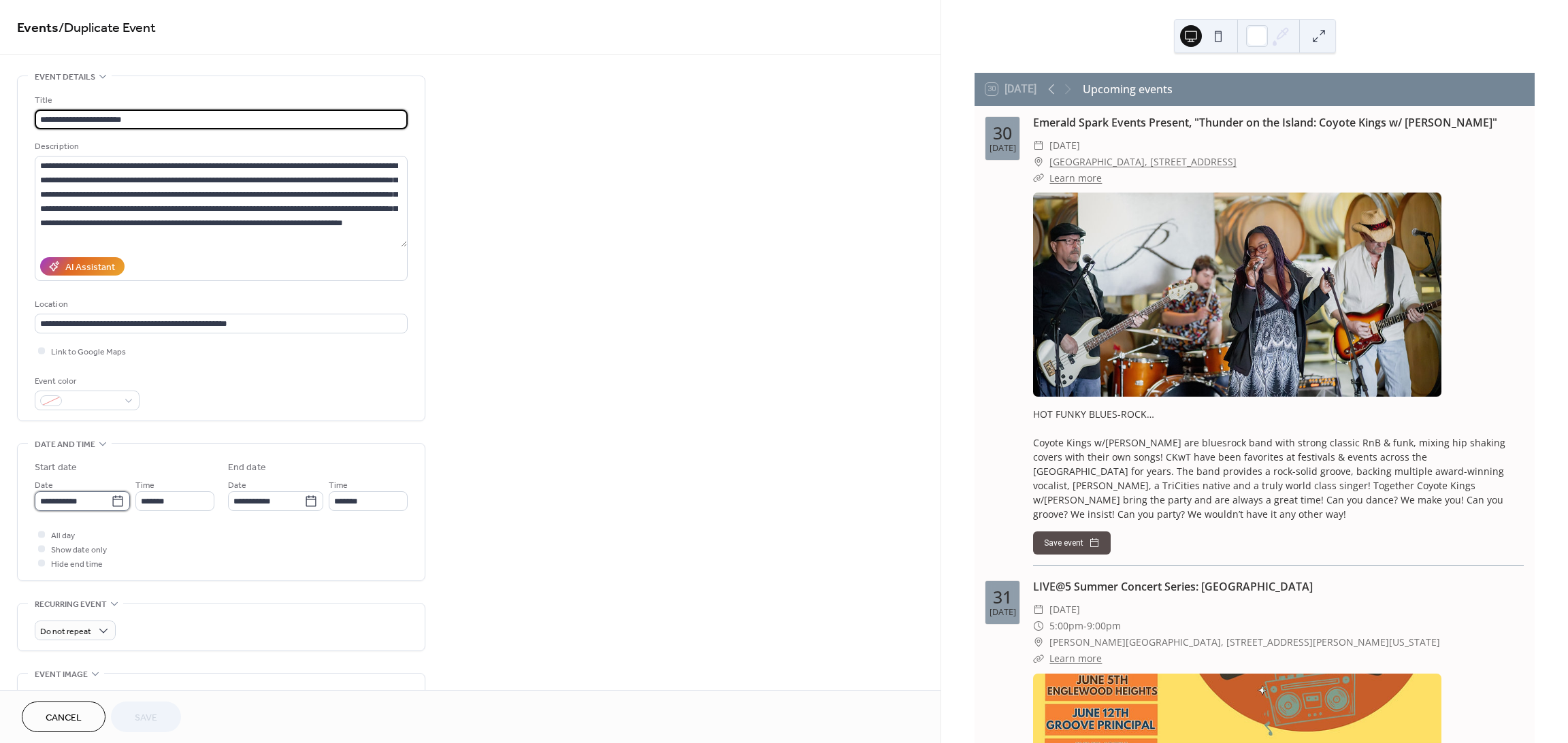 click on "**********" at bounding box center (73, 501) 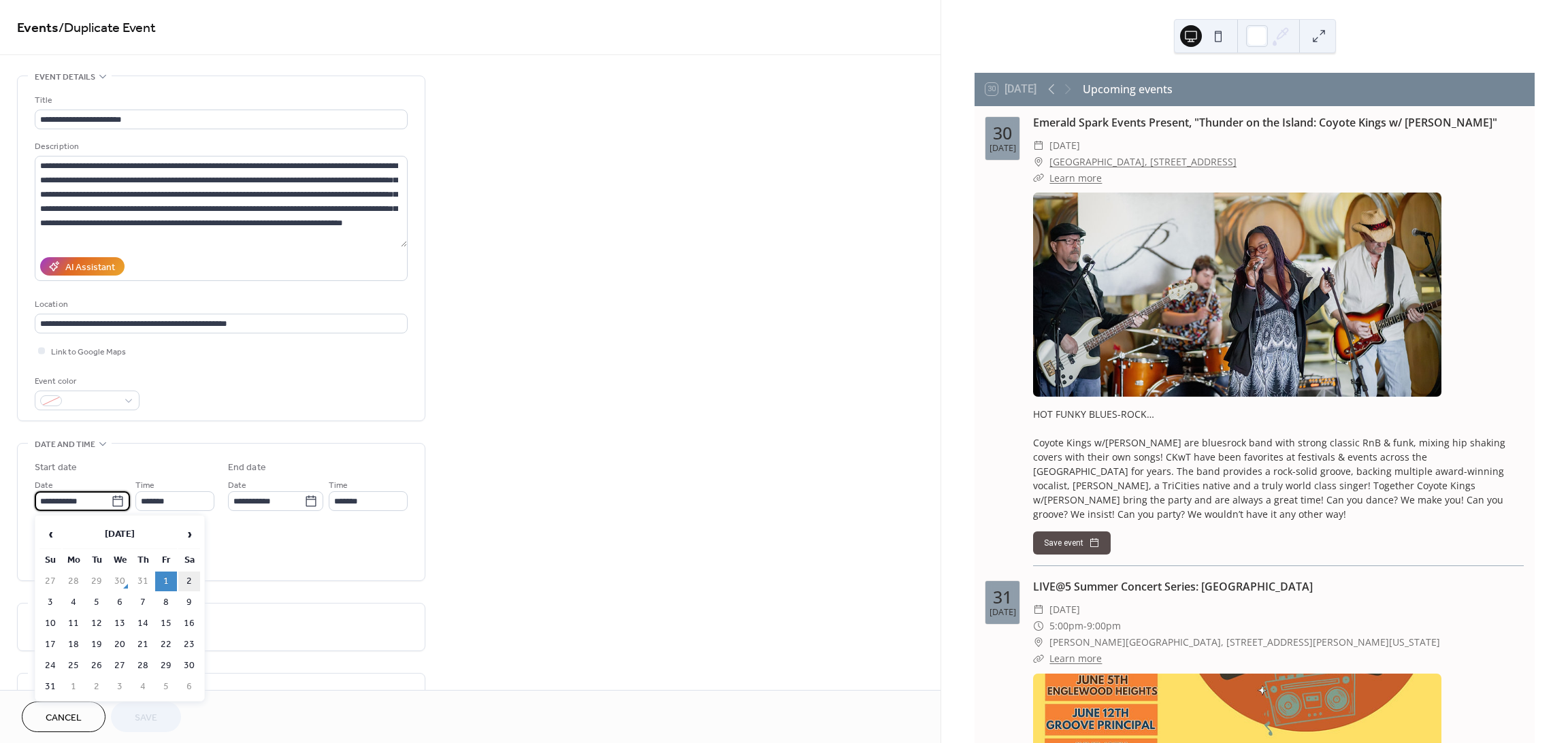 click on "2" at bounding box center [189, 581] 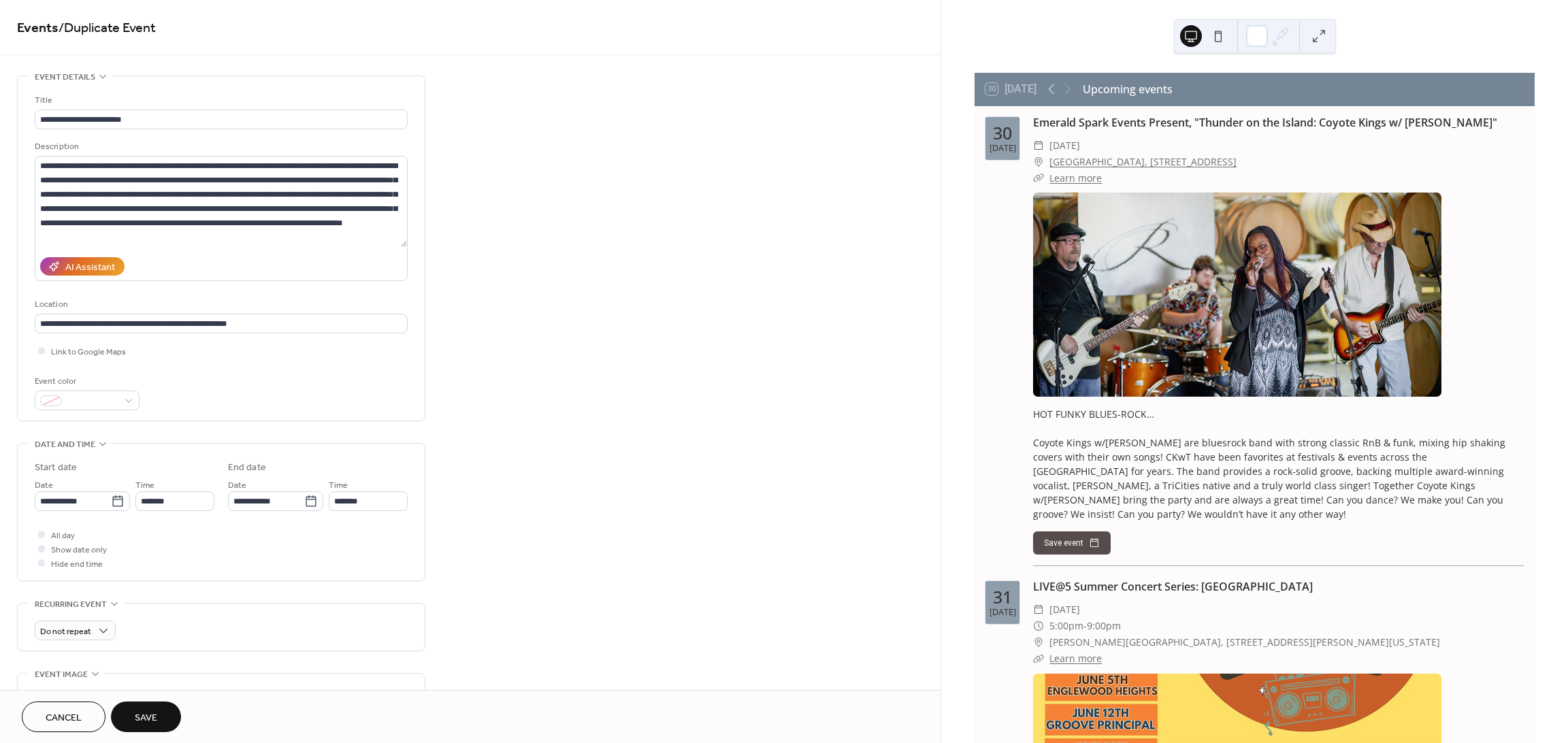 click on "Save" at bounding box center (146, 718) 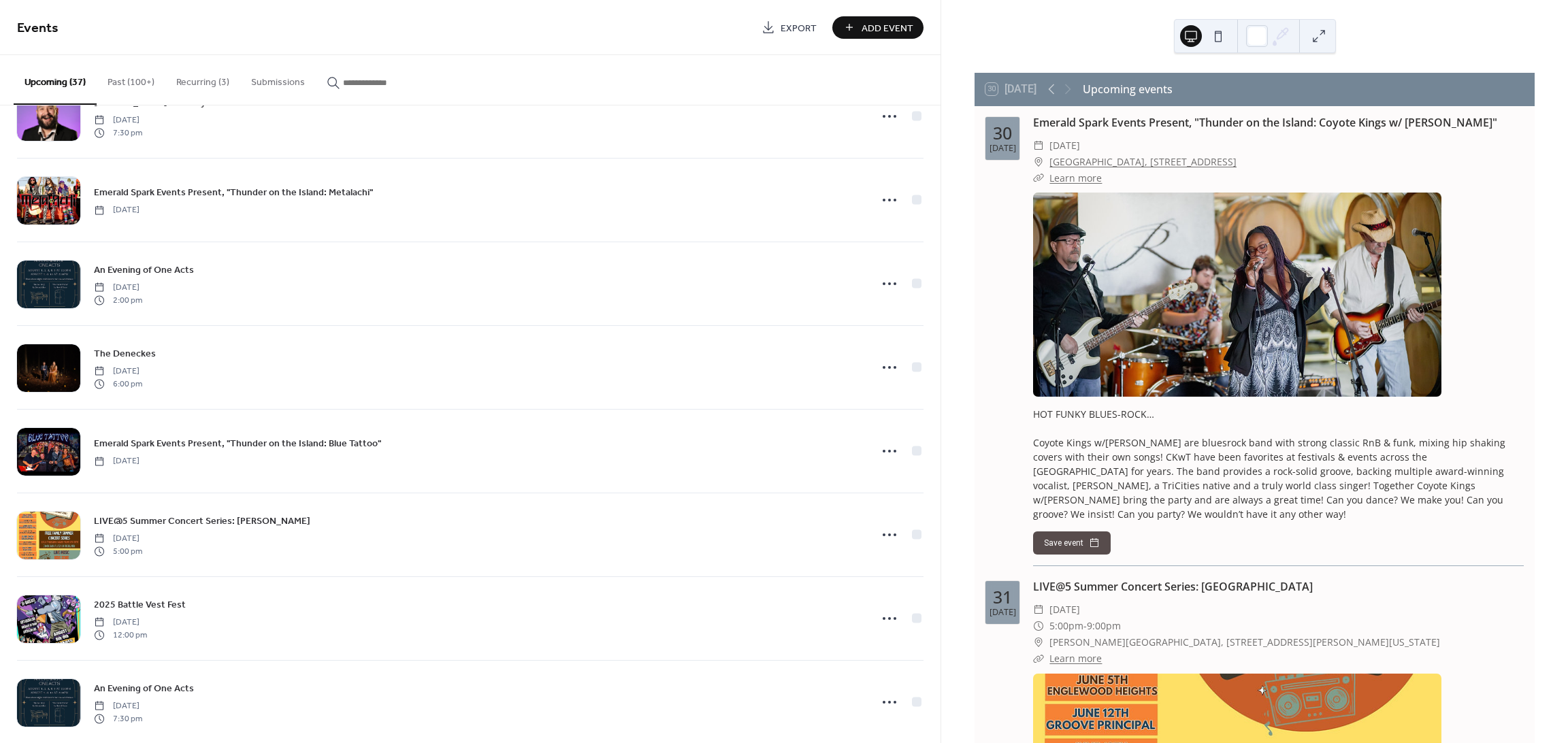 scroll, scrollTop: 816, scrollLeft: 0, axis: vertical 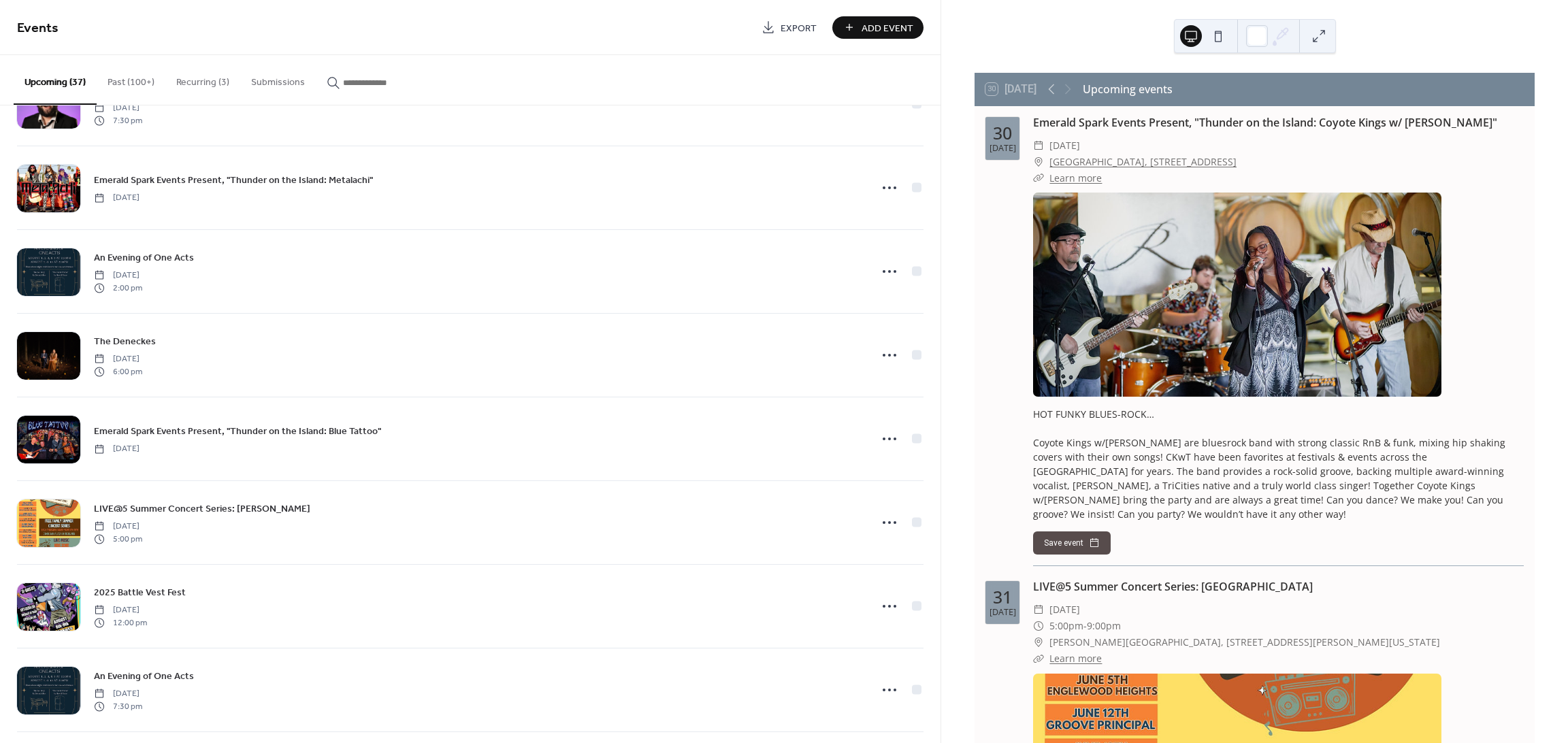 click on "Add Event" at bounding box center (887, 28) 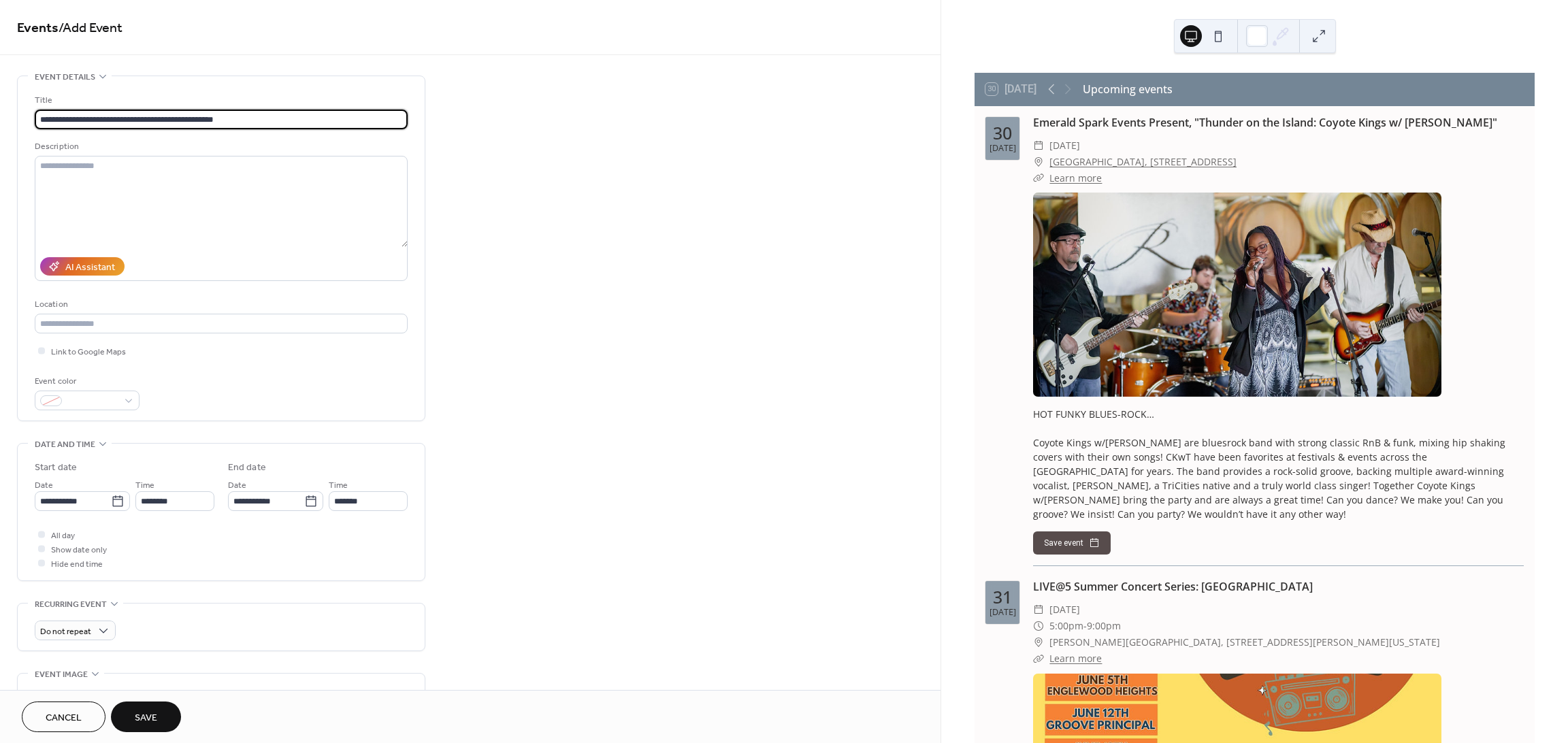 type on "**********" 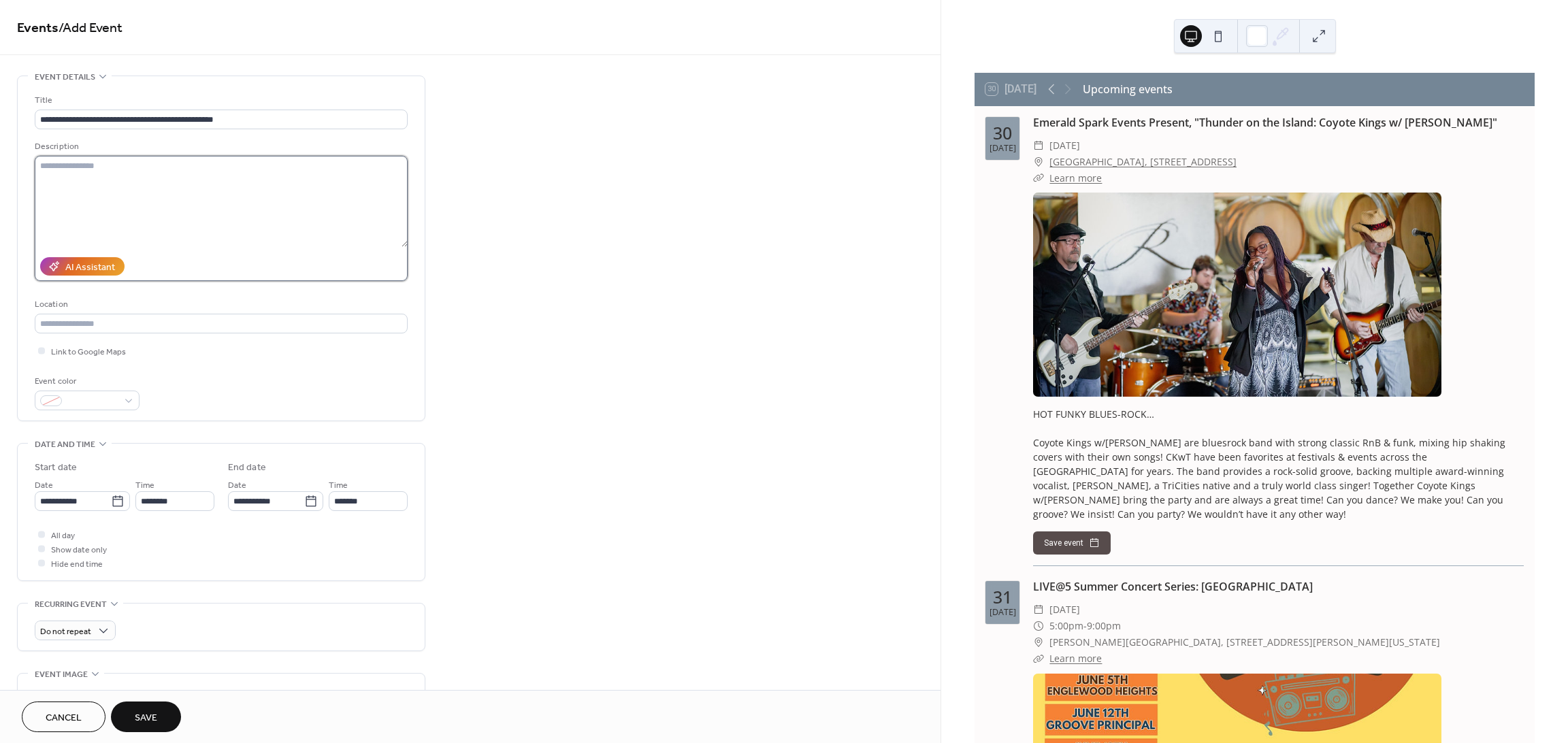 click at bounding box center [221, 201] 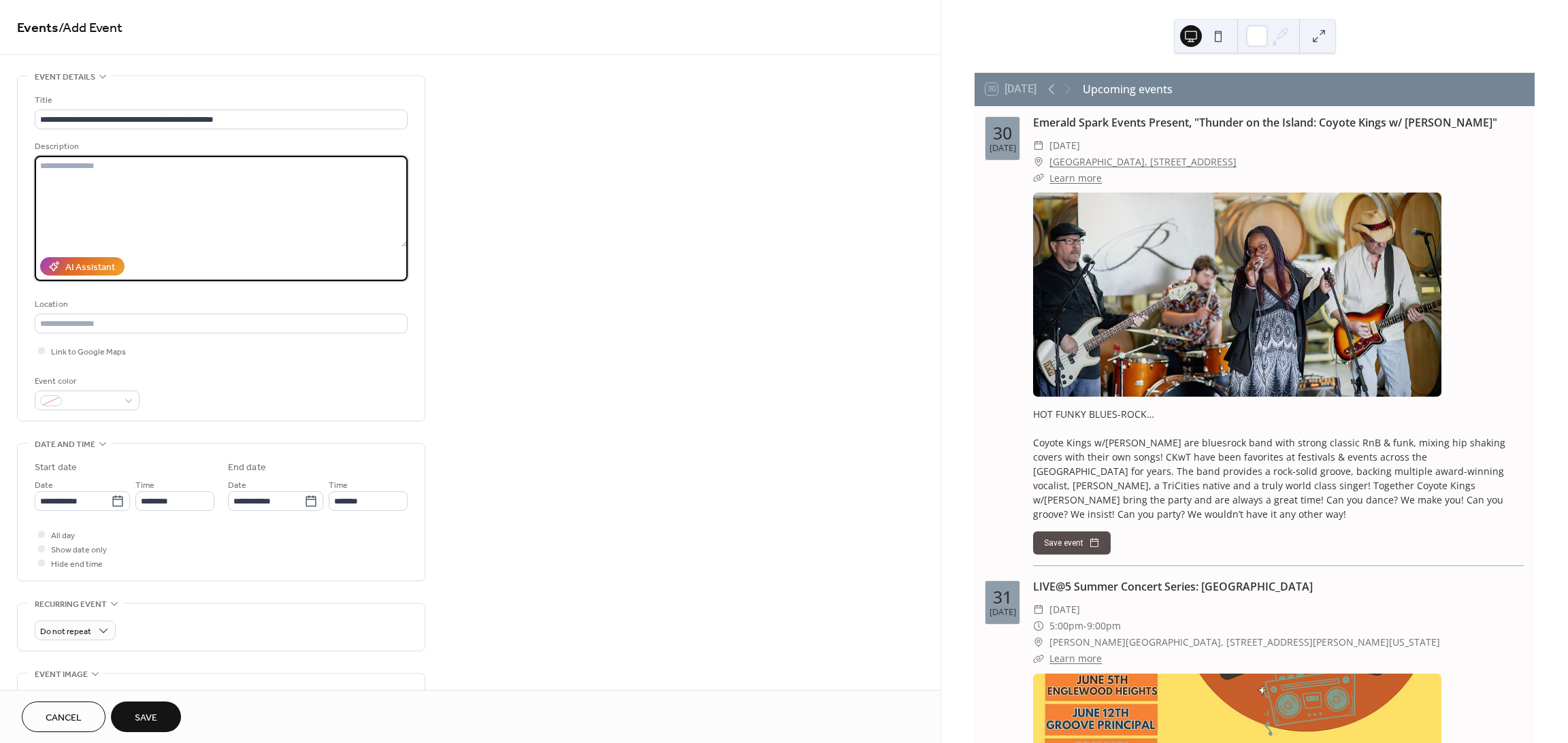 paste on "**********" 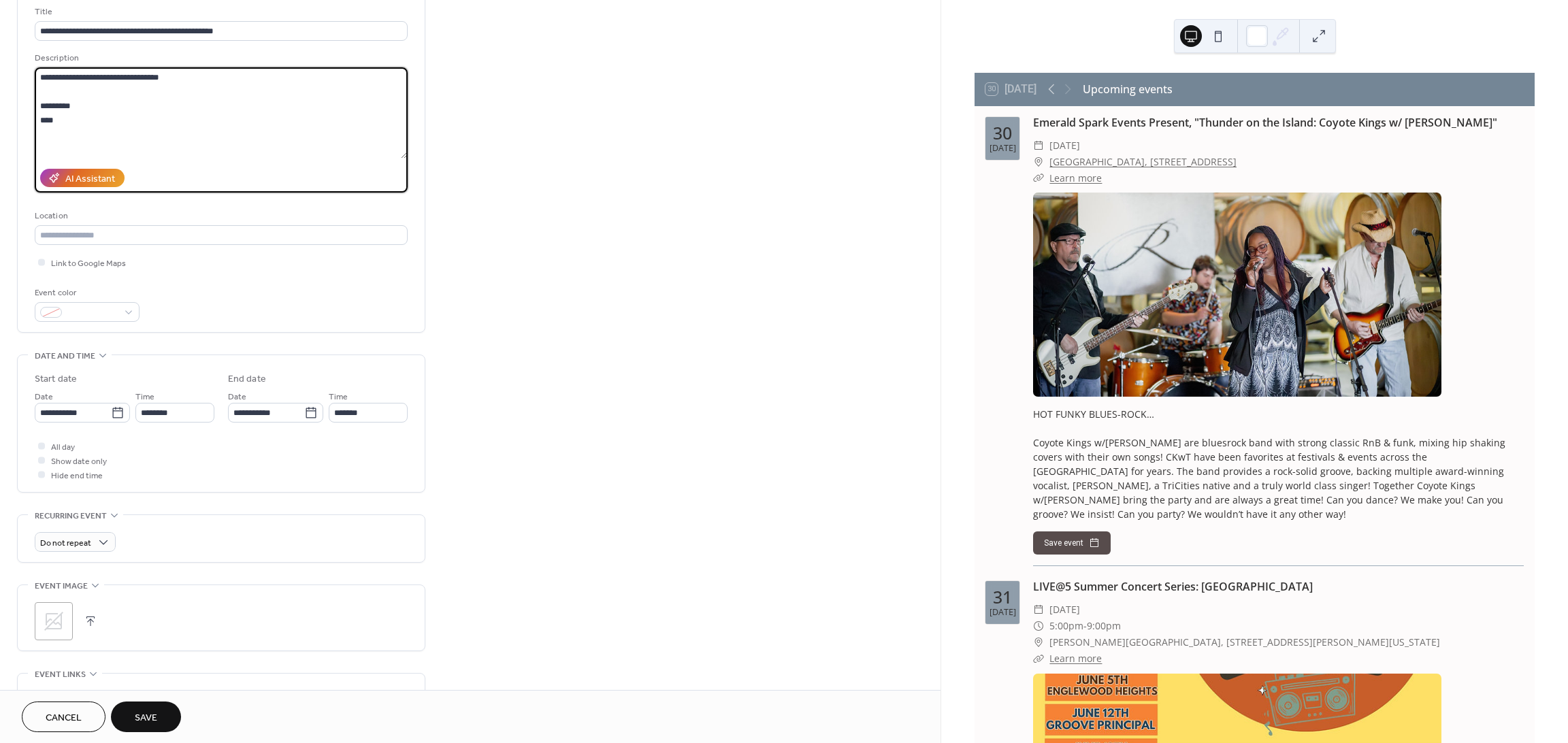 scroll, scrollTop: 90, scrollLeft: 0, axis: vertical 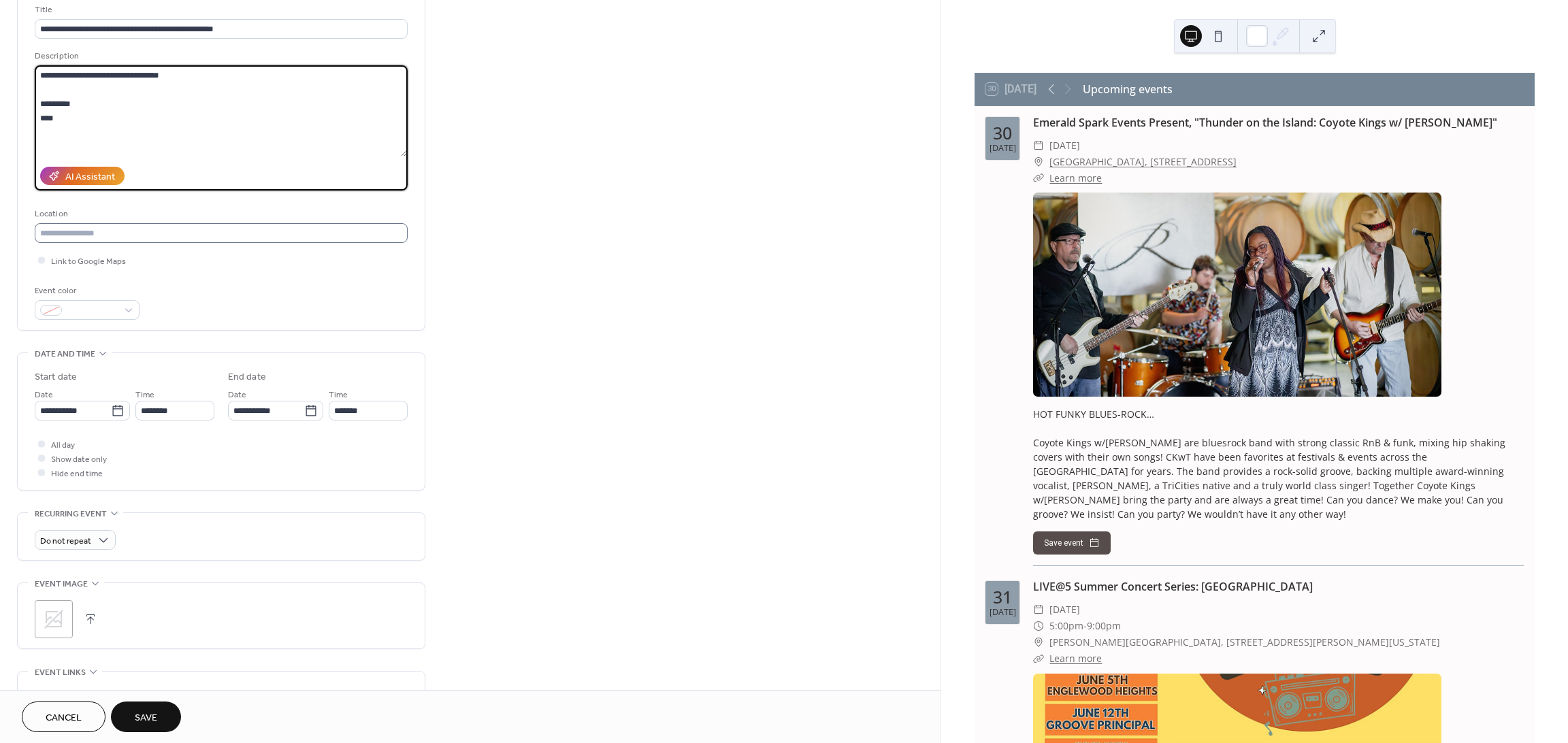 type on "**********" 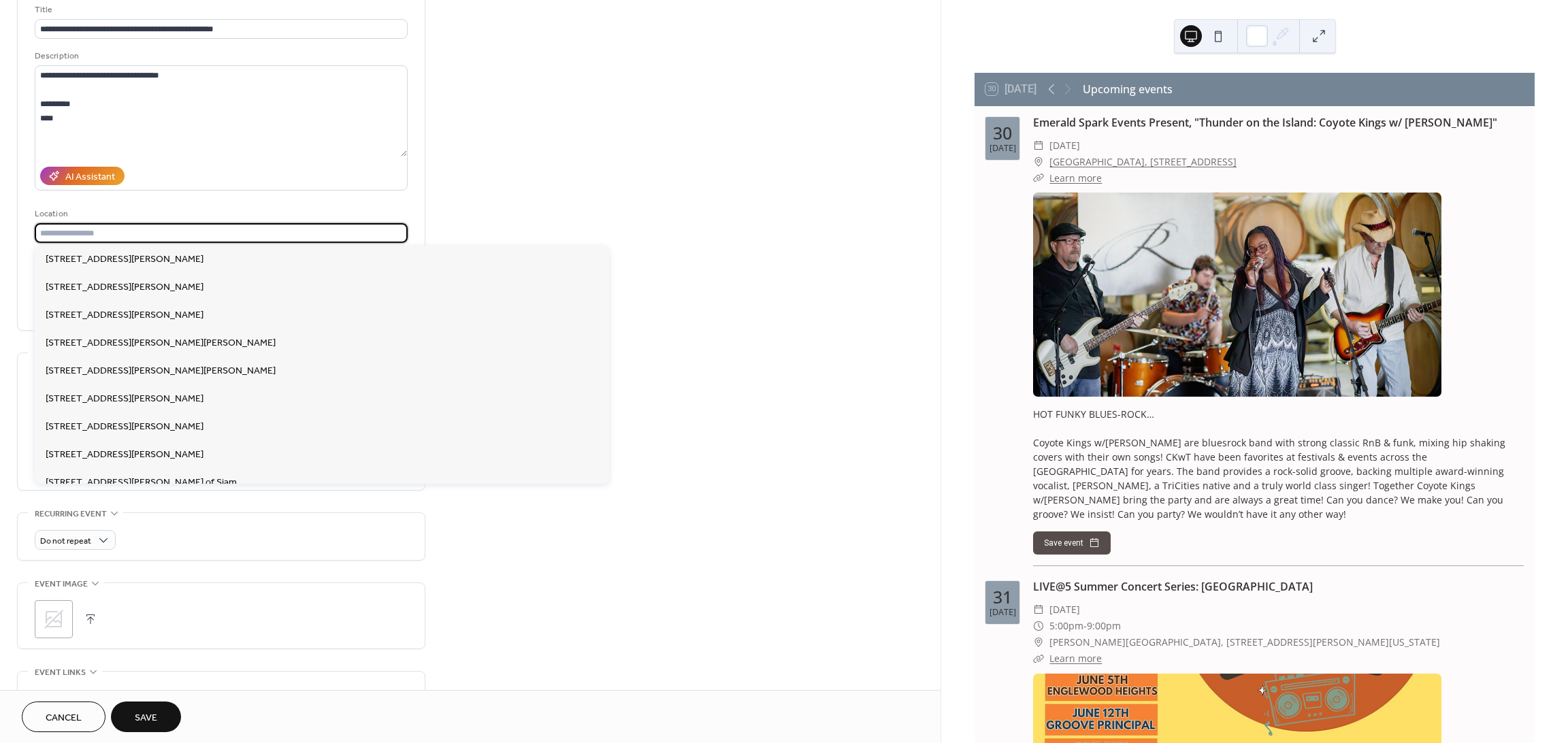 click at bounding box center (221, 233) 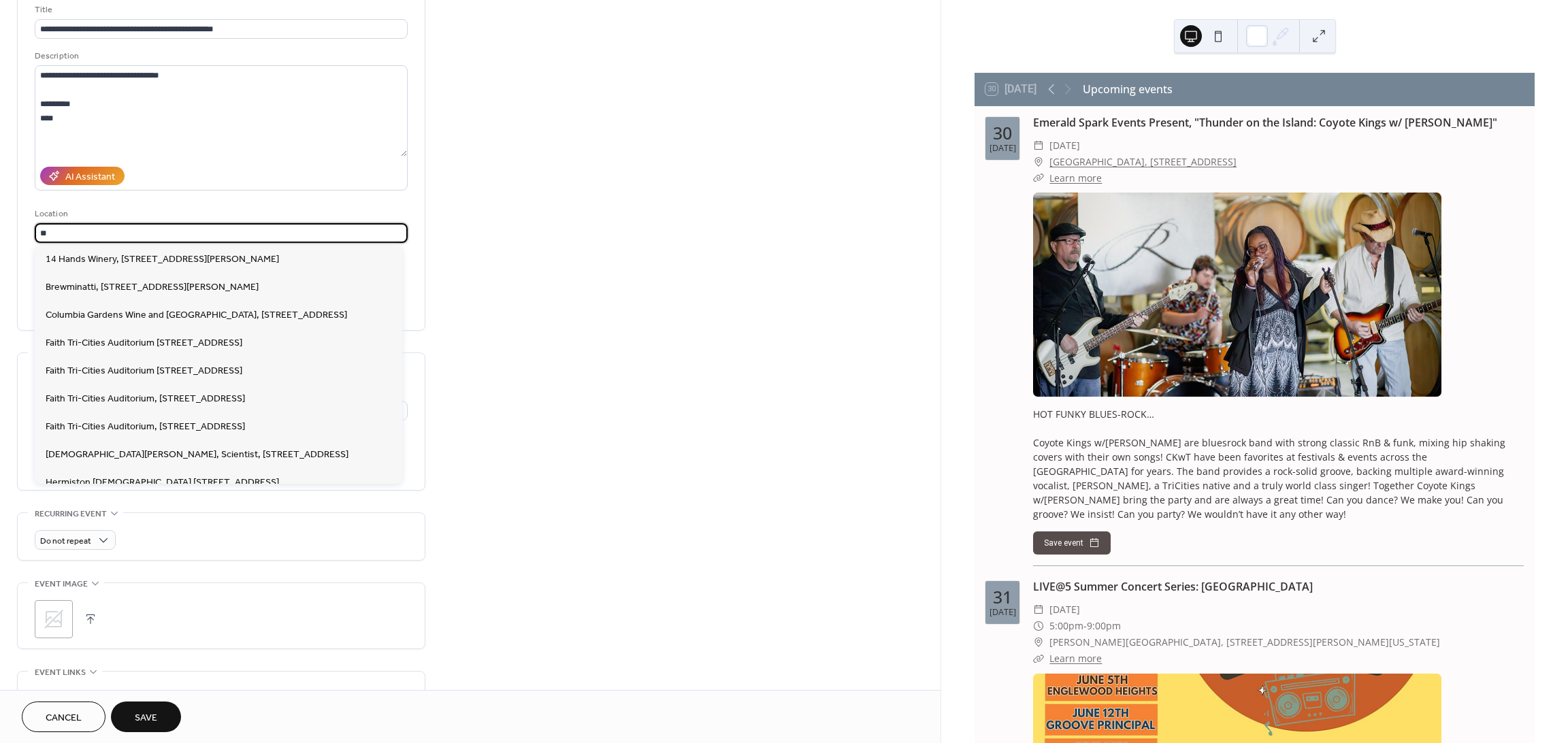 type on "*" 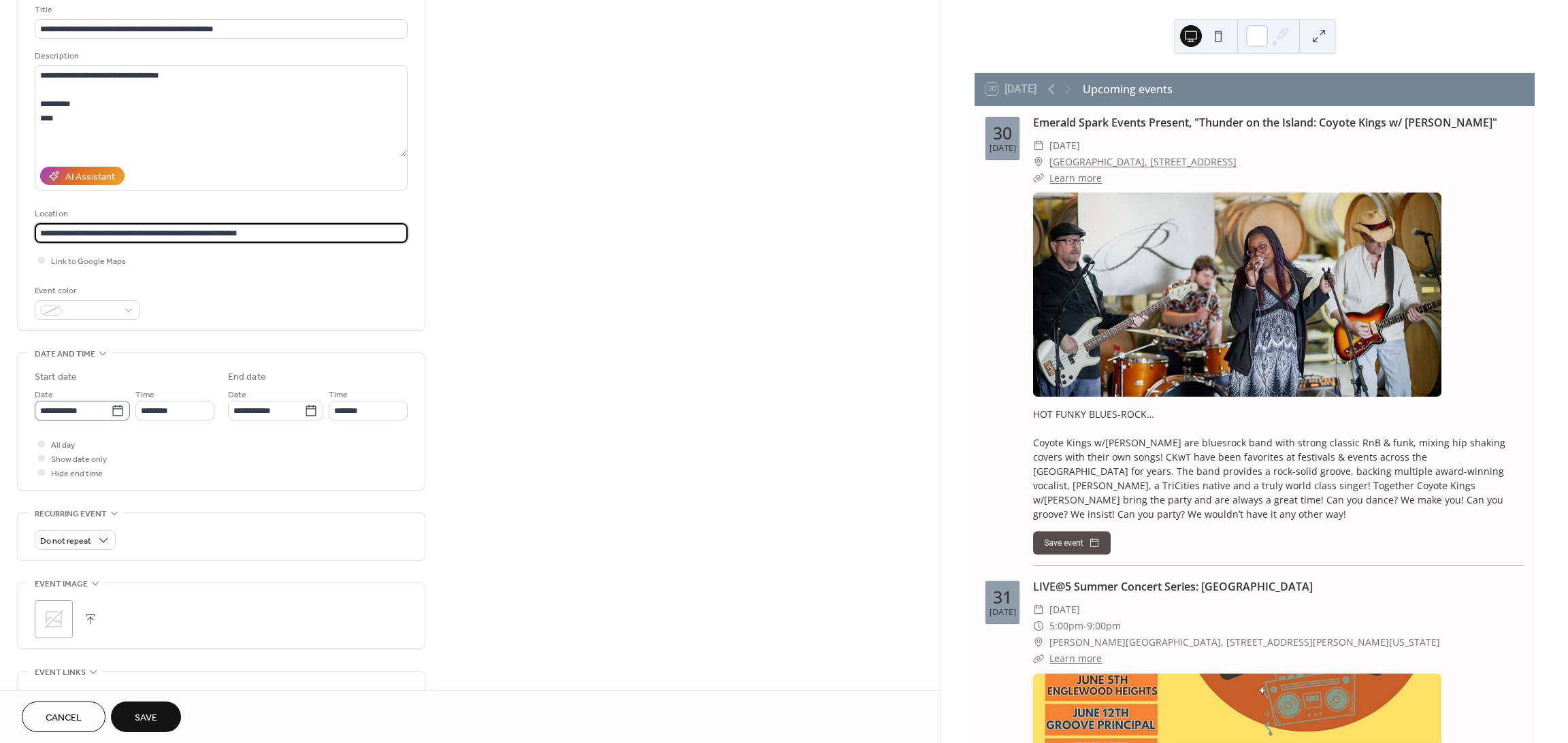 type on "**********" 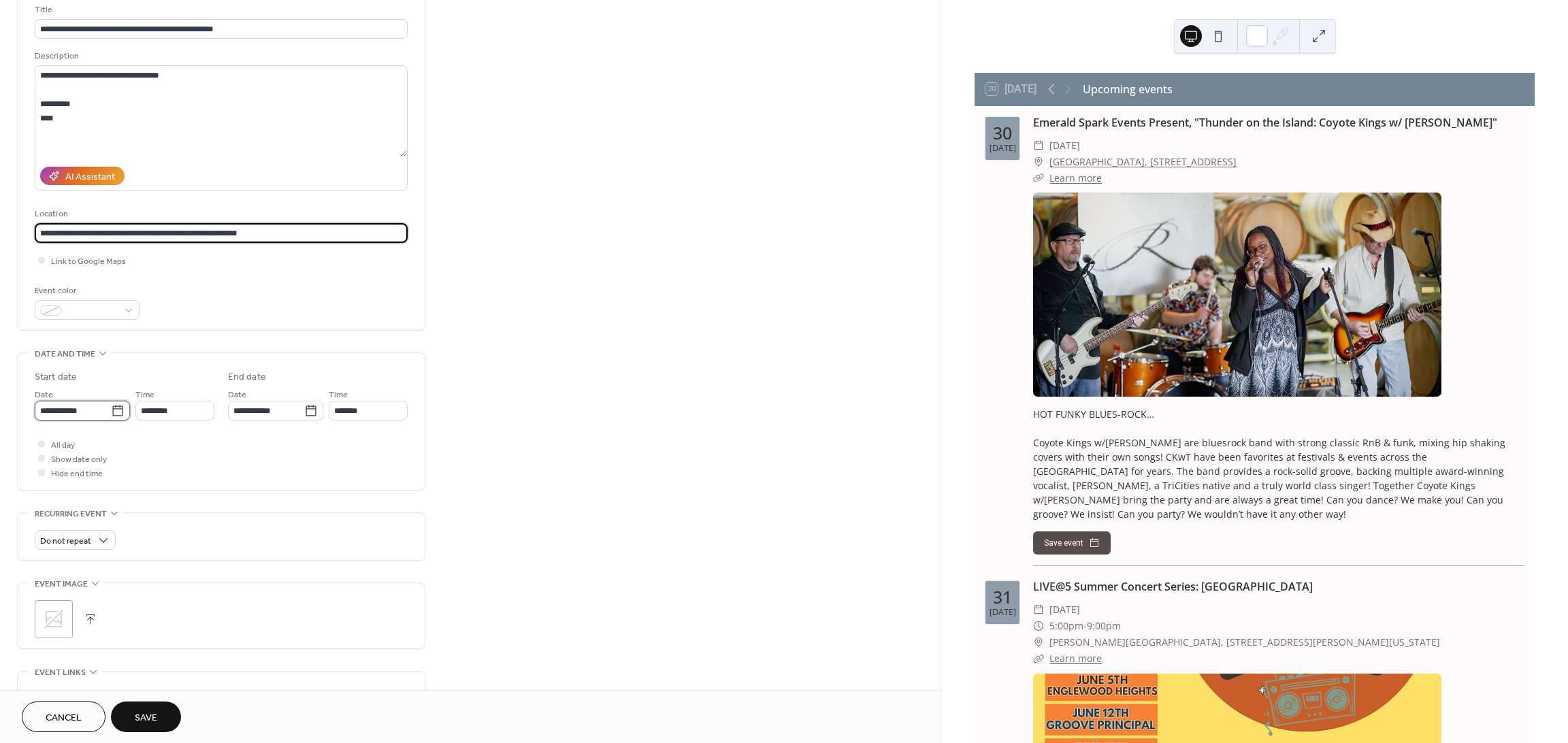 click on "**********" at bounding box center [73, 410] 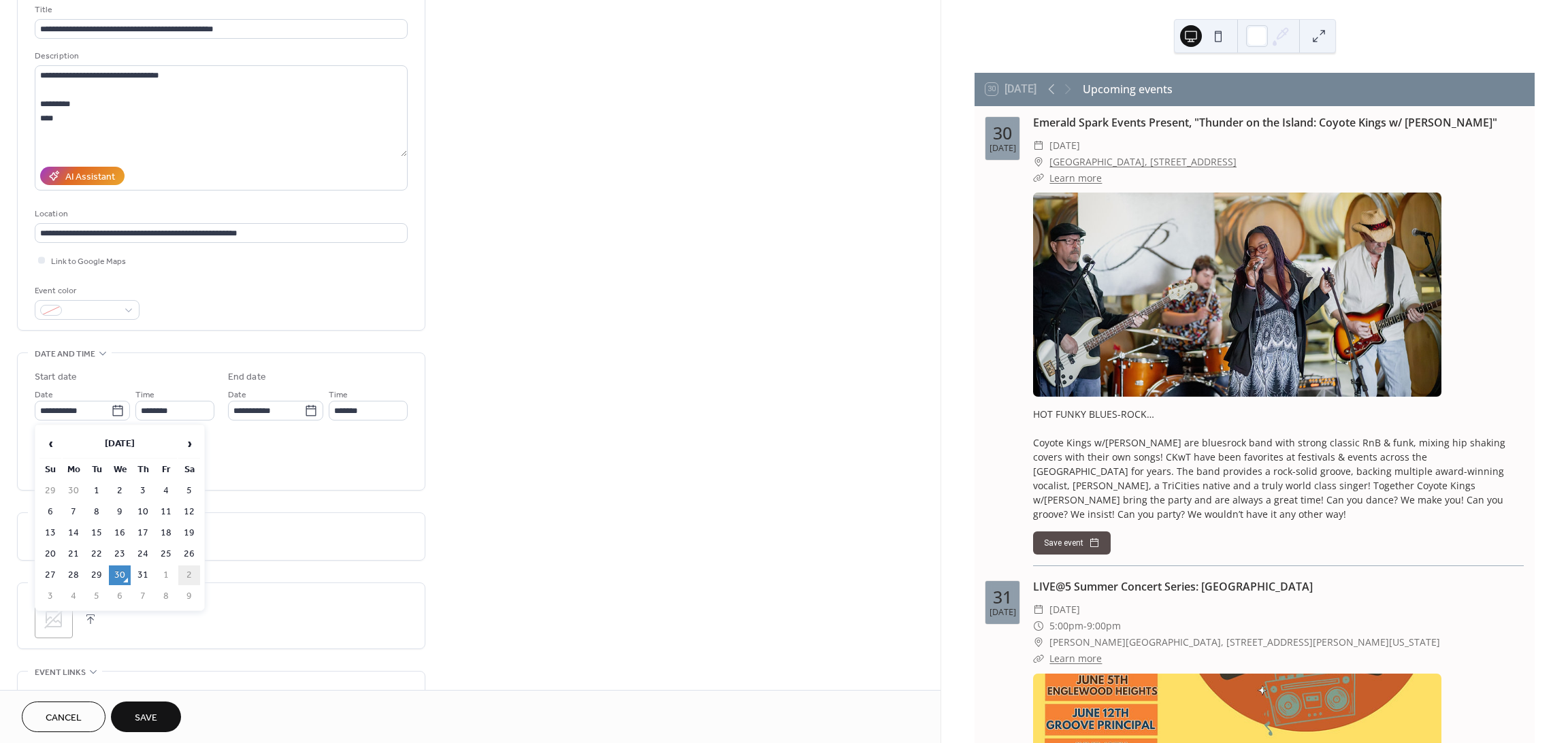 click on "2" at bounding box center [189, 575] 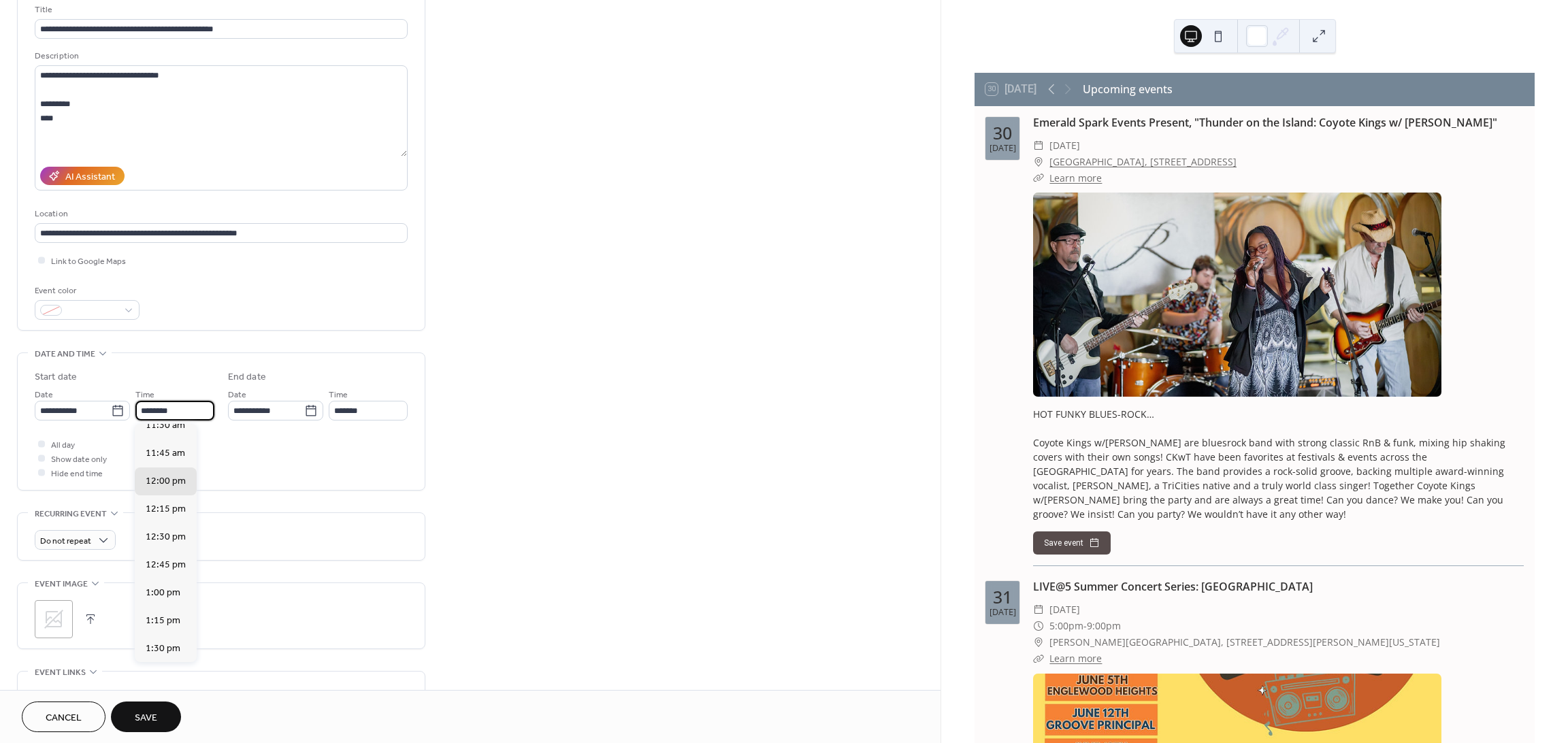 click on "********" at bounding box center (175, 410) 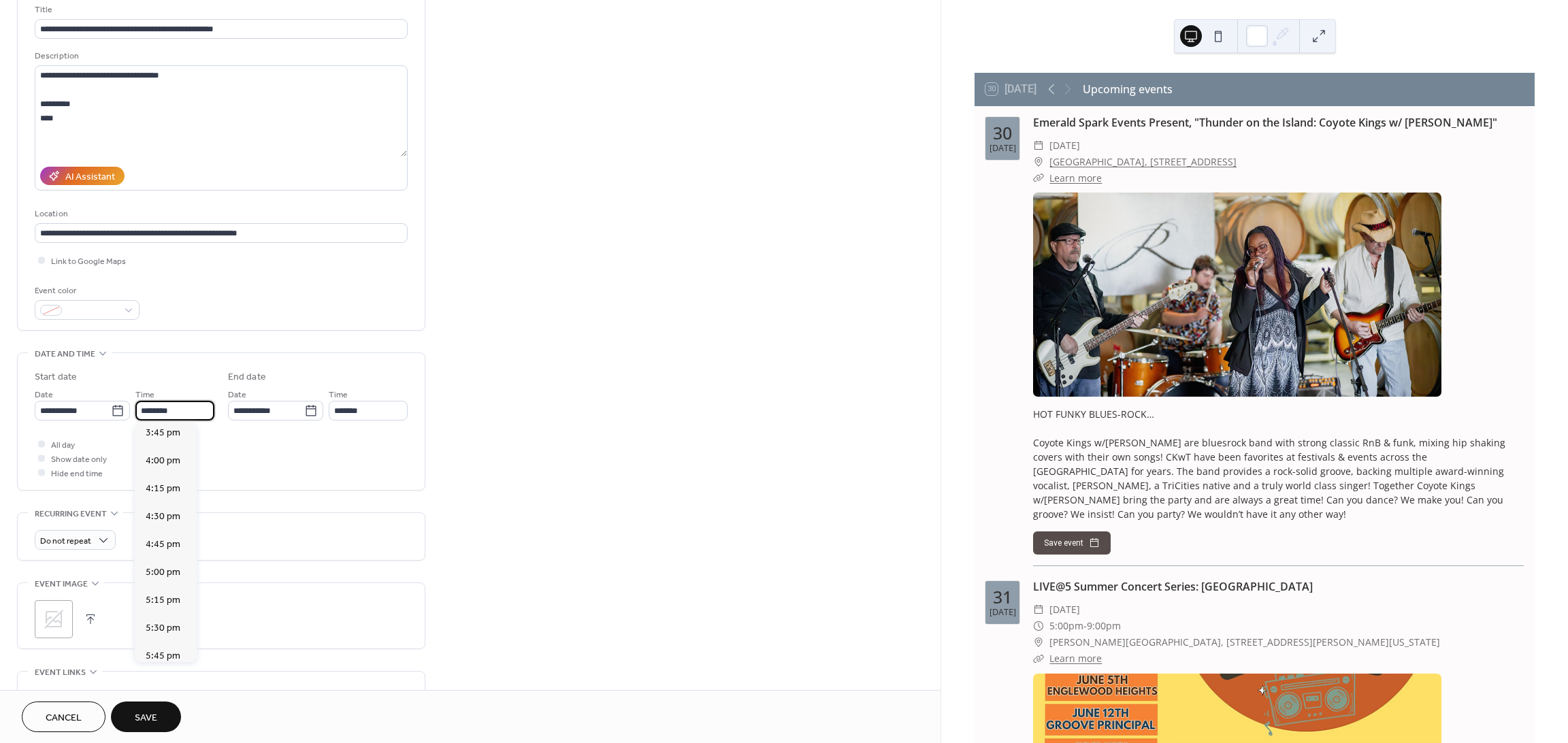 scroll, scrollTop: 1658, scrollLeft: 0, axis: vertical 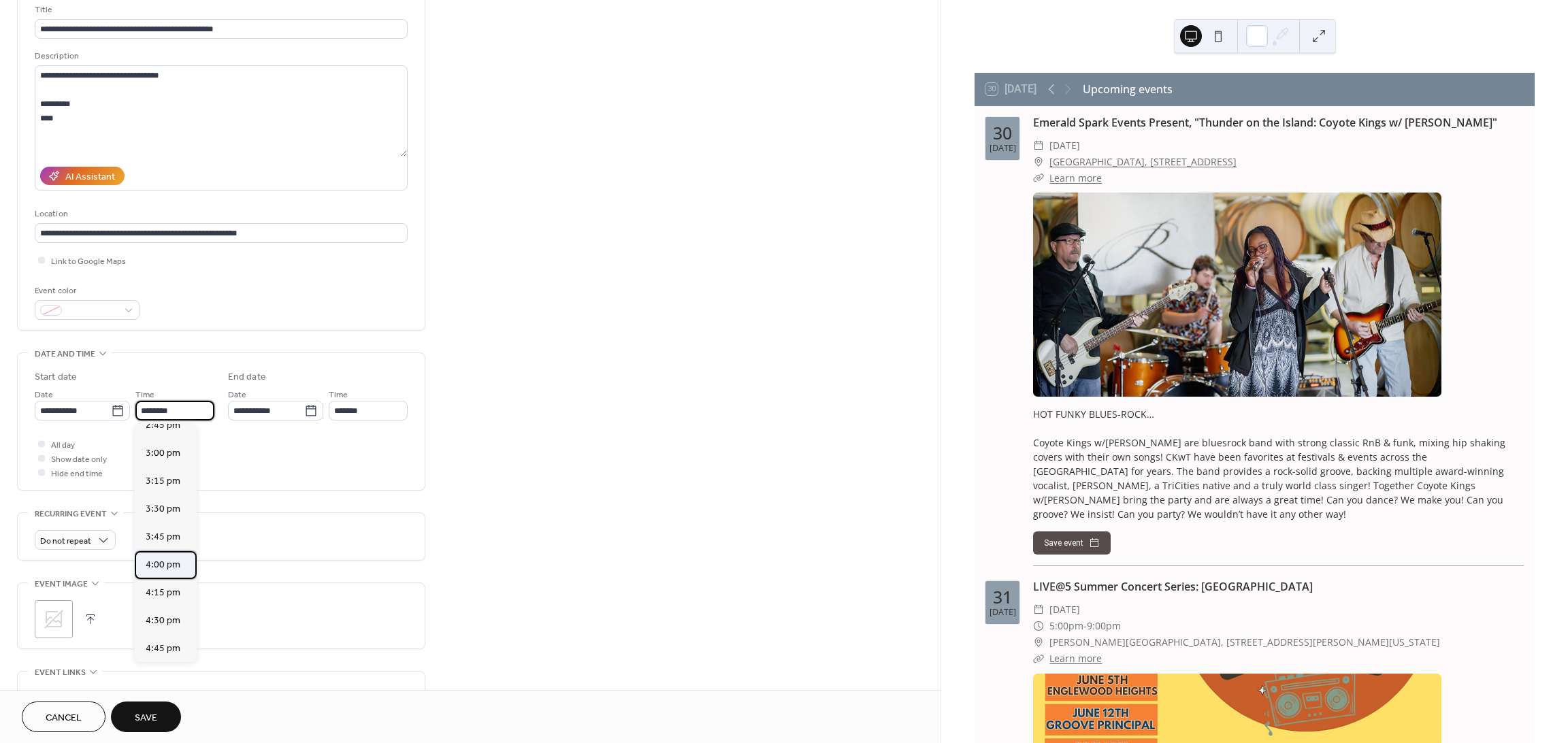click on "4:00 pm" at bounding box center (163, 565) 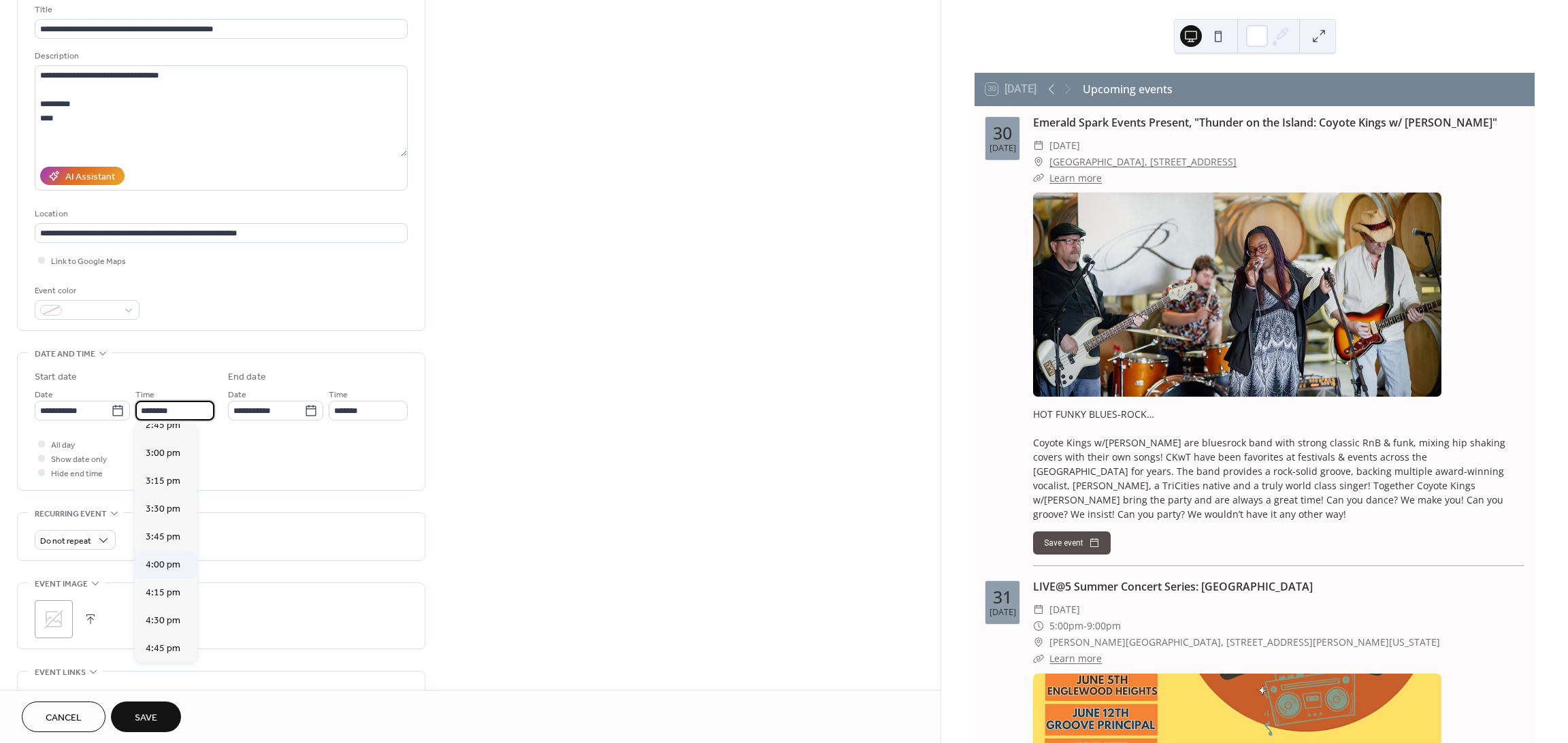 type on "*******" 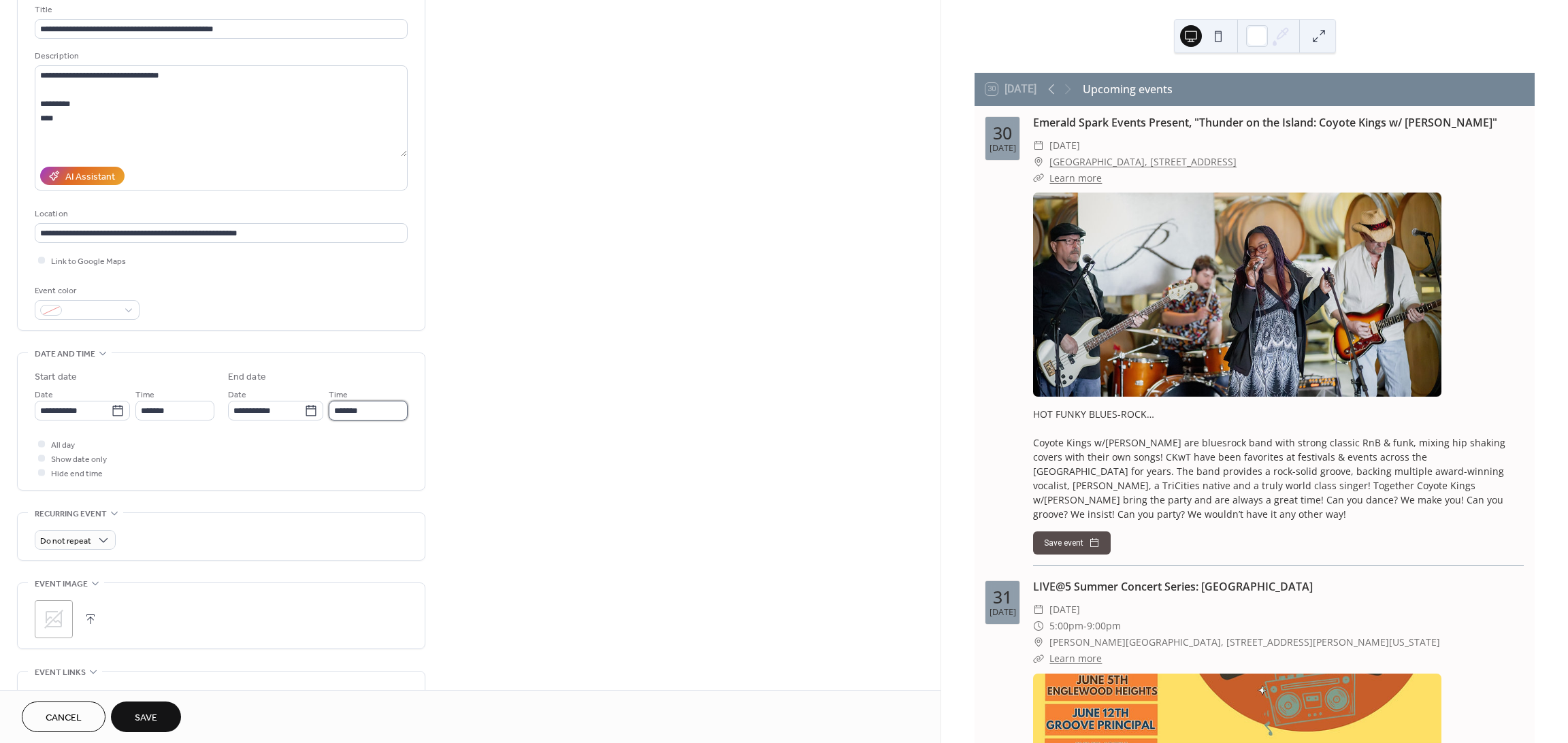 click on "*******" at bounding box center (368, 410) 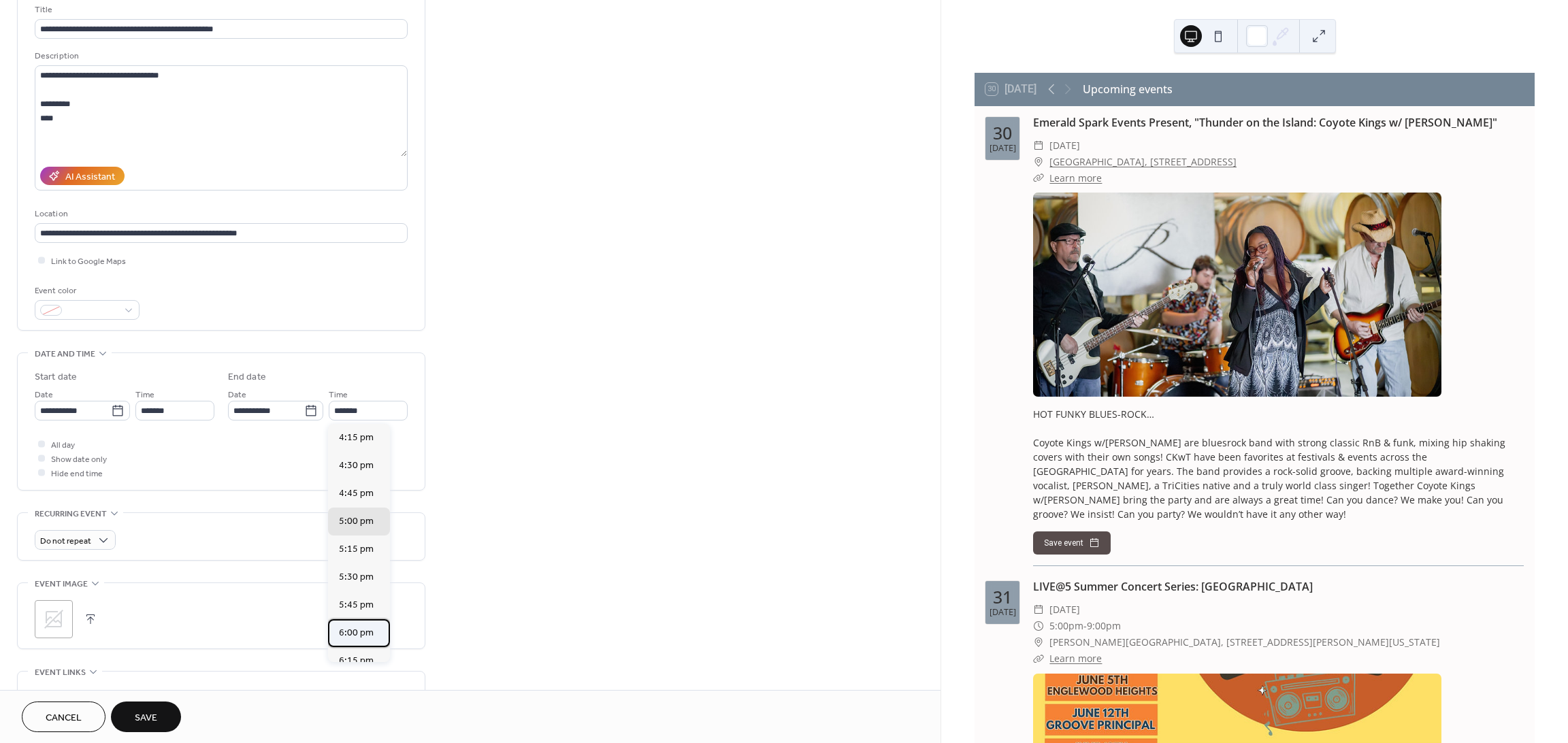 click on "6:00 pm" at bounding box center [356, 633] 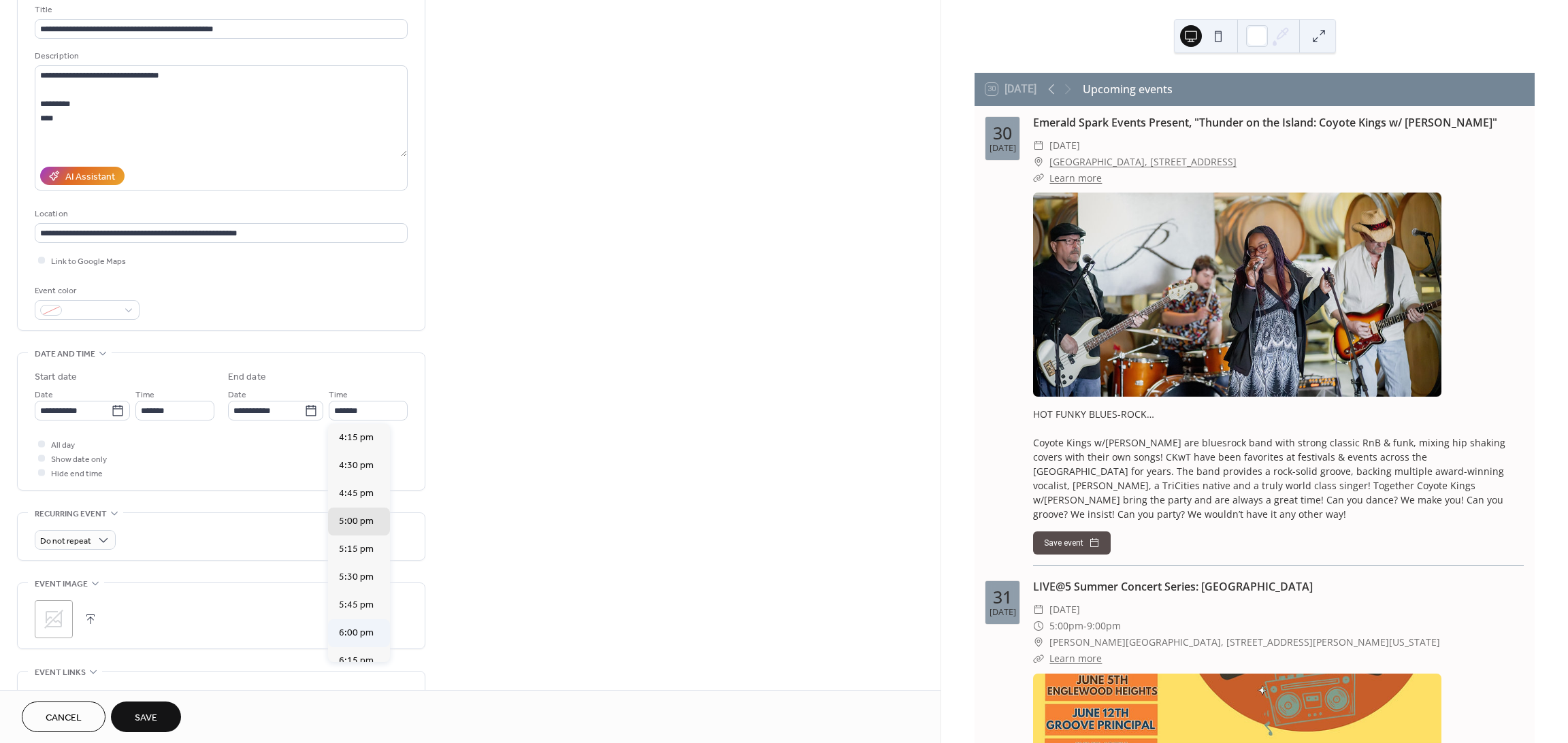type on "*******" 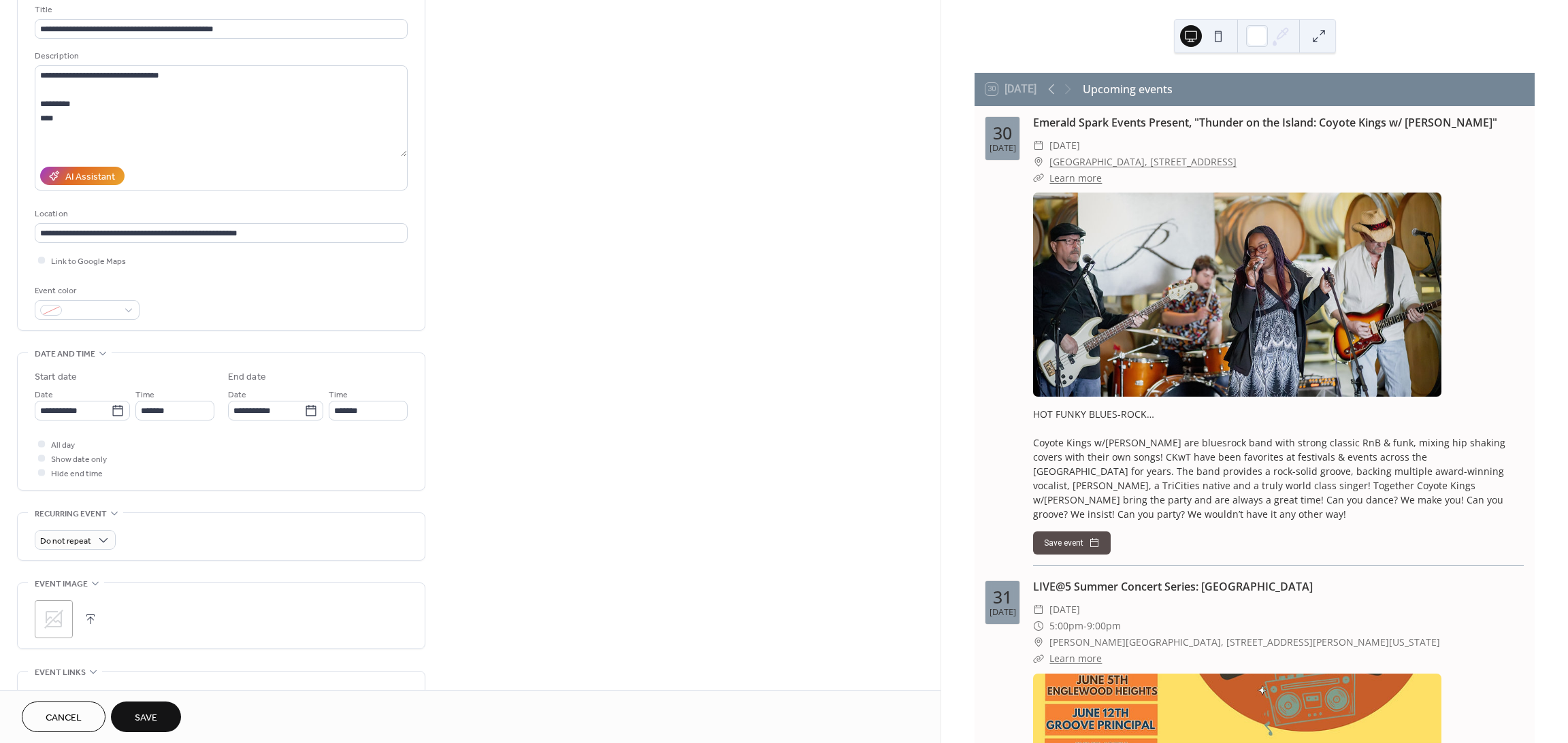 click 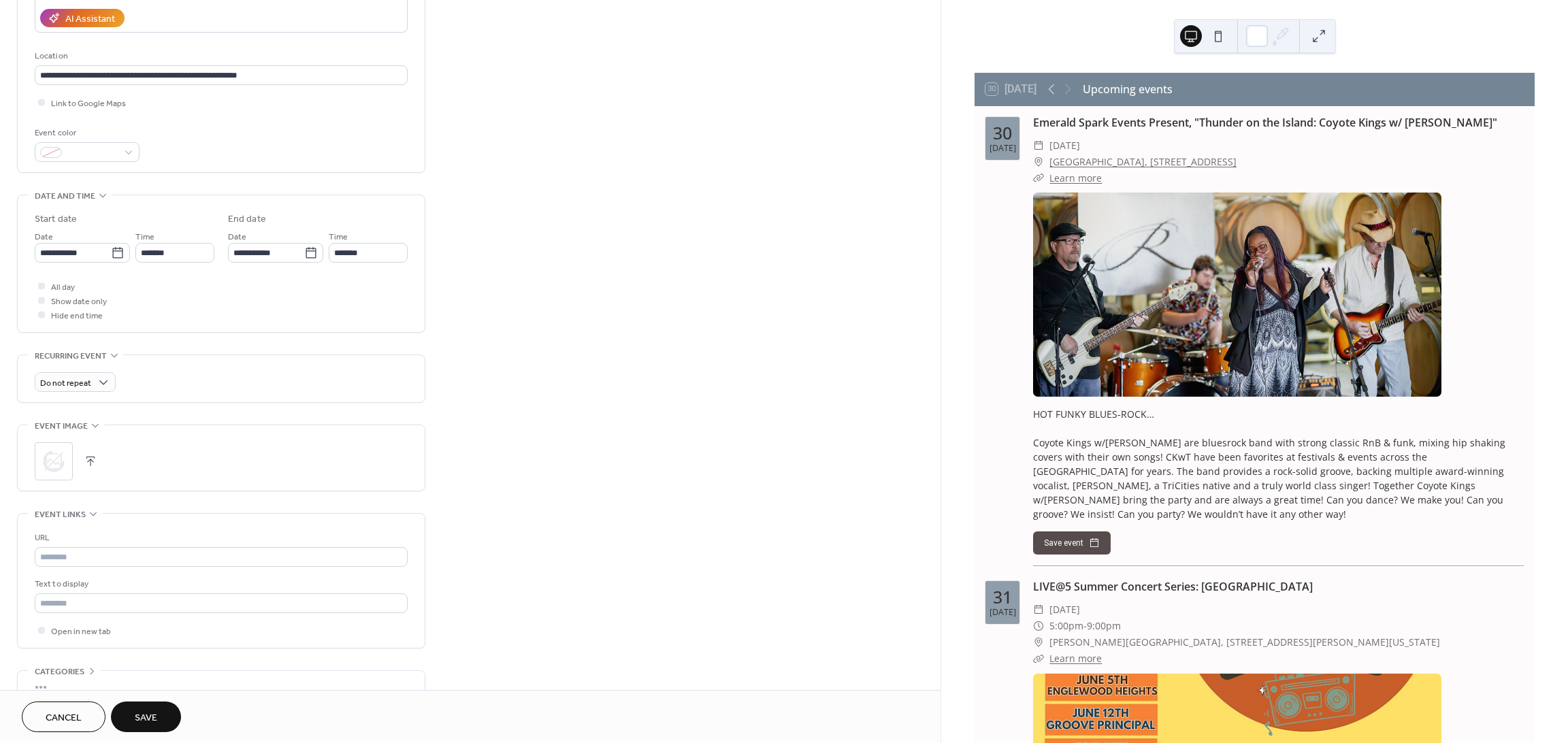 scroll, scrollTop: 325, scrollLeft: 0, axis: vertical 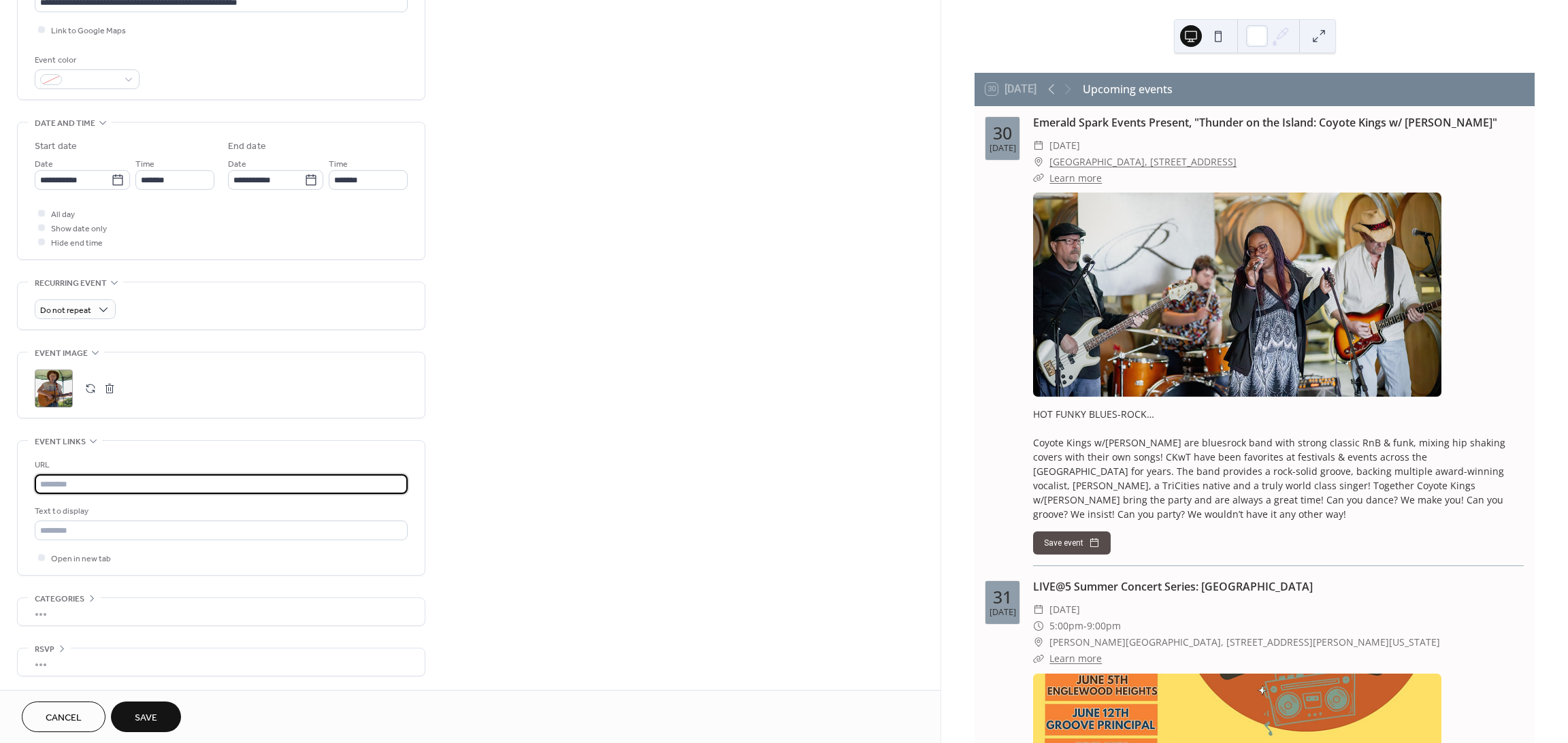 click at bounding box center [221, 484] 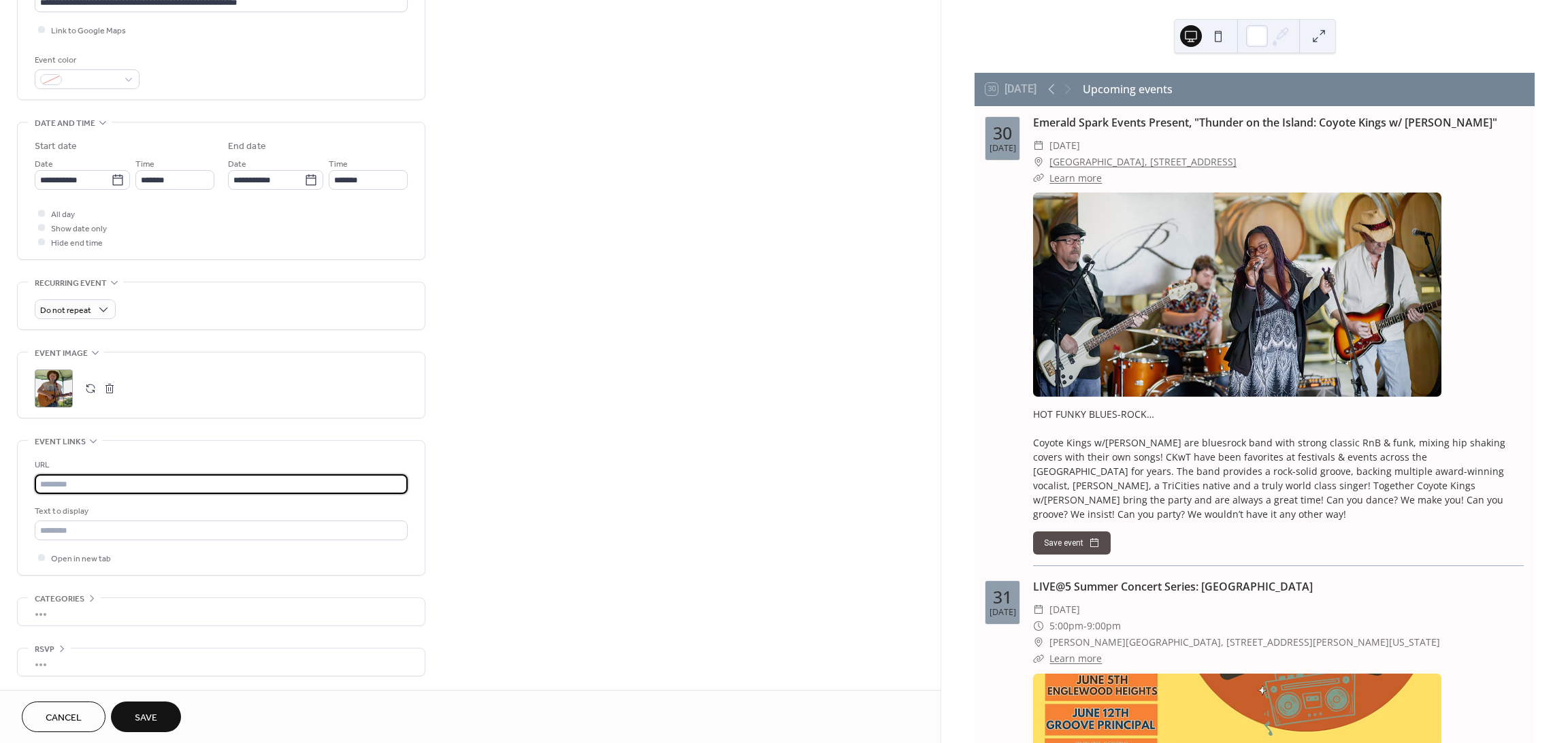 paste on "**********" 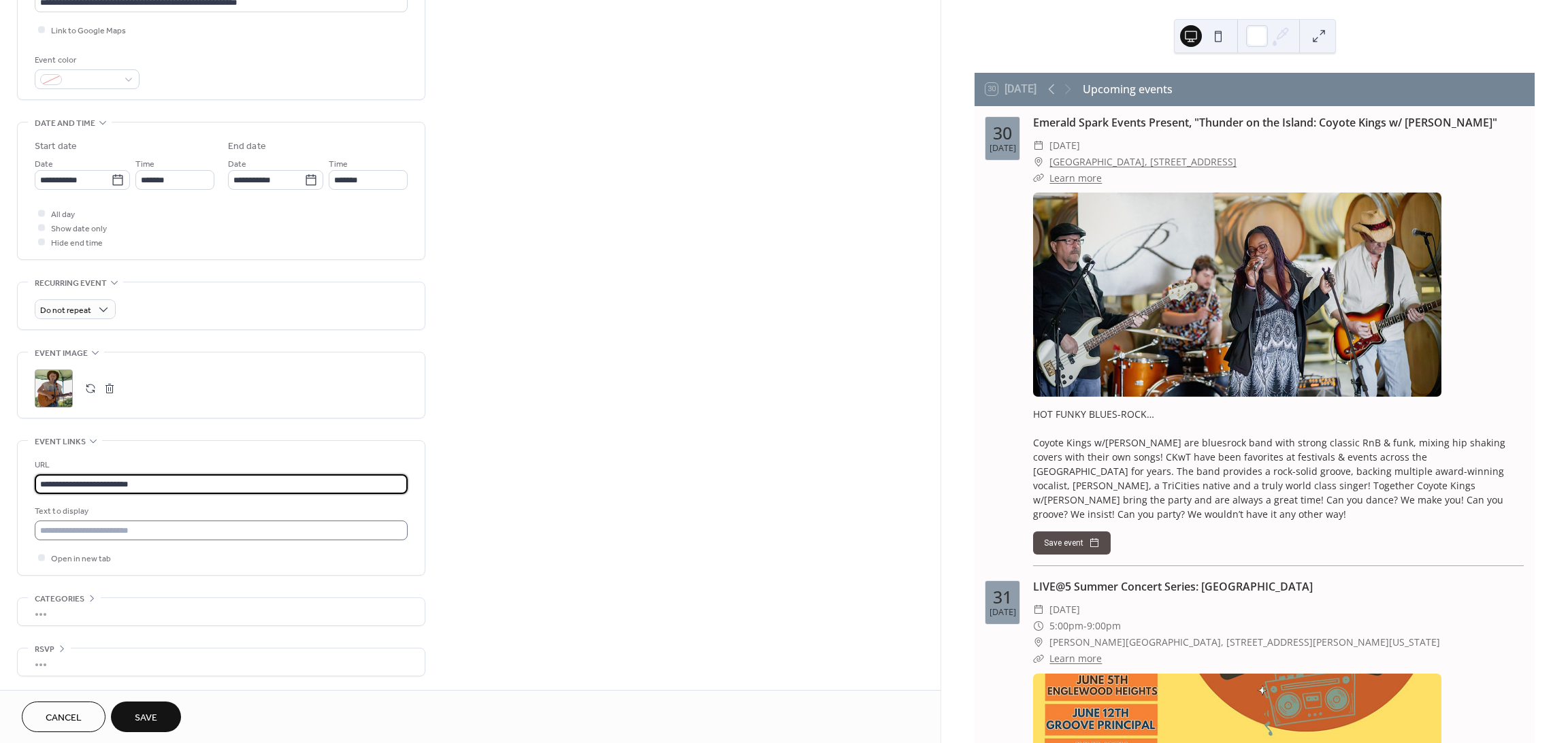 type on "**********" 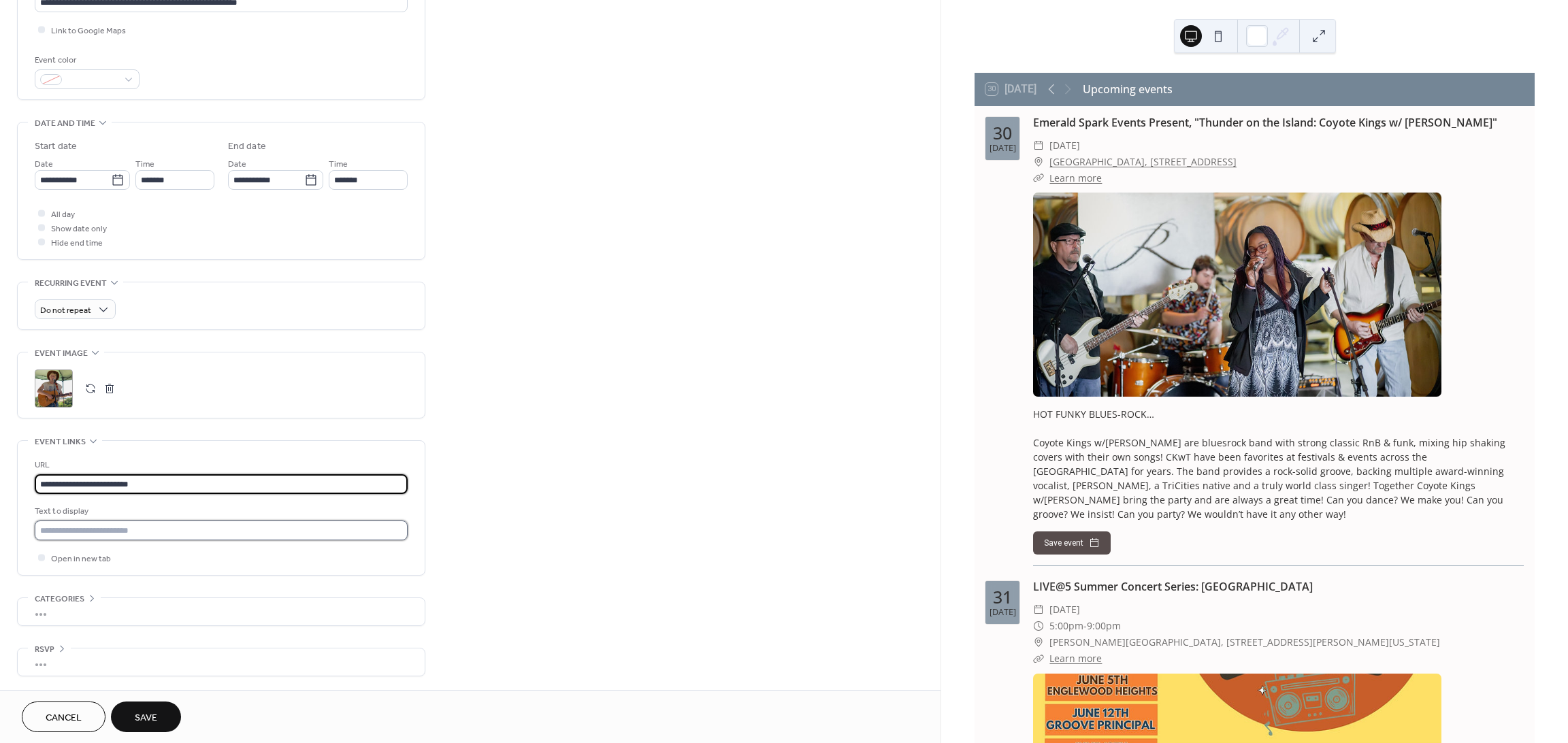 click at bounding box center [221, 530] 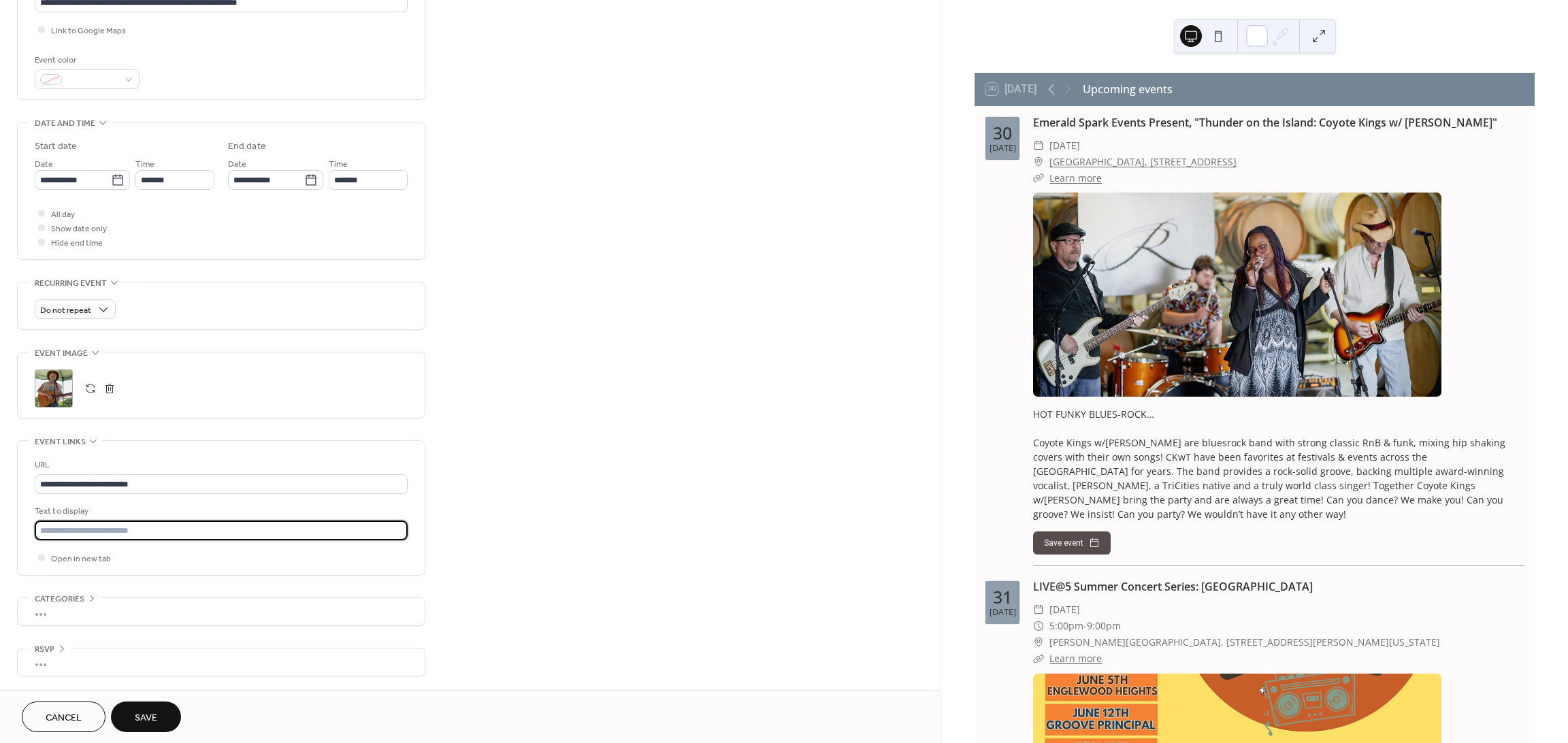type on "**********" 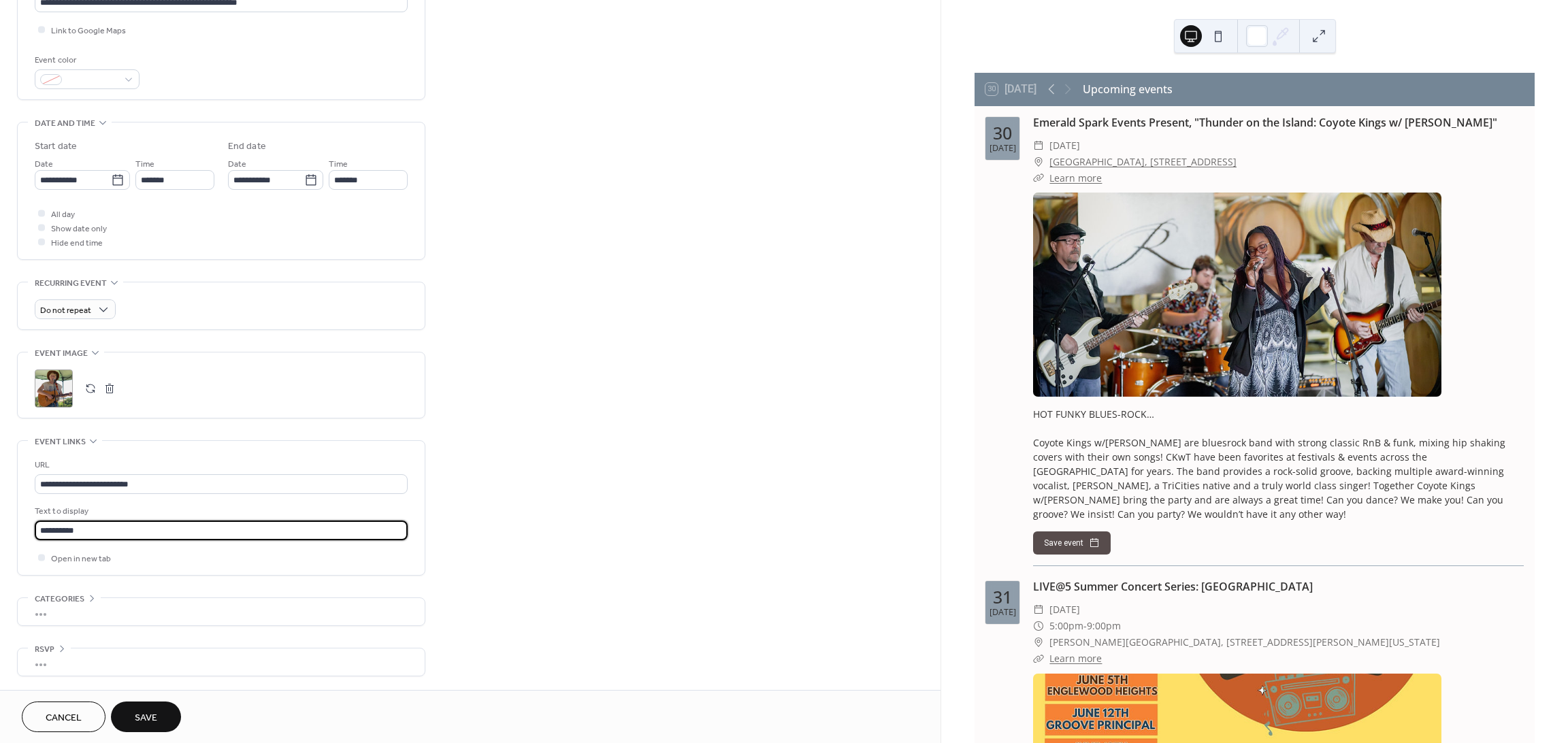 click on "Save" at bounding box center [146, 718] 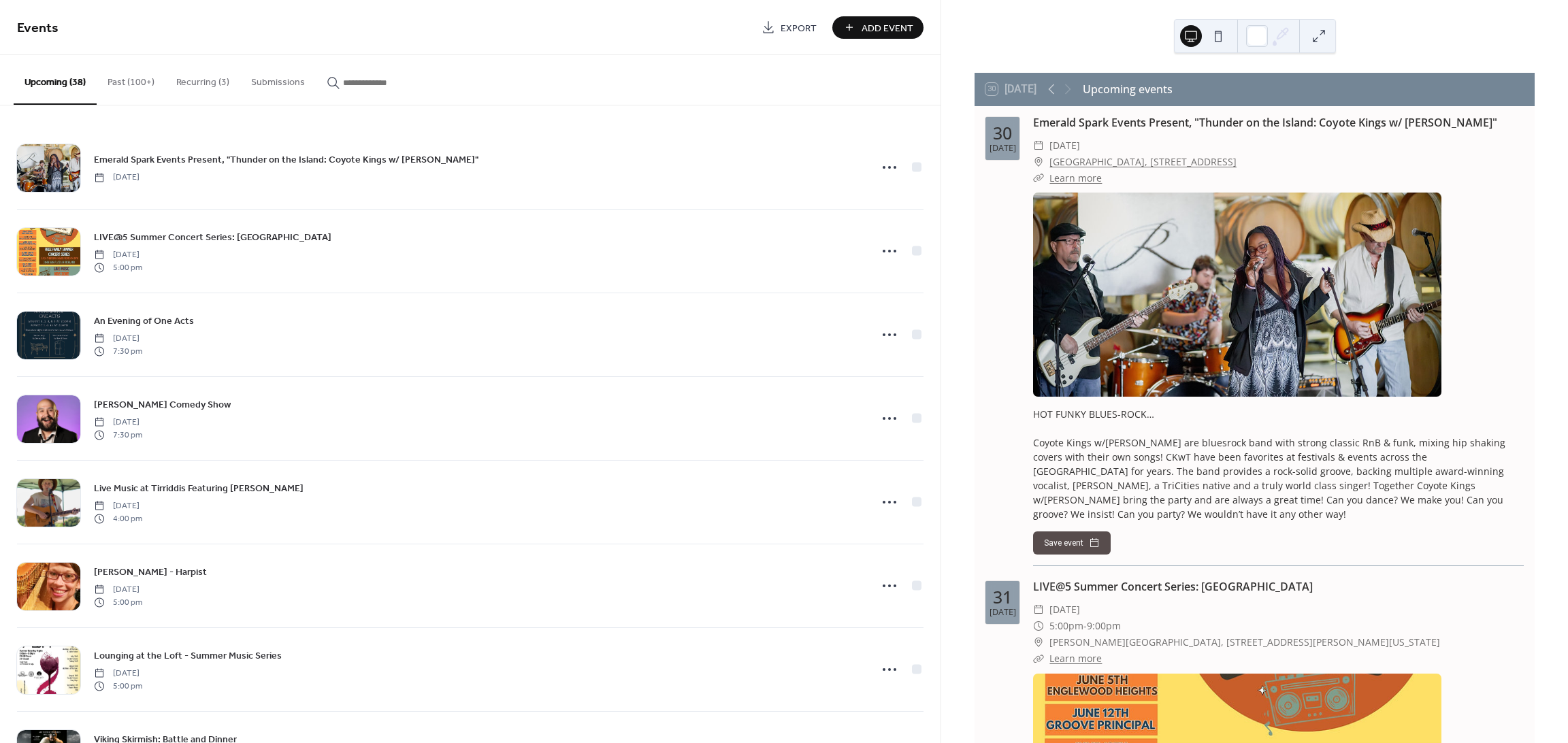 click on "Add Event" at bounding box center [878, 27] 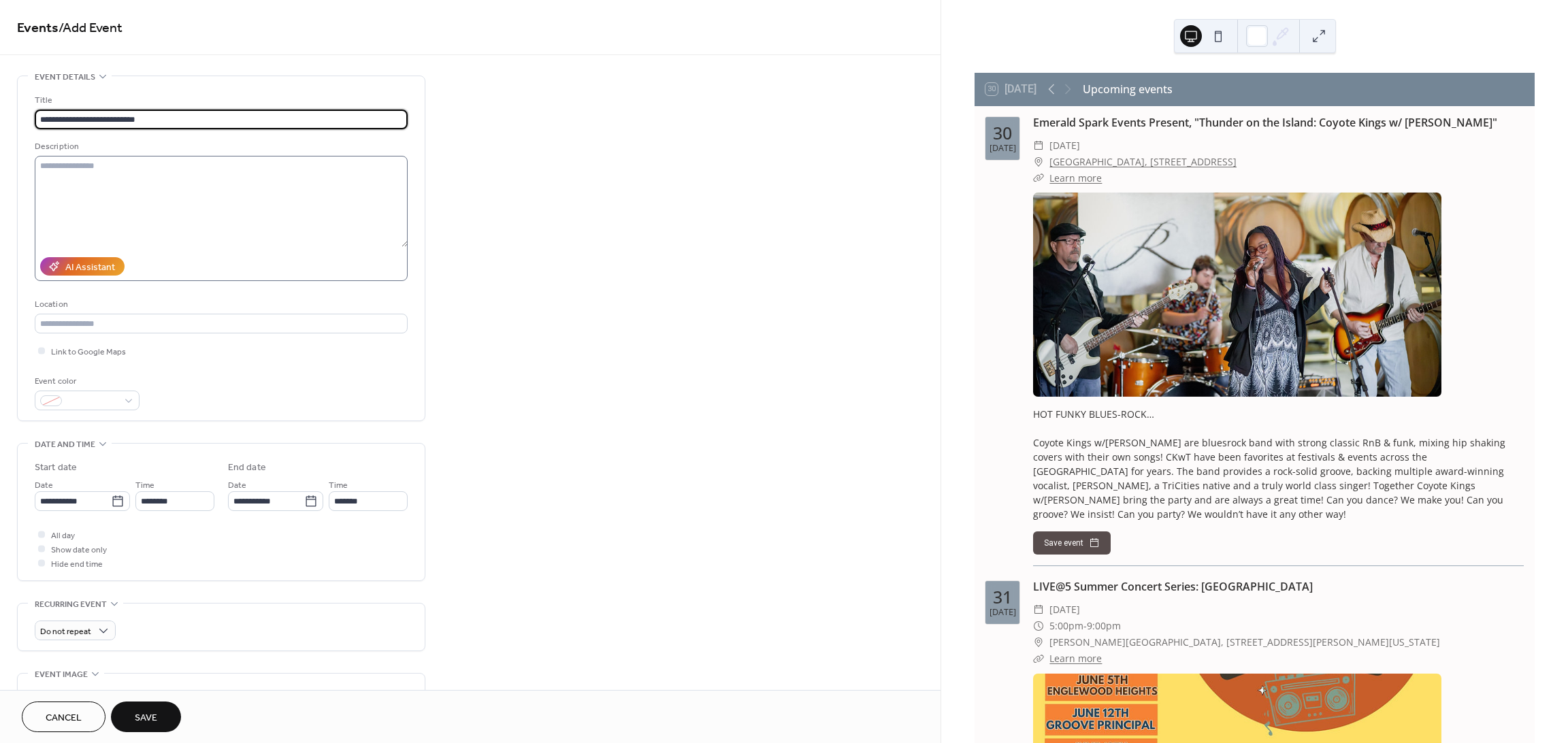 type on "**********" 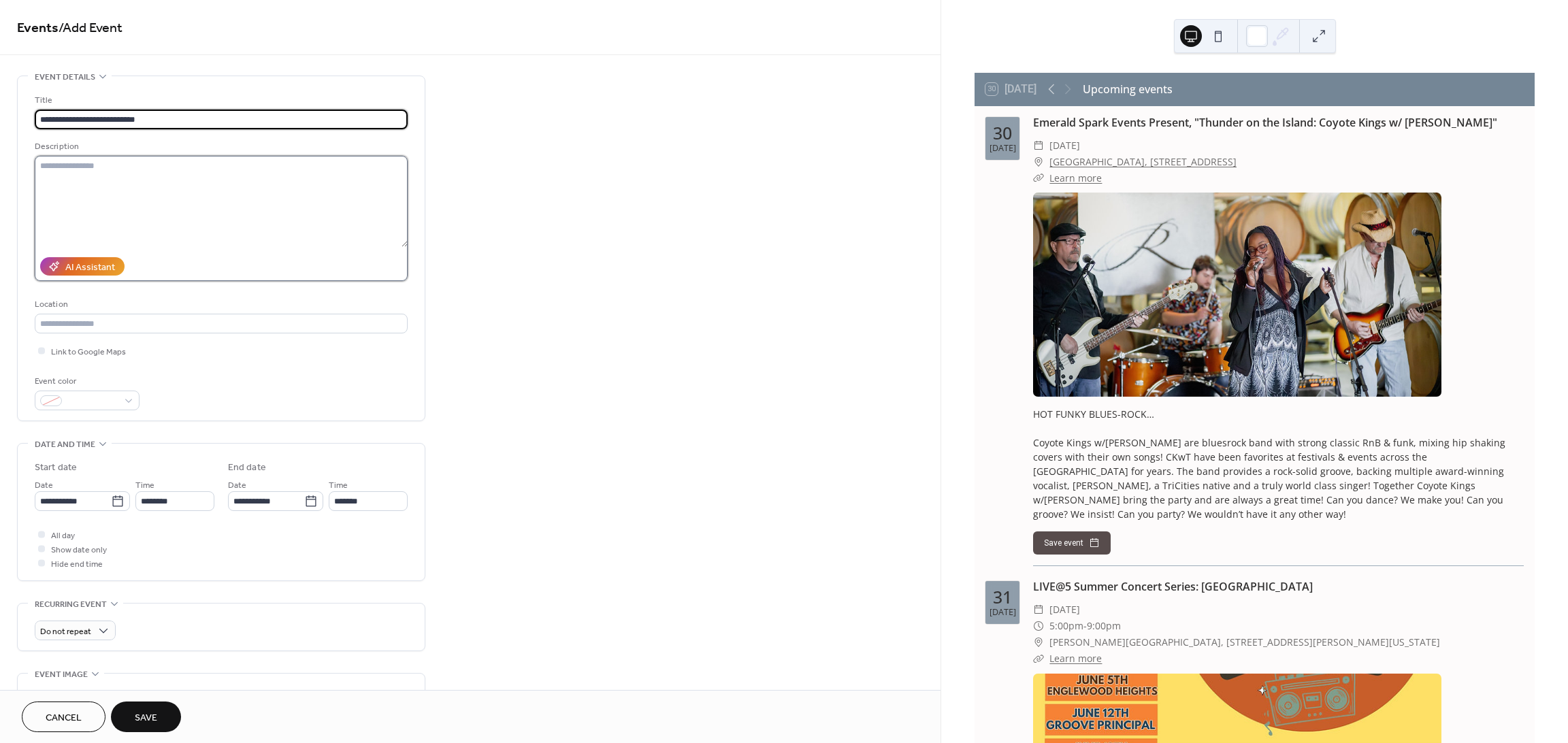 click at bounding box center [221, 201] 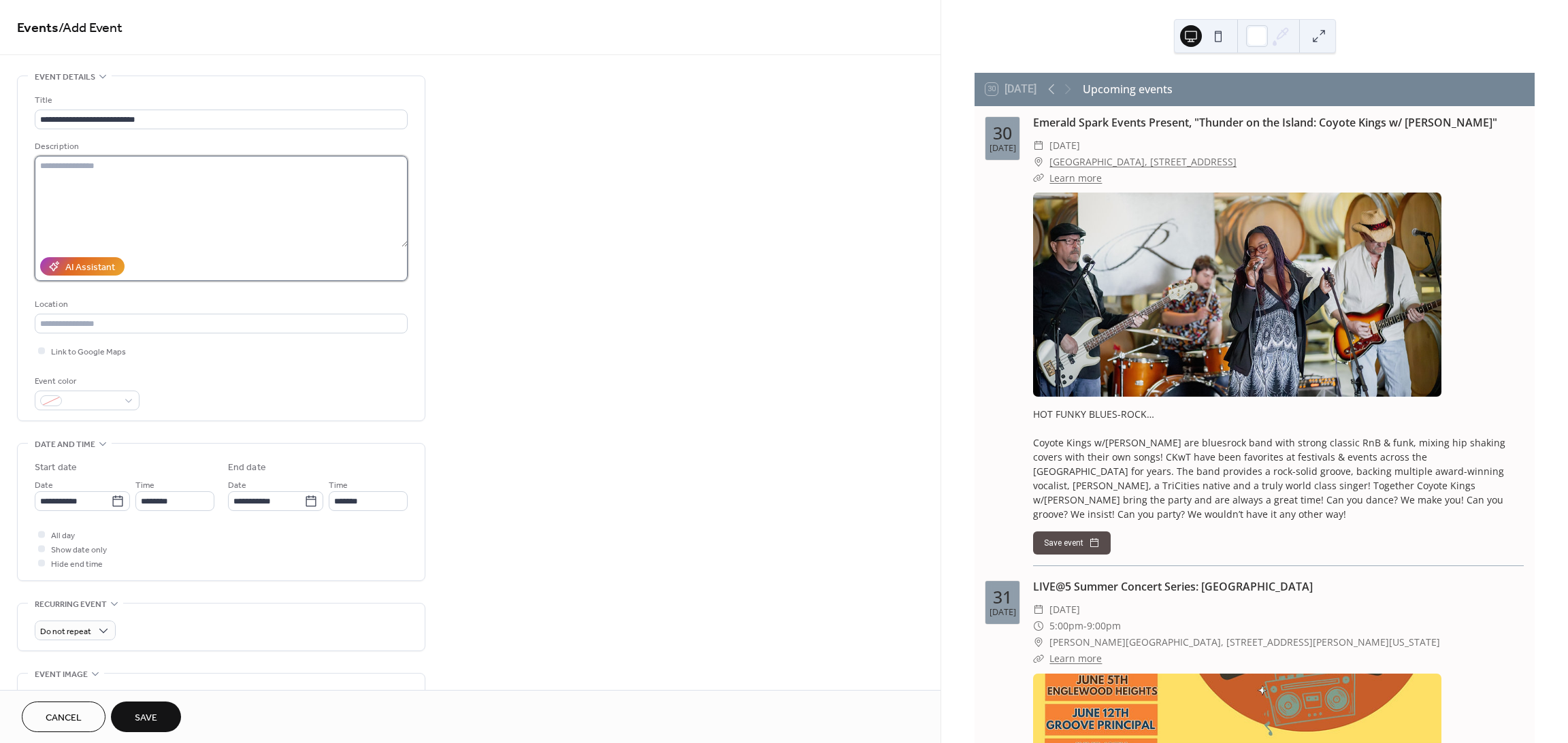 click at bounding box center [221, 201] 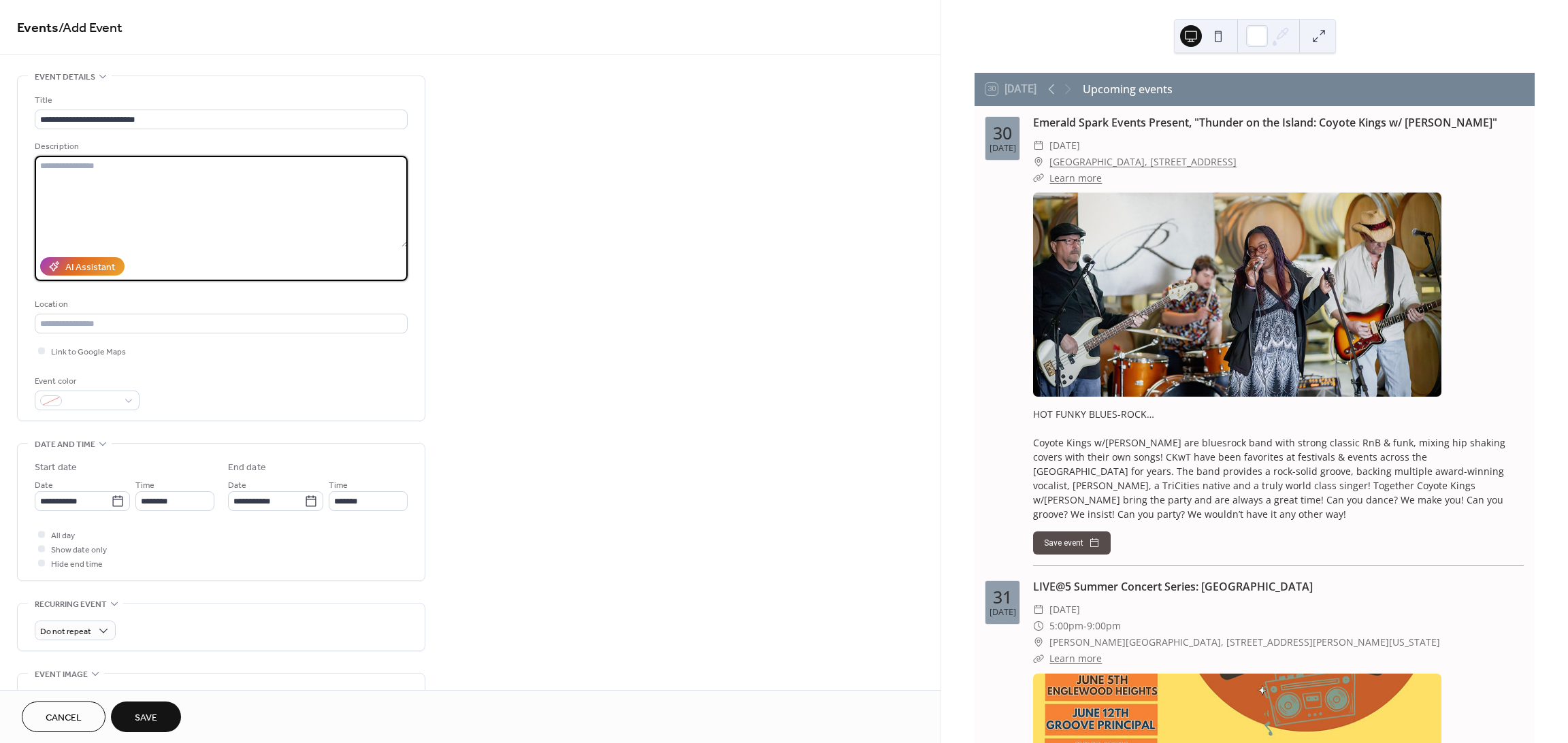 paste on "**********" 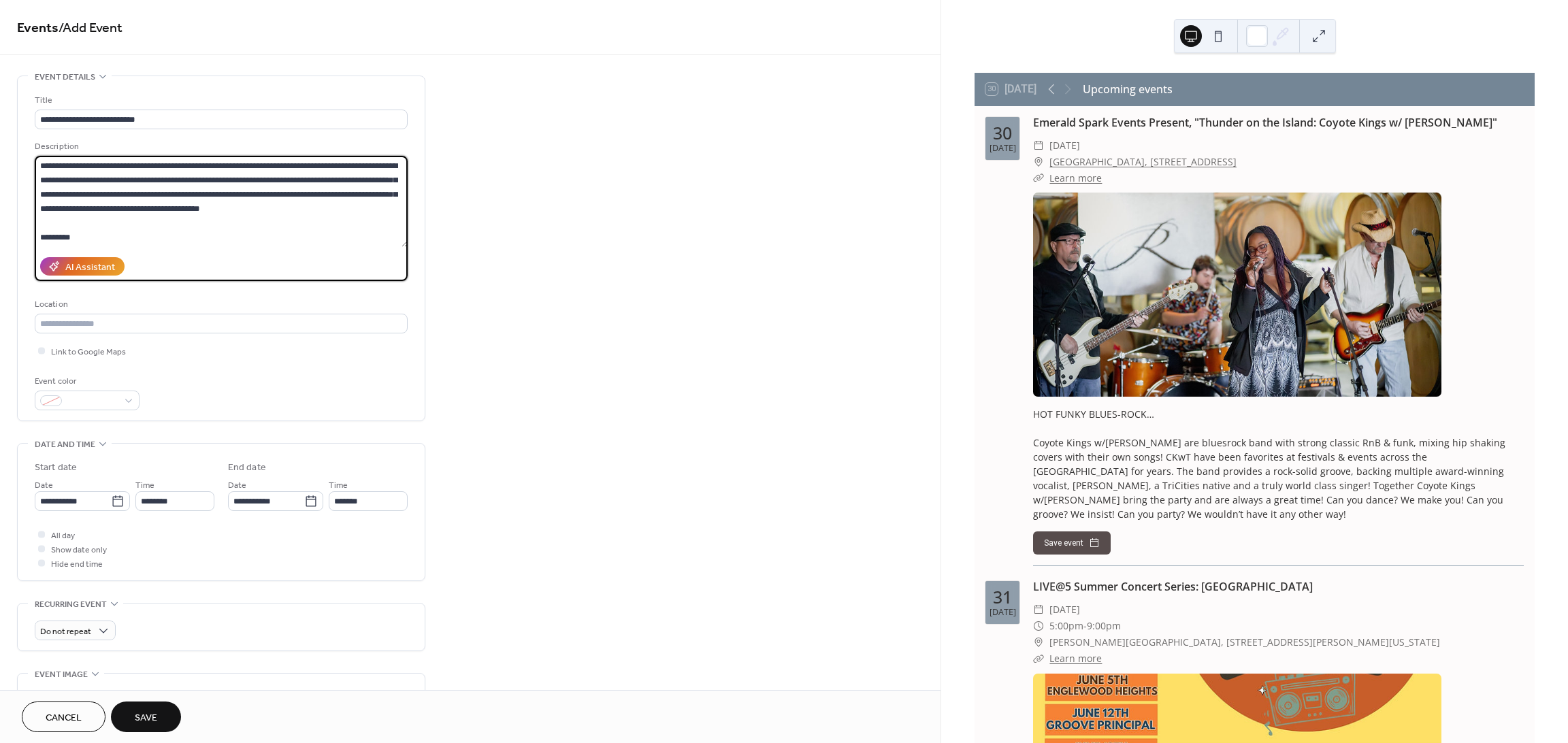 scroll, scrollTop: 12, scrollLeft: 0, axis: vertical 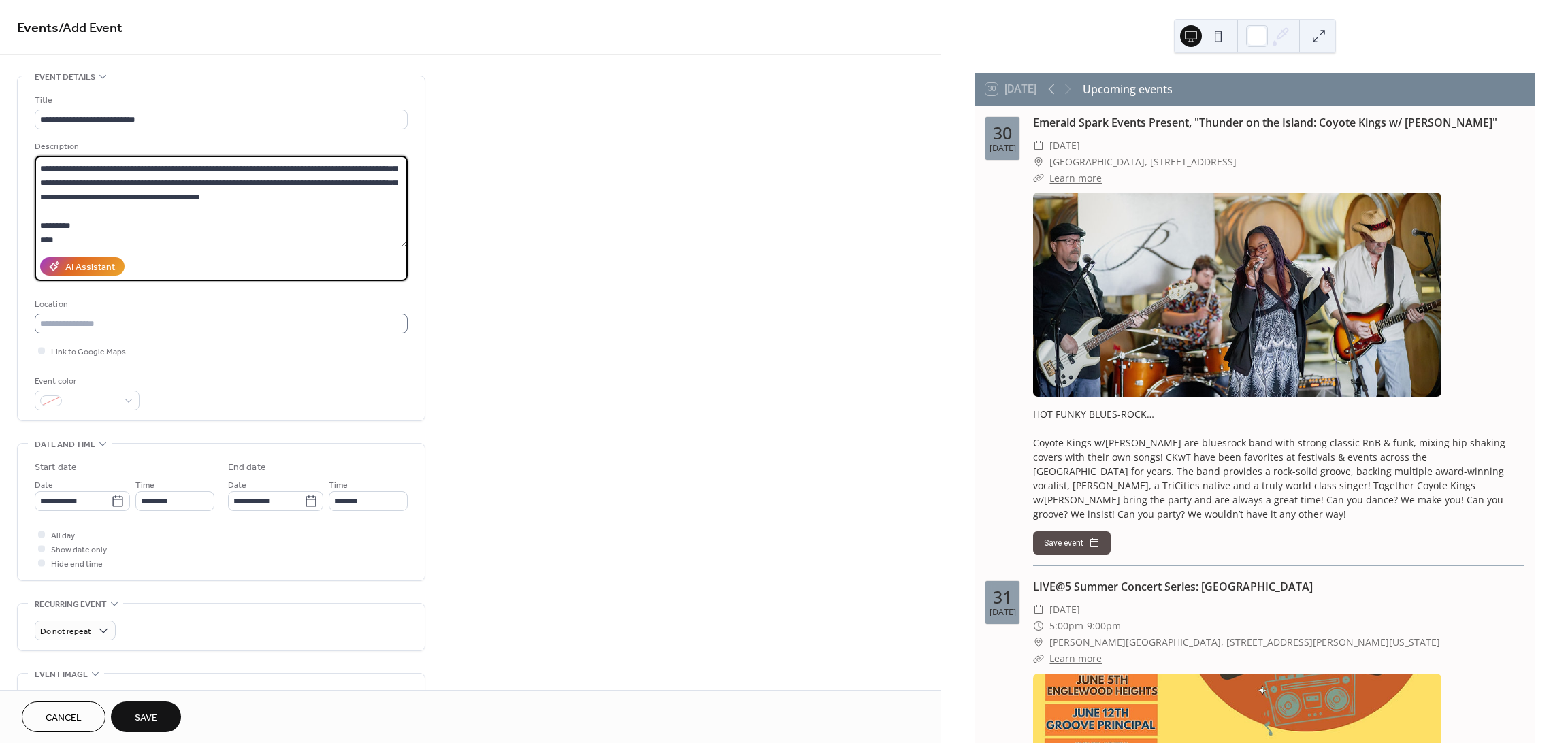 type on "**********" 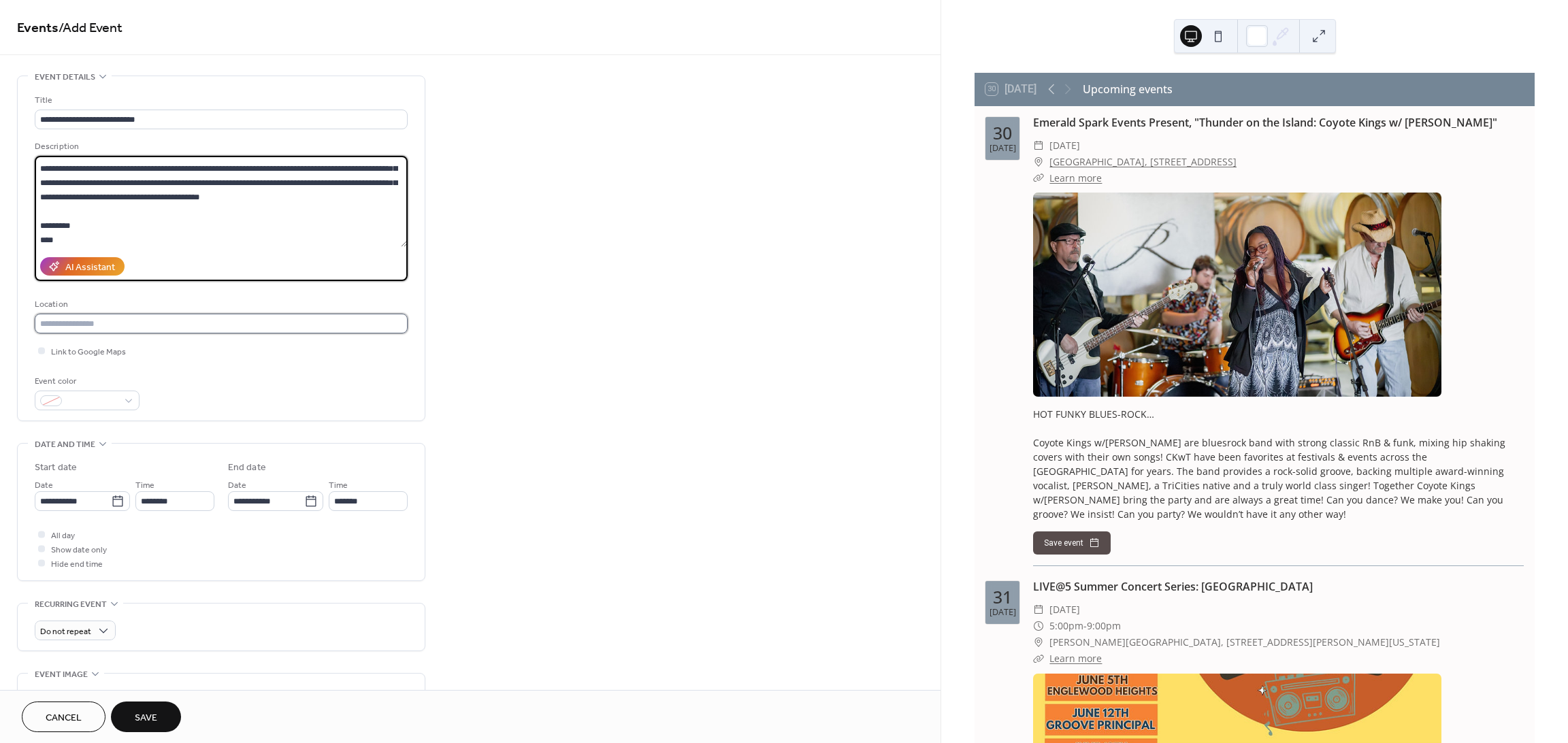 click at bounding box center (221, 323) 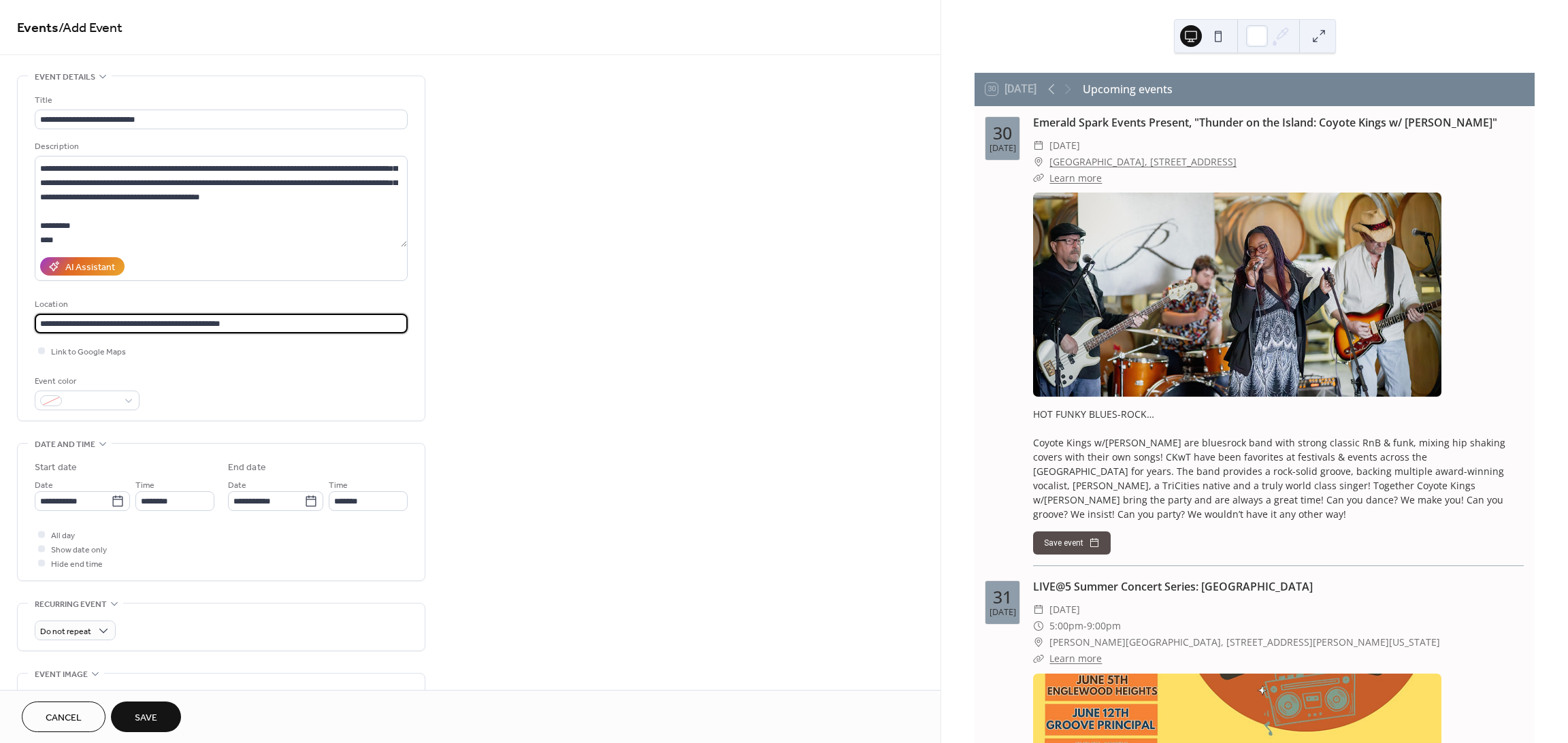 type on "**********" 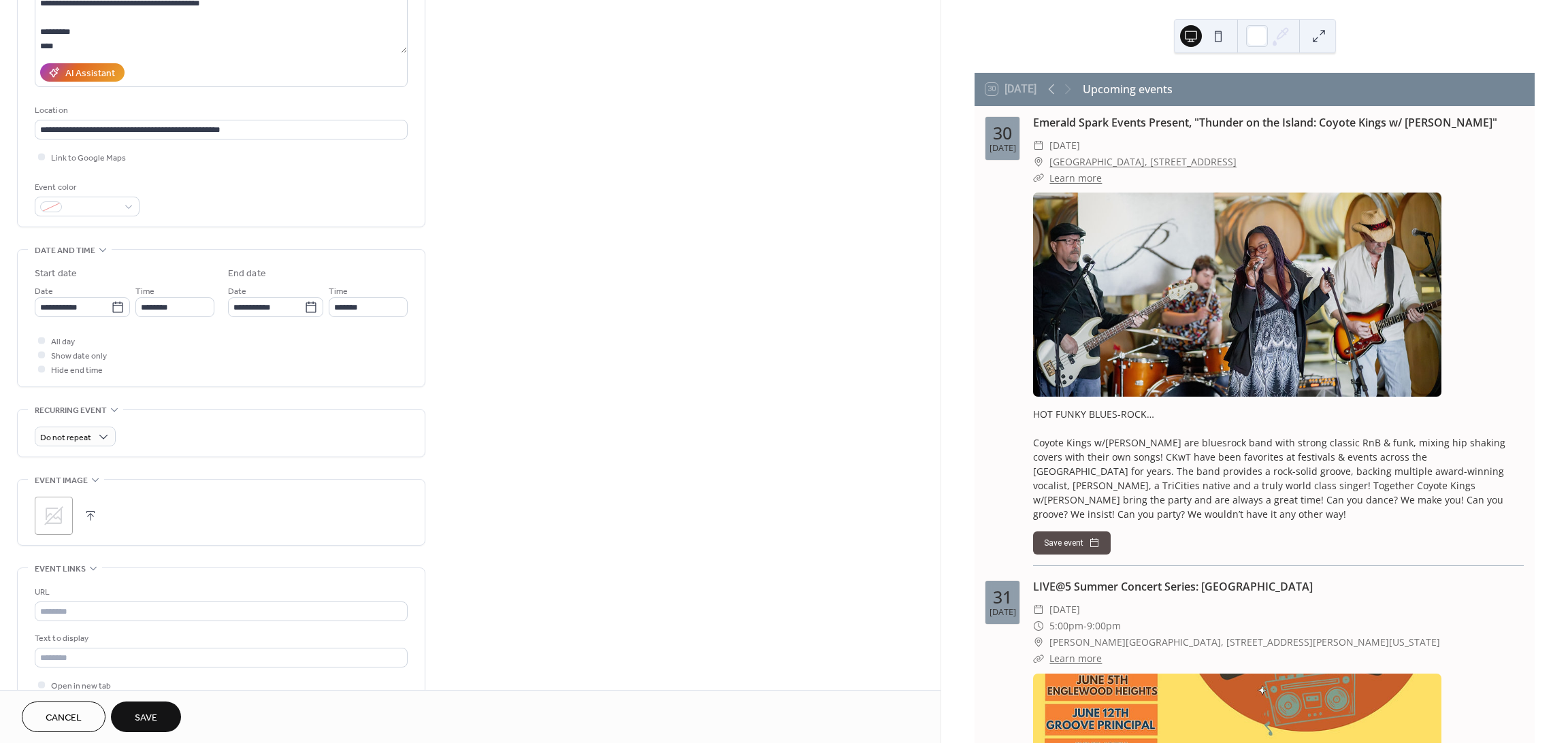 scroll, scrollTop: 272, scrollLeft: 0, axis: vertical 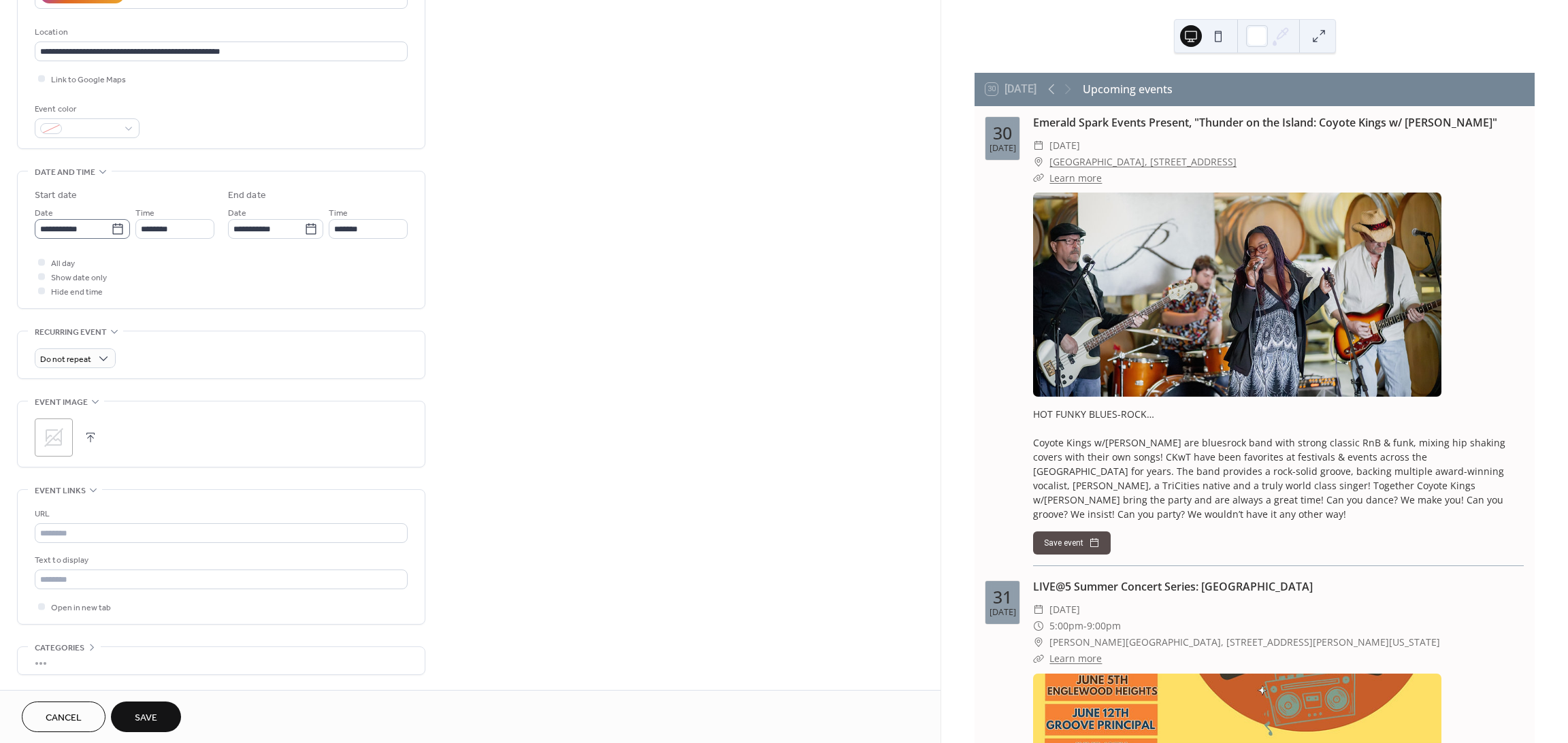 type 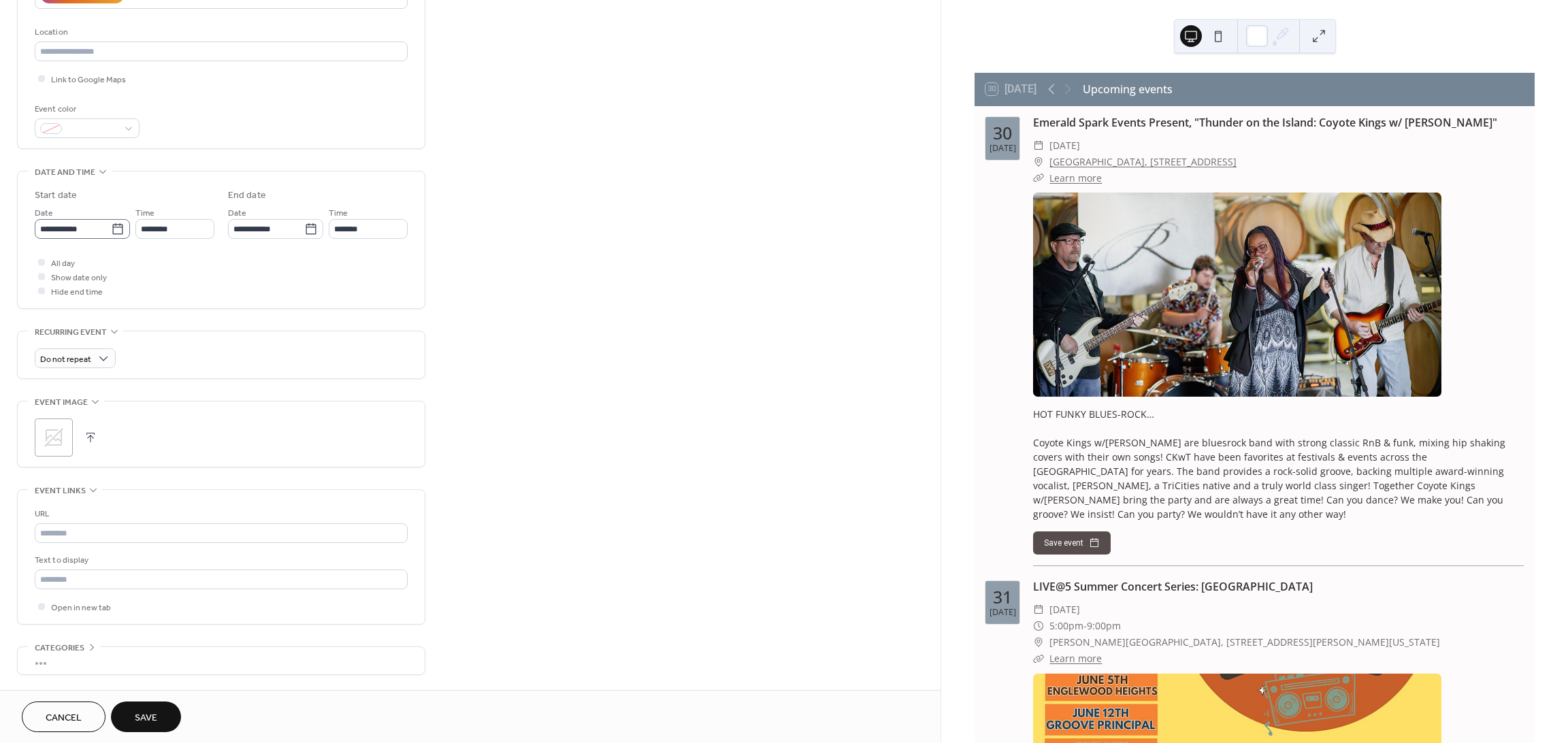 click 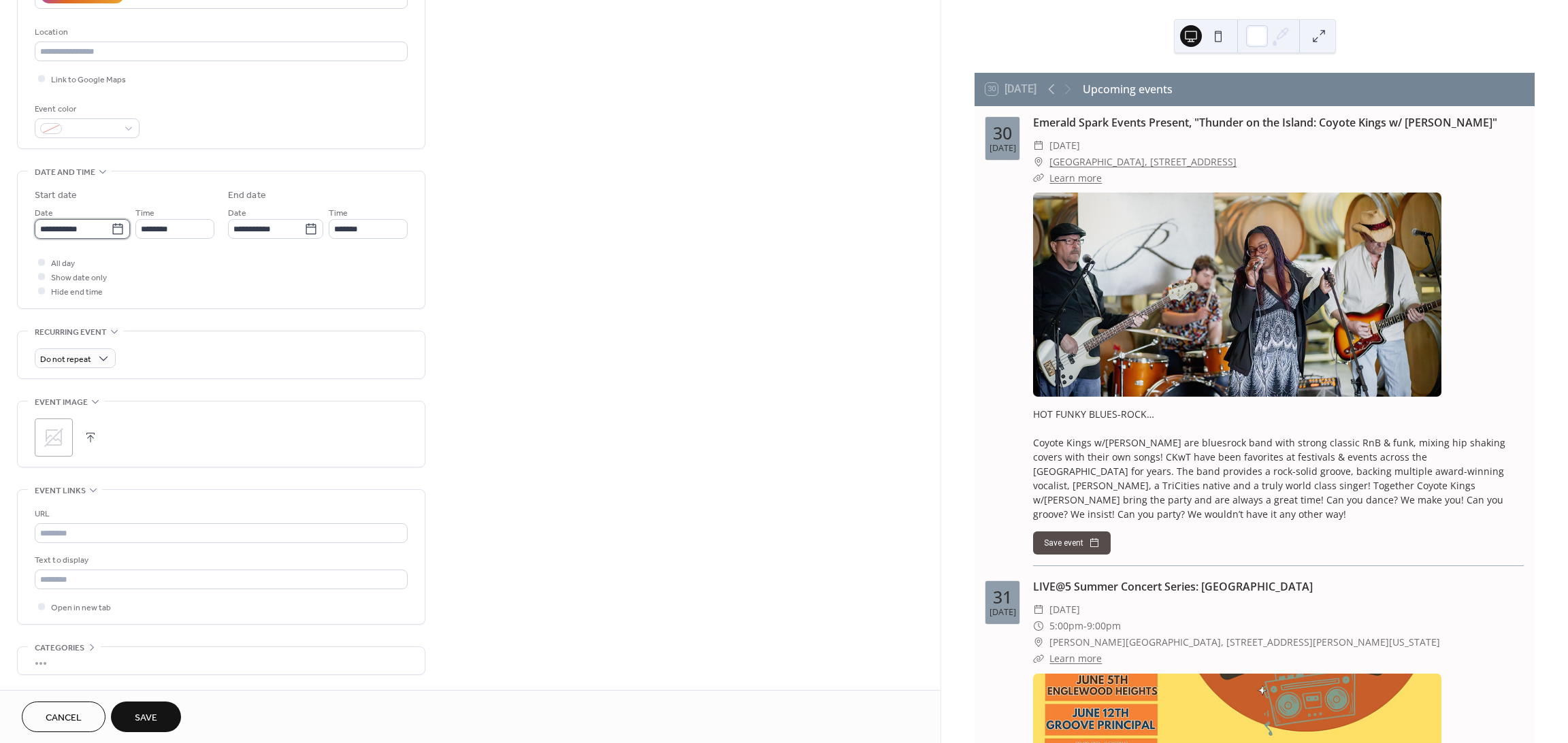 click on "**********" at bounding box center (73, 229) 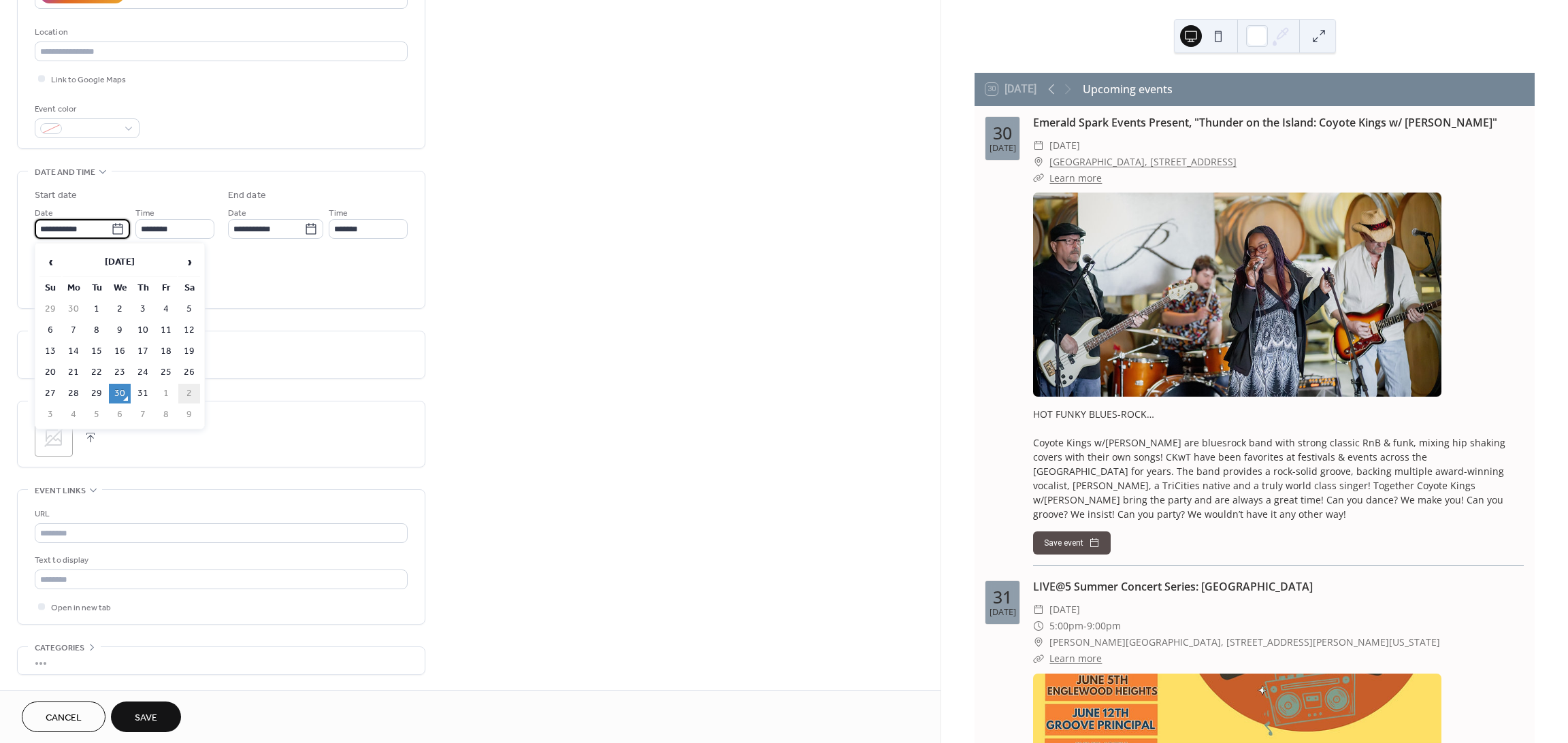click on "2" at bounding box center [189, 393] 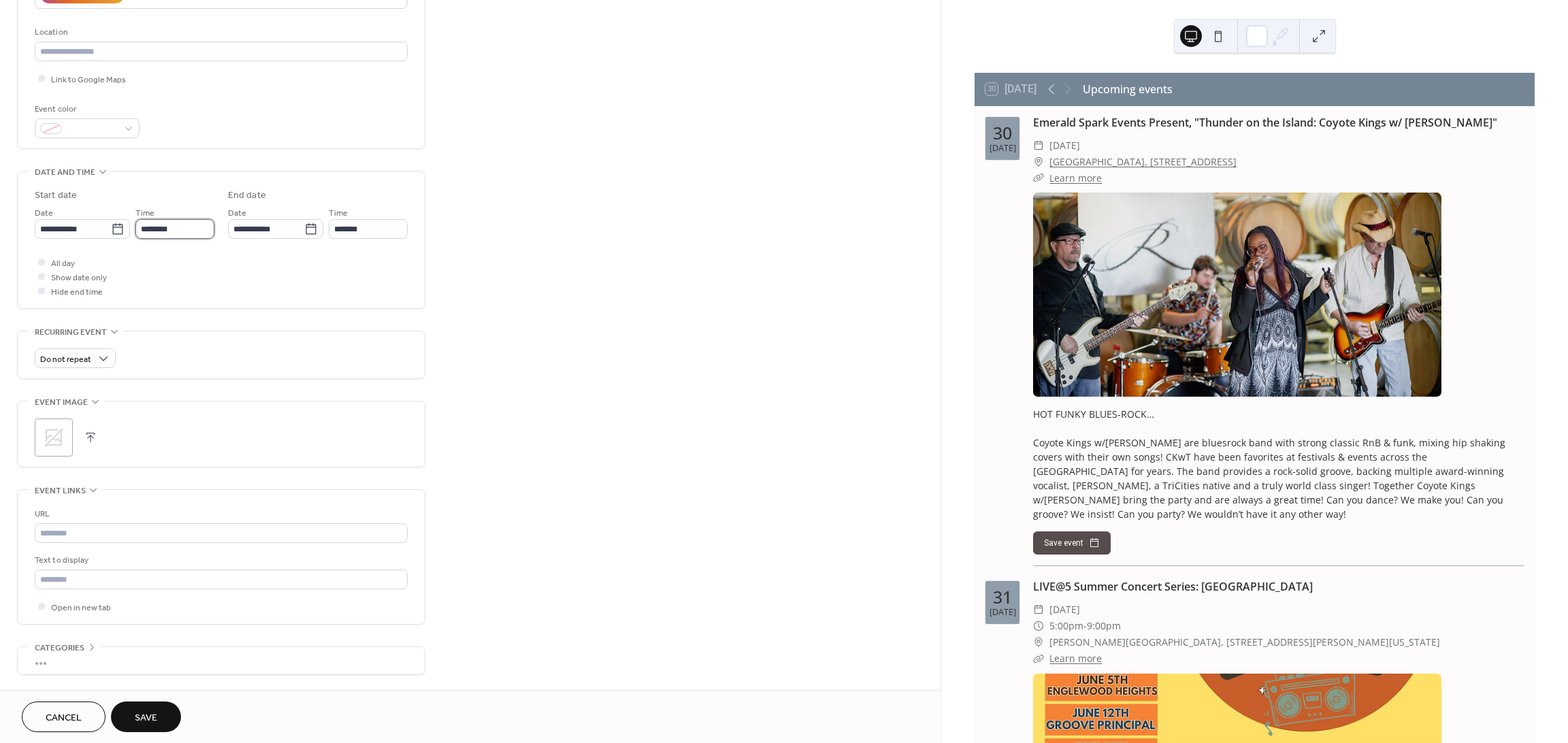 click on "********" at bounding box center (175, 229) 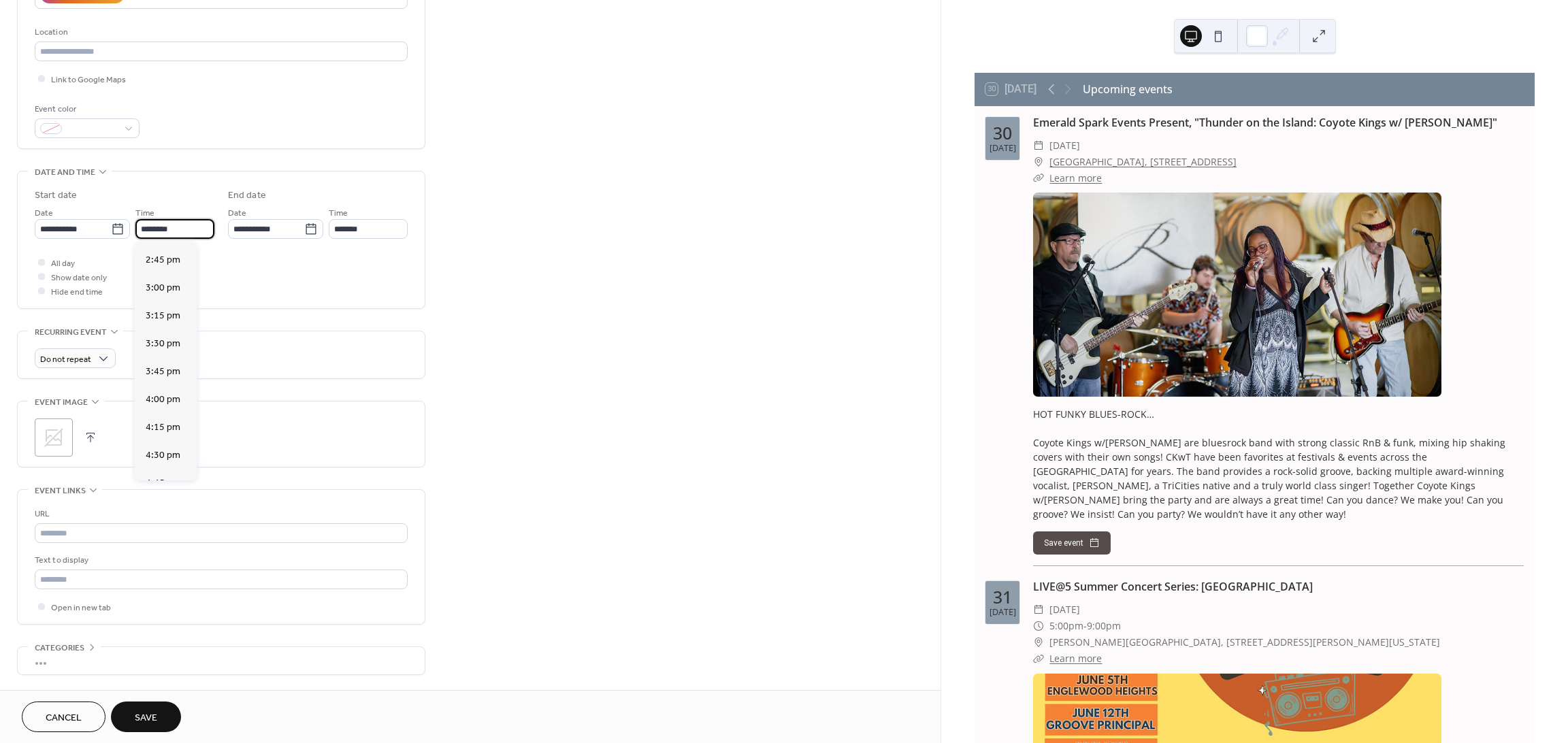 scroll, scrollTop: 1749, scrollLeft: 0, axis: vertical 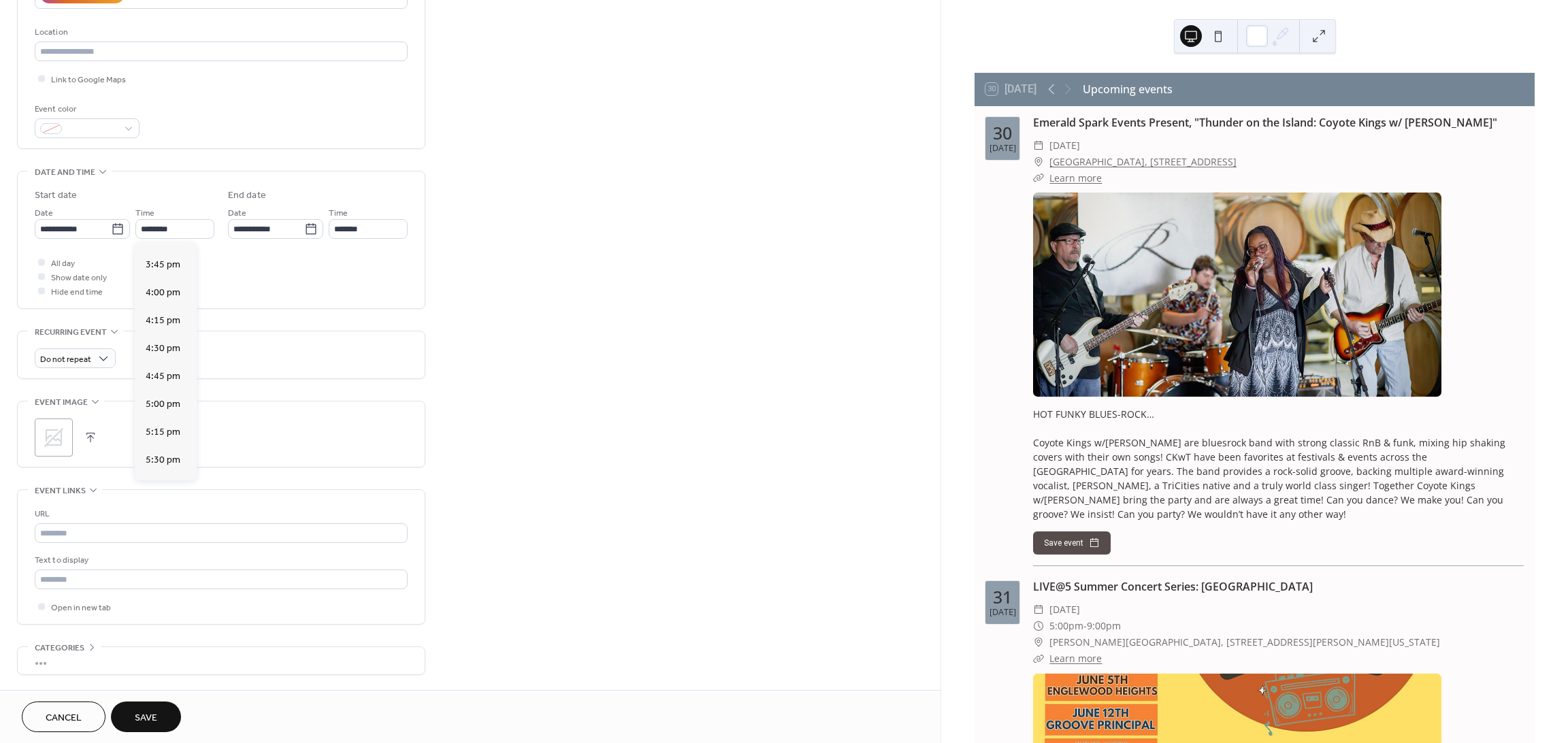 click on "6:00 pm" at bounding box center [163, 516] 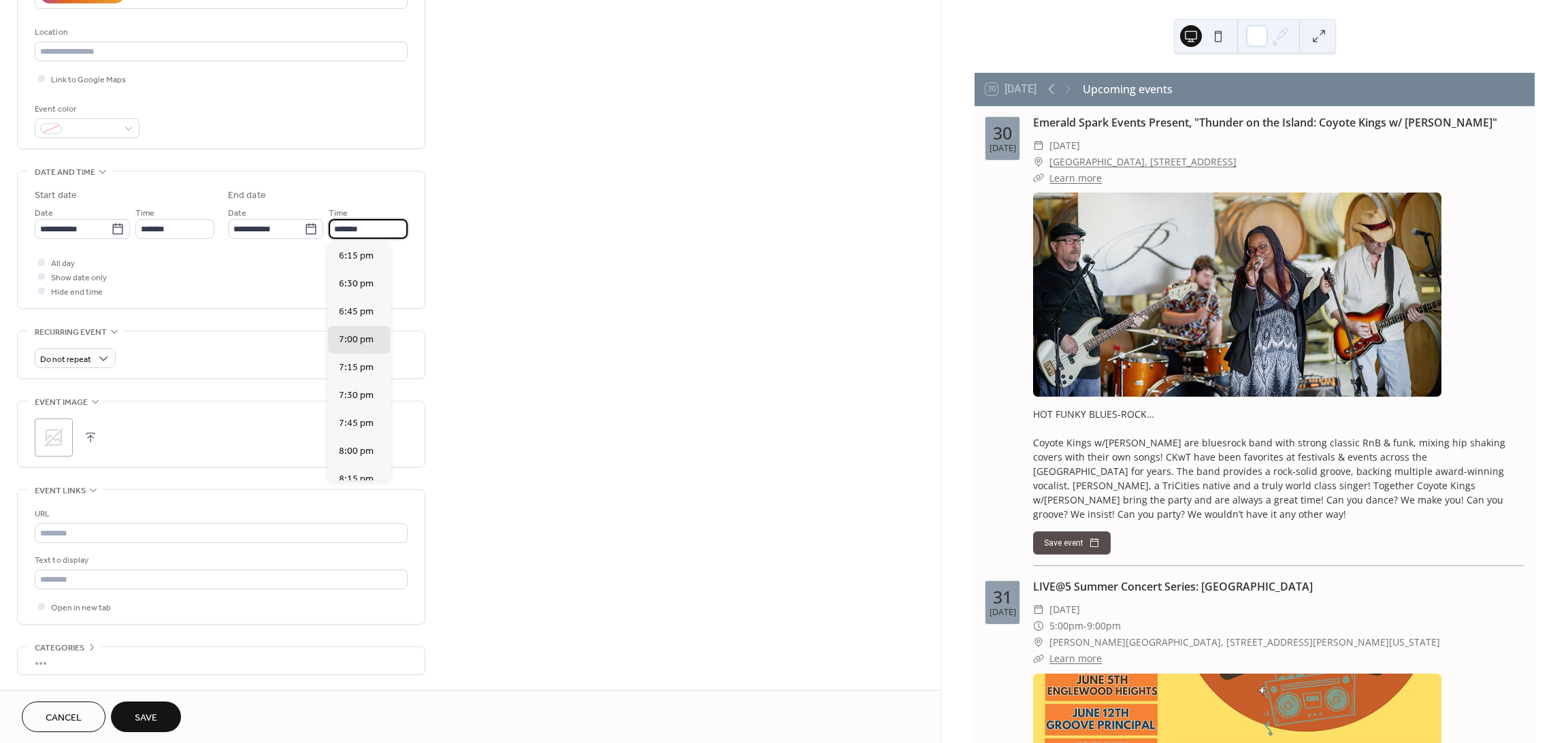 click on "*******" at bounding box center [368, 229] 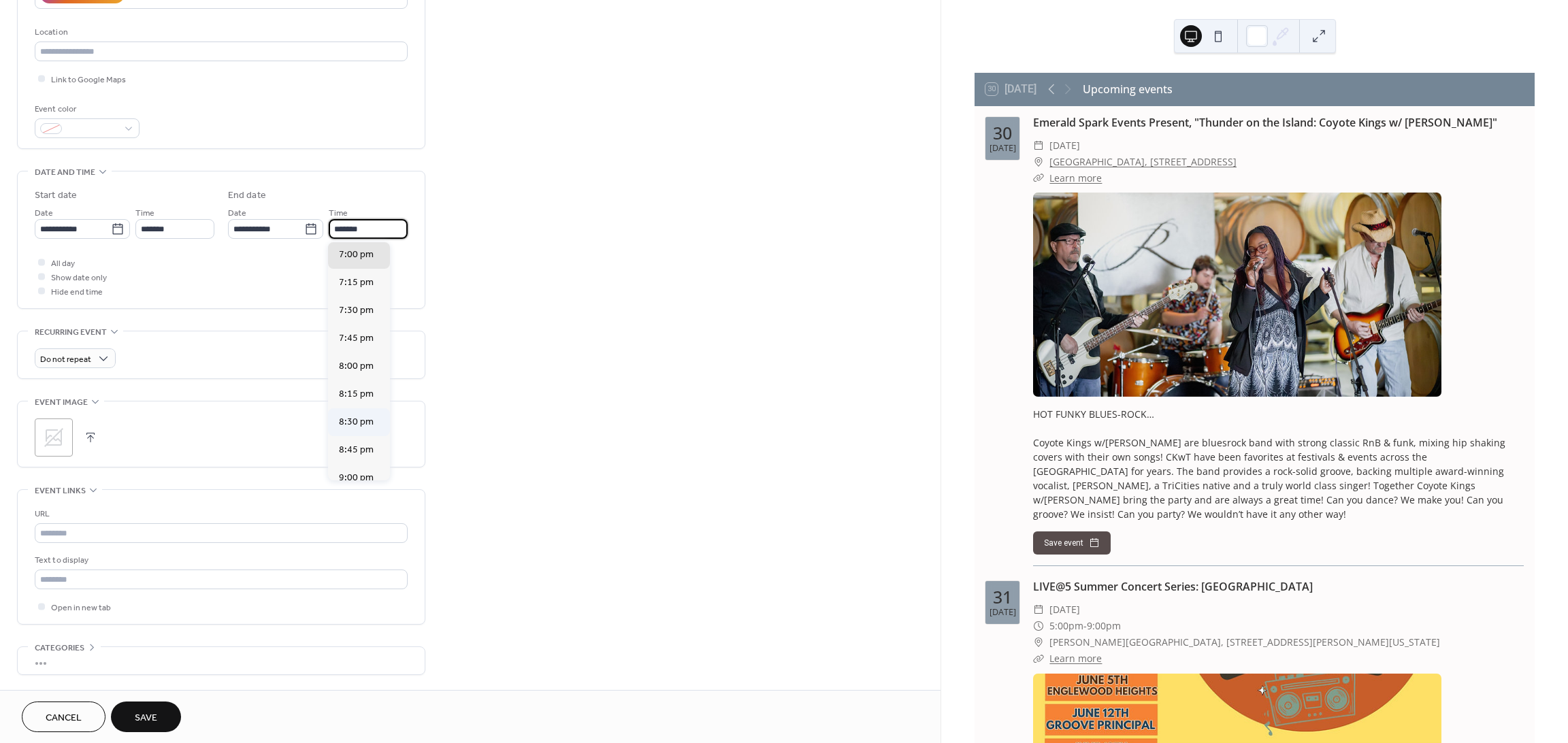scroll, scrollTop: 90, scrollLeft: 0, axis: vertical 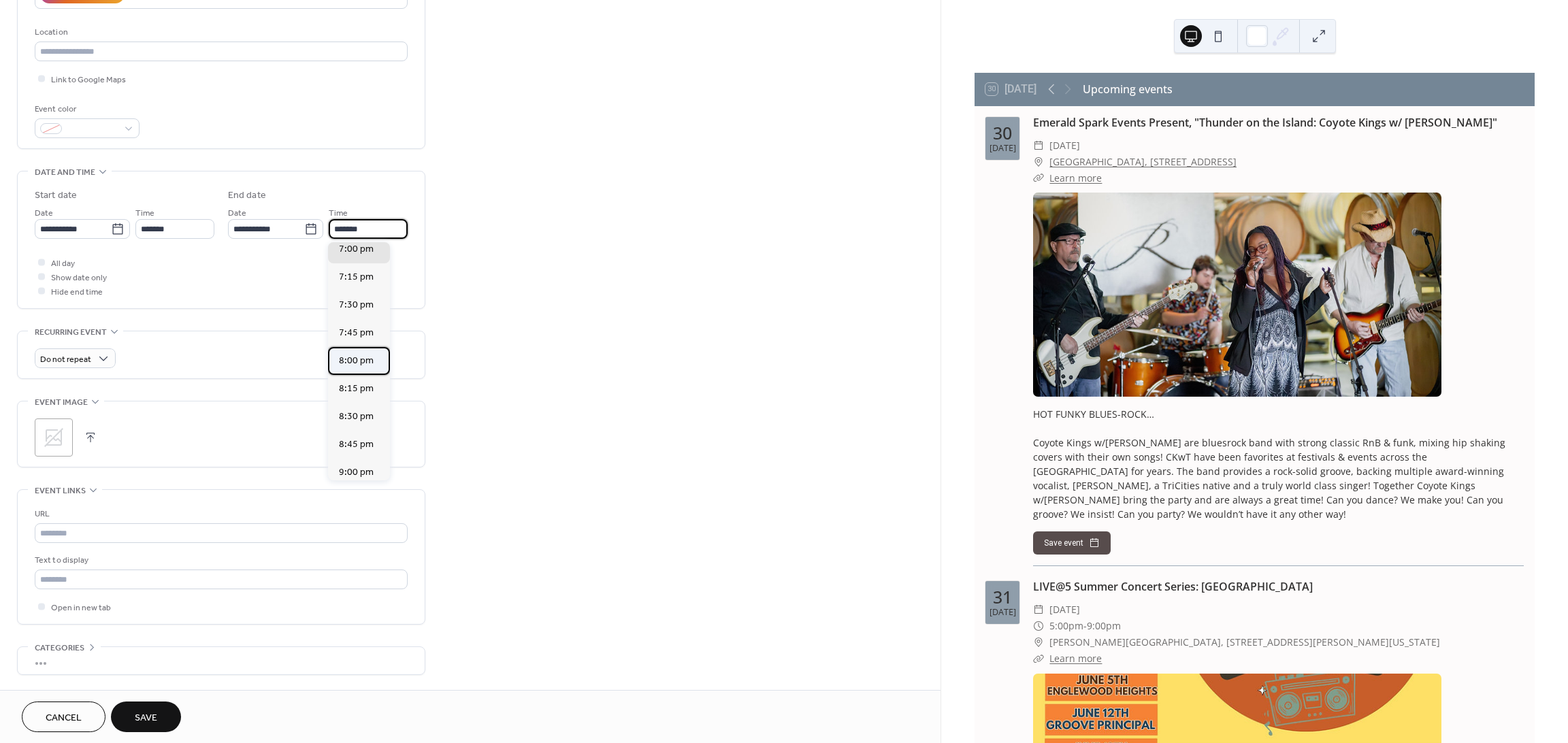 click on "8:00 pm" at bounding box center (356, 361) 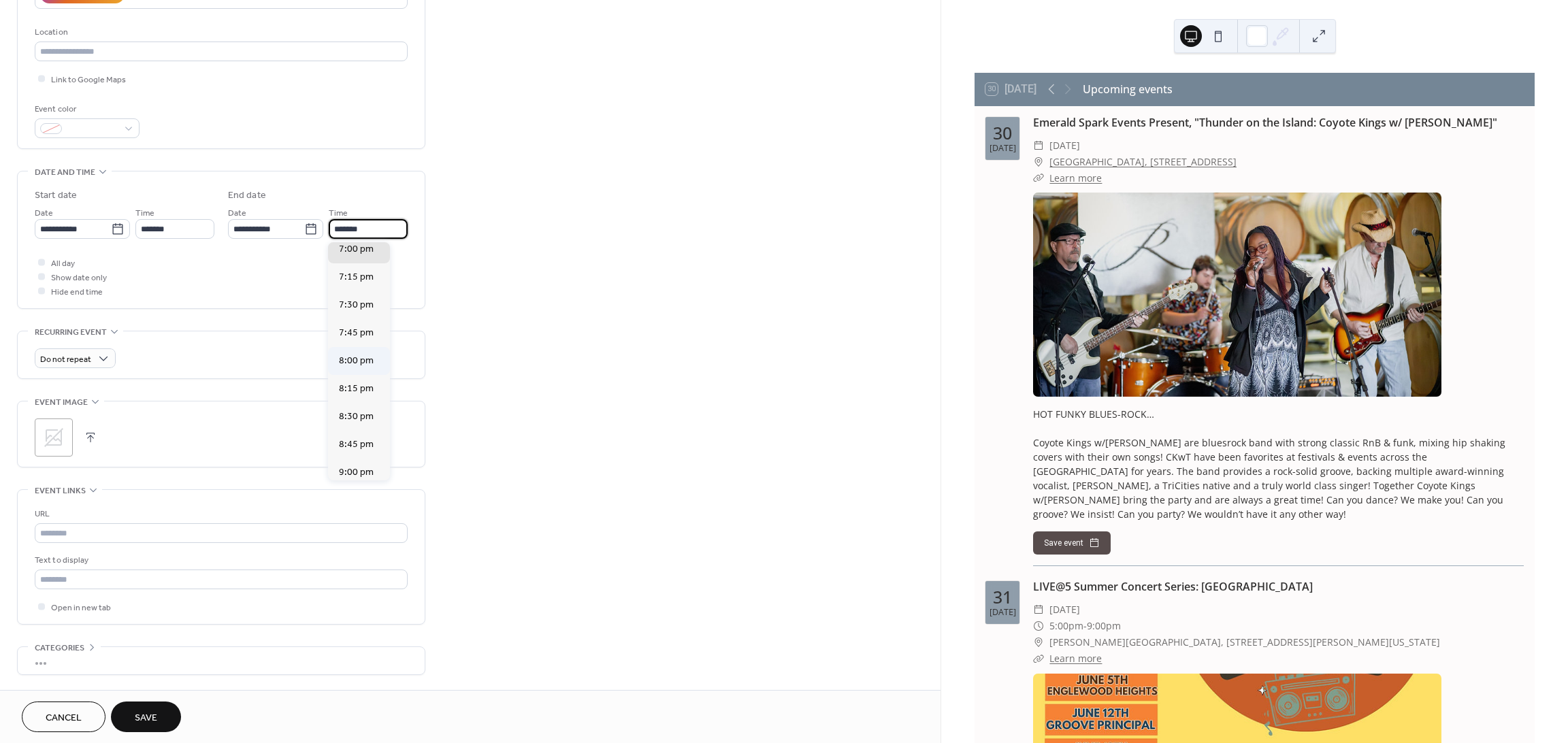 type on "*******" 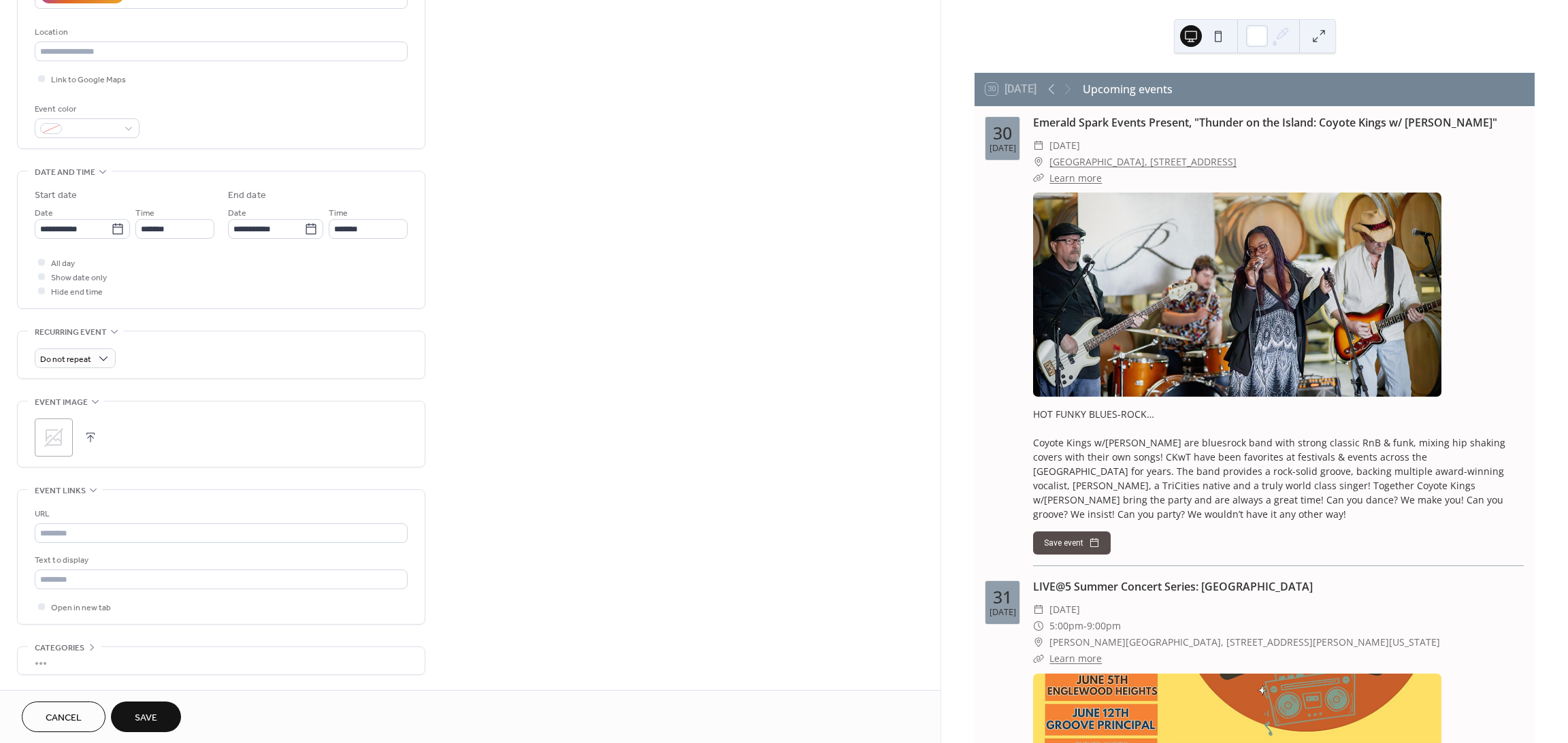 click 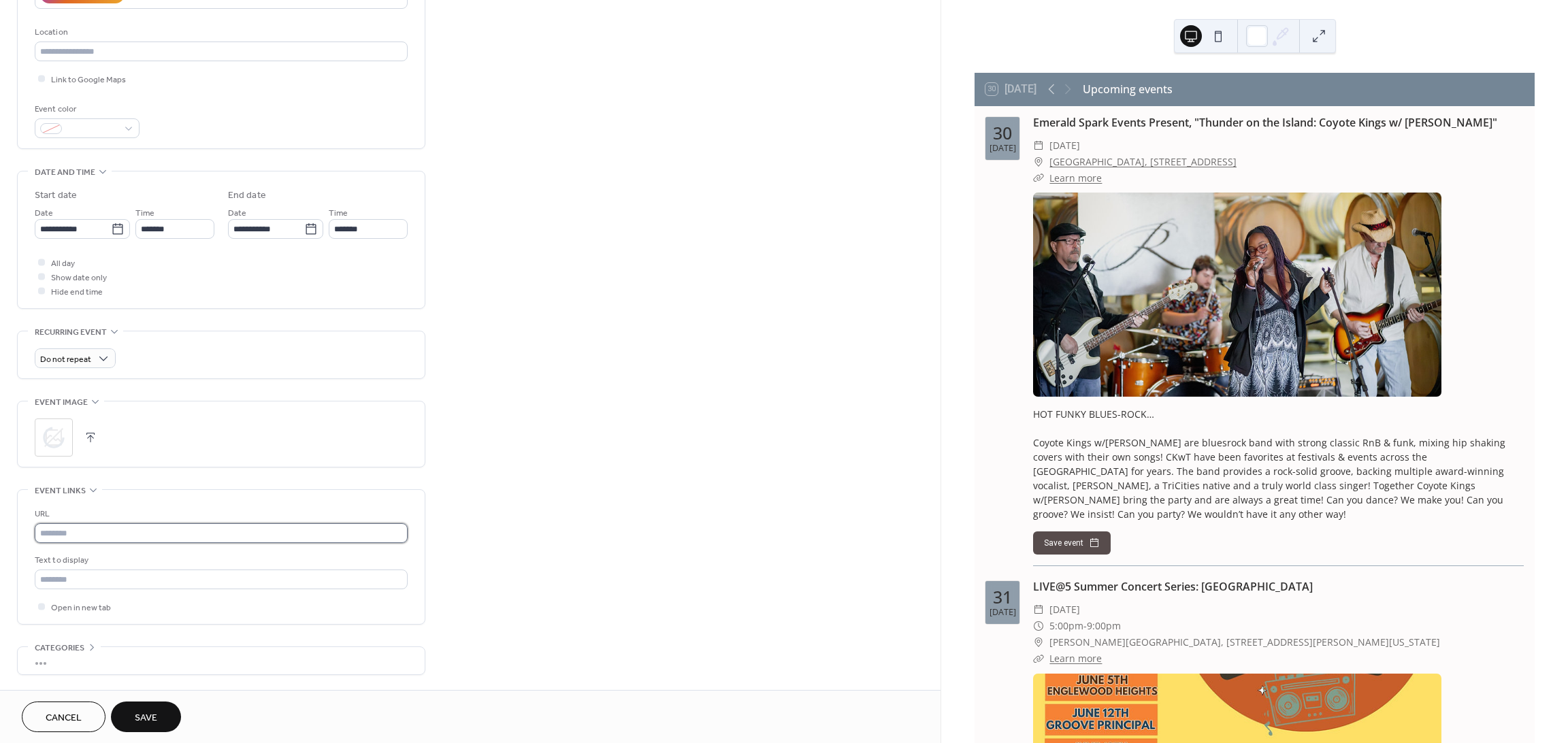 click at bounding box center (221, 533) 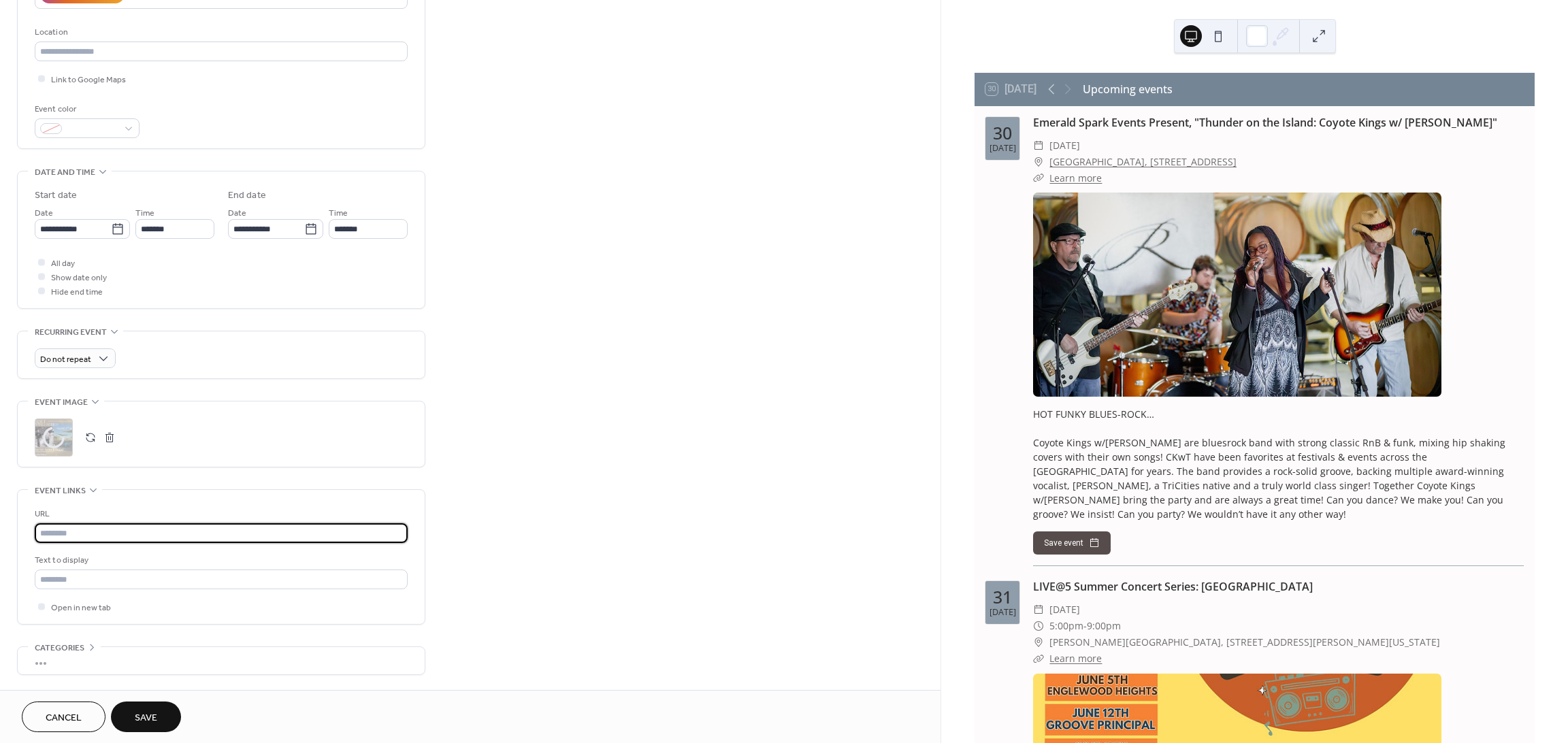 paste on "**********" 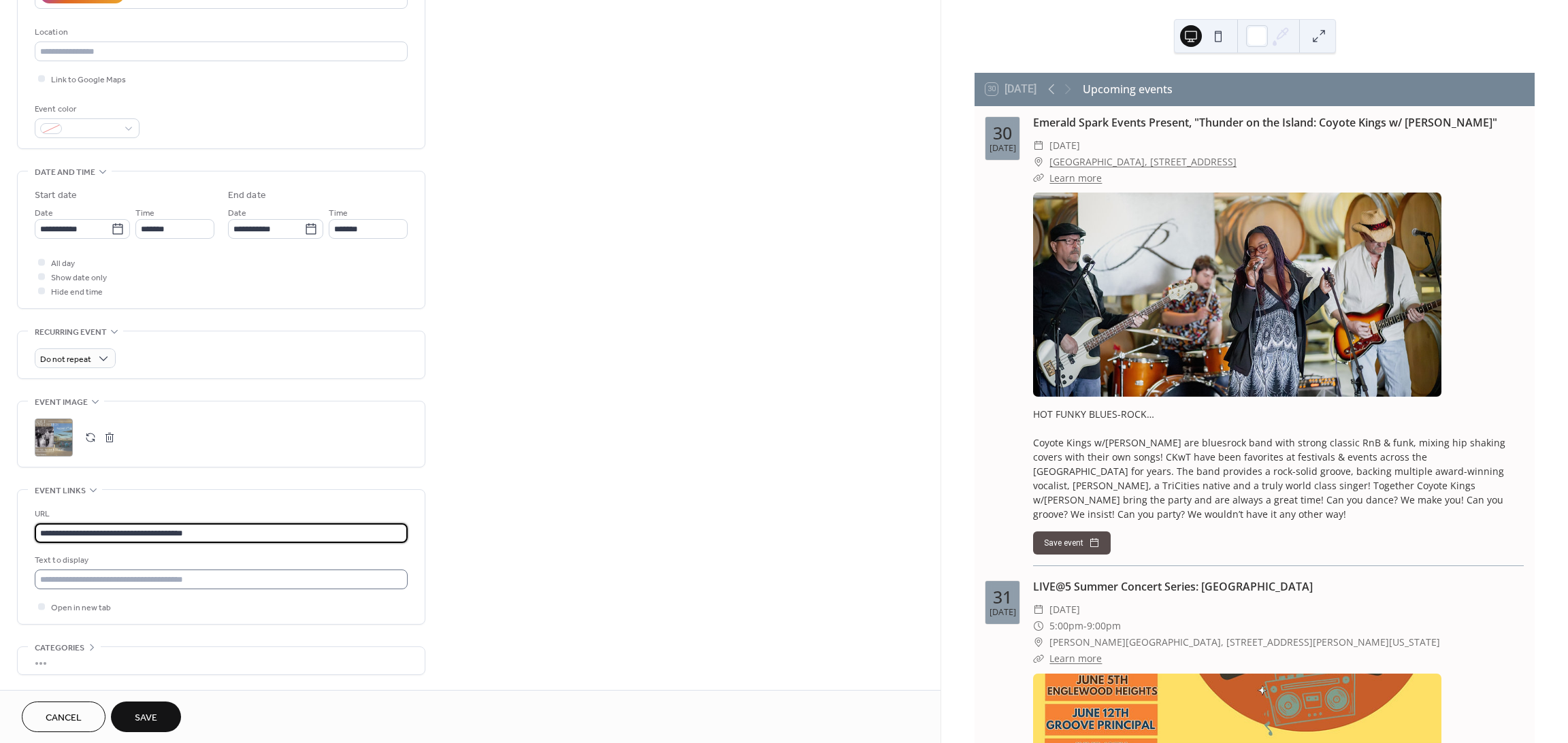 type on "**********" 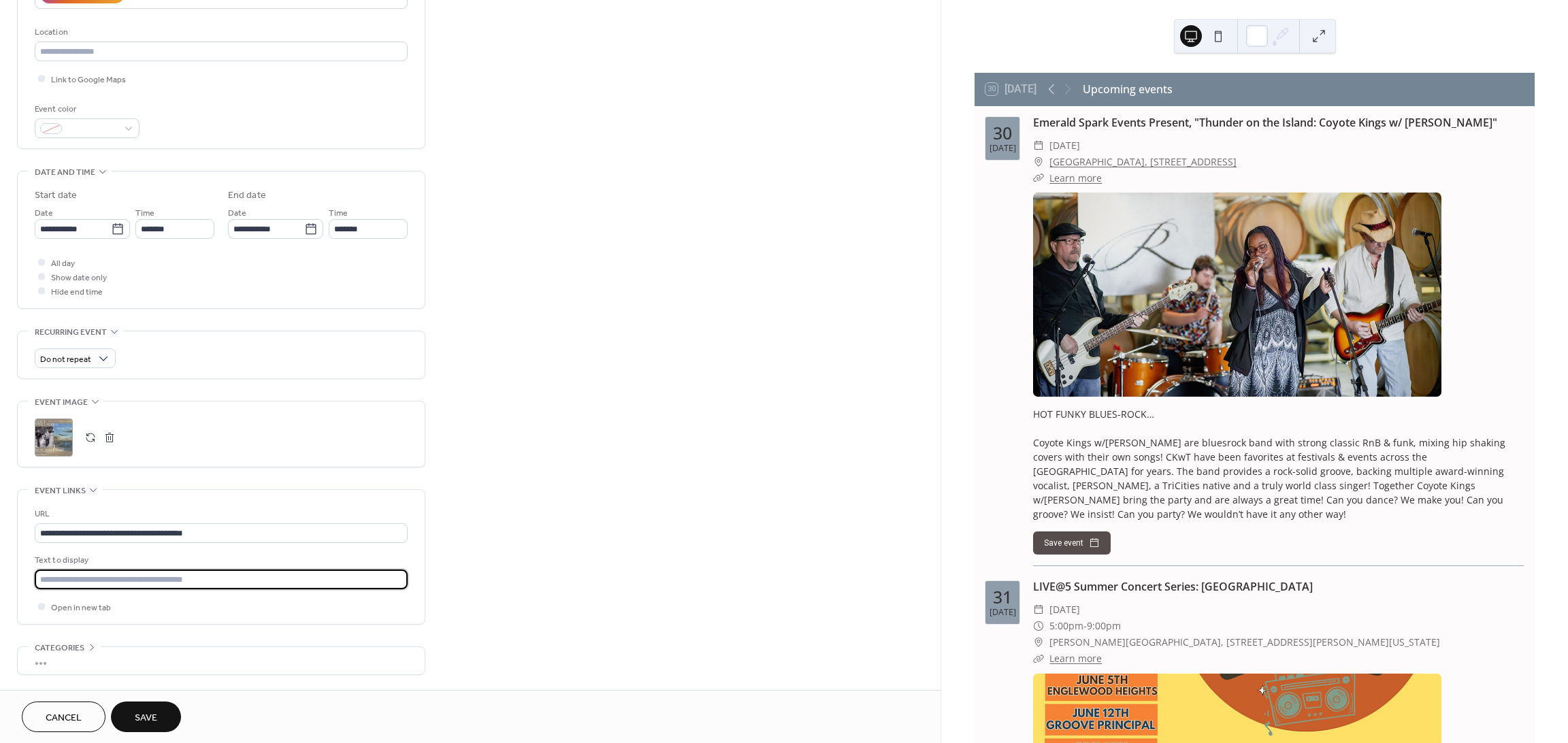 click at bounding box center [221, 579] 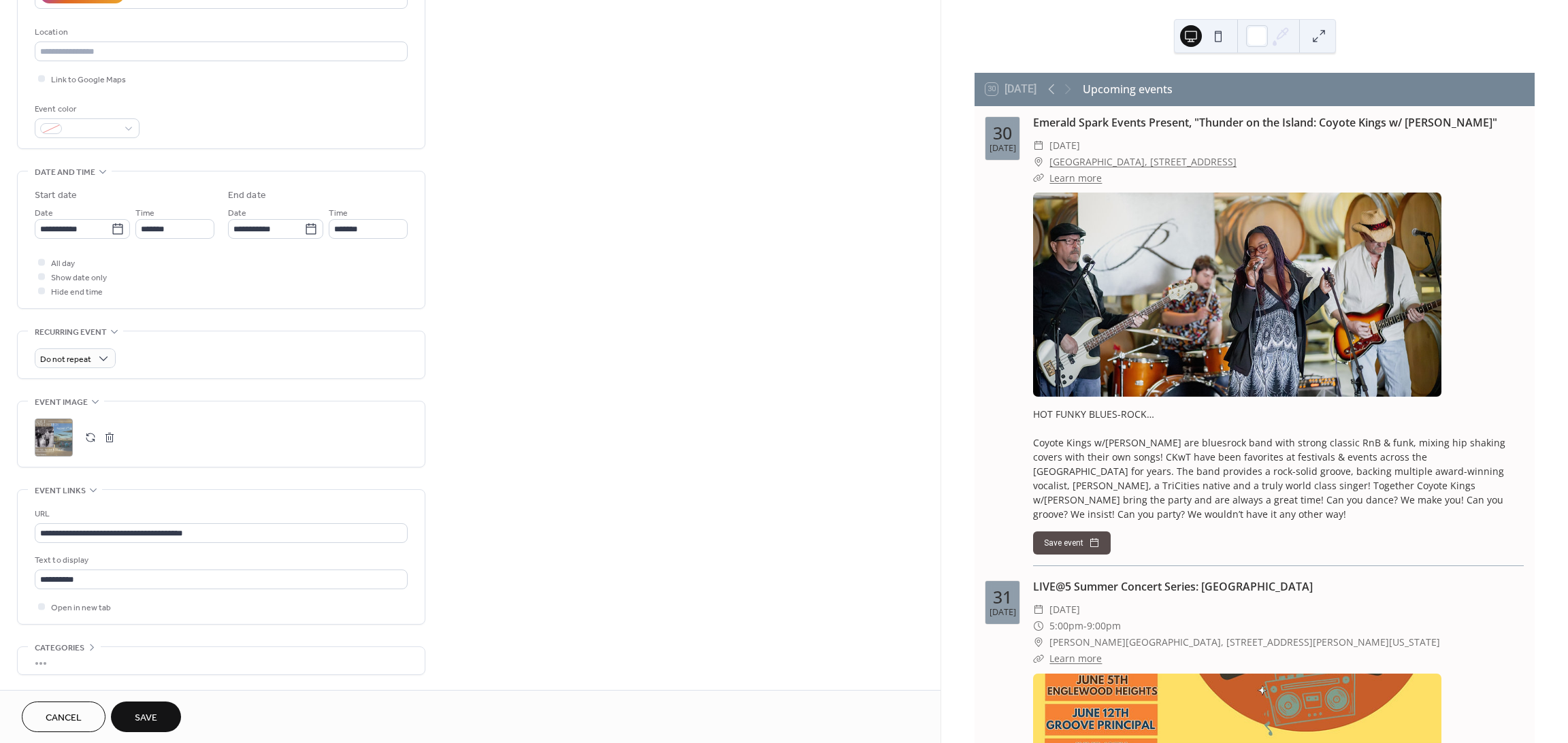 click on "Save" at bounding box center (146, 718) 